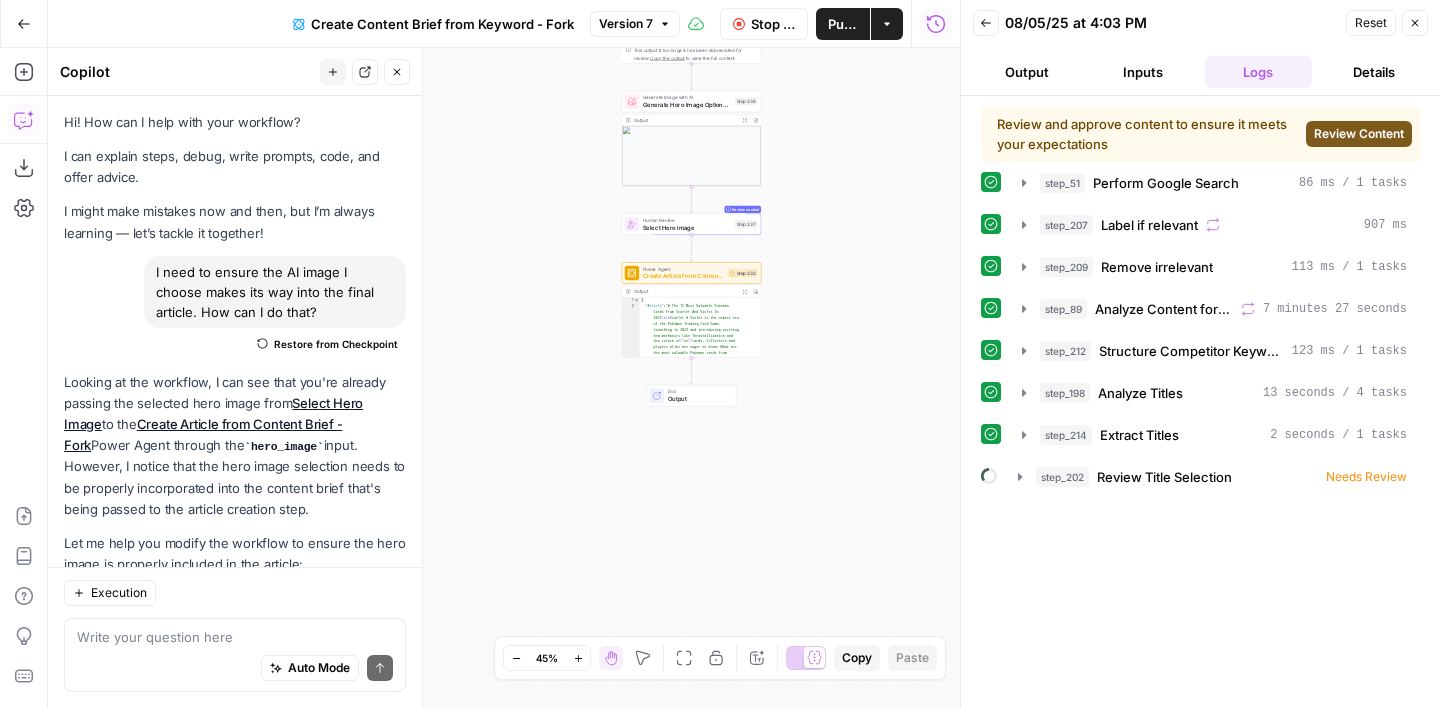 scroll, scrollTop: 0, scrollLeft: 0, axis: both 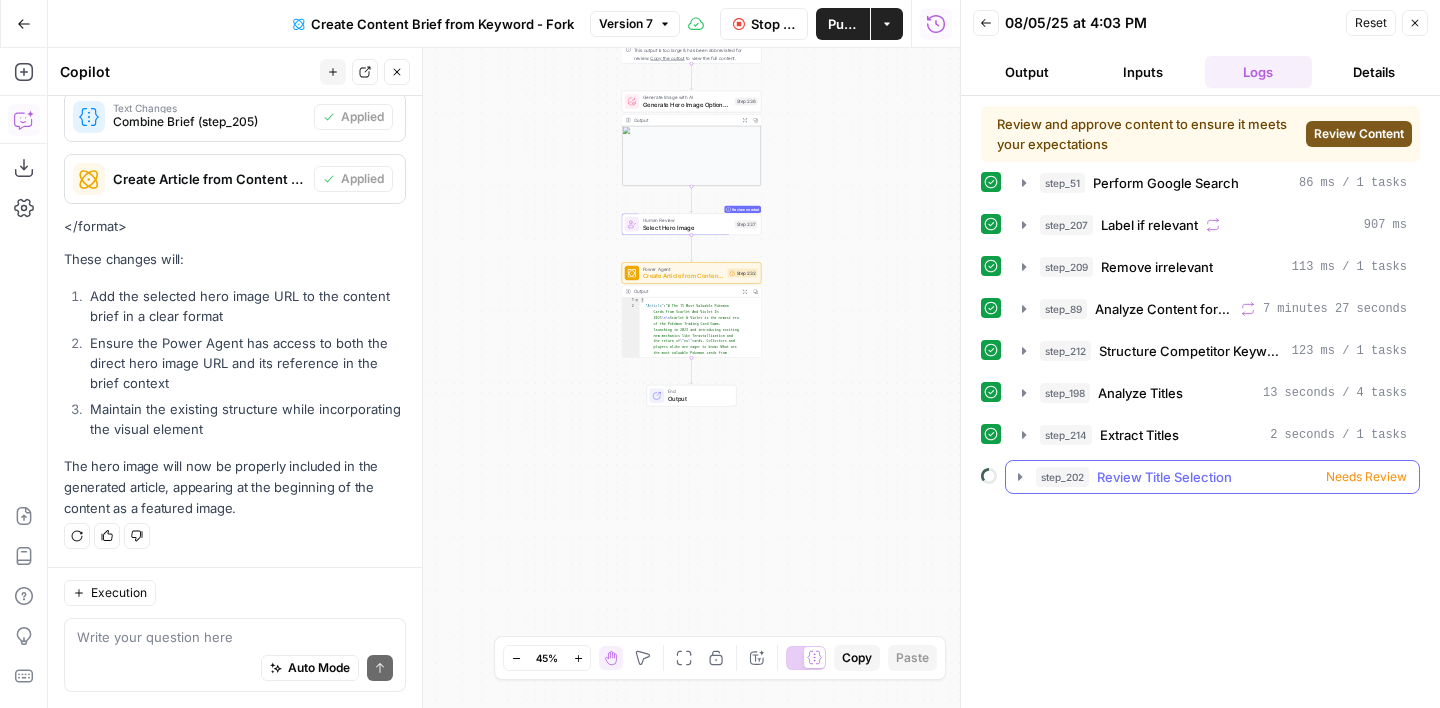 click on "step_202" at bounding box center [1062, 477] 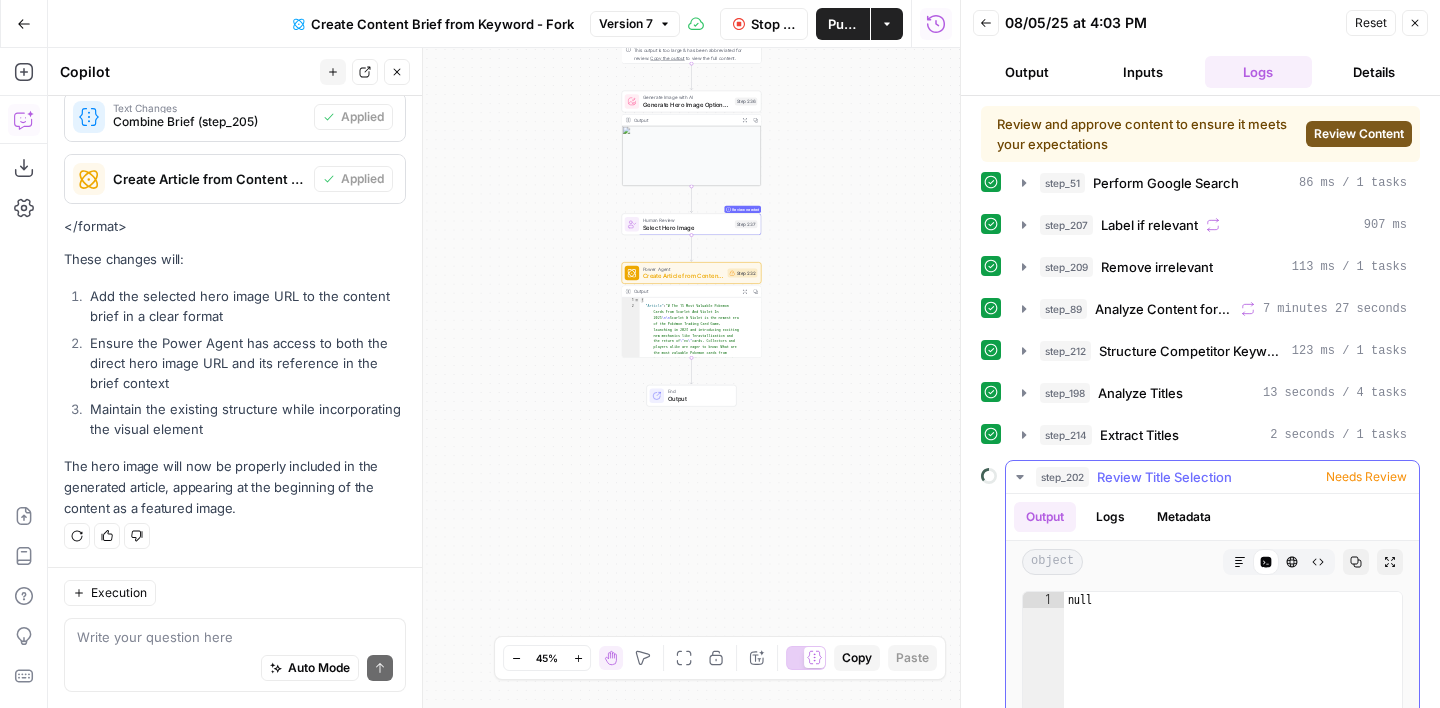 scroll, scrollTop: 5, scrollLeft: 0, axis: vertical 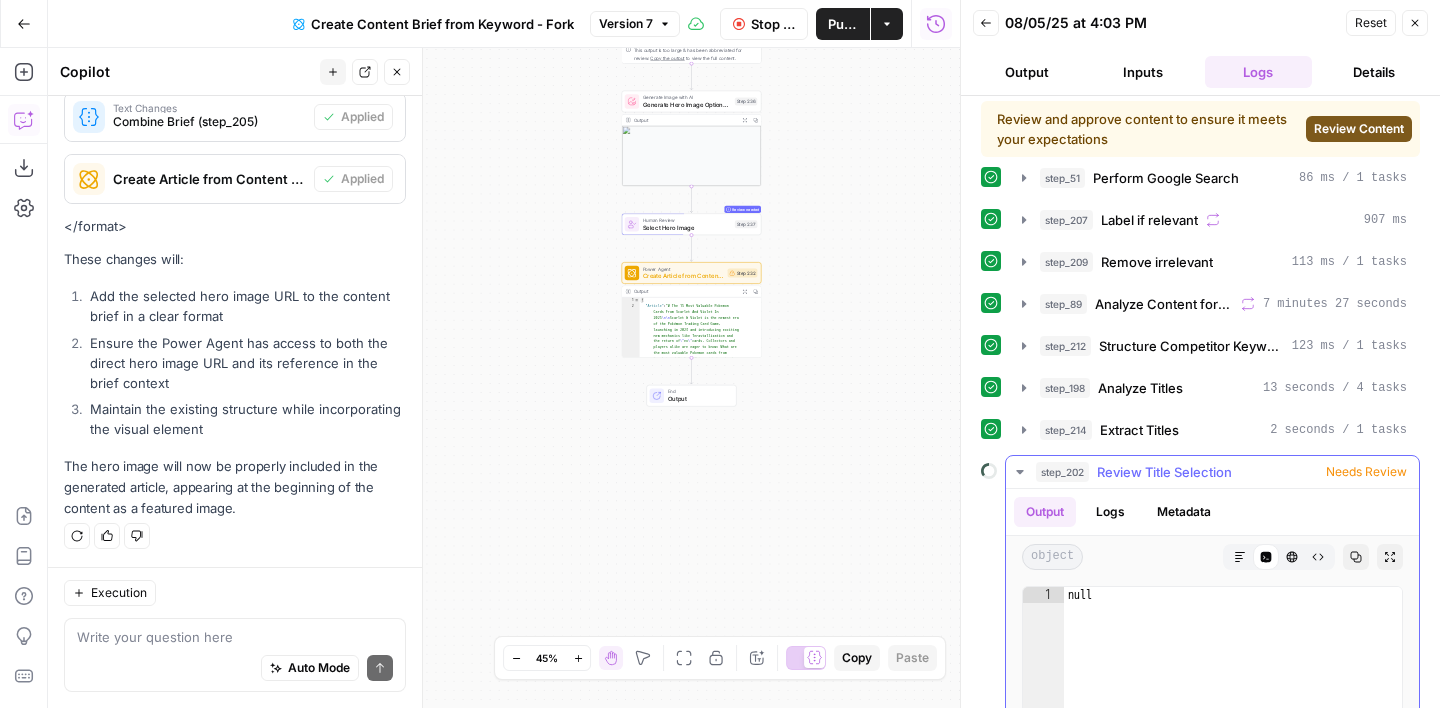 click on "Review Title Selection" at bounding box center (1164, 472) 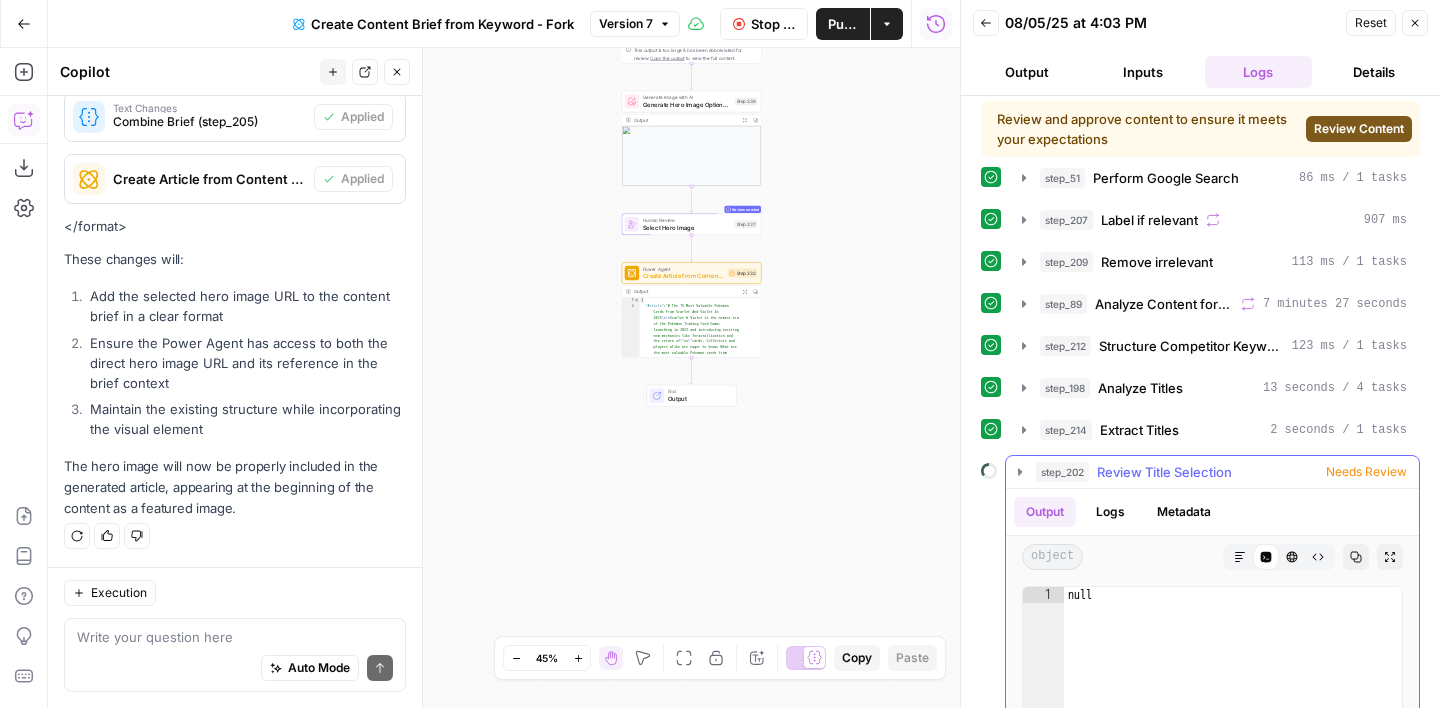 scroll, scrollTop: 0, scrollLeft: 0, axis: both 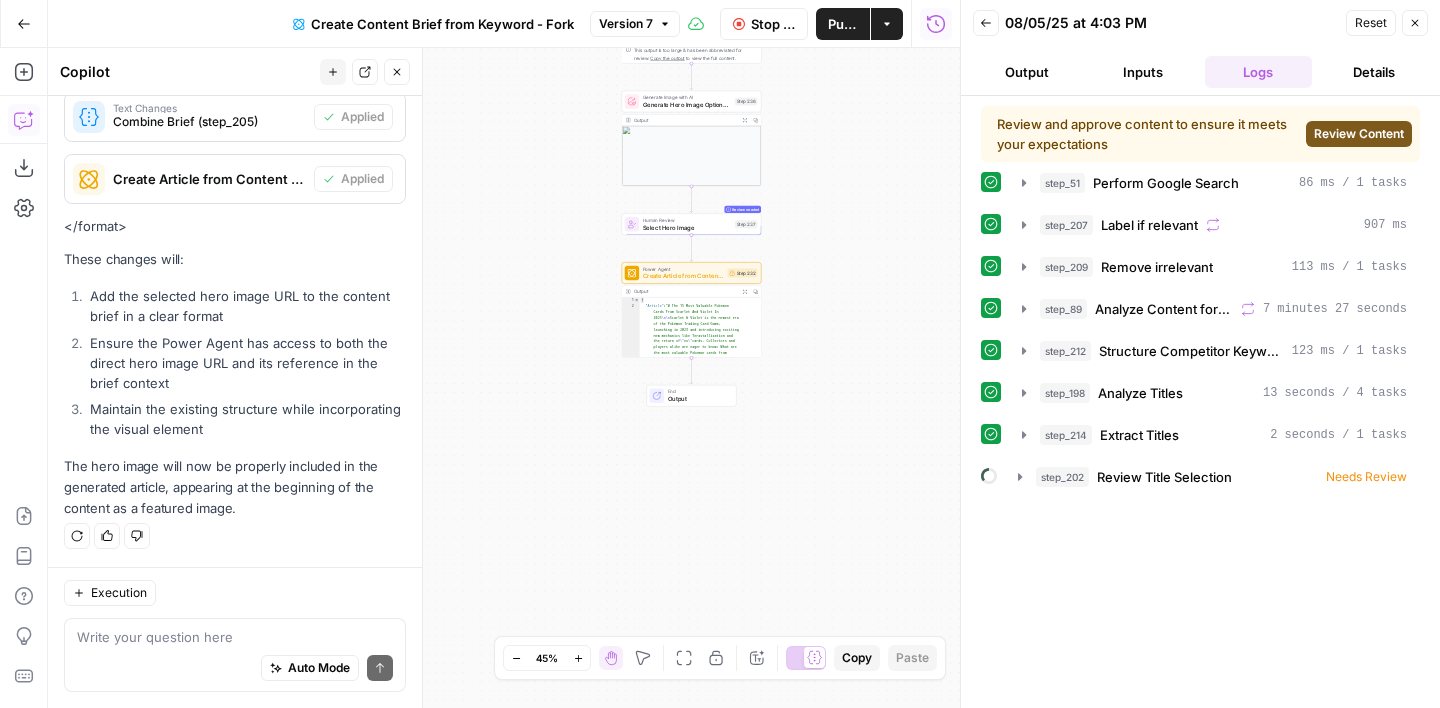click on "Review Content" at bounding box center (1359, 134) 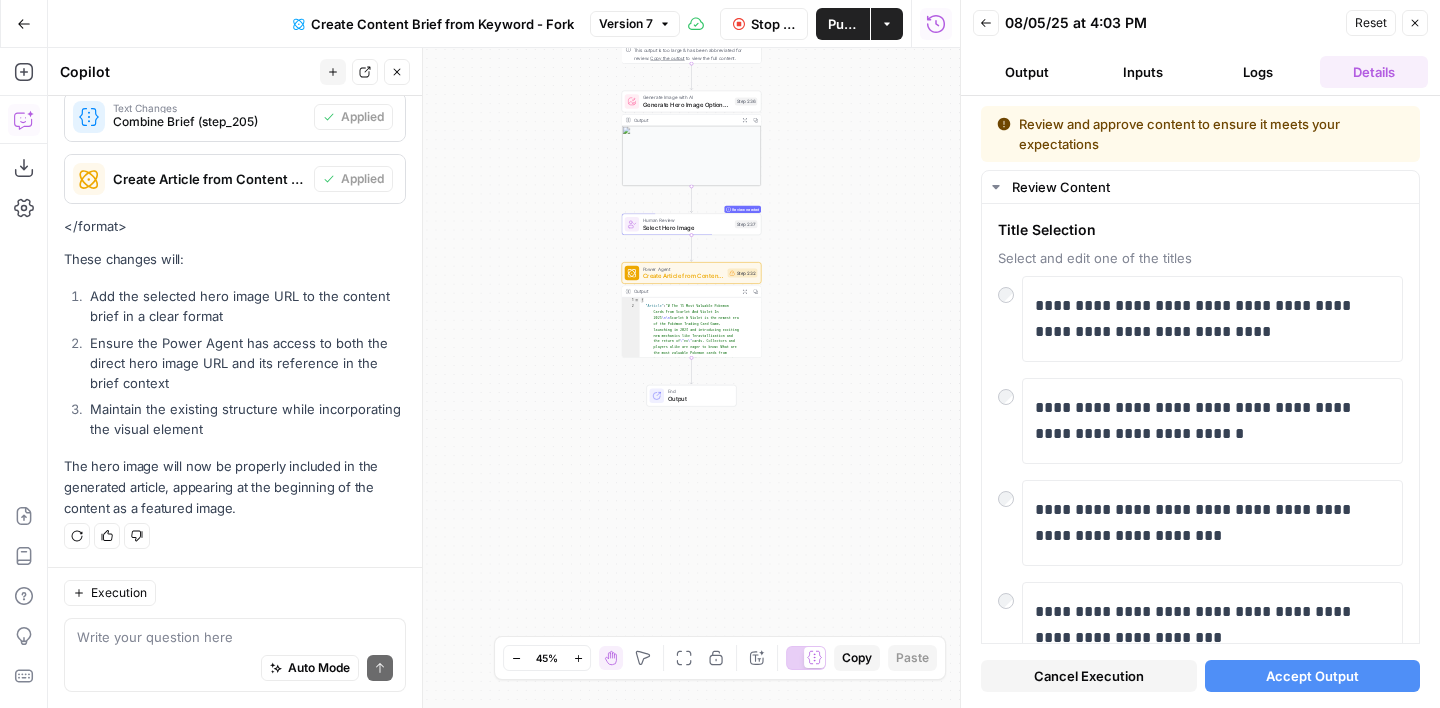 click on "Accept Output" at bounding box center [1312, 676] 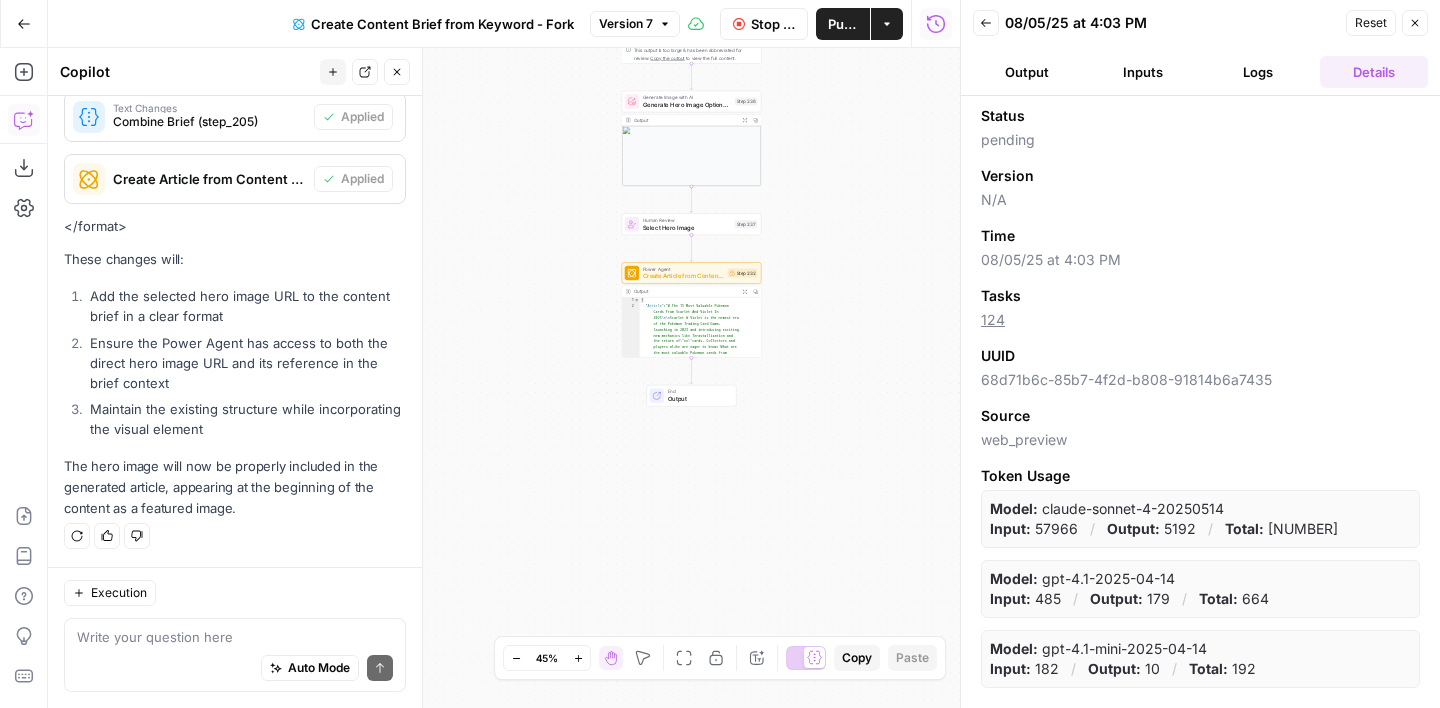 click on "Logs" at bounding box center [1259, 72] 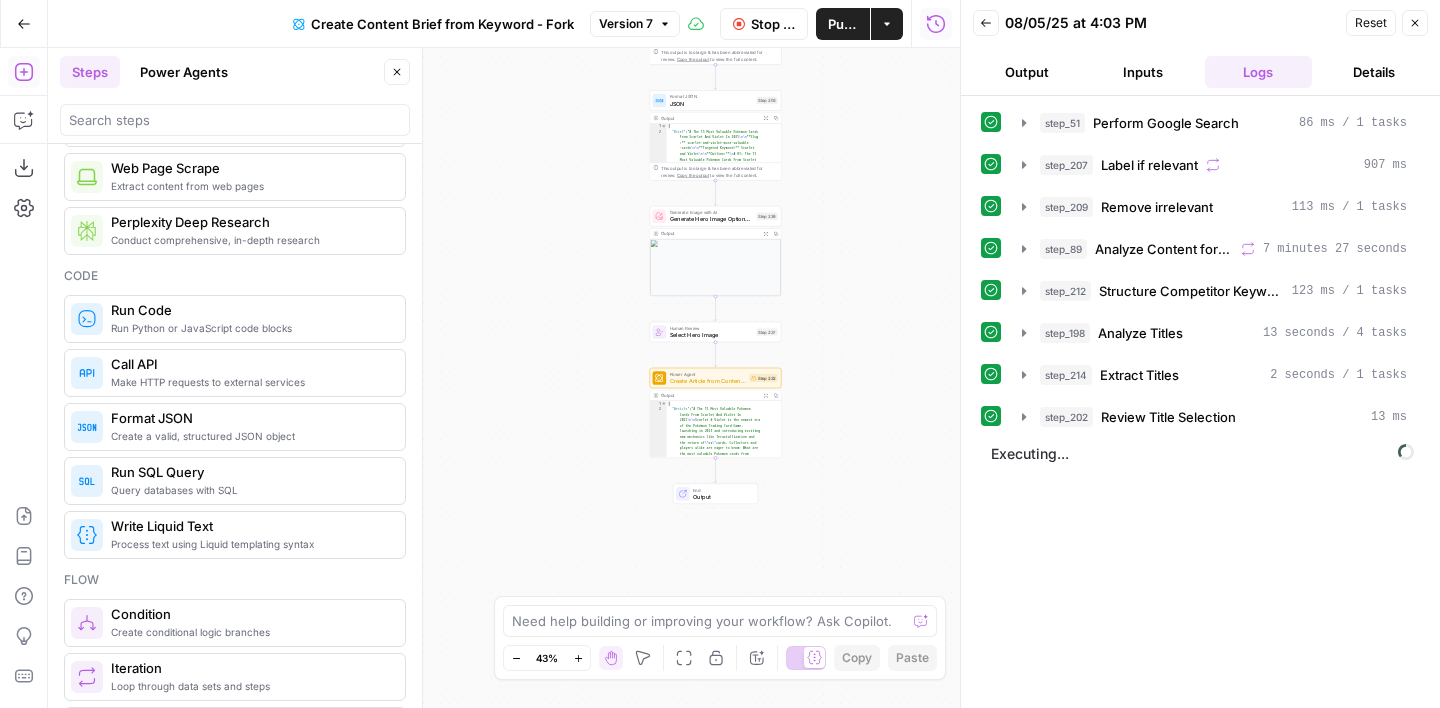 scroll, scrollTop: 0, scrollLeft: 0, axis: both 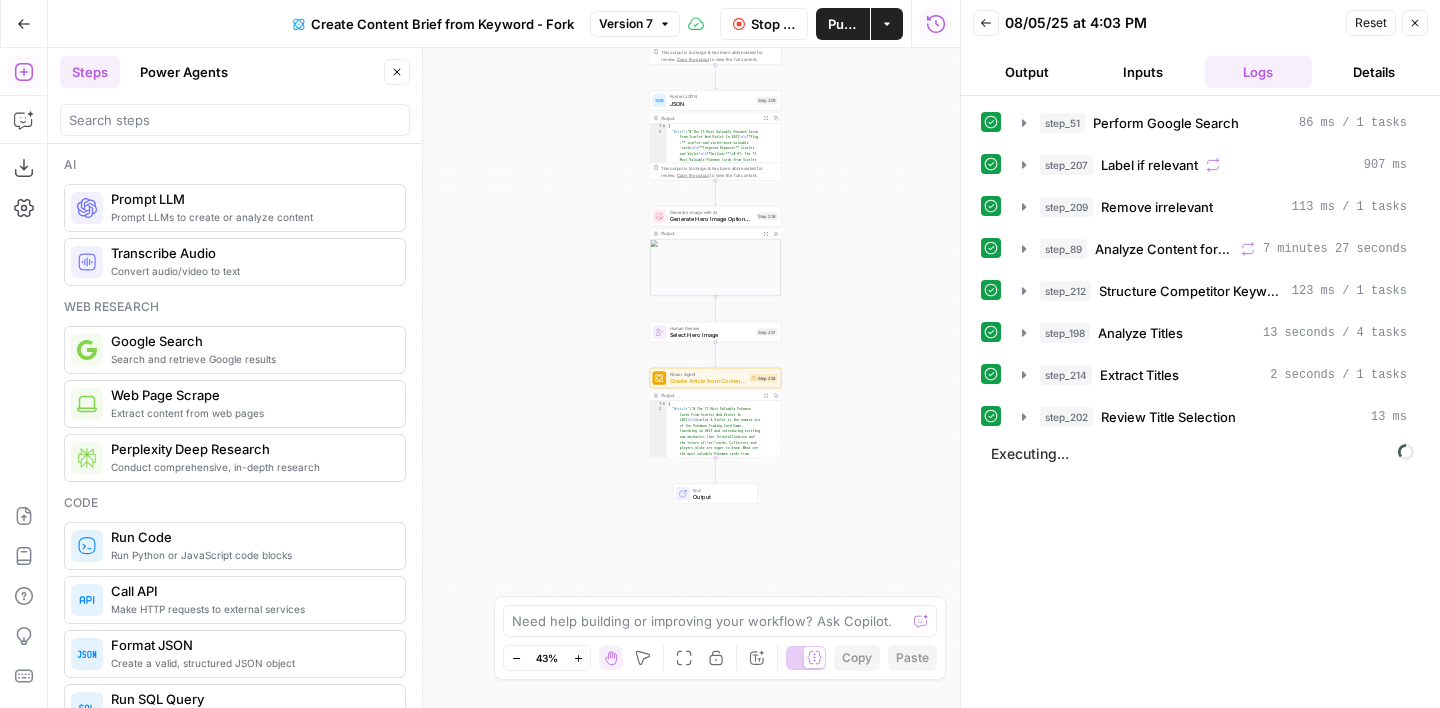 click on "Power Agents" at bounding box center [184, 72] 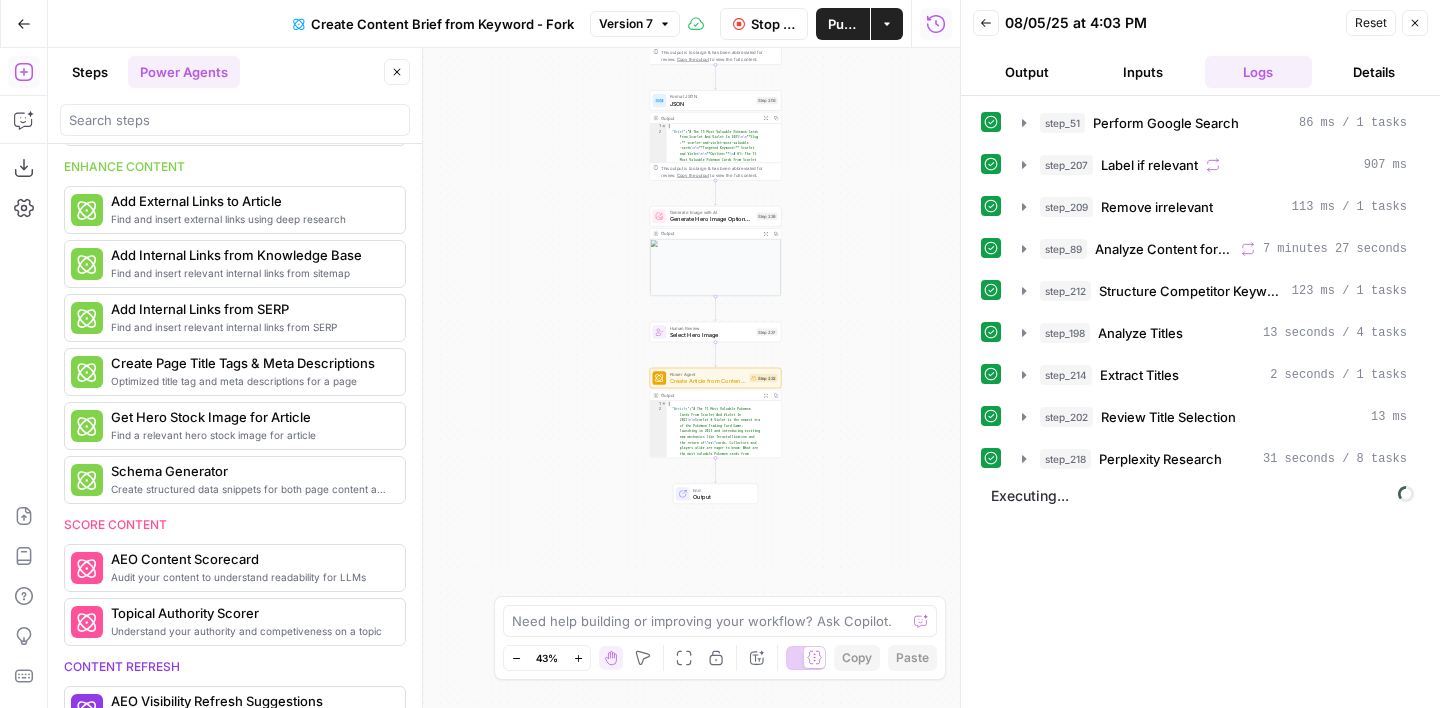 scroll, scrollTop: 340, scrollLeft: 0, axis: vertical 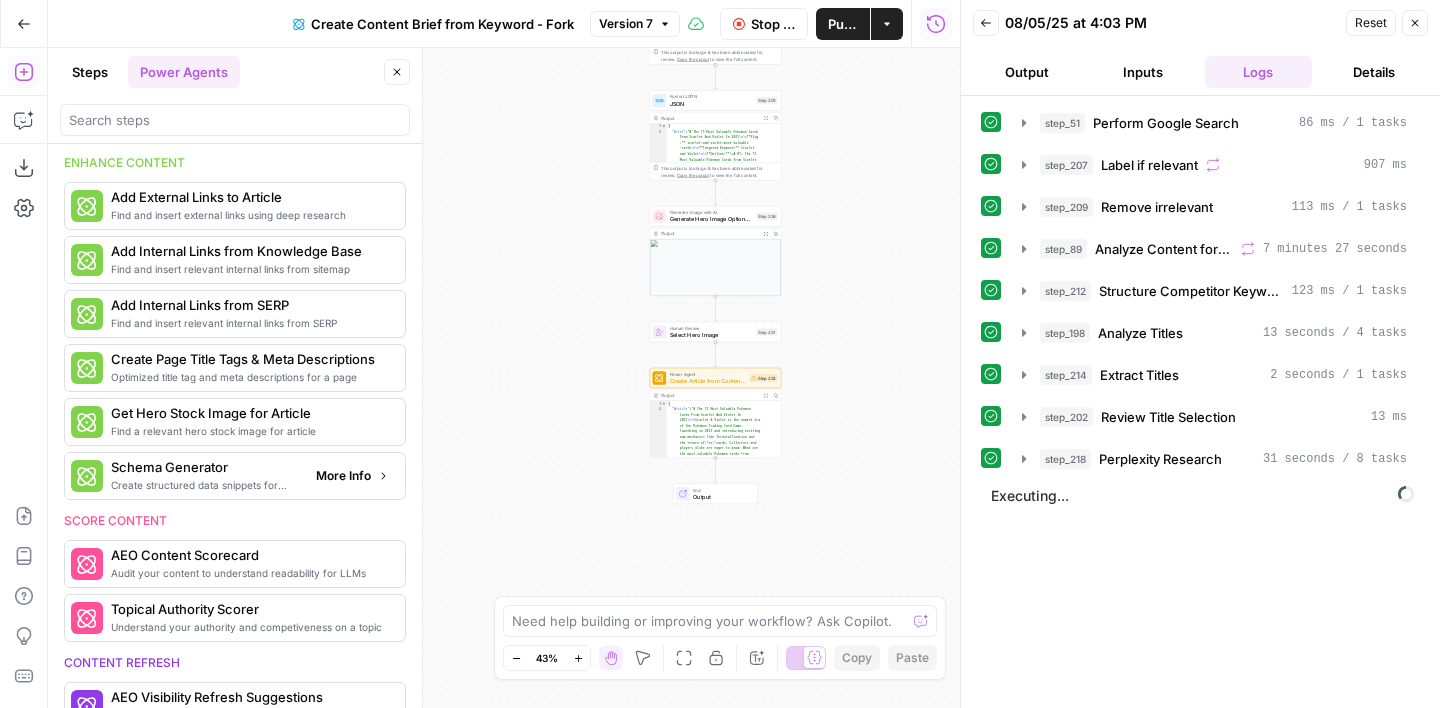 click on "More Info" at bounding box center (352, 476) 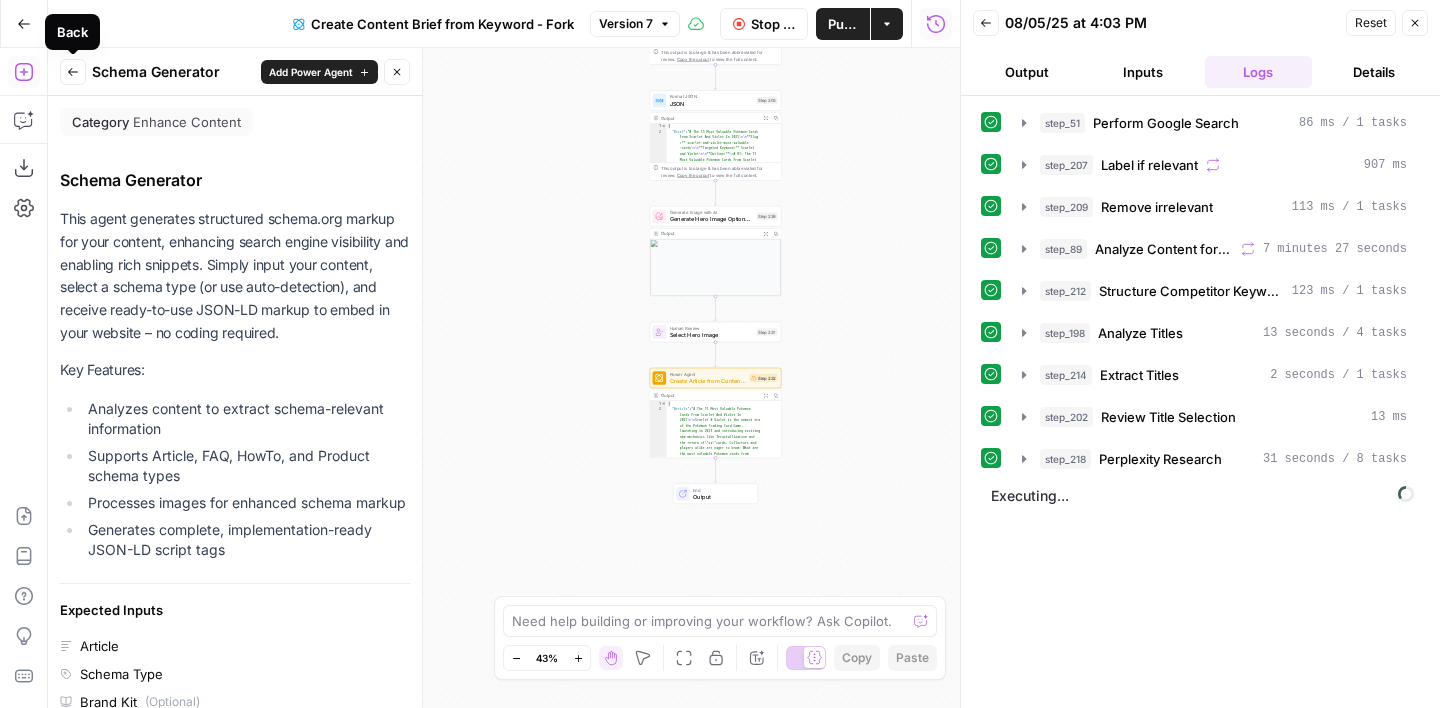 click 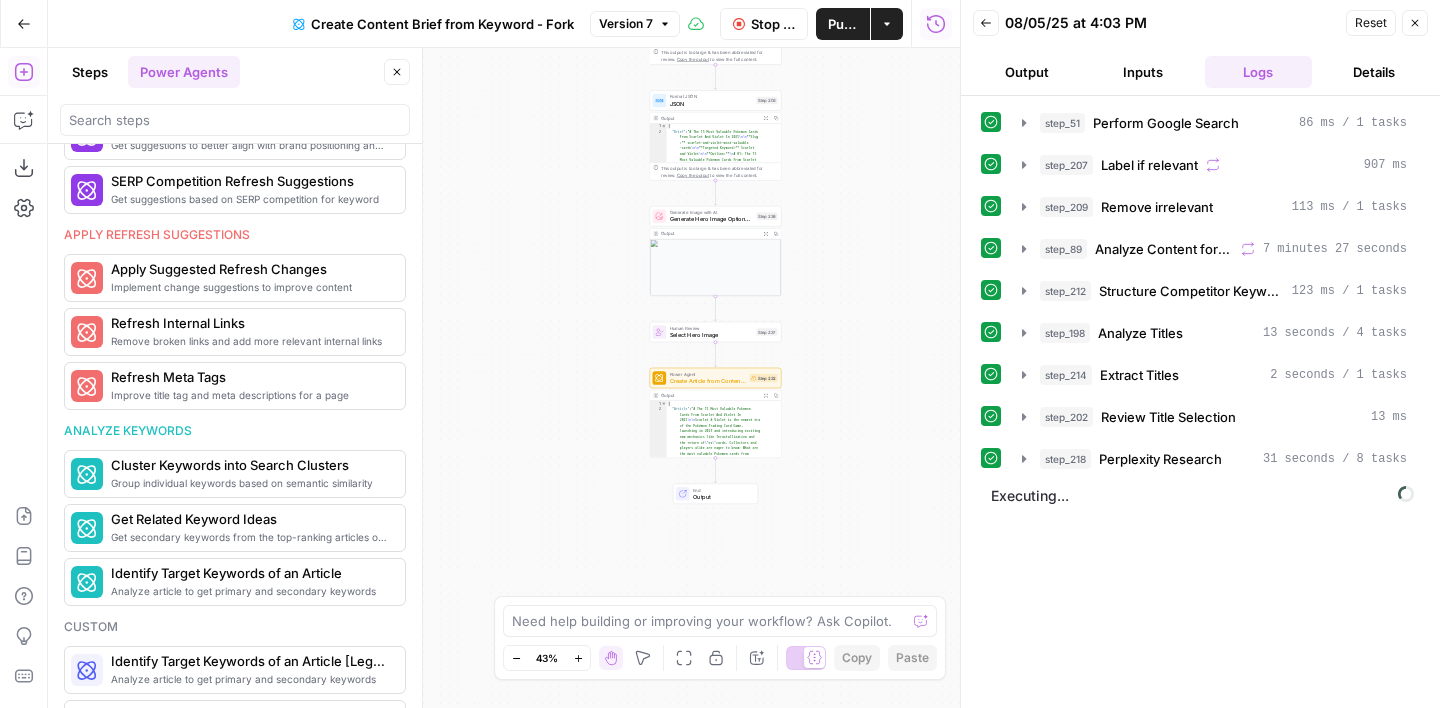 scroll, scrollTop: 961, scrollLeft: 0, axis: vertical 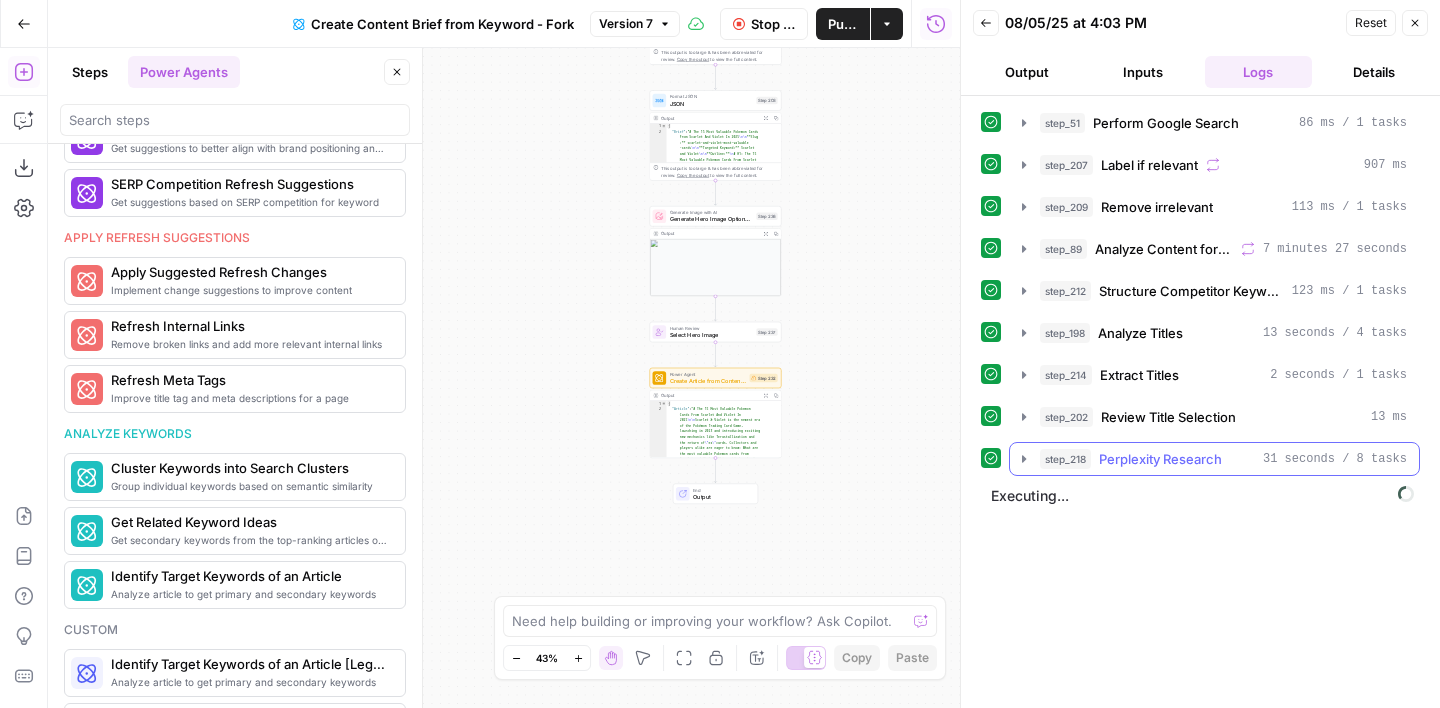click 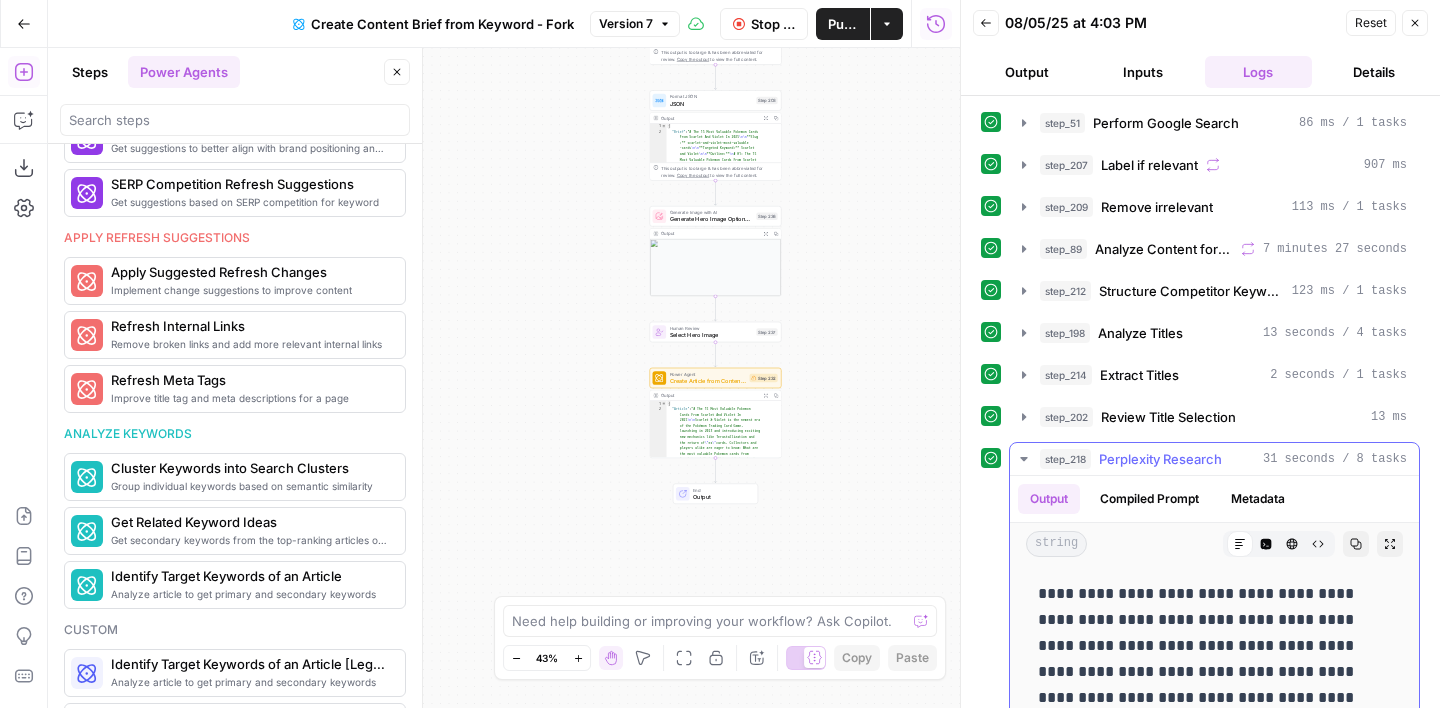 click 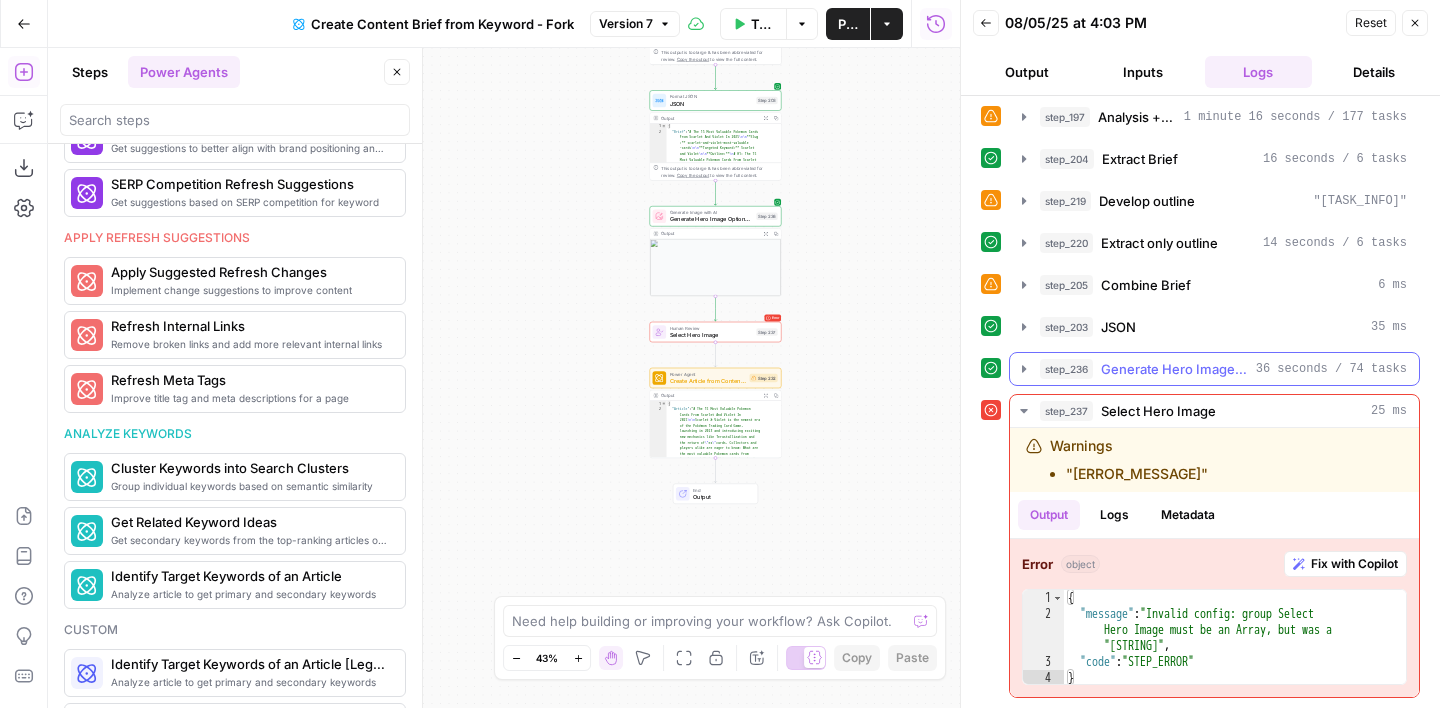 scroll, scrollTop: 403, scrollLeft: 0, axis: vertical 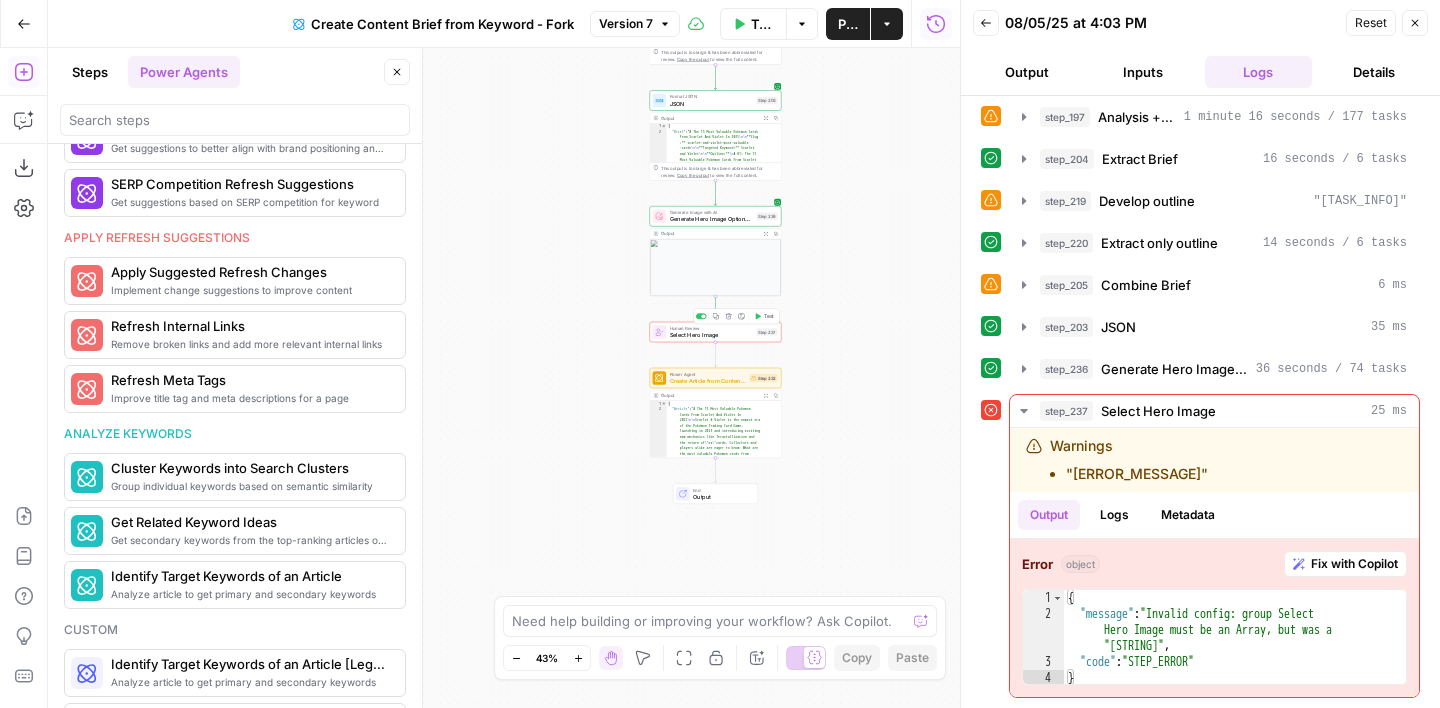 click on "Step 237" at bounding box center (766, 332) 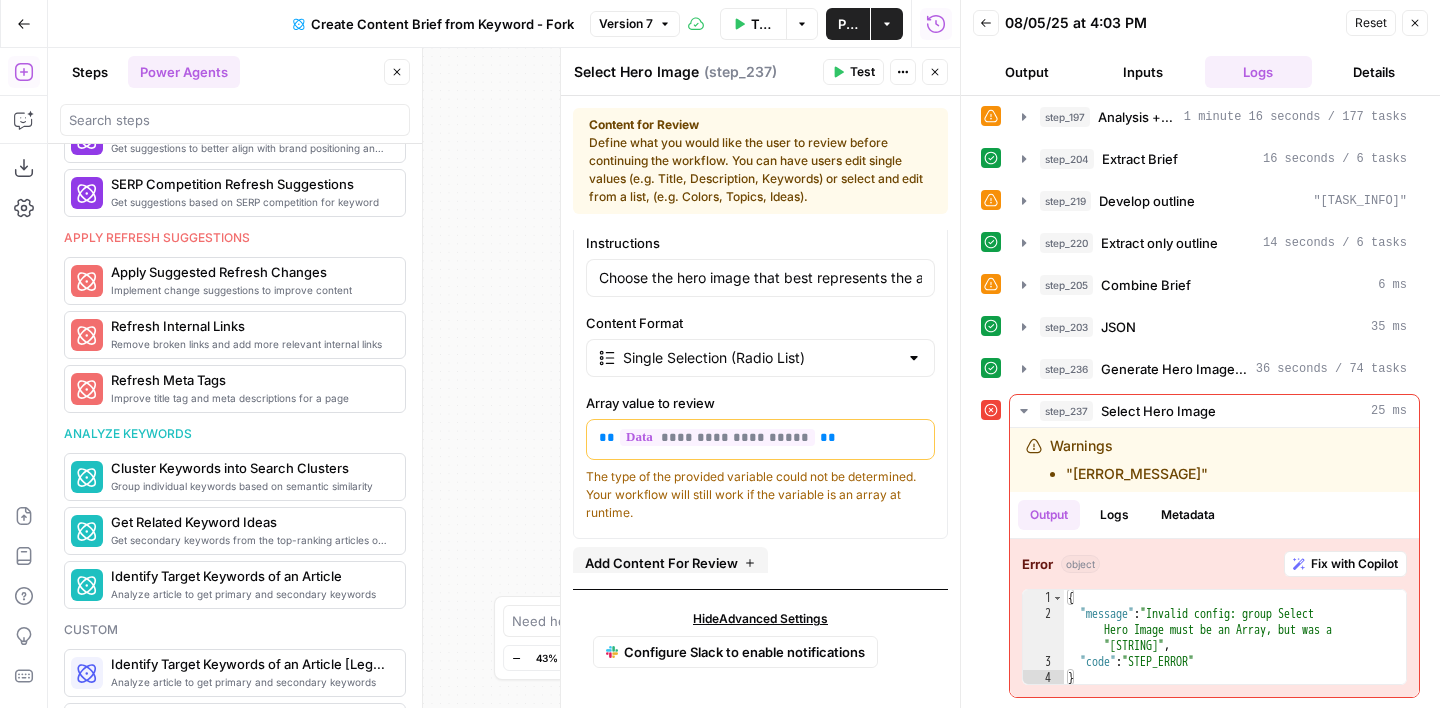 scroll, scrollTop: 81, scrollLeft: 0, axis: vertical 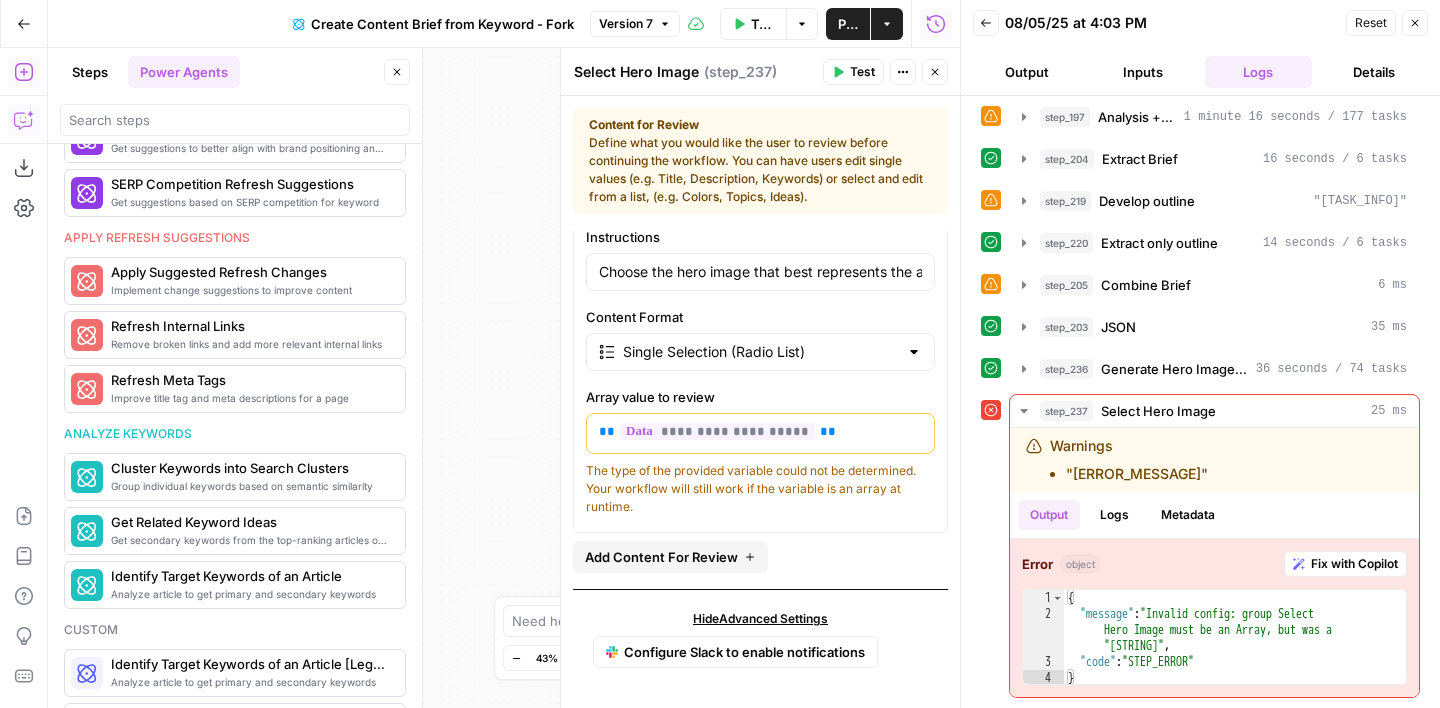 click 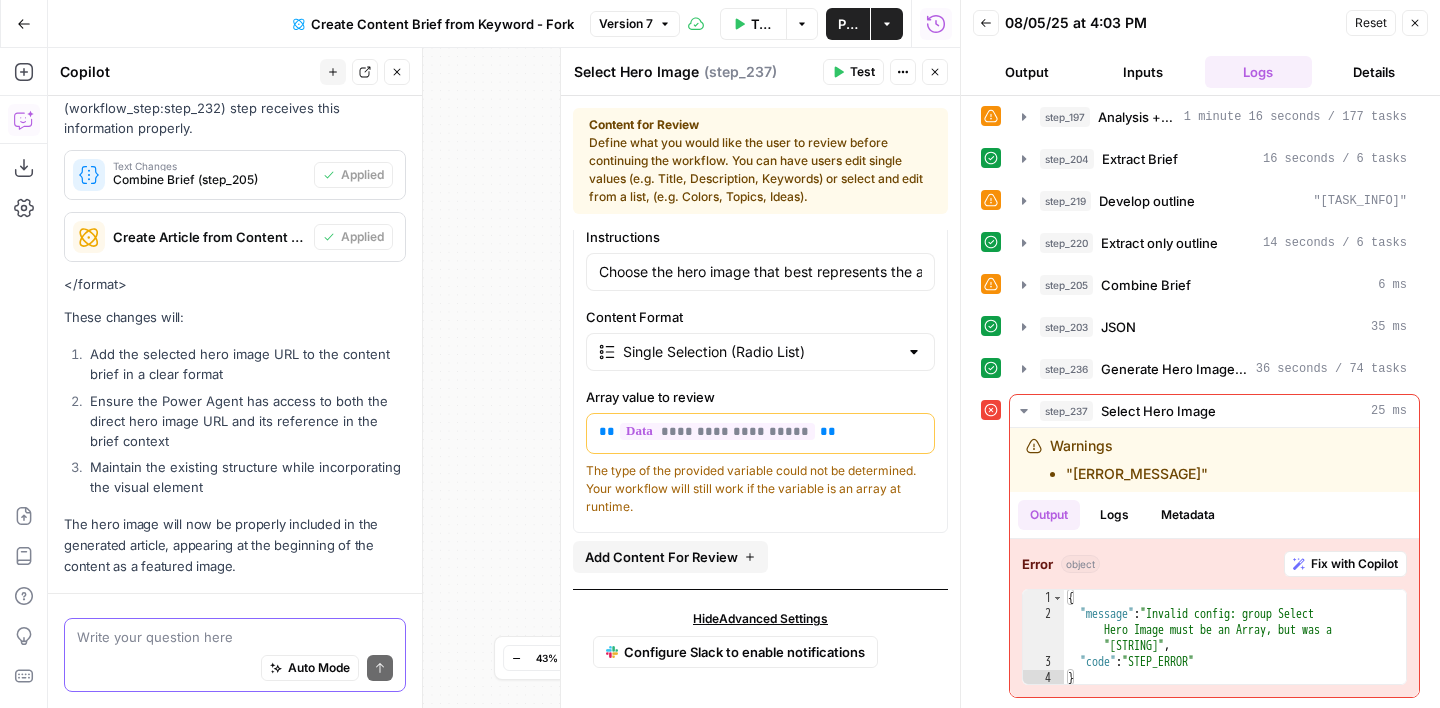 scroll, scrollTop: 615, scrollLeft: 0, axis: vertical 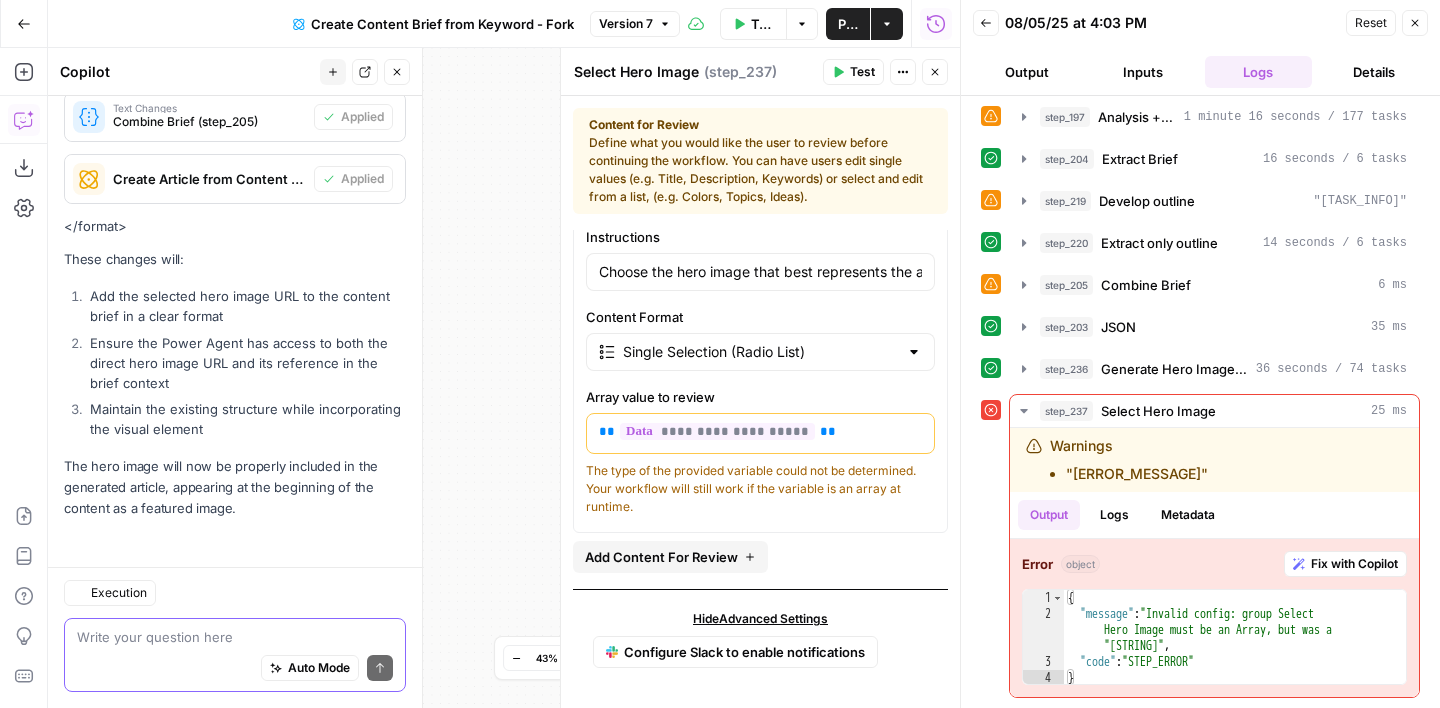 click at bounding box center (235, 637) 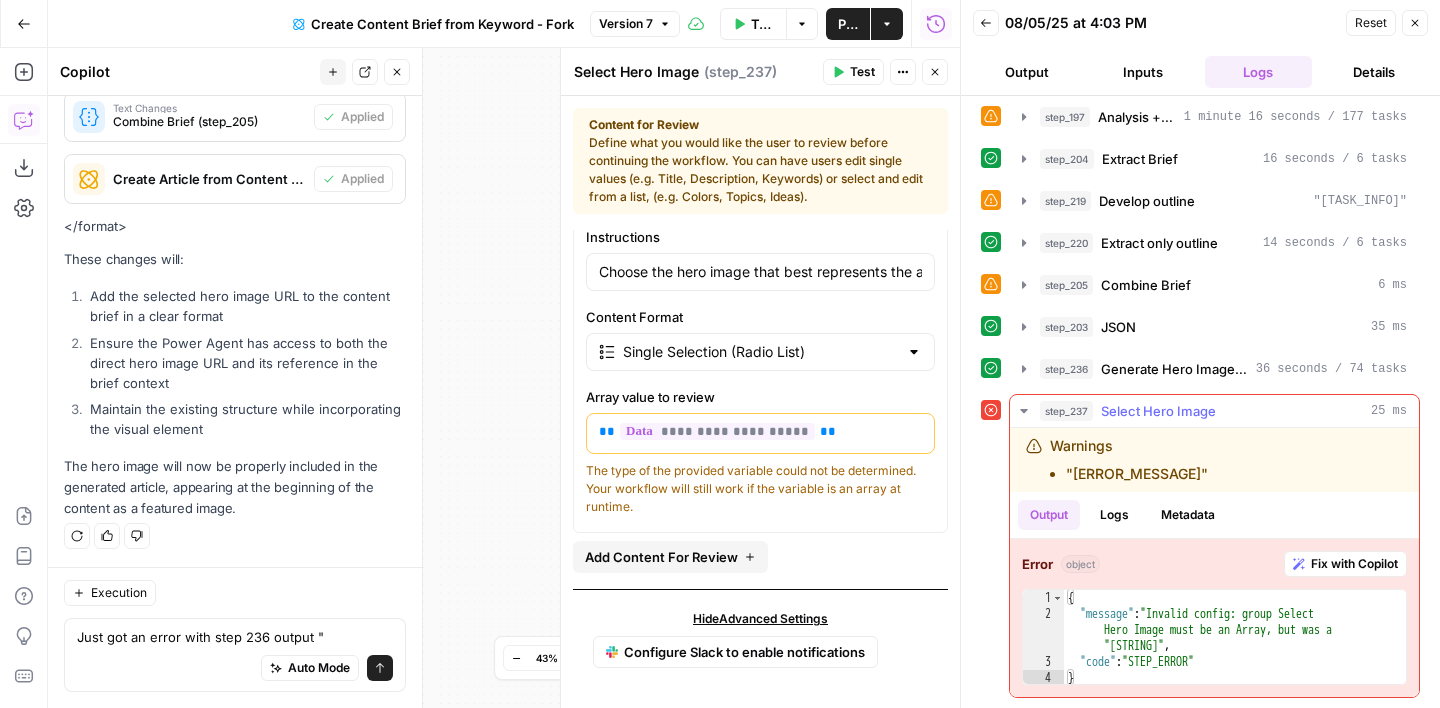 drag, startPoint x: 1058, startPoint y: 449, endPoint x: 1182, endPoint y: 487, distance: 129.69194 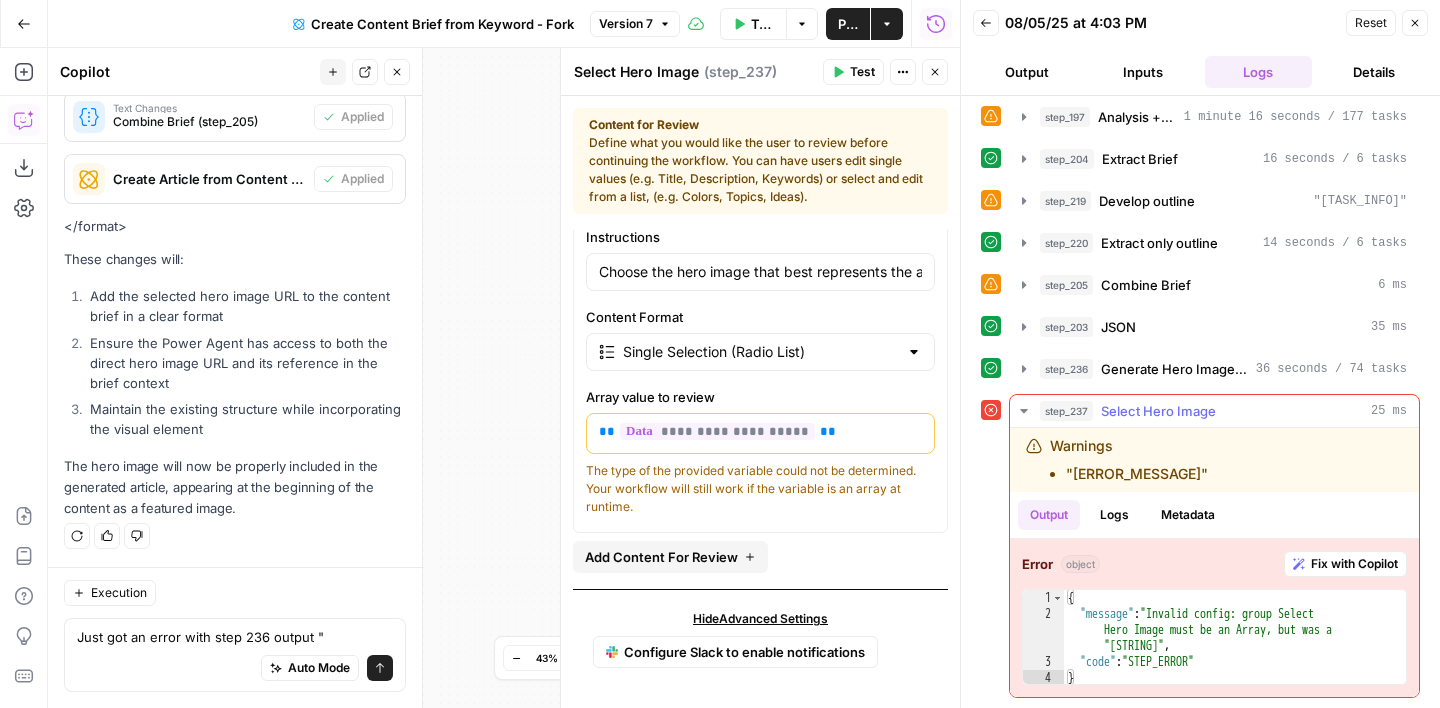 click on "Warnings Variable `step_236.output.data` is missing the key `data`" at bounding box center (1214, 460) 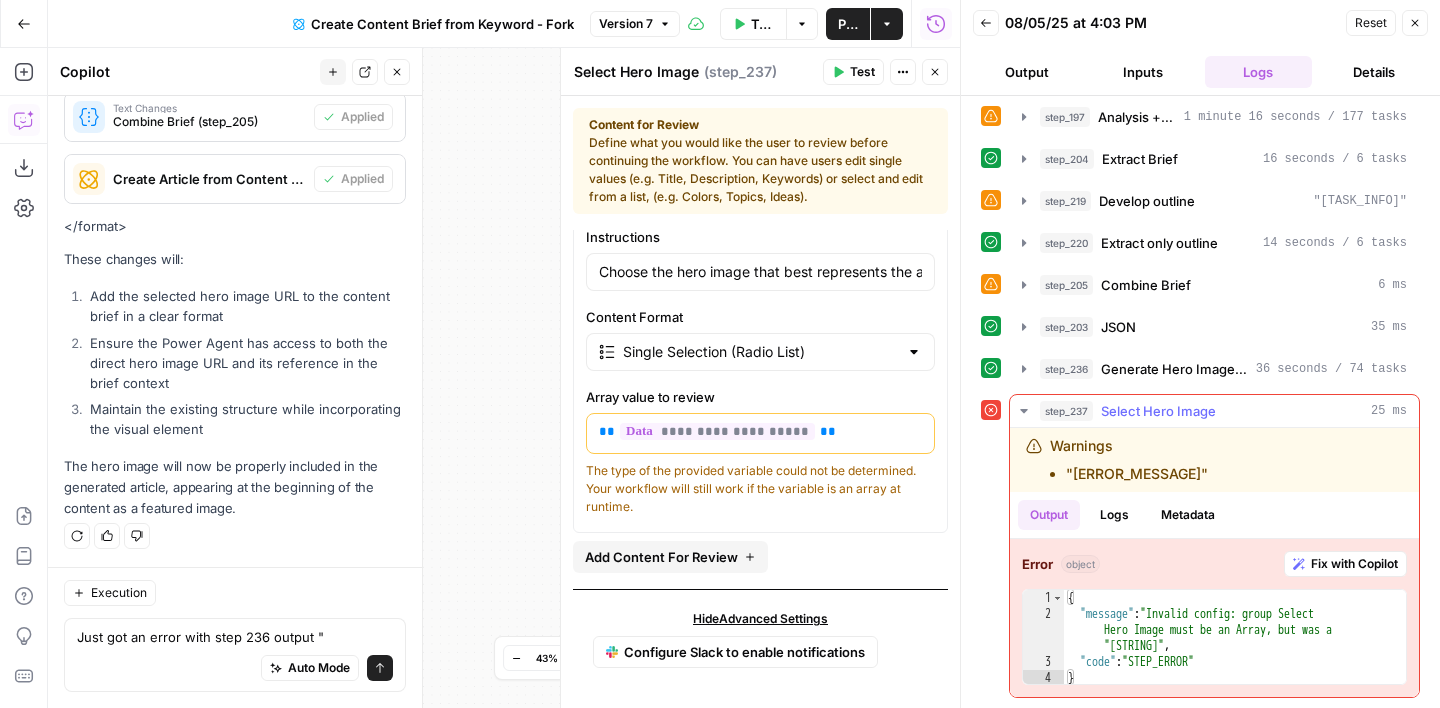 copy on "Variable `step_236.output.data` is missing the key `data`" 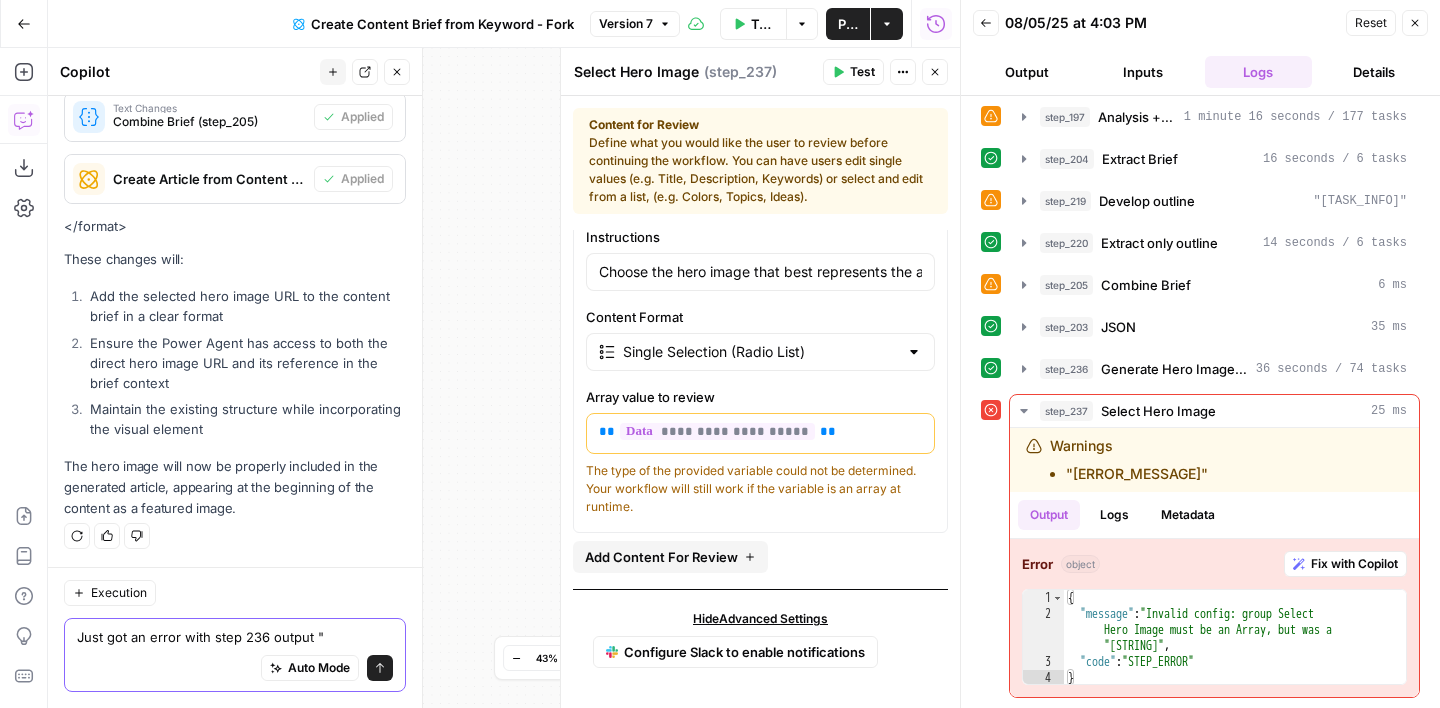 click on "Just got an error with step 236 output "" at bounding box center [235, 637] 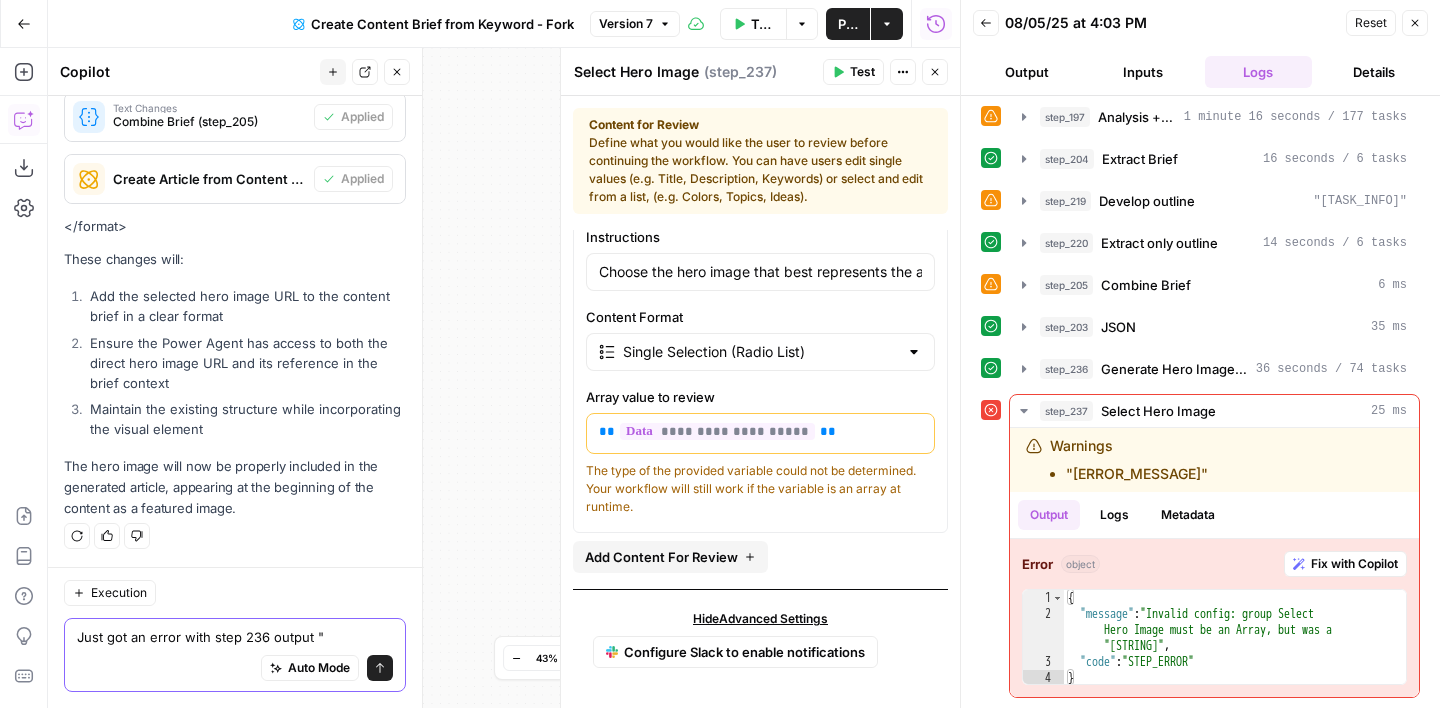 paste on "Variable `step_236.output.data` is missing the key `data`" 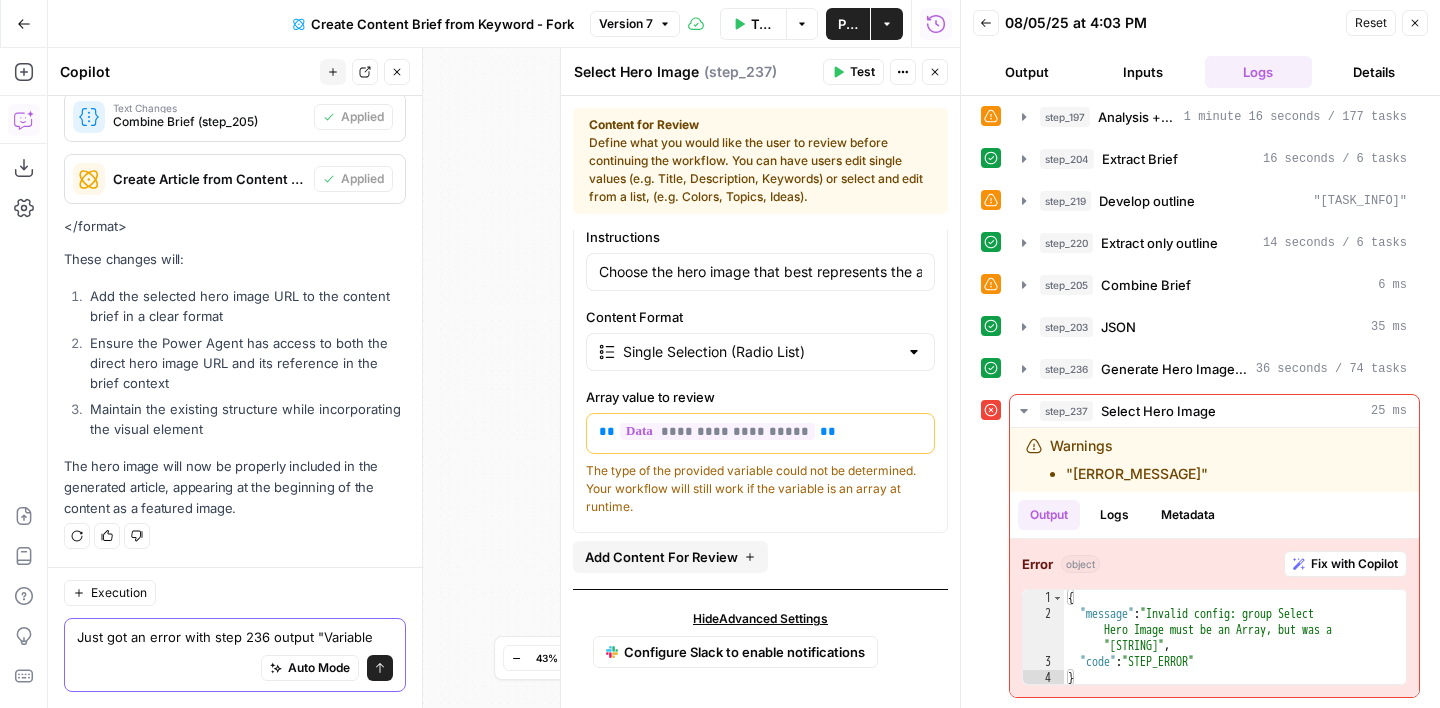 scroll, scrollTop: 635, scrollLeft: 0, axis: vertical 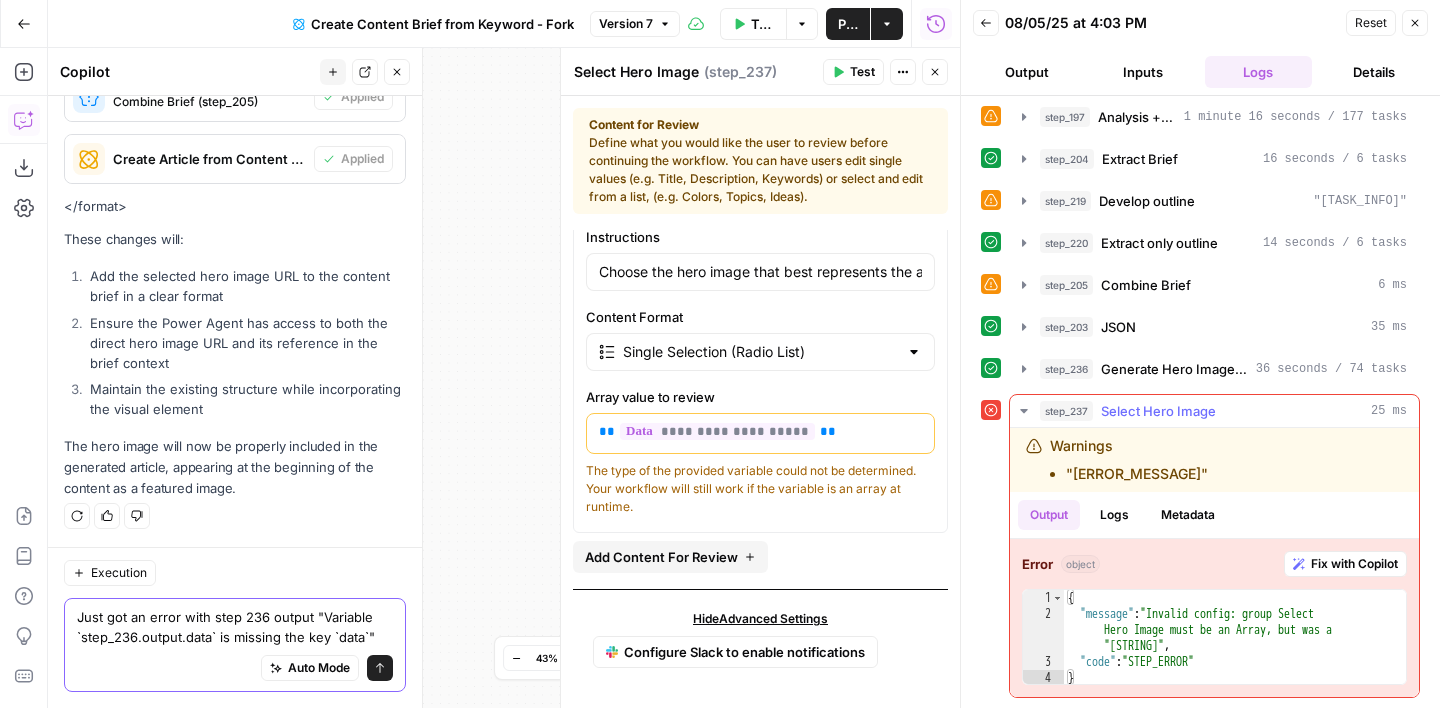 type on "Just got an error with step 236 output "Variable `step_236.output.data` is missing the key `data`"" 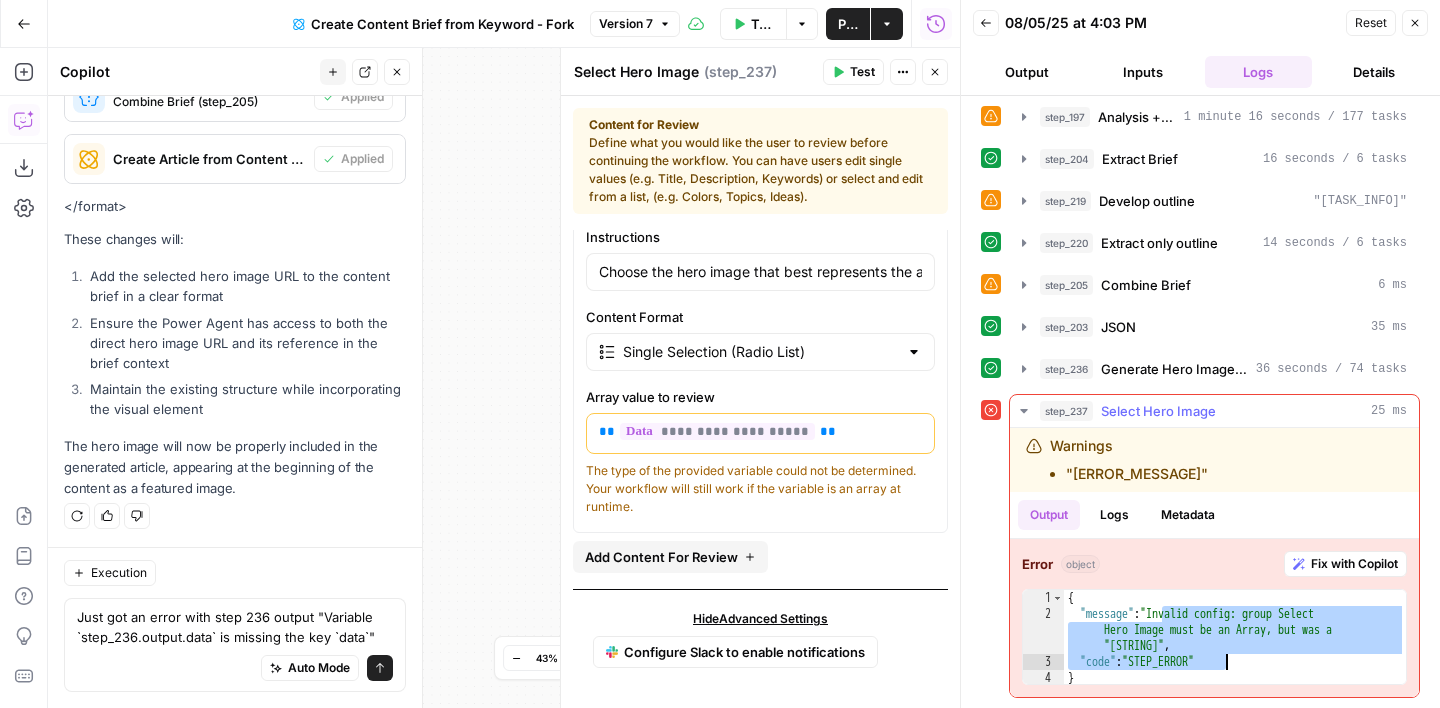 drag, startPoint x: 1162, startPoint y: 610, endPoint x: 1279, endPoint y: 667, distance: 130.14607 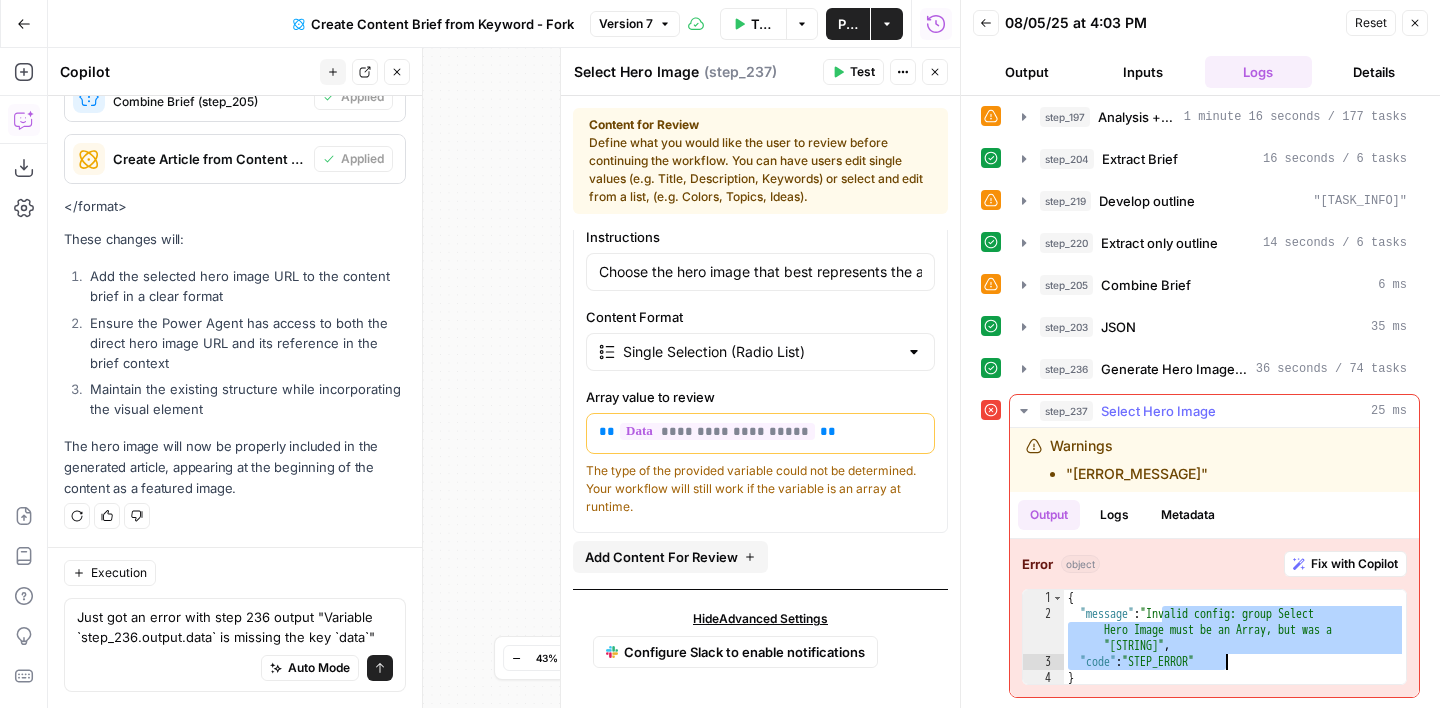 click on "{    "message" :  "Invalid config: group Select         Hero Image must be an Array, but was a         String: " ,    "code" :  "STEP_ERROR" }" at bounding box center [1235, 654] 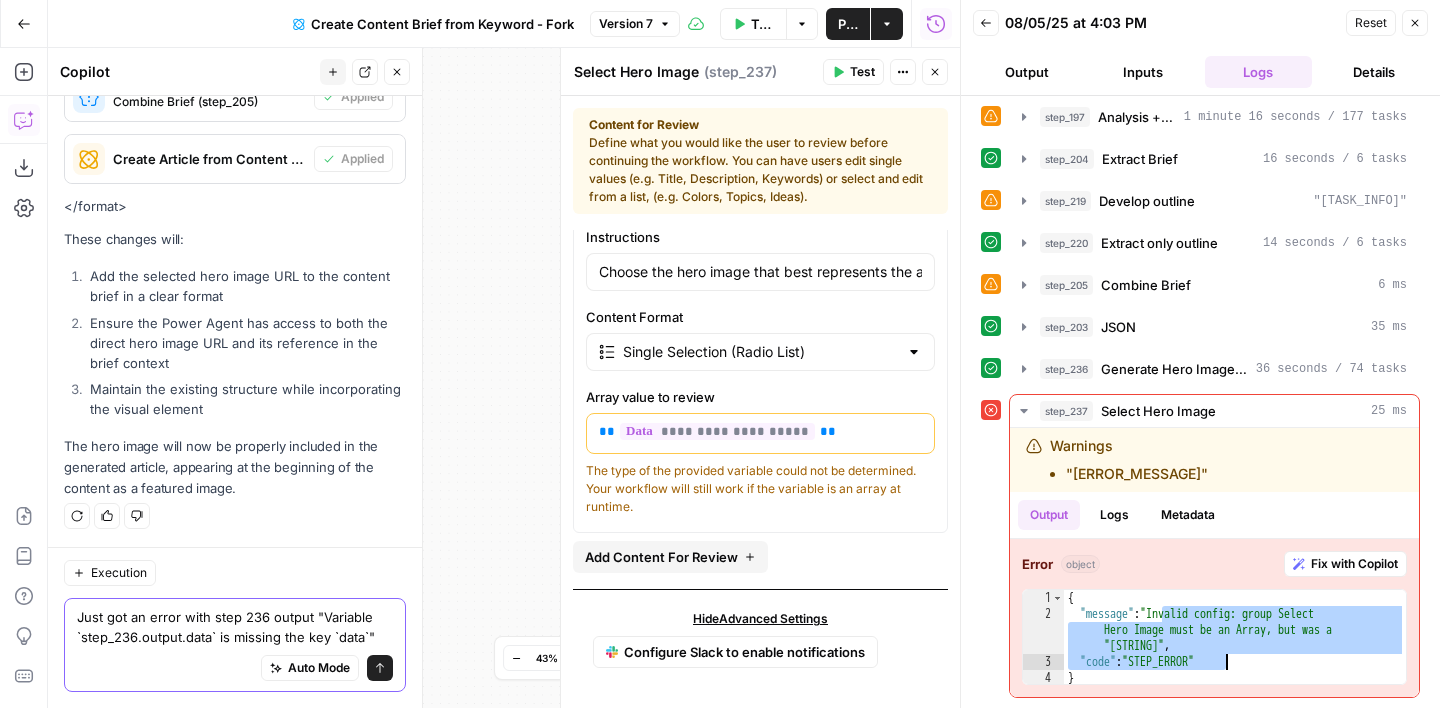 click on "Just got an error with step 236 output "Variable `step_236.output.data` is missing the key `data`"" at bounding box center [235, 627] 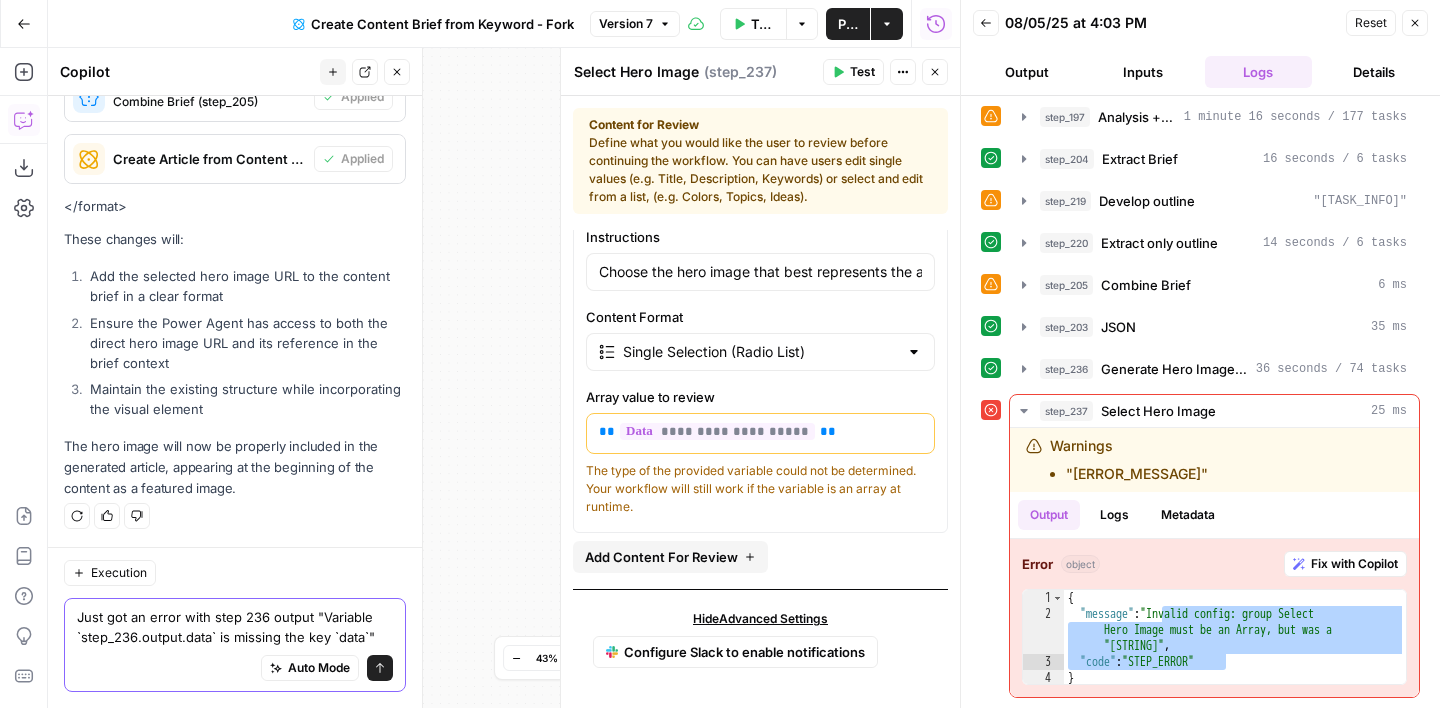 paste on ""Invalid config: group Select Hero Image must be an Array, but was a String: ",
"code": "STEP_ERROR"" 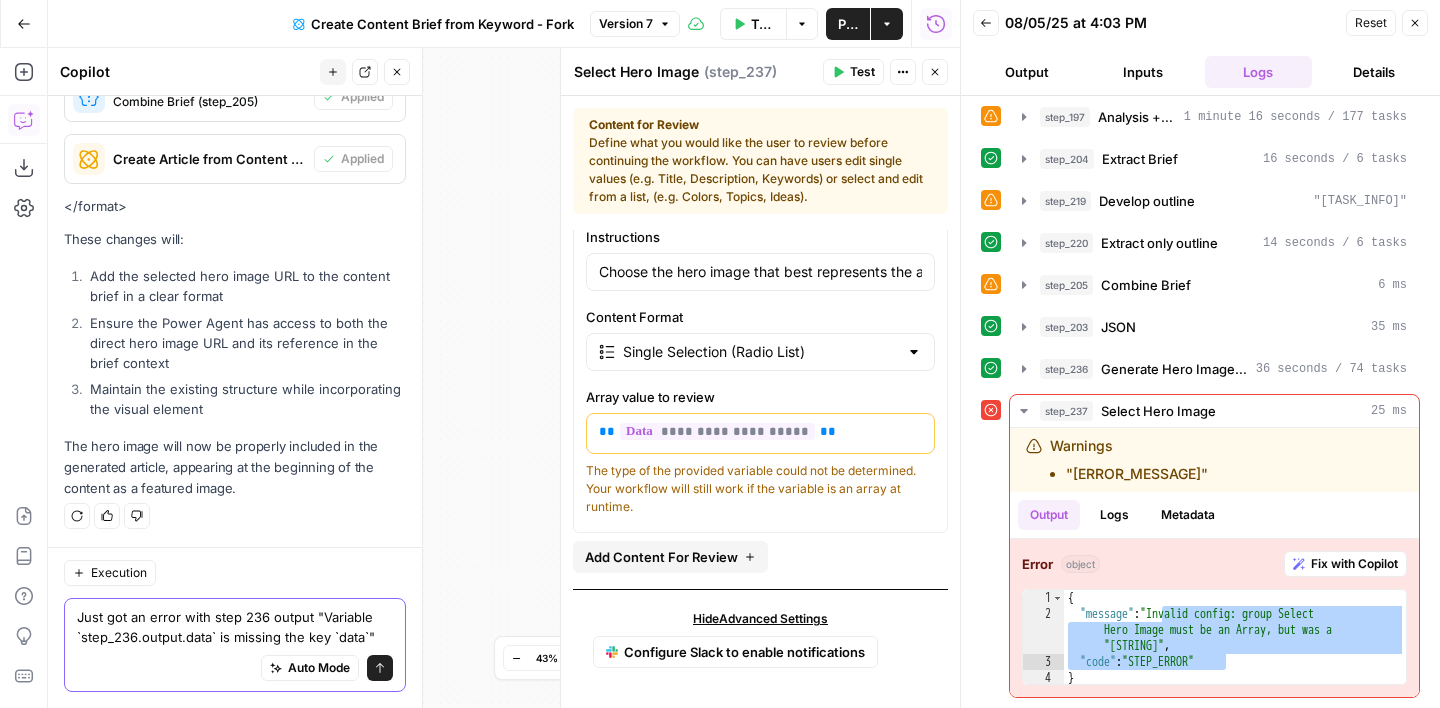 type on "Just got an error with step 236 output "Variable `step_236.output.data` is missing the key `data`" "Invalid config: group Select Hero Image must be an Array, but was a String: ",
"code": "STEP_ERROR"" 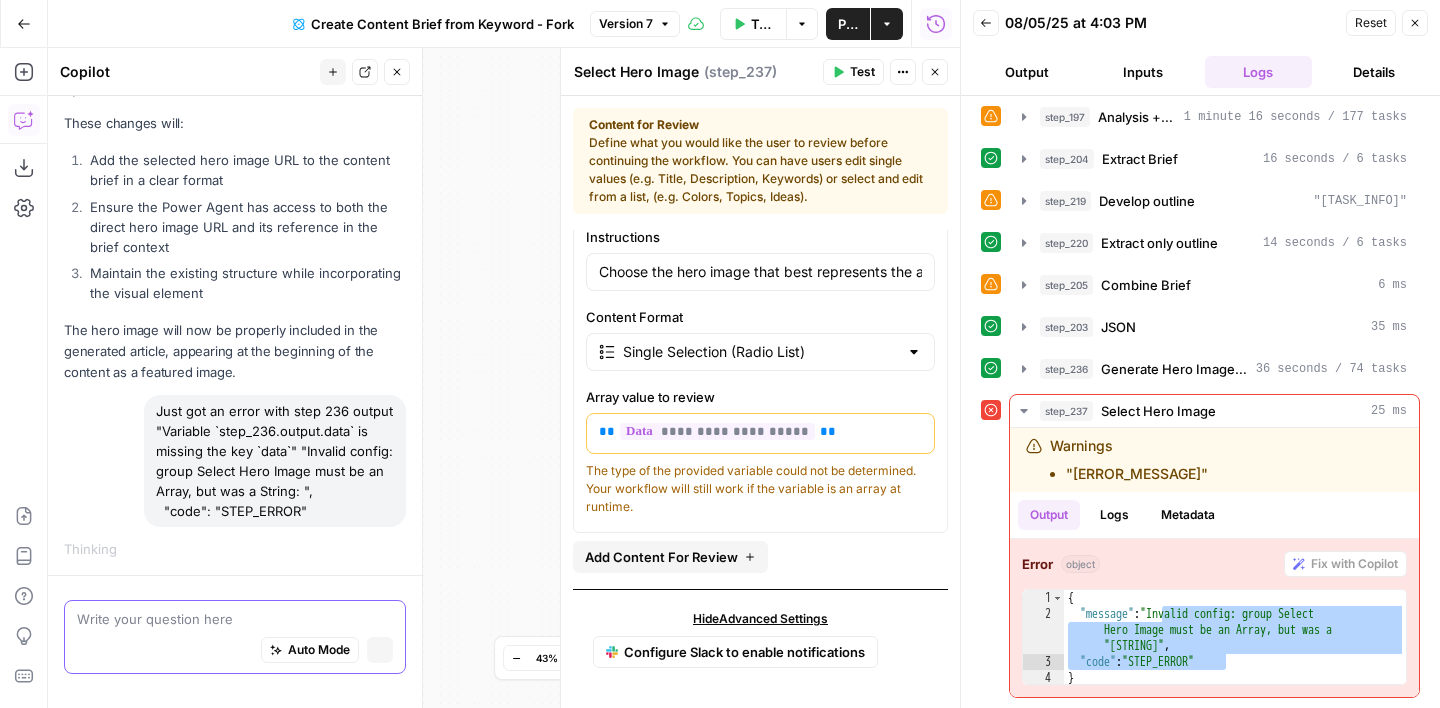 scroll, scrollTop: 701, scrollLeft: 0, axis: vertical 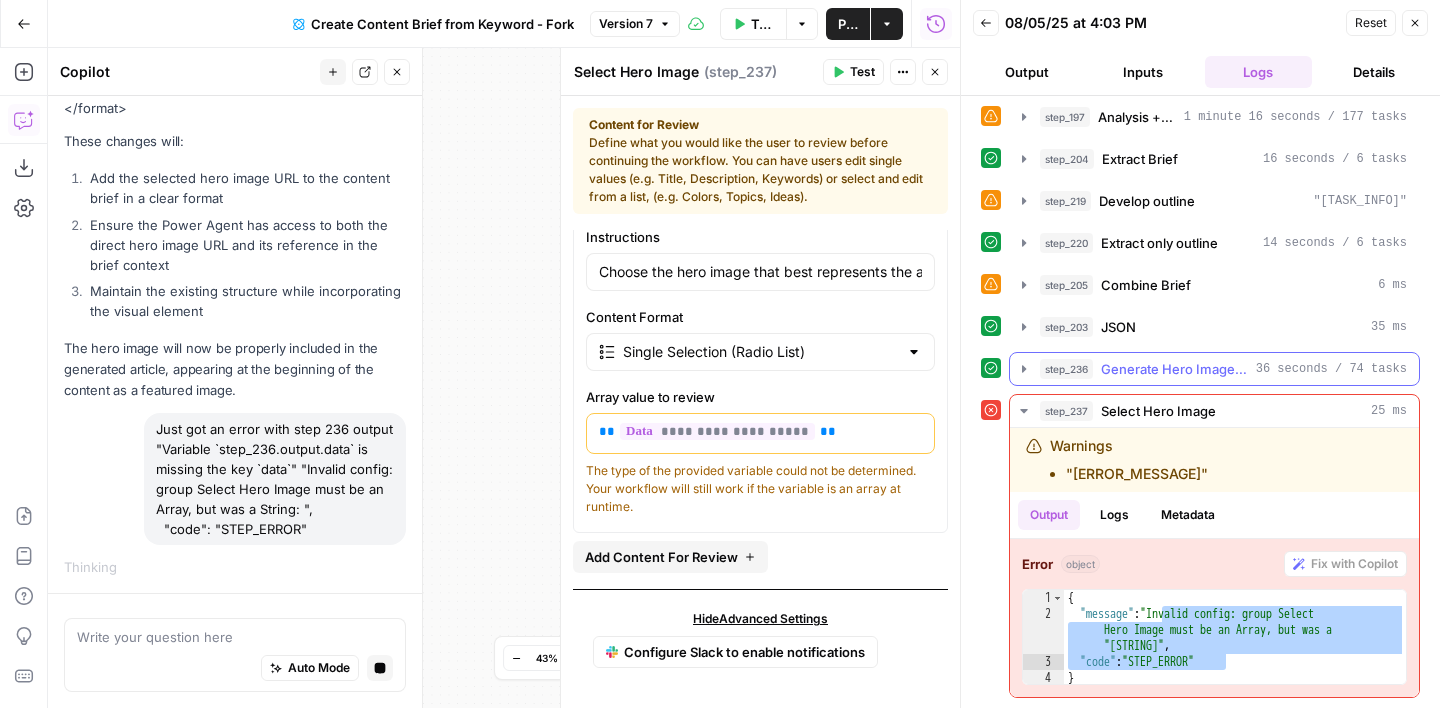click 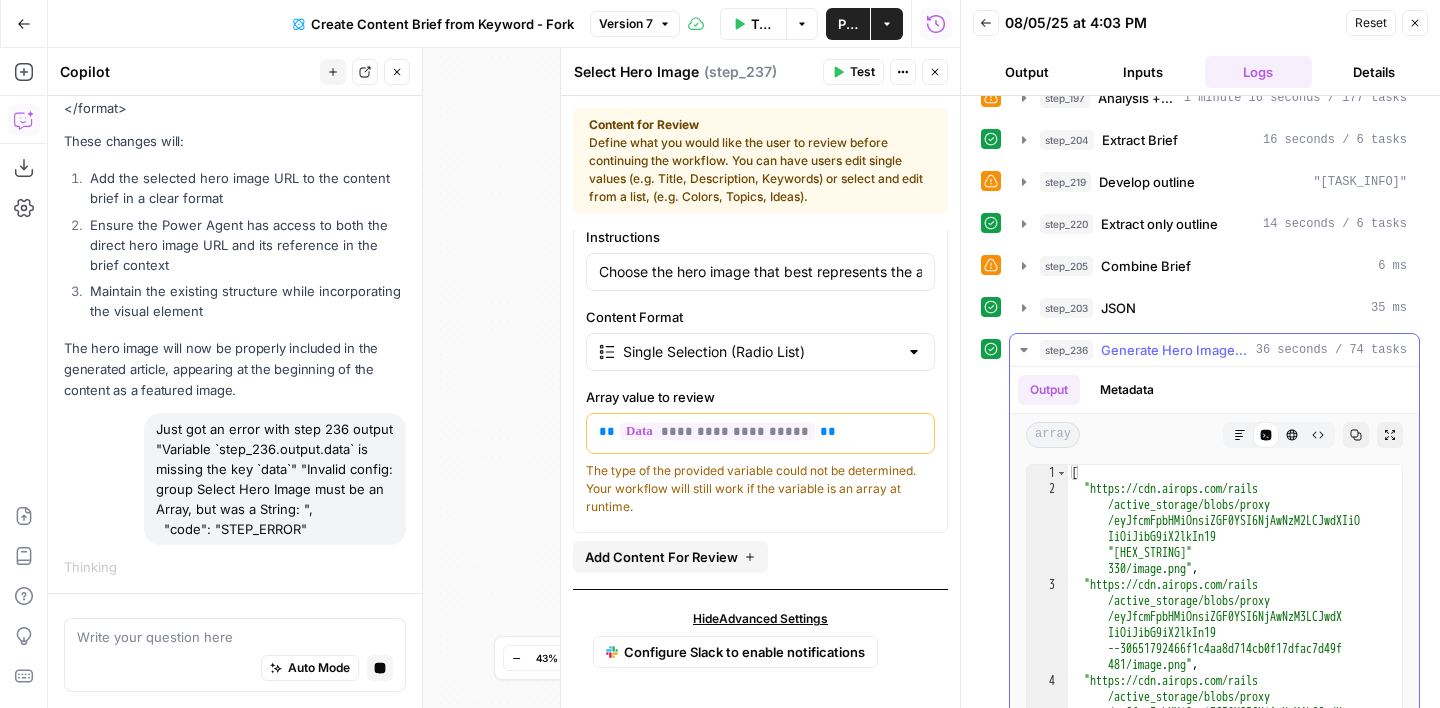 click on "Markdown" at bounding box center [1240, 435] 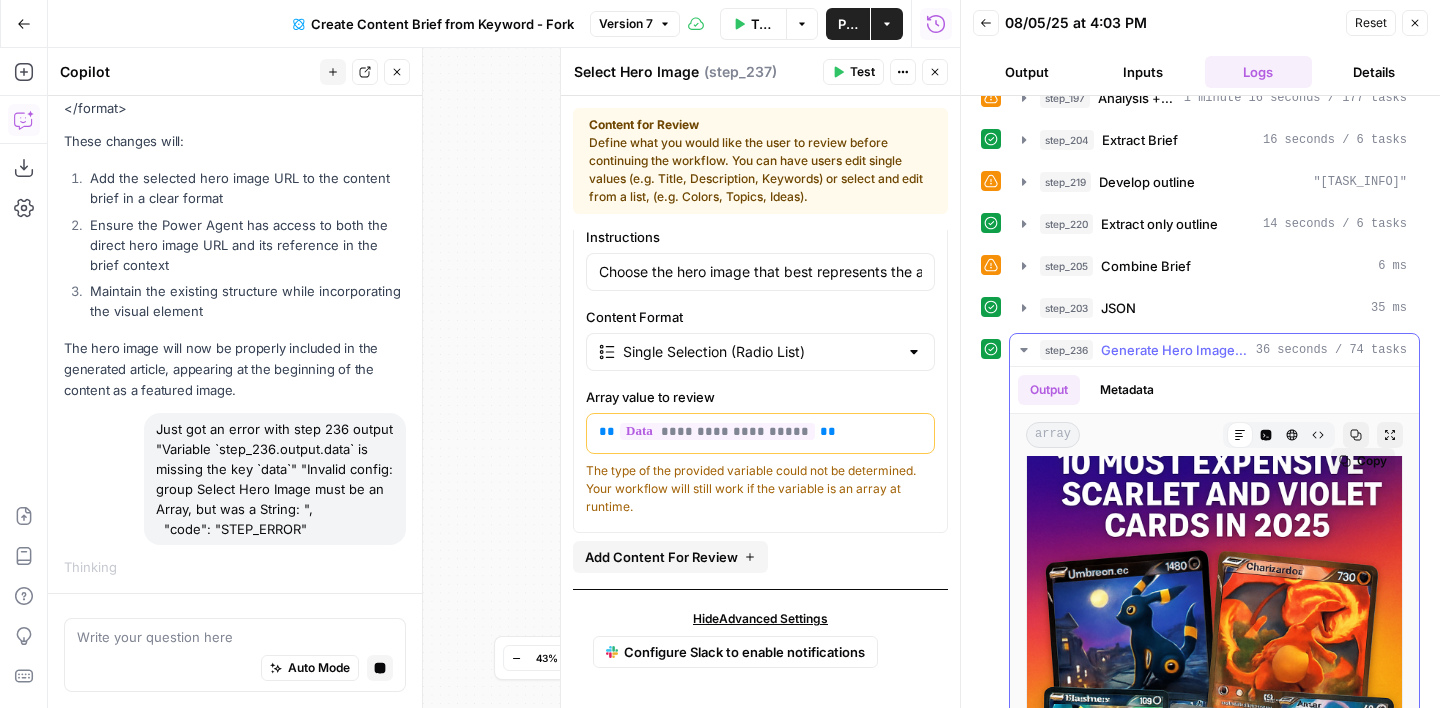 scroll, scrollTop: 0, scrollLeft: 0, axis: both 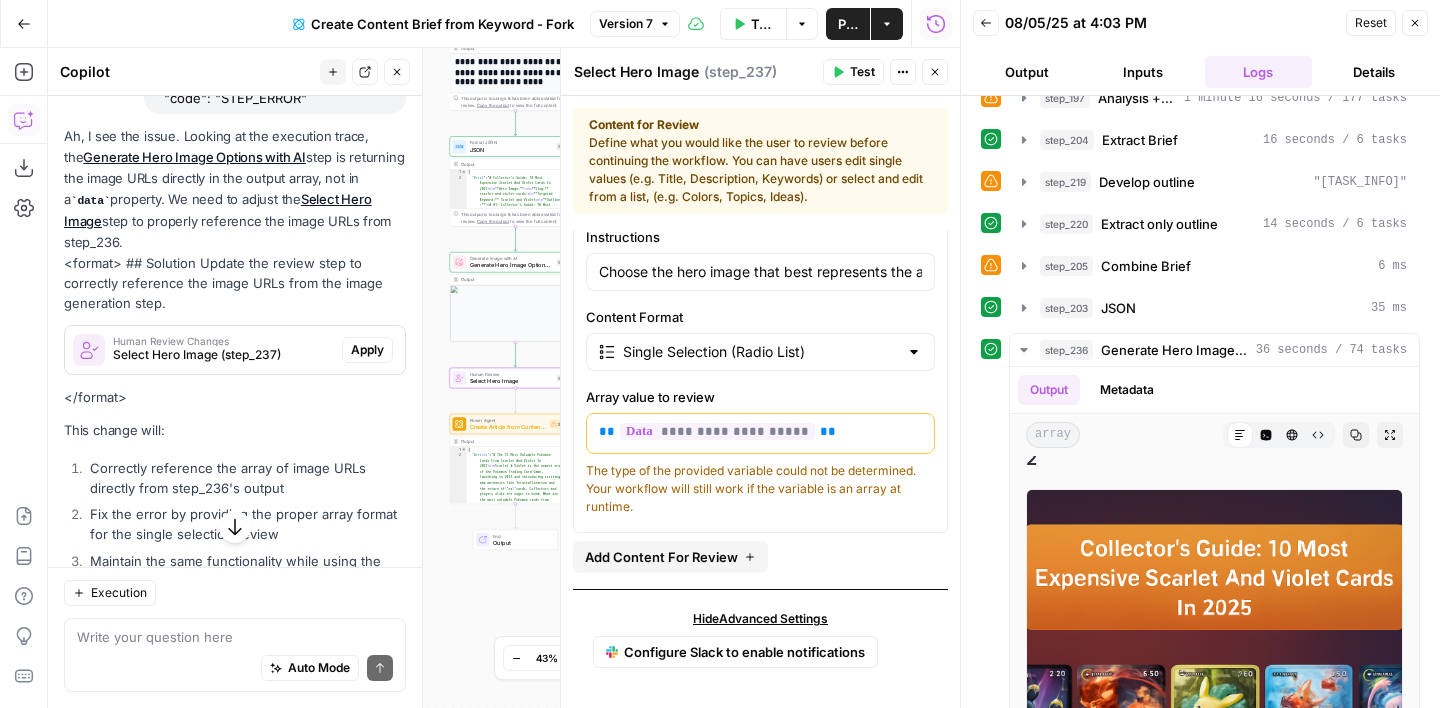 click on "Apply" at bounding box center [367, 350] 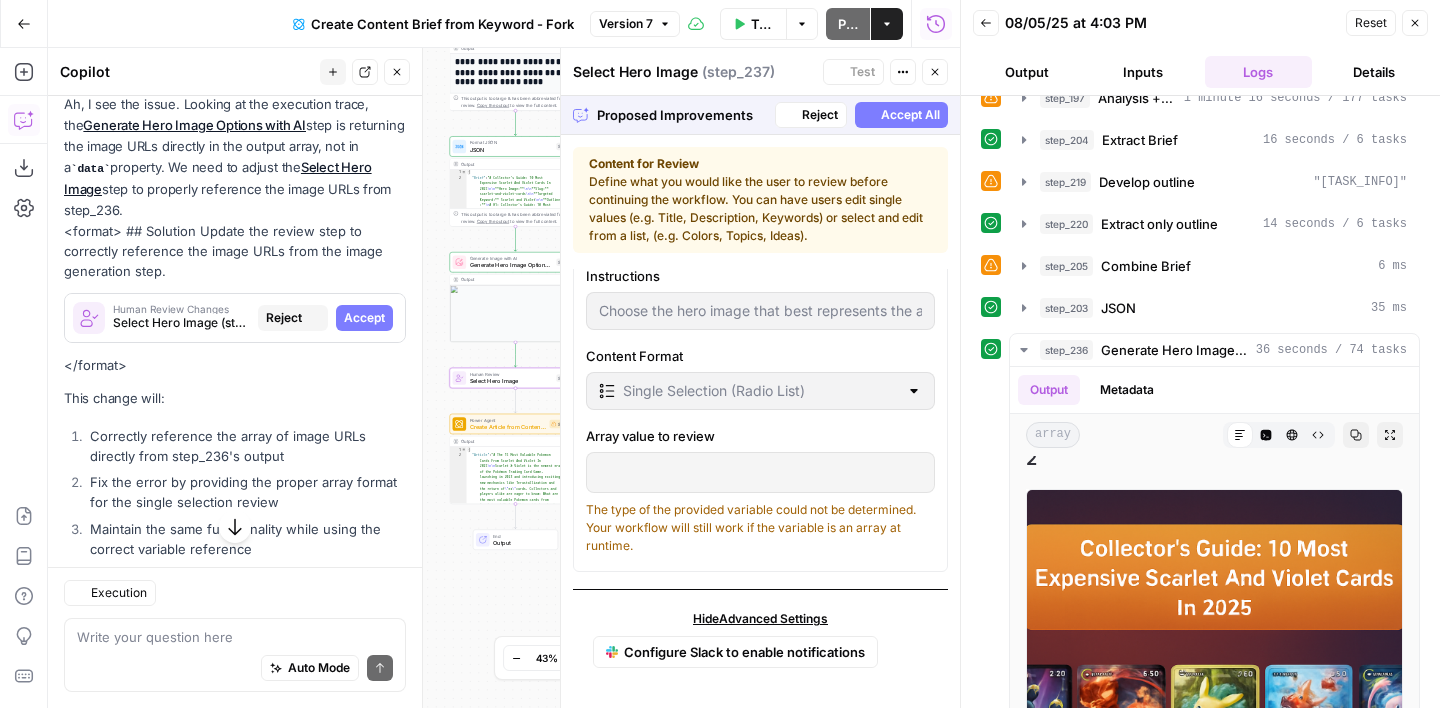 scroll, scrollTop: 1132, scrollLeft: 0, axis: vertical 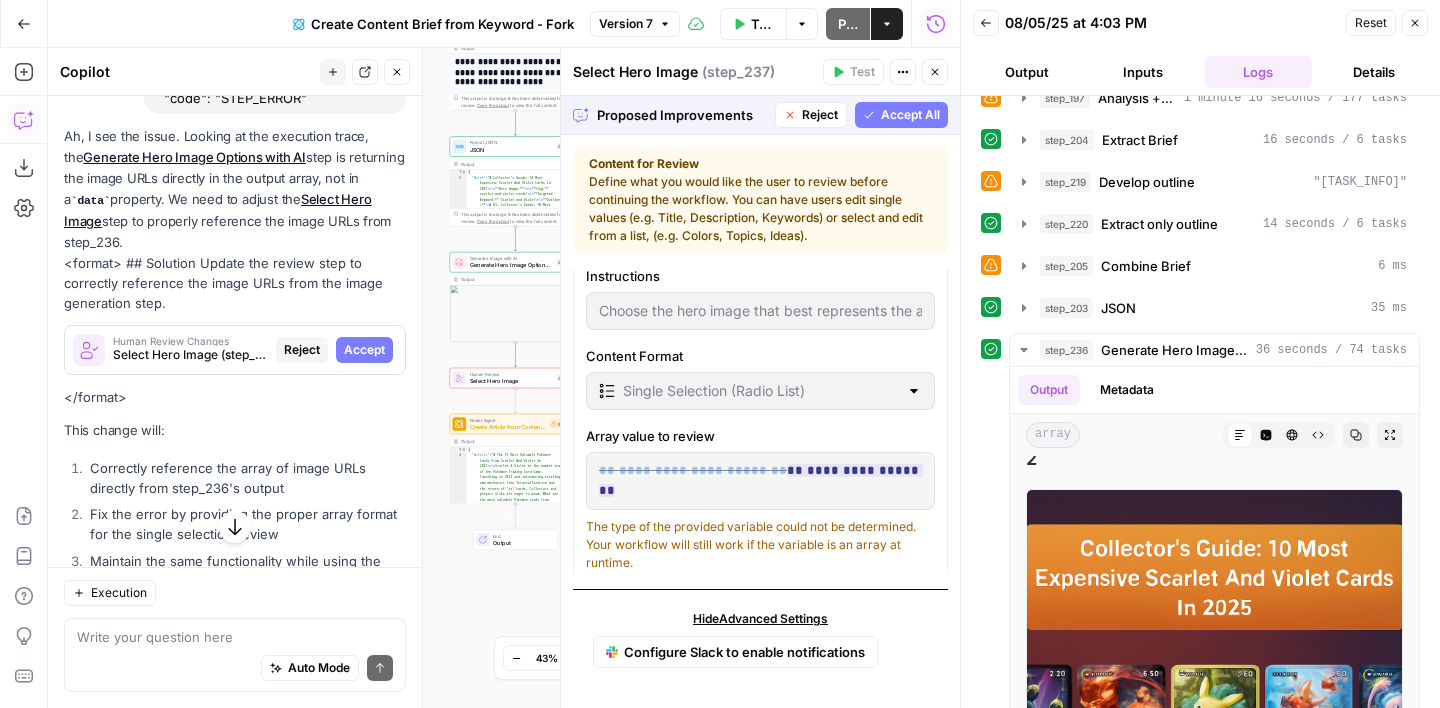 click on "Accept All" at bounding box center (910, 115) 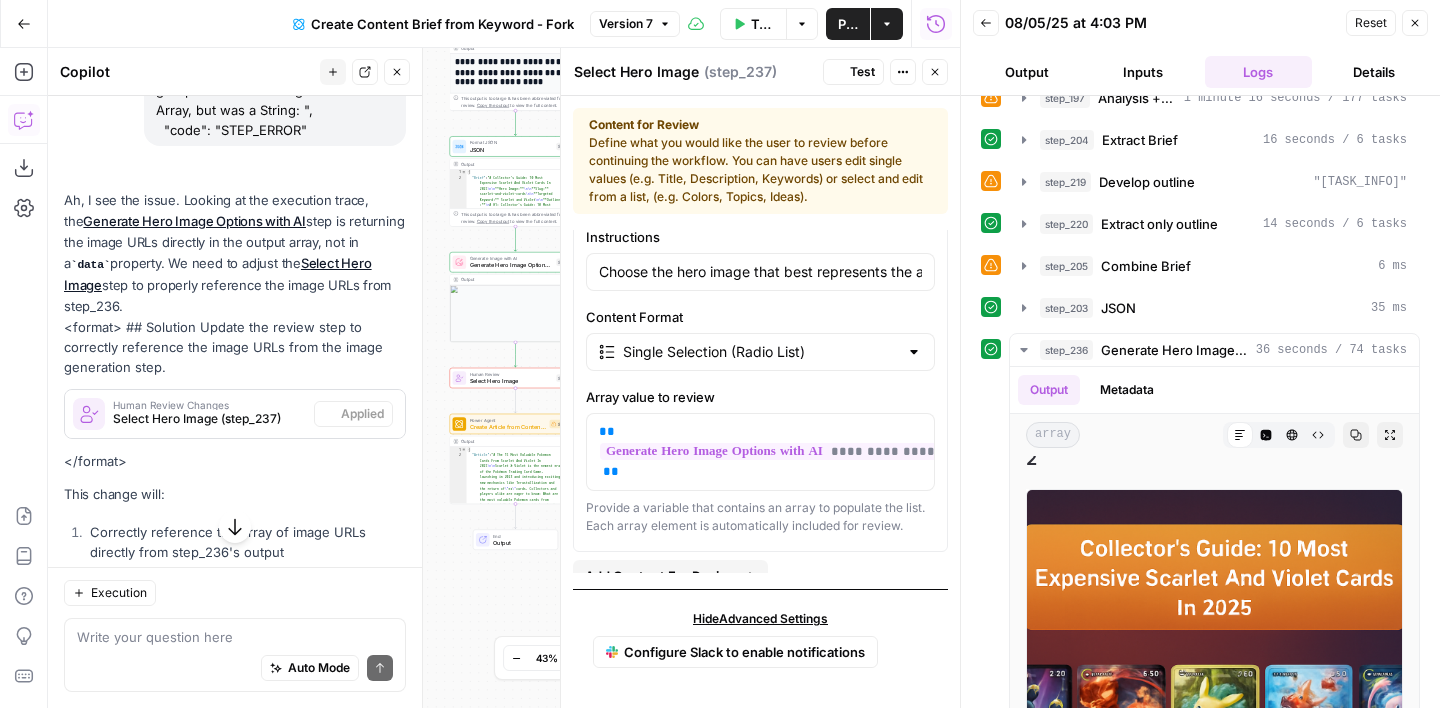 scroll, scrollTop: 1164, scrollLeft: 0, axis: vertical 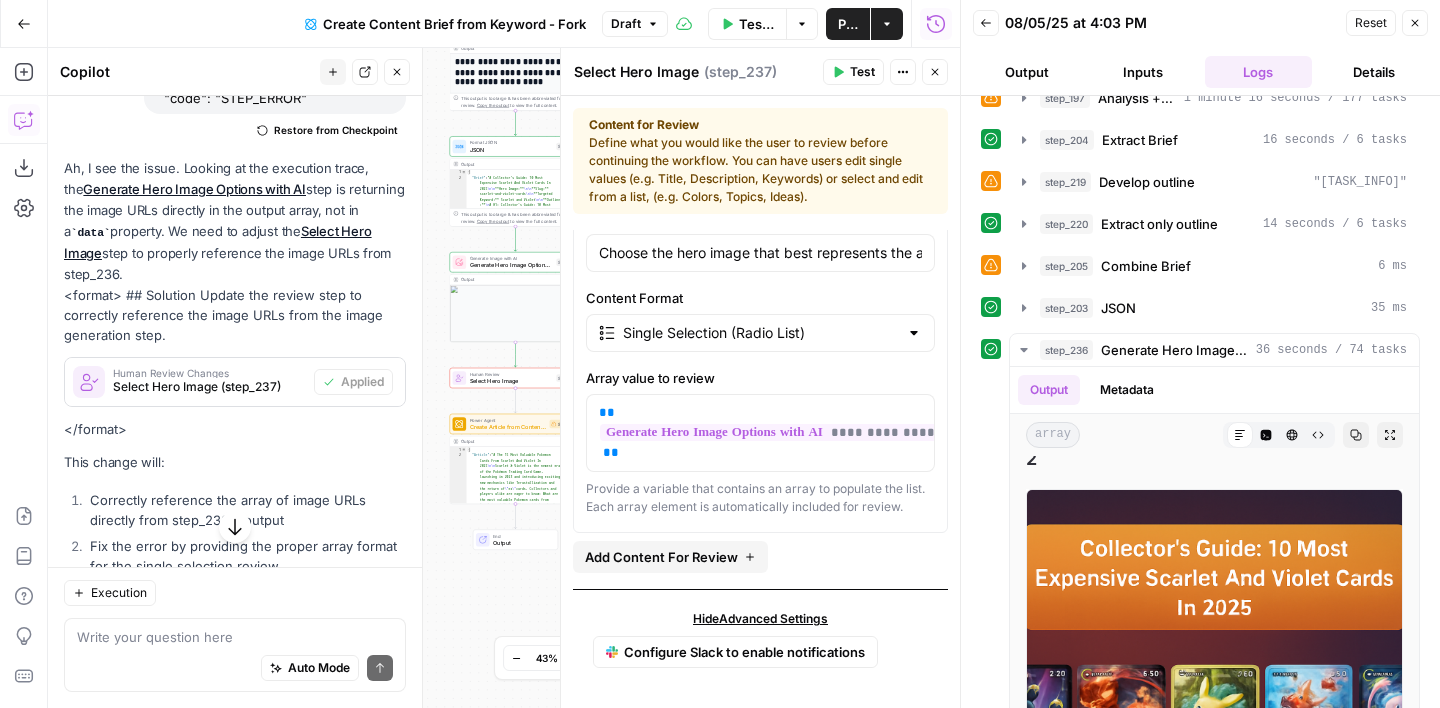 click on "Test" at bounding box center [862, 72] 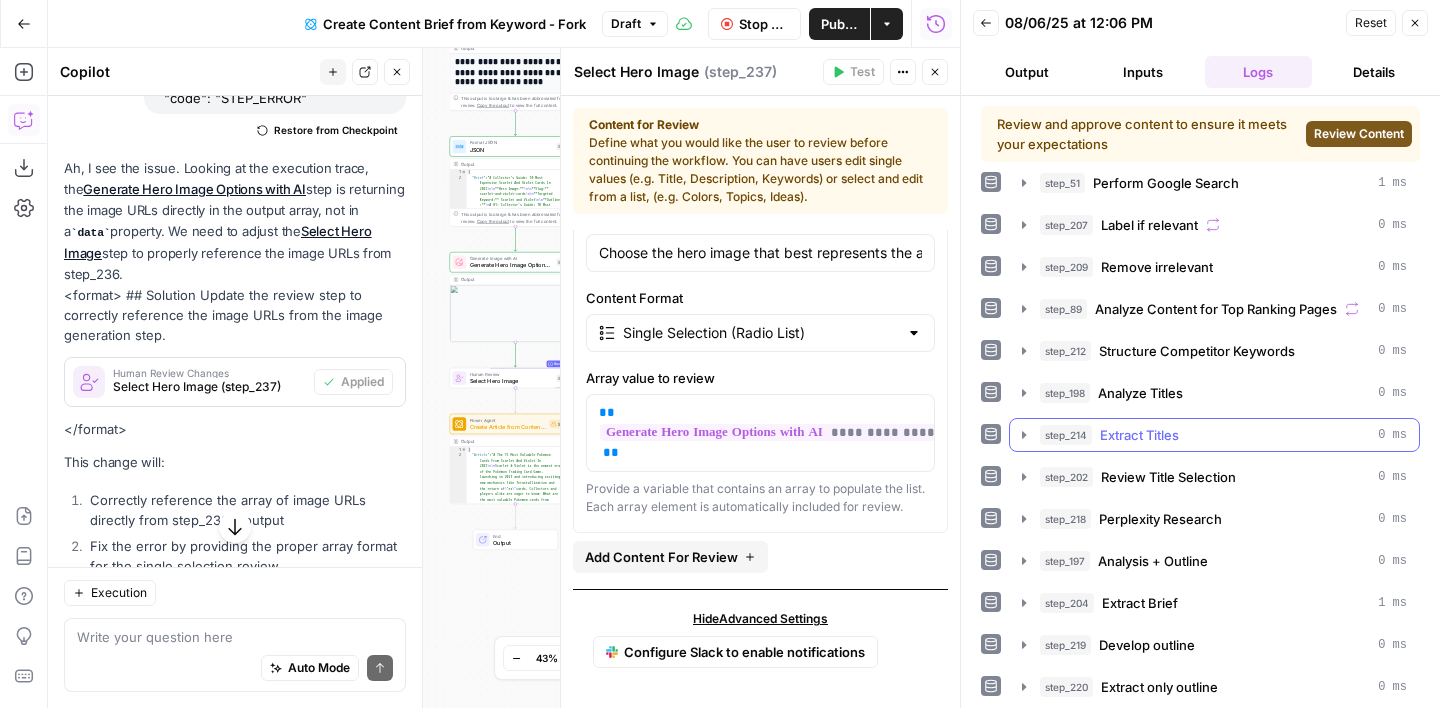scroll, scrollTop: 174, scrollLeft: 0, axis: vertical 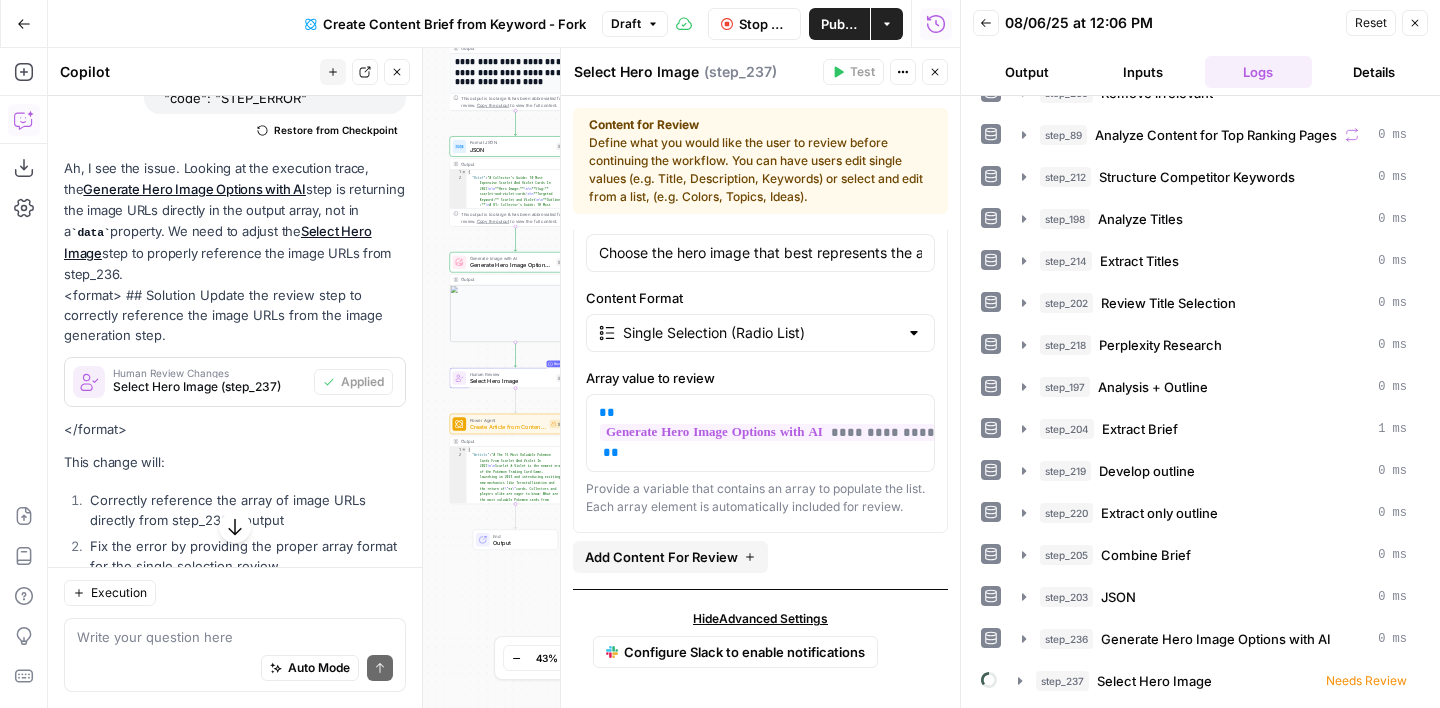 click on "Close" at bounding box center (935, 72) 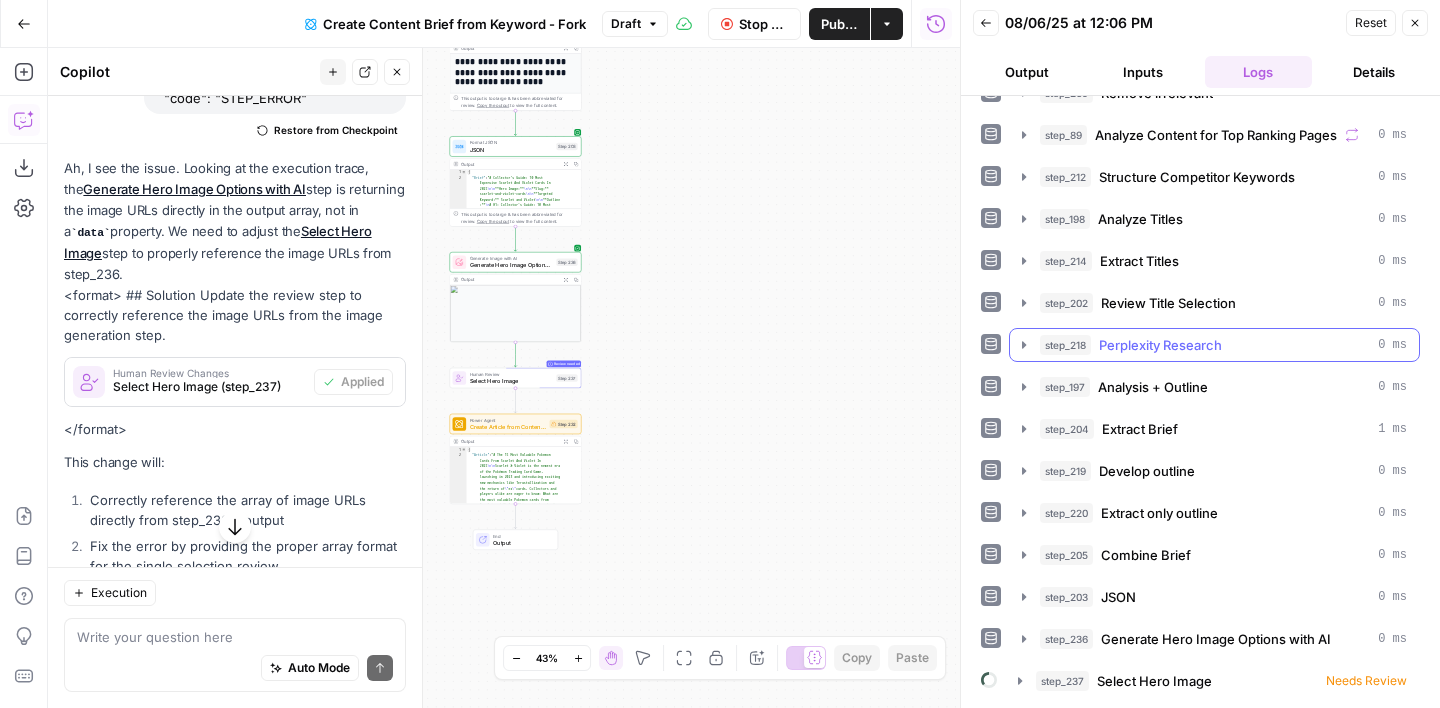 scroll, scrollTop: 0, scrollLeft: 0, axis: both 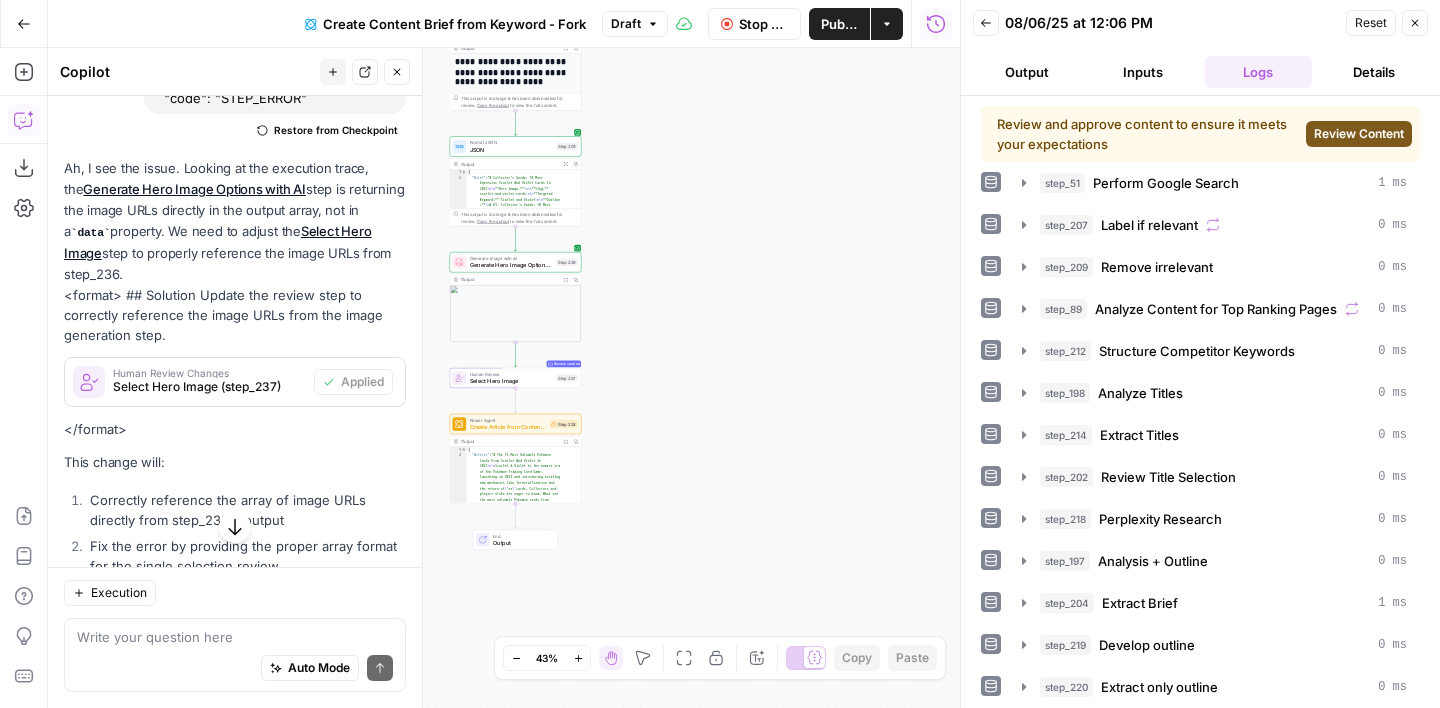 click on "Review Content" at bounding box center [1359, 134] 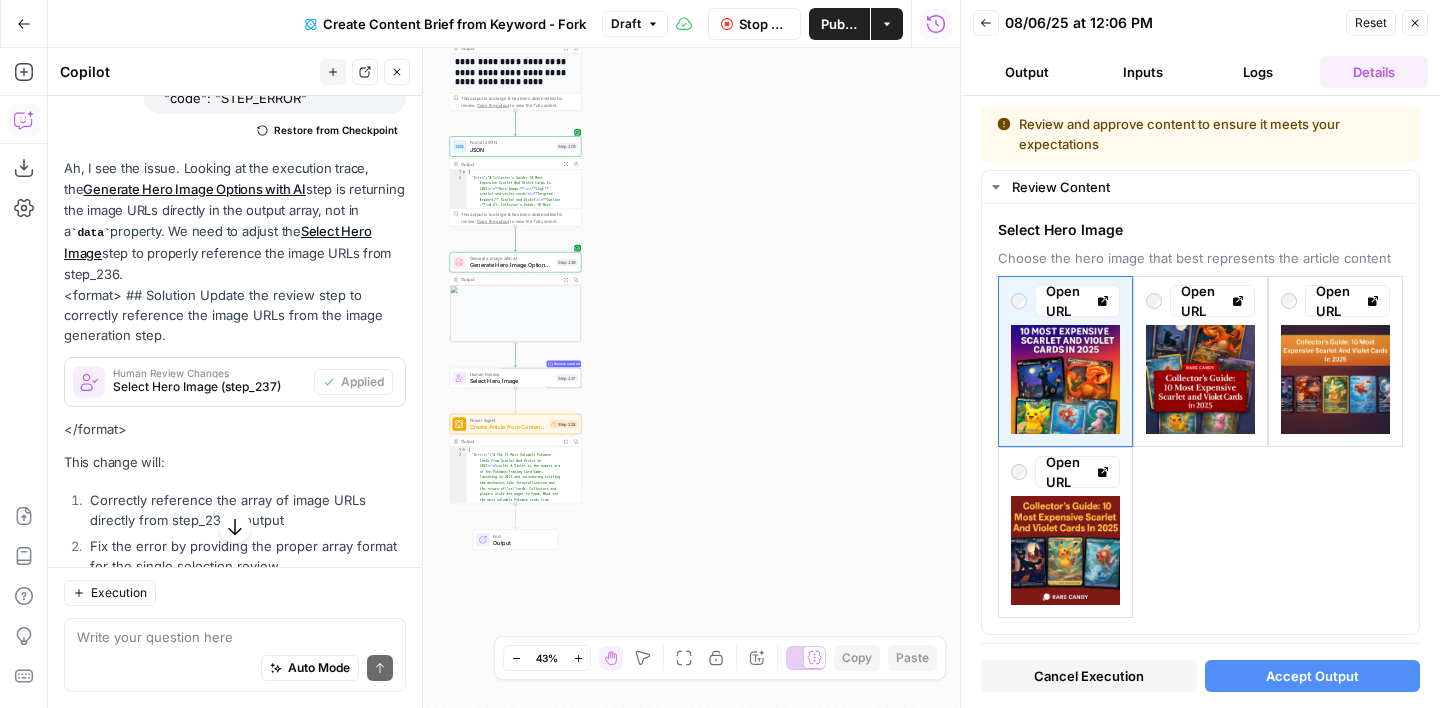 click on "Accept Output" at bounding box center (1312, 676) 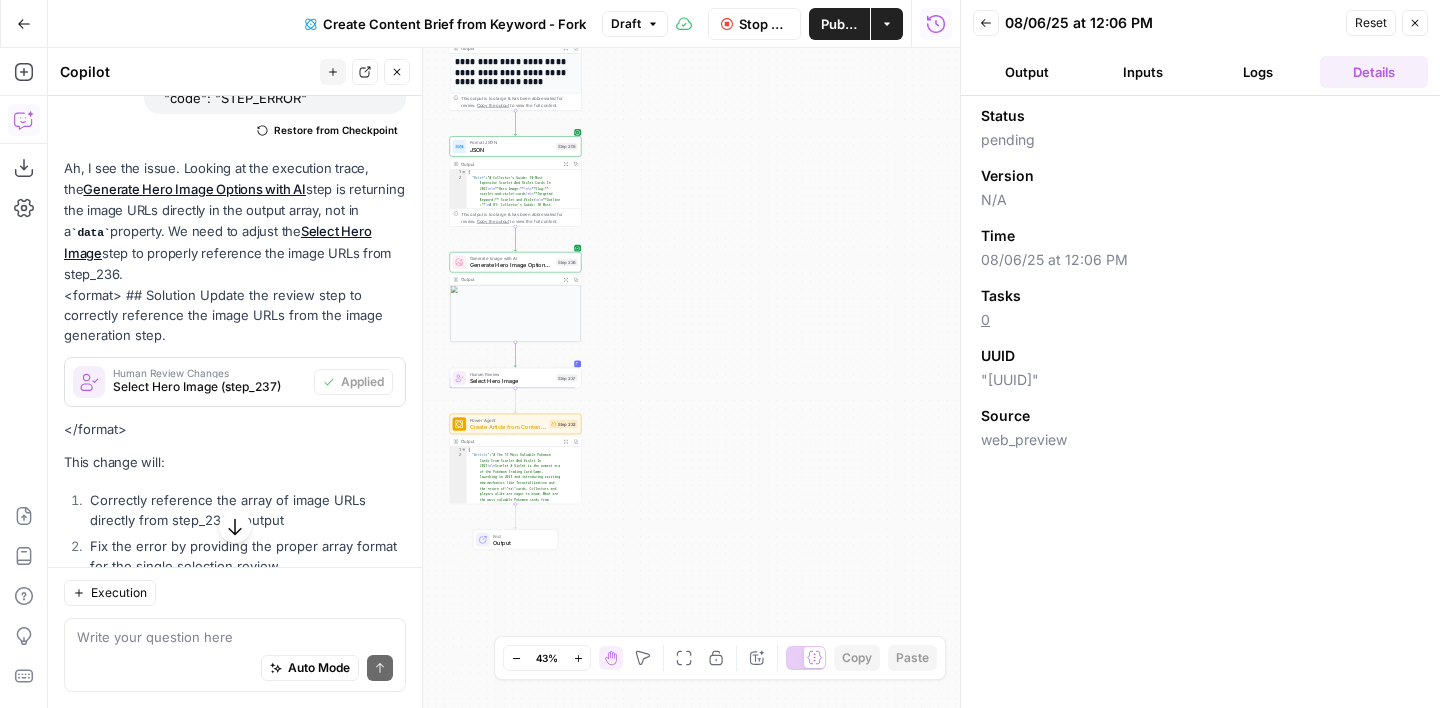 click on "Logs" at bounding box center (1259, 72) 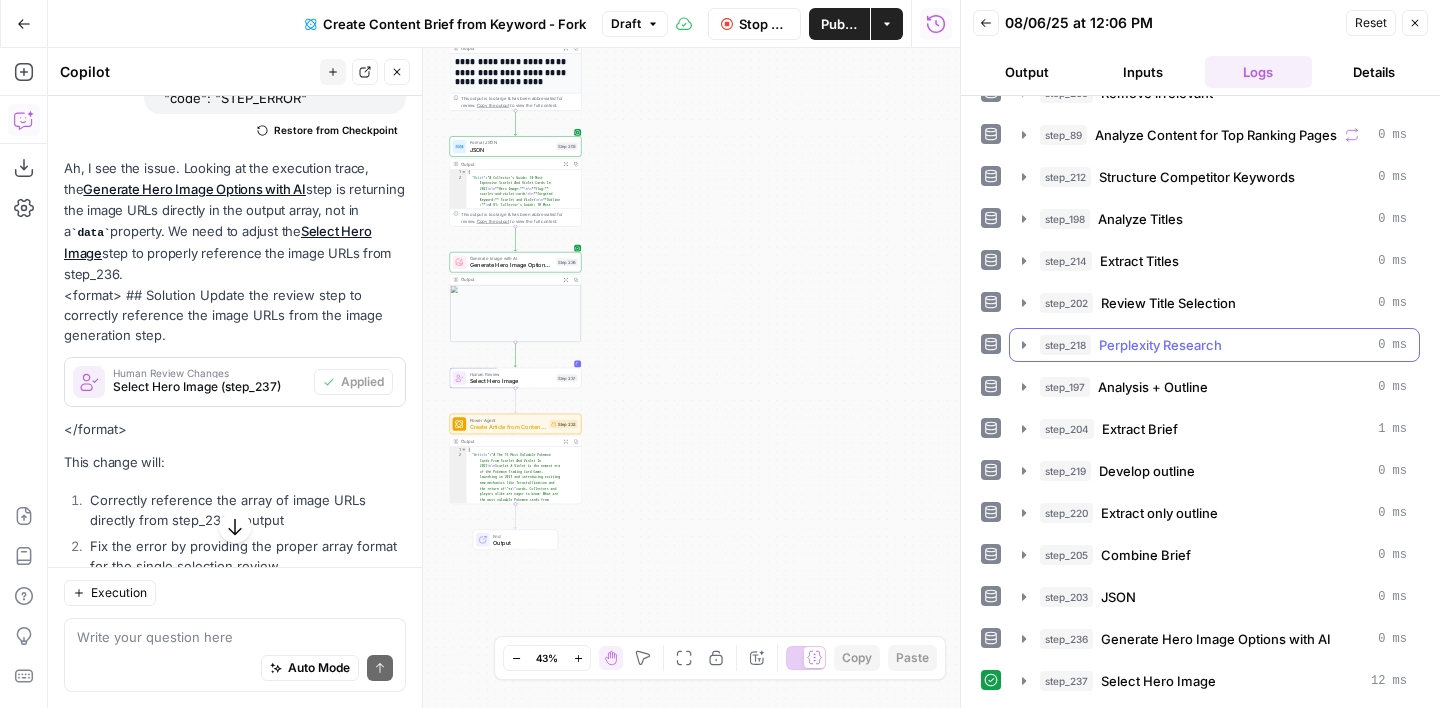 scroll, scrollTop: 114, scrollLeft: 0, axis: vertical 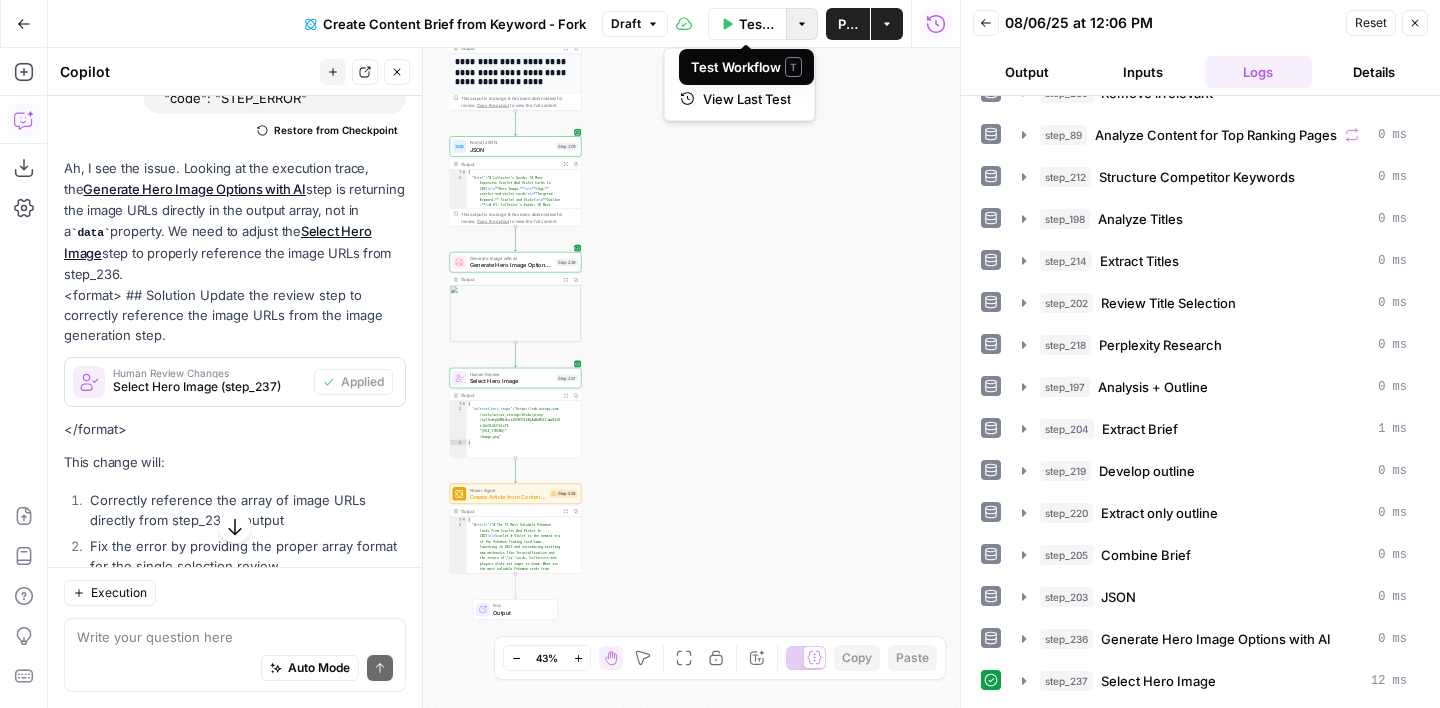 click 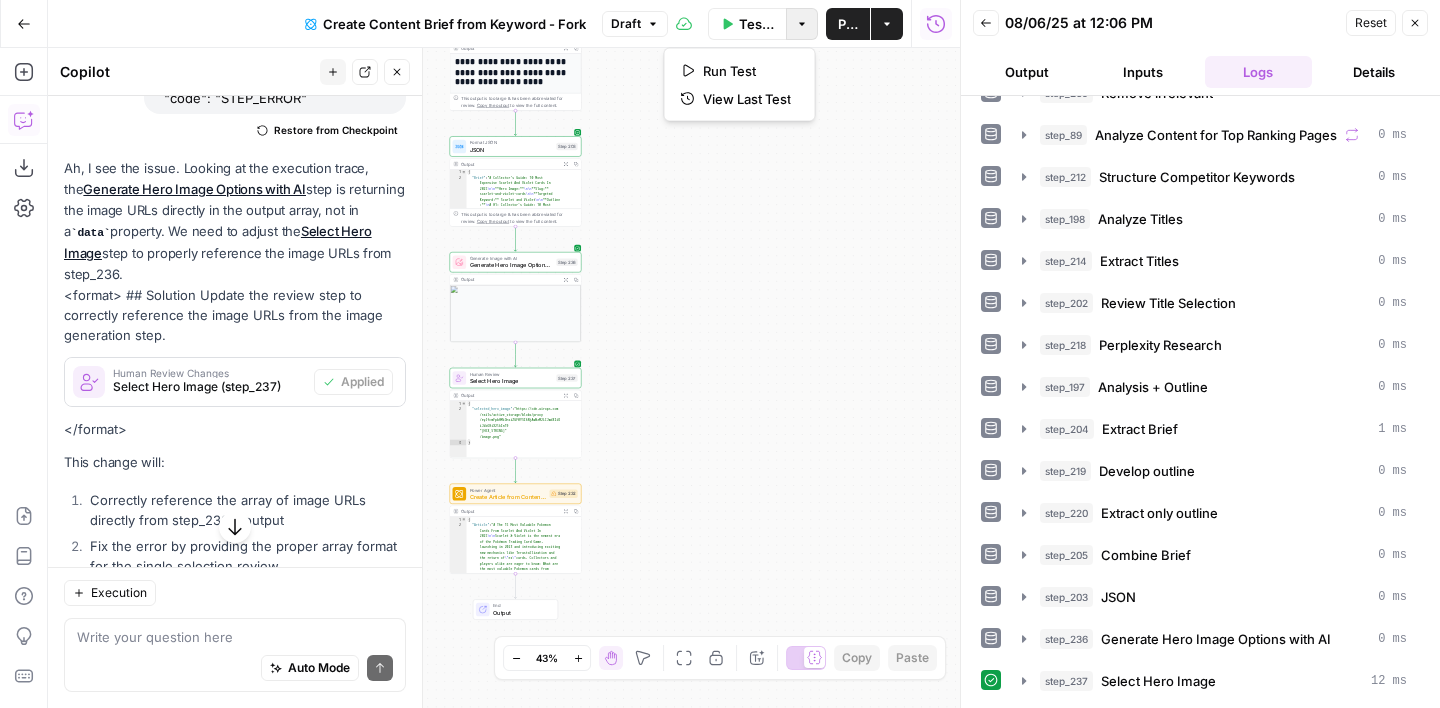 click 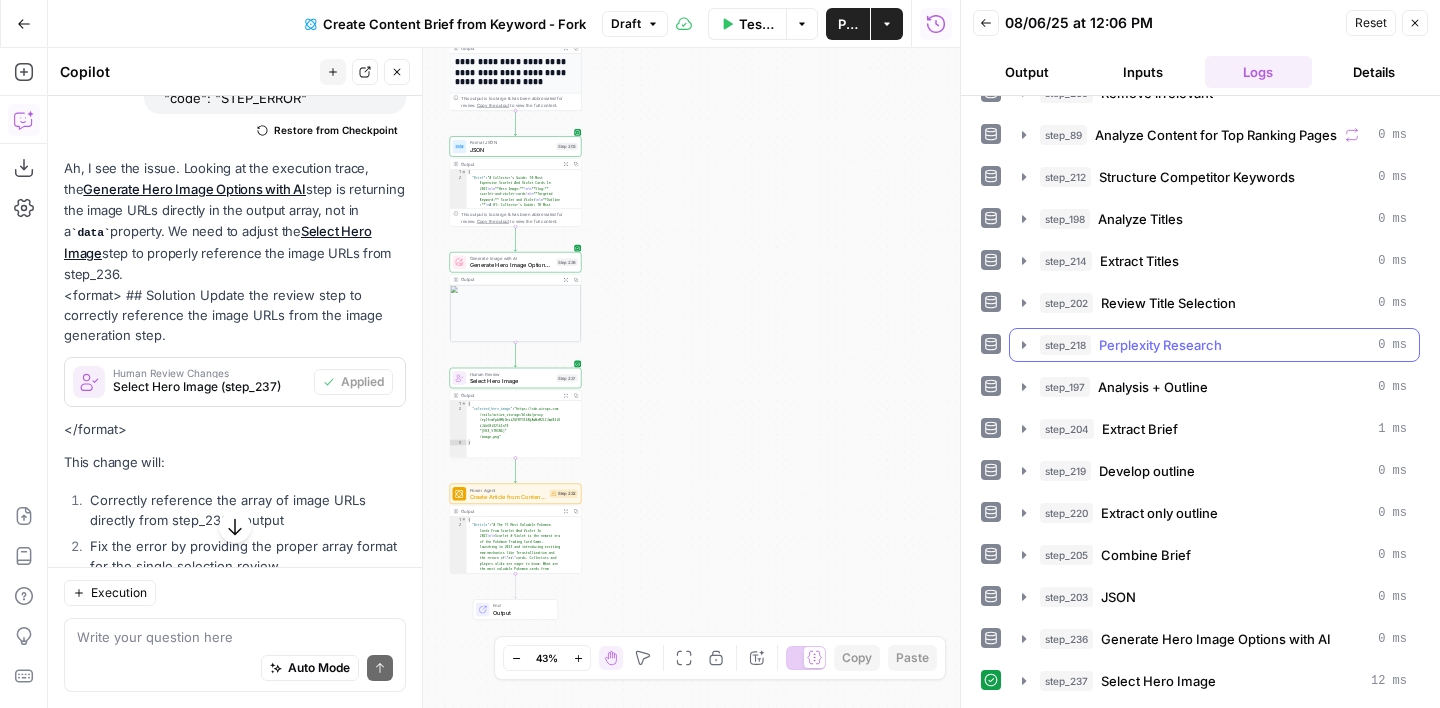 scroll, scrollTop: 0, scrollLeft: 0, axis: both 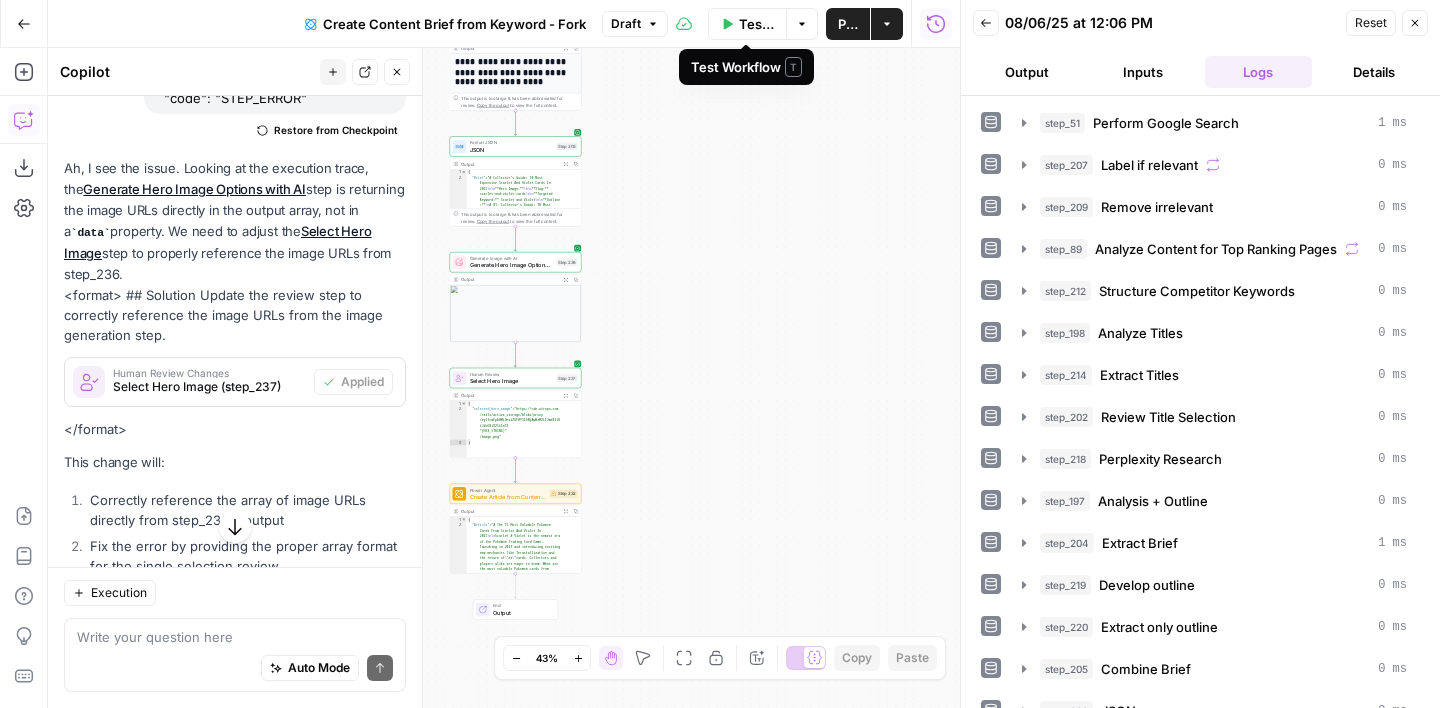 click on "Test Workflow" at bounding box center (748, 24) 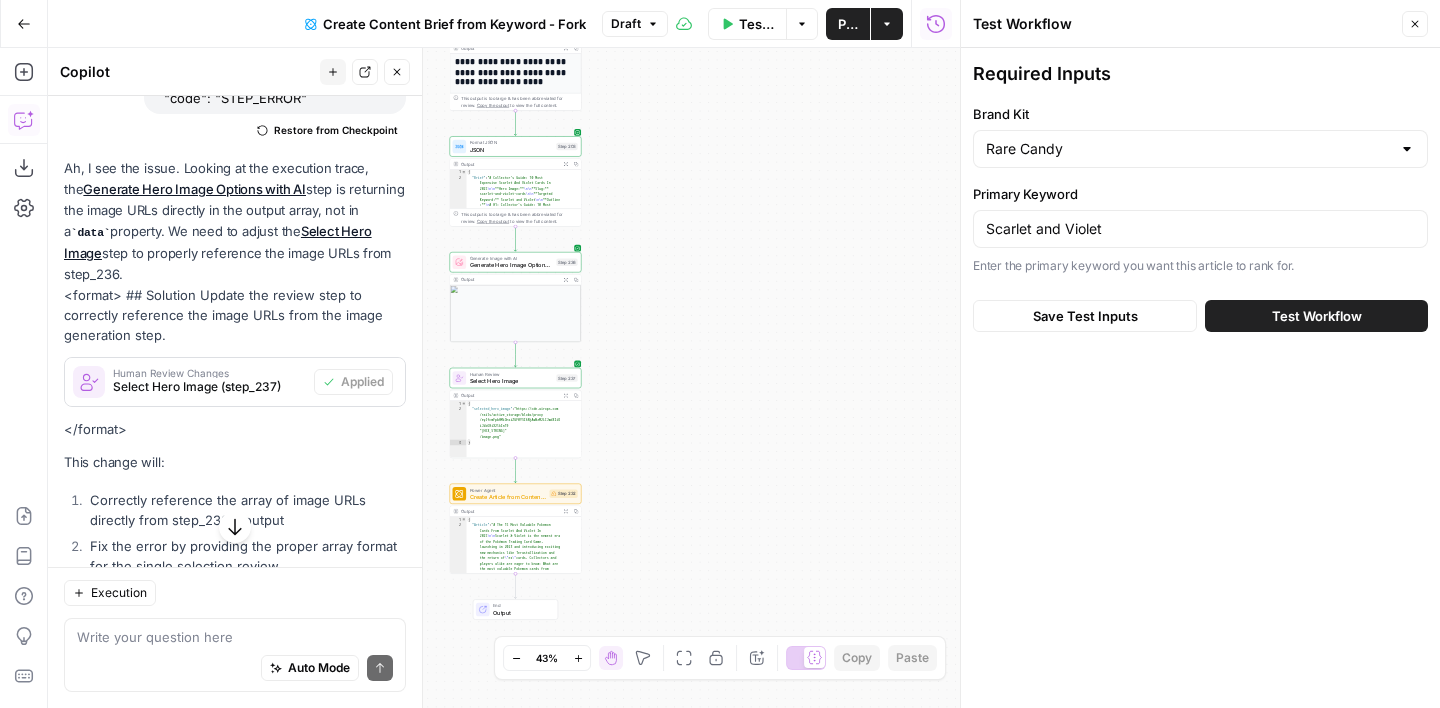 click on "Test Workflow" at bounding box center [1316, 316] 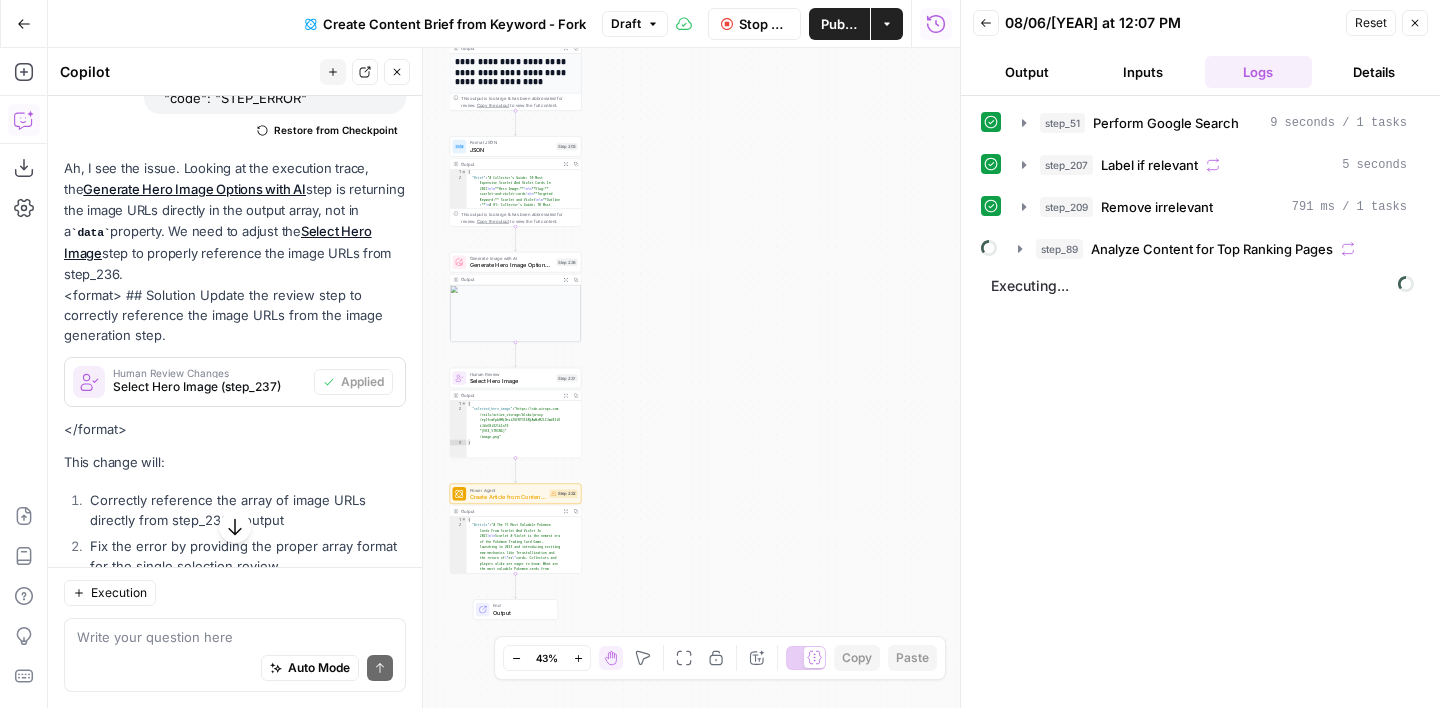 scroll, scrollTop: 1164, scrollLeft: 0, axis: vertical 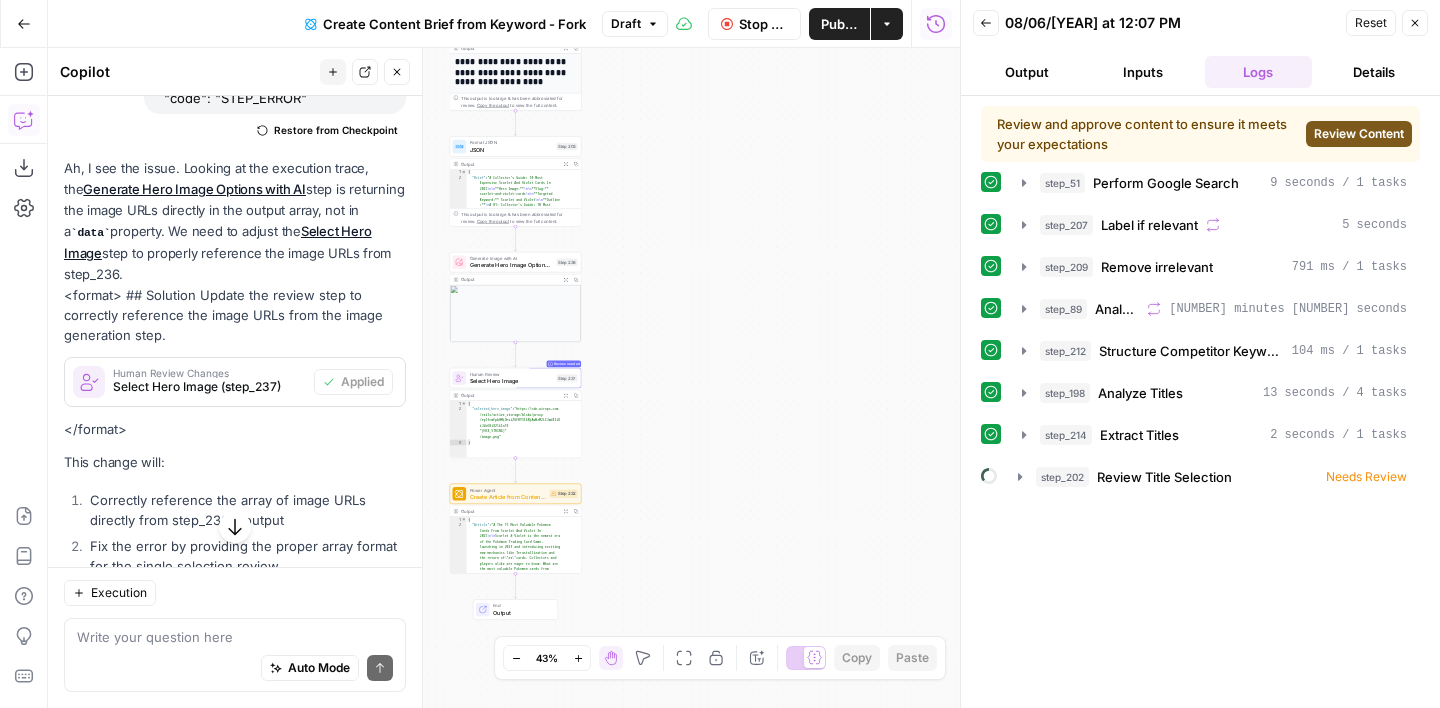 click on "Review Content" at bounding box center (1359, 134) 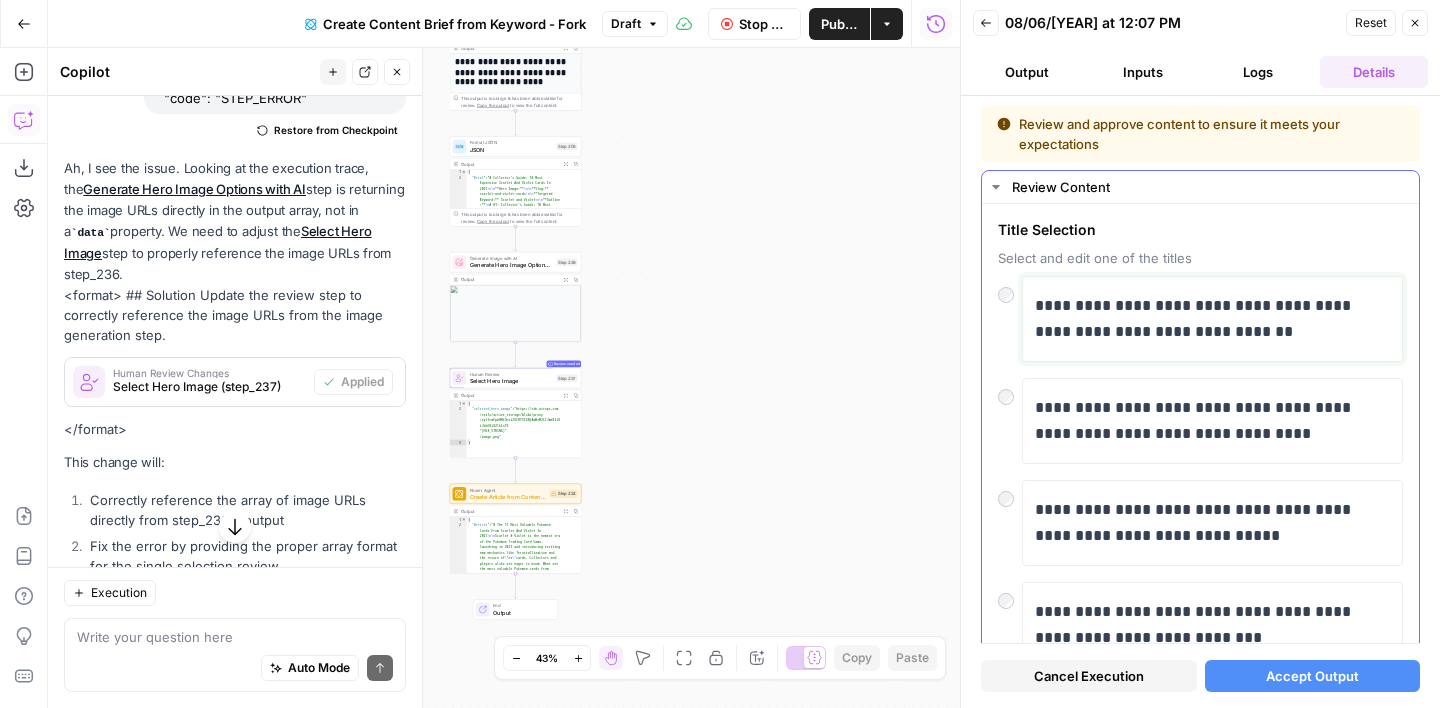 click on "**********" at bounding box center (1212, 319) 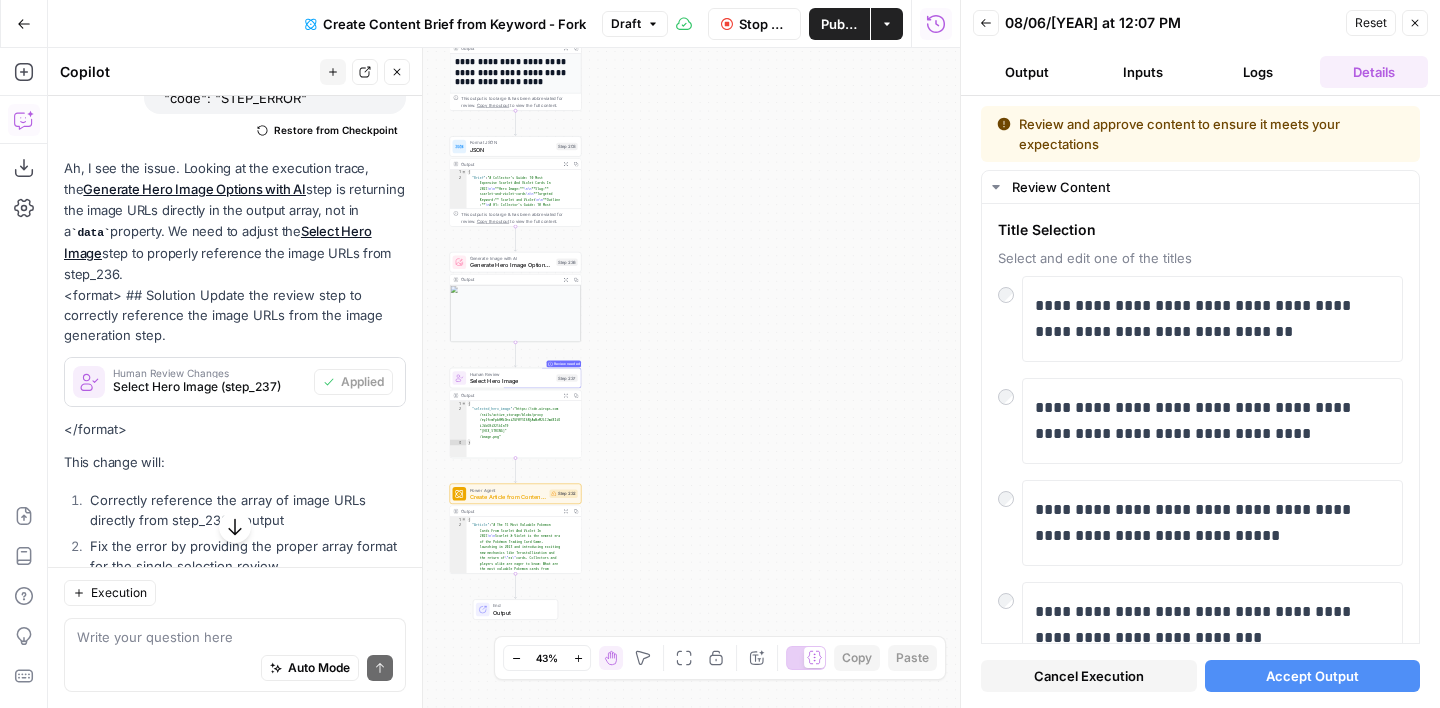 click on "Accept Output" at bounding box center (1312, 676) 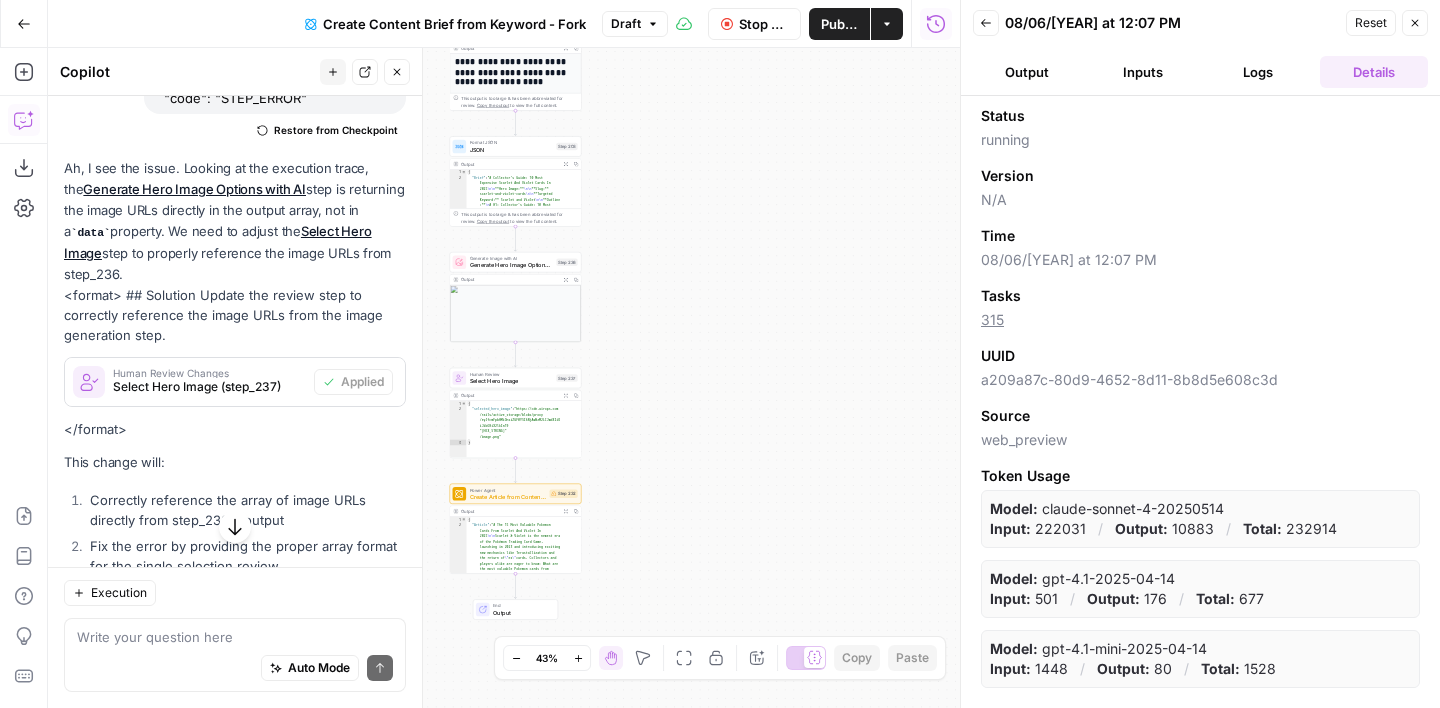 click on "Logs" at bounding box center [1259, 72] 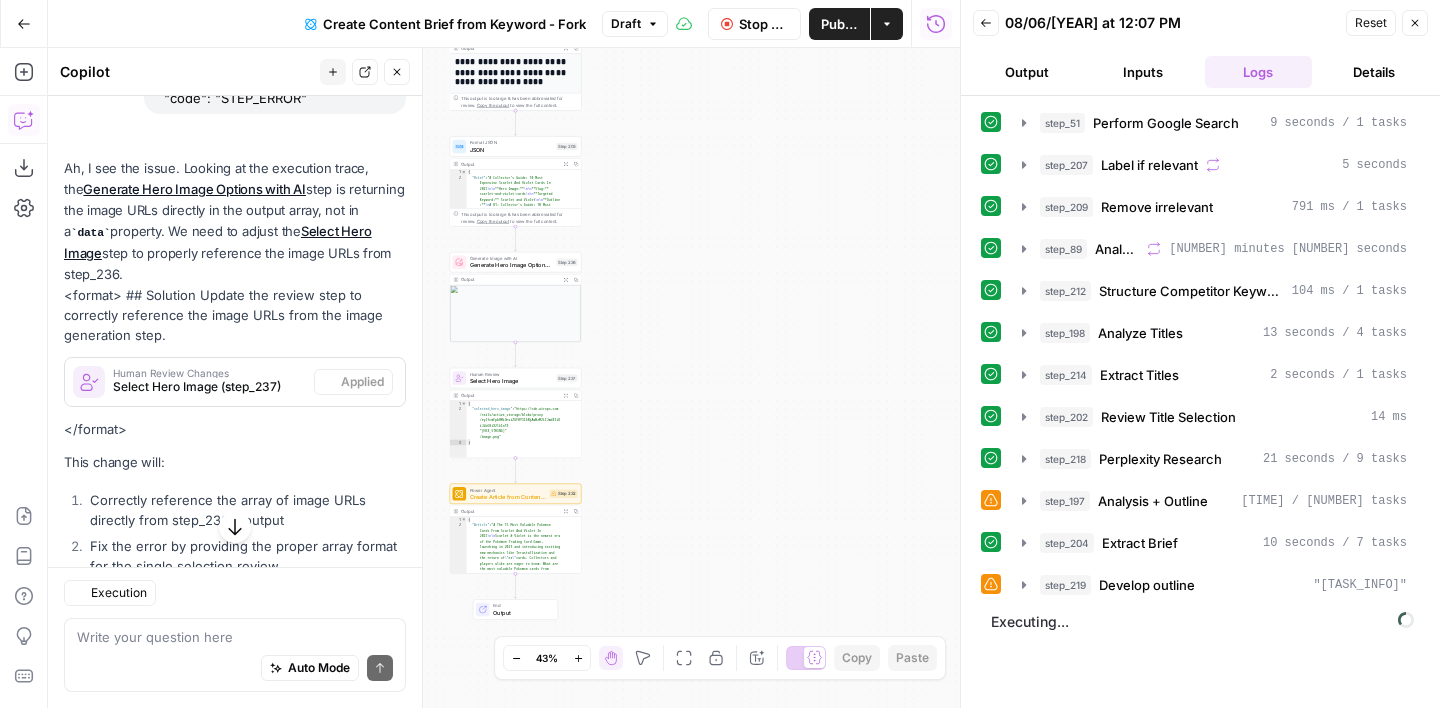scroll, scrollTop: 1164, scrollLeft: 0, axis: vertical 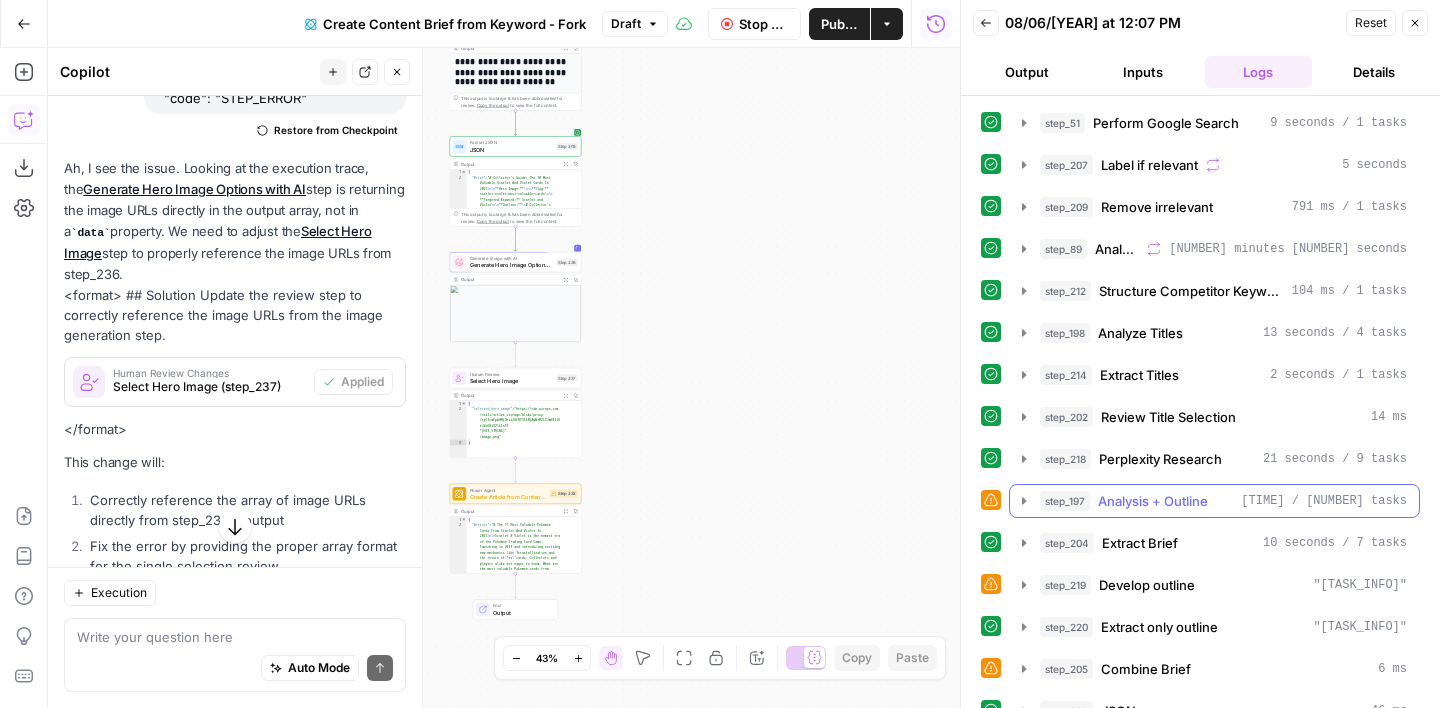 click on "step_197 Analysis + Outline 1 minute 14 seconds / 190 tasks" at bounding box center (1214, 501) 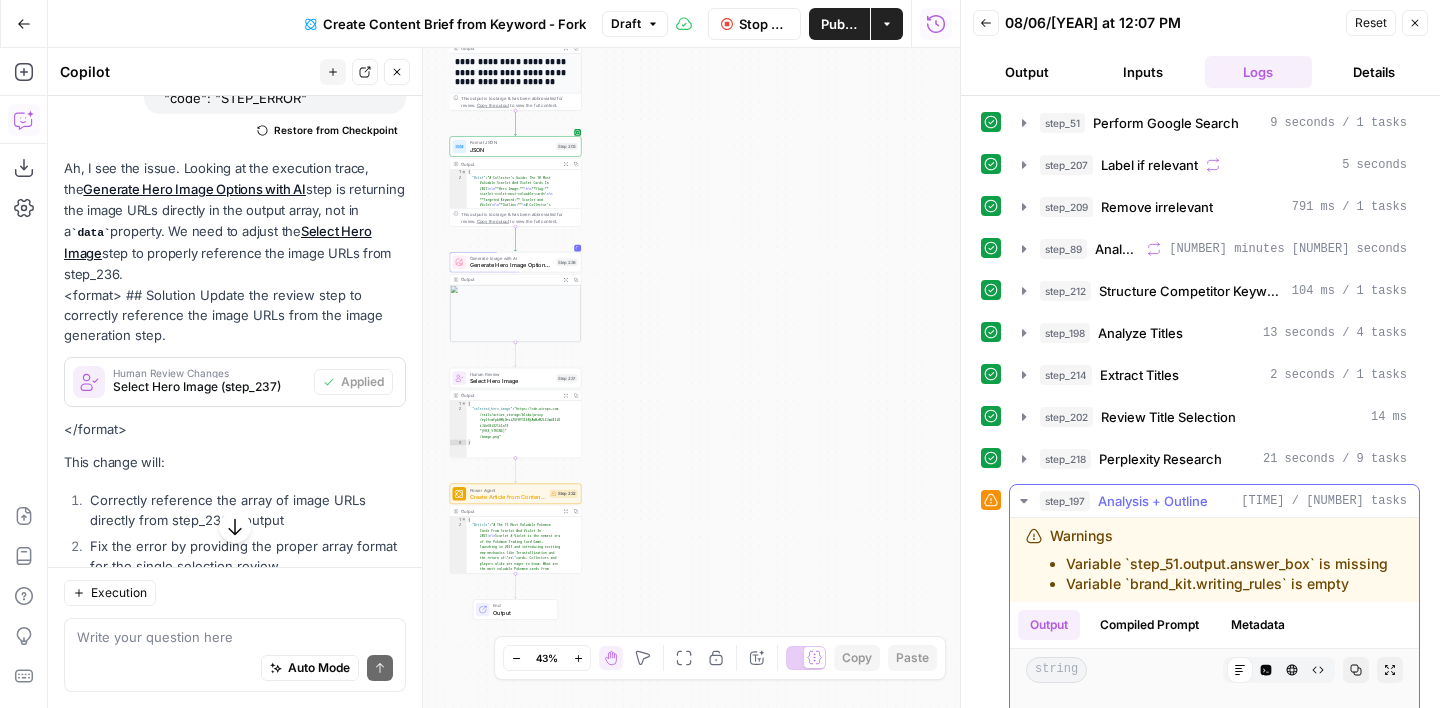 click on "step_197 Analysis + Outline 1 minute 14 seconds / 190 tasks" at bounding box center (1214, 501) 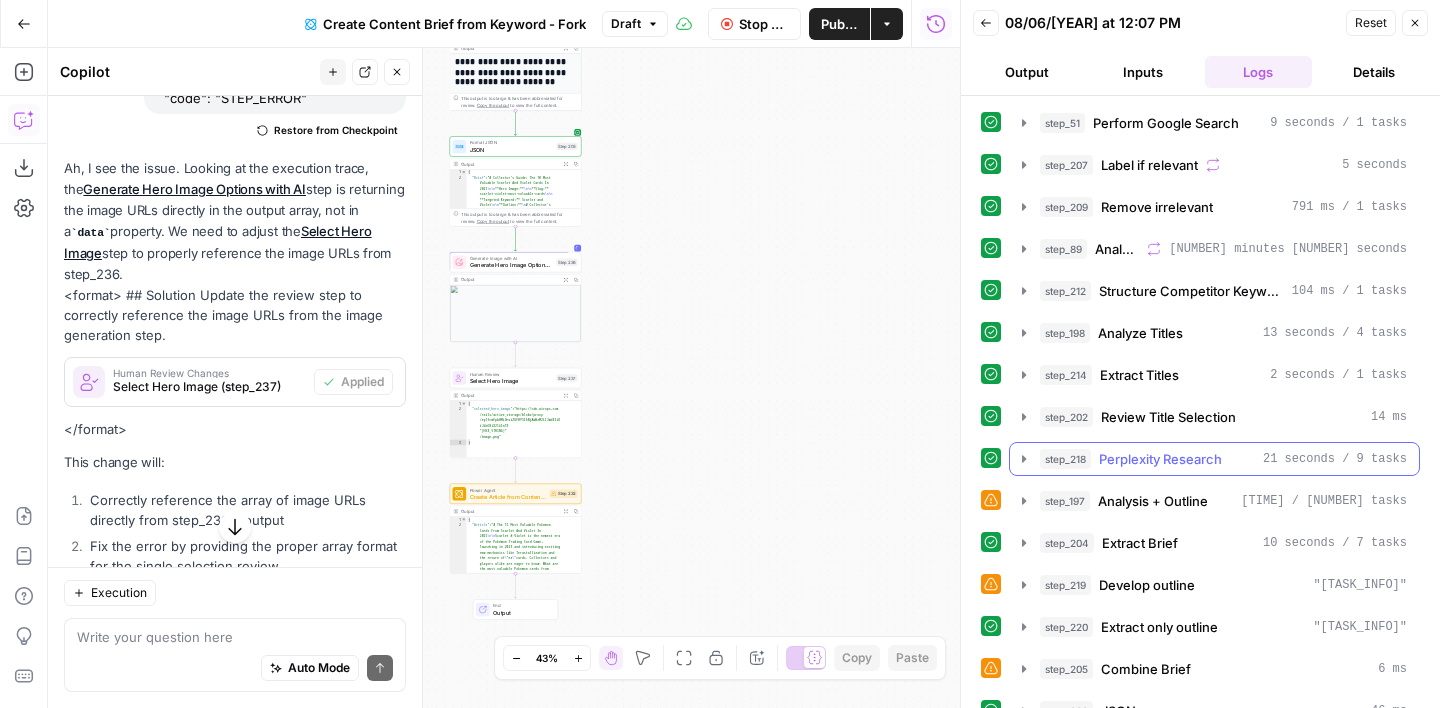 scroll, scrollTop: 66, scrollLeft: 0, axis: vertical 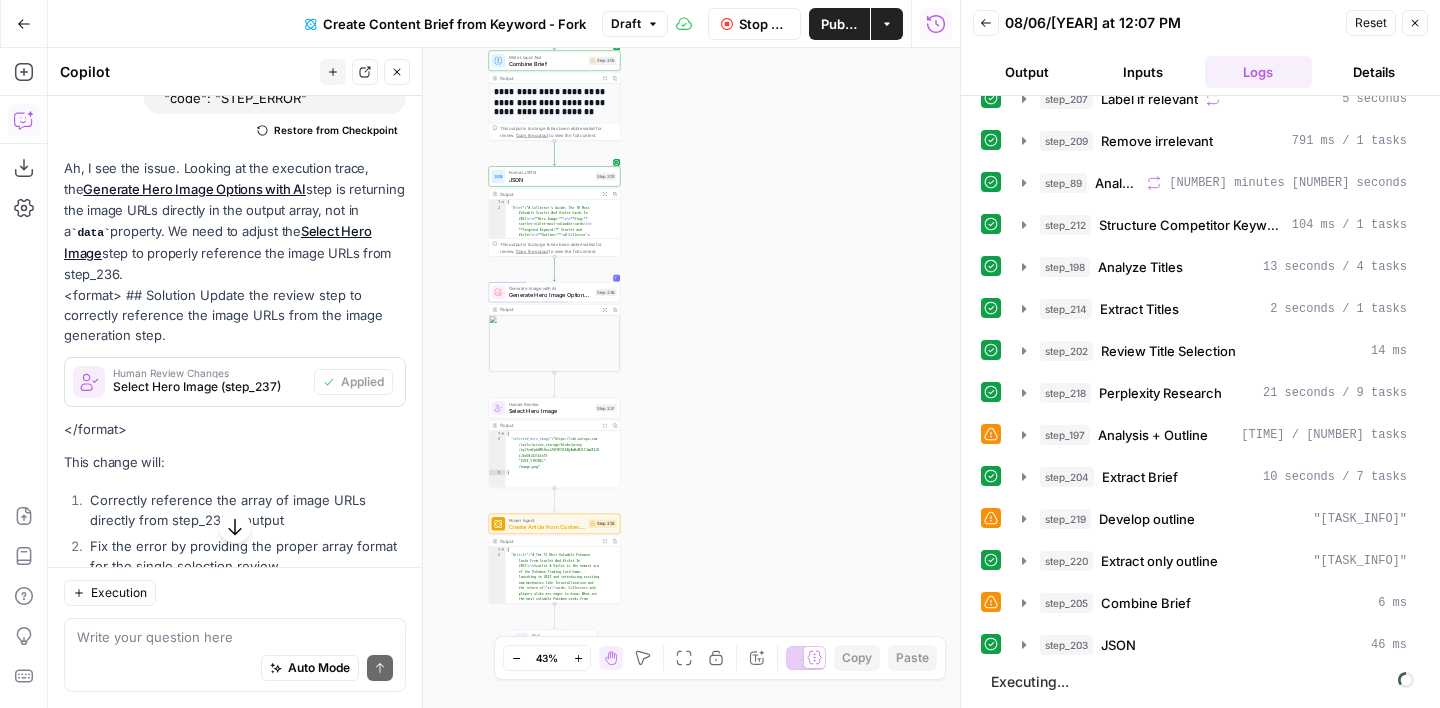 drag, startPoint x: 749, startPoint y: 373, endPoint x: 788, endPoint y: 403, distance: 49.20366 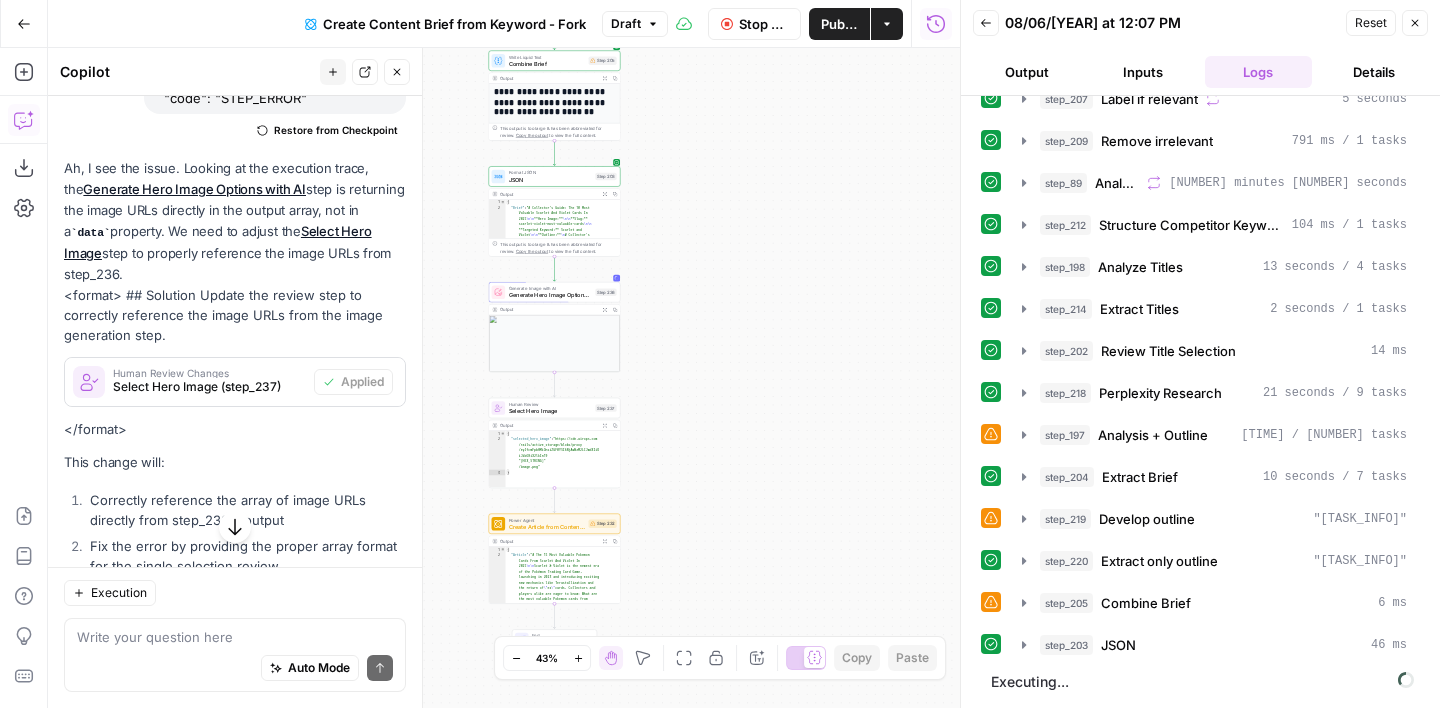 click on "Workflow Set Inputs Inputs Google Search Perform Google Search Step 51 Output Expand Output Copy 1 2 3 4 5 6 {    "search_metadata" :  {      "id" :  "68937dbdaf5fdc754a3b01e3" ,      "status" :  "Success" ,      "json_endpoint" :  "https://serpapi.com          /searches/d598a138380e53f3          /68937dbdaf5fdc754a3b01e3.json" ,      "pixel_position_endpoint" :  "https          ://serpapi.com/searches          /d598a138380e53f3          /68937dbdaf5fdc754a3b01e3          .json_with_pixel_position" ,     This output is too large & has been abbreviated for review.   Copy the output   to view the full content. Loop Iteration Label if relevant Step 207 Output Expand Output Copy 1 2 3 4 5 6 7 8 9 10 11 12 [    {      "relevant" :  "true"    } ,    {      "relevant" :  "true"    } ,    {      "relevant" :  "true"    } ,    {      "relevant" :  "false"     LLM · GPT-4.1 Mini Determine if relevant Step 208 Output Expand Output Copy 1 2 3 {    "relevant" :  "true"" at bounding box center (504, 378) 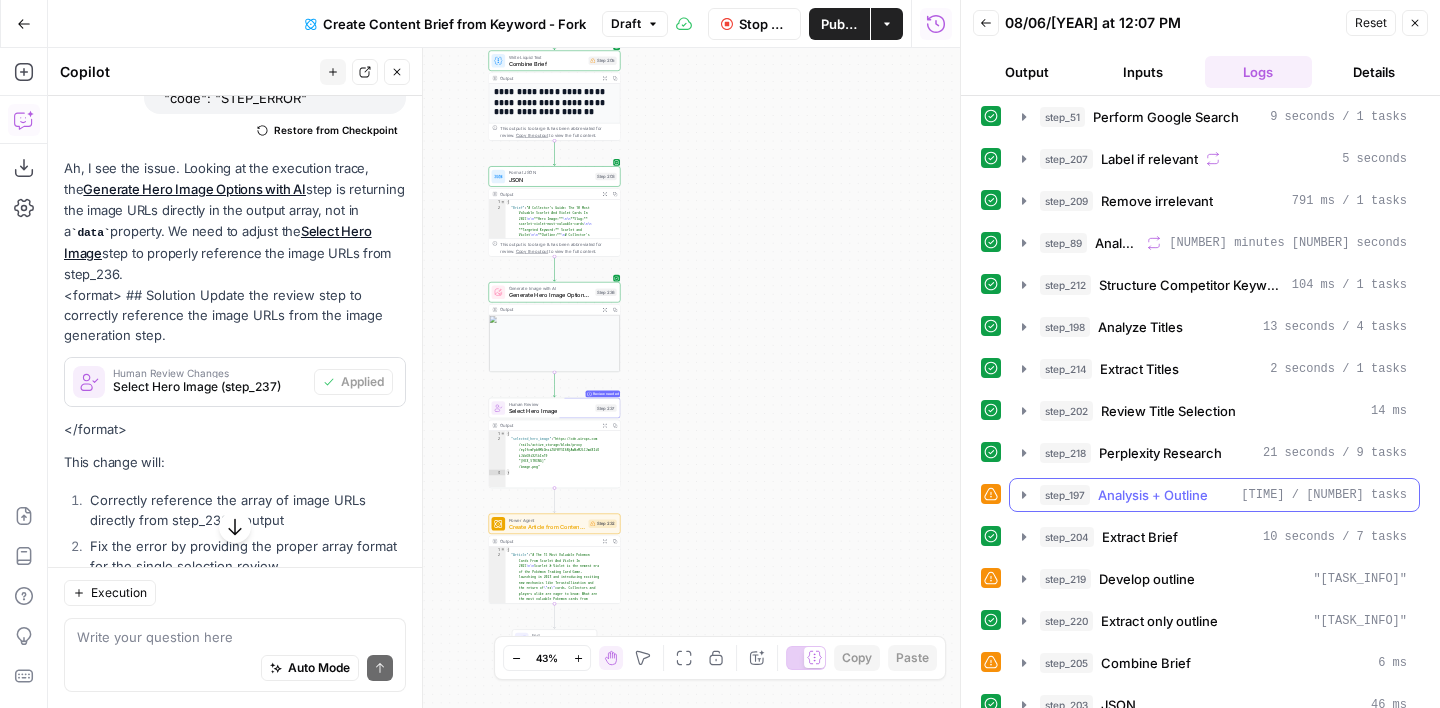 scroll, scrollTop: 126, scrollLeft: 0, axis: vertical 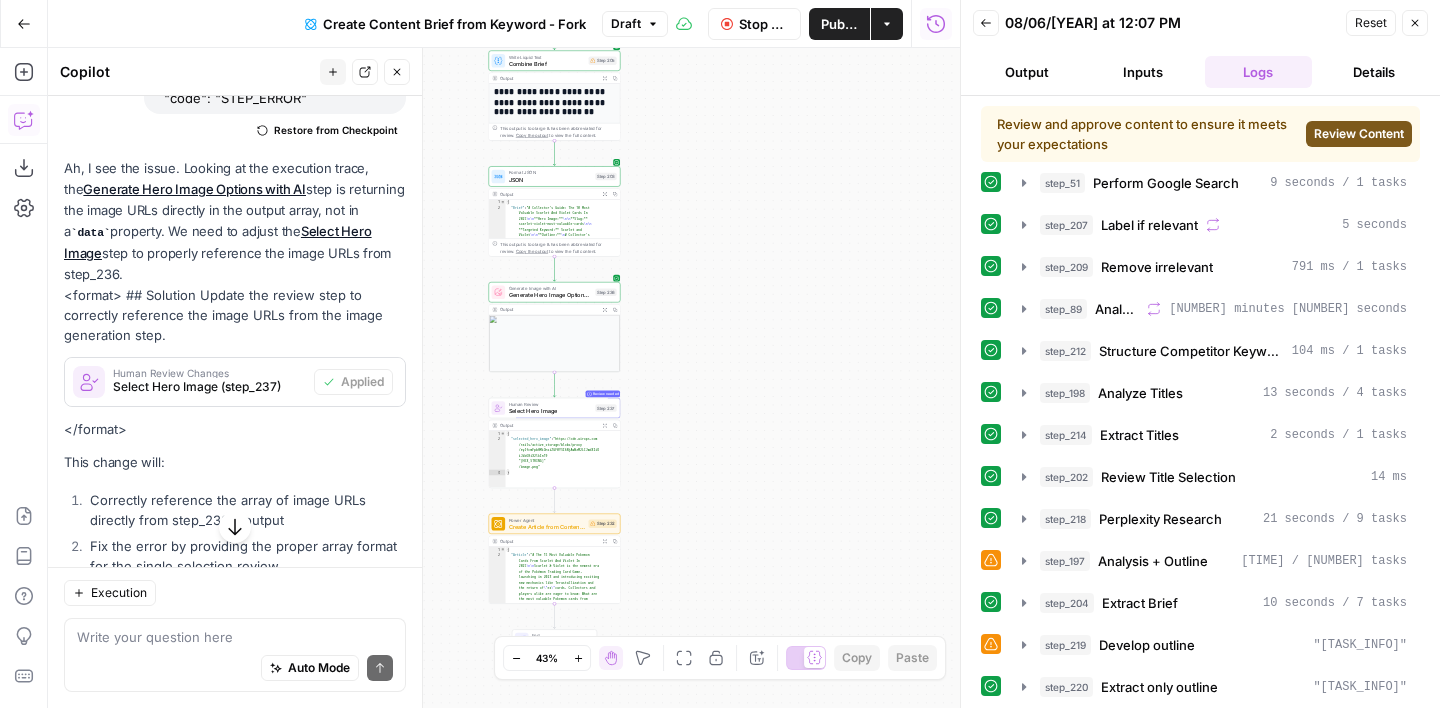 click on "Review Content" at bounding box center [1359, 134] 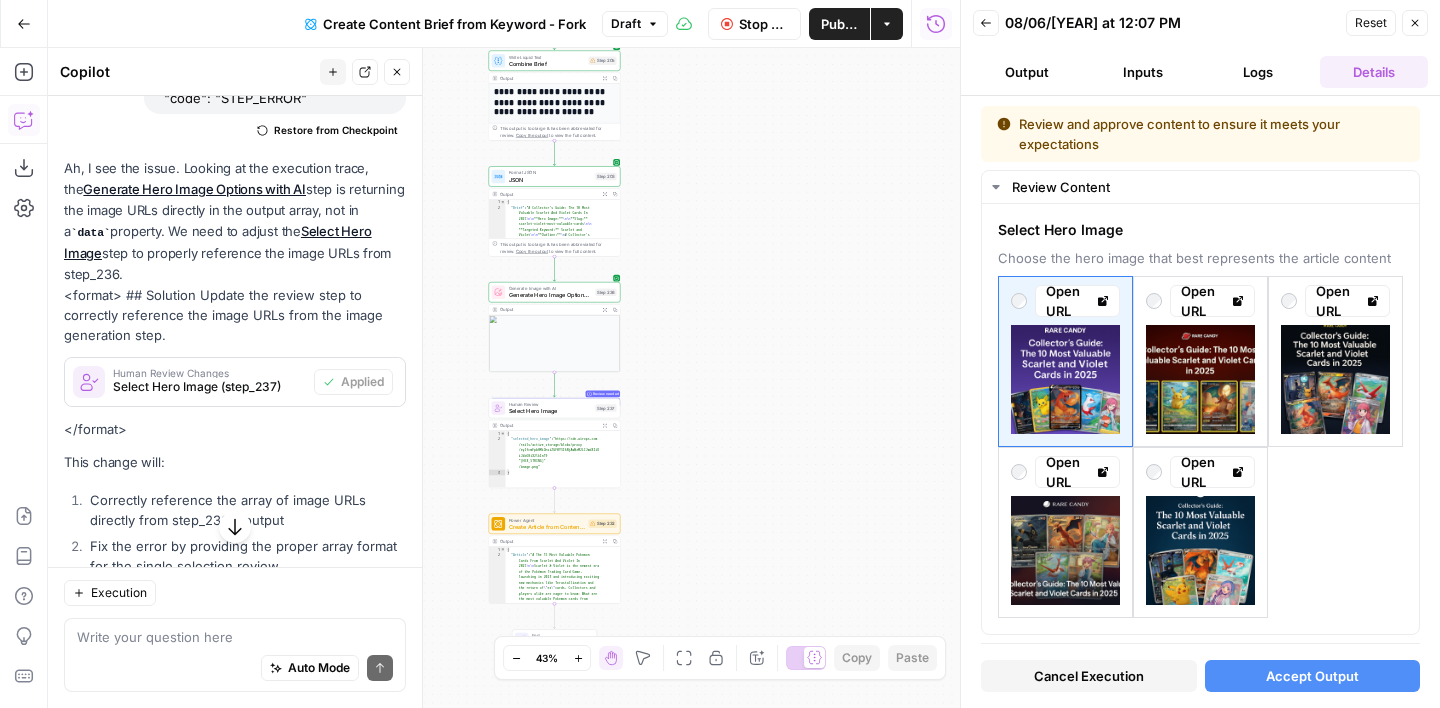 click on "Accept Output" at bounding box center (1313, 676) 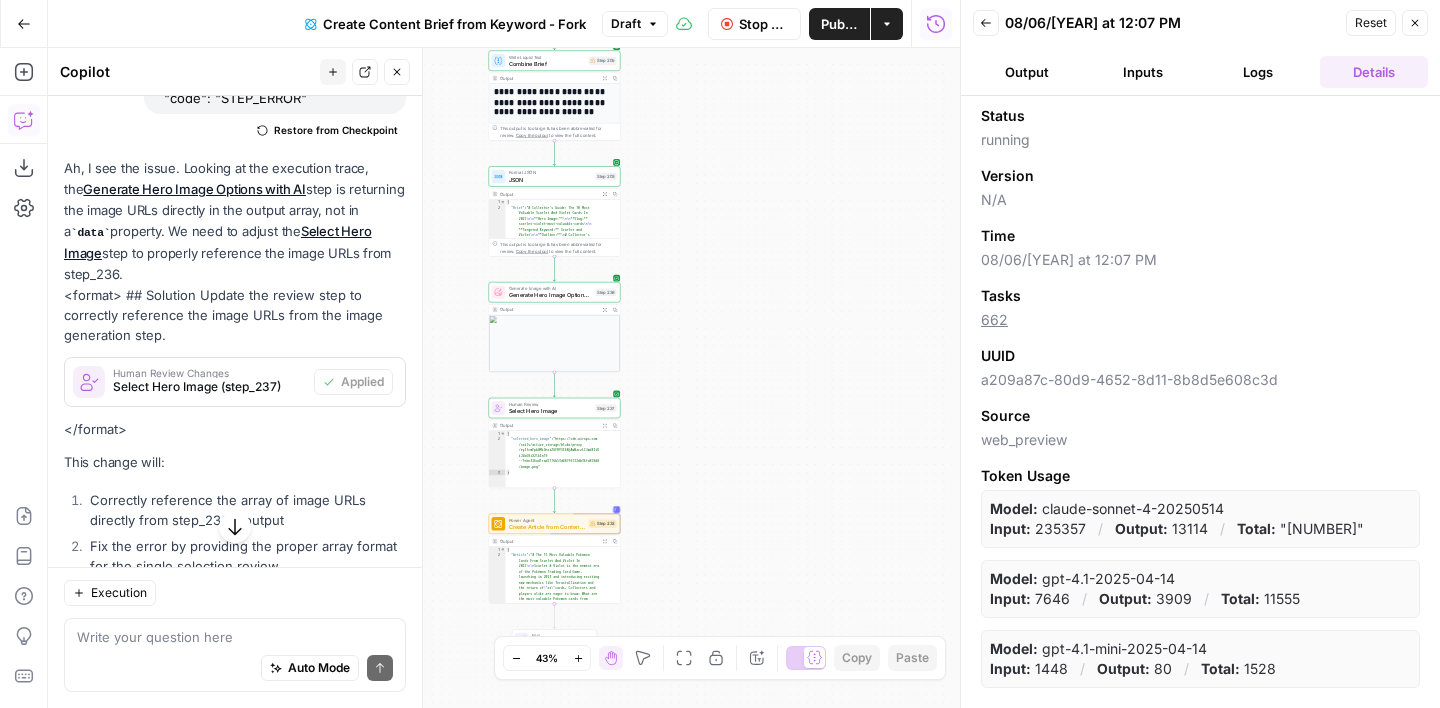 click on "Logs" at bounding box center [1259, 72] 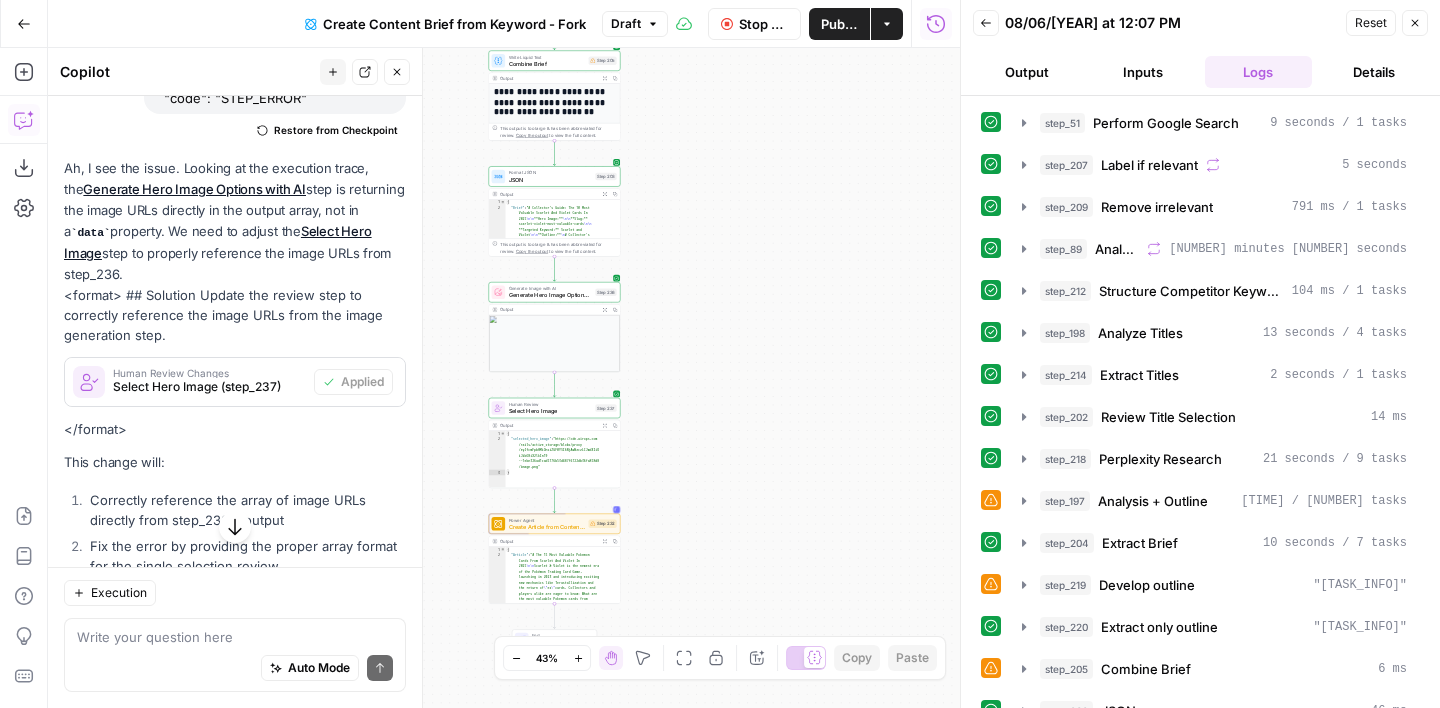 scroll, scrollTop: 192, scrollLeft: 0, axis: vertical 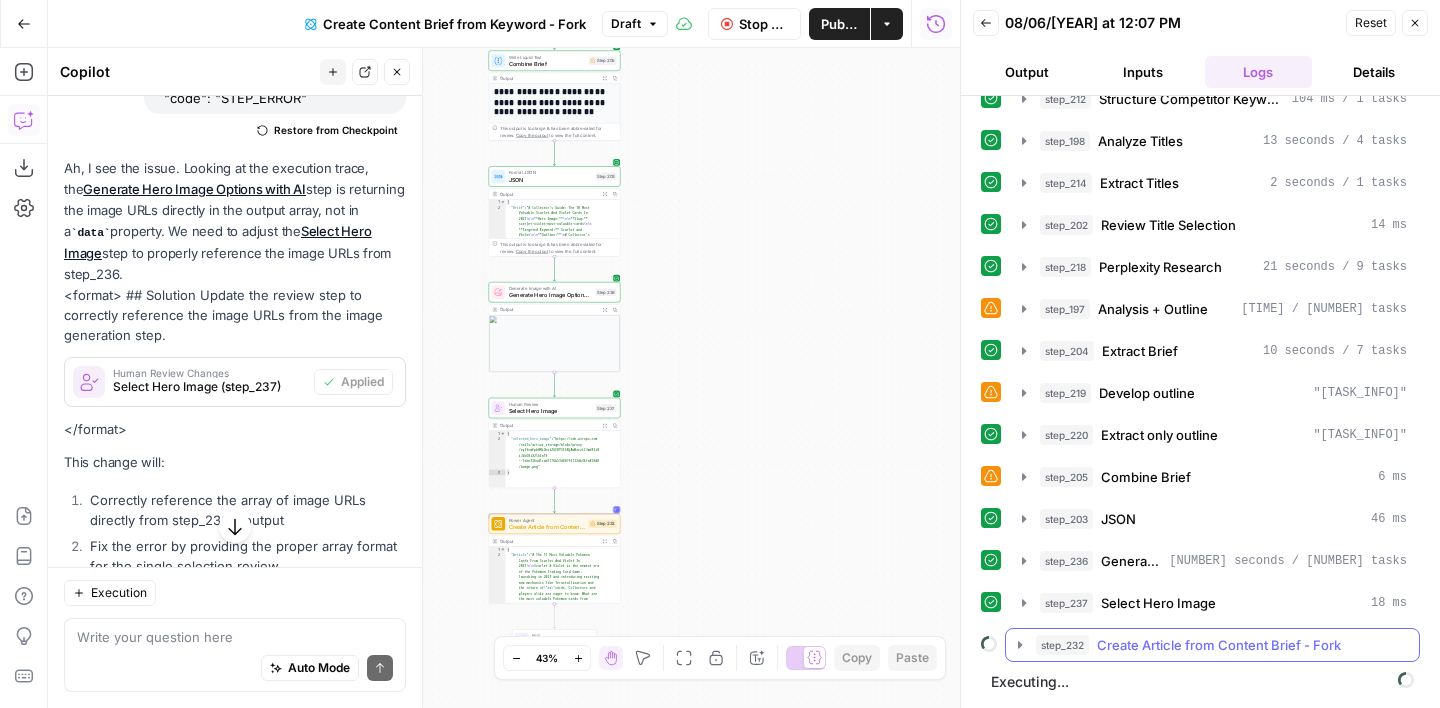 click 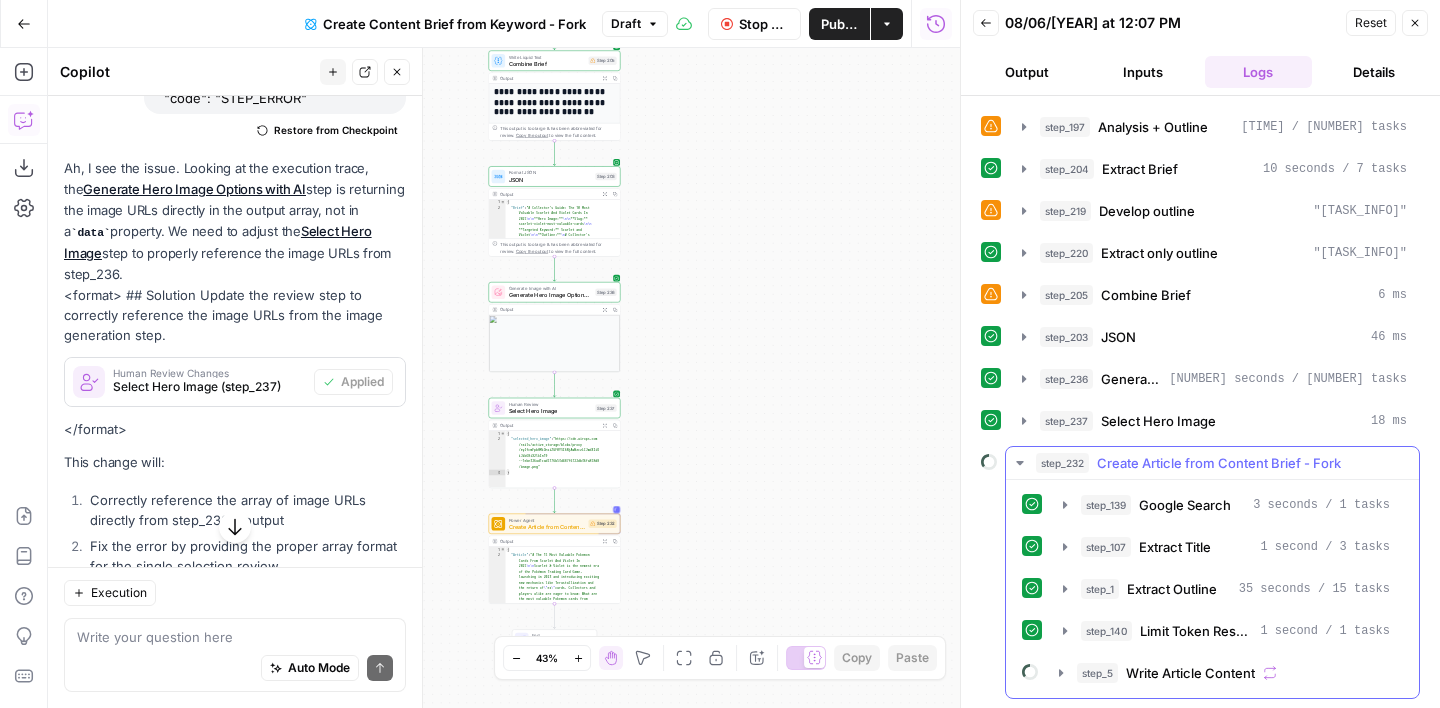 scroll, scrollTop: 411, scrollLeft: 0, axis: vertical 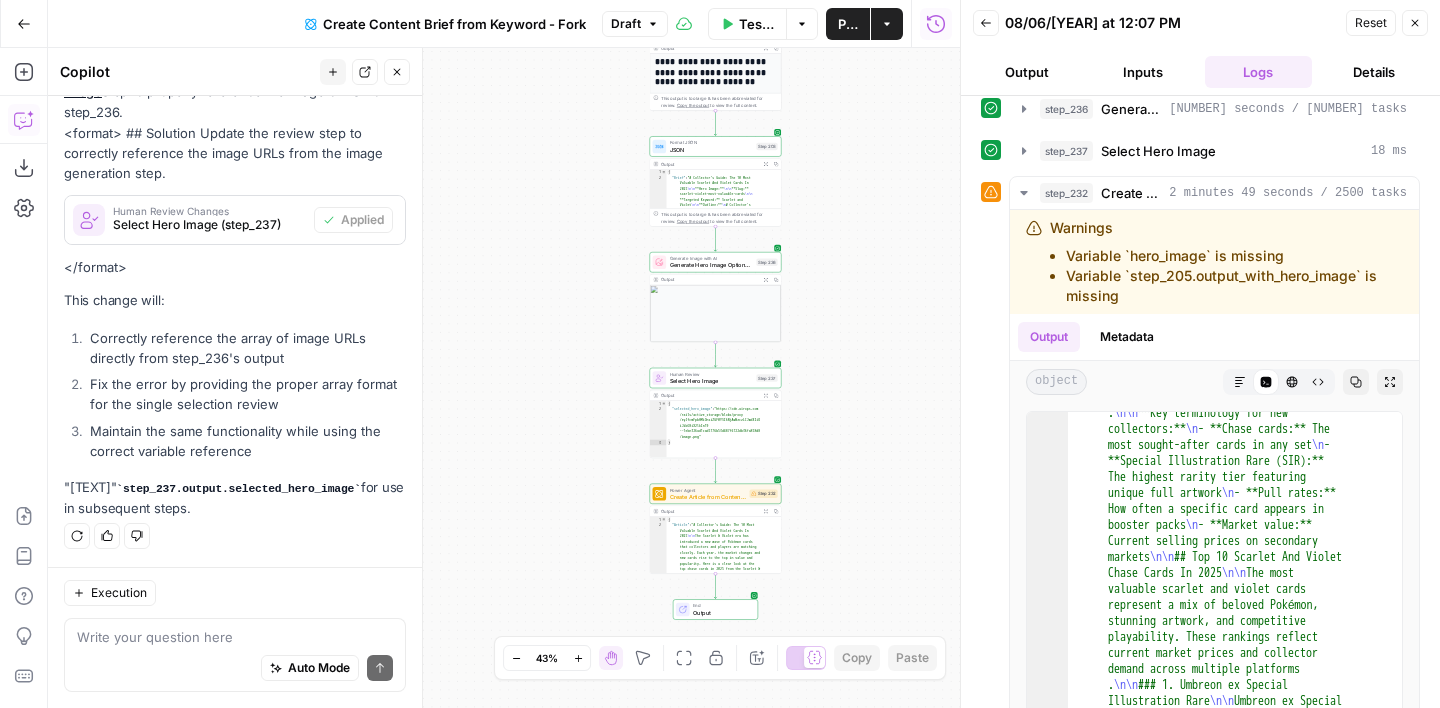 click on "Auto Mode Send" at bounding box center (235, 669) 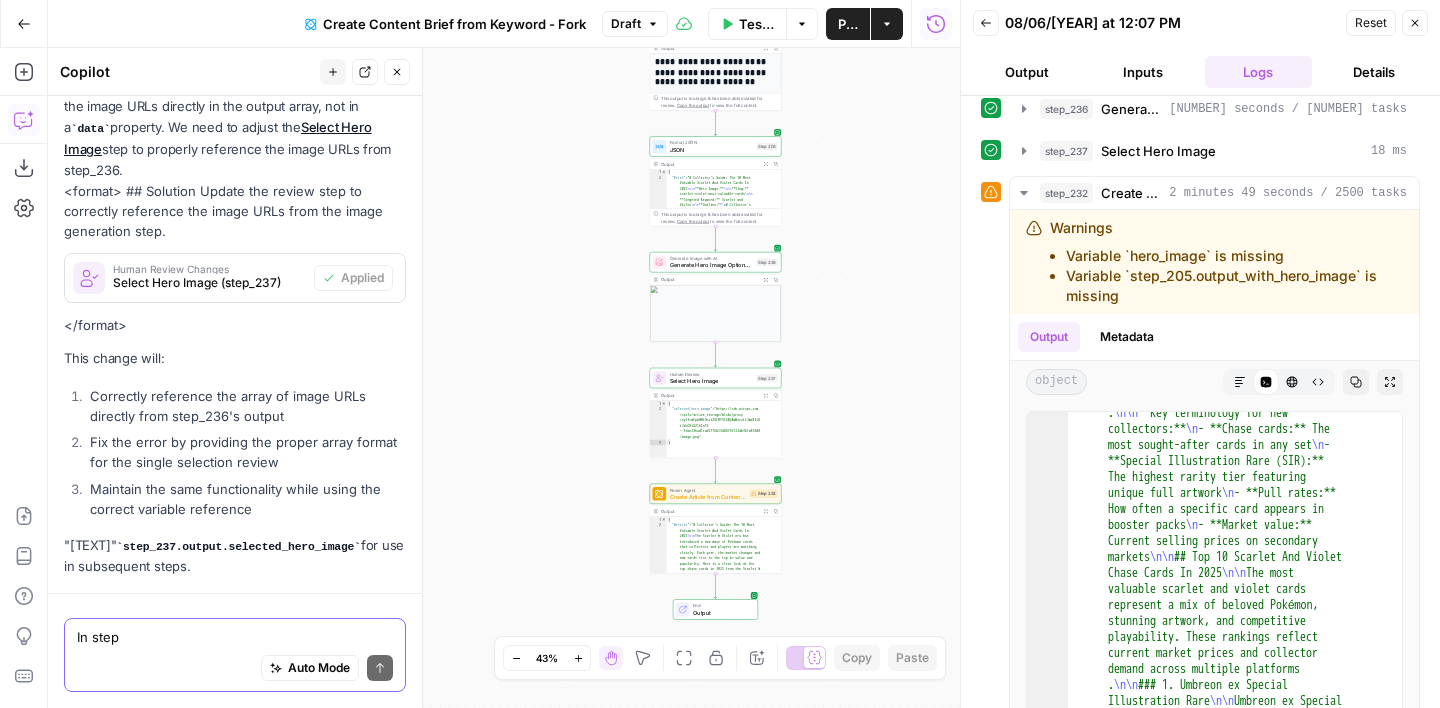 scroll, scrollTop: 1389, scrollLeft: 0, axis: vertical 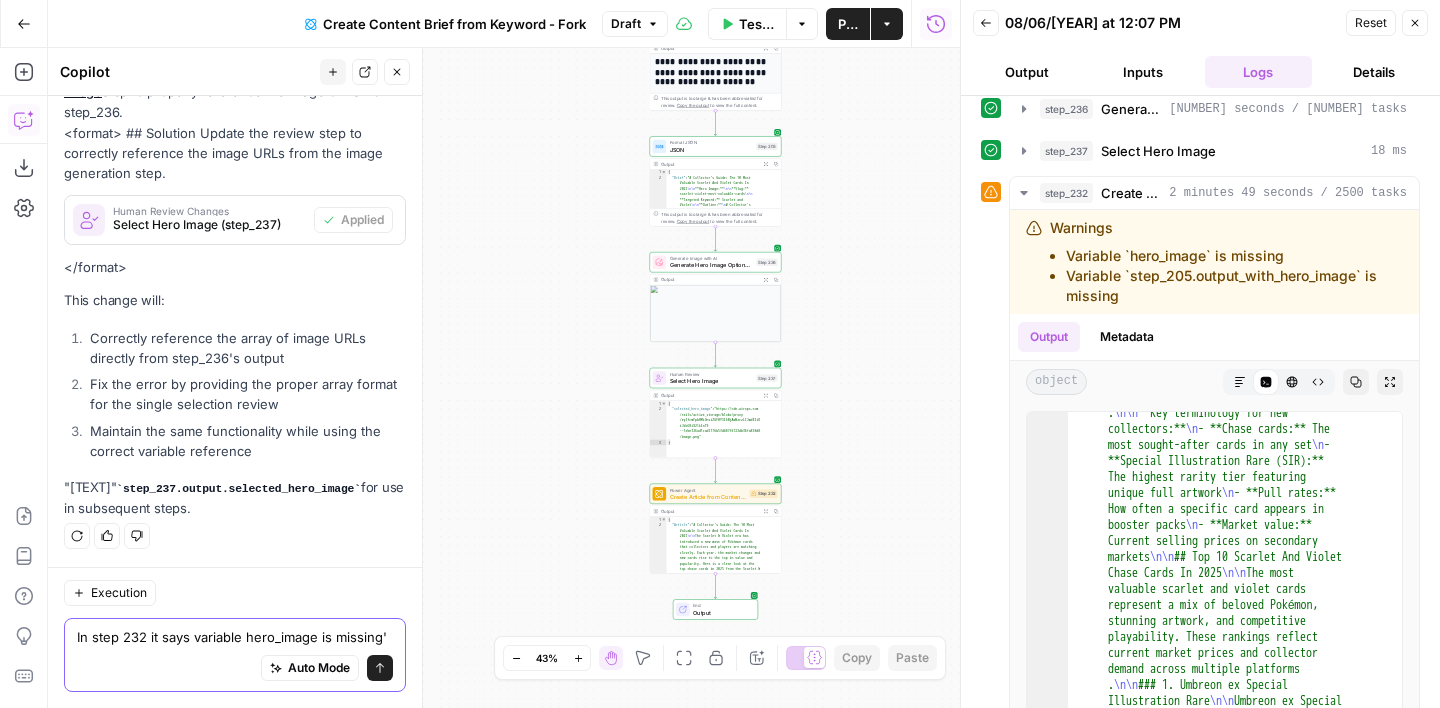 type on "In step 232 it says variable hero_image is missing'" 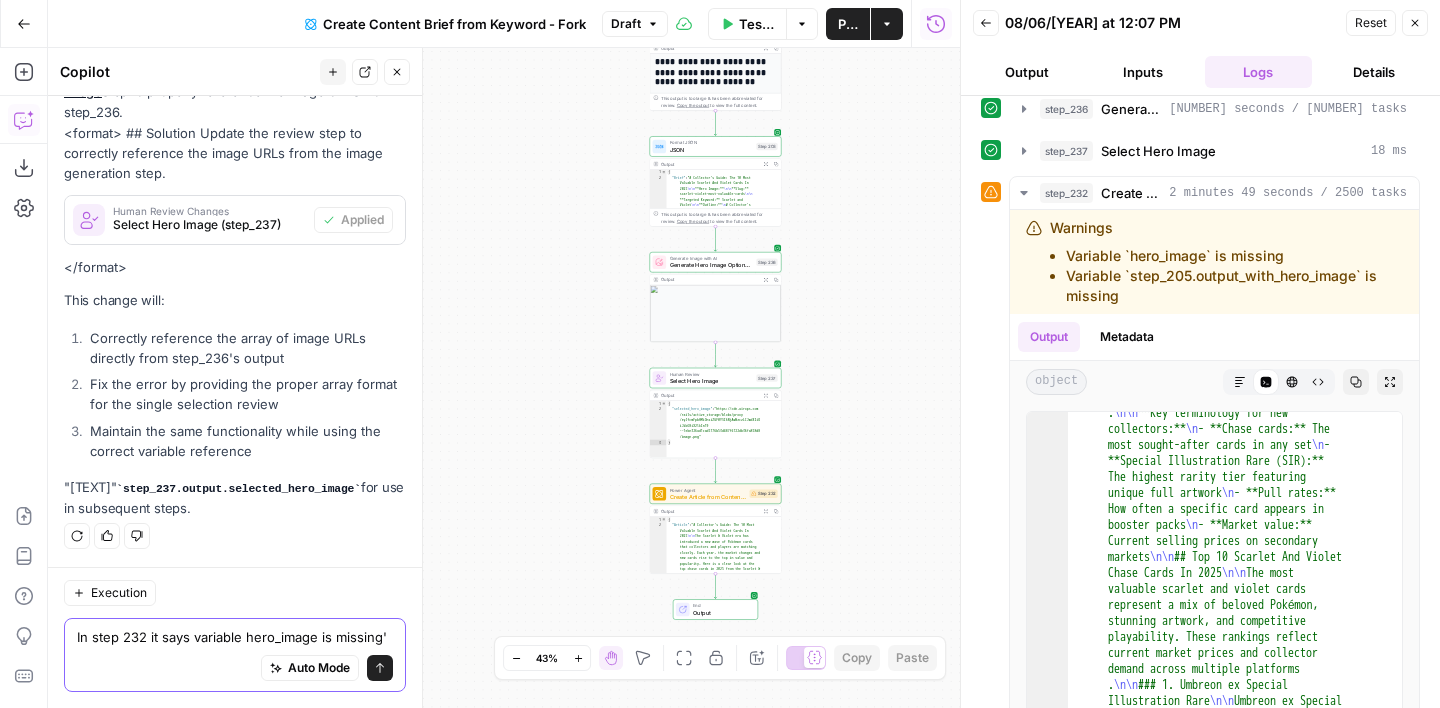 click on "Send" at bounding box center (380, 668) 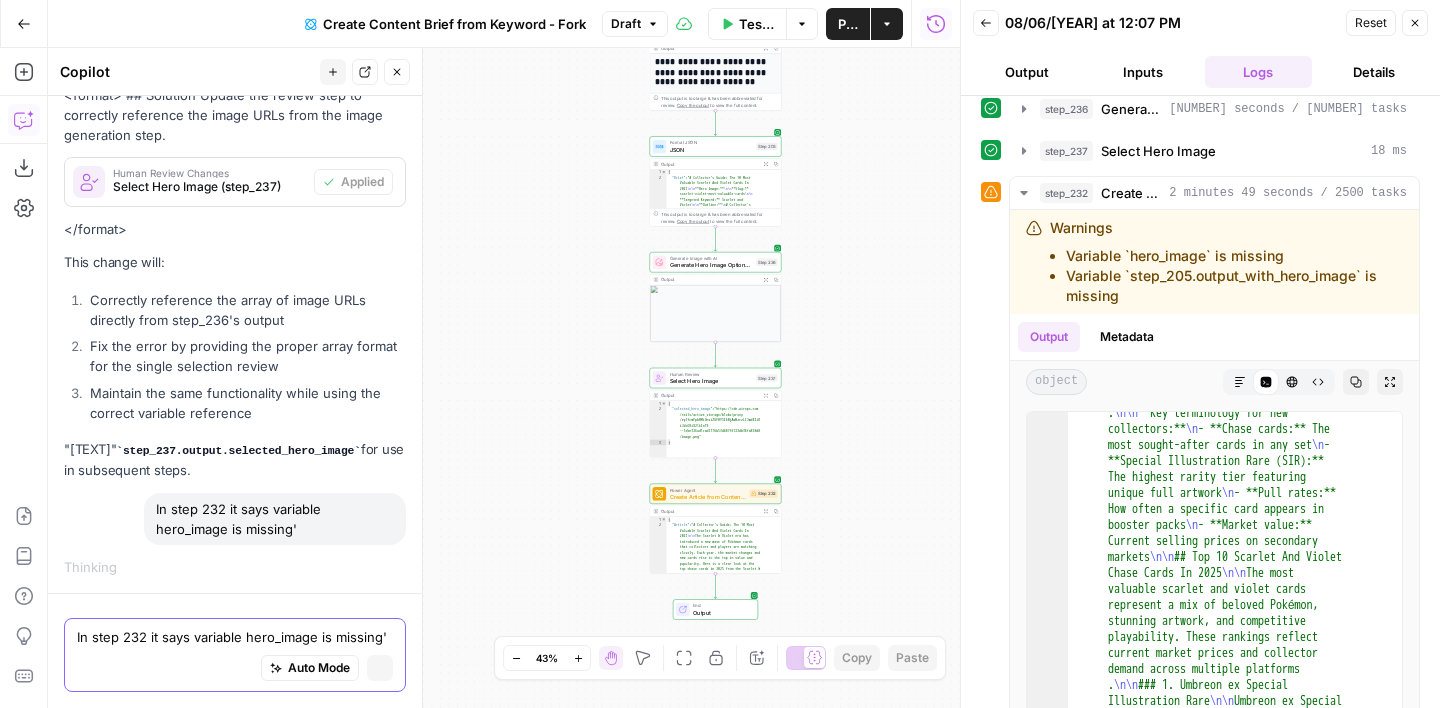 type 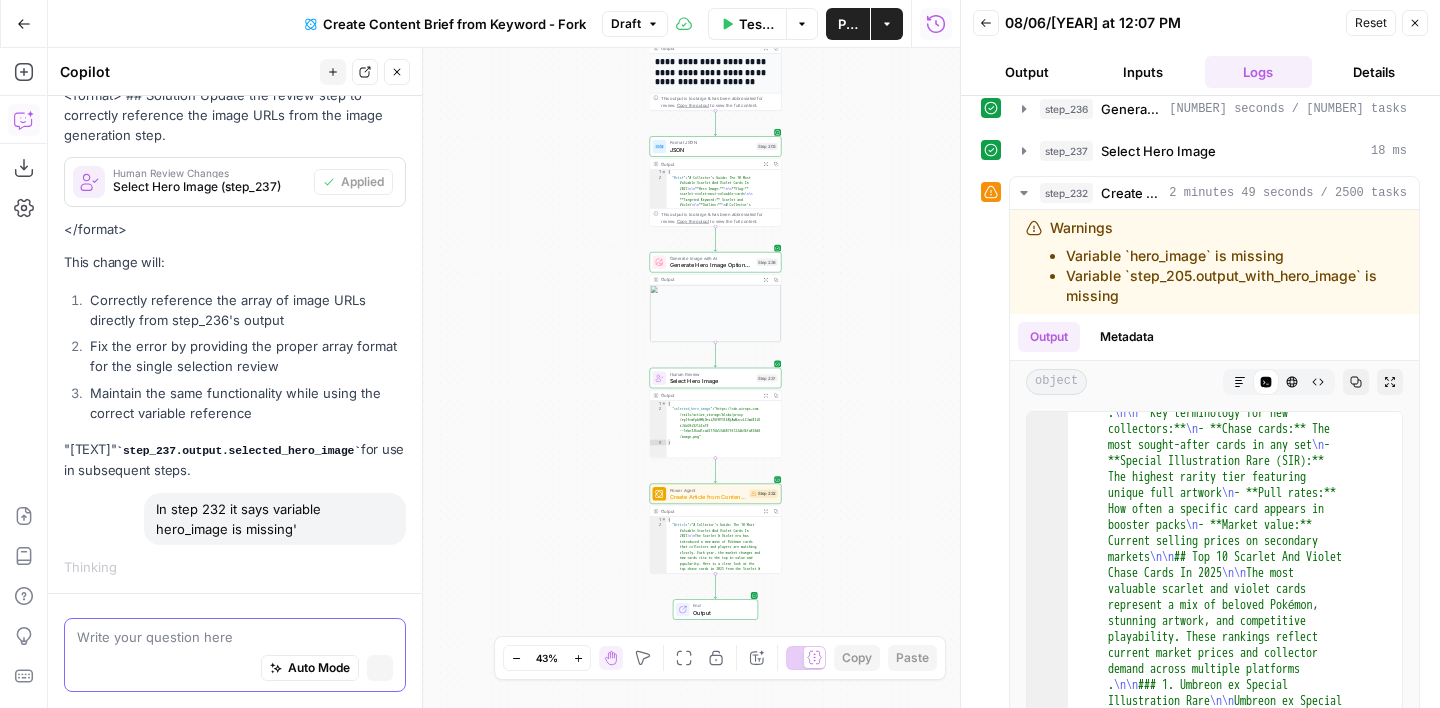 click 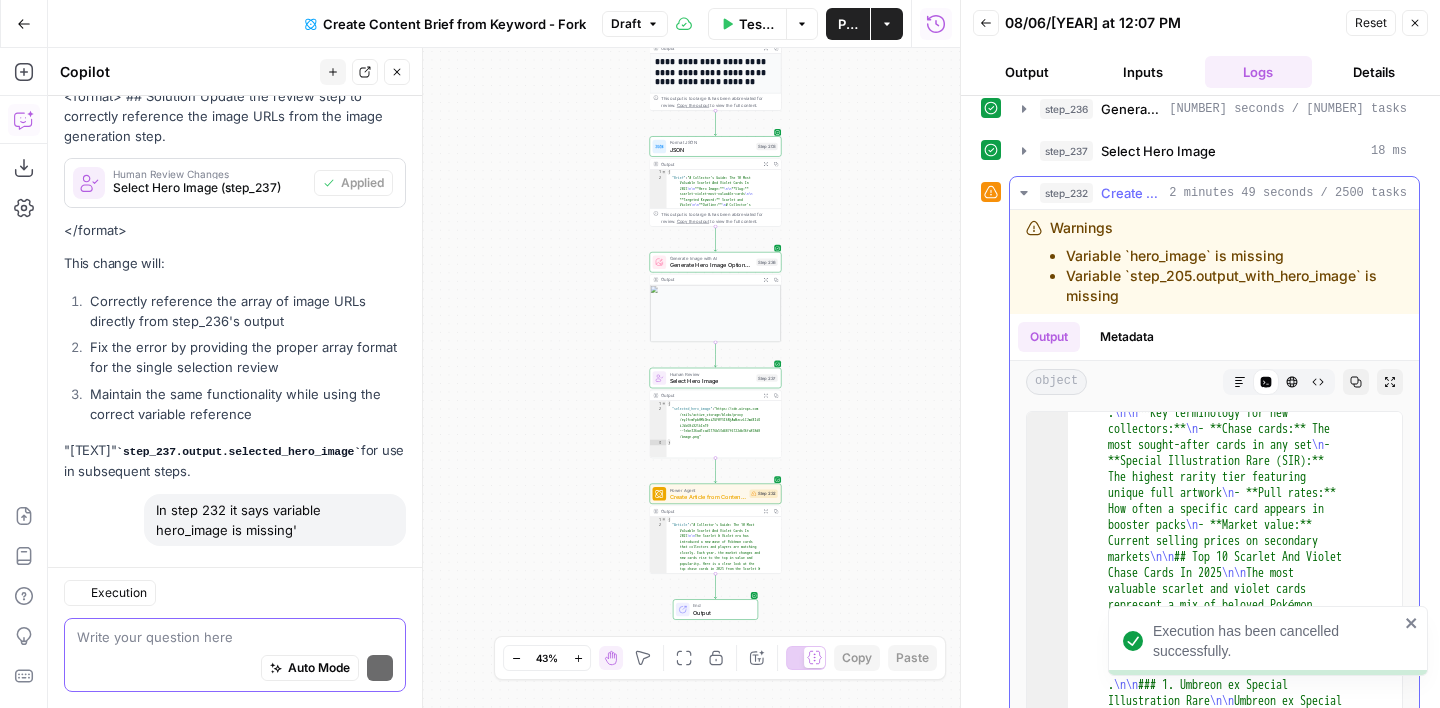 scroll, scrollTop: 1453, scrollLeft: 0, axis: vertical 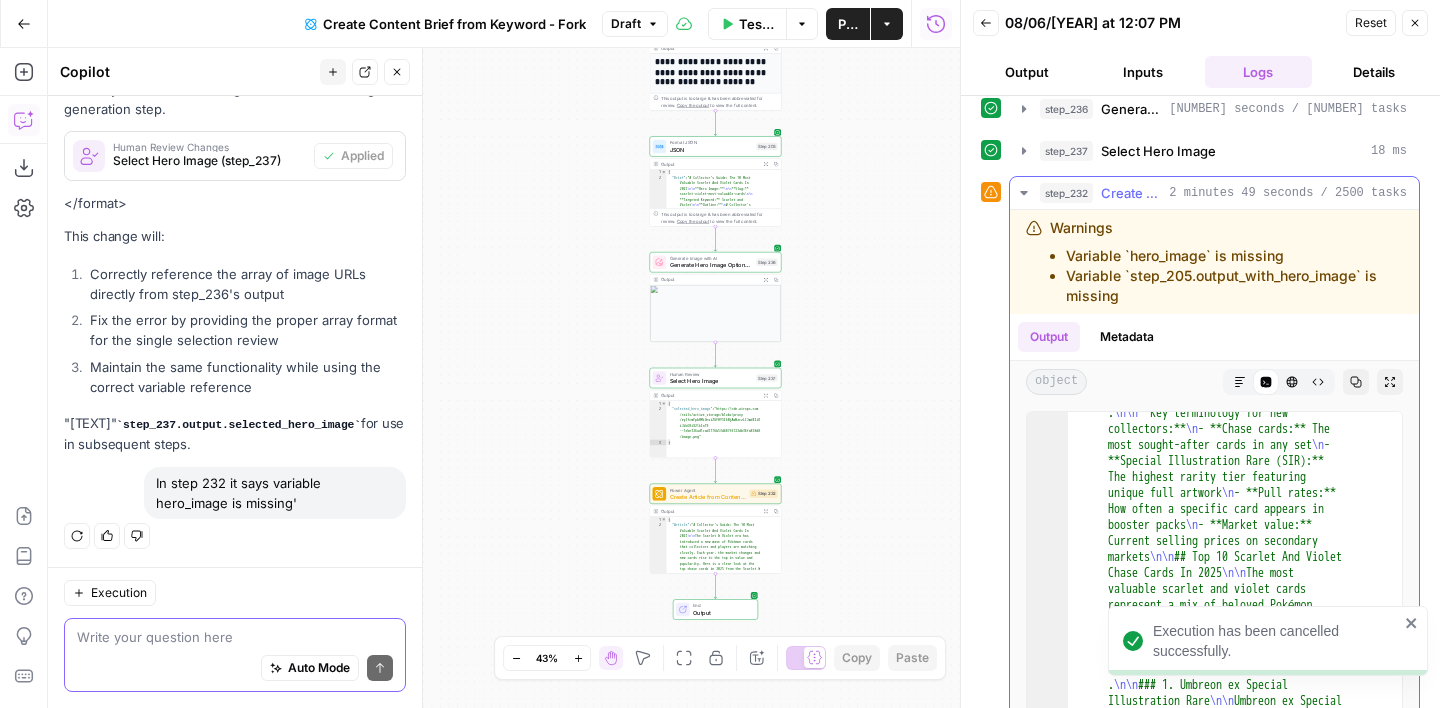 click 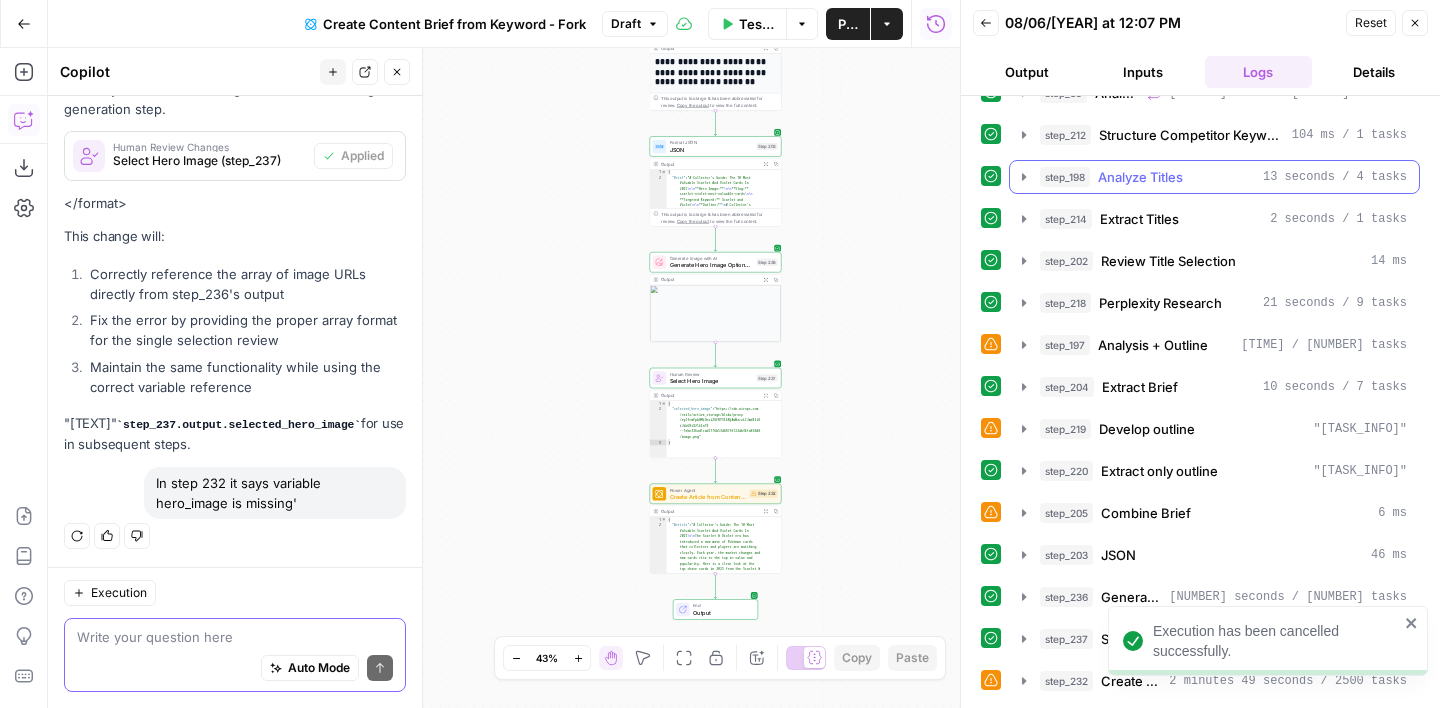 scroll, scrollTop: 156, scrollLeft: 0, axis: vertical 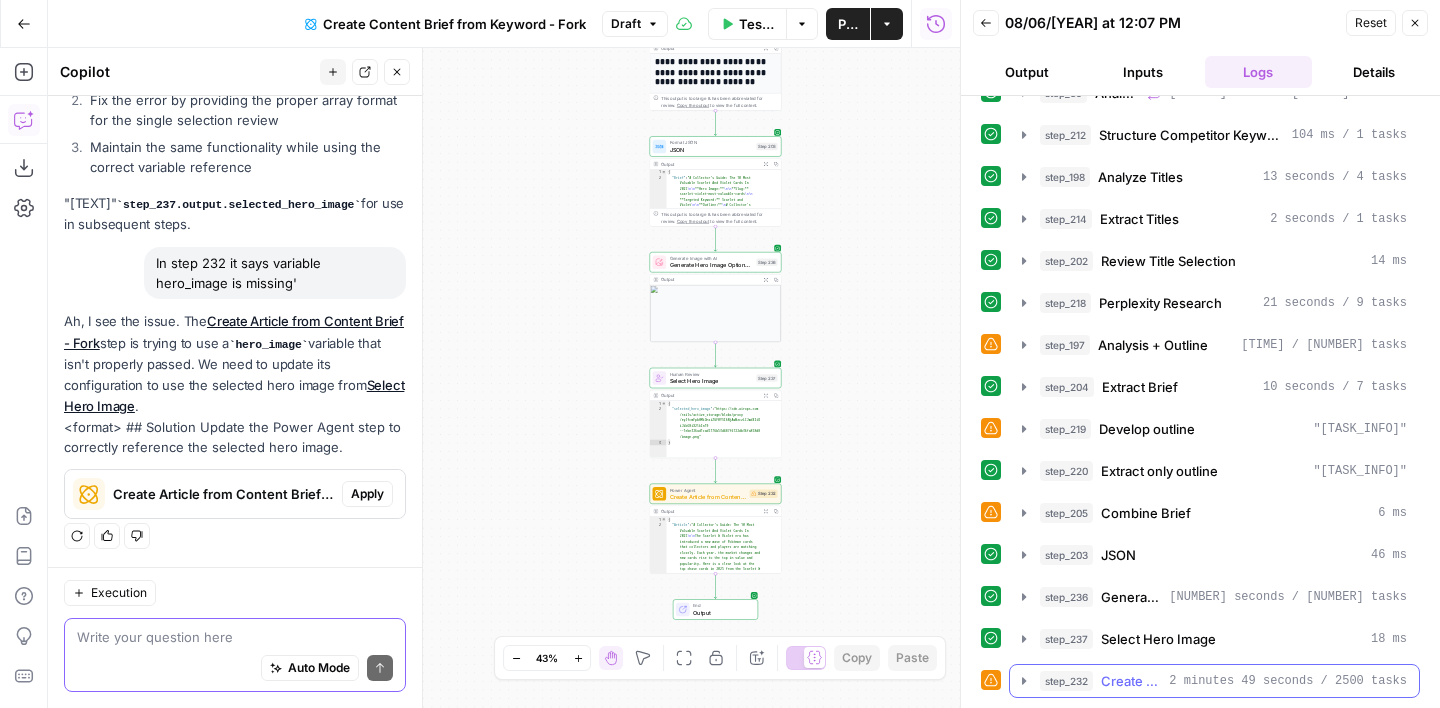 click 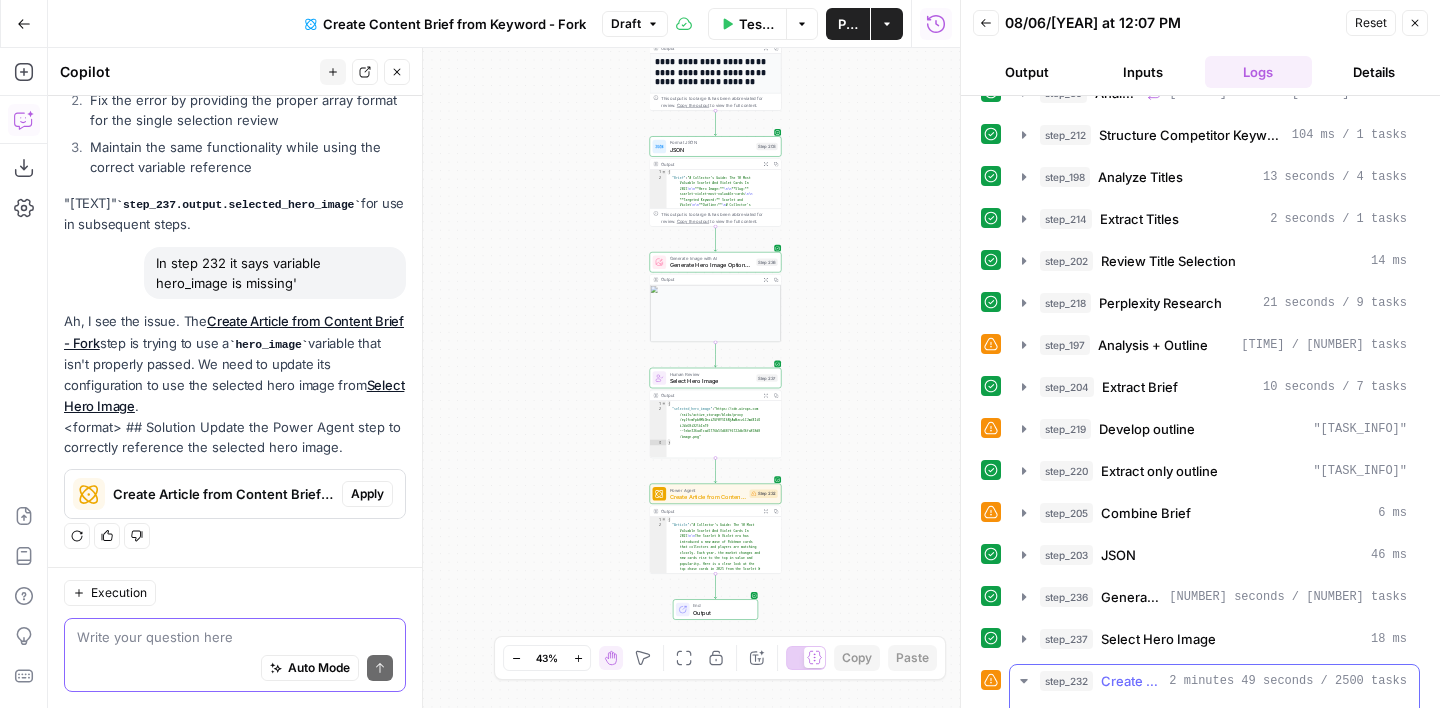 scroll, scrollTop: 1672, scrollLeft: 0, axis: vertical 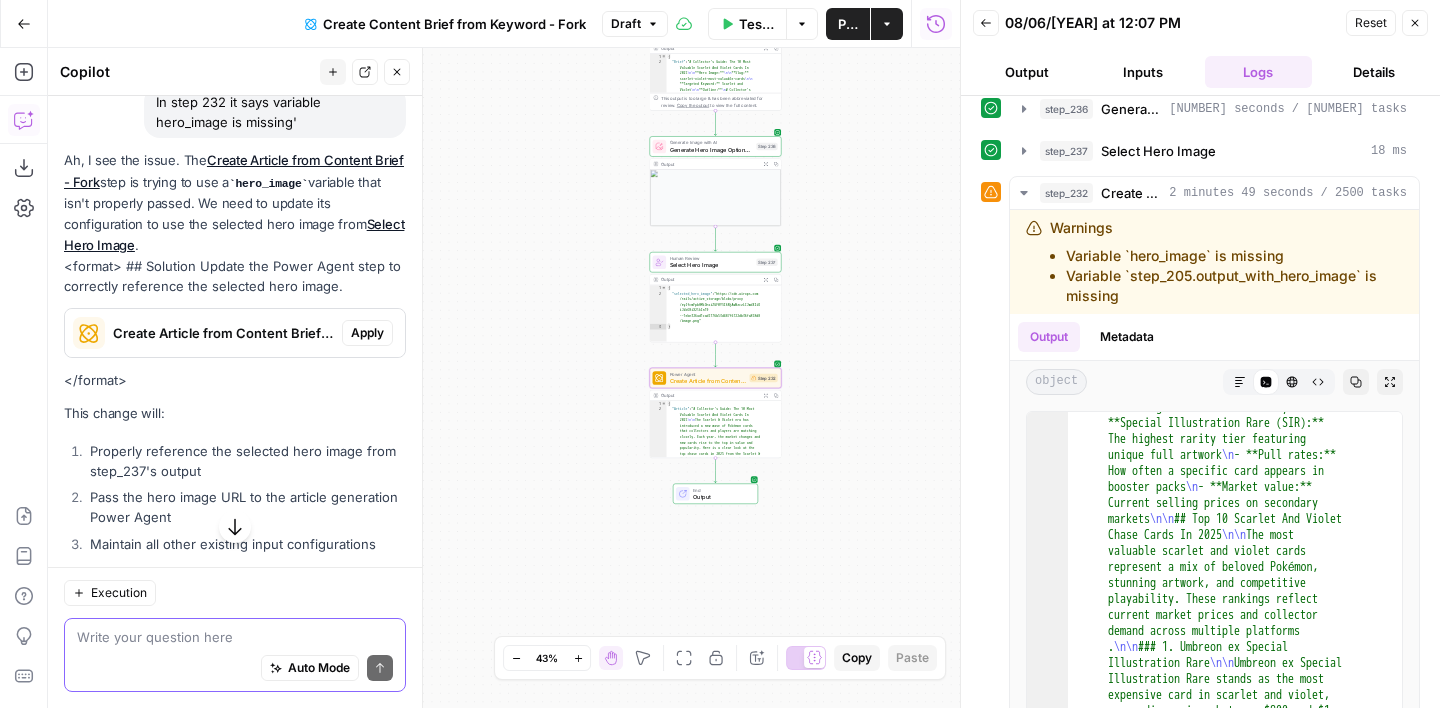 click on "Apply" at bounding box center [367, 333] 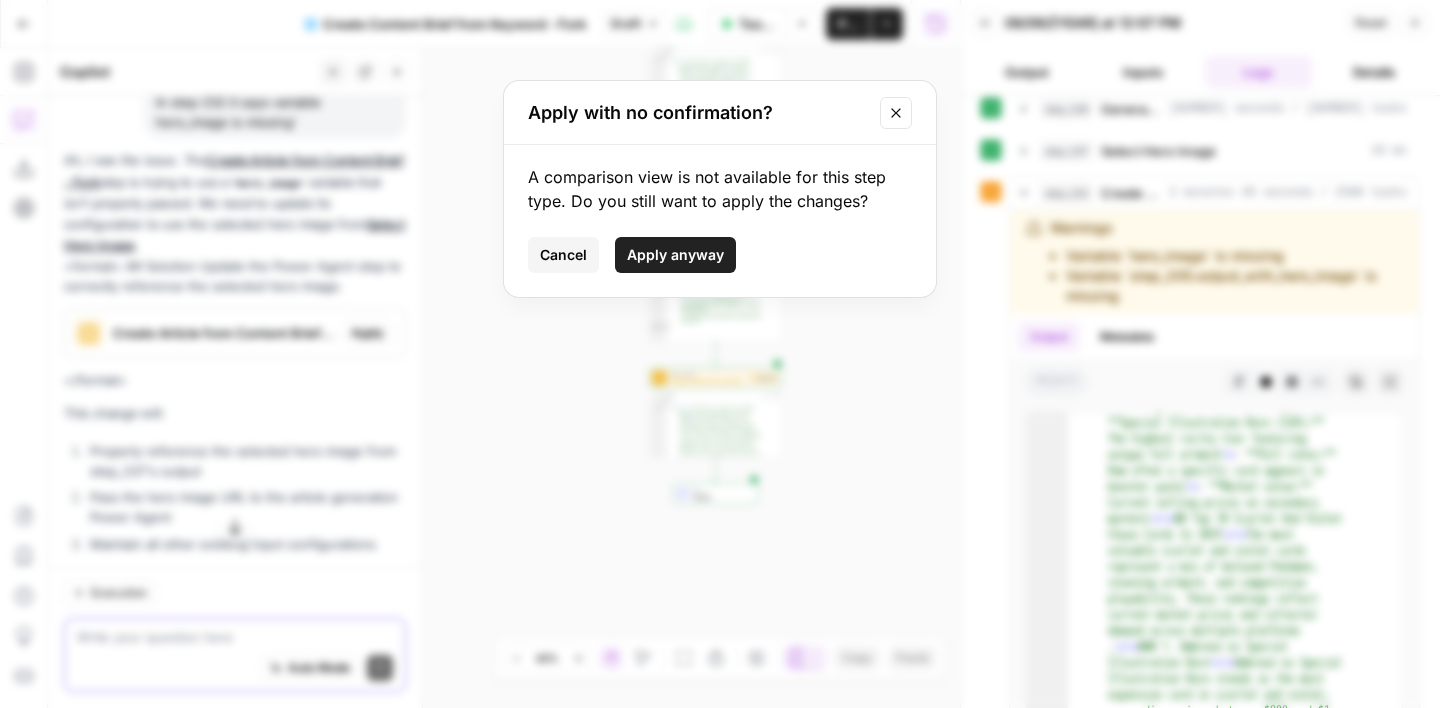 click on "Apply anyway" at bounding box center (675, 255) 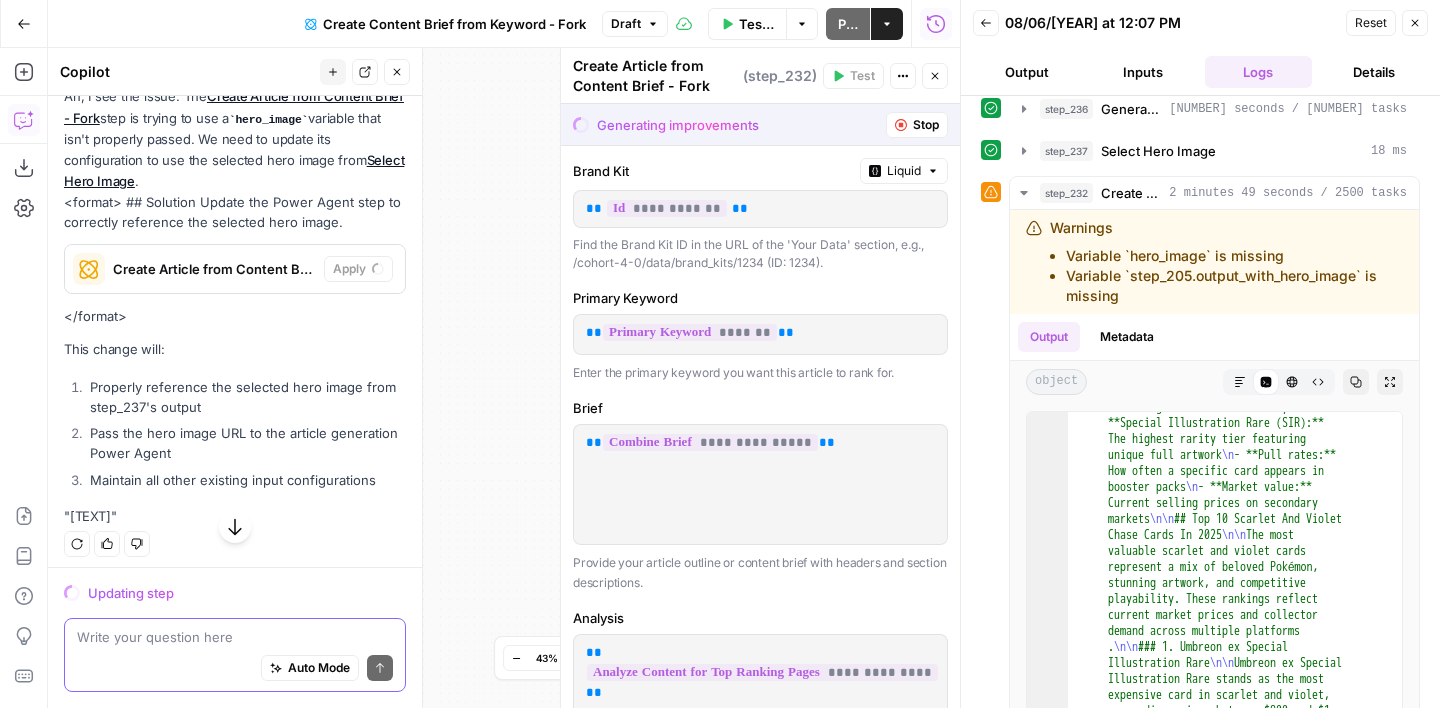 scroll, scrollTop: 1707, scrollLeft: 0, axis: vertical 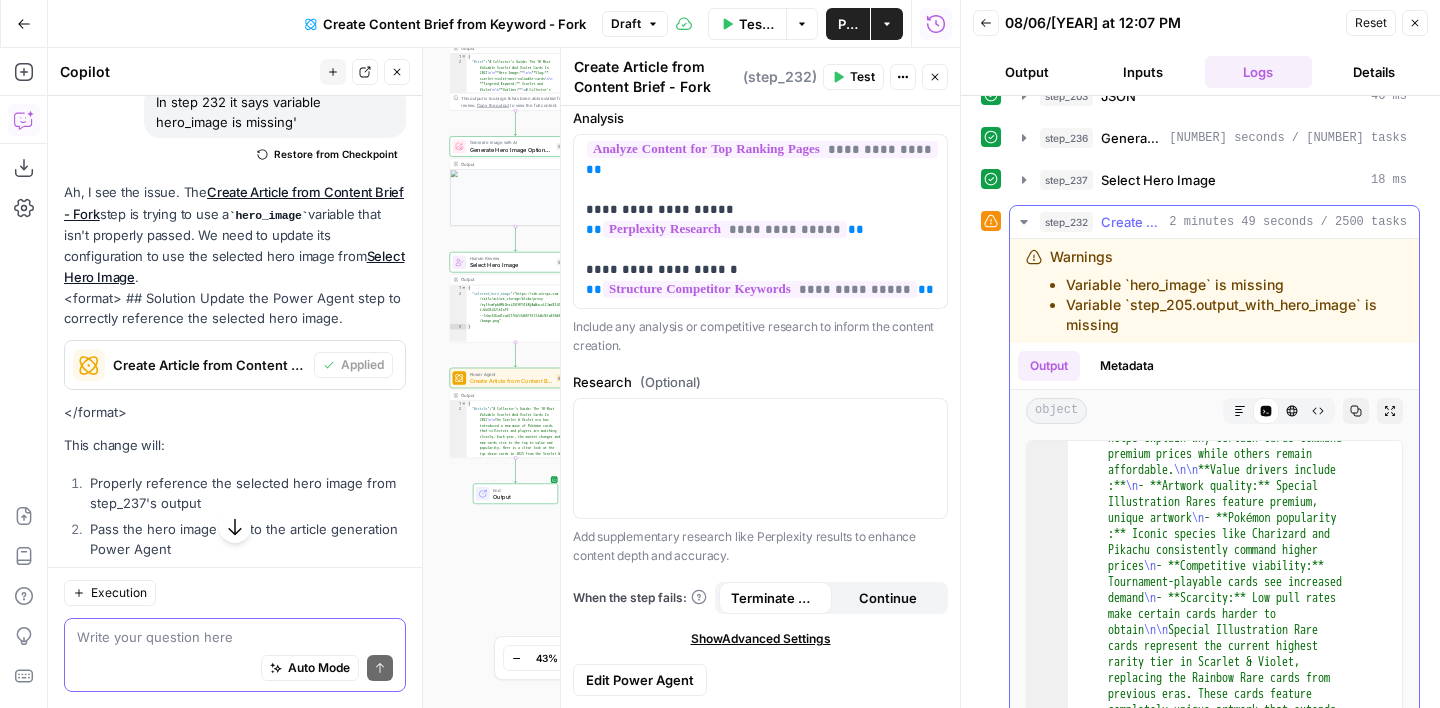 click 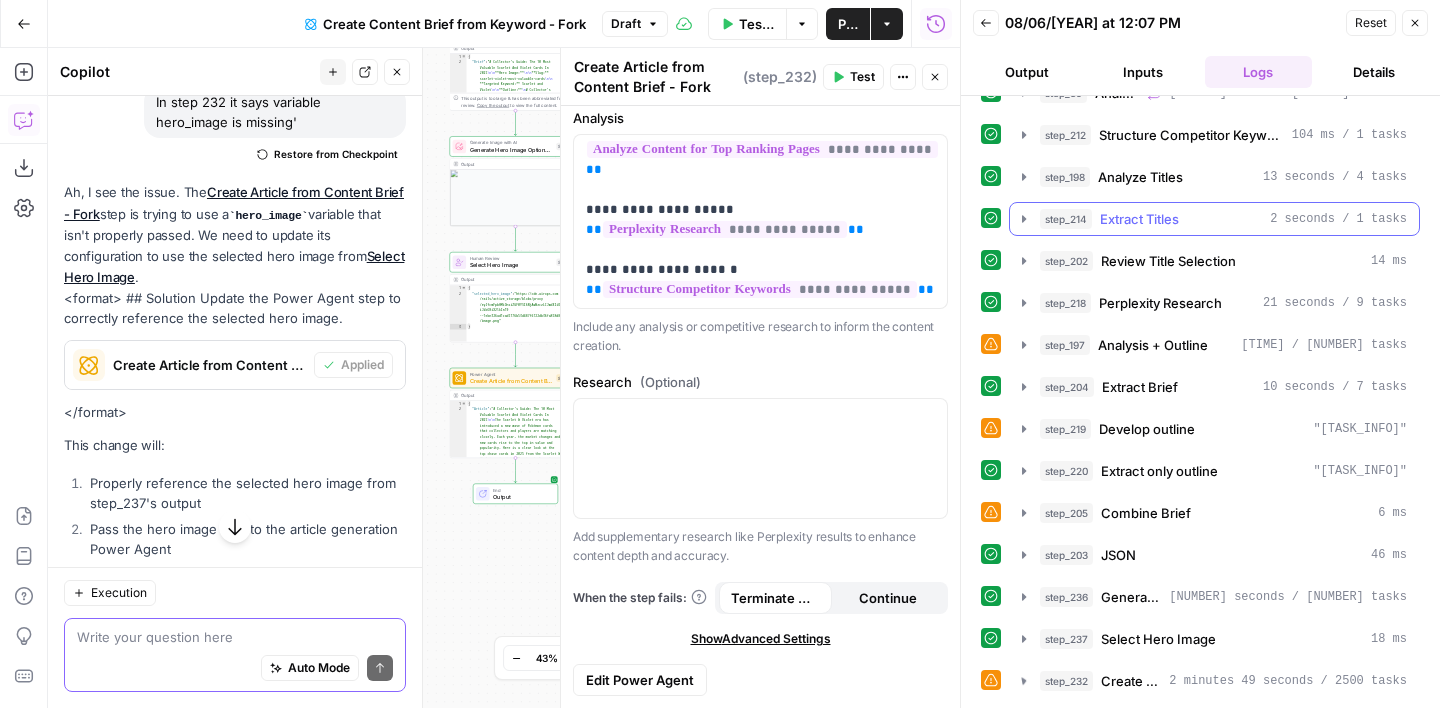scroll, scrollTop: 156, scrollLeft: 0, axis: vertical 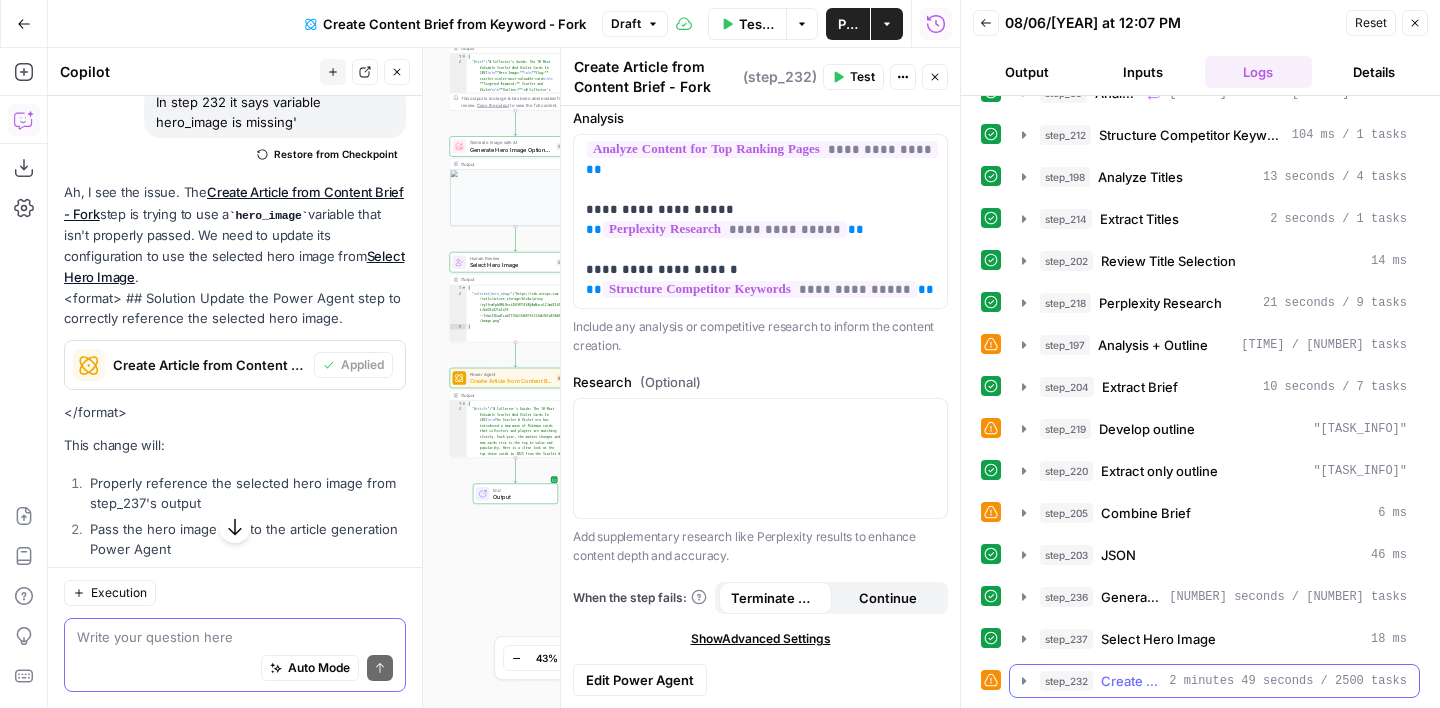 click 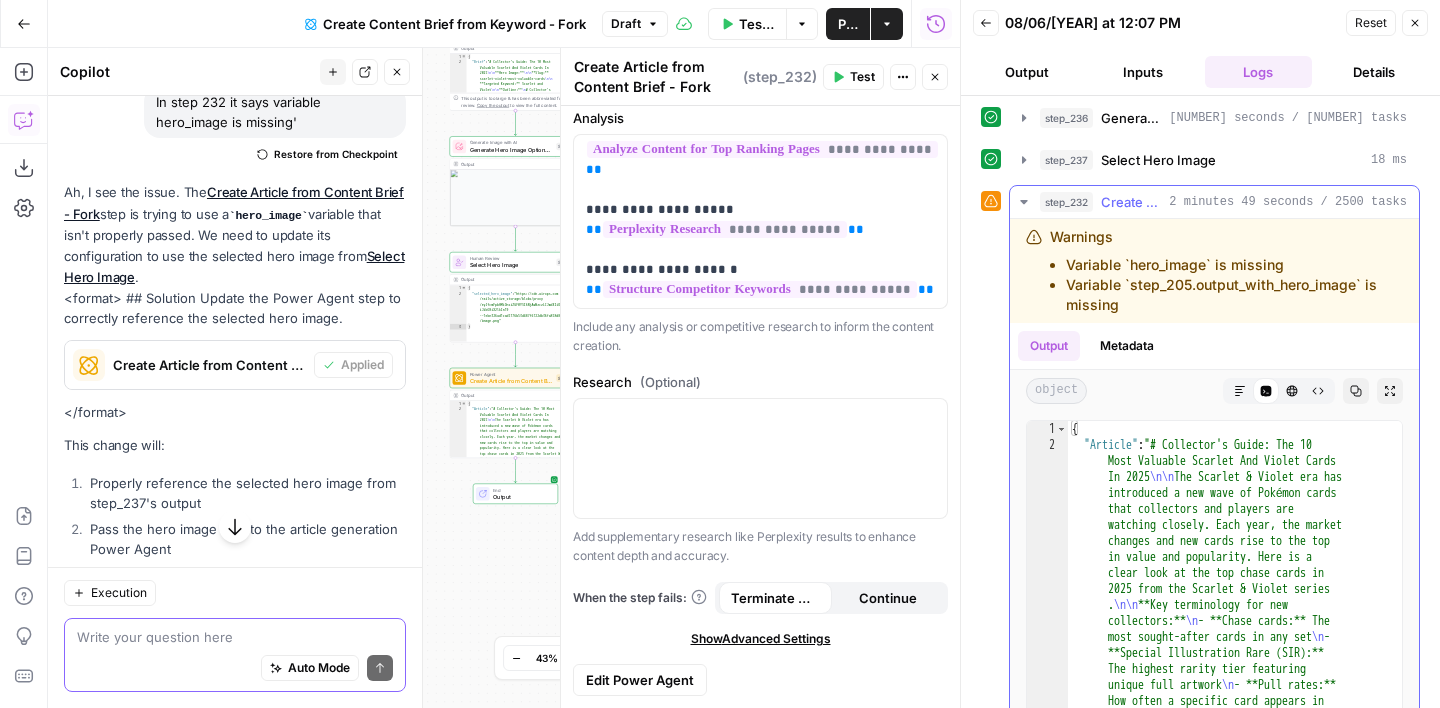 scroll, scrollTop: 585, scrollLeft: 0, axis: vertical 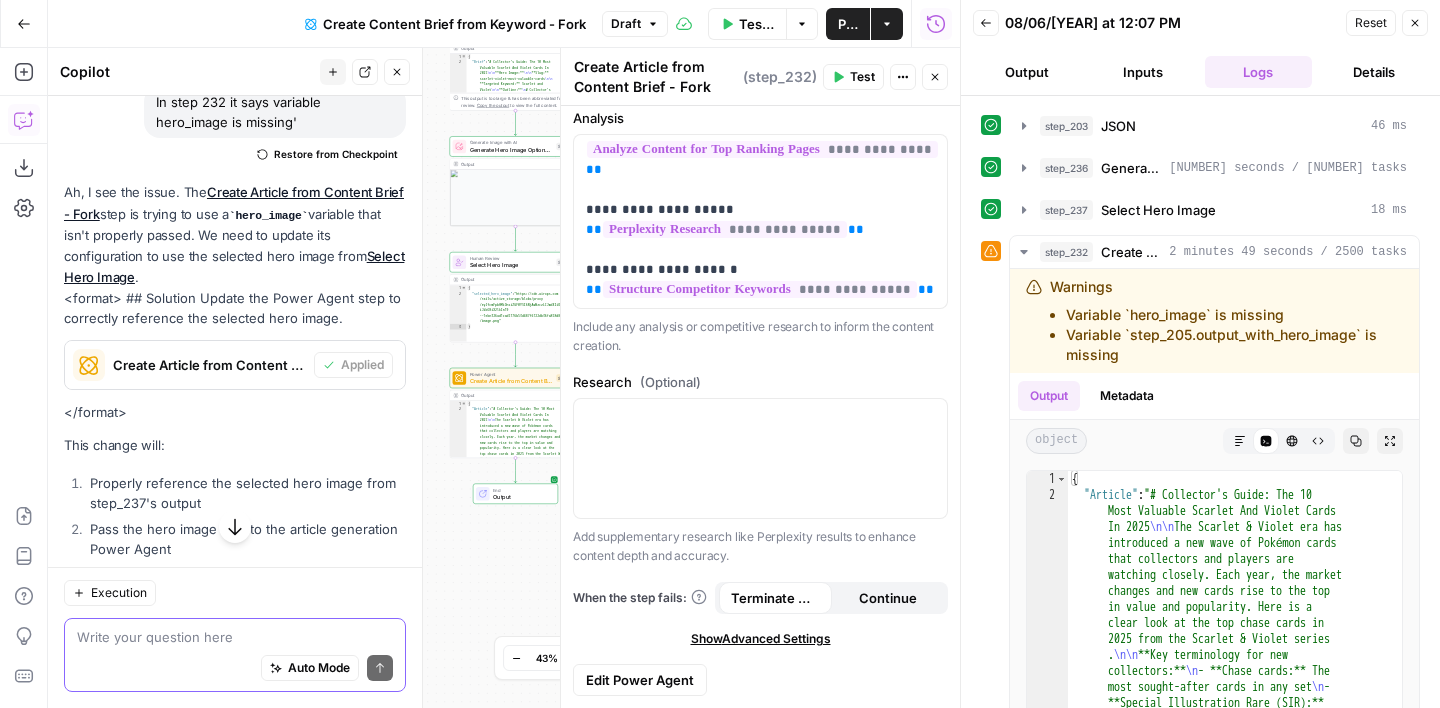 click on "Close" at bounding box center [935, 77] 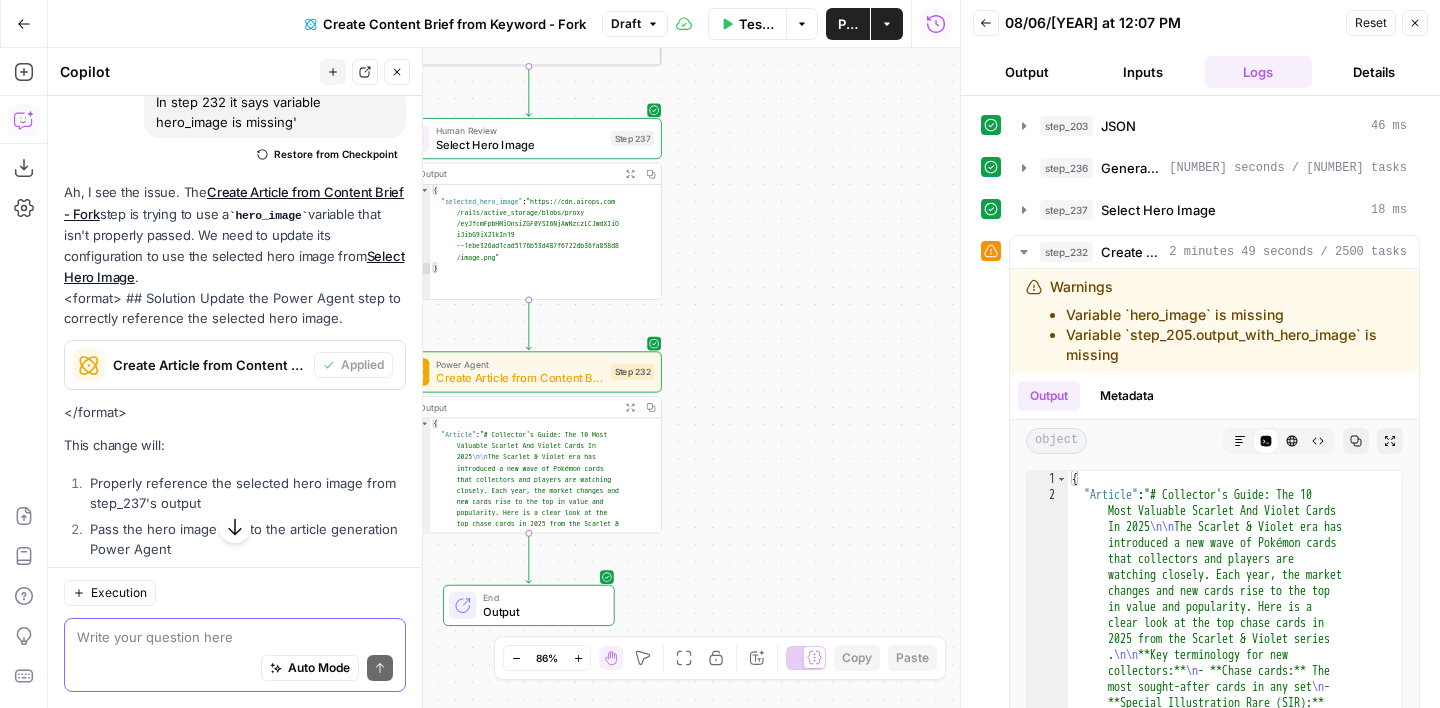 drag, startPoint x: 654, startPoint y: 374, endPoint x: 893, endPoint y: 347, distance: 240.52026 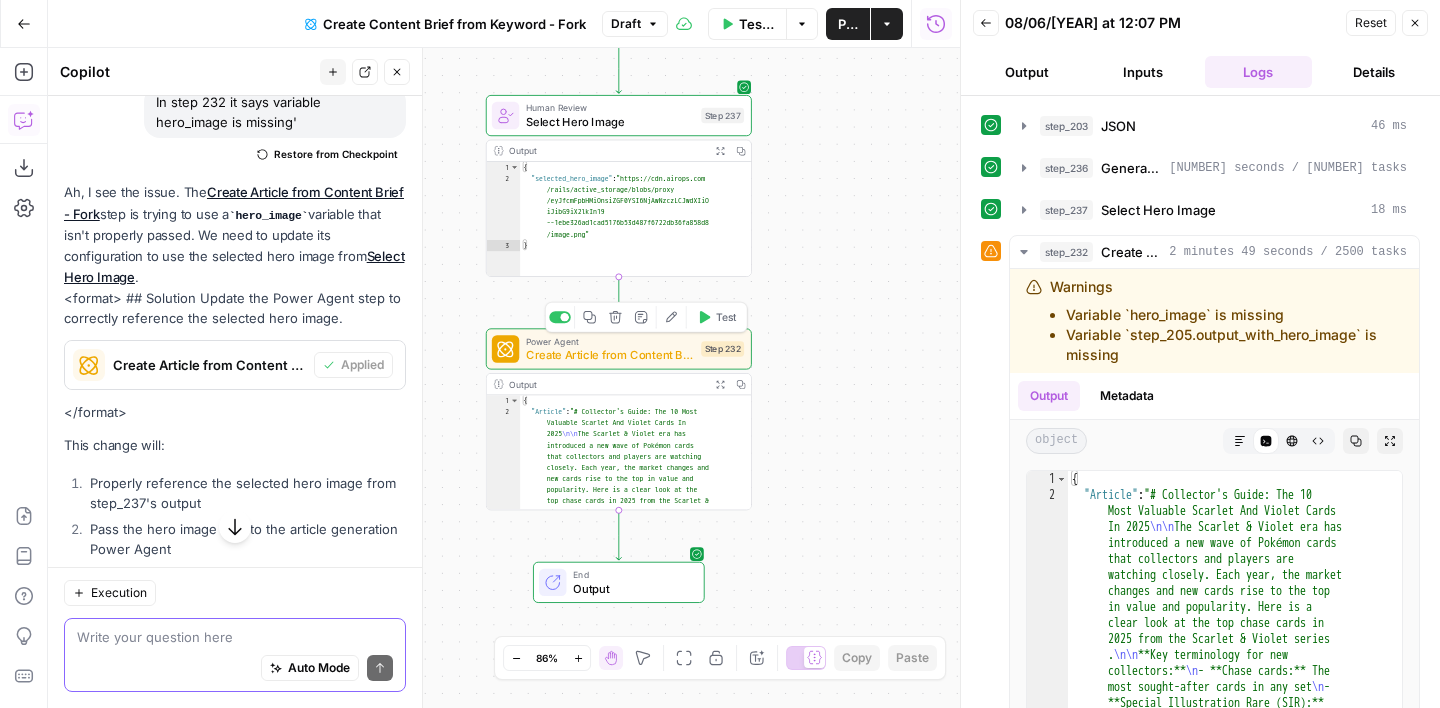 click on "Test" at bounding box center [726, 316] 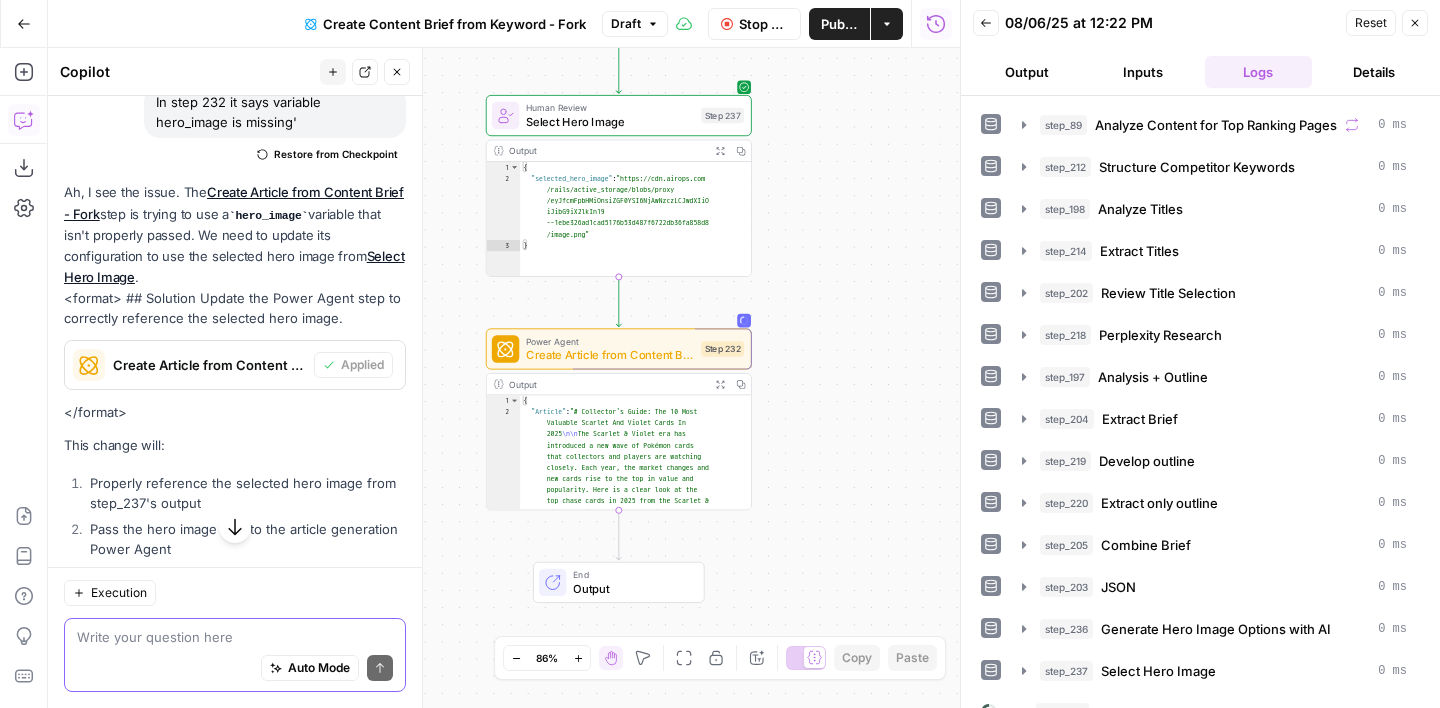 scroll, scrollTop: 192, scrollLeft: 0, axis: vertical 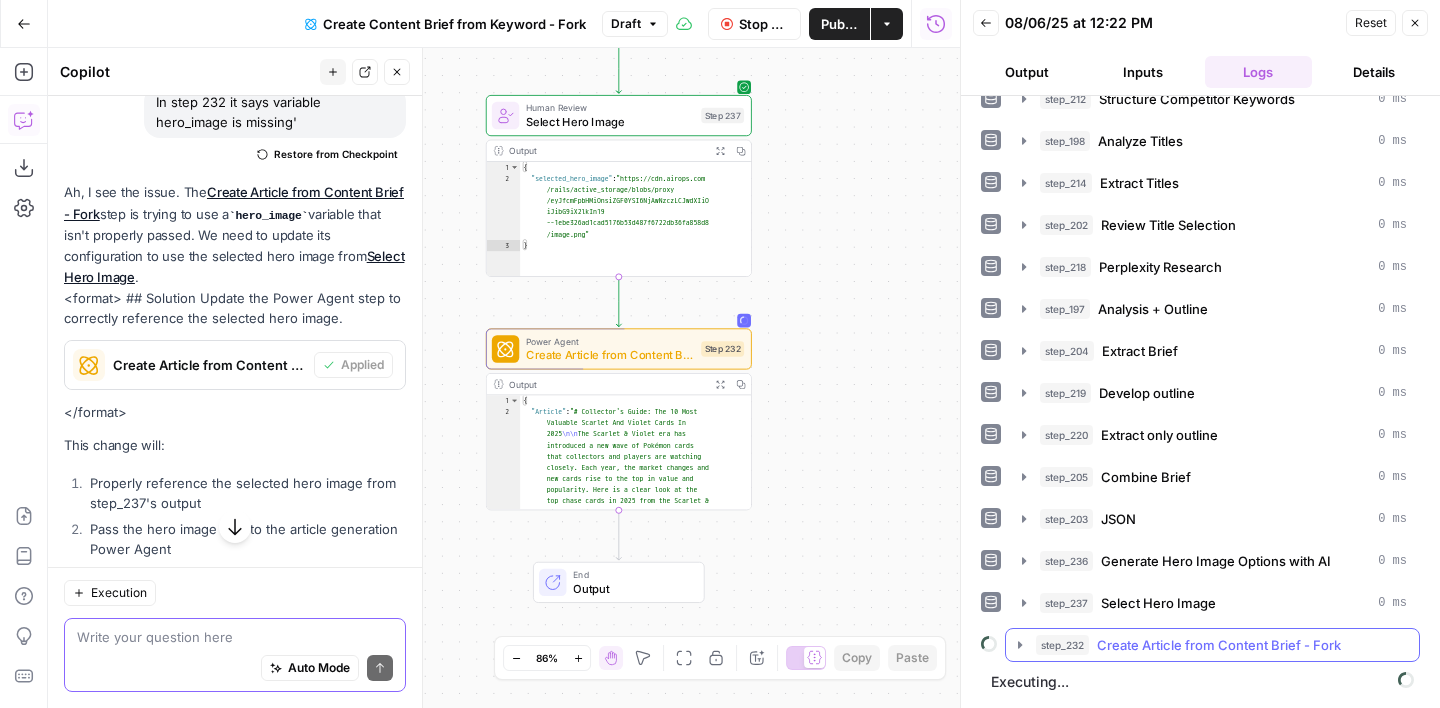 click 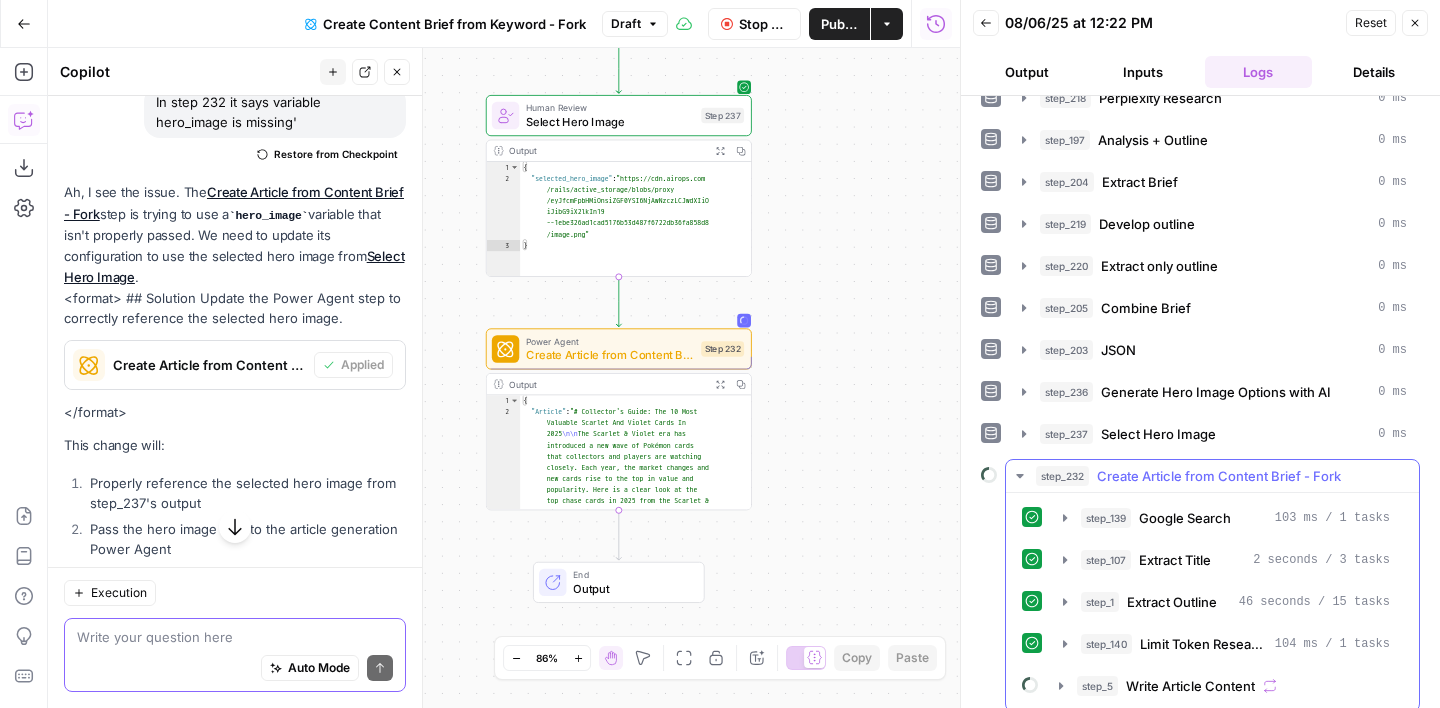 scroll, scrollTop: 411, scrollLeft: 0, axis: vertical 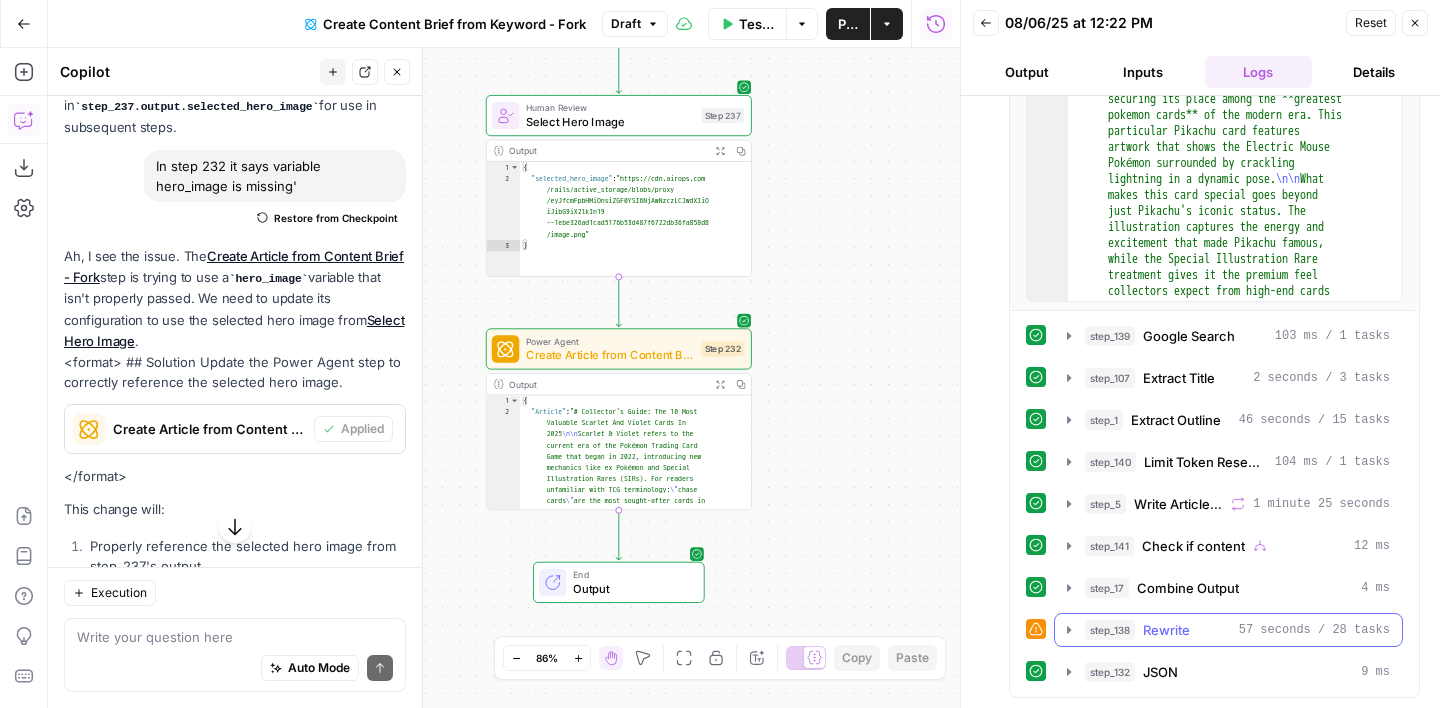 click 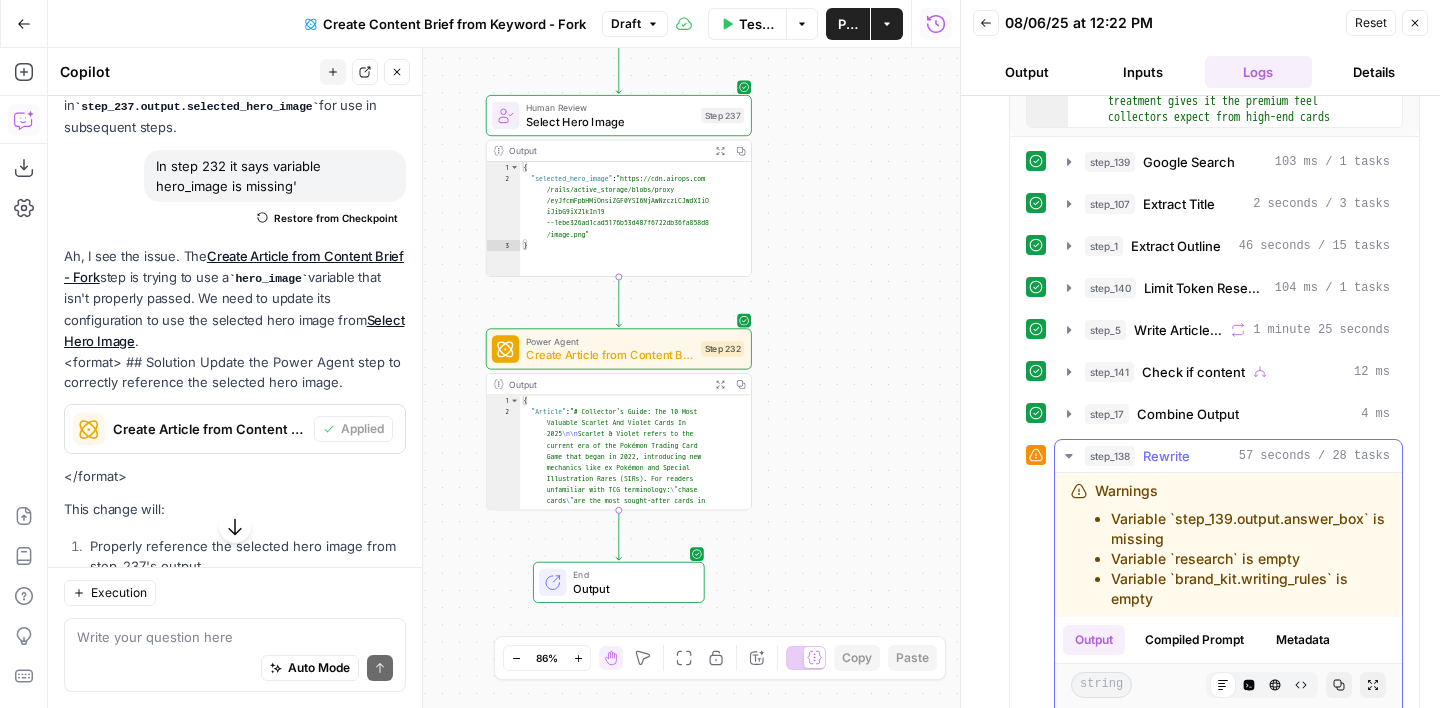 scroll, scrollTop: 1223, scrollLeft: 0, axis: vertical 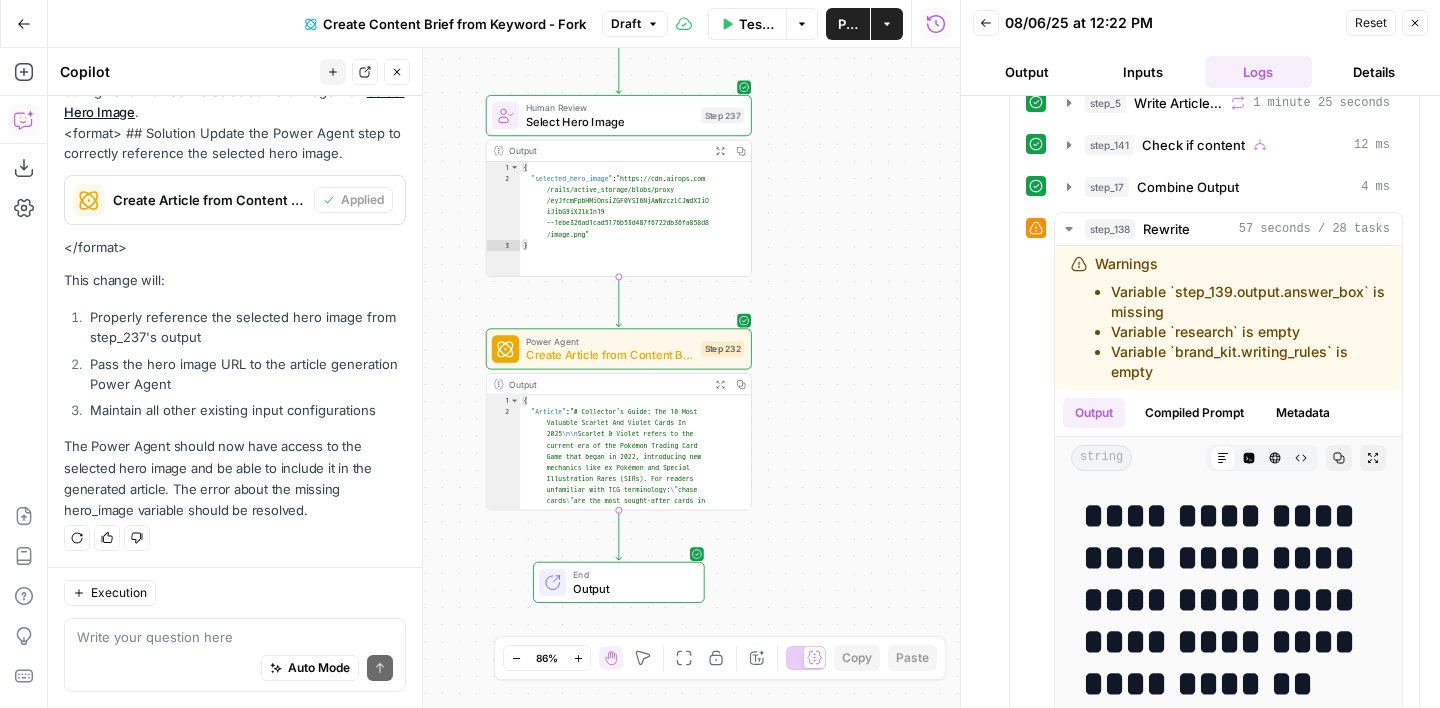 click on "Auto Mode Send" at bounding box center (235, 669) 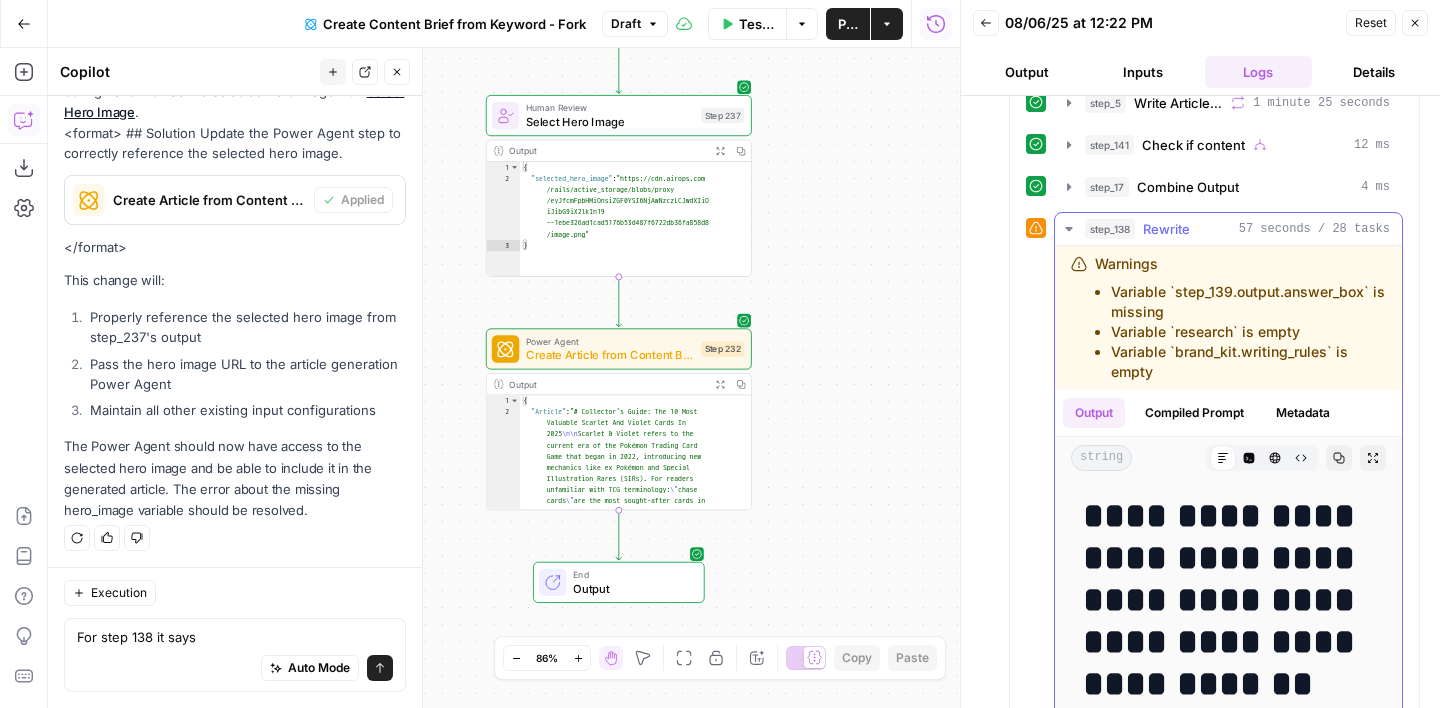 drag, startPoint x: 1111, startPoint y: 291, endPoint x: 1309, endPoint y: 332, distance: 202.2004 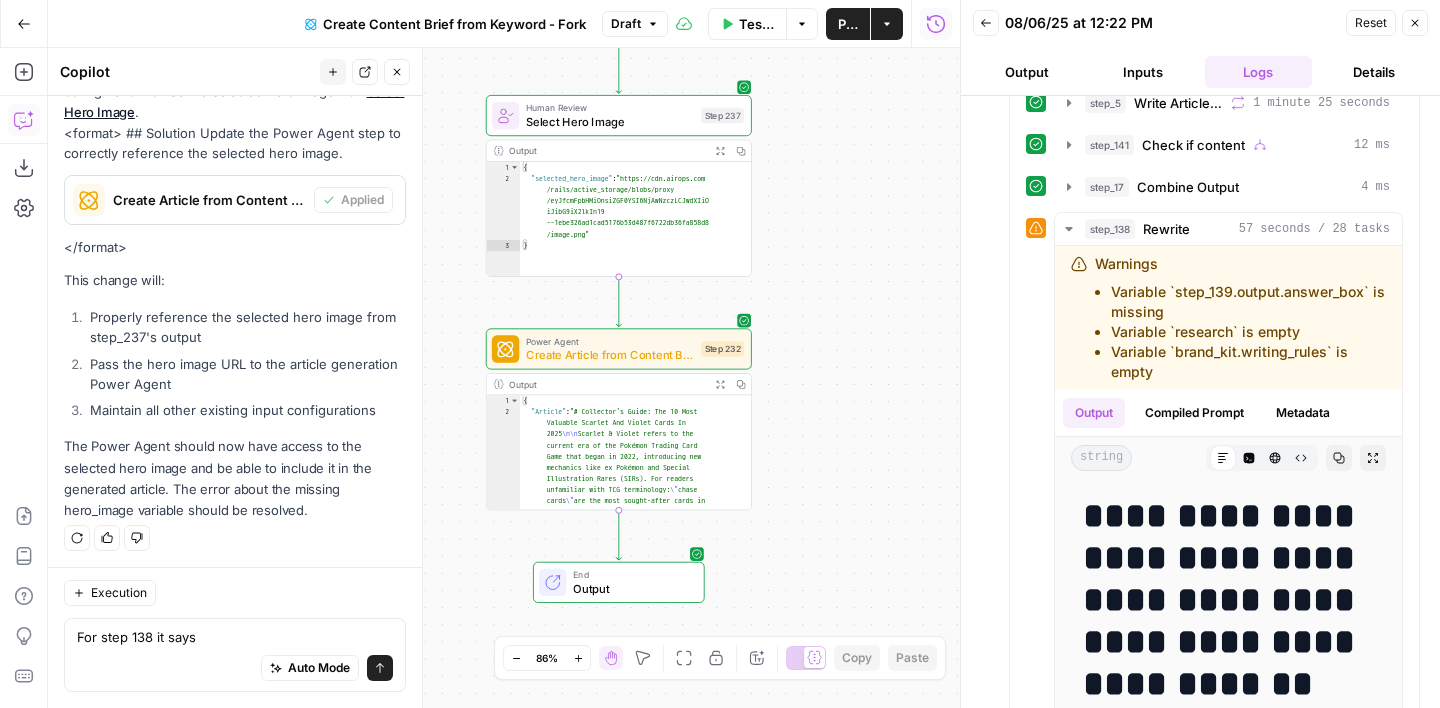 click on "Auto Mode Send" at bounding box center [235, 669] 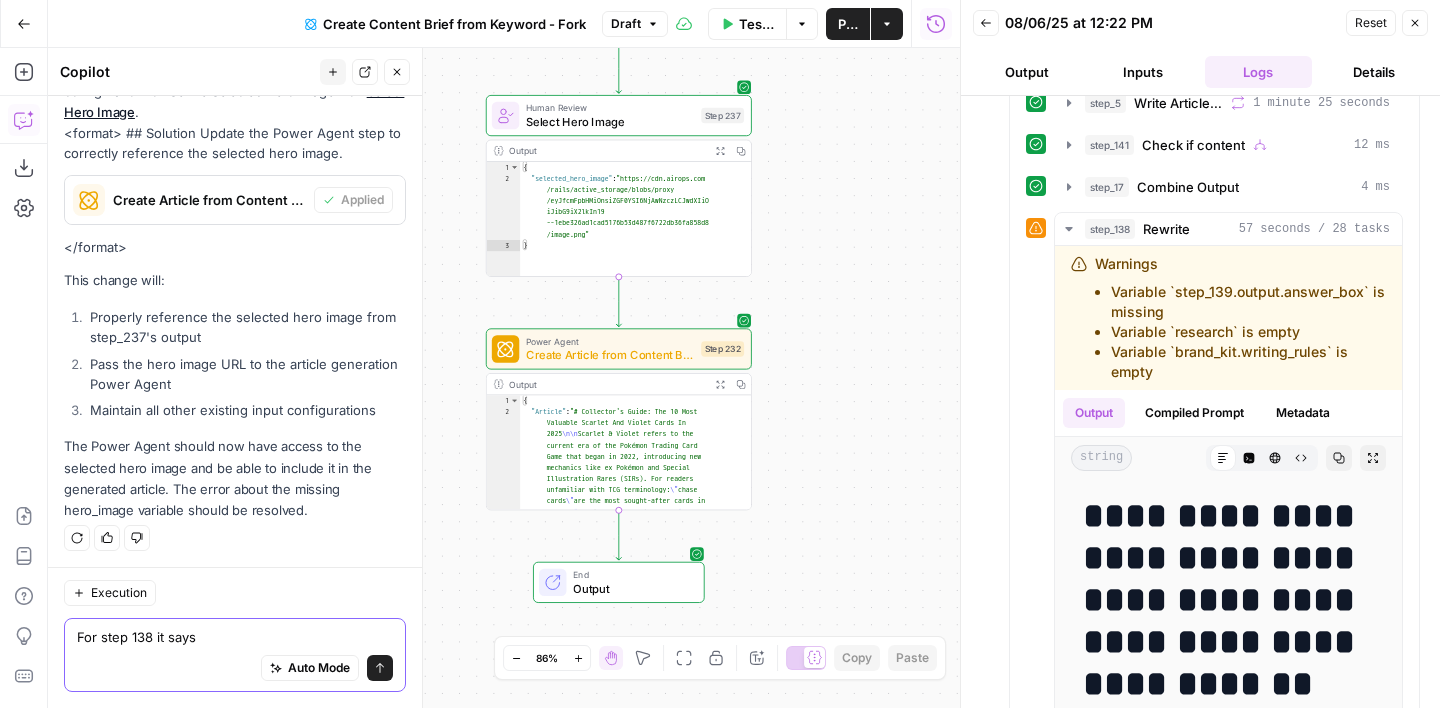 paste on "Variable `step_139.output.answer_box` is missing
Variable `research` is empty" 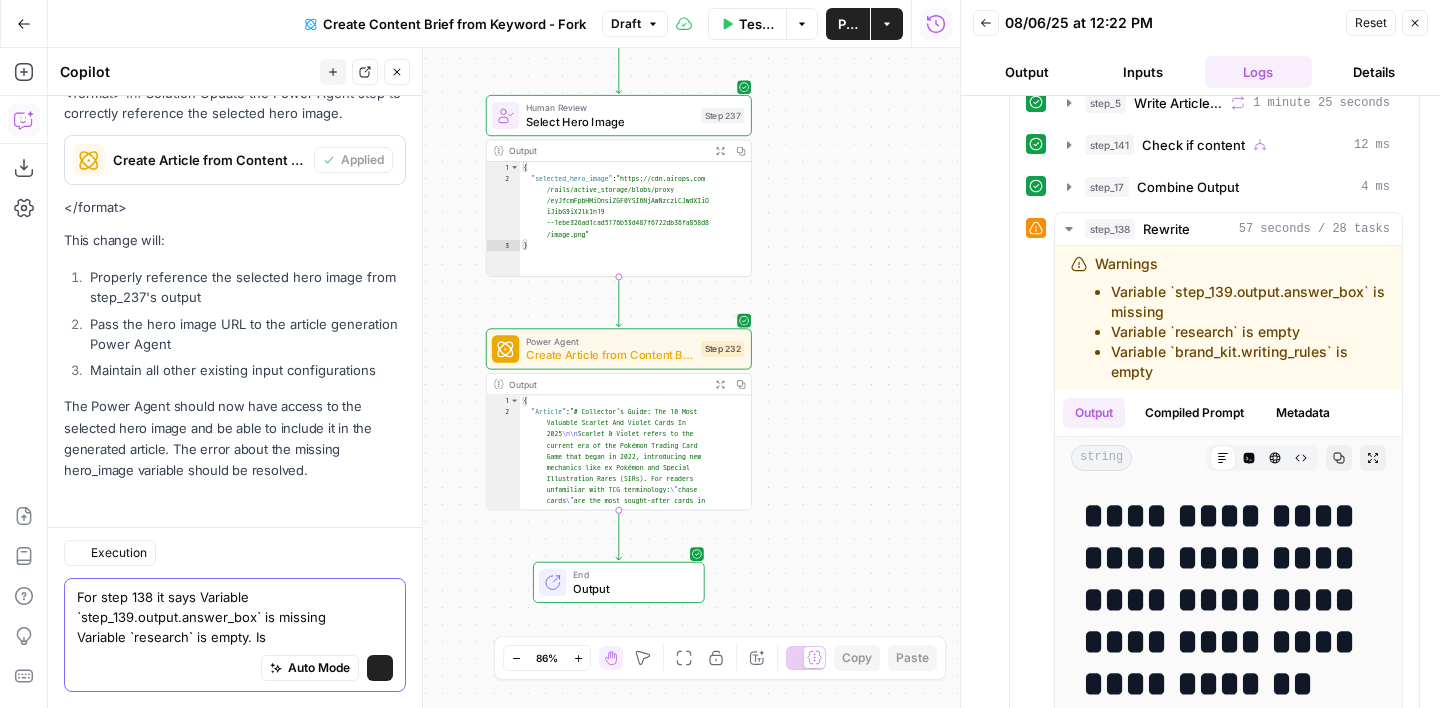 scroll, scrollTop: 2040, scrollLeft: 0, axis: vertical 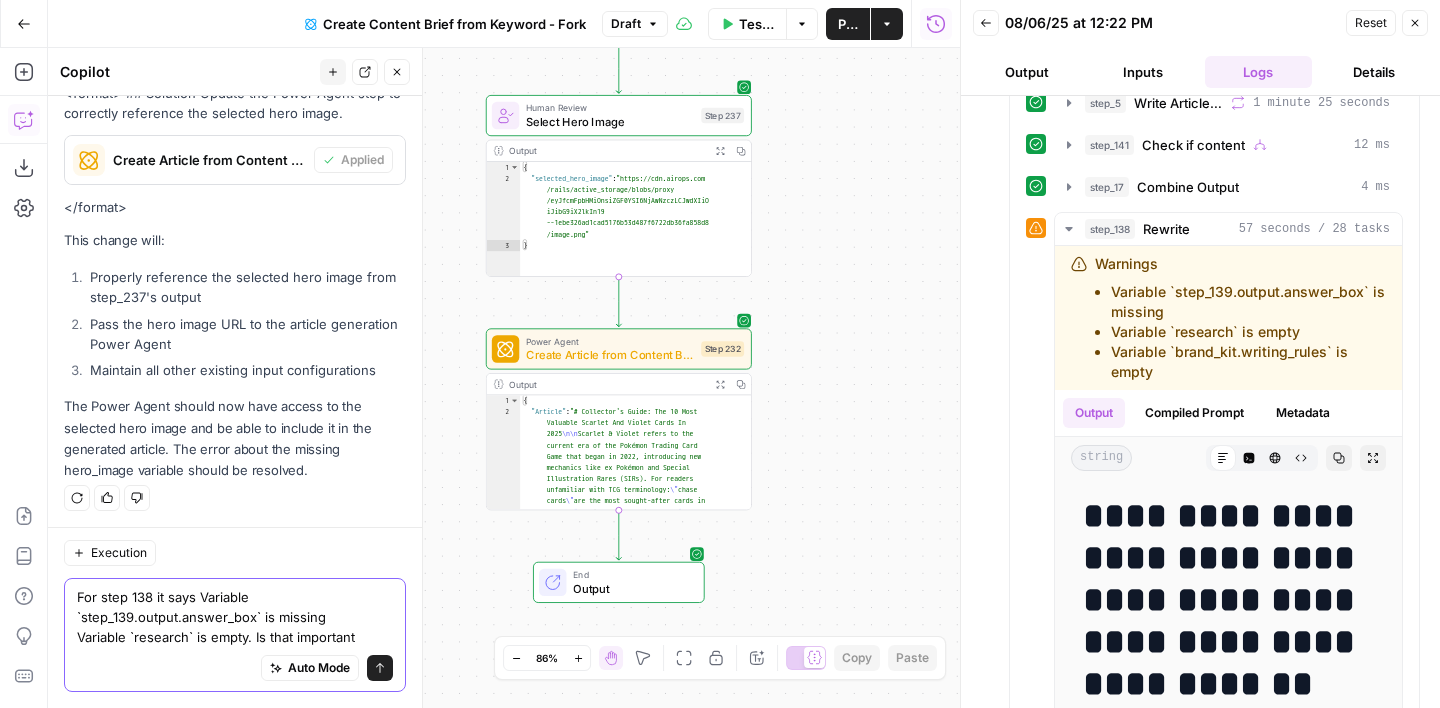 type on "For step 138 it says Variable `step_139.output.answer_box` is missing
Variable `research` is empty. Is that important?" 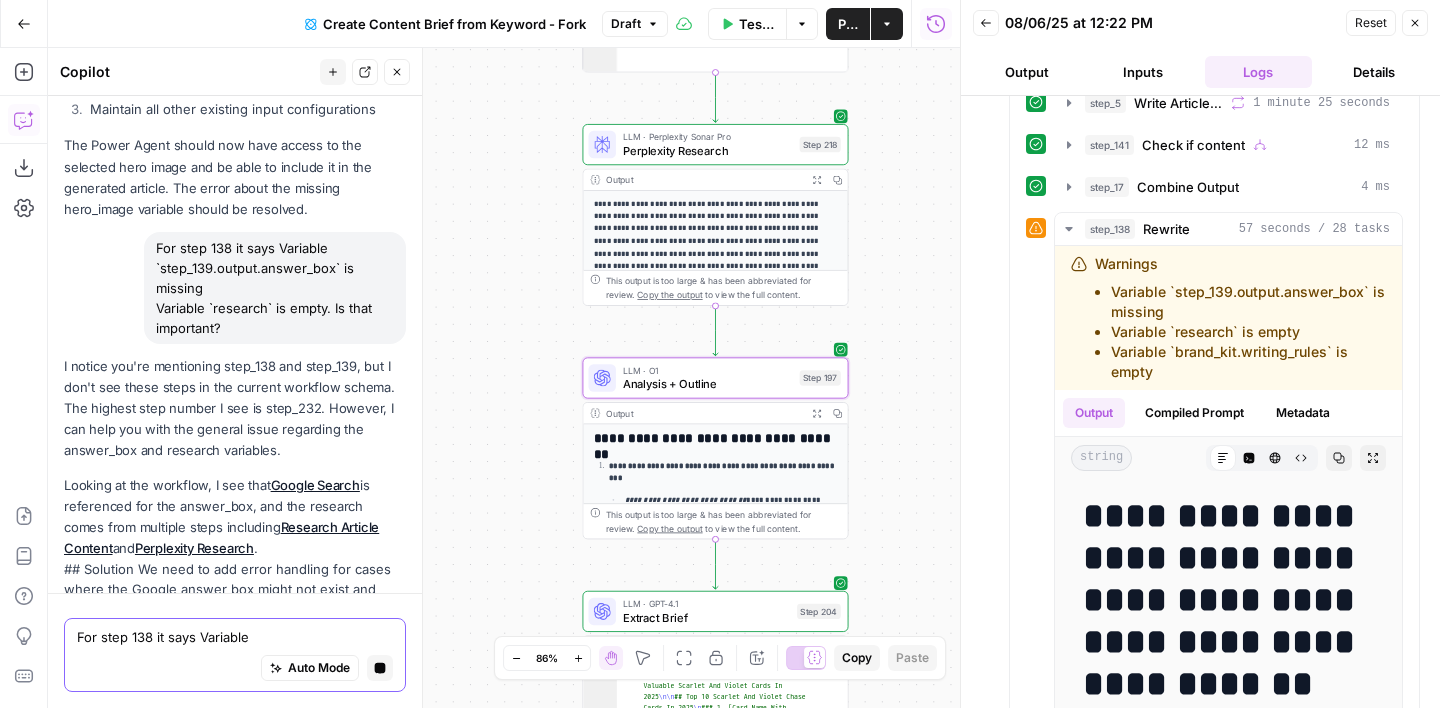 scroll, scrollTop: 2976, scrollLeft: 0, axis: vertical 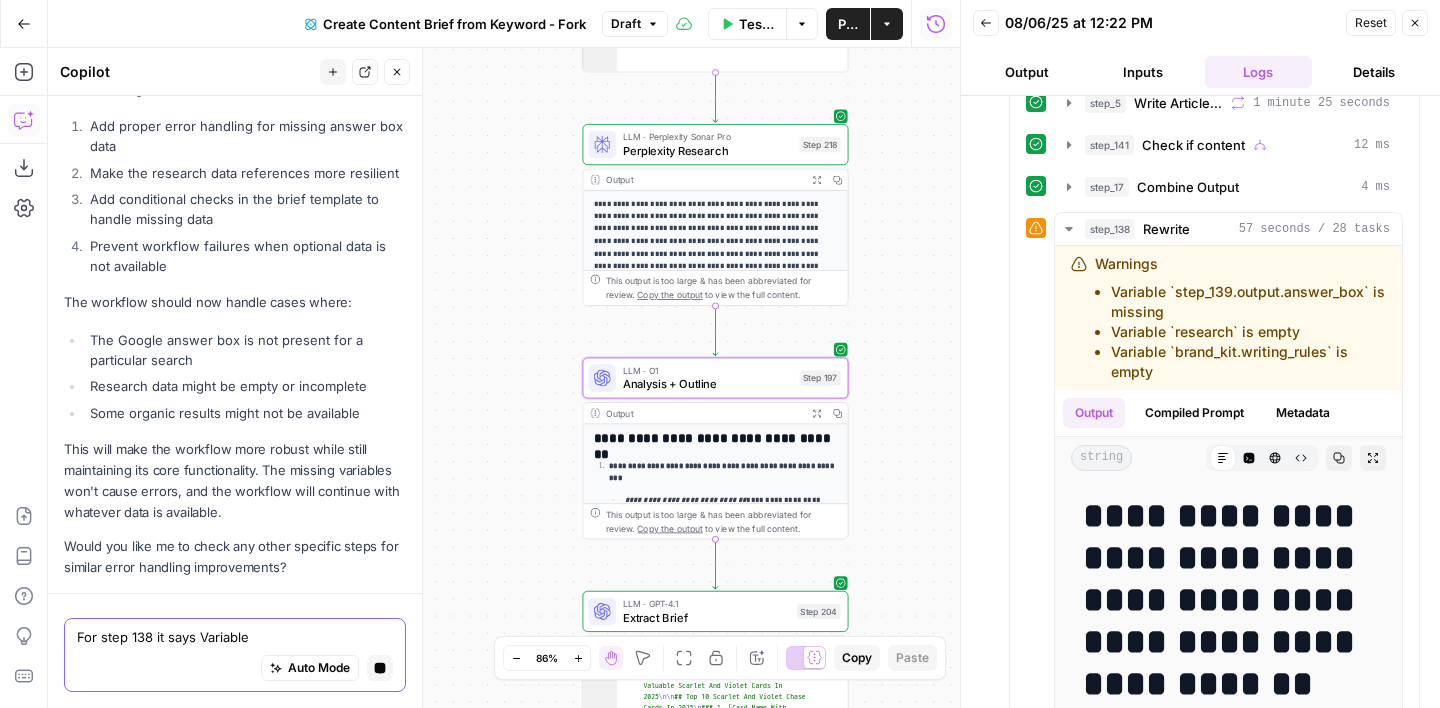 click on "For step 138 it says Variable `step_139.output.answer_box` is missing
Variable `research` is empty. Is that important?" at bounding box center [235, 637] 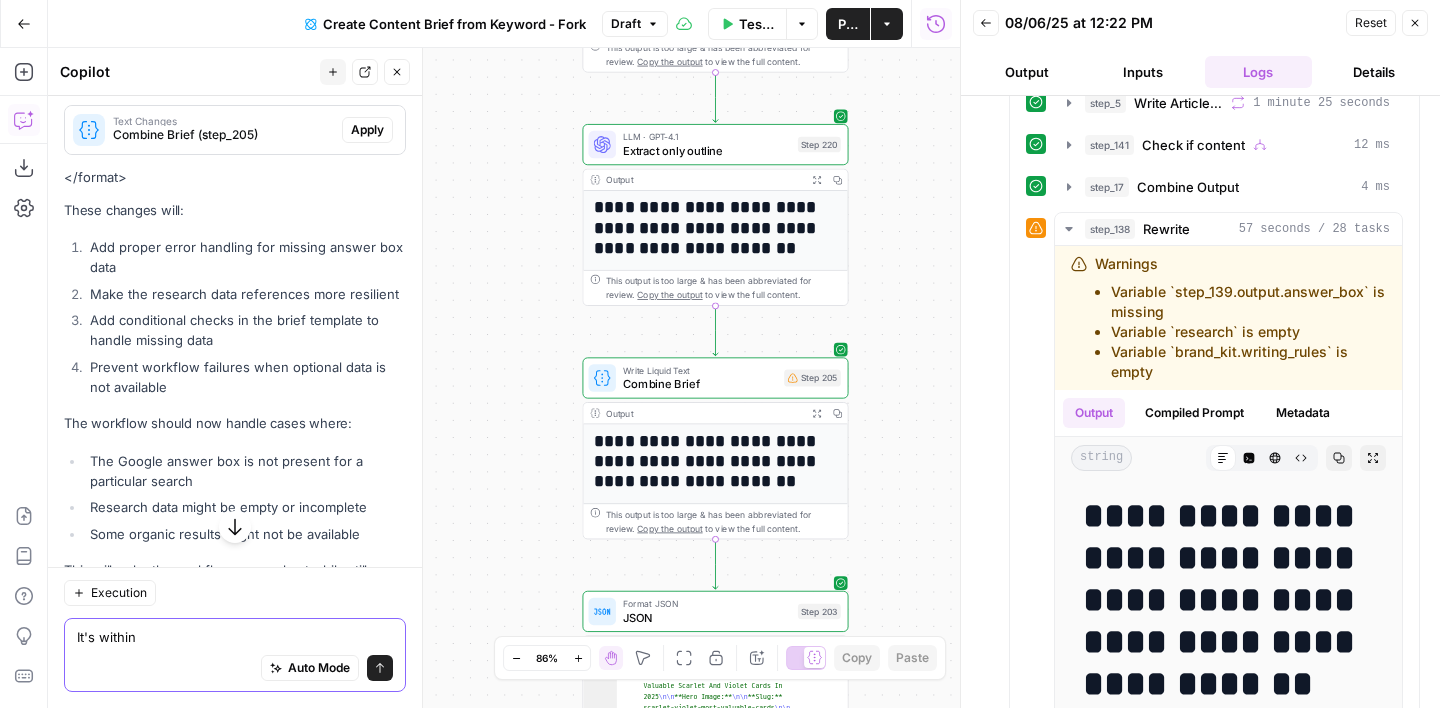 scroll, scrollTop: 3078, scrollLeft: 0, axis: vertical 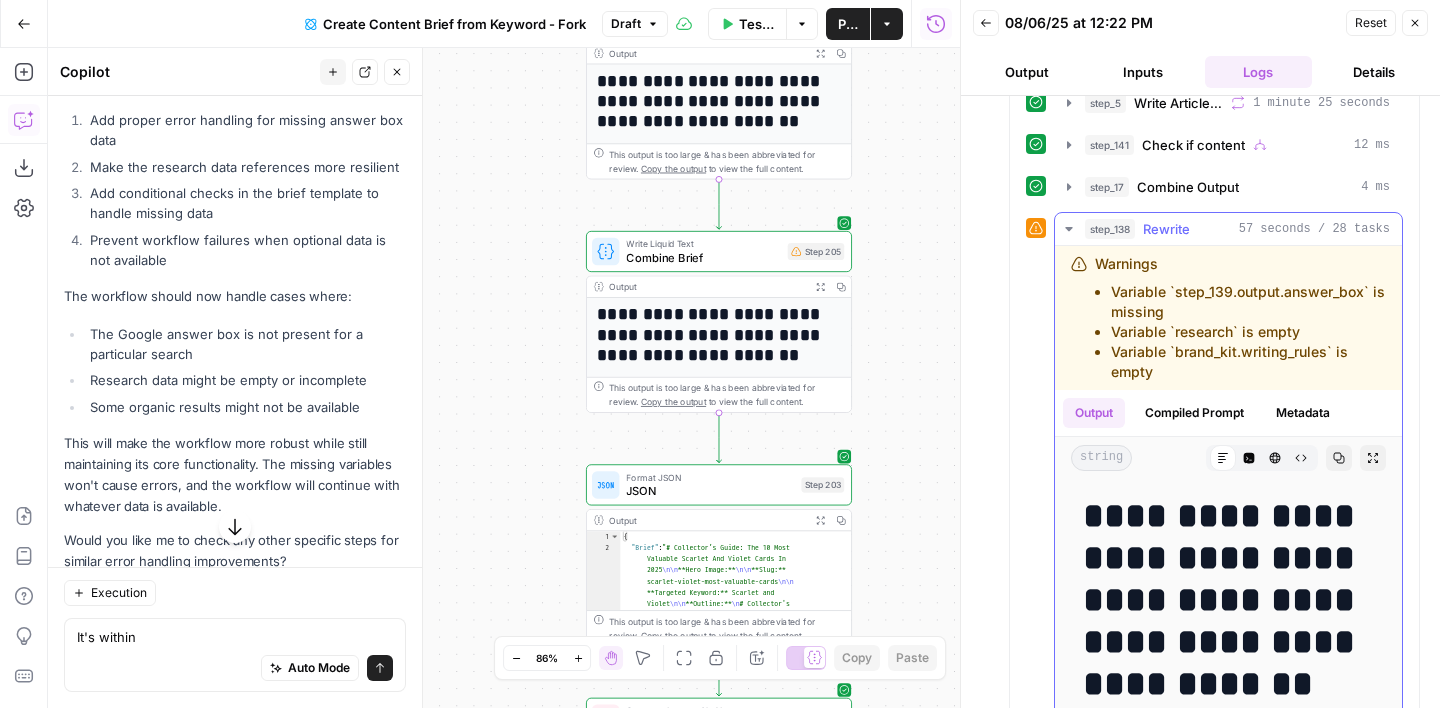 click 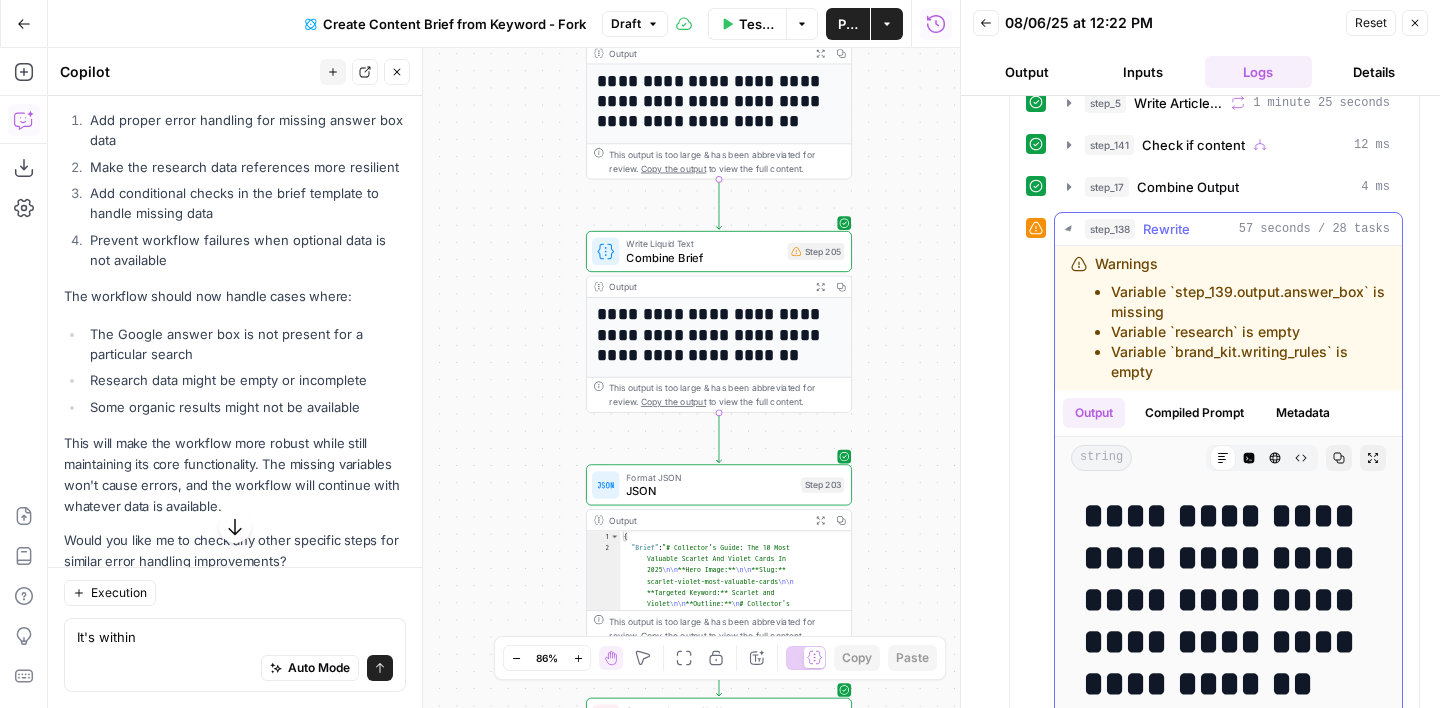 scroll, scrollTop: 1044, scrollLeft: 0, axis: vertical 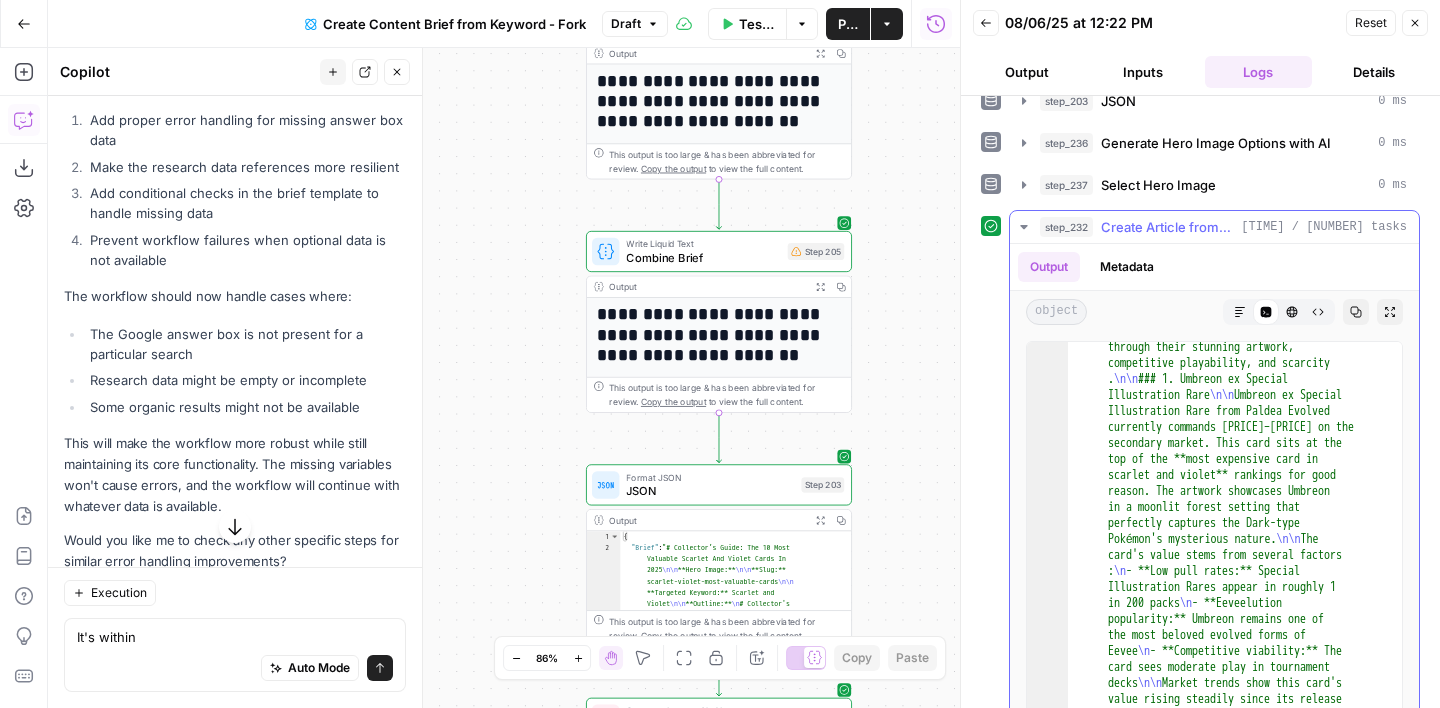 click 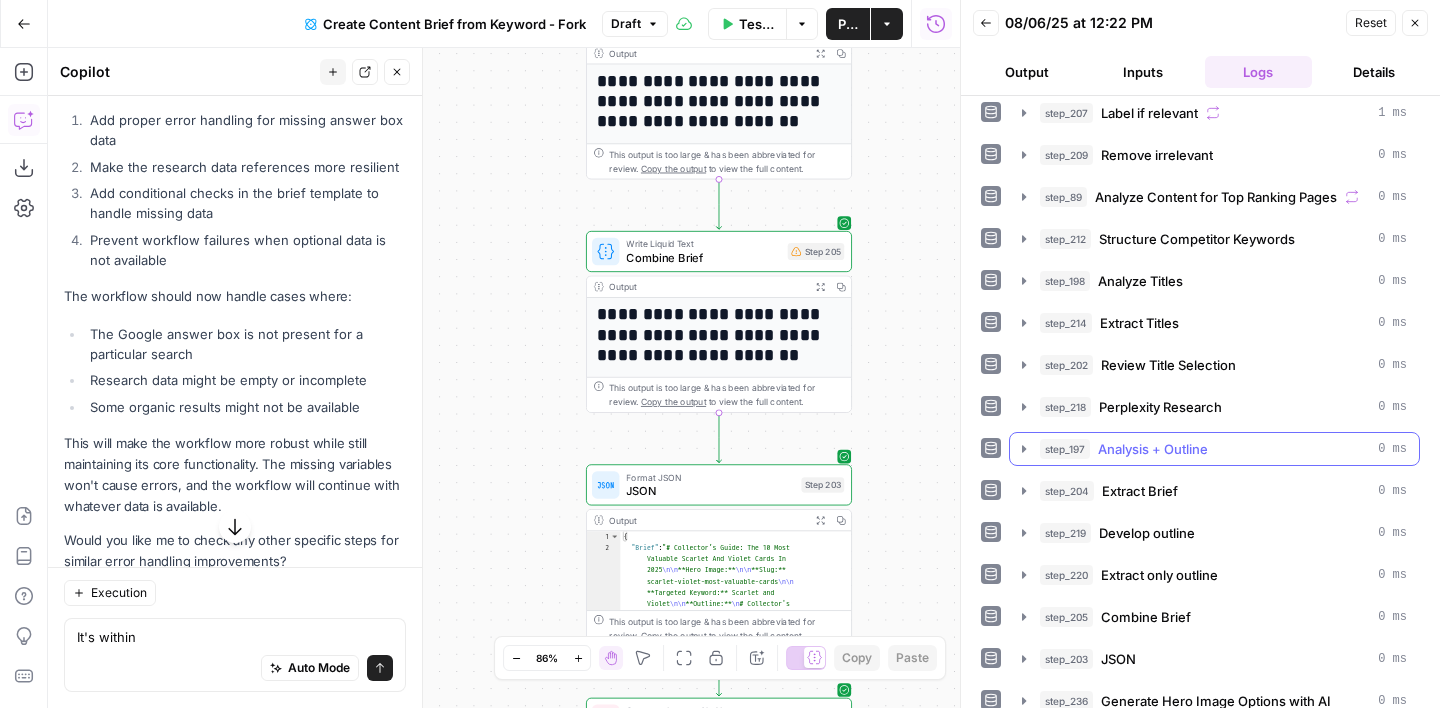 scroll, scrollTop: 0, scrollLeft: 0, axis: both 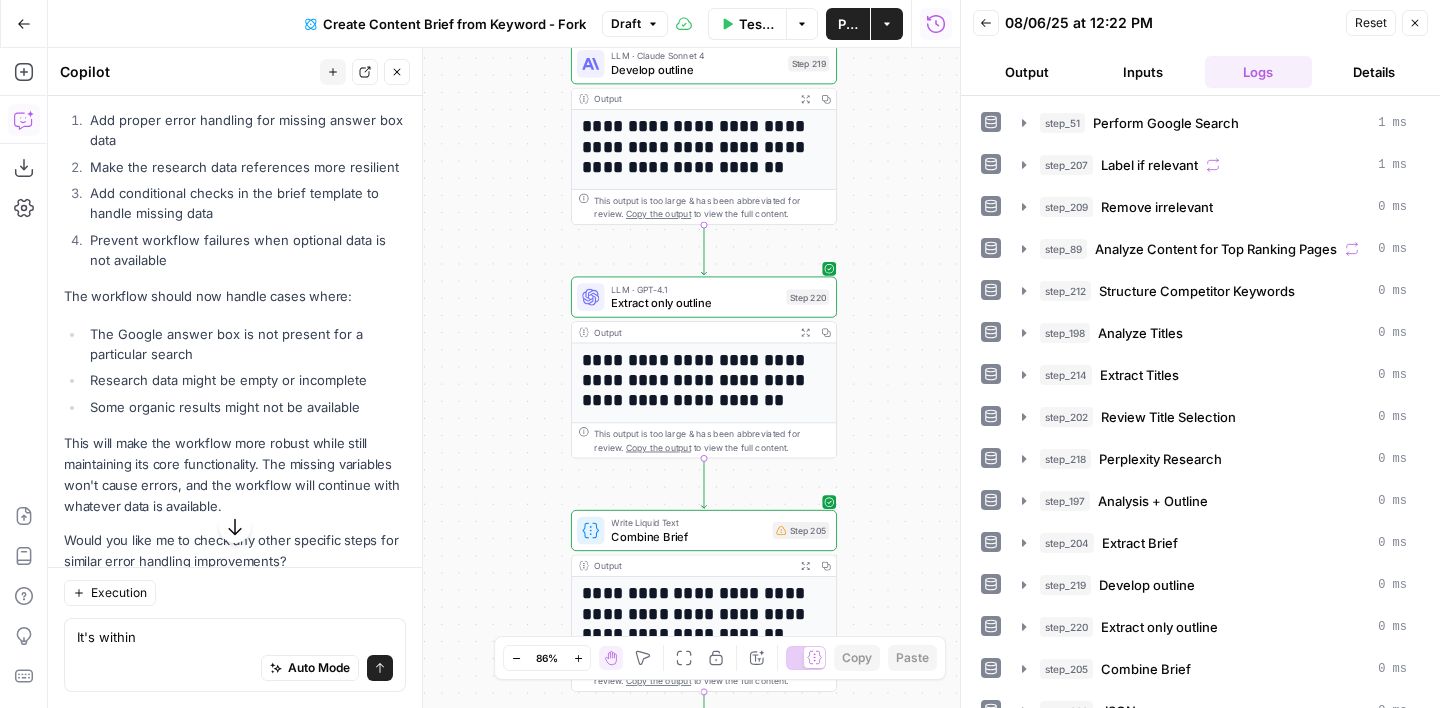 drag, startPoint x: 899, startPoint y: 235, endPoint x: 884, endPoint y: 507, distance: 272.4133 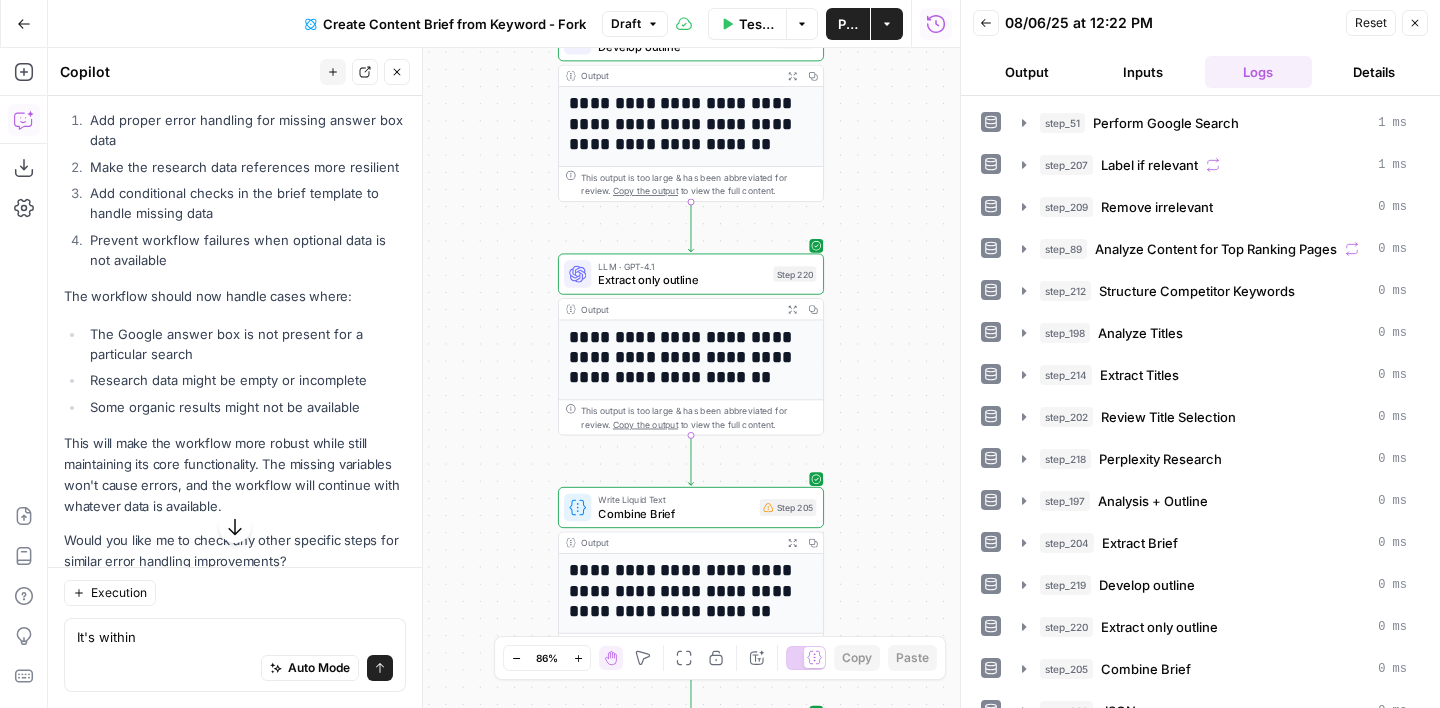 drag, startPoint x: 900, startPoint y: 375, endPoint x: 883, endPoint y: 299, distance: 77.87811 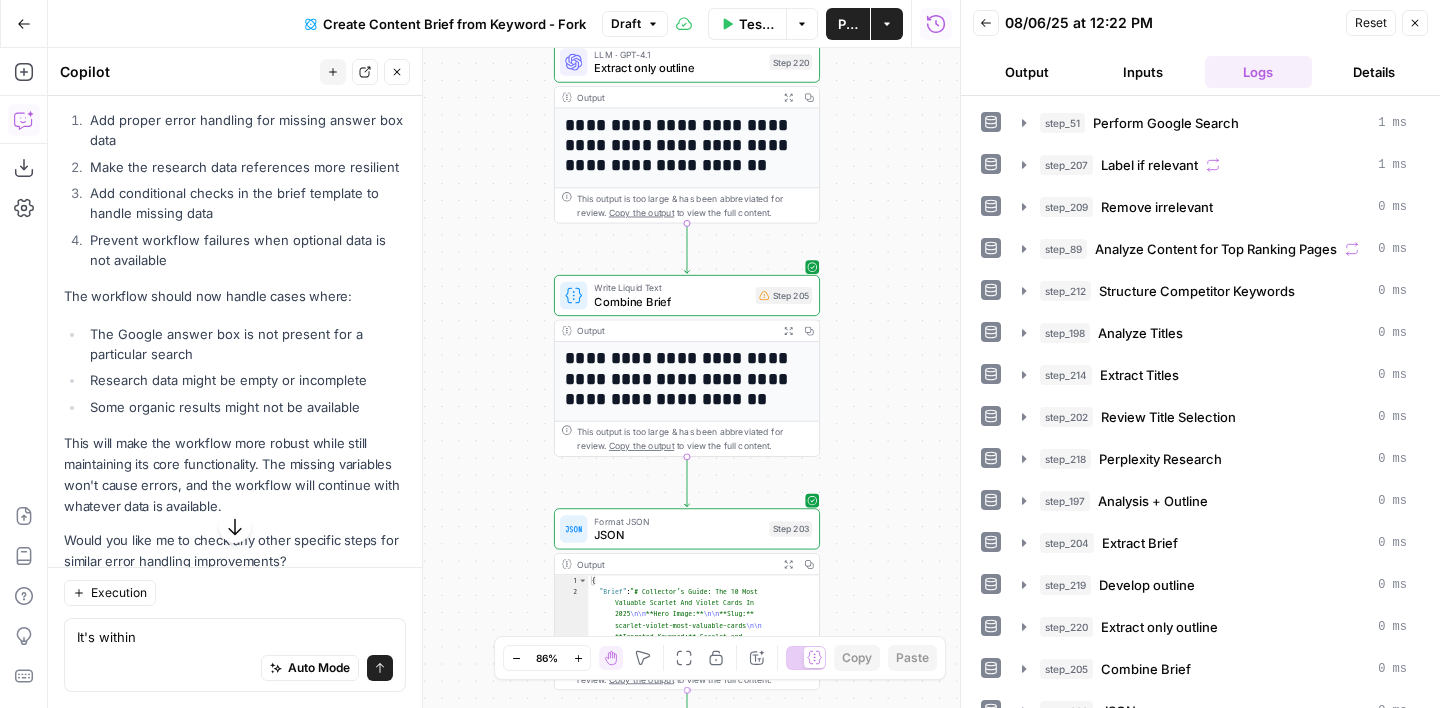 drag, startPoint x: 890, startPoint y: 414, endPoint x: 890, endPoint y: 91, distance: 323 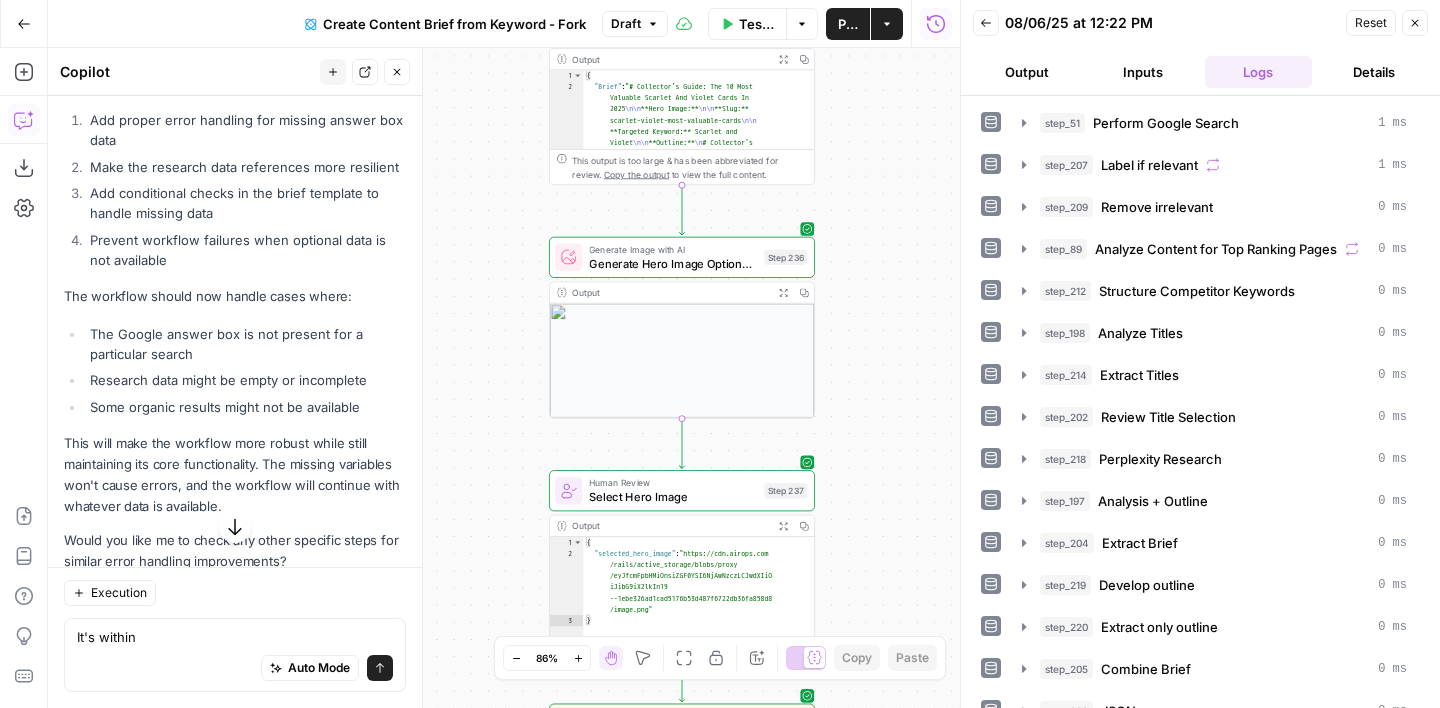 drag, startPoint x: 891, startPoint y: 251, endPoint x: 886, endPoint y: -75, distance: 326.03833 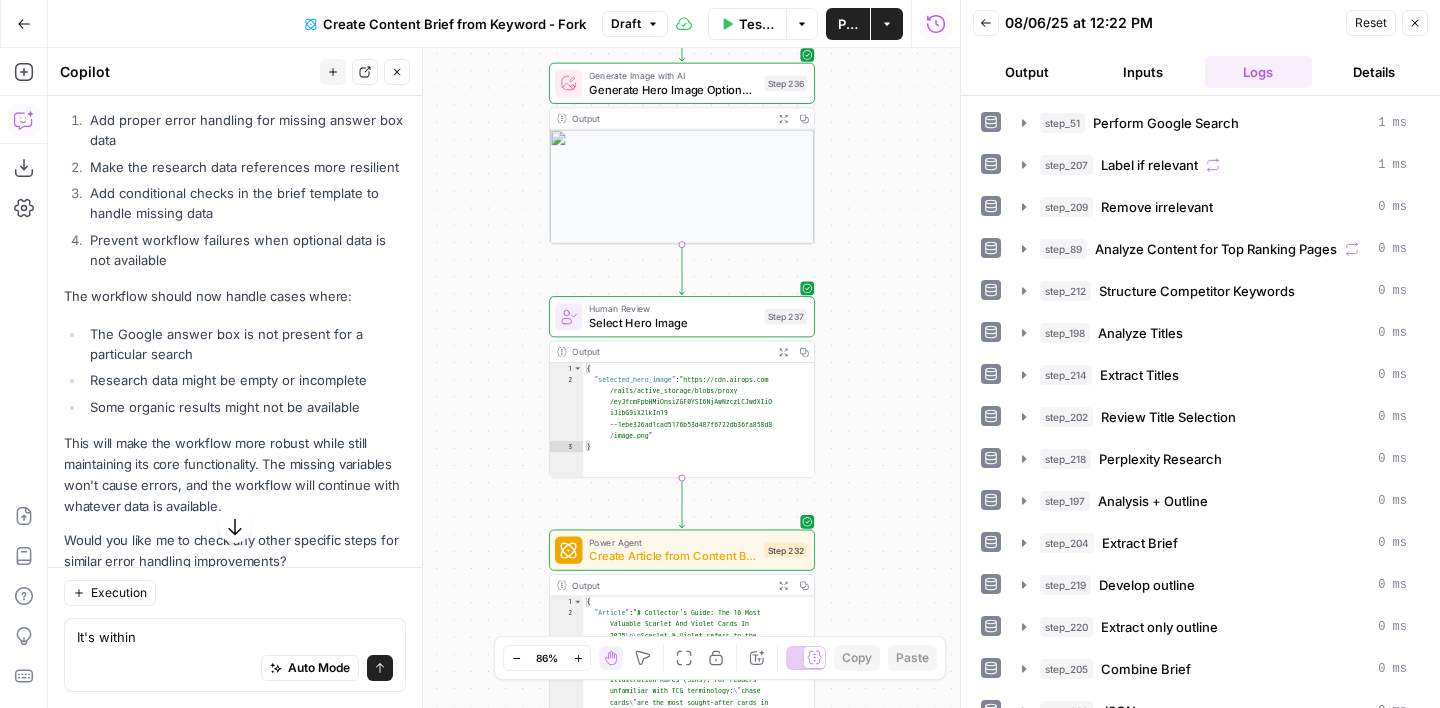 drag, startPoint x: 906, startPoint y: 317, endPoint x: 903, endPoint y: 269, distance: 48.09366 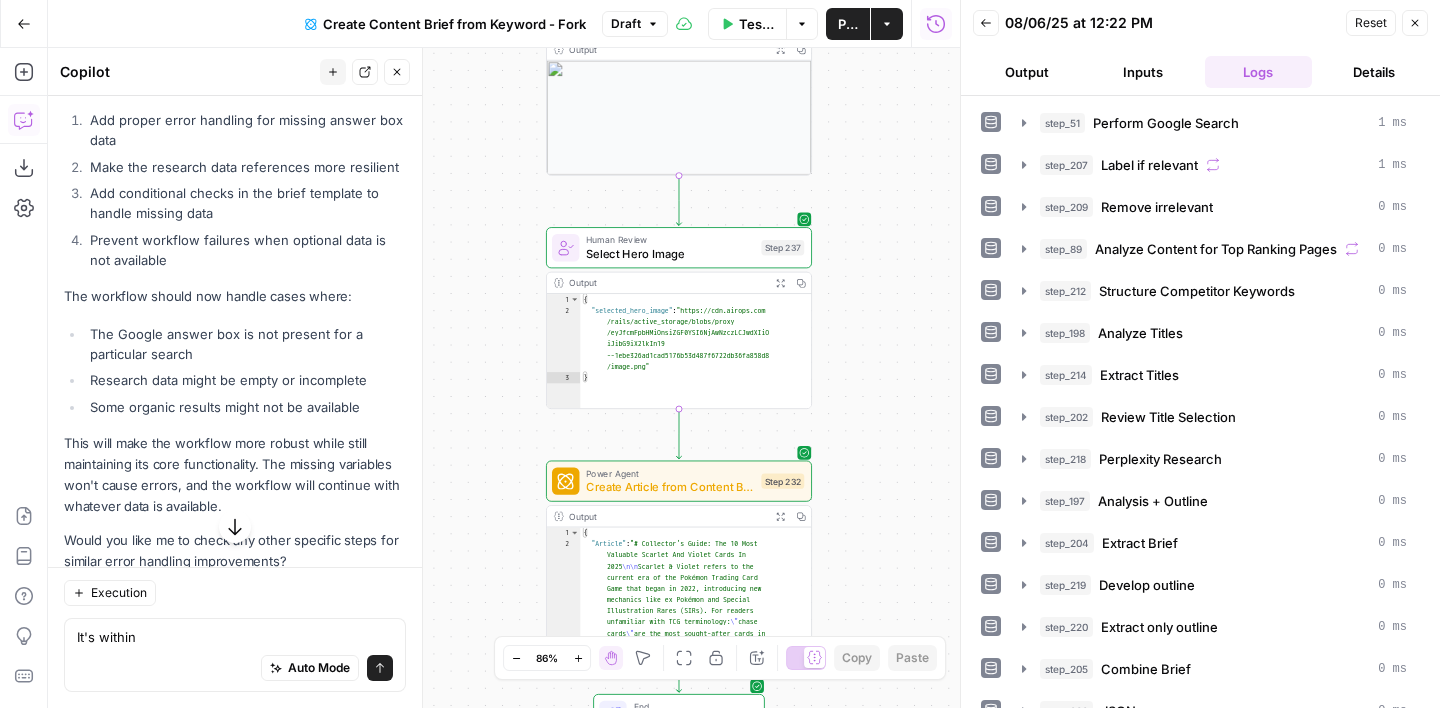 drag, startPoint x: 903, startPoint y: 269, endPoint x: 903, endPoint y: 61, distance: 208 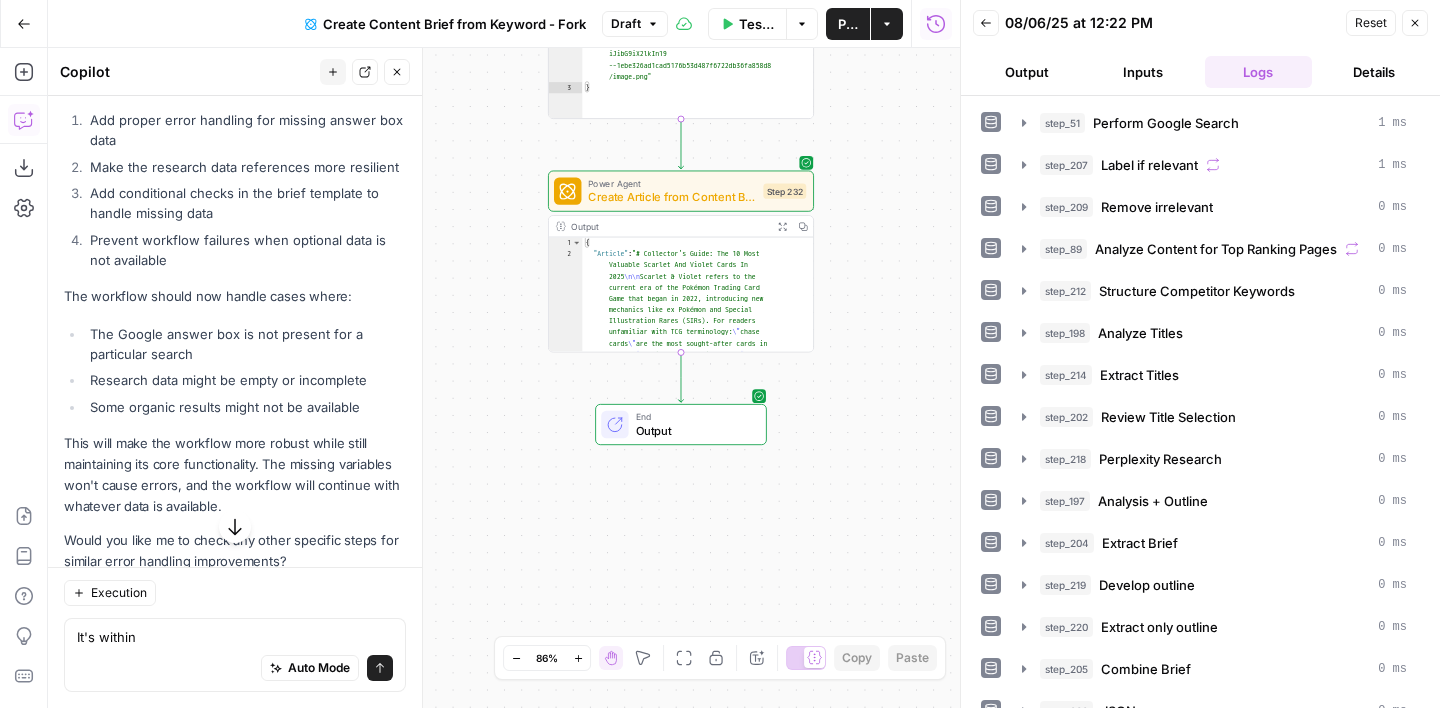 drag, startPoint x: 891, startPoint y: 414, endPoint x: 894, endPoint y: 156, distance: 258.01746 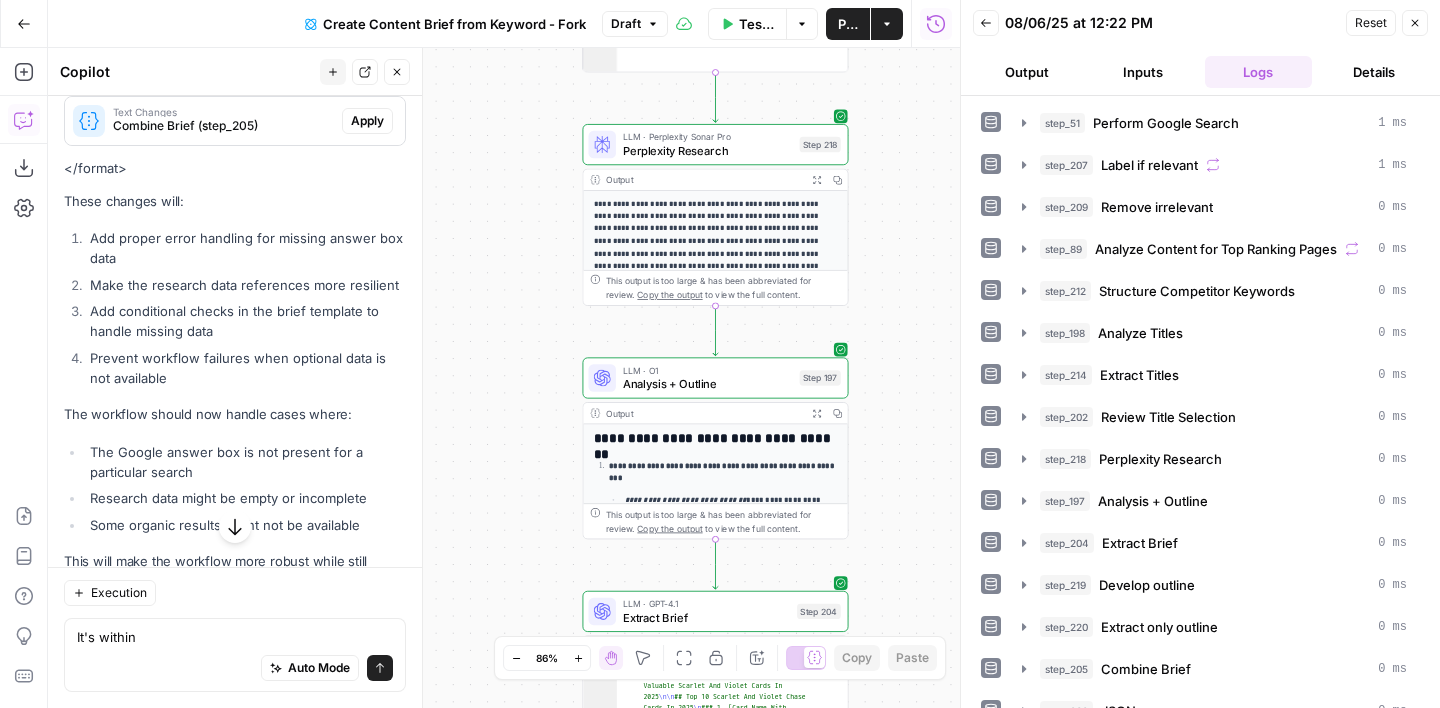 scroll, scrollTop: 3130, scrollLeft: 0, axis: vertical 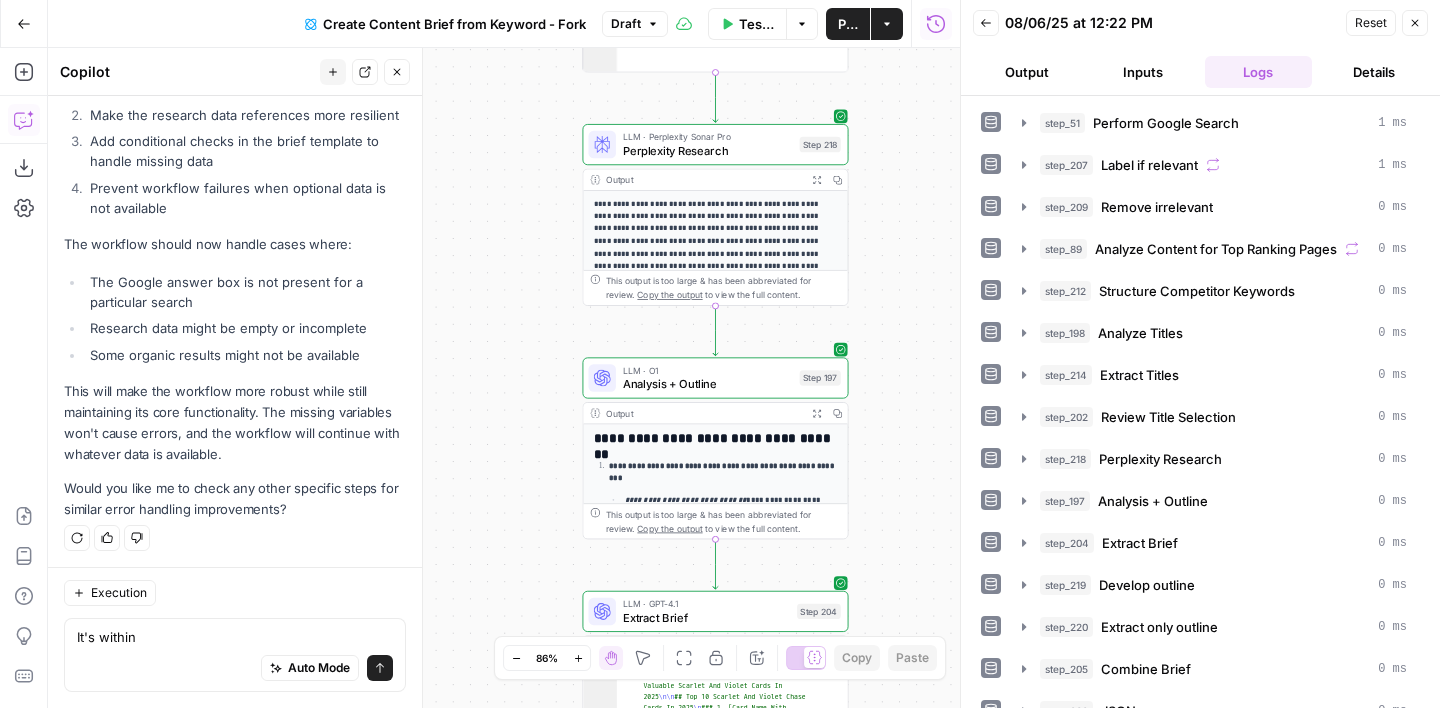 click on "Auto Mode Send" at bounding box center (235, 669) 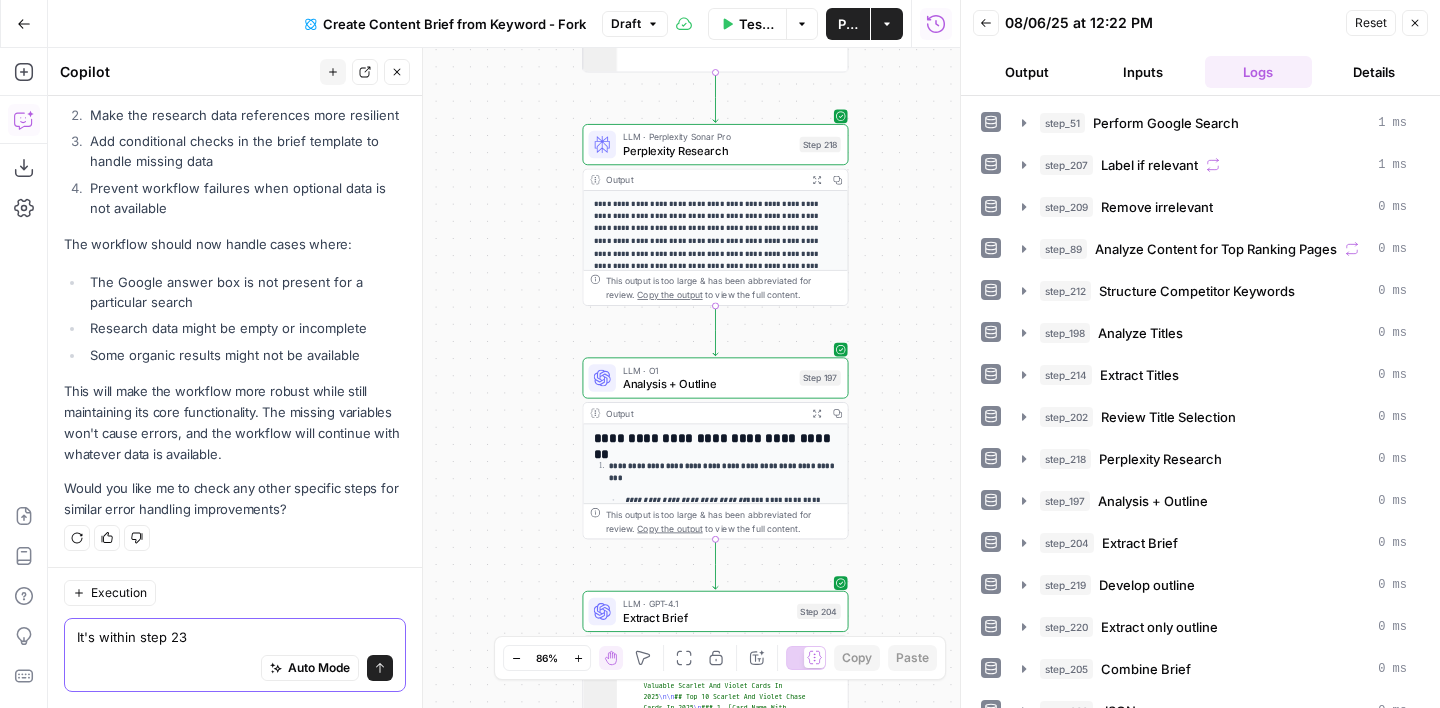type on "It's within step 232" 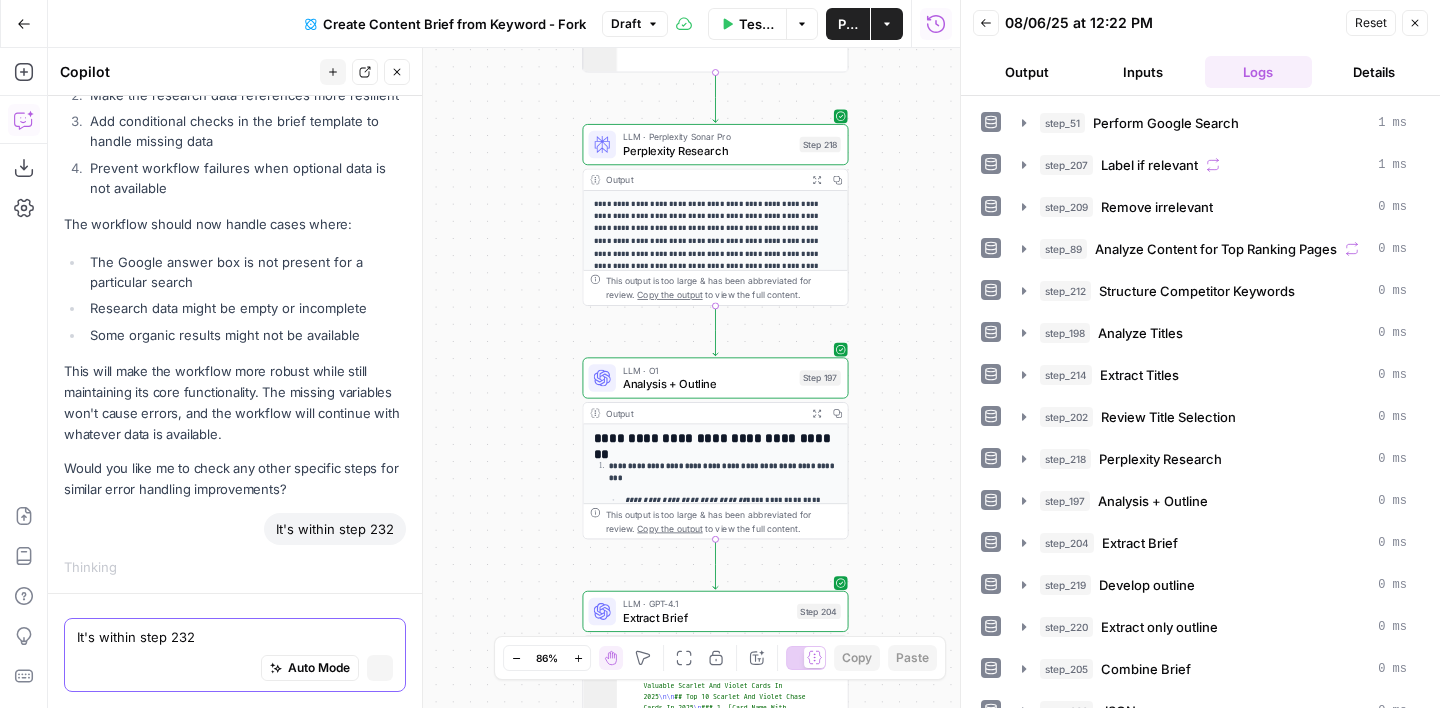 scroll, scrollTop: 3052, scrollLeft: 0, axis: vertical 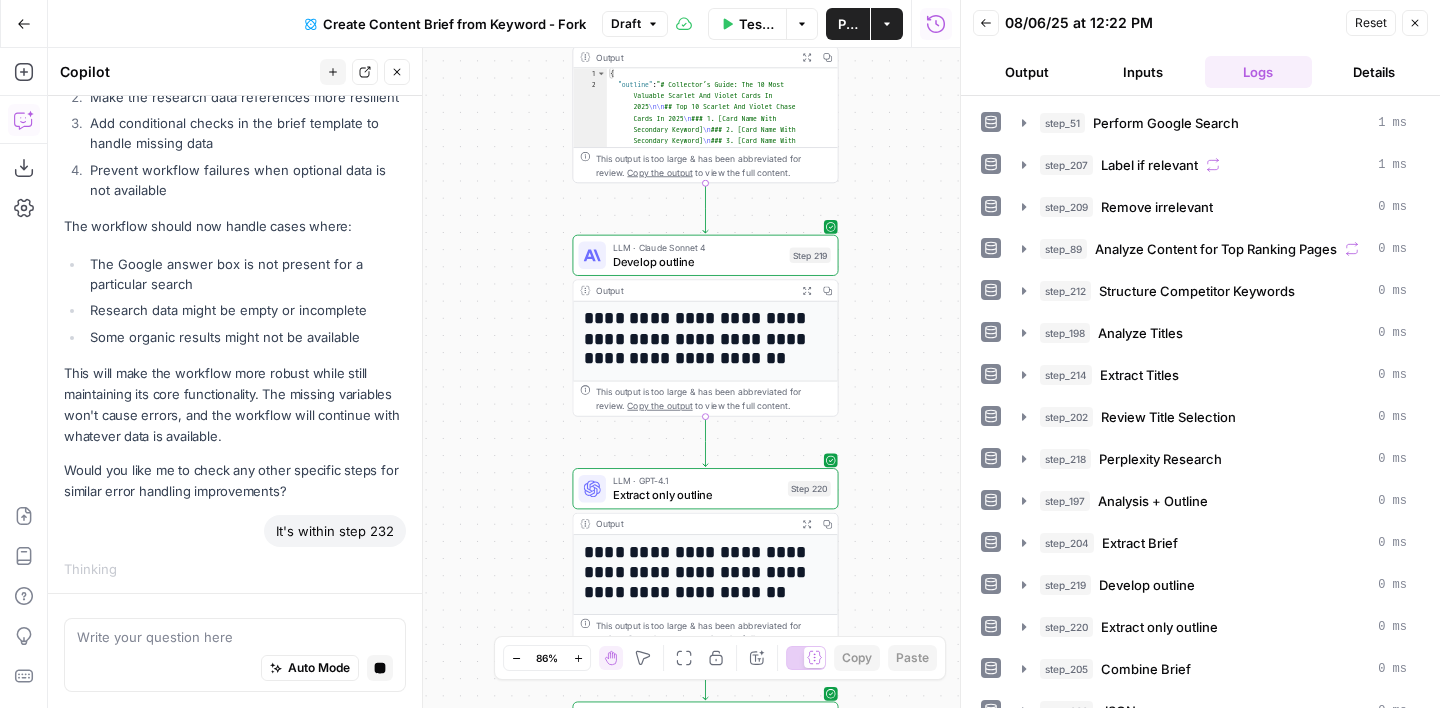 drag, startPoint x: 531, startPoint y: 542, endPoint x: 533, endPoint y: 134, distance: 408.0049 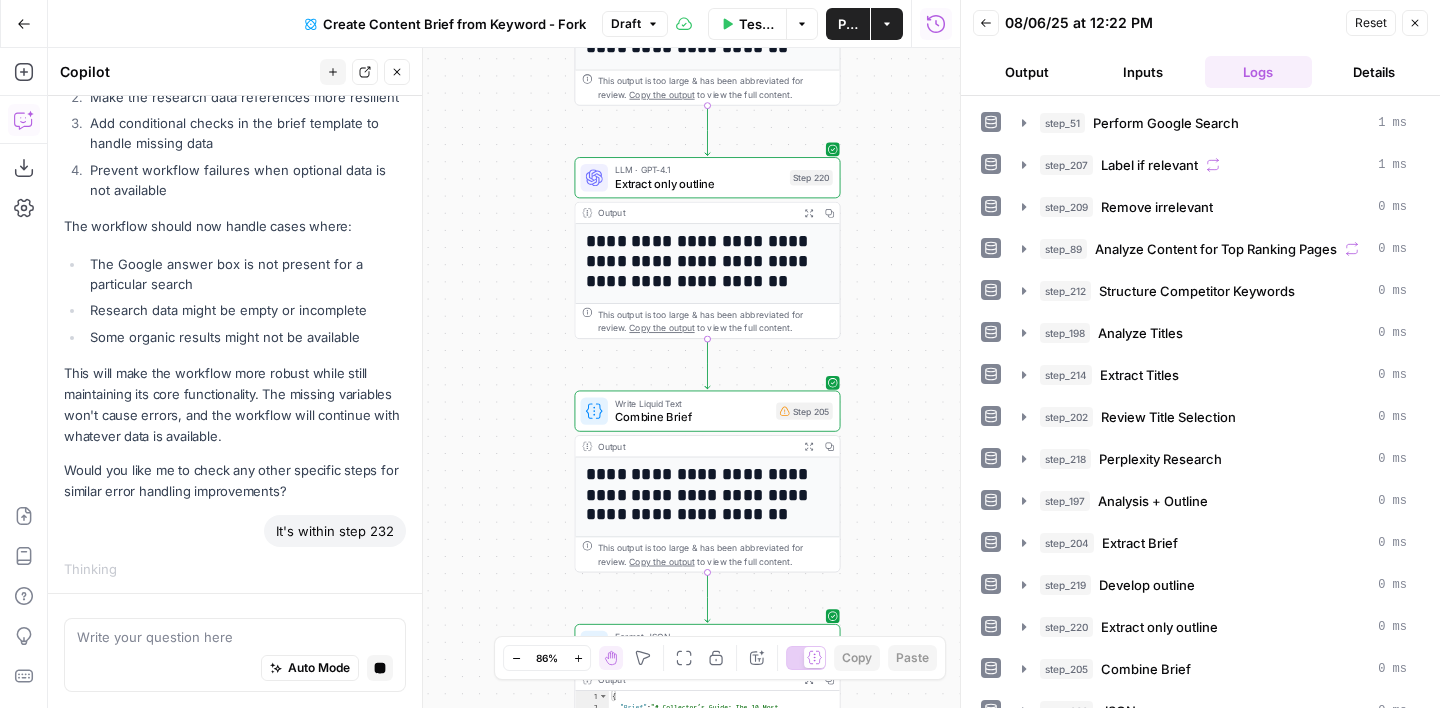drag, startPoint x: 494, startPoint y: 441, endPoint x: 494, endPoint y: 76, distance: 365 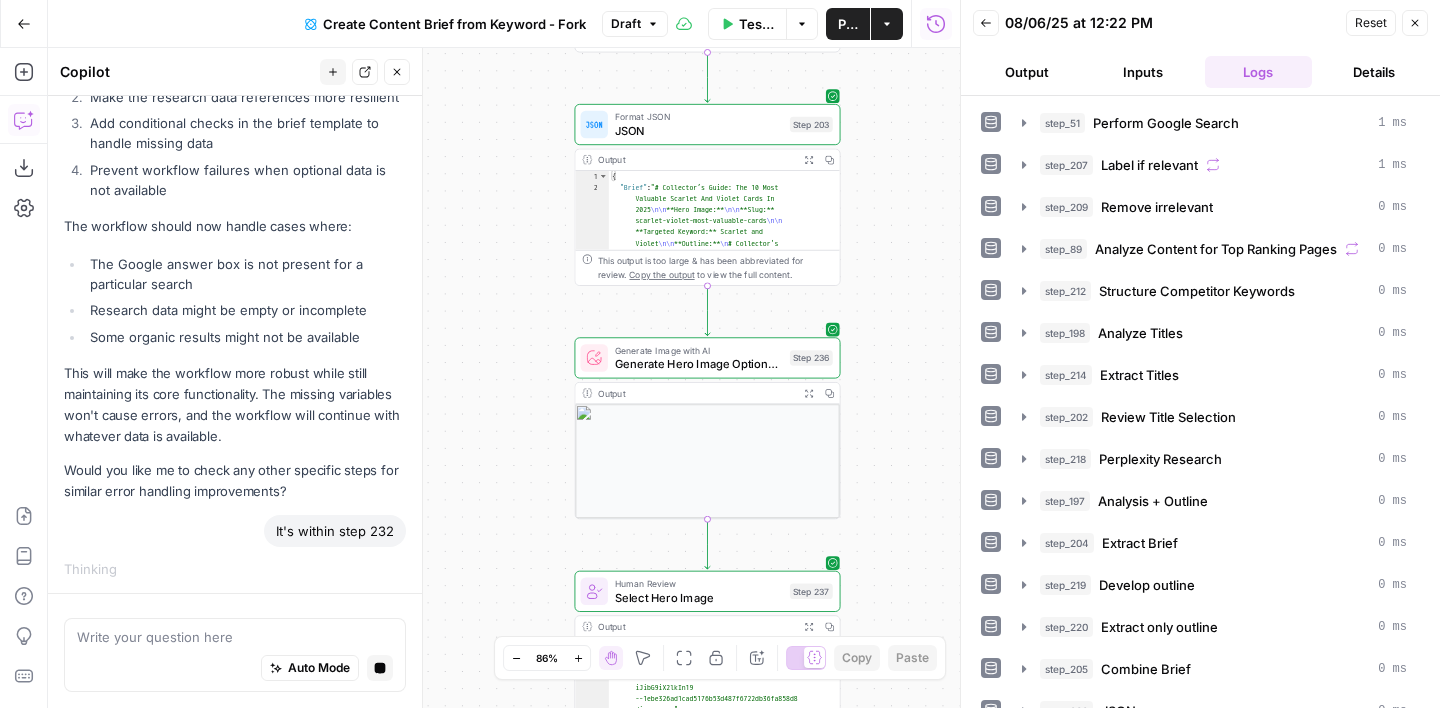 drag, startPoint x: 527, startPoint y: 357, endPoint x: 523, endPoint y: -52, distance: 409.01956 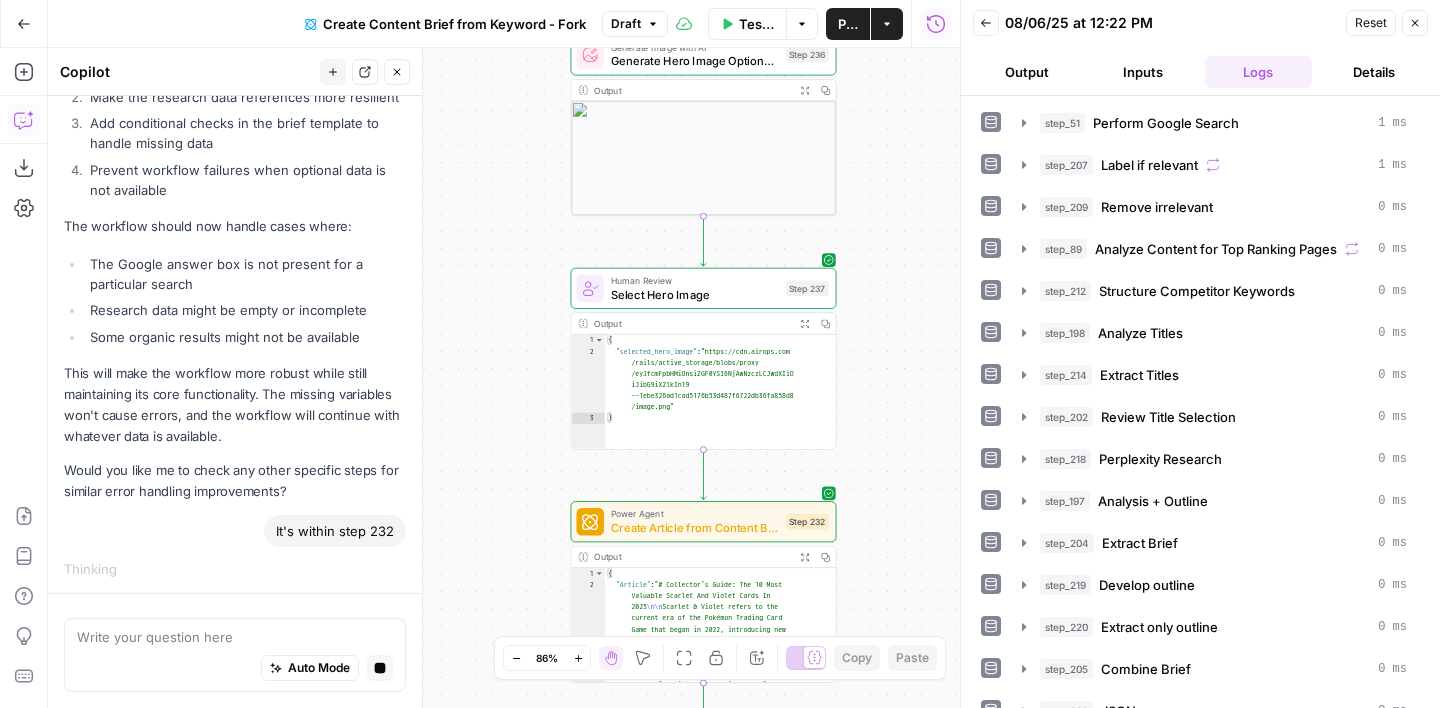 drag, startPoint x: 548, startPoint y: 371, endPoint x: 548, endPoint y: 68, distance: 303 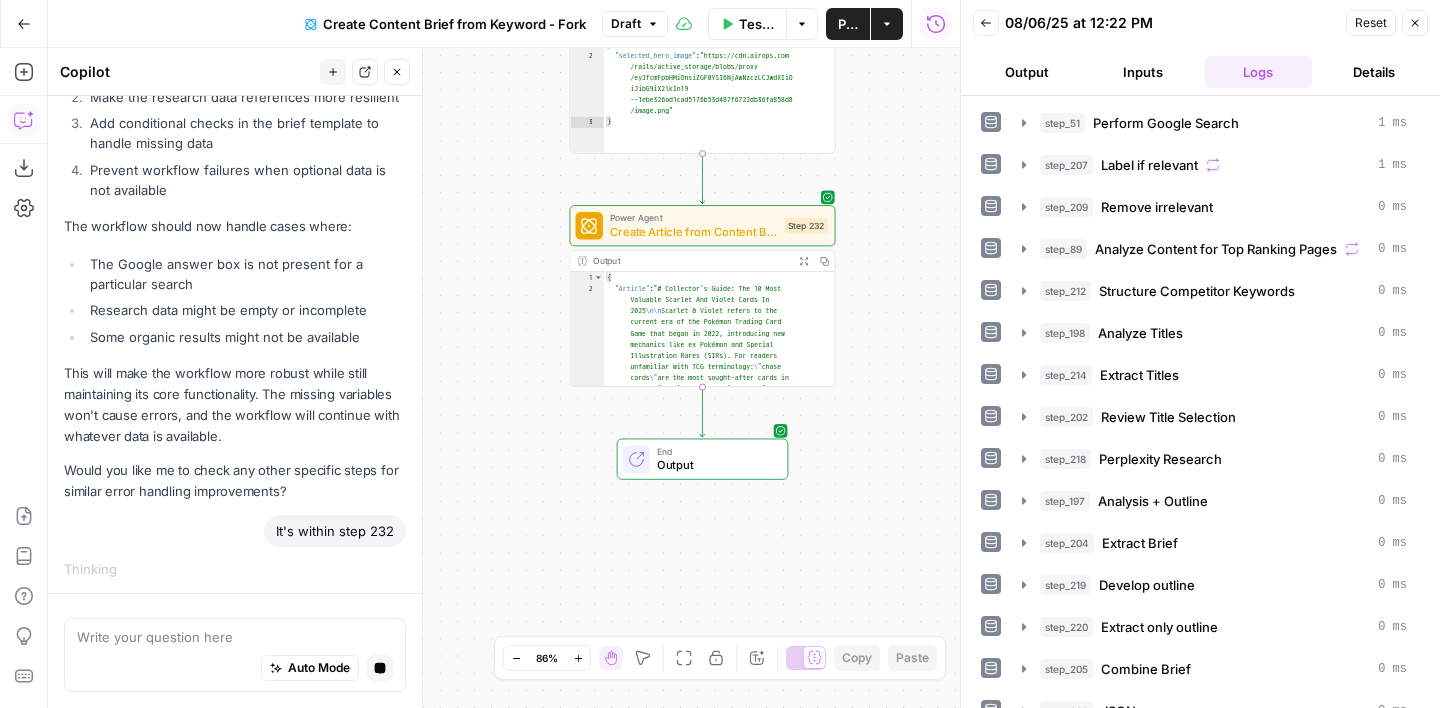 drag, startPoint x: 546, startPoint y: 354, endPoint x: 545, endPoint y: 58, distance: 296.00168 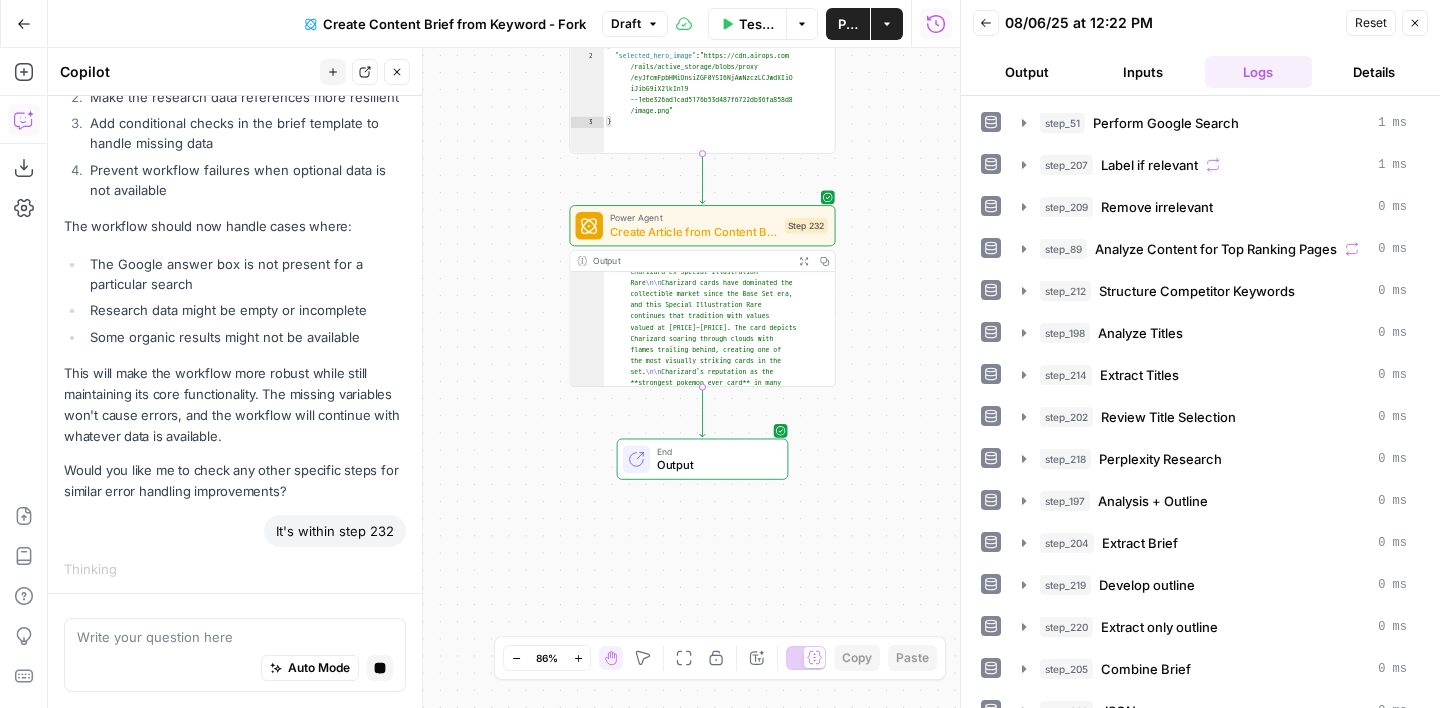 scroll, scrollTop: 0, scrollLeft: 0, axis: both 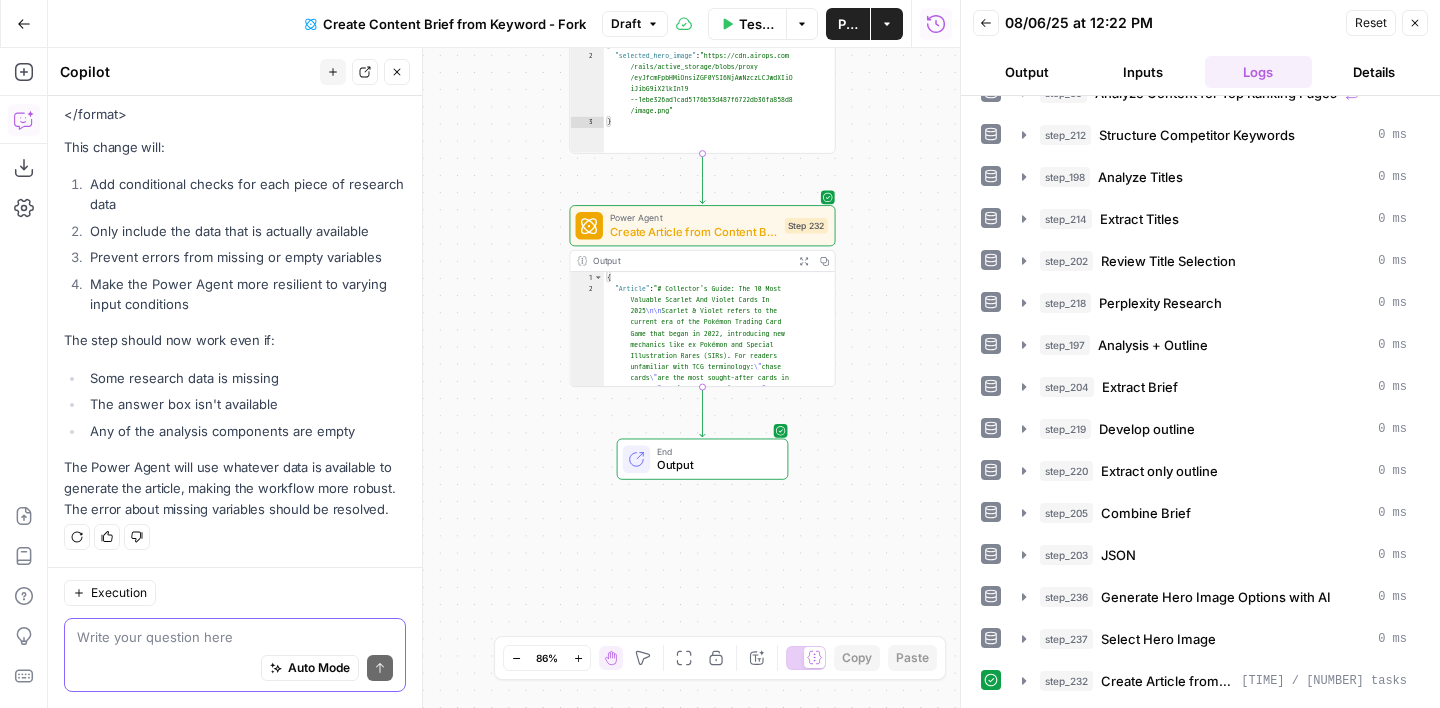 click at bounding box center (235, 637) 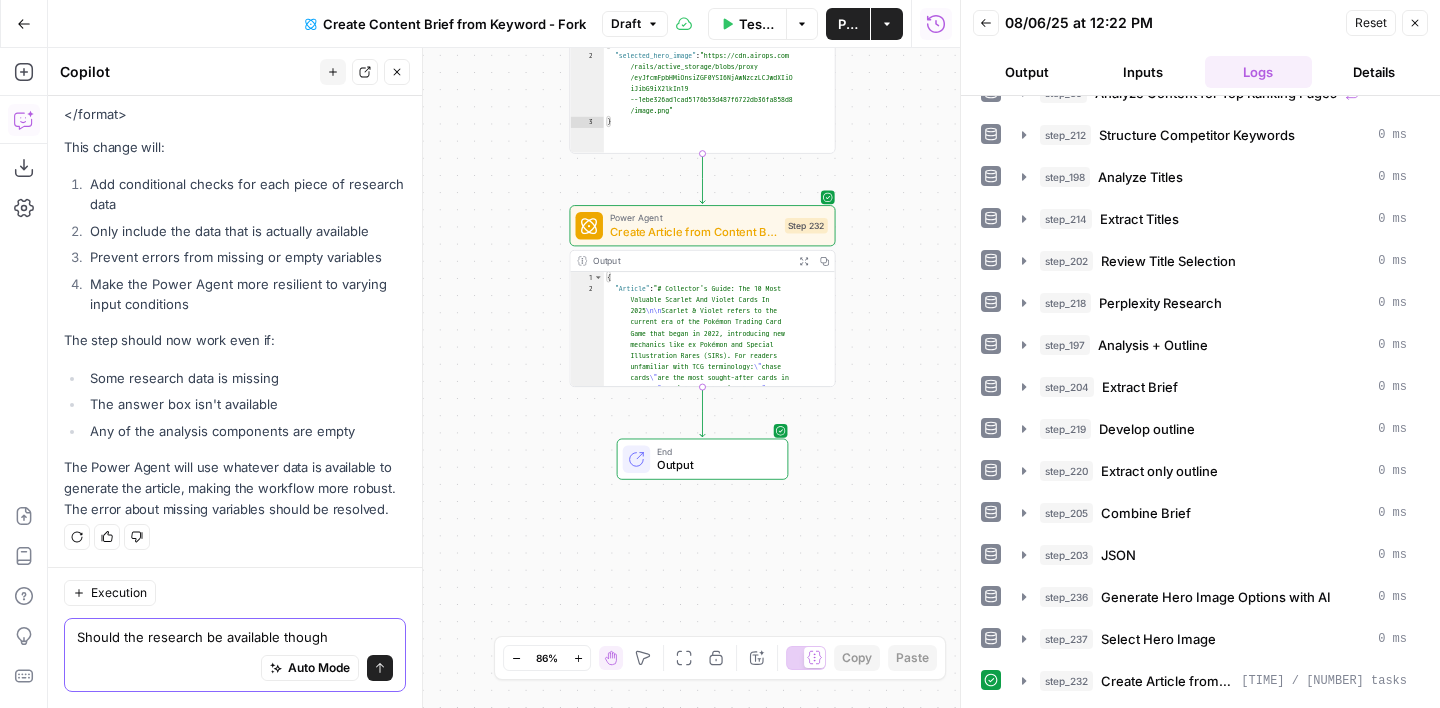 type on "Should the research be available though?" 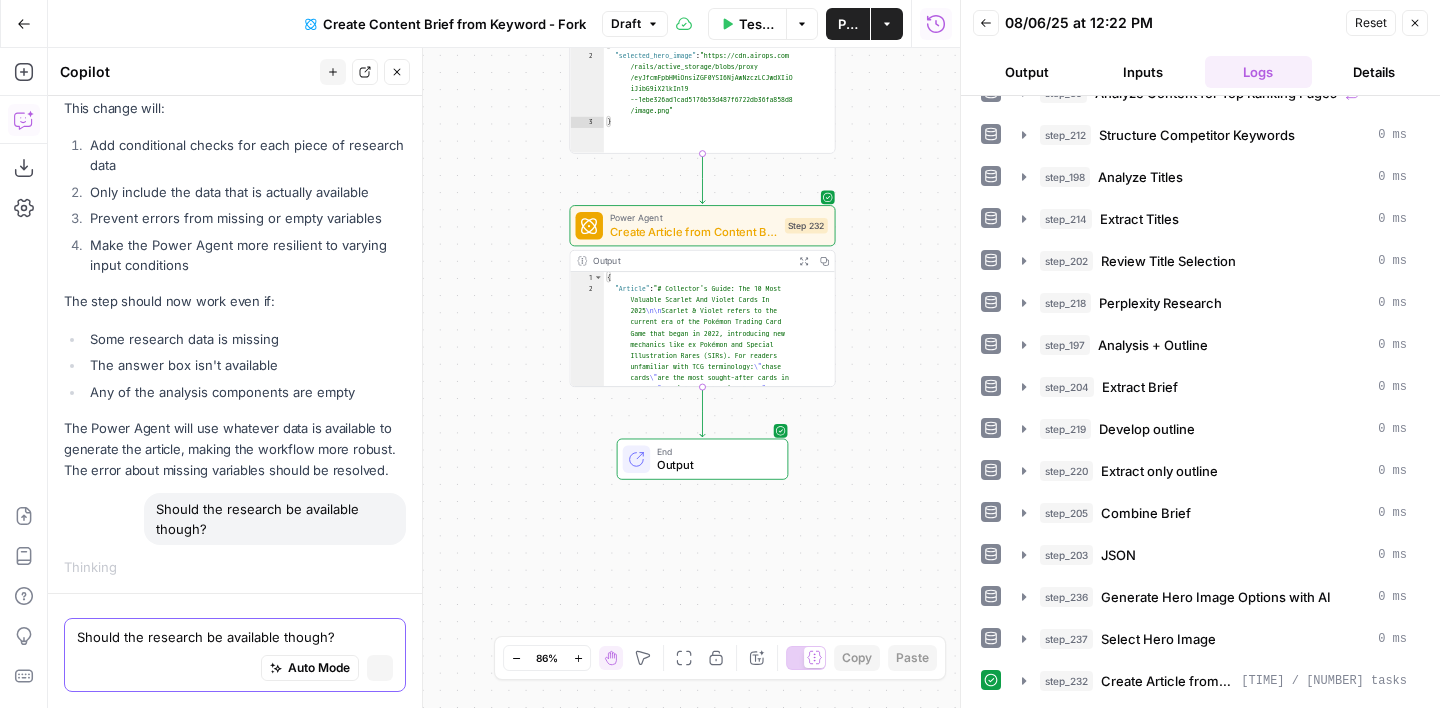 scroll, scrollTop: 3763, scrollLeft: 0, axis: vertical 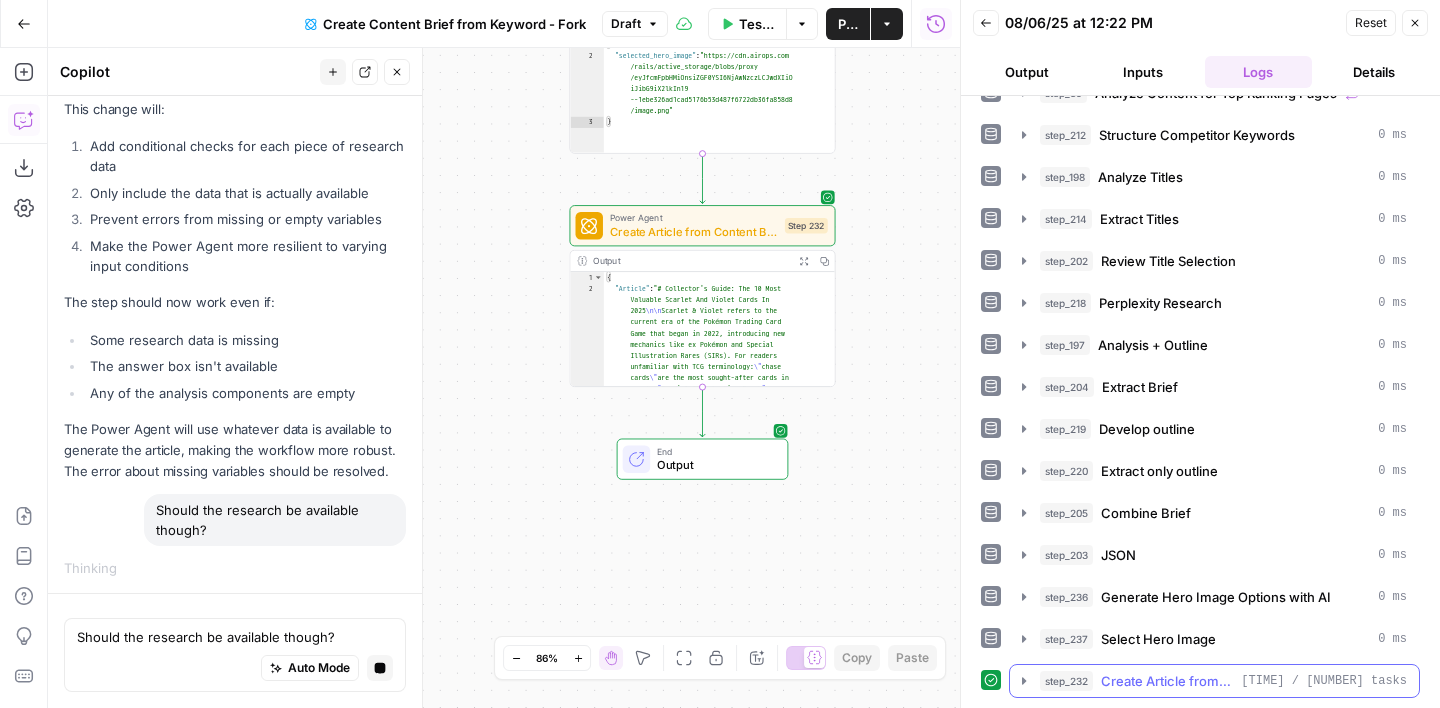click 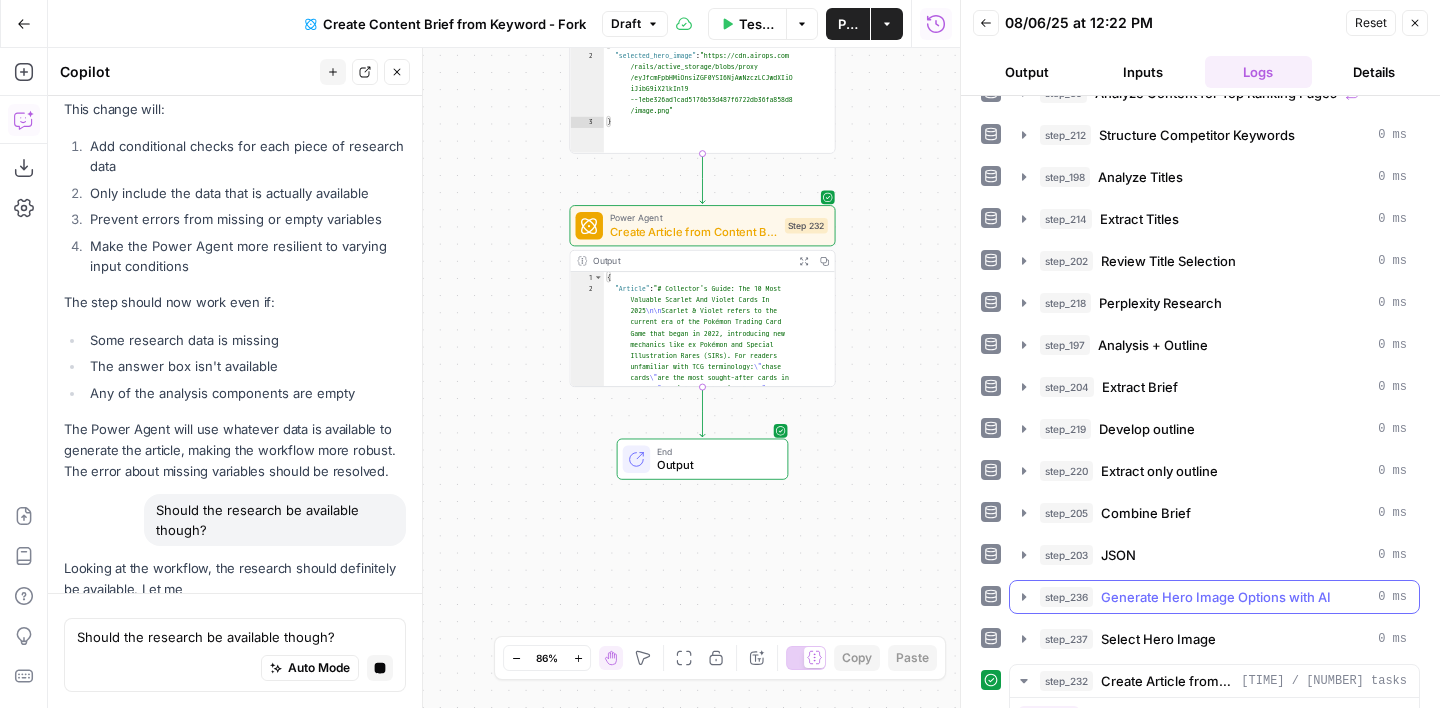 scroll, scrollTop: 3785, scrollLeft: 0, axis: vertical 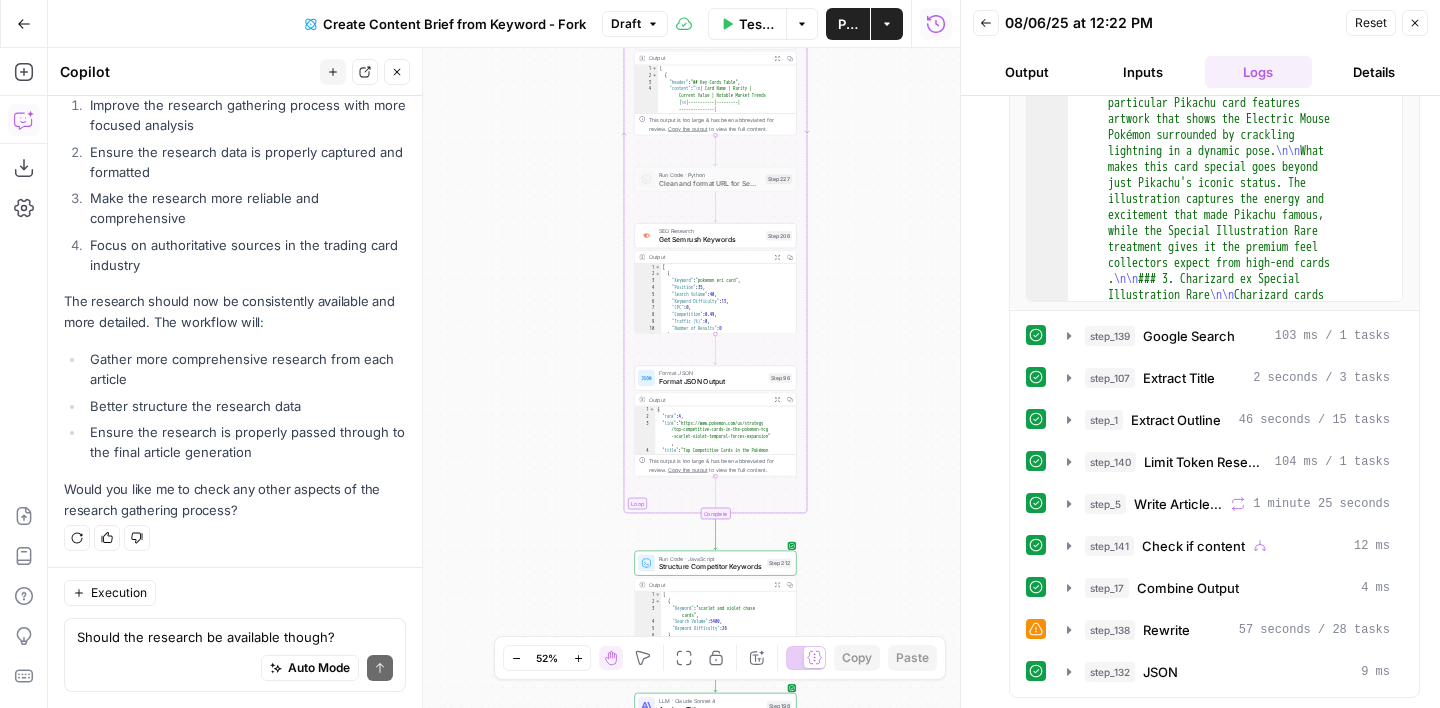 click on "Auto Mode Send" at bounding box center [235, 669] 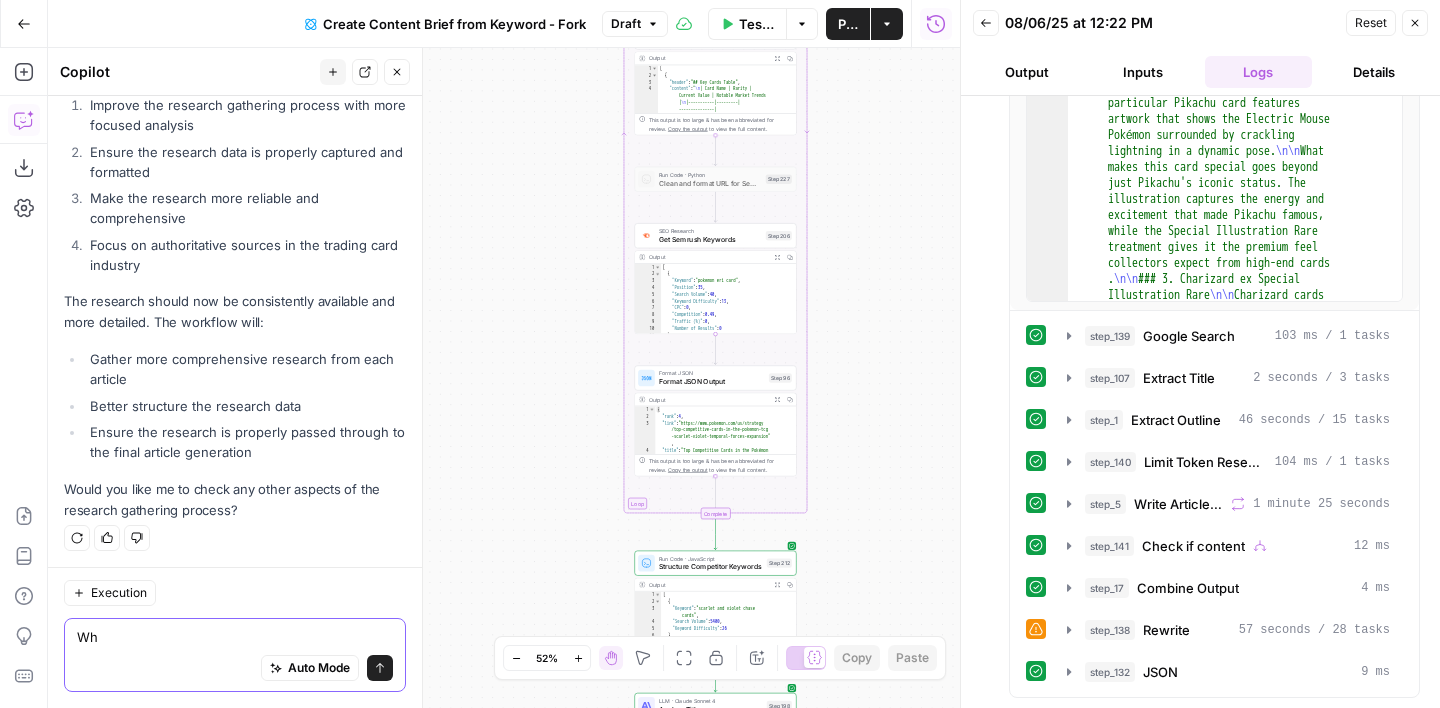 type on "W" 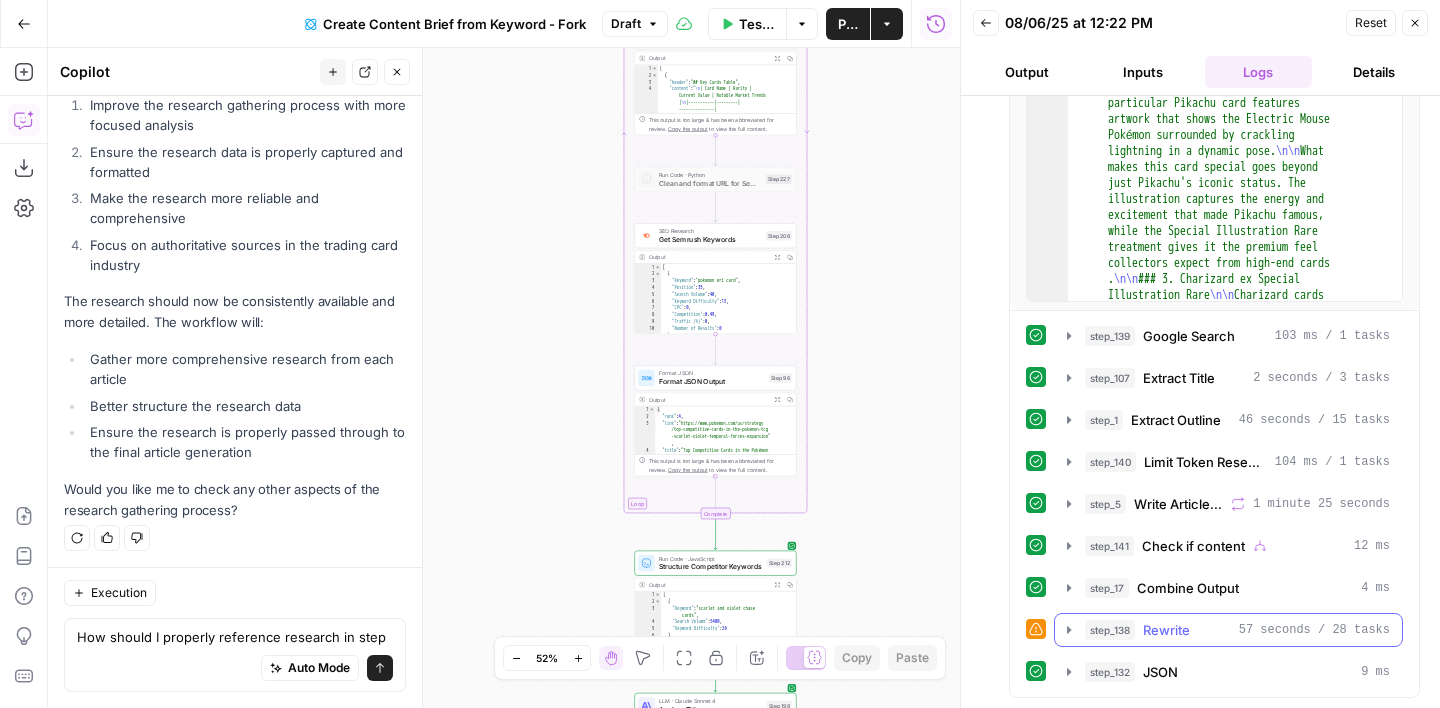 click 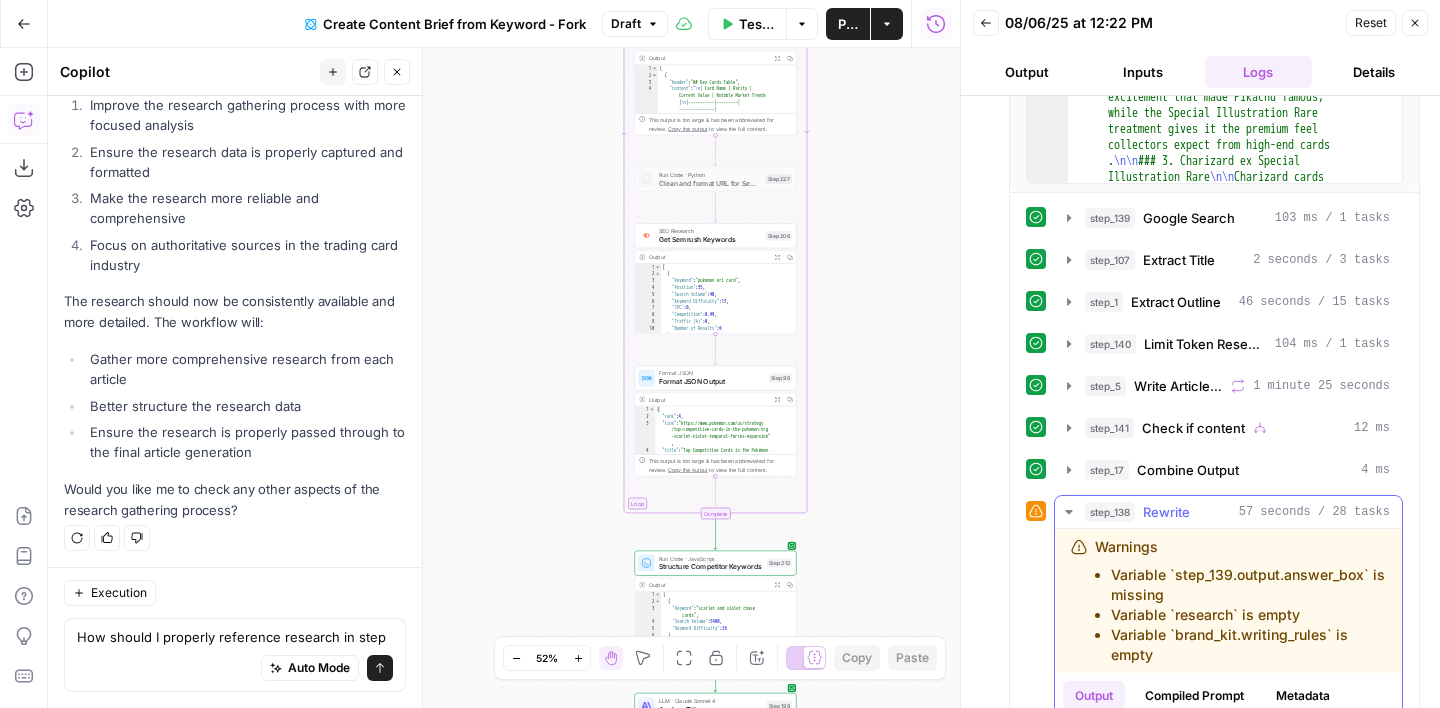 scroll, scrollTop: 1172, scrollLeft: 0, axis: vertical 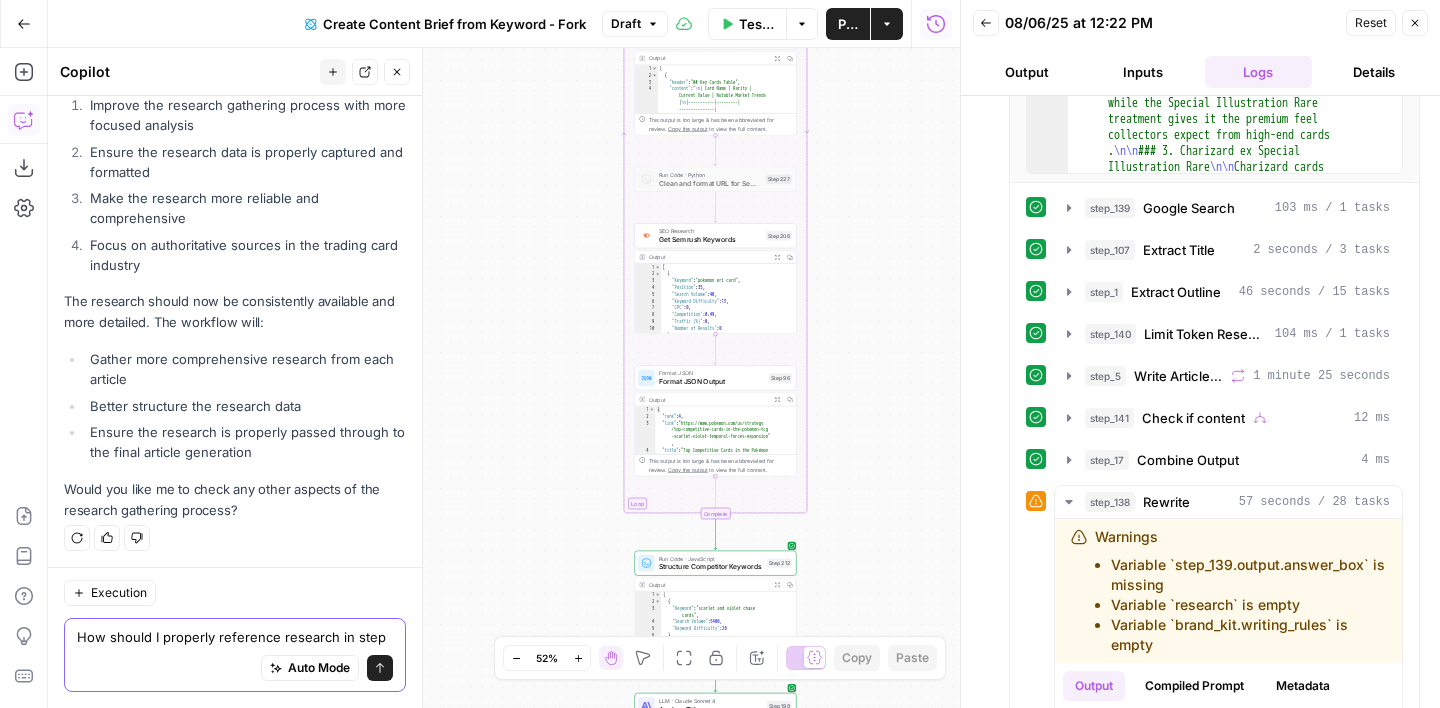 click on "How should I properly reference research in step" at bounding box center (235, 637) 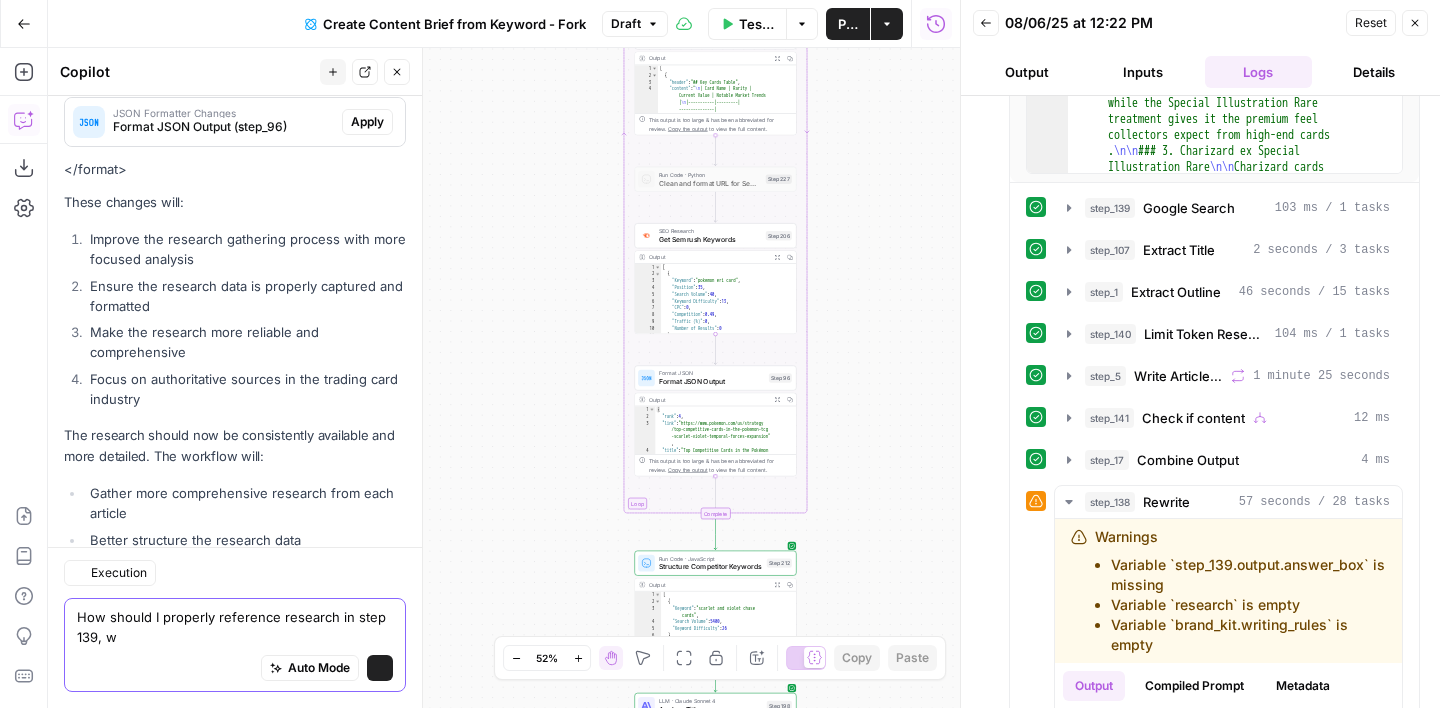 scroll, scrollTop: 5053, scrollLeft: 0, axis: vertical 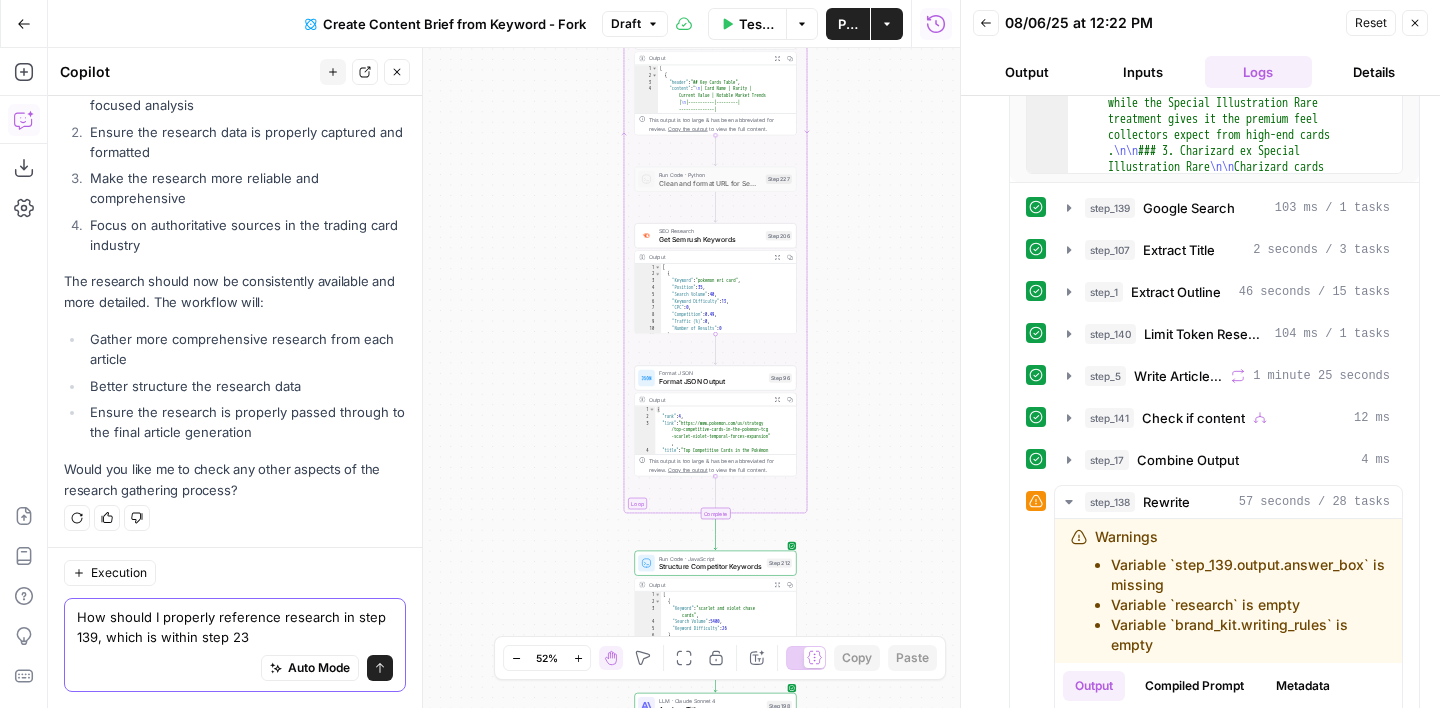 type on "How should I properly reference research in step 139, which is within step 232" 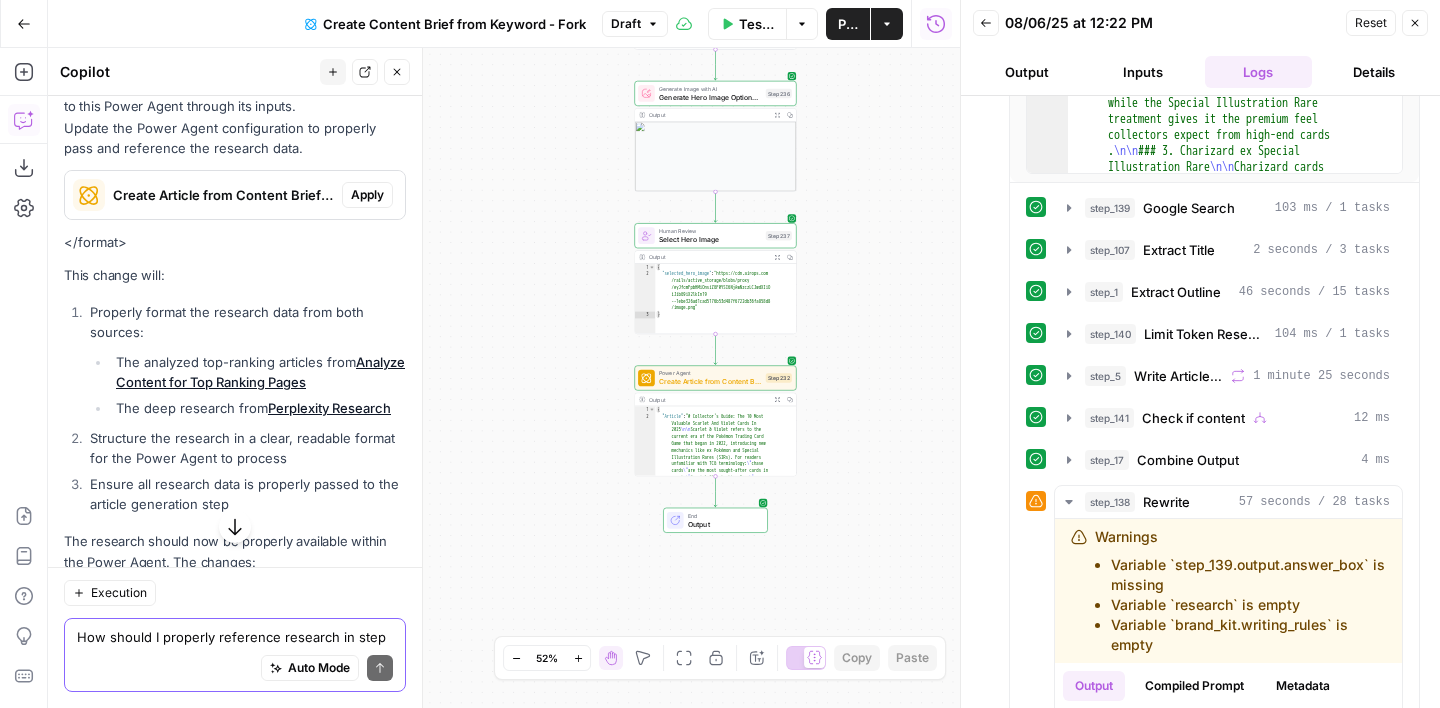 scroll, scrollTop: 5675, scrollLeft: 0, axis: vertical 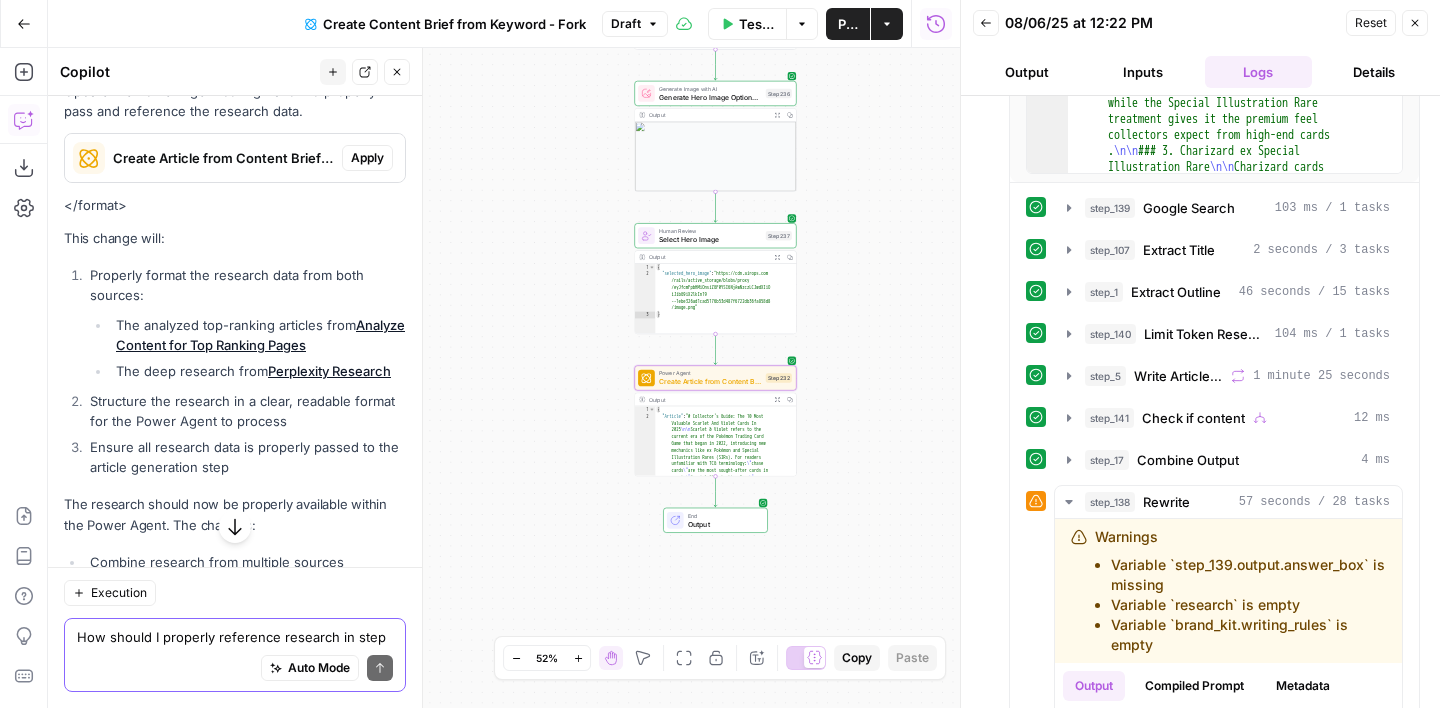 type 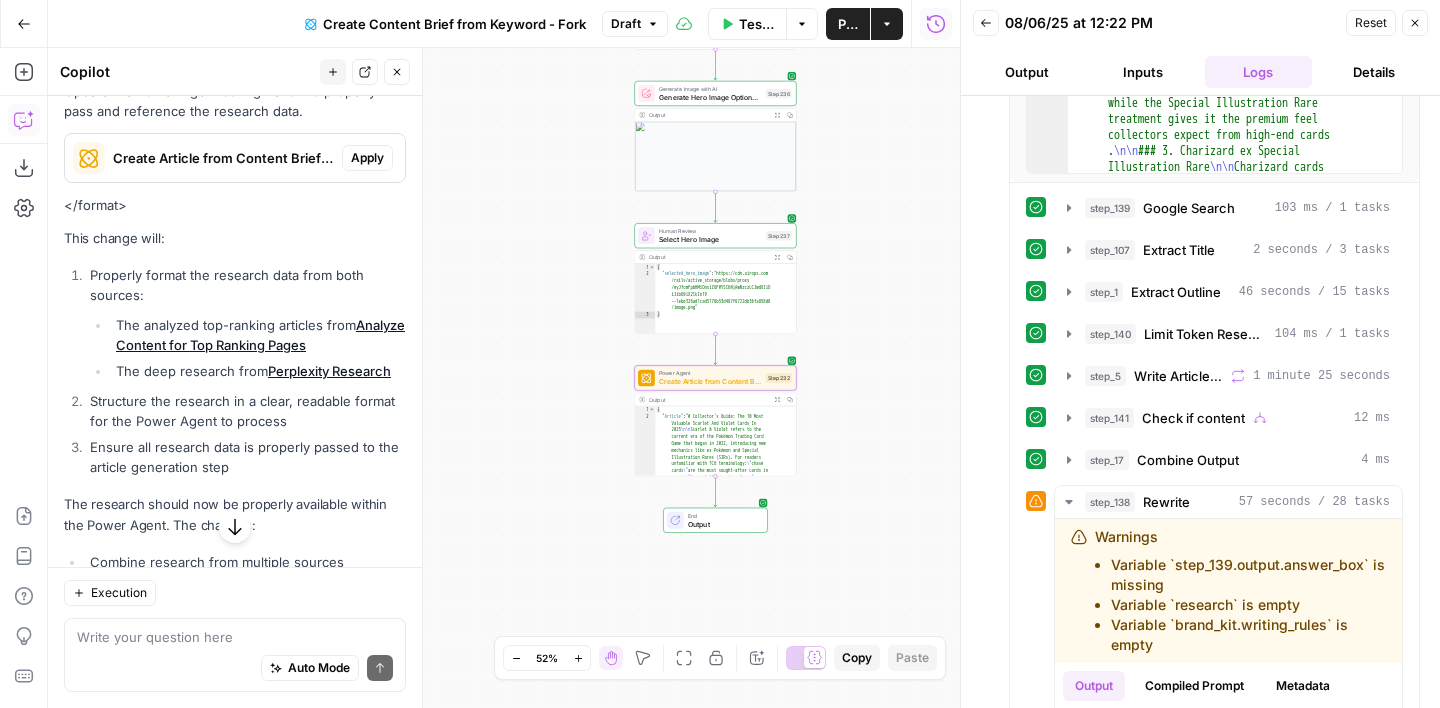 click on "Apply" at bounding box center [367, 158] 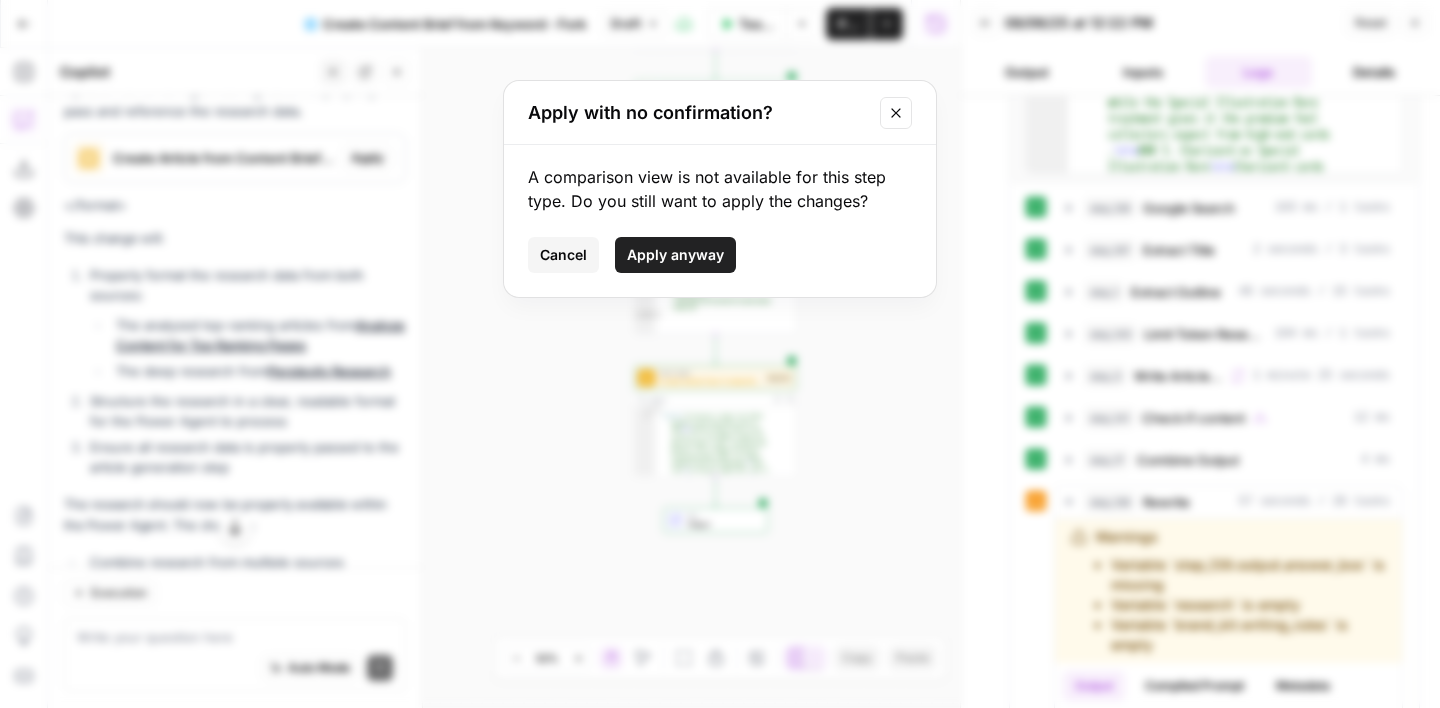 click on "Apply anyway" at bounding box center (675, 255) 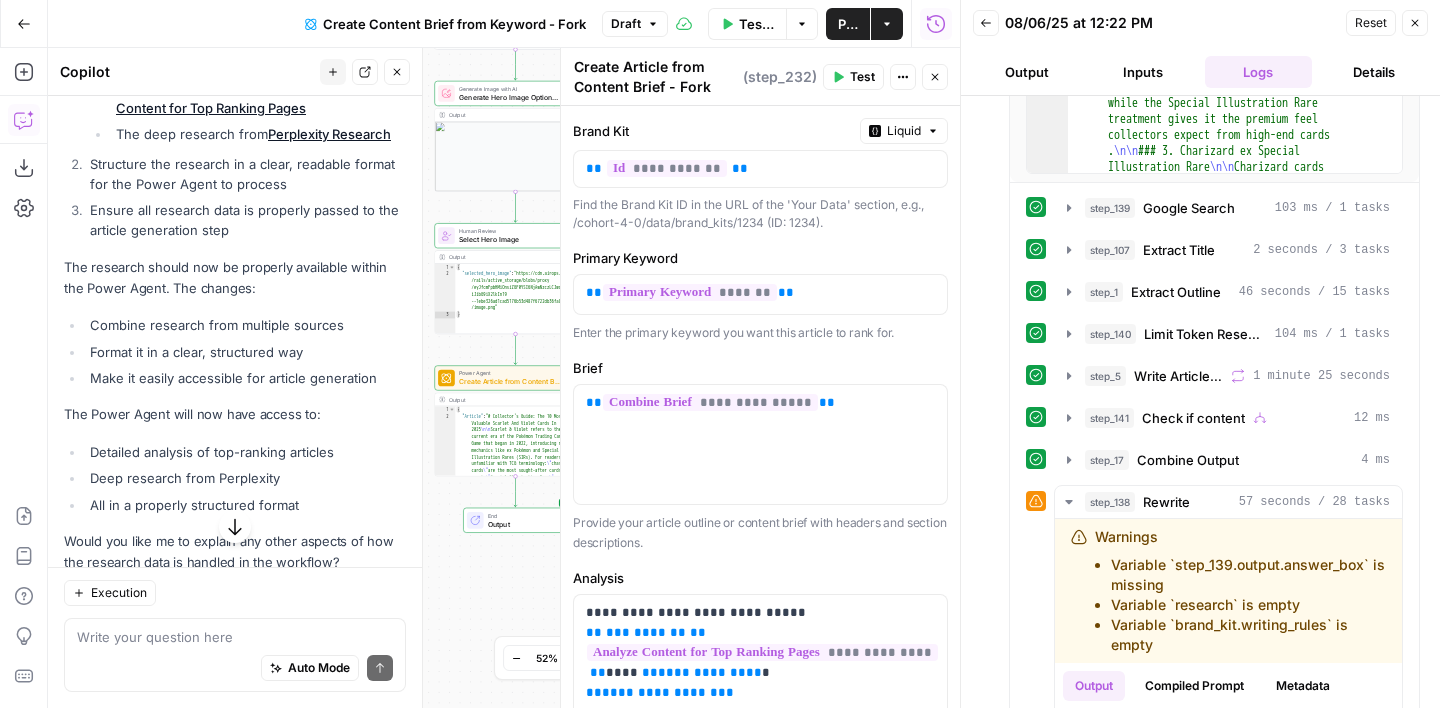scroll, scrollTop: 6113, scrollLeft: 0, axis: vertical 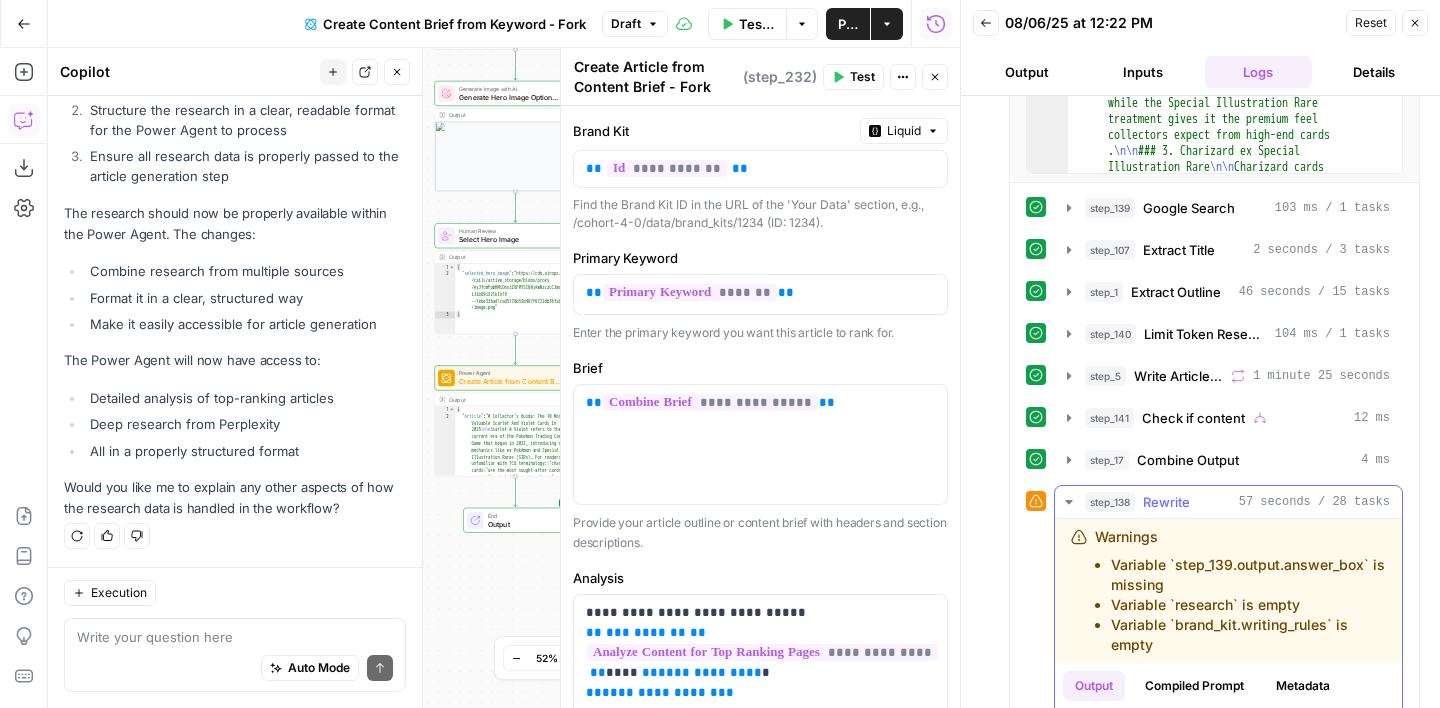 click 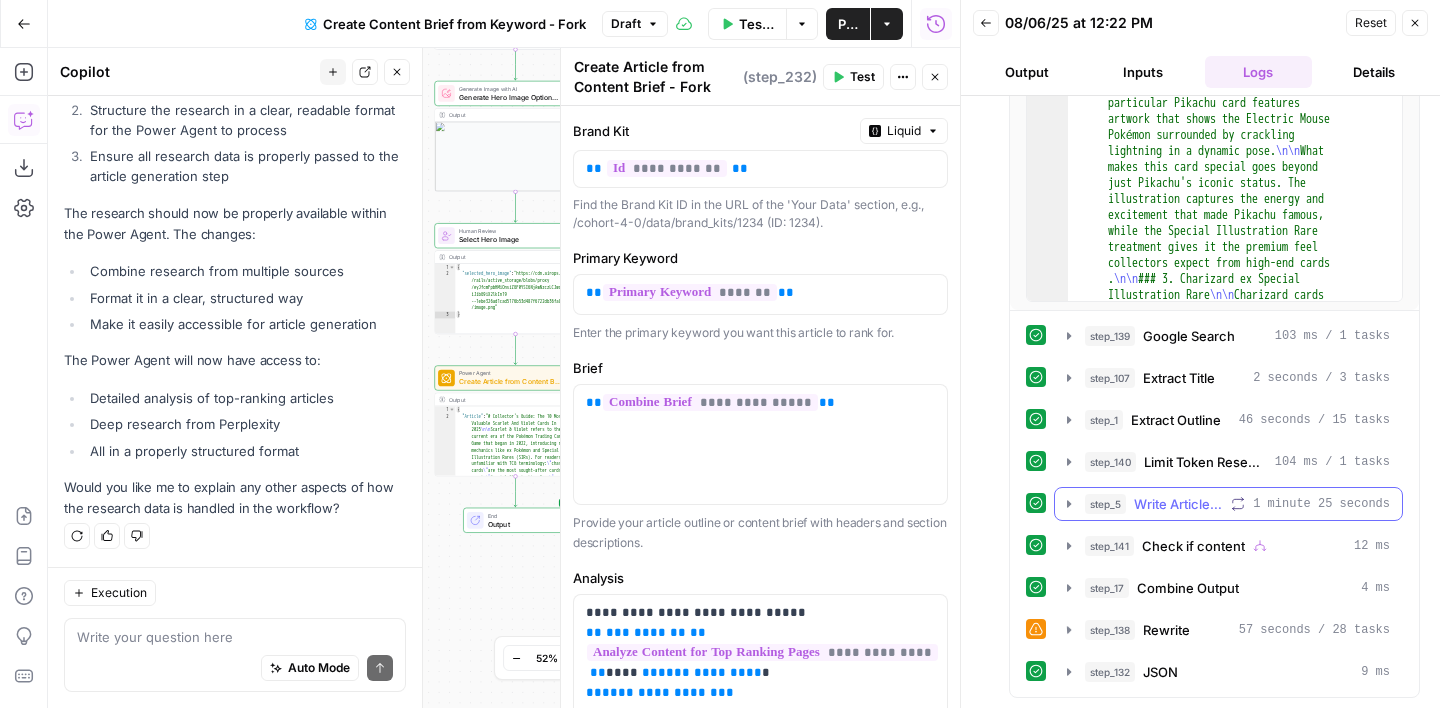 scroll, scrollTop: 1044, scrollLeft: 0, axis: vertical 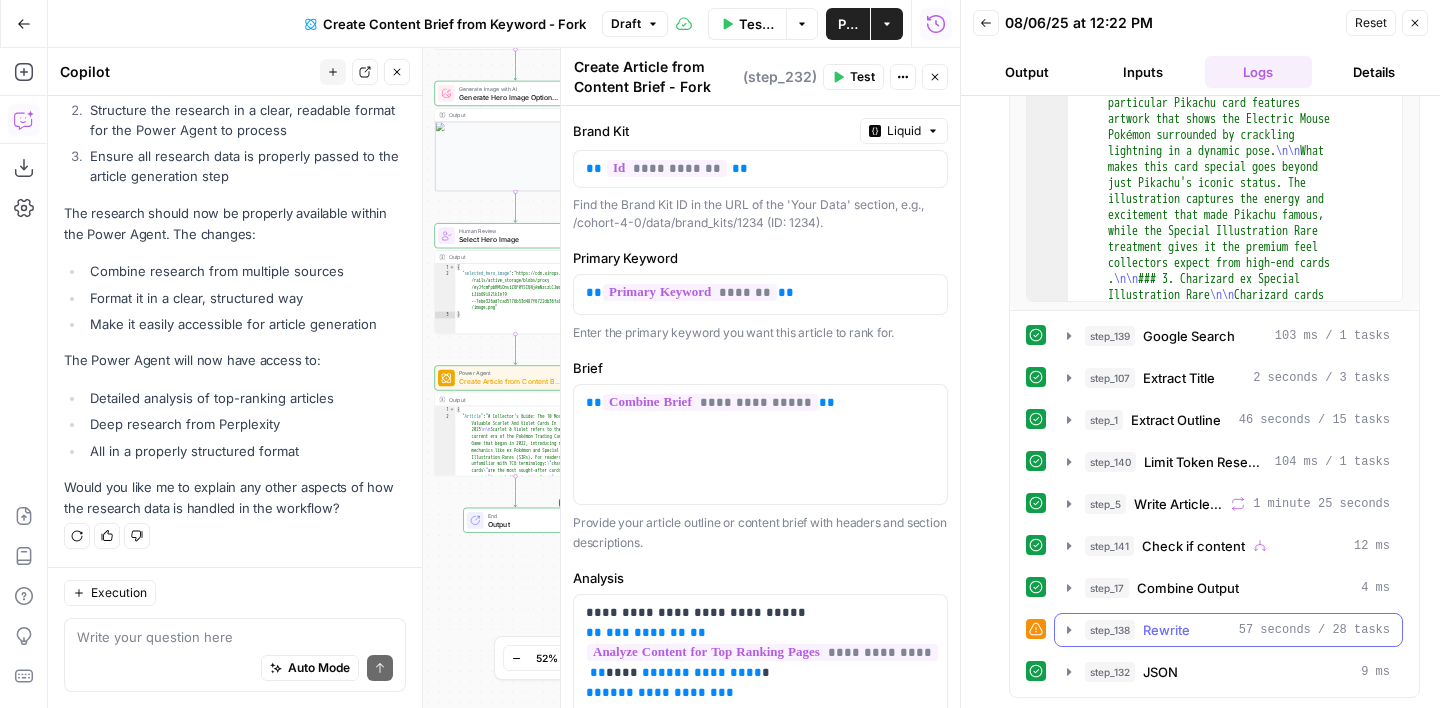 click 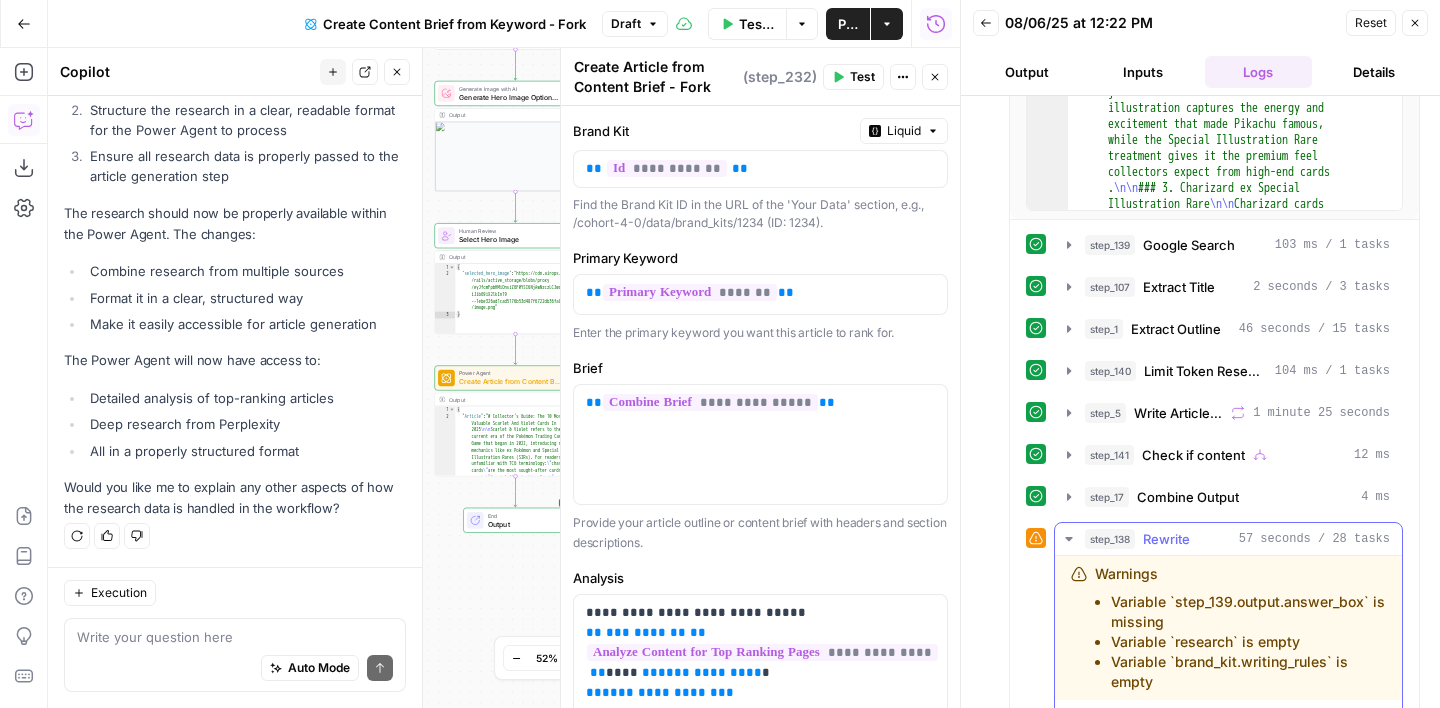 scroll, scrollTop: 1140, scrollLeft: 0, axis: vertical 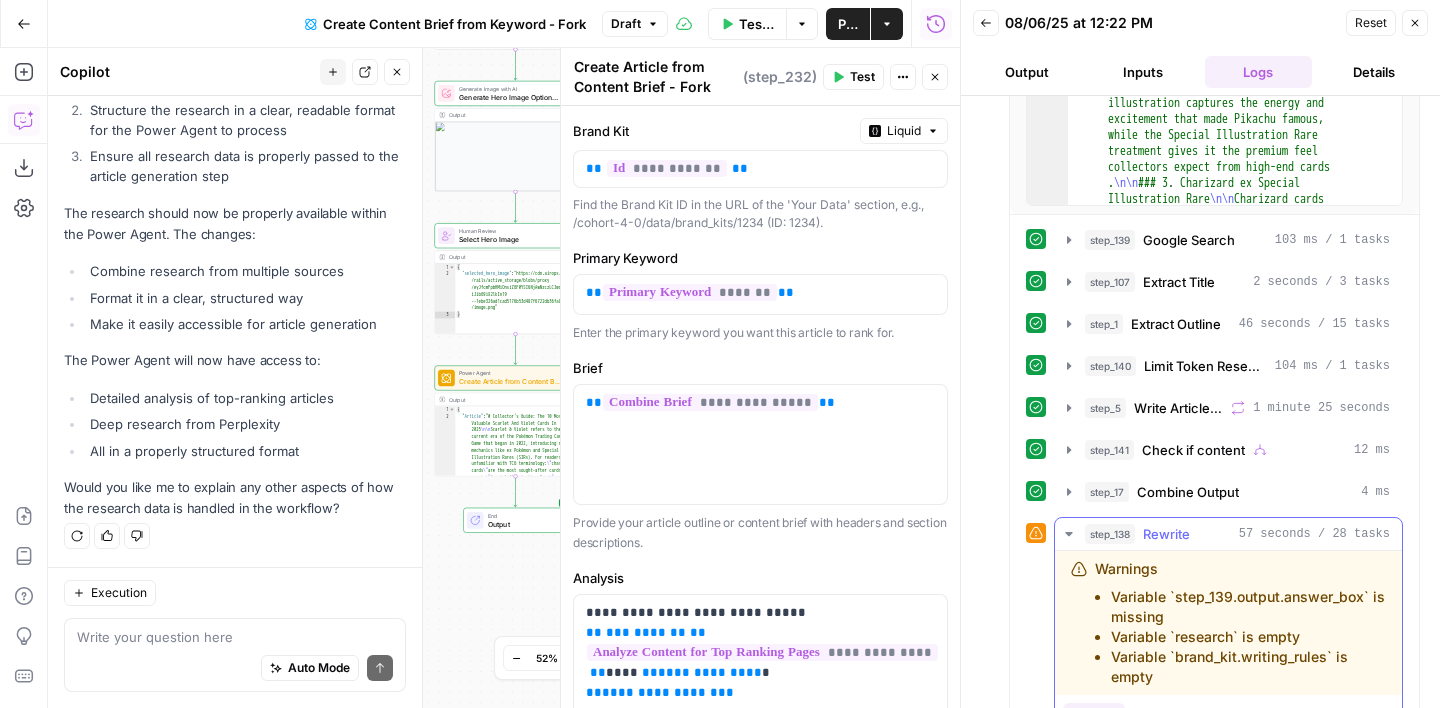 click on "Rewrite" at bounding box center (1166, 534) 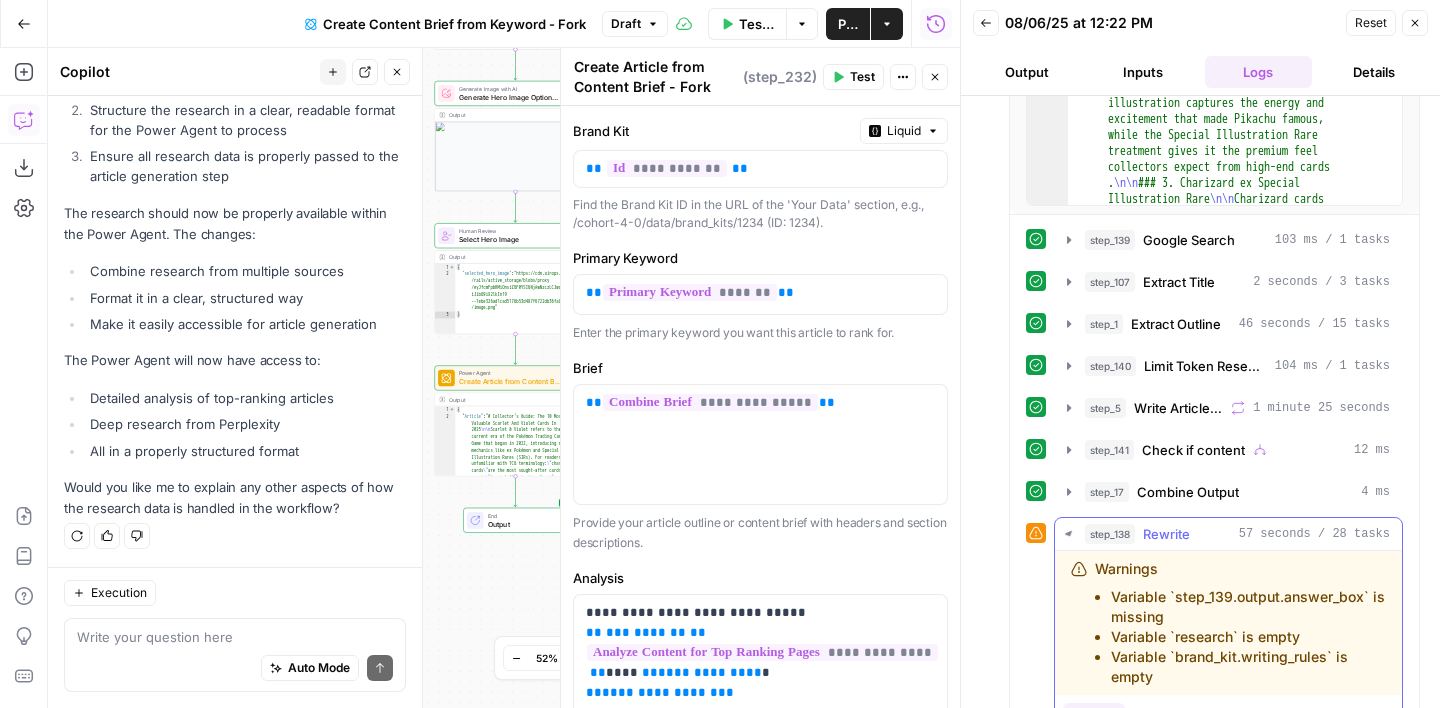 scroll, scrollTop: 1044, scrollLeft: 0, axis: vertical 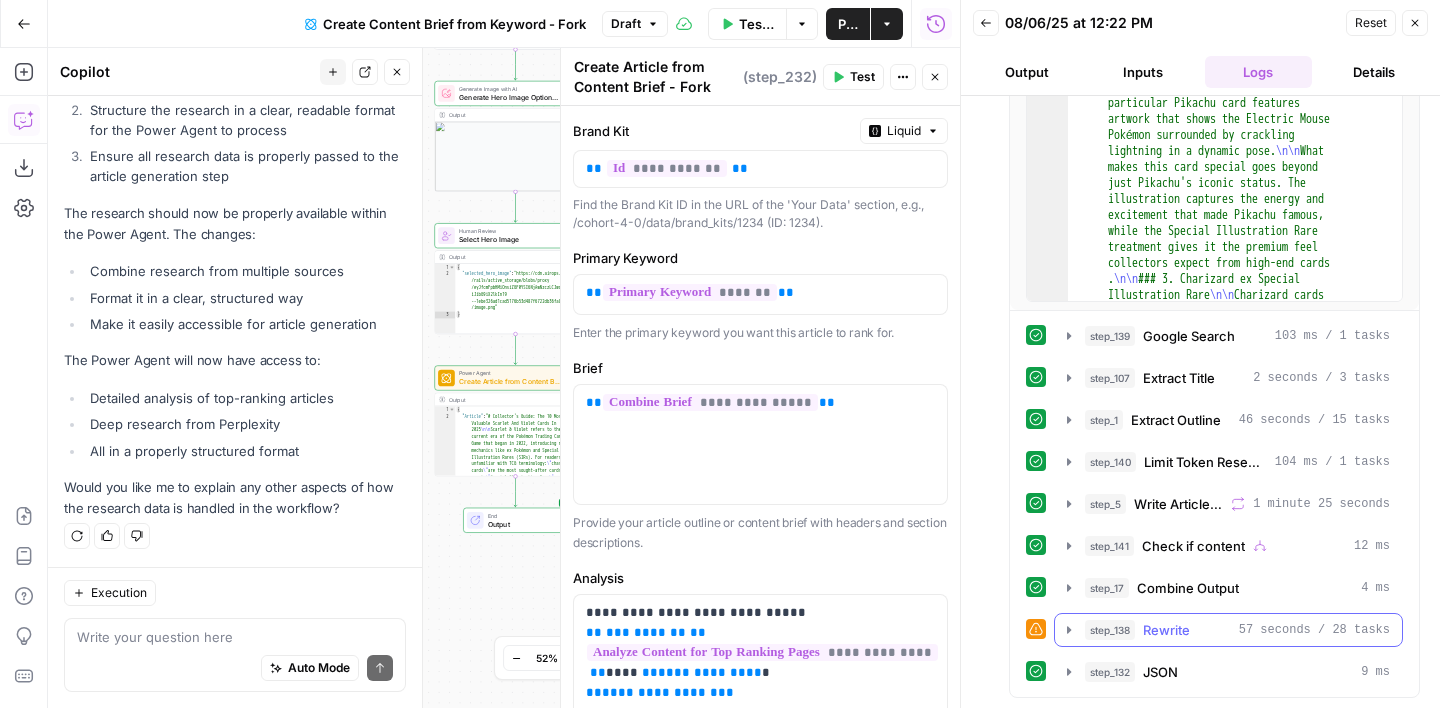 click 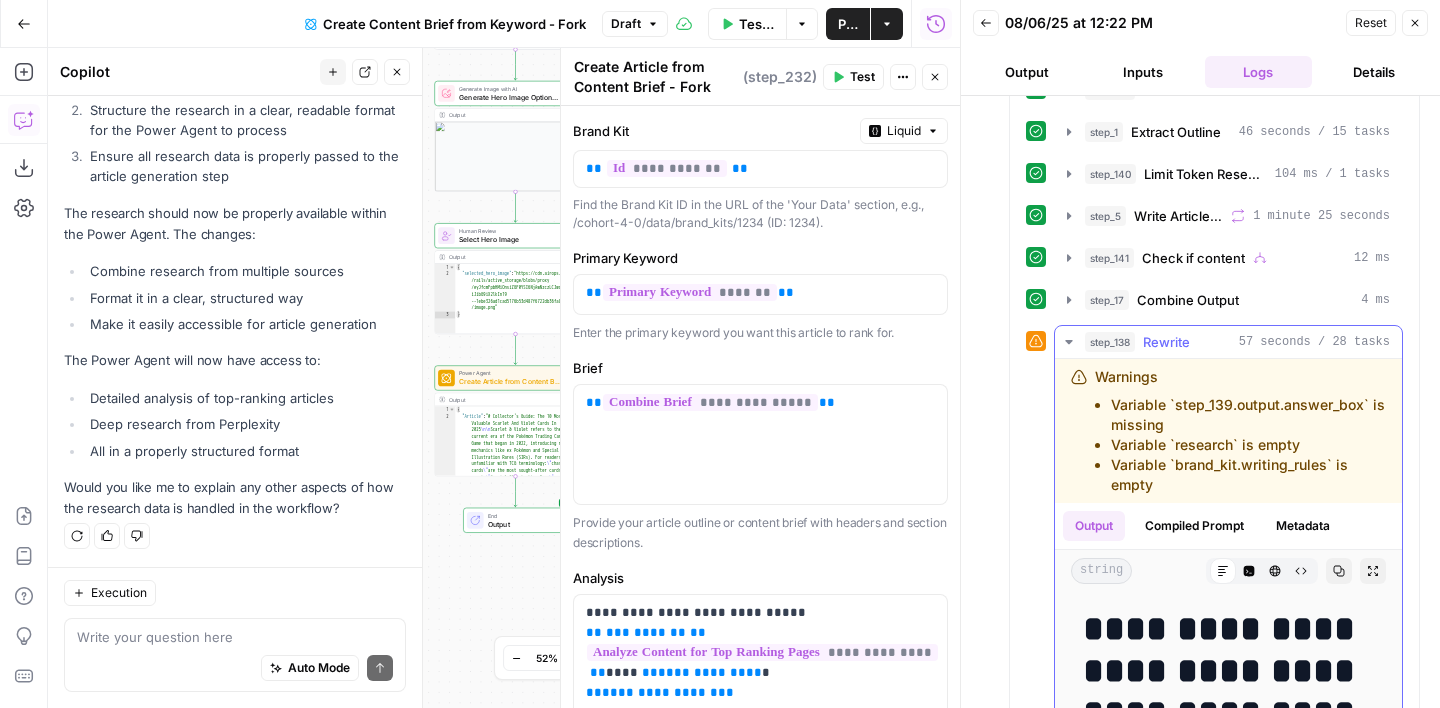 scroll, scrollTop: 1362, scrollLeft: 0, axis: vertical 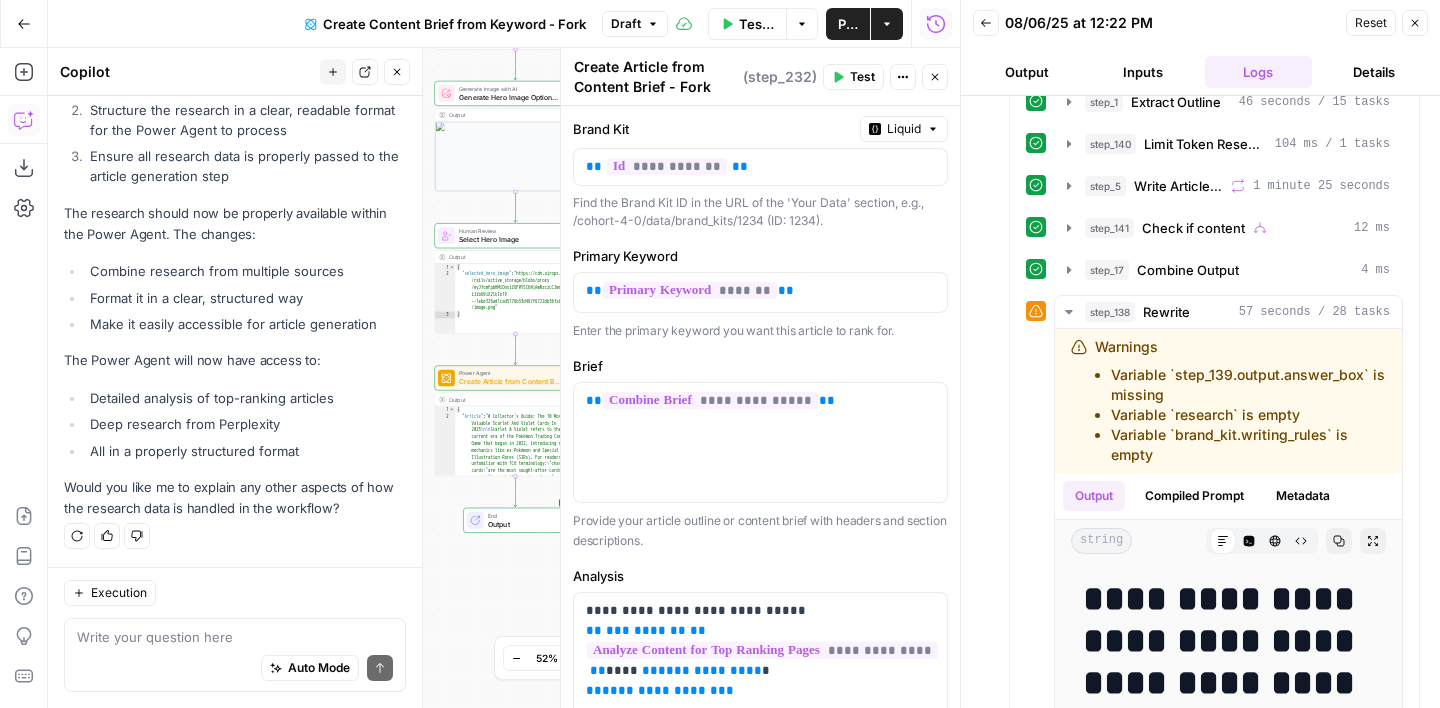 click on "Workflow Set Inputs Inputs Google Search Perform Google Search Step 51 Output Expand Output Copy 1 2 3 4 5 6 {    "search_metadata" :  {      "id" :  "68937dbdaf5fdc754a3b01e3" ,      "status" :  "Success" ,      "json_endpoint" :  "https://serpapi.com          /searches/d598a138380e53f3          /68937dbdaf5fdc754a3b01e3.json" ,      "pixel_position_endpoint" :  "https          ://serpapi.com/searches          /d598a138380e53f3          /68937dbdaf5fdc754a3b01e3          .json_with_pixel_position" ,     This output is too large & has been abbreviated for review.   Copy the output   to view the full content. Loop Iteration Label if relevant Step 207 Output Expand Output Copy 1 2 3 4 5 6 7 8 9 10 11 12 [    {      "relevant" :  "true"    } ,    {      "relevant" :  "true"    } ,    {      "relevant" :  "true"    } ,    {      "relevant" :  "false"     LLM · GPT-4.1 Mini Determine if relevant Step 208 Output Expand Output Copy 1 2 3 {    "relevant" :  "true"" at bounding box center (504, 378) 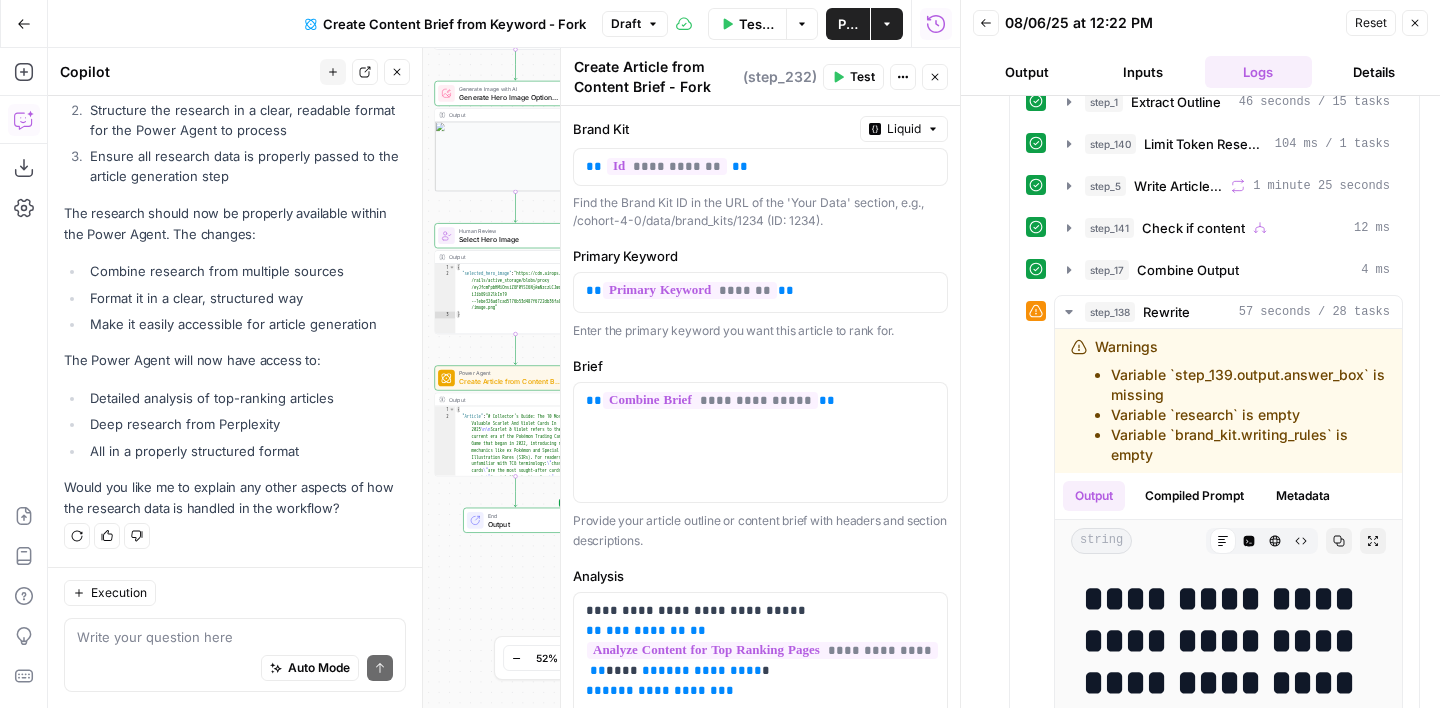 click 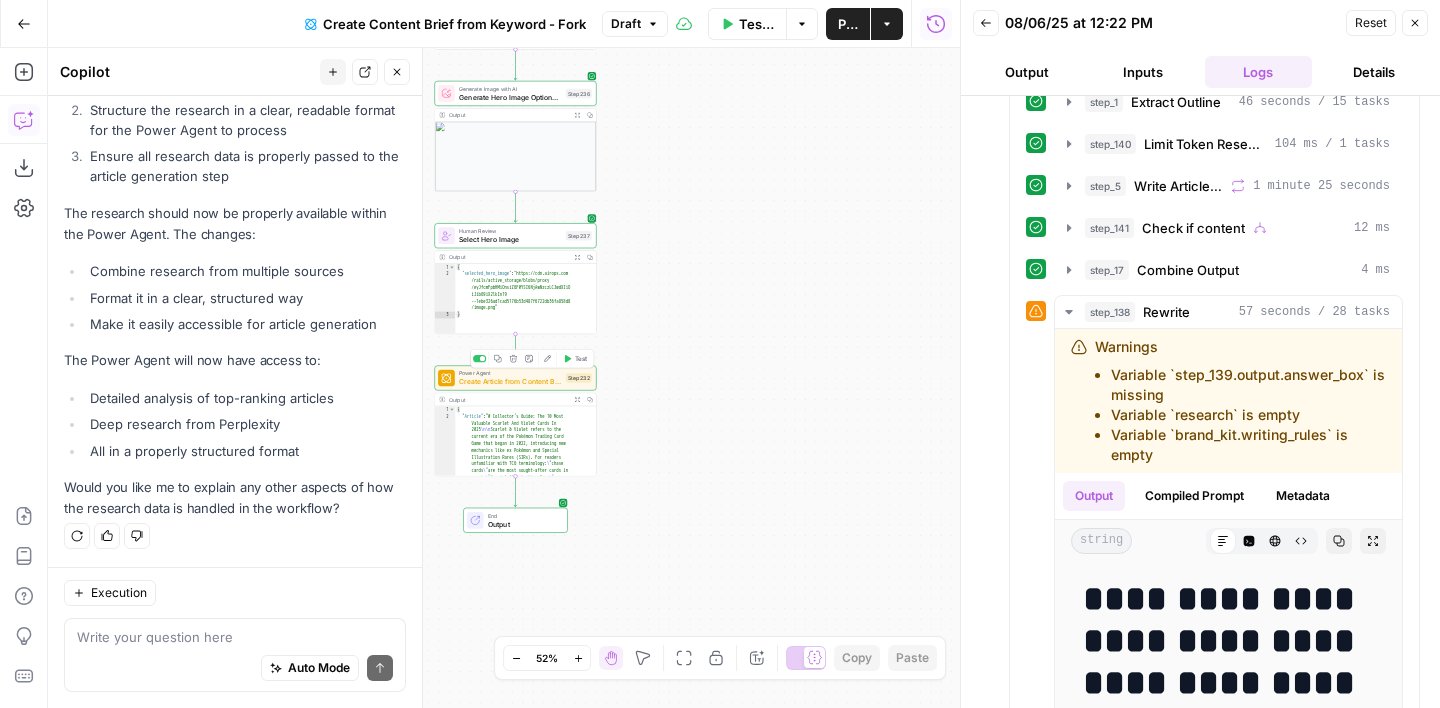 click on "Create Article from Content Brief - Fork" at bounding box center (510, 381) 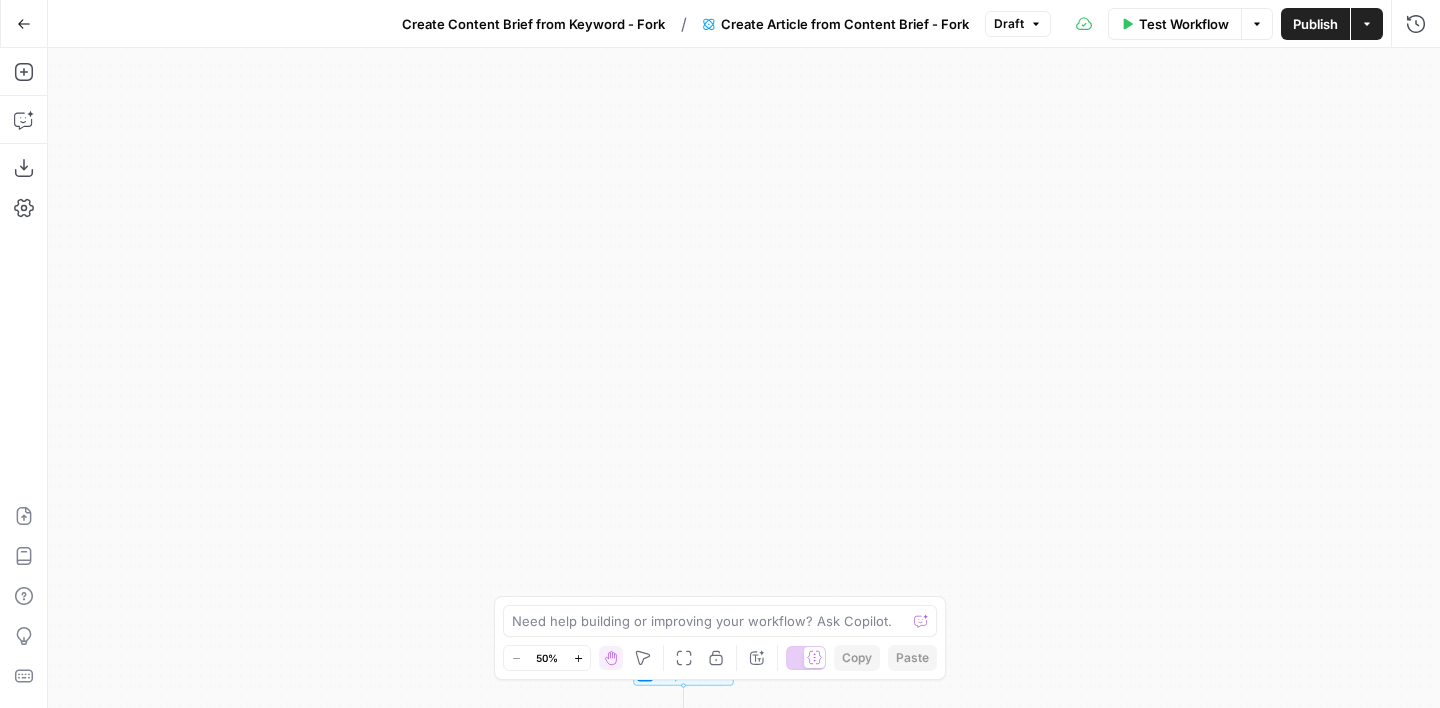 click on "Go Back Create Content Brief from Keyword - Fork / Create Article from Content Brief - Fork Draft Test Workflow Options Publish Actions Run History" at bounding box center (720, 23) 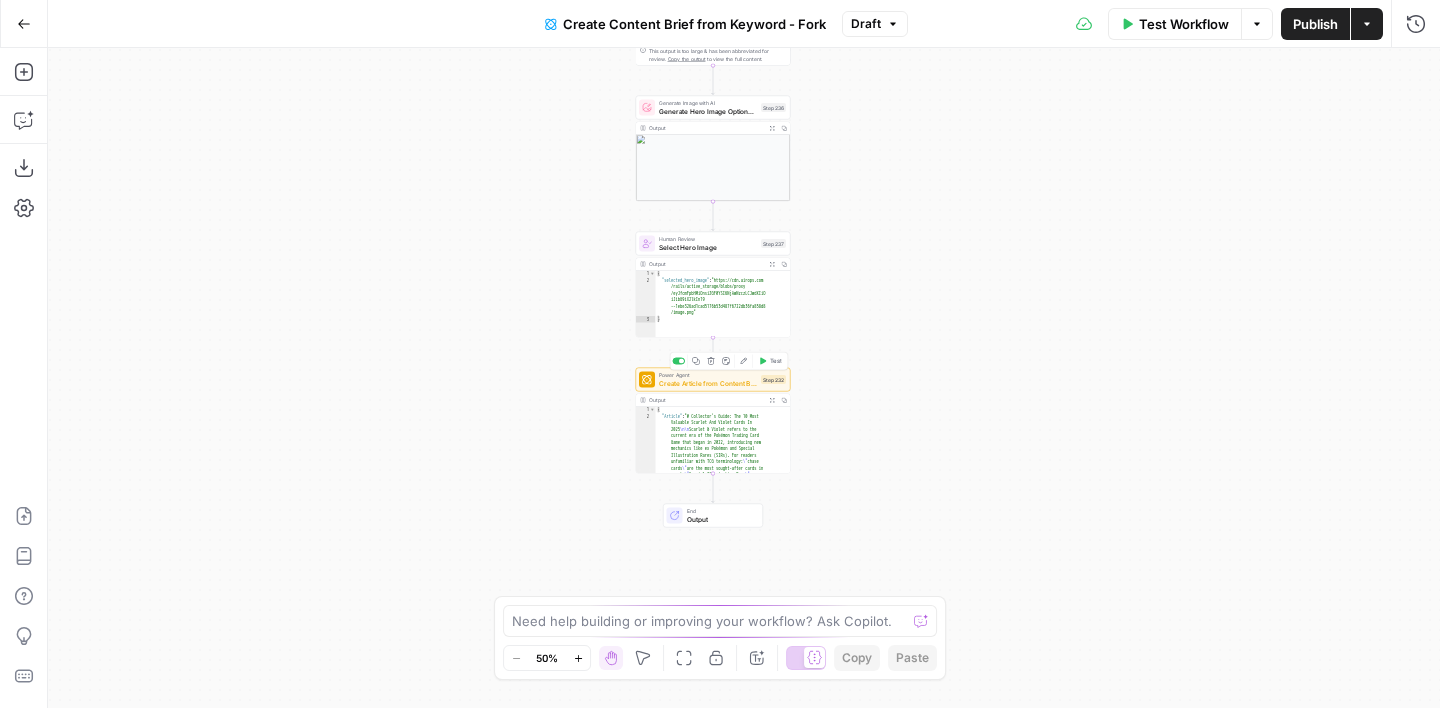 click 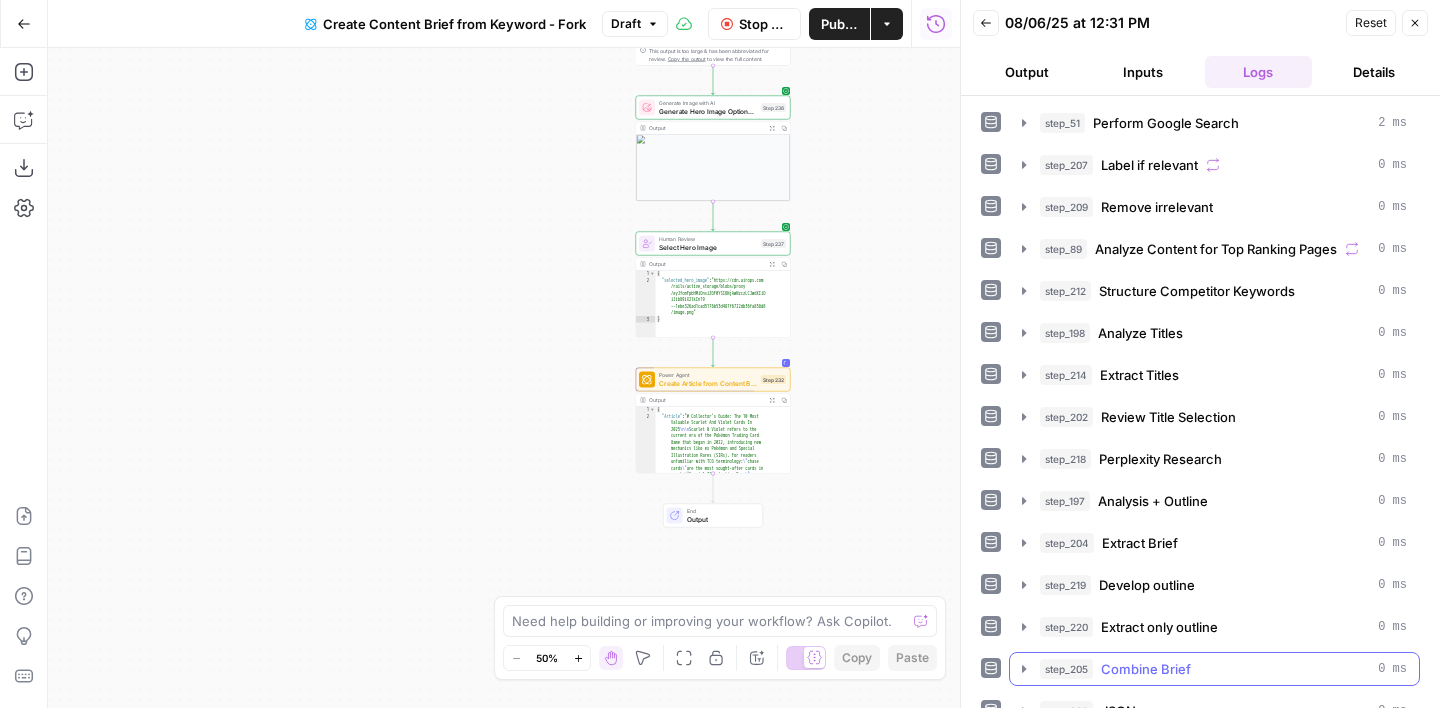 scroll, scrollTop: 192, scrollLeft: 0, axis: vertical 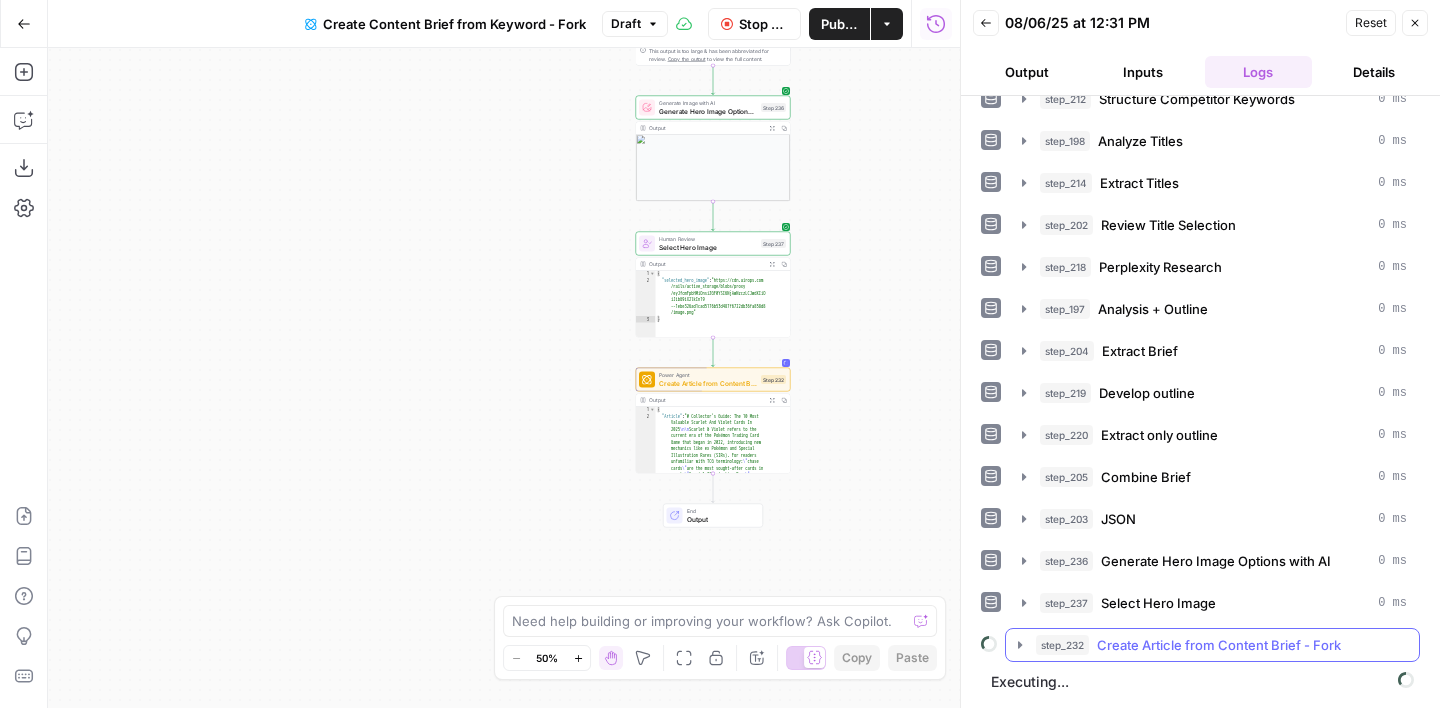click 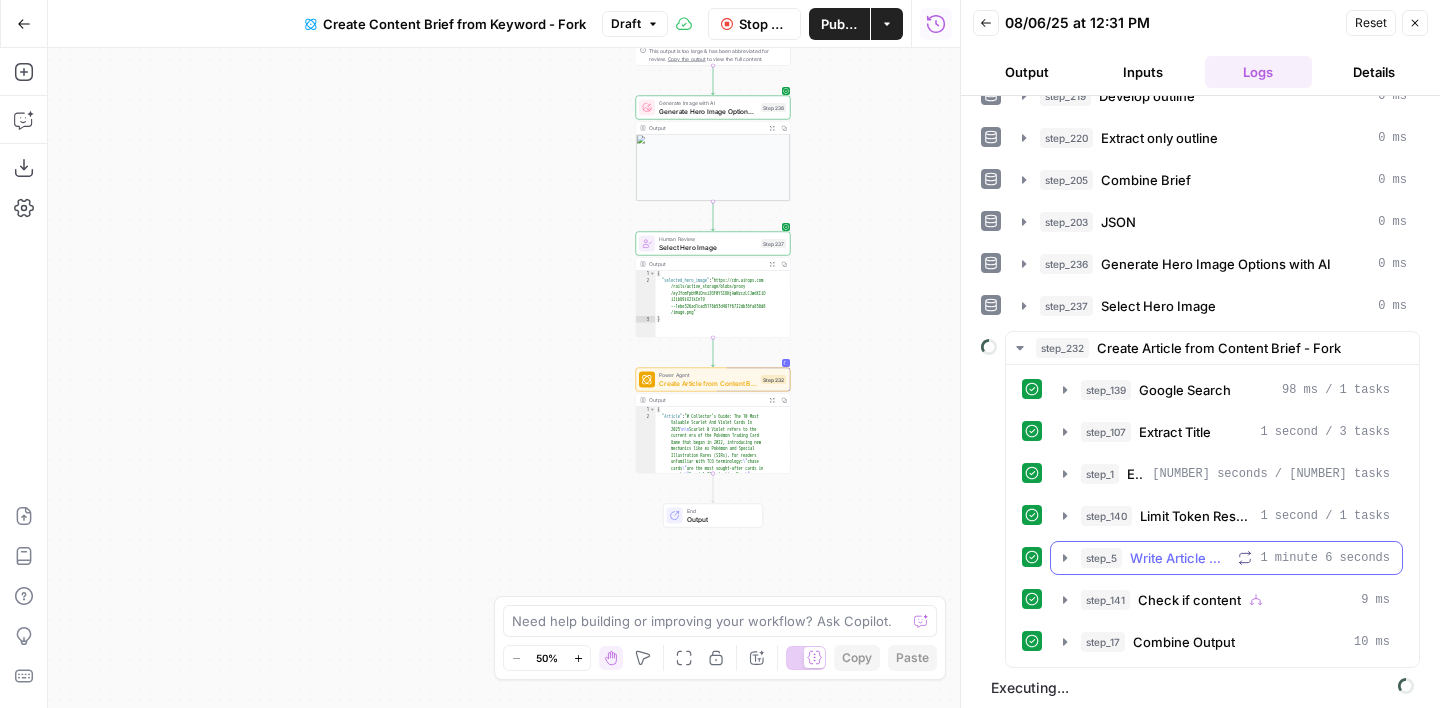 scroll, scrollTop: 495, scrollLeft: 0, axis: vertical 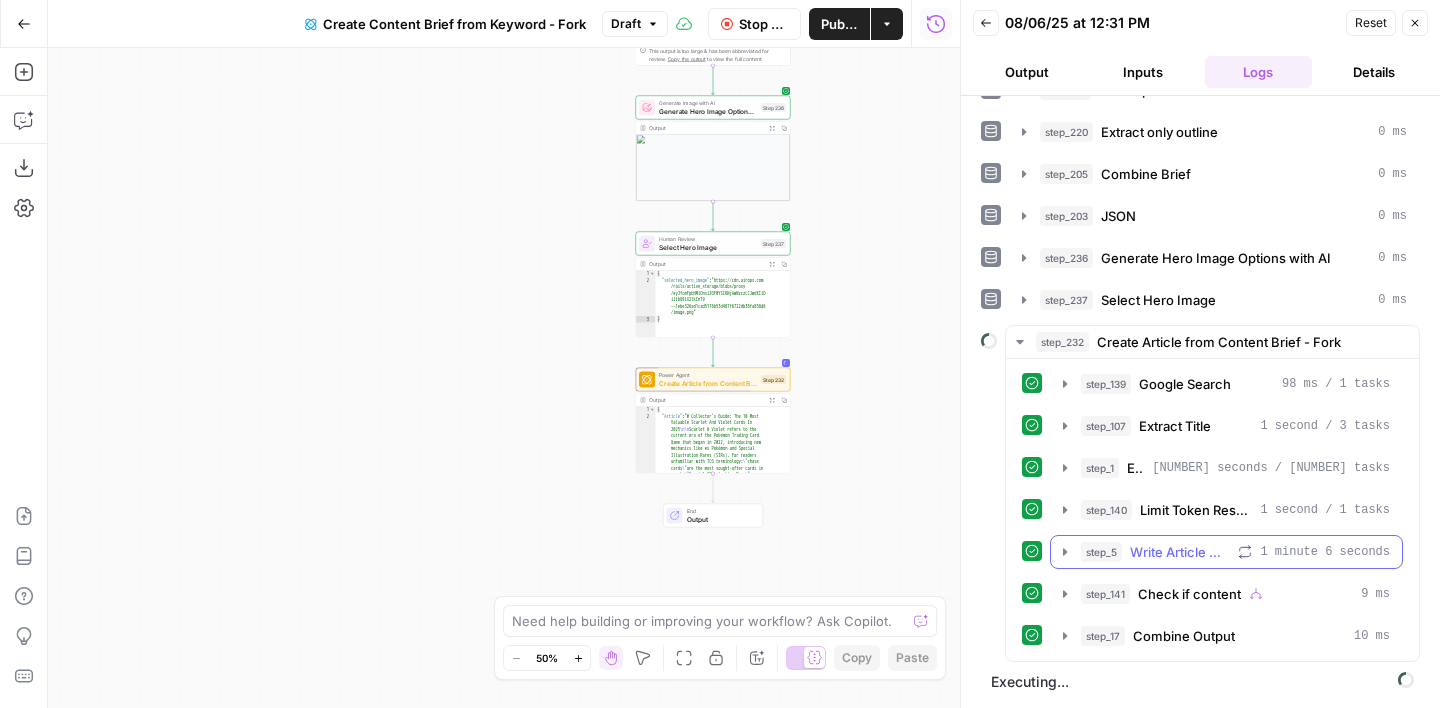click 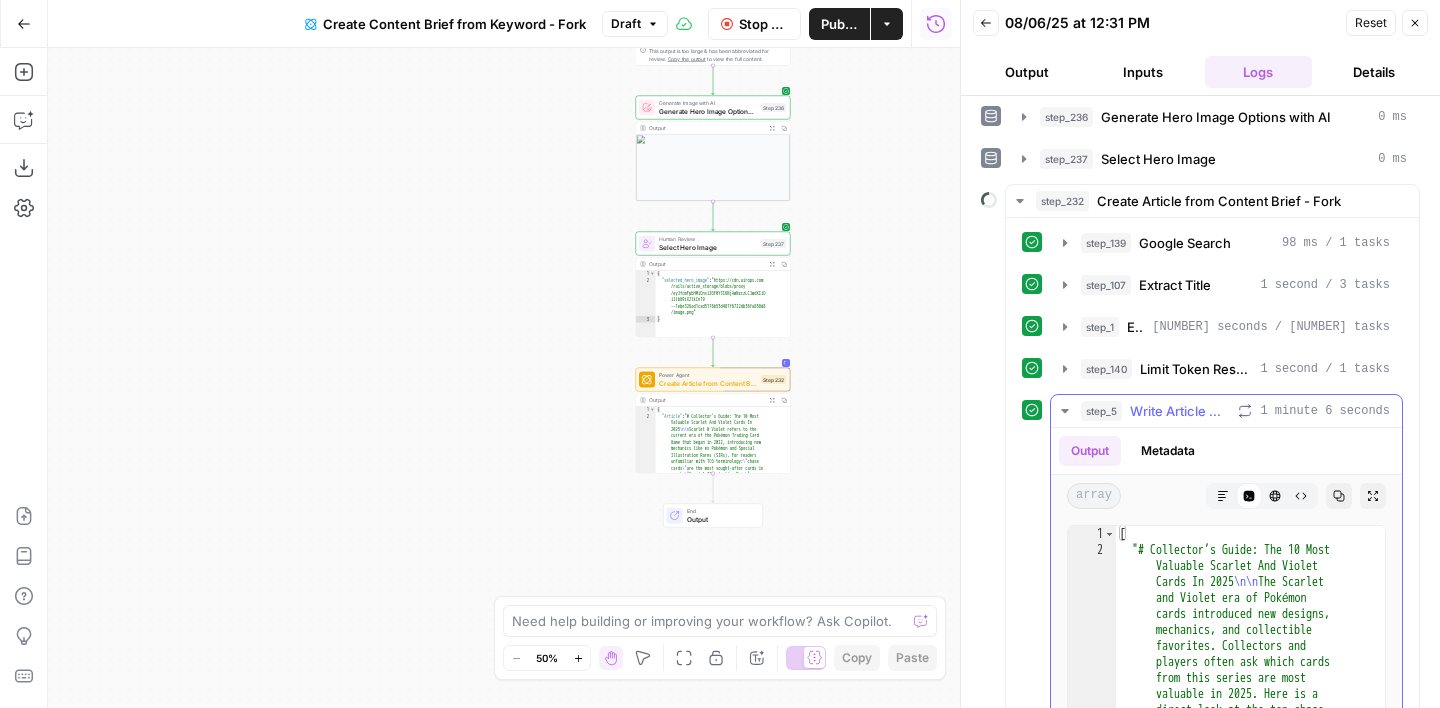 scroll, scrollTop: 634, scrollLeft: 0, axis: vertical 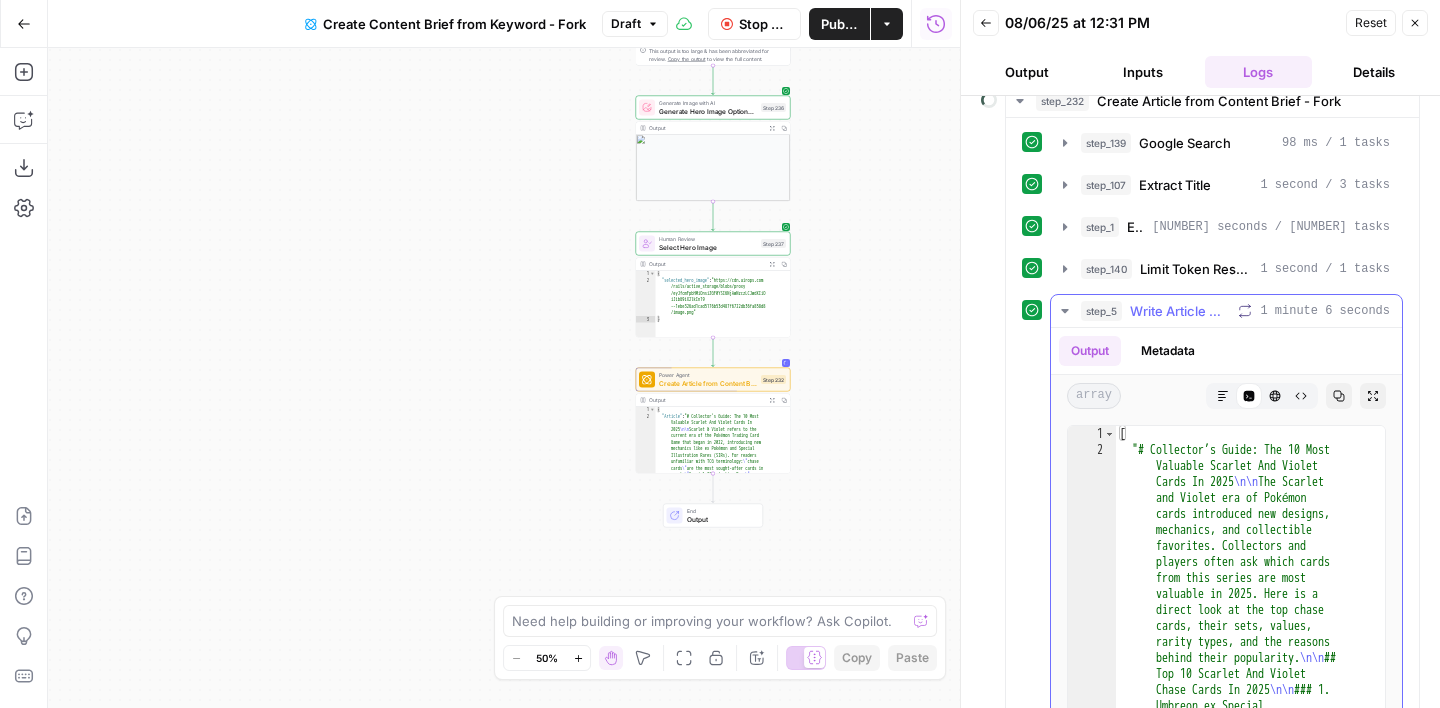 click 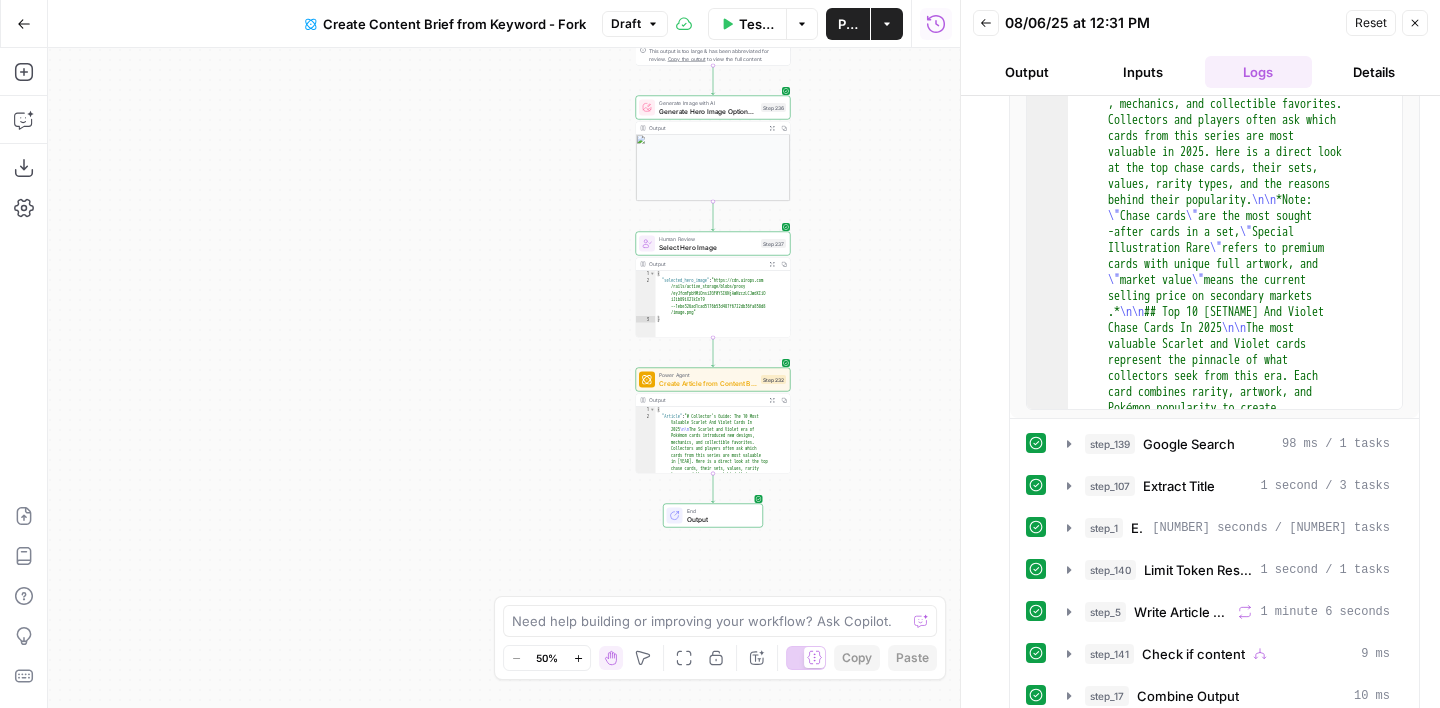 scroll, scrollTop: 1044, scrollLeft: 0, axis: vertical 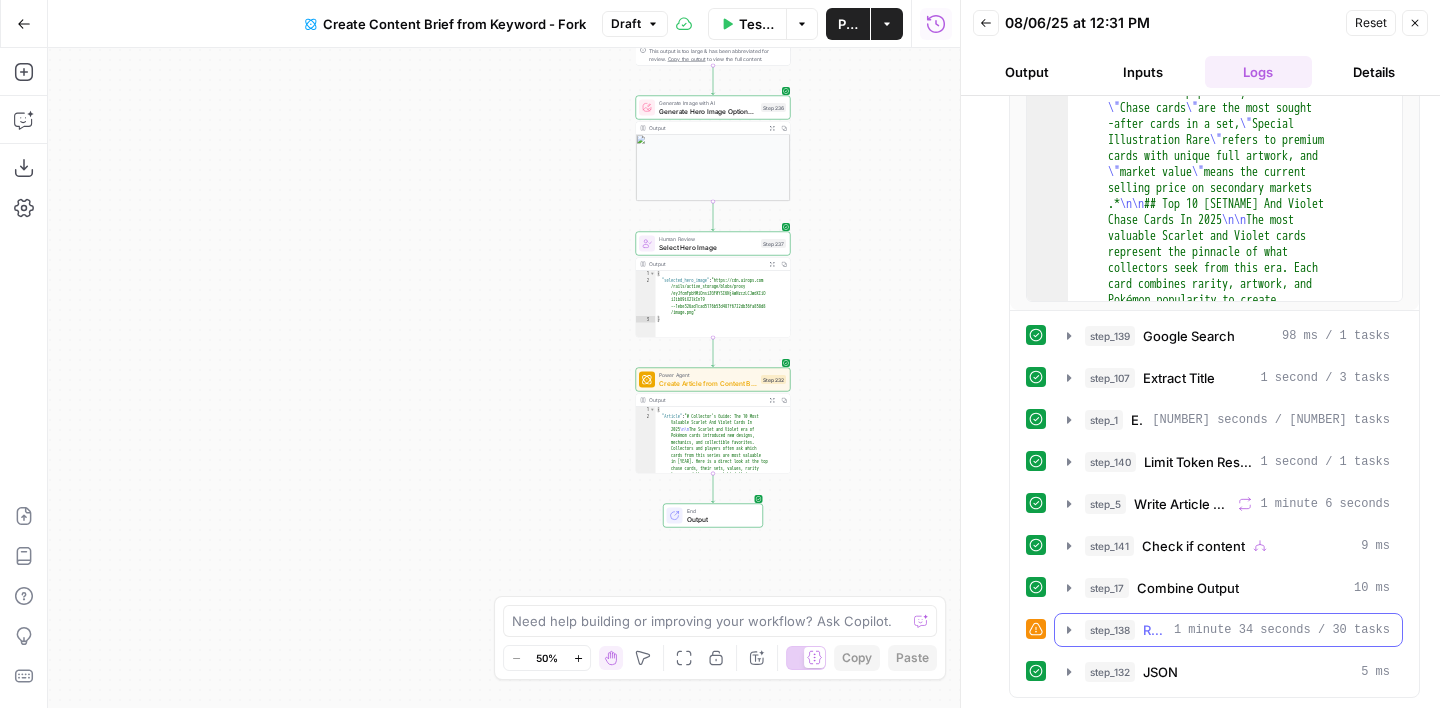 click 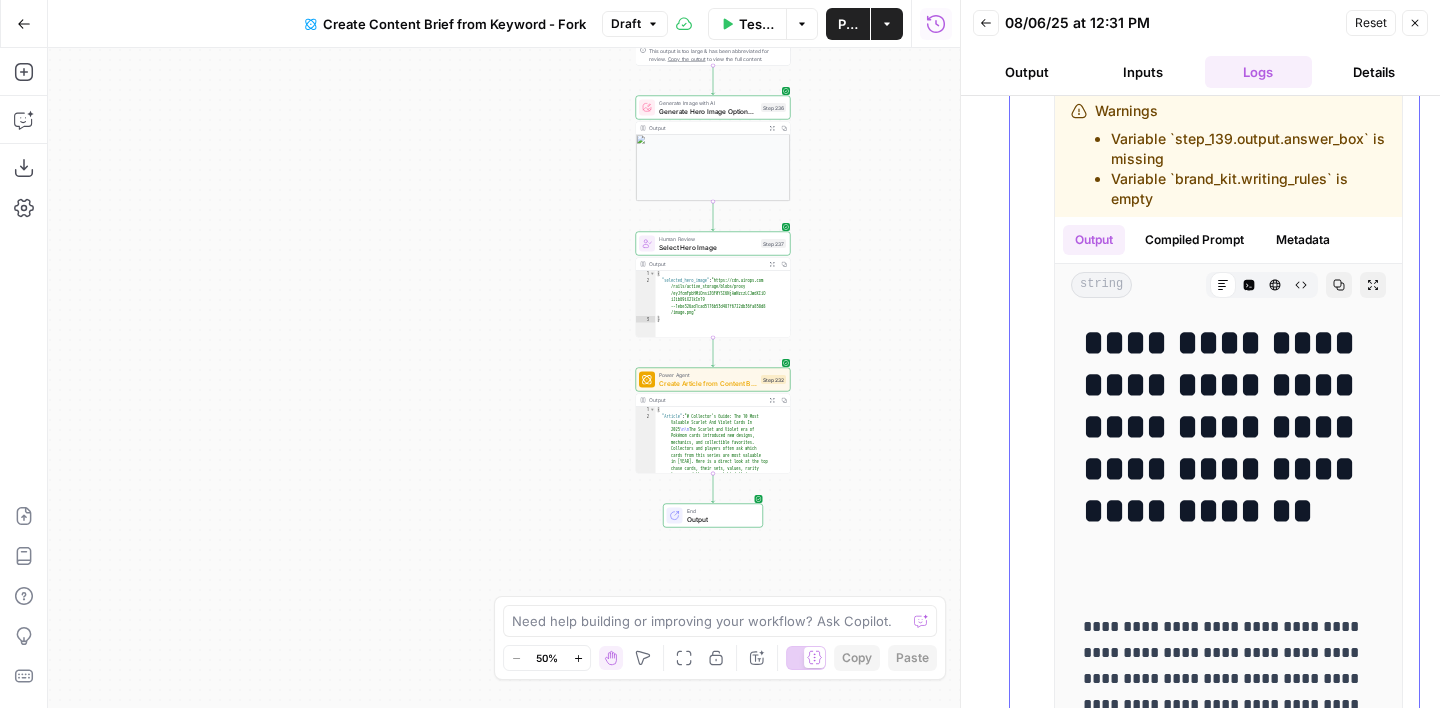 scroll, scrollTop: 1669, scrollLeft: 0, axis: vertical 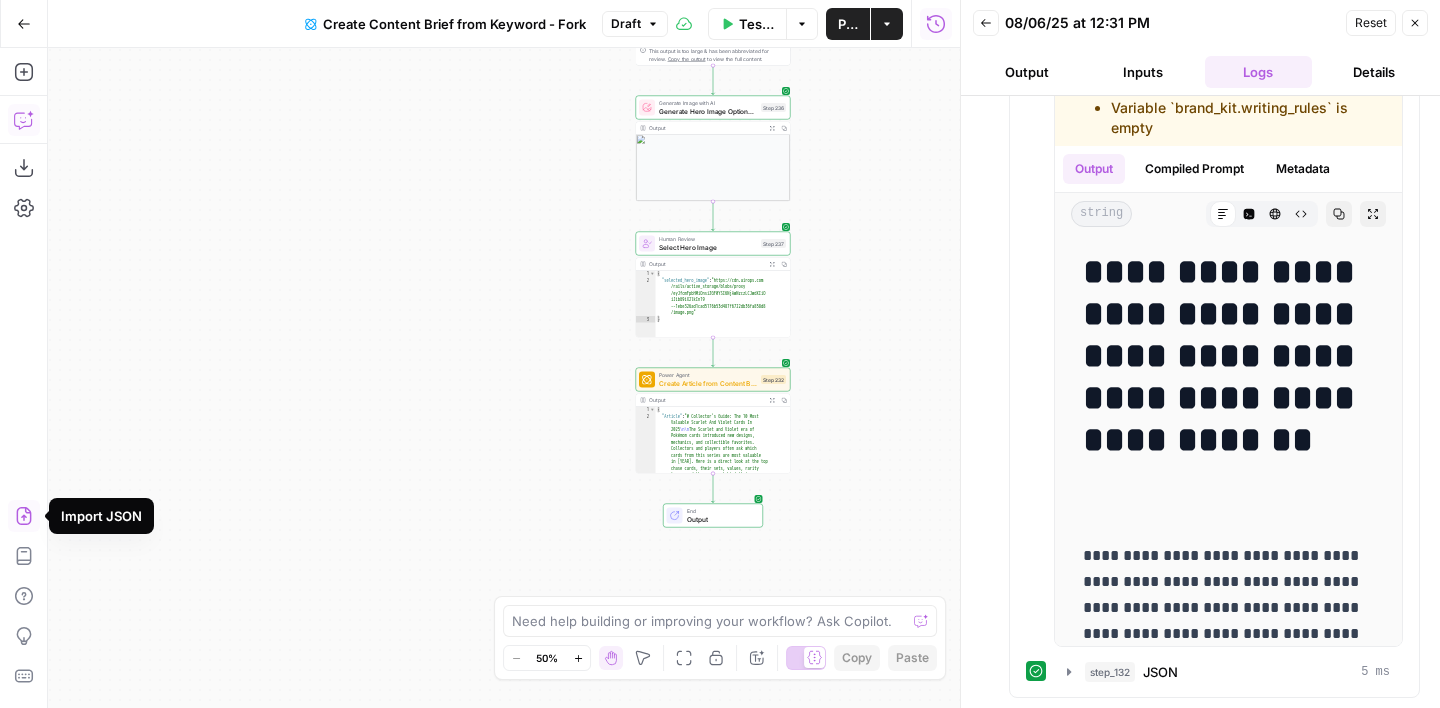 click on "Copilot" at bounding box center (24, 120) 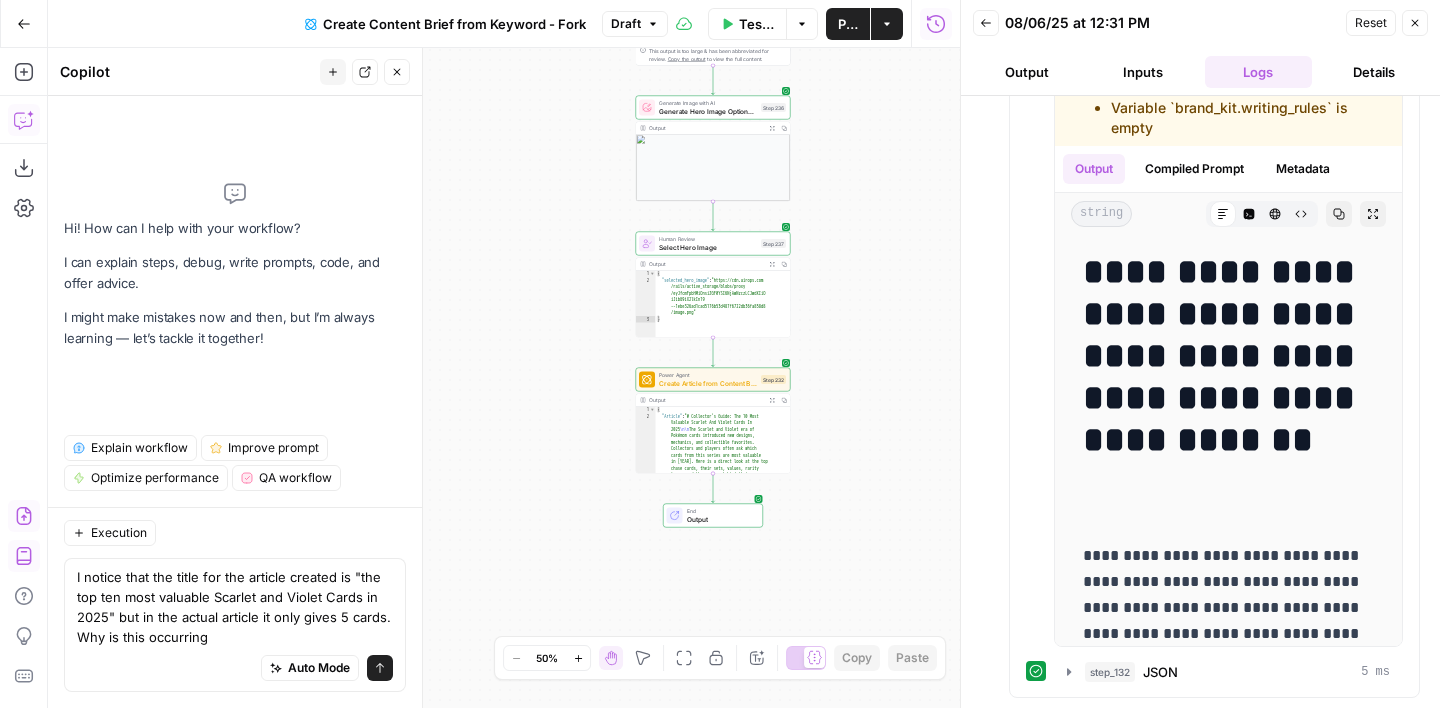 type on "I notice that the title for the article created is "the top ten most valuable Scarlet and Violet Cards in 2025" but in the actual article it only gives 5 cards. Why is this occurring?" 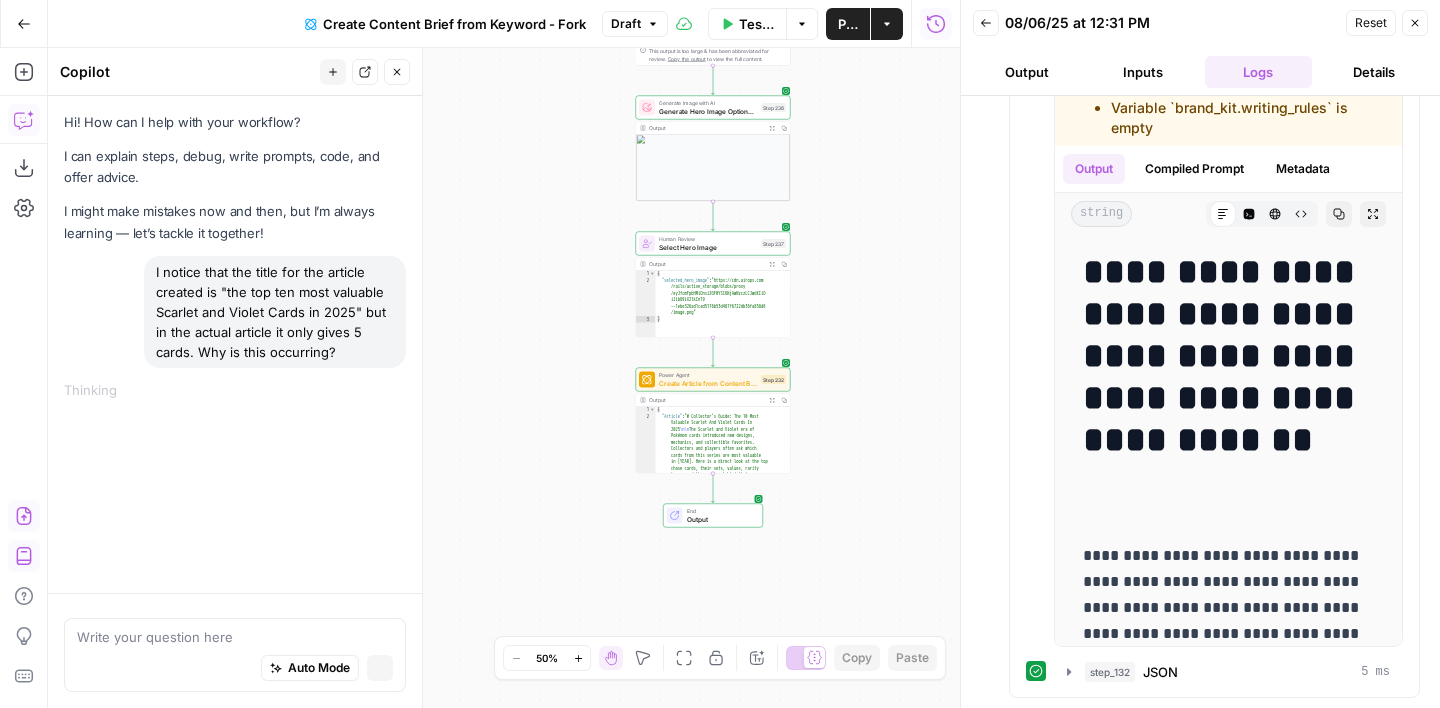 scroll, scrollTop: 0, scrollLeft: 0, axis: both 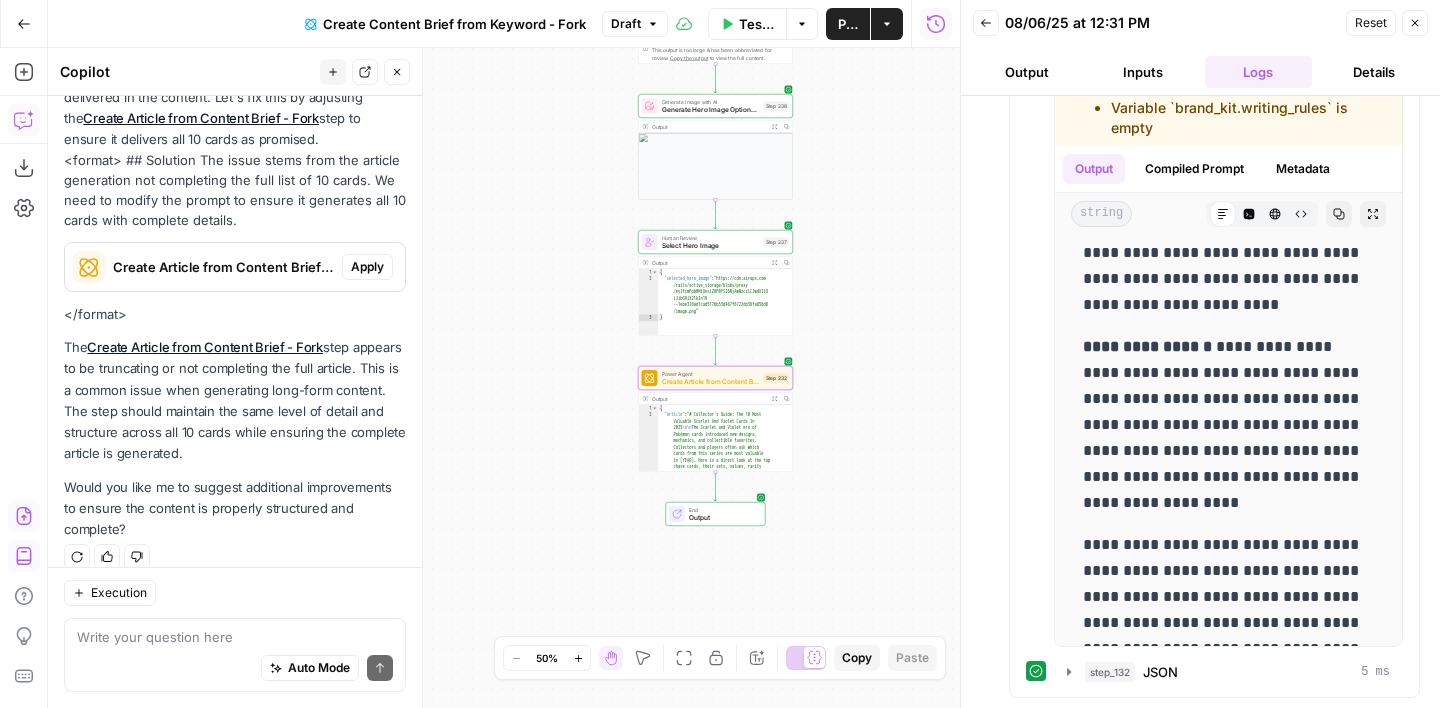 click on "Apply" at bounding box center (367, 267) 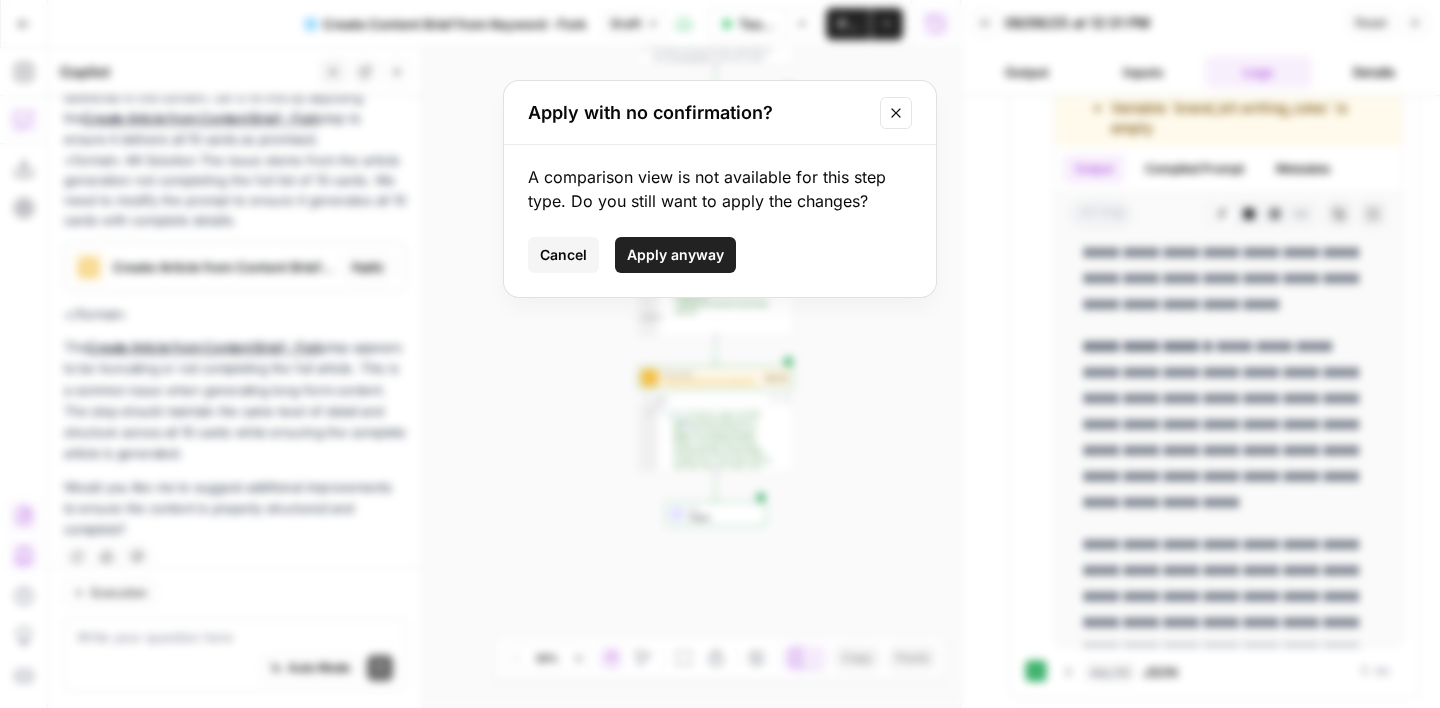 click on "Apply anyway" at bounding box center (675, 255) 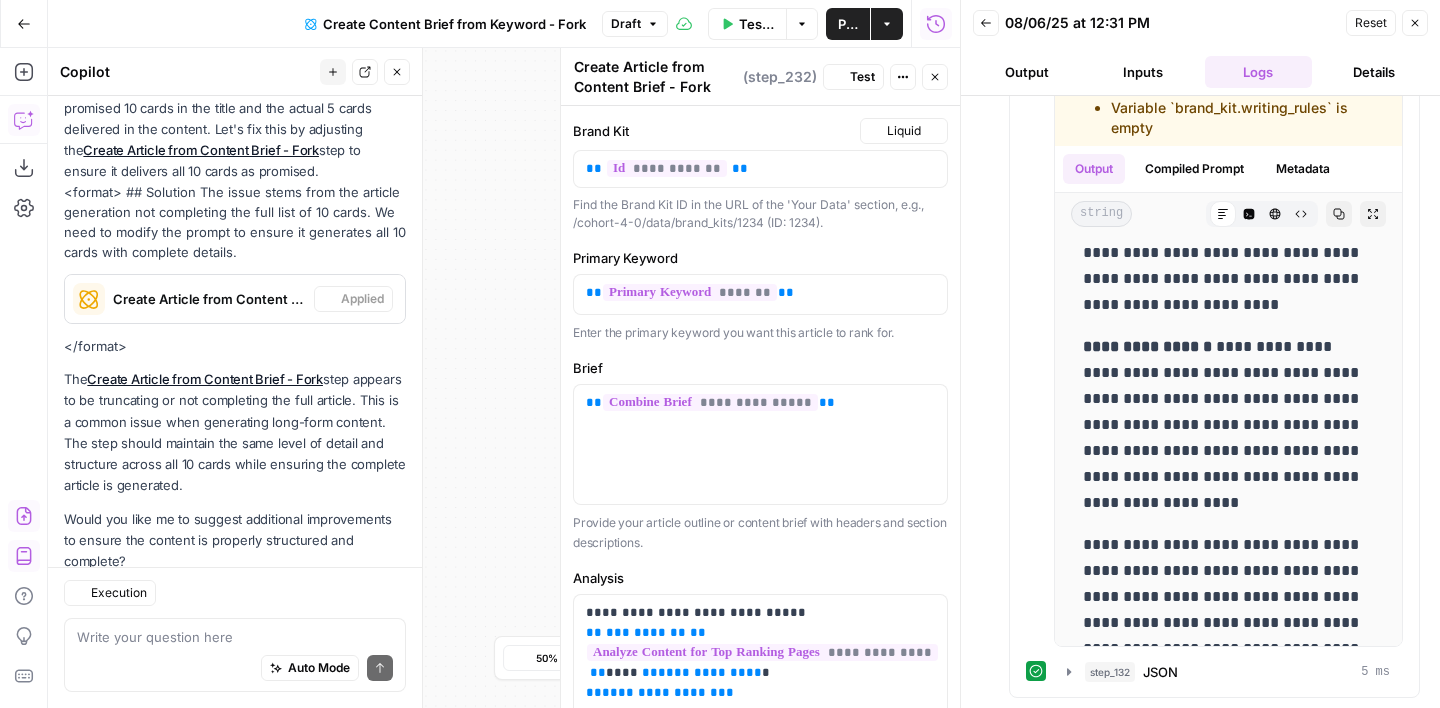 scroll, scrollTop: 367, scrollLeft: 0, axis: vertical 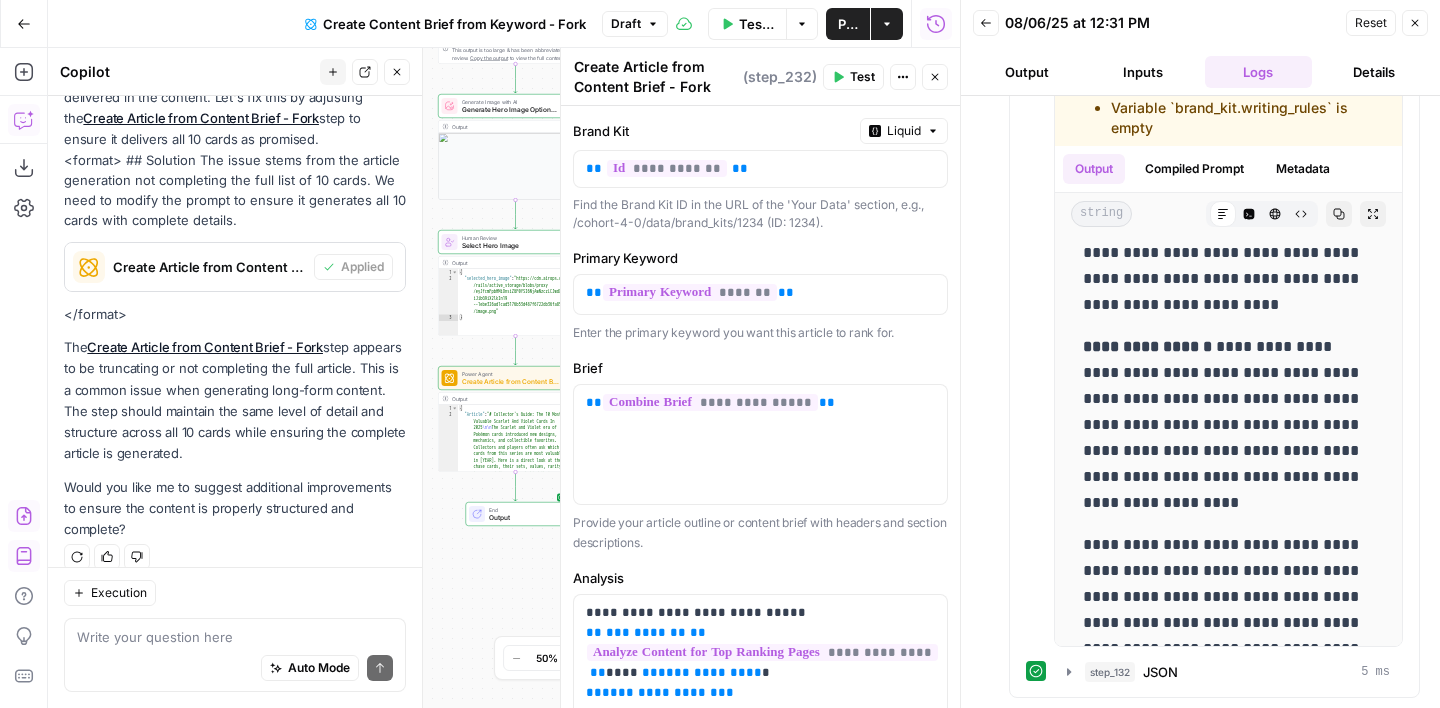 click 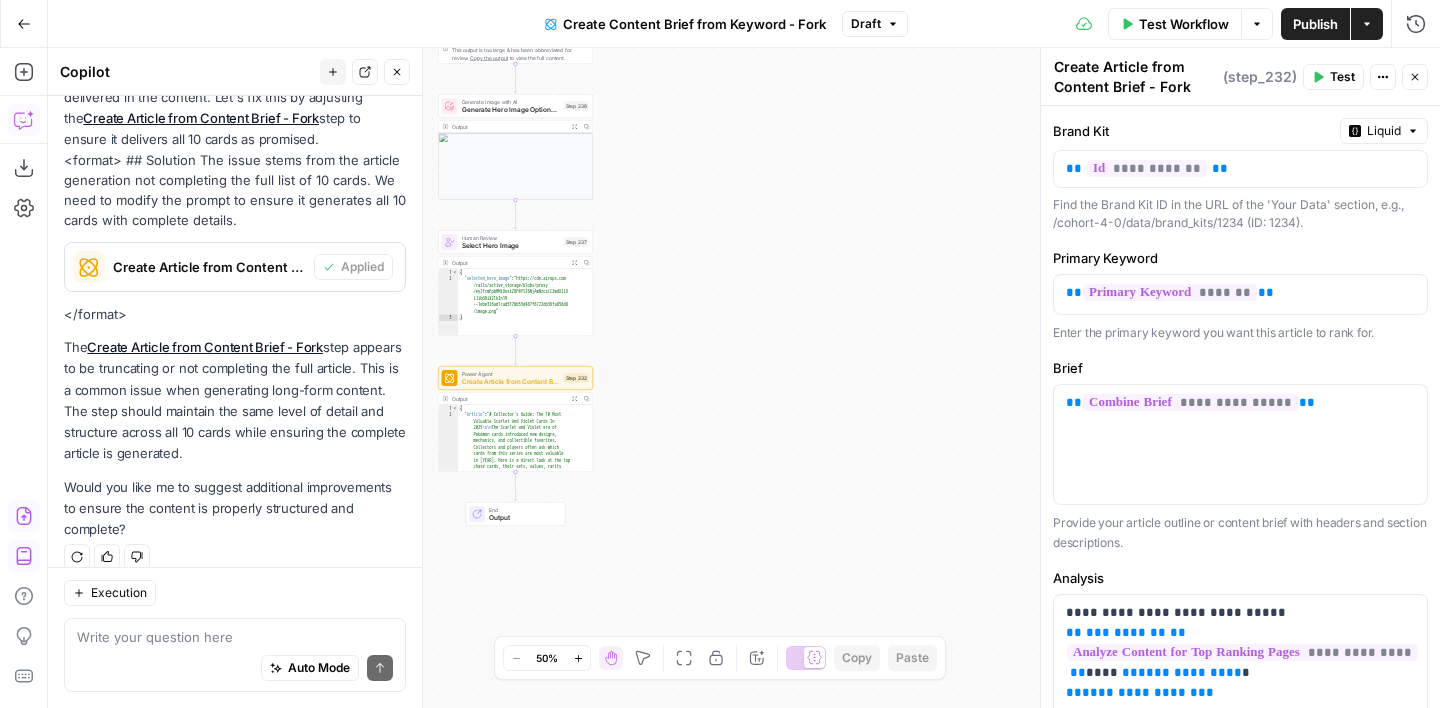 click 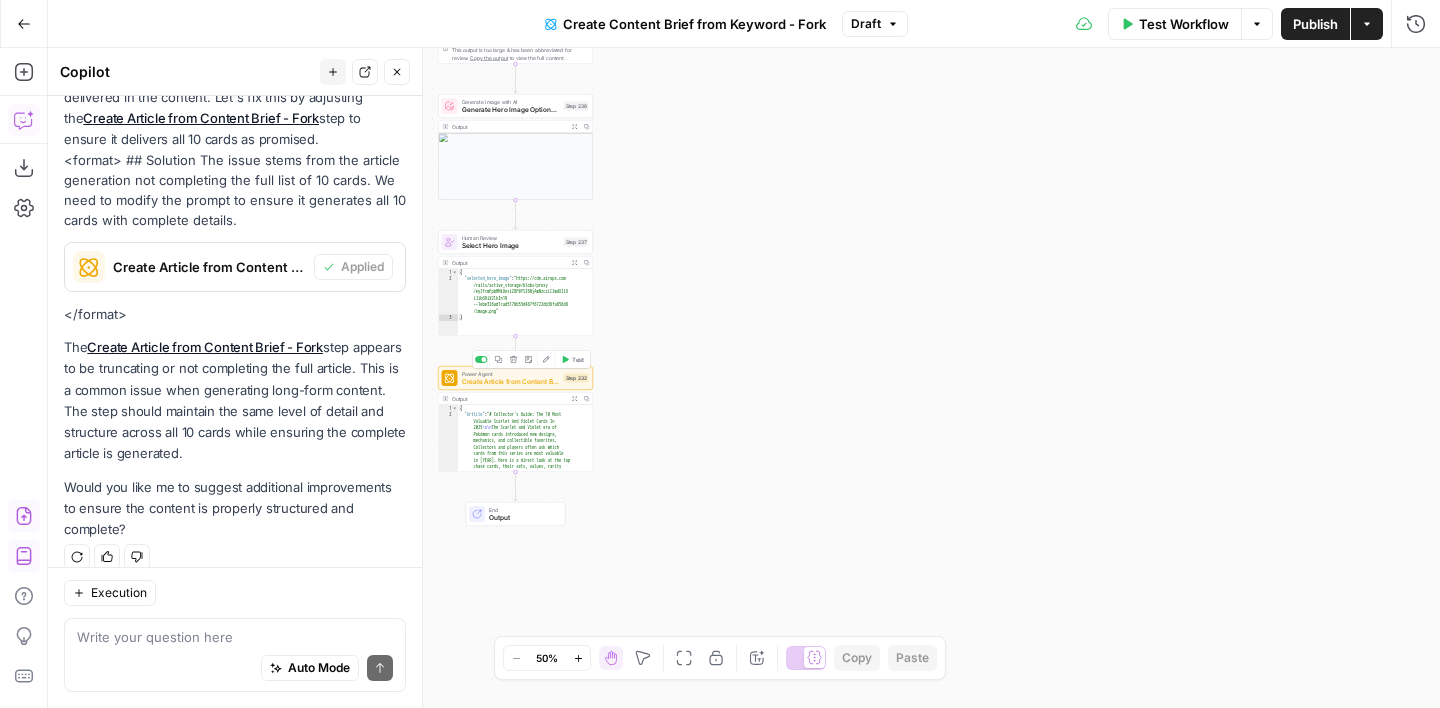 click on "Test" at bounding box center [578, 359] 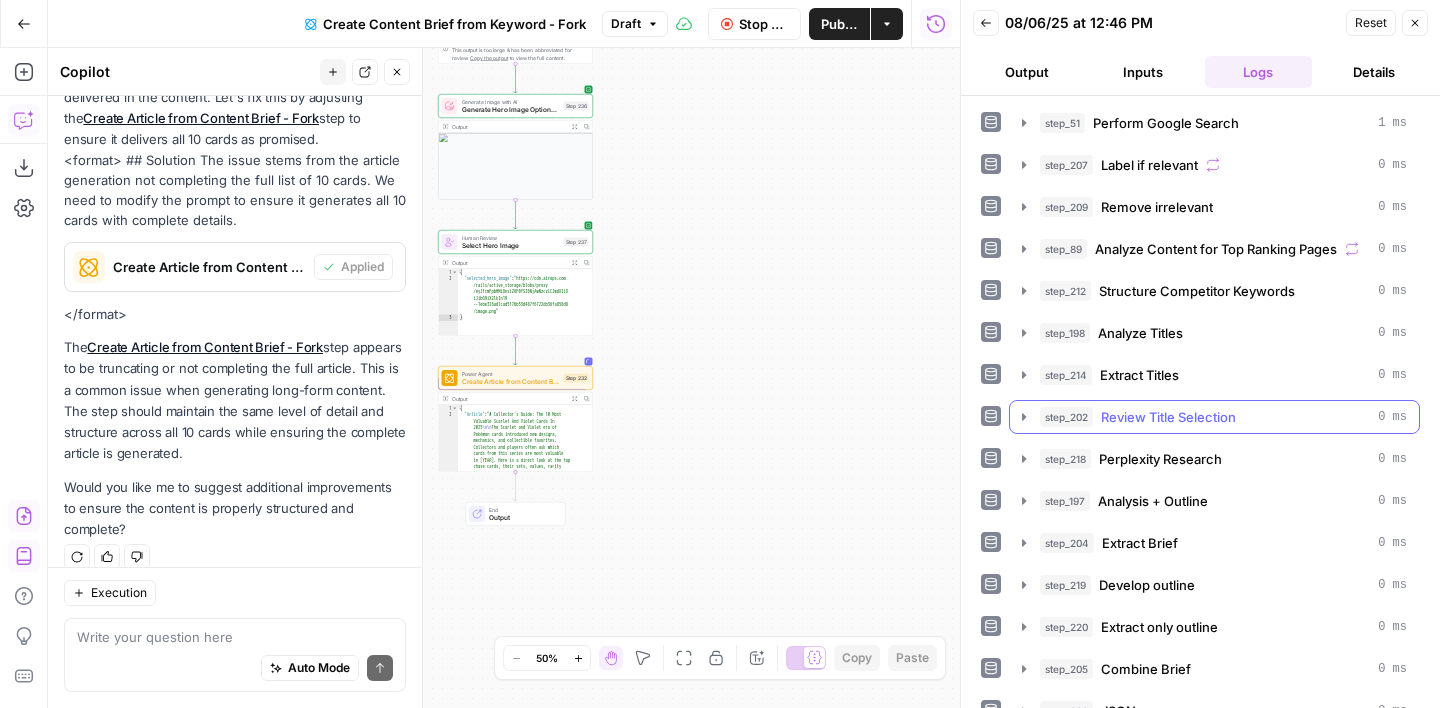 scroll, scrollTop: 192, scrollLeft: 0, axis: vertical 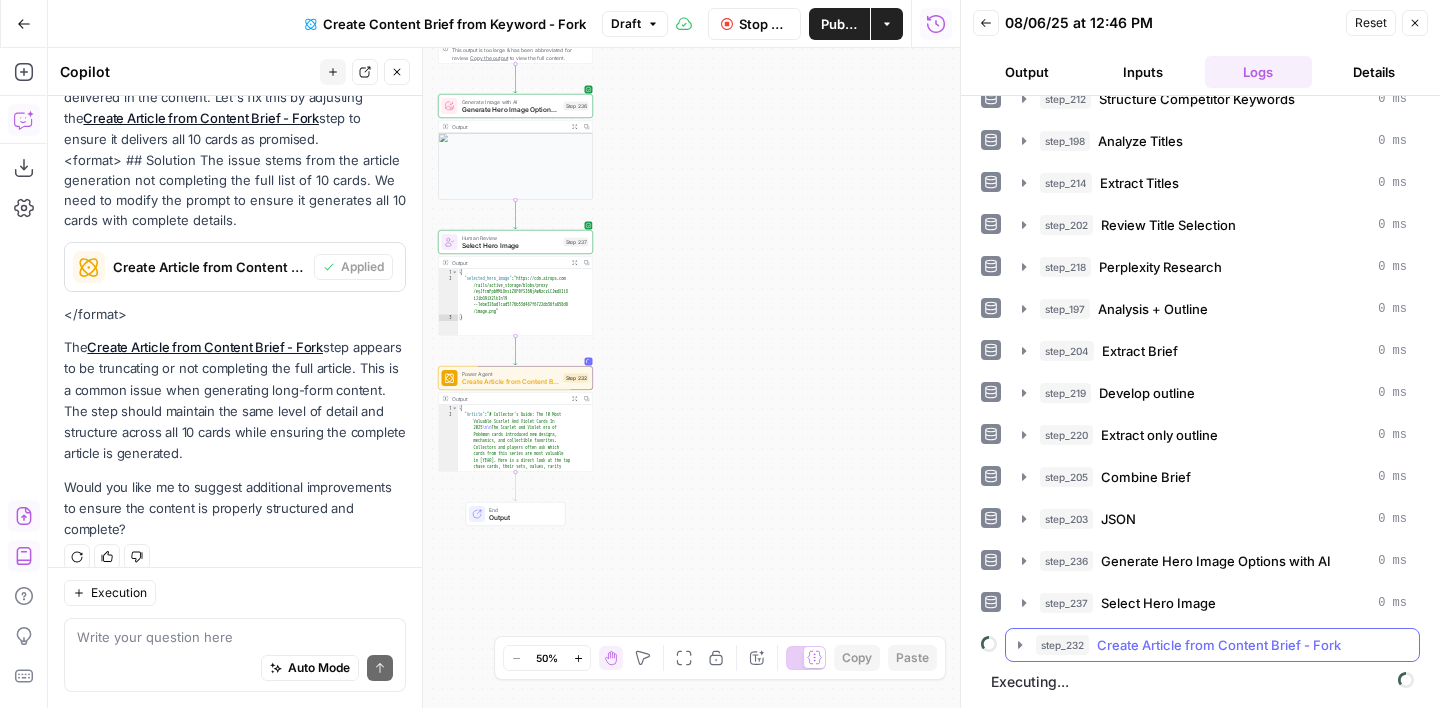 click 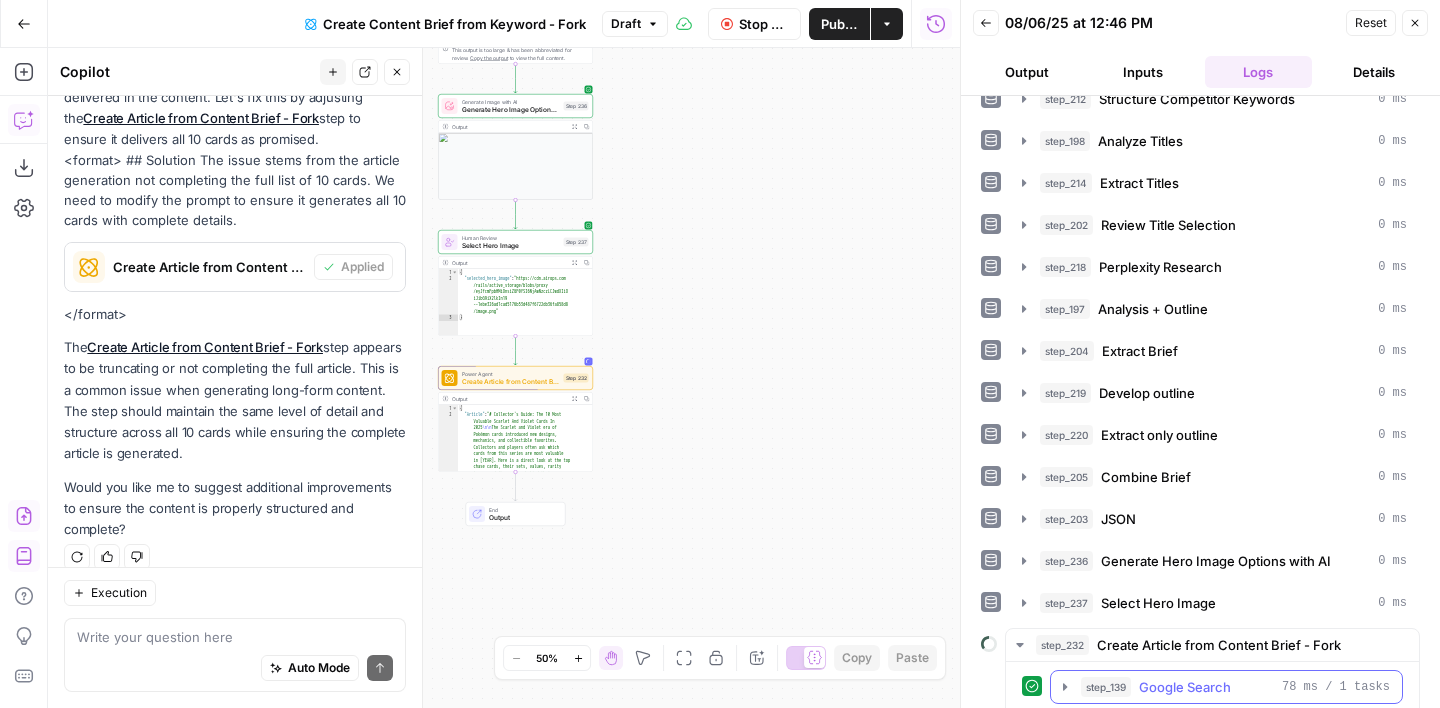 scroll, scrollTop: 285, scrollLeft: 0, axis: vertical 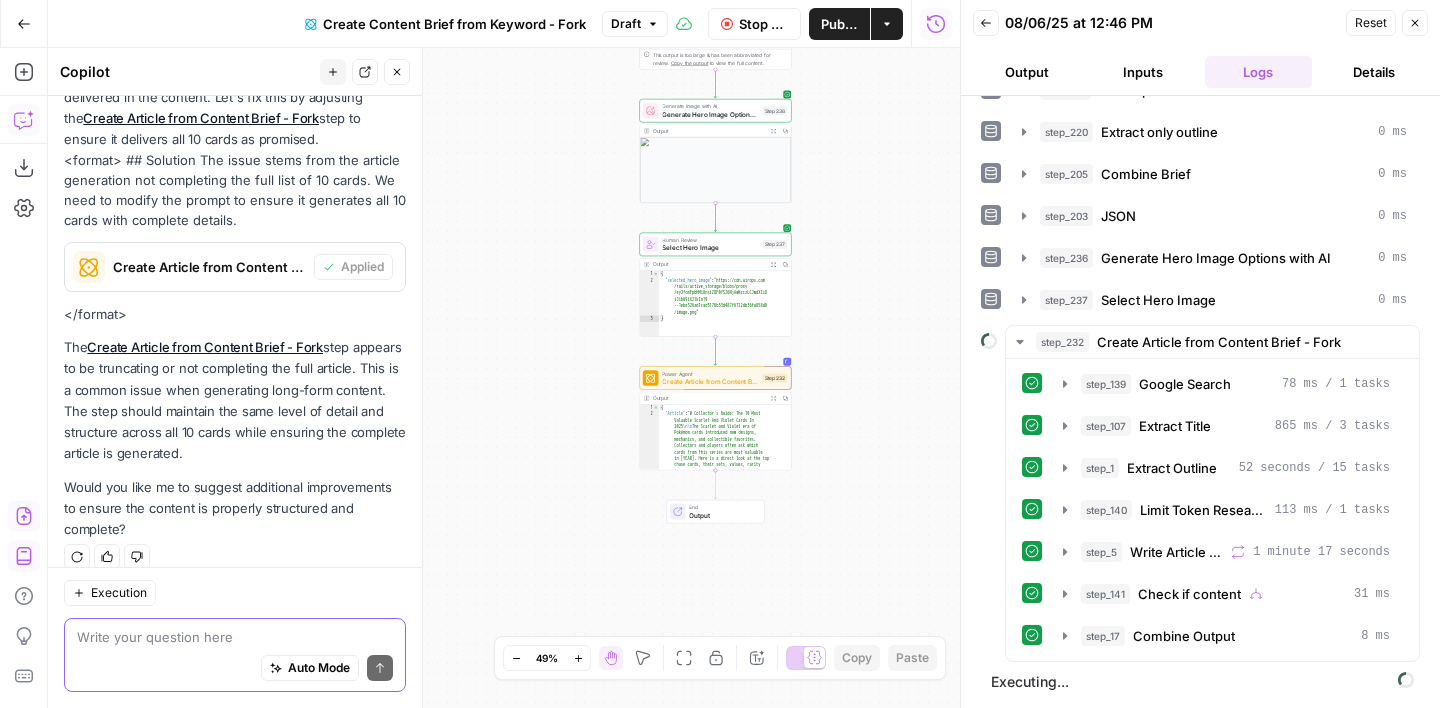 click at bounding box center (235, 637) 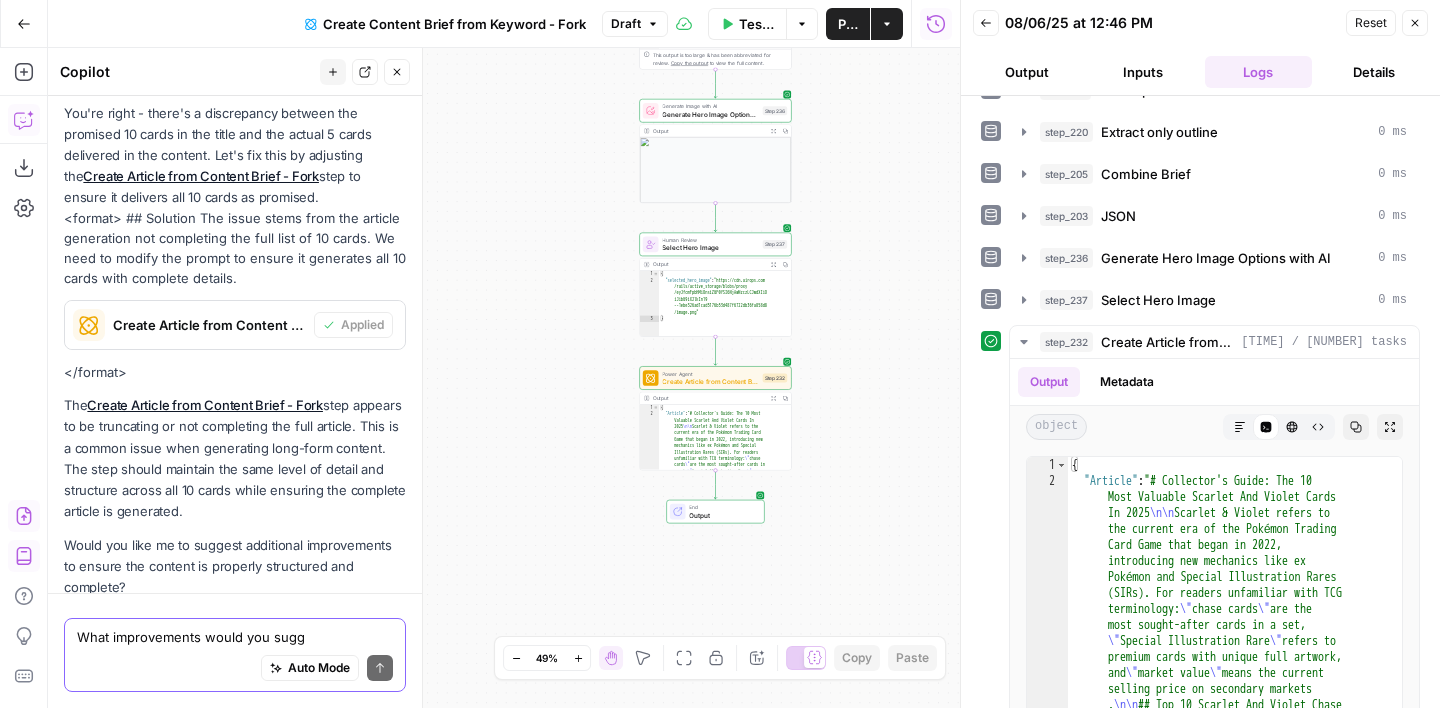 scroll, scrollTop: 367, scrollLeft: 0, axis: vertical 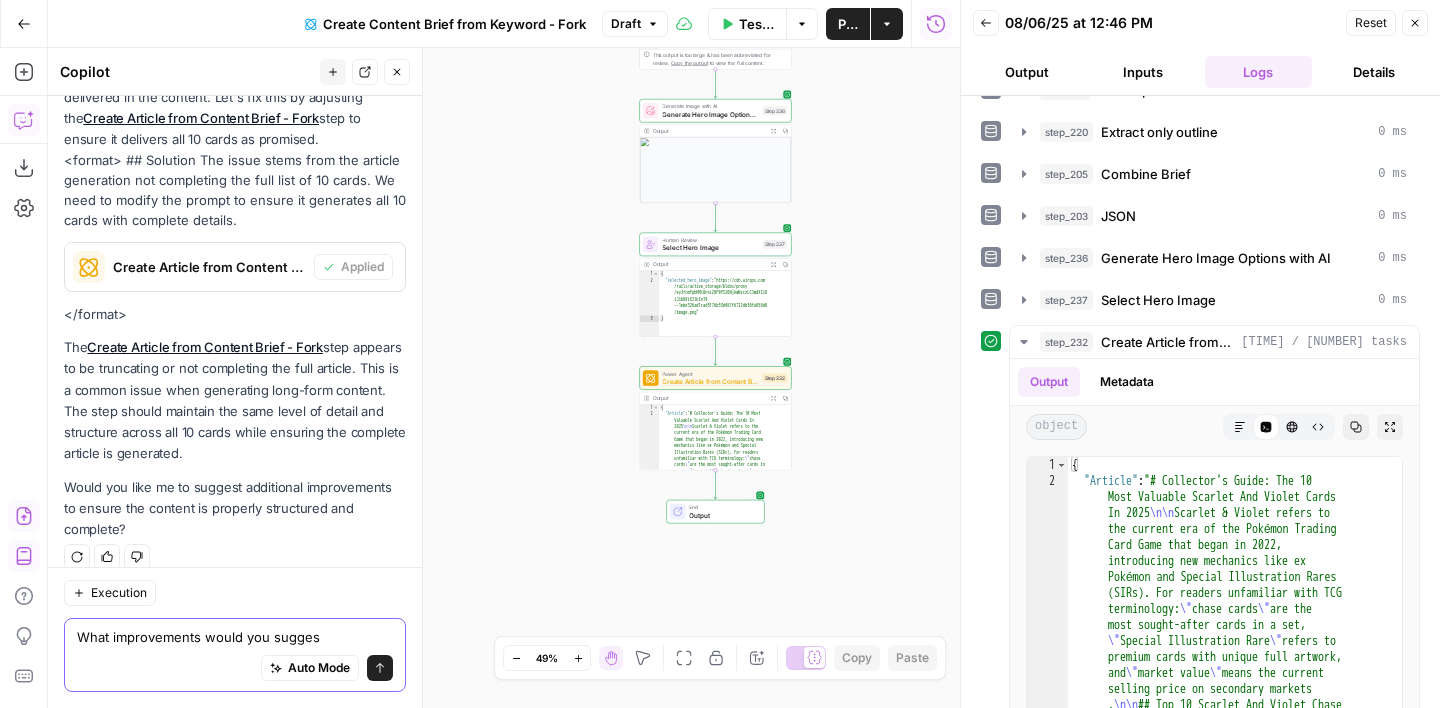 type on "What improvements would you suggest" 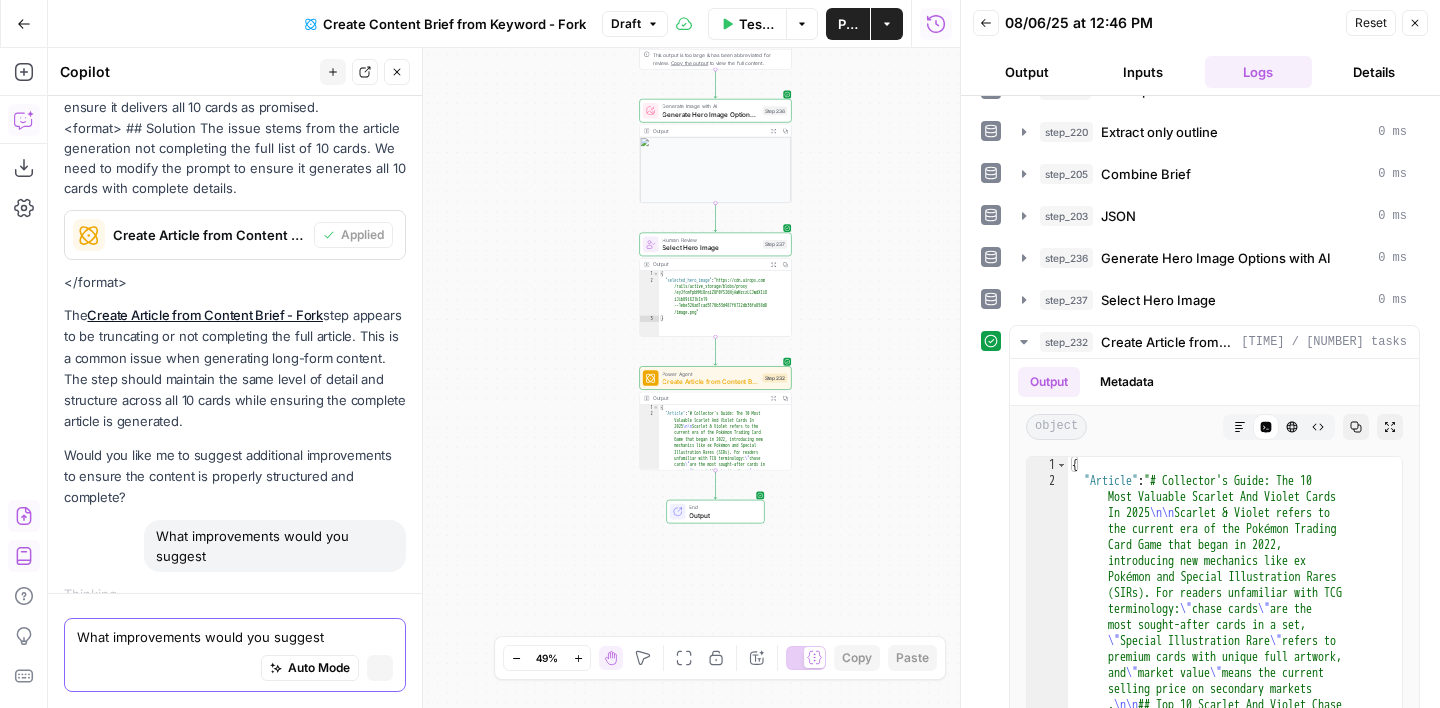 type 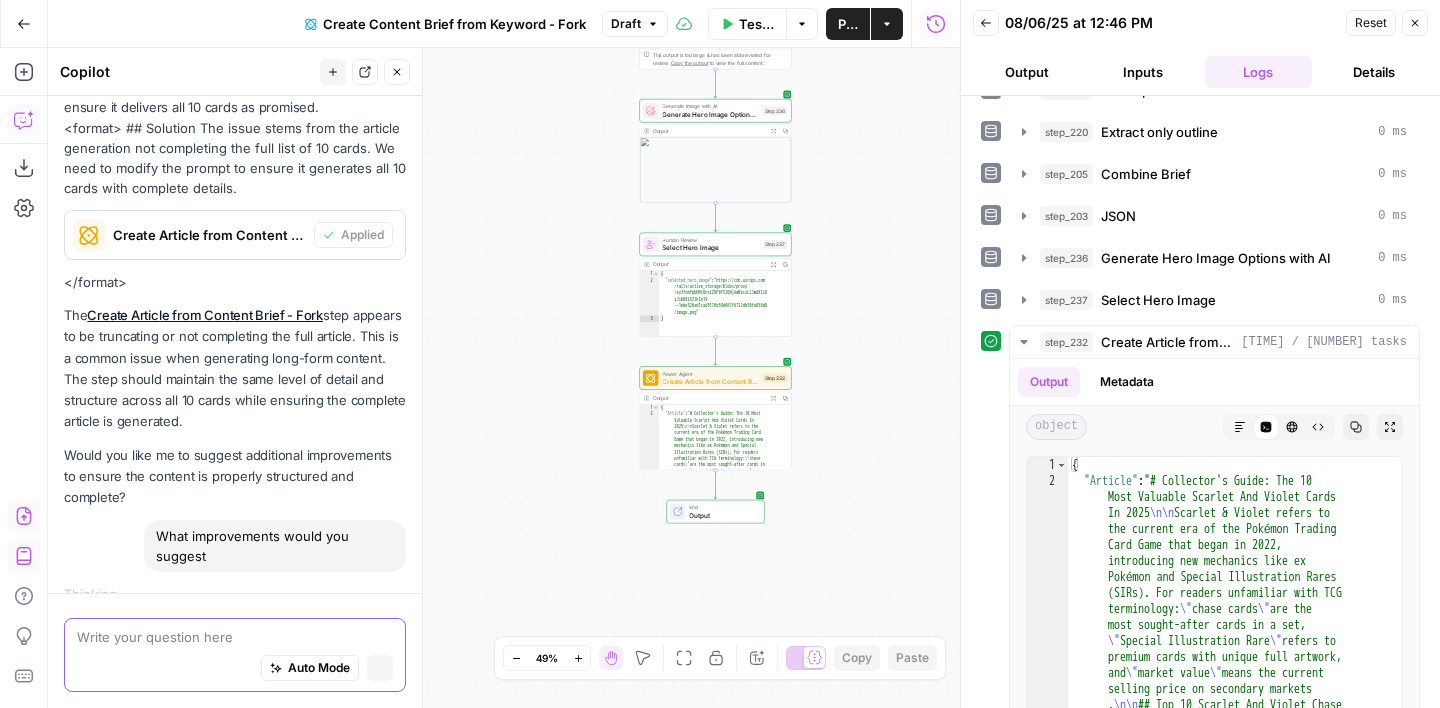 scroll, scrollTop: 373, scrollLeft: 0, axis: vertical 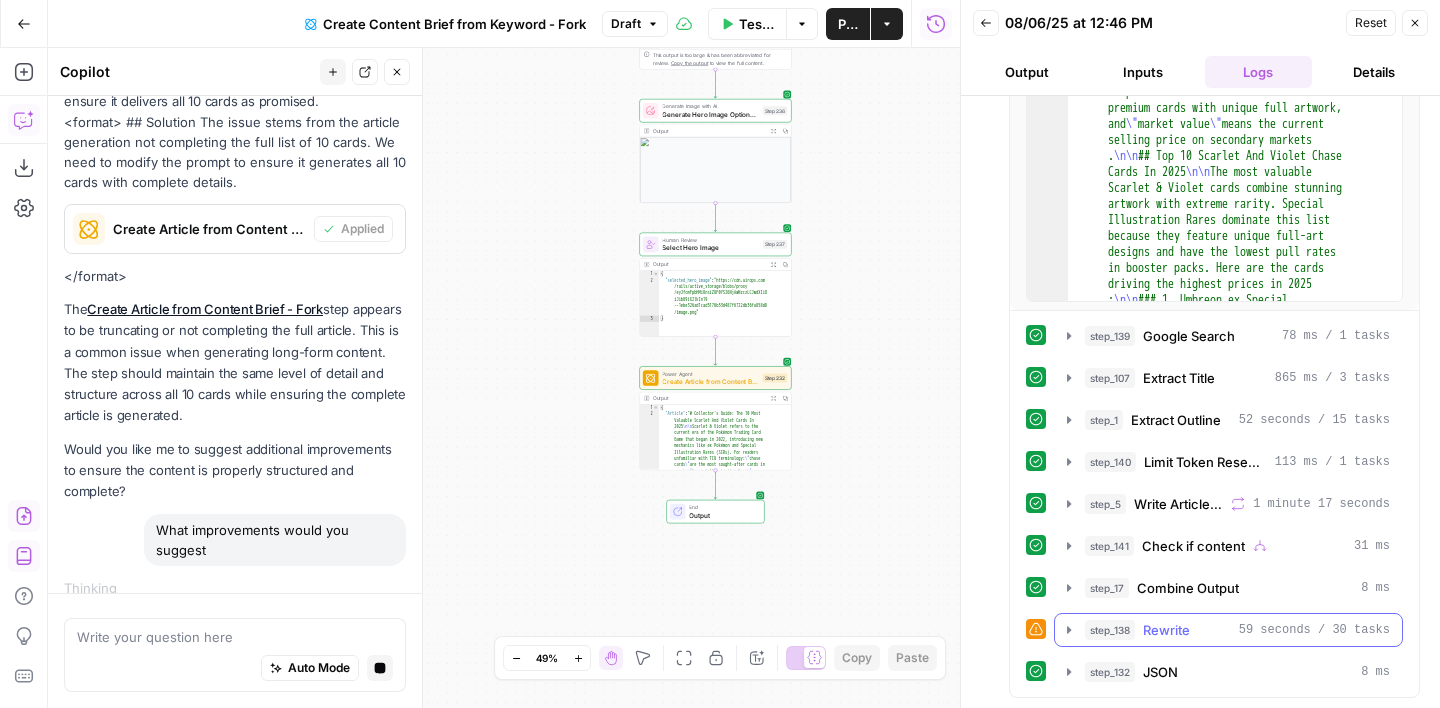 click 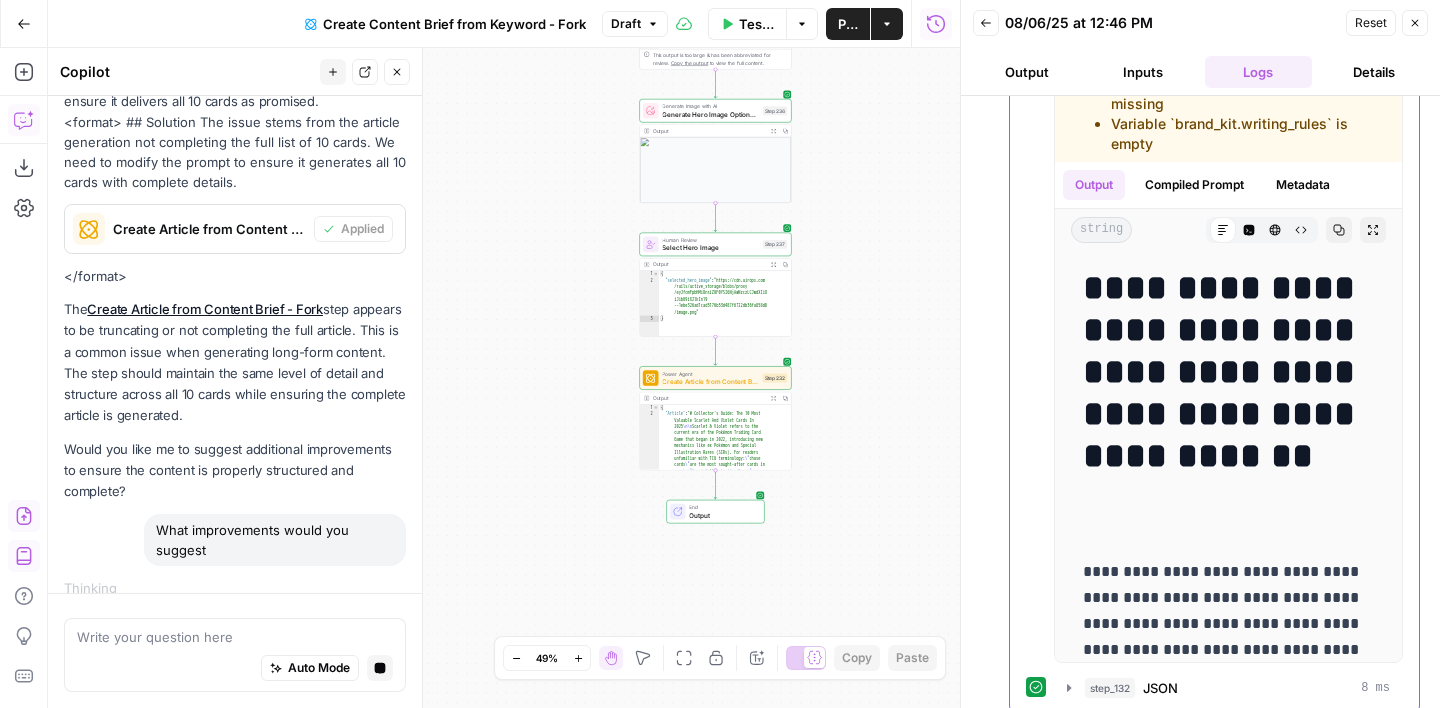 scroll, scrollTop: 1669, scrollLeft: 0, axis: vertical 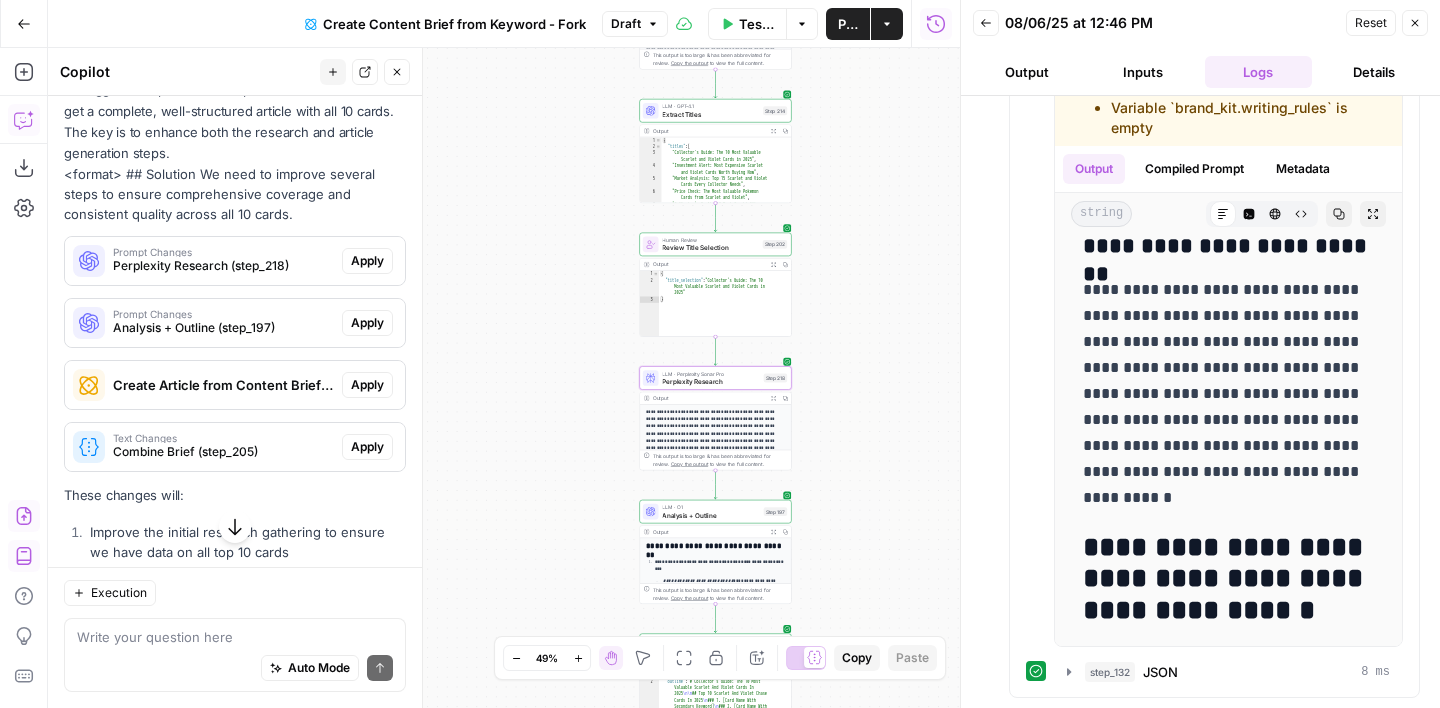 click on "Apply" at bounding box center (367, 261) 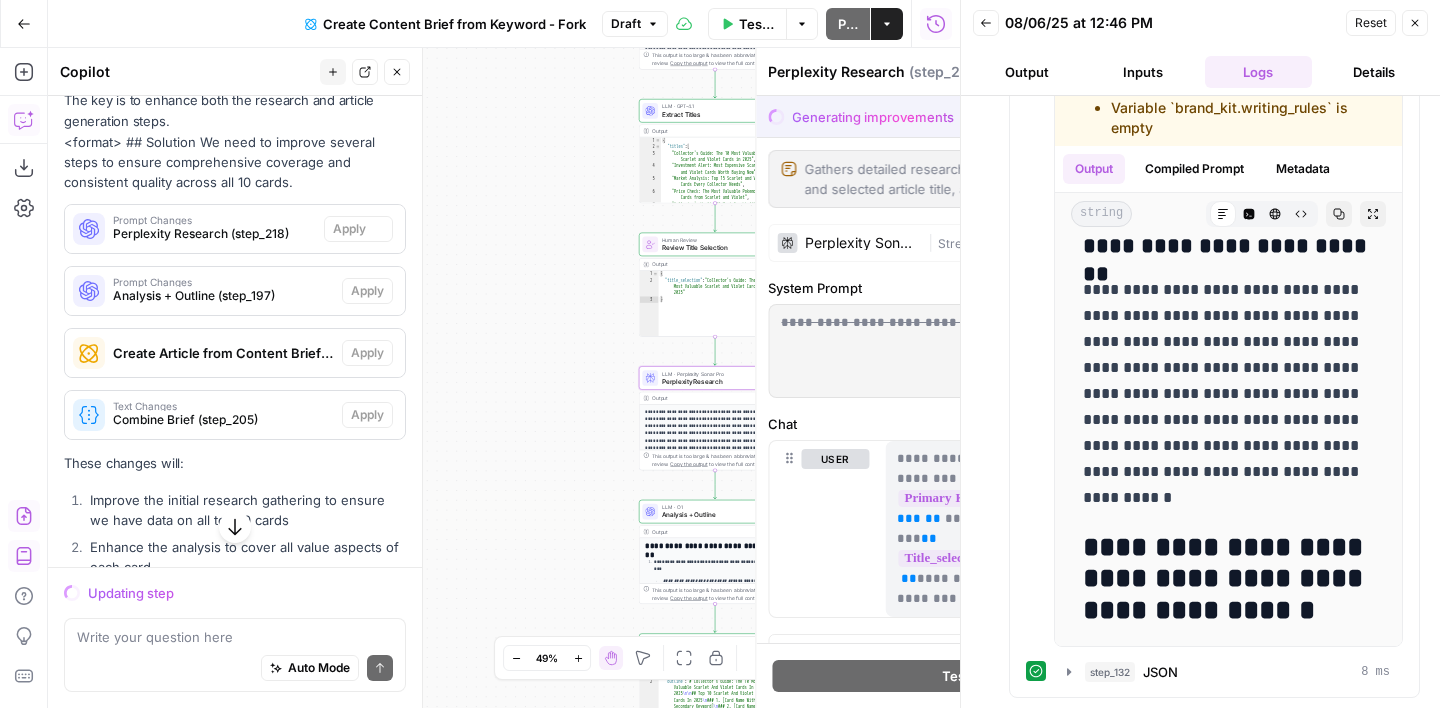 scroll, scrollTop: 872, scrollLeft: 0, axis: vertical 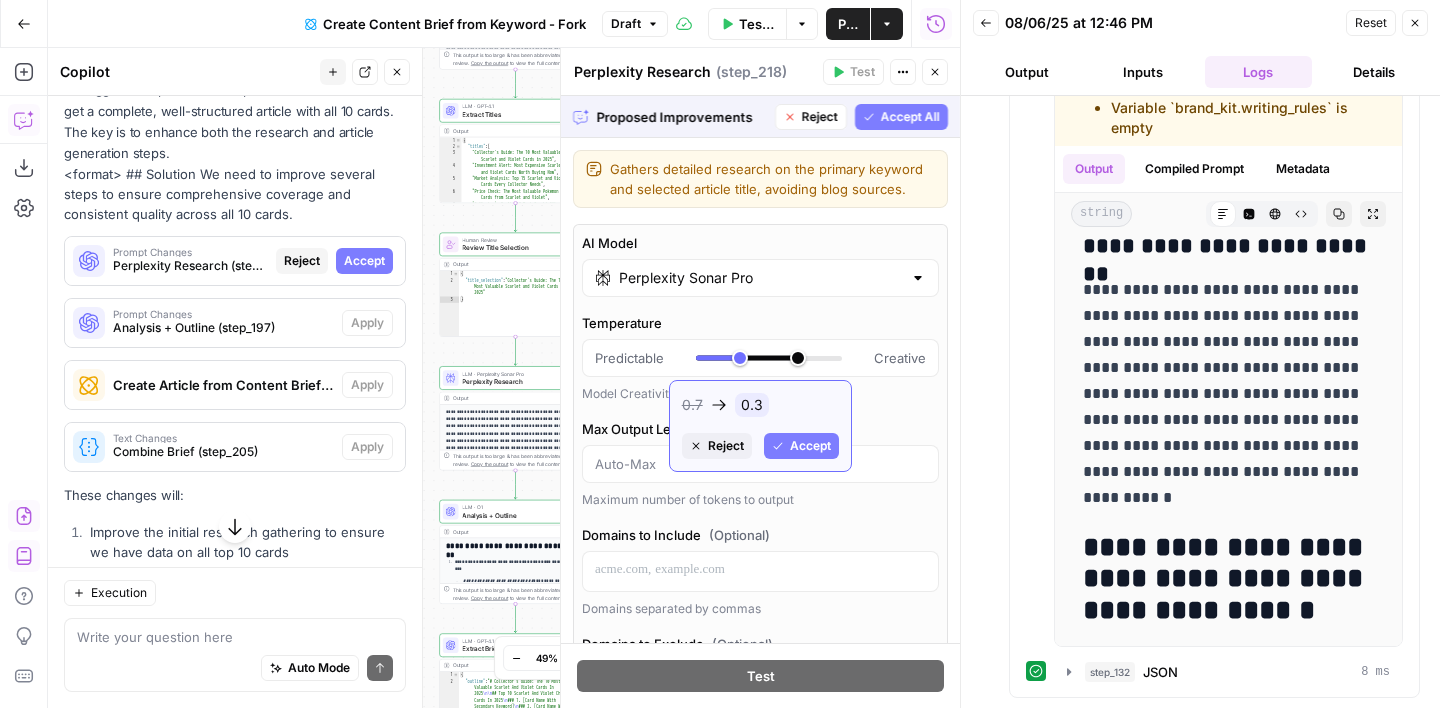 click on "Accept" at bounding box center [810, 446] 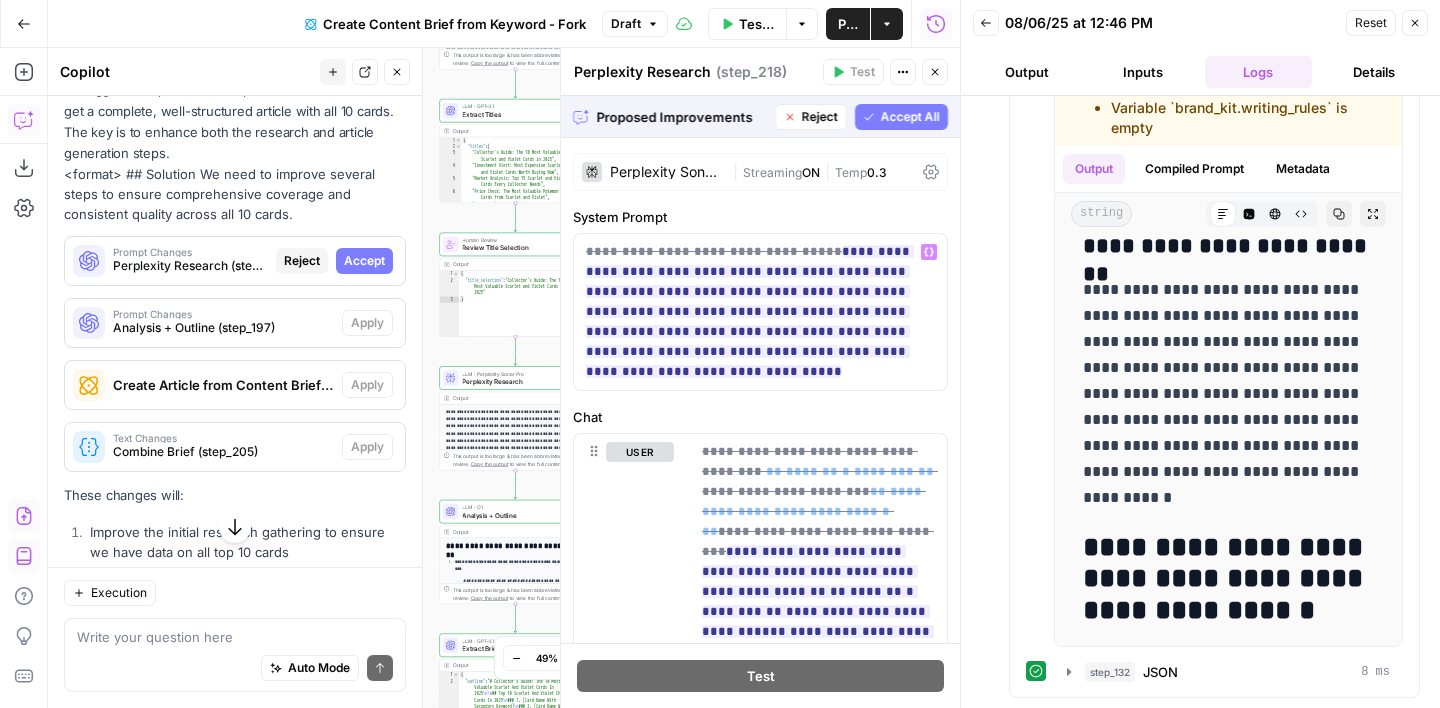 scroll, scrollTop: 75, scrollLeft: 0, axis: vertical 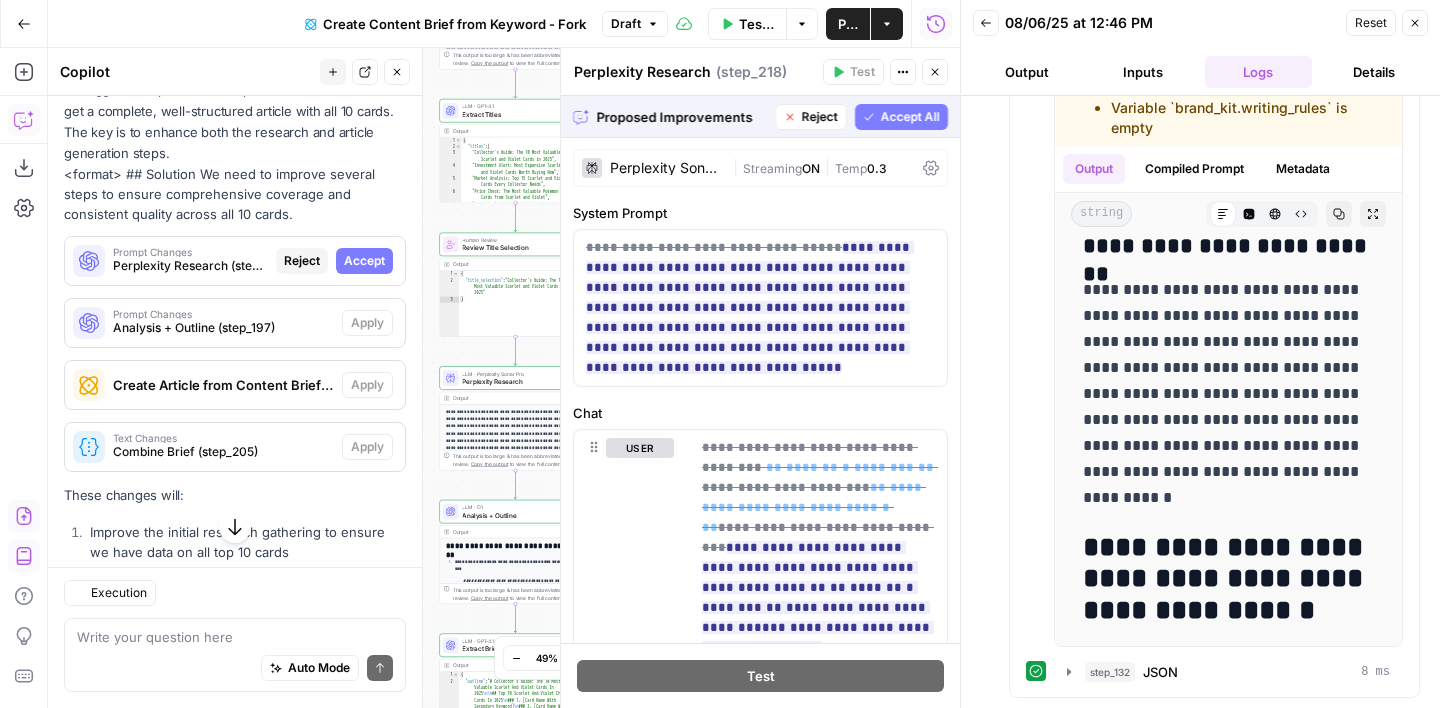click on "Accept All" at bounding box center (910, 117) 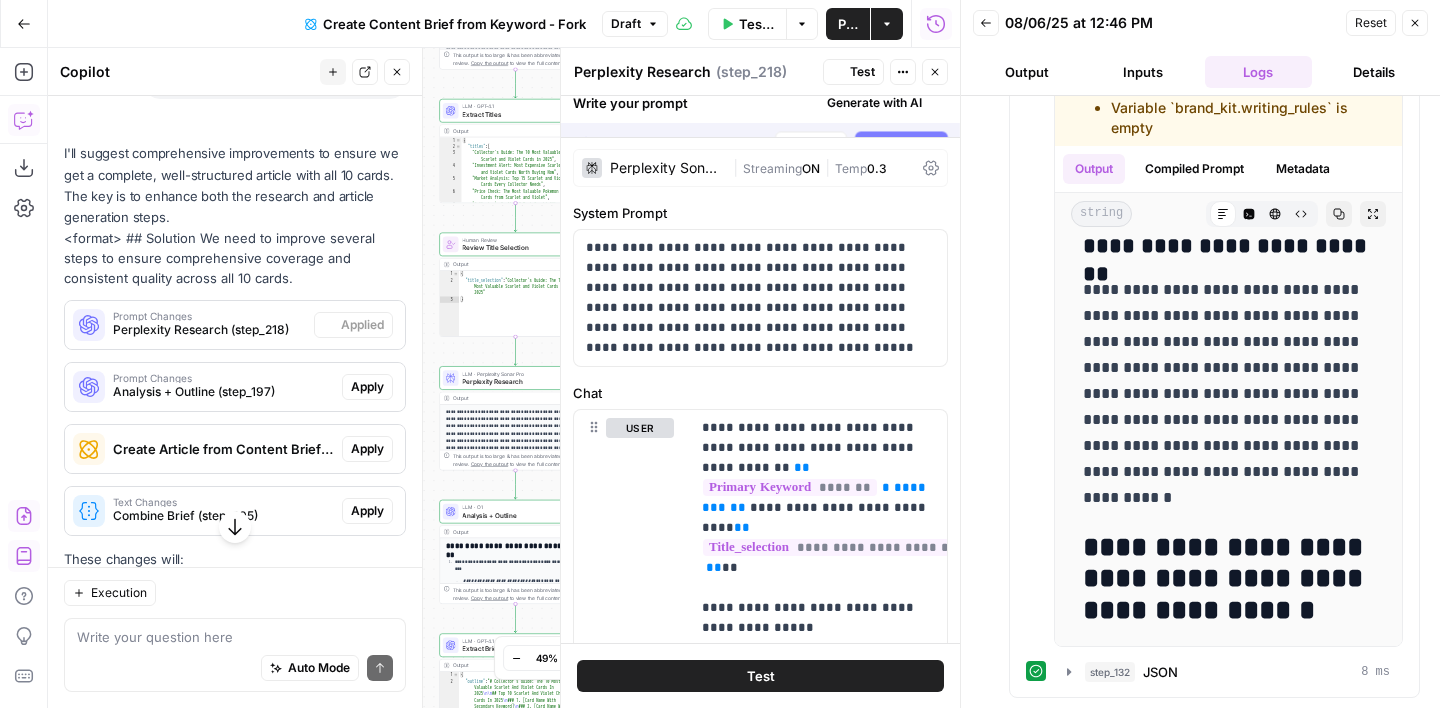 scroll, scrollTop: 936, scrollLeft: 0, axis: vertical 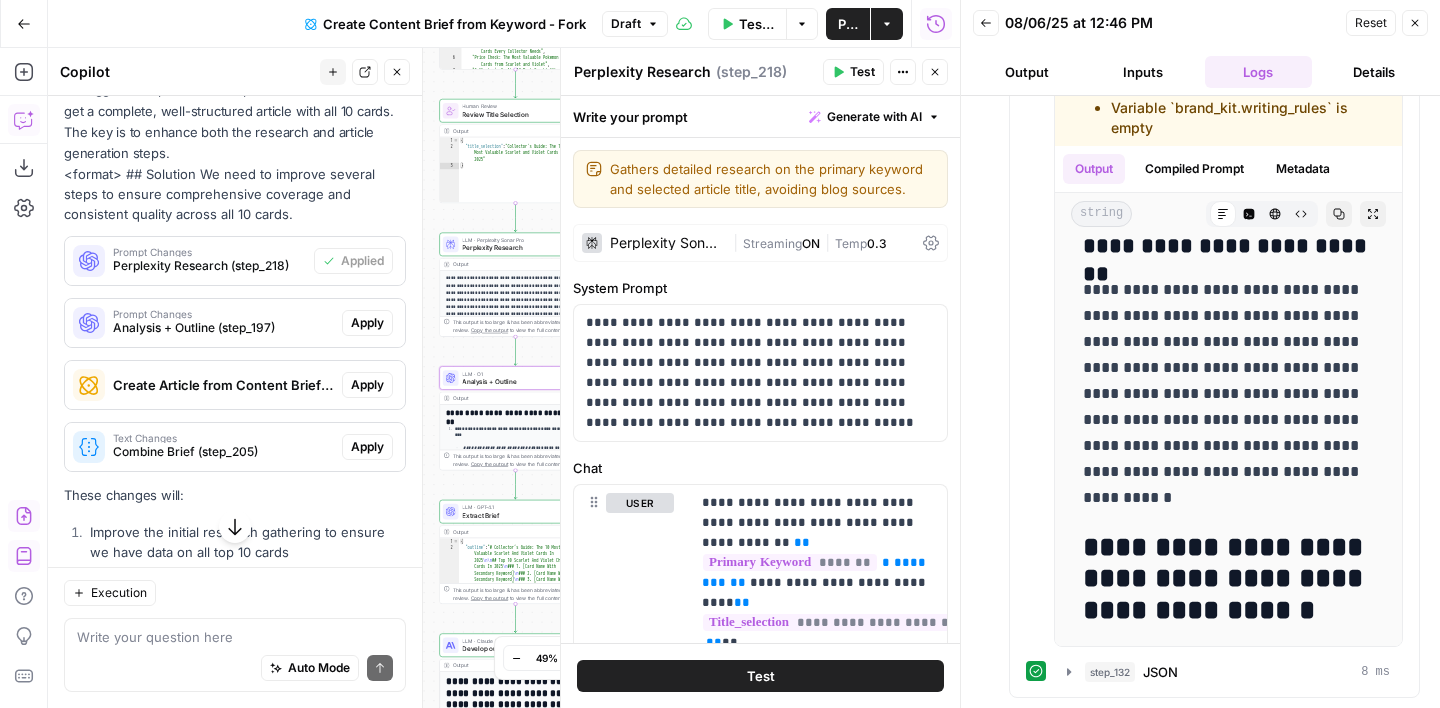 click on "Analysis + Outline (step_197)" at bounding box center (223, 328) 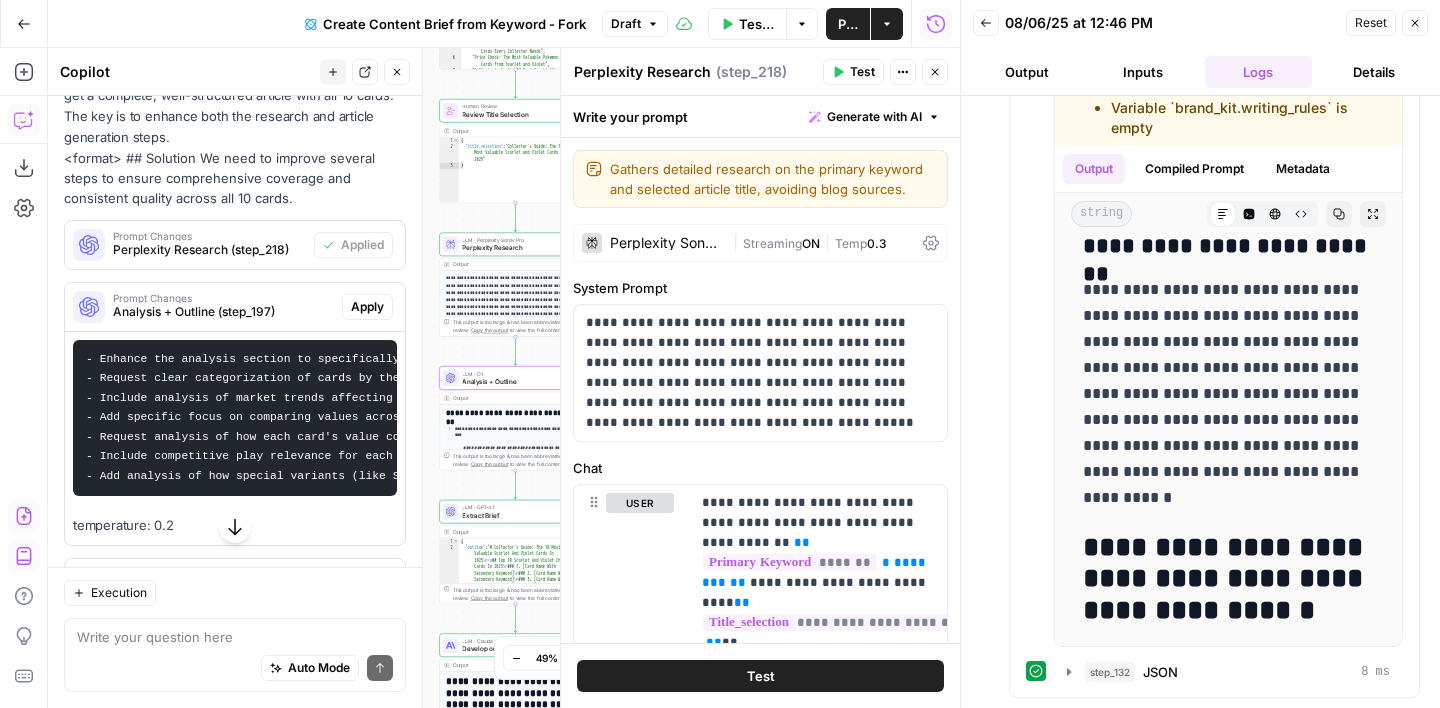 scroll, scrollTop: 959, scrollLeft: 0, axis: vertical 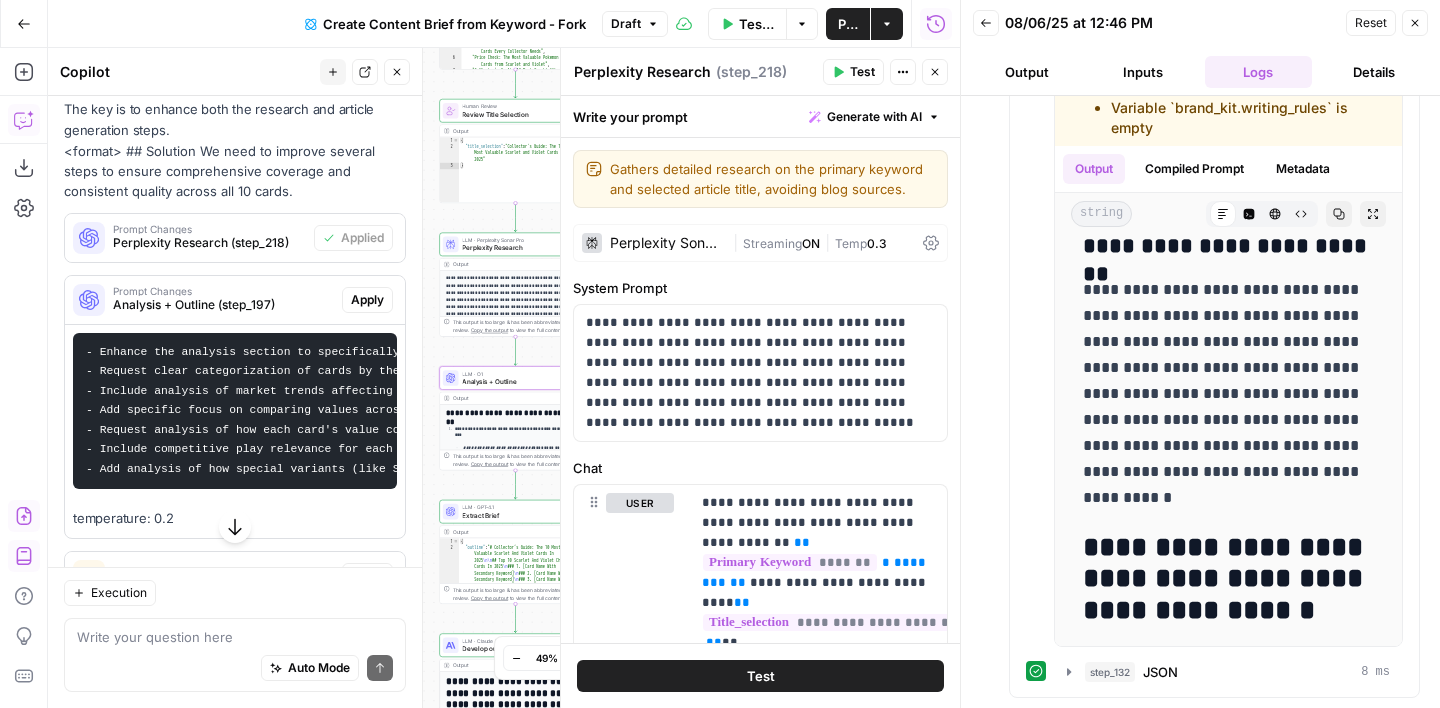 click on "Apply" at bounding box center [367, 300] 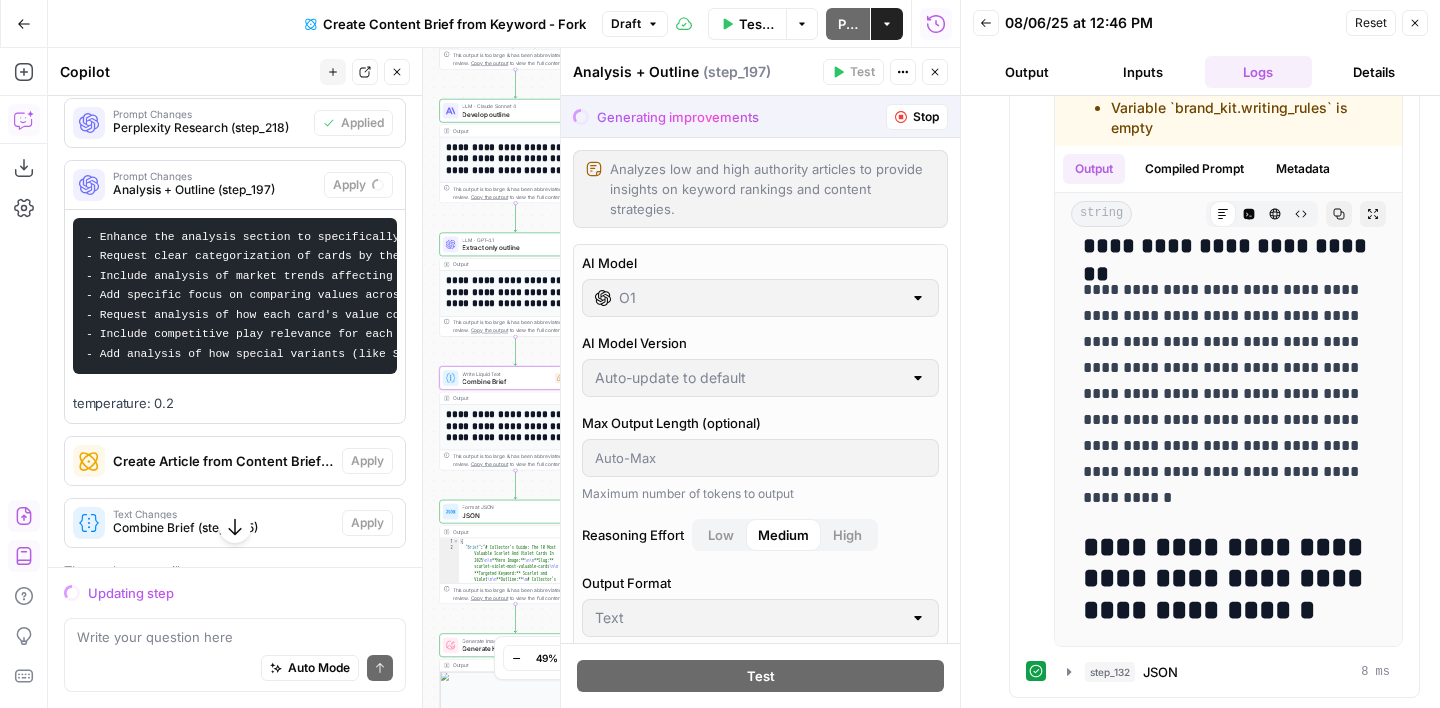 scroll, scrollTop: 1014, scrollLeft: 0, axis: vertical 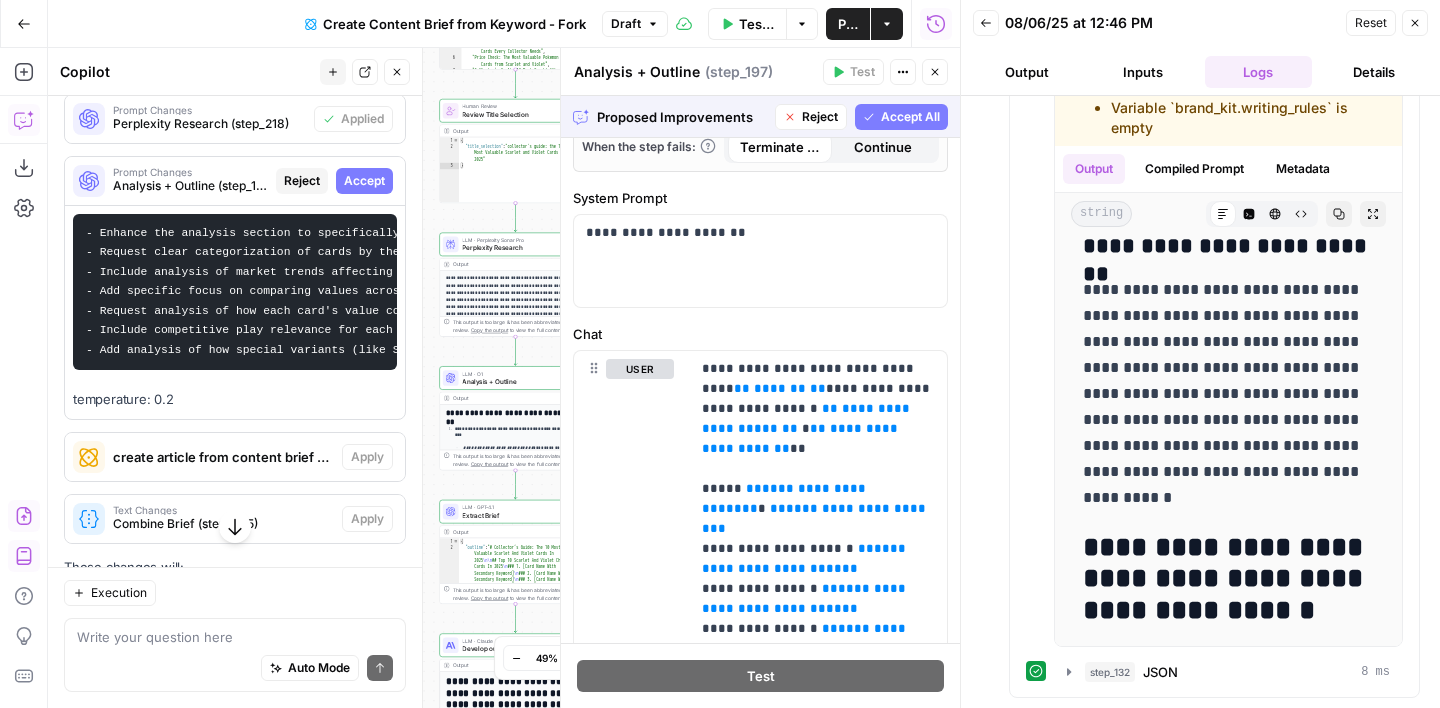 click on "Accept All" at bounding box center [910, 117] 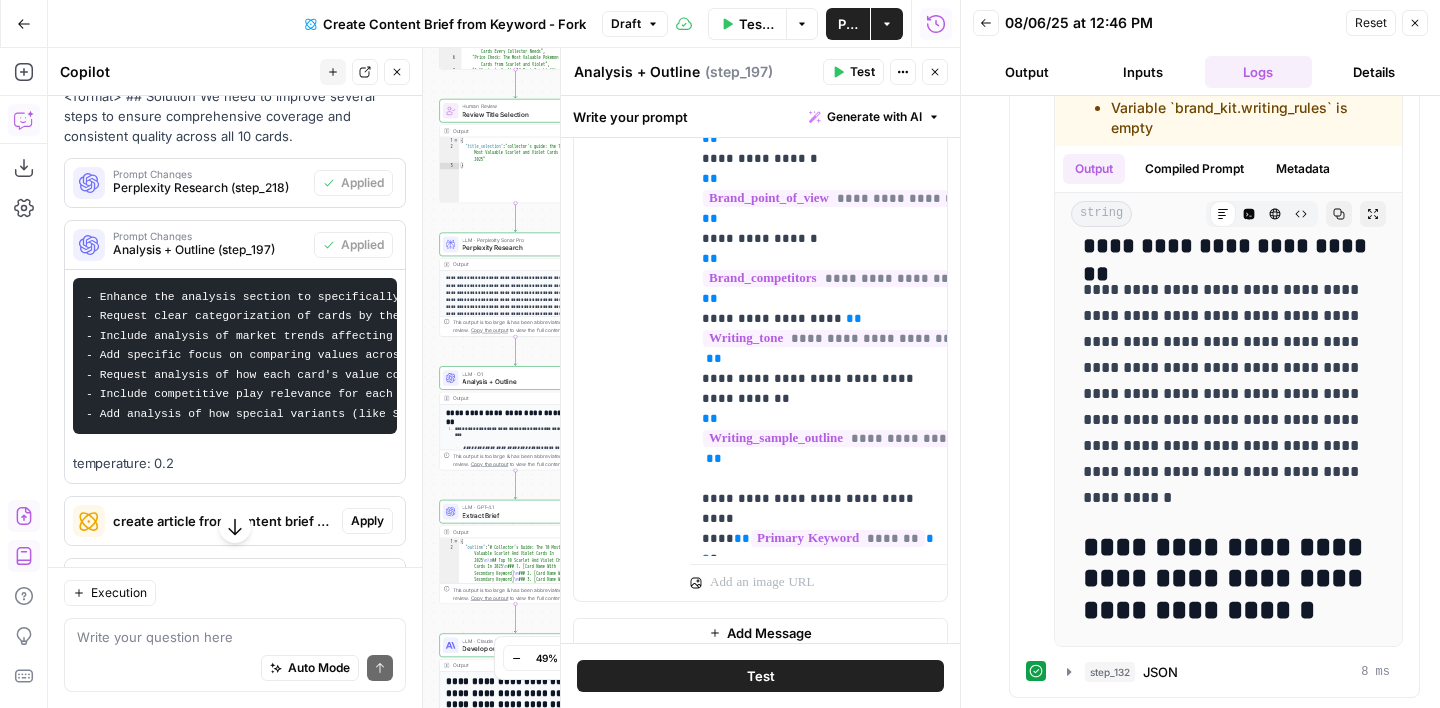 scroll, scrollTop: 1078, scrollLeft: 0, axis: vertical 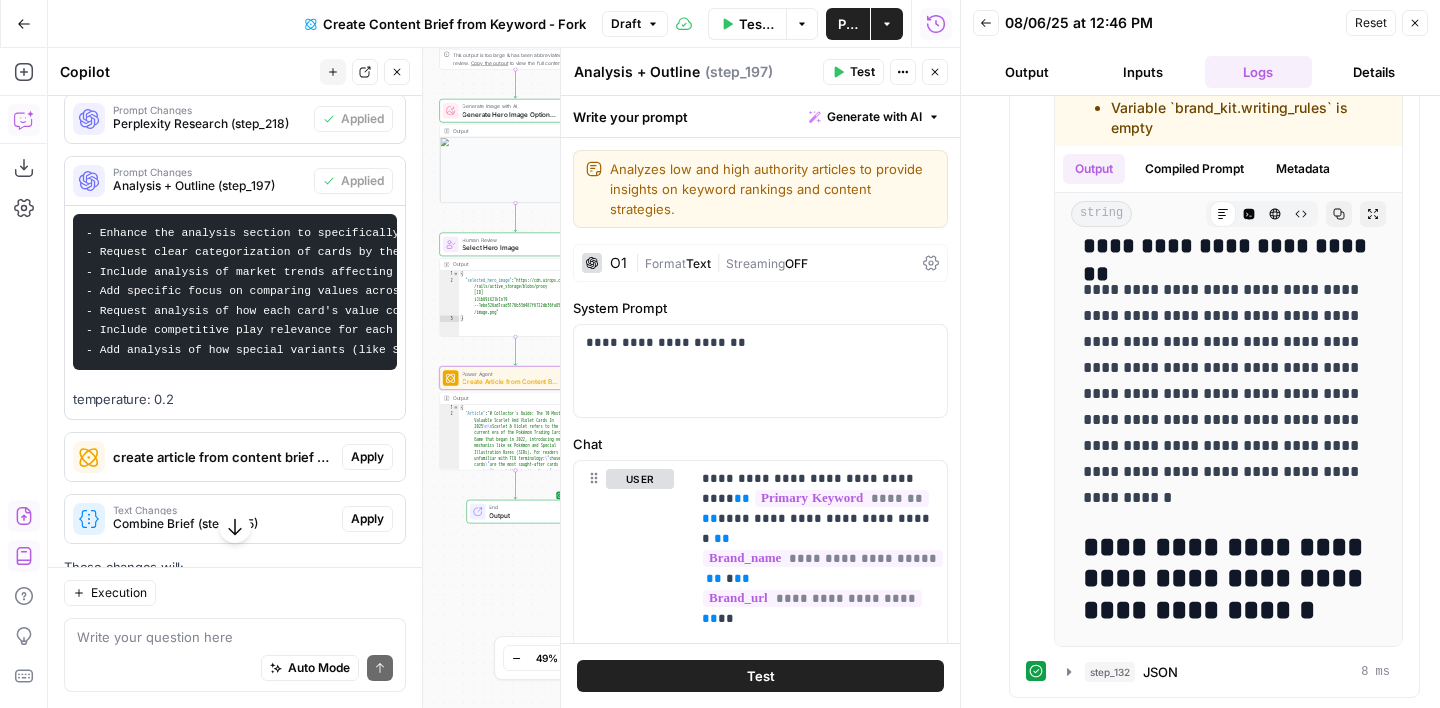 click on "Apply" at bounding box center (367, 457) 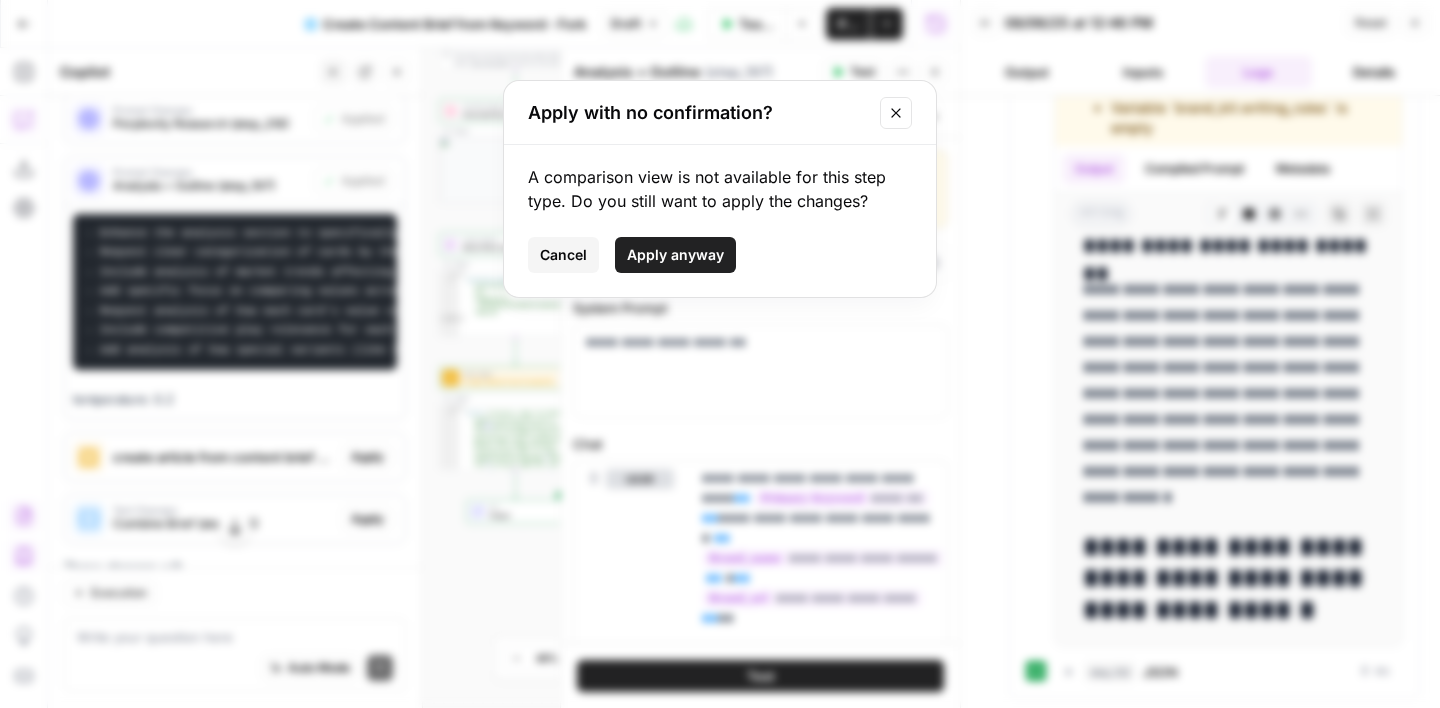 click on "Apply anyway" at bounding box center (675, 255) 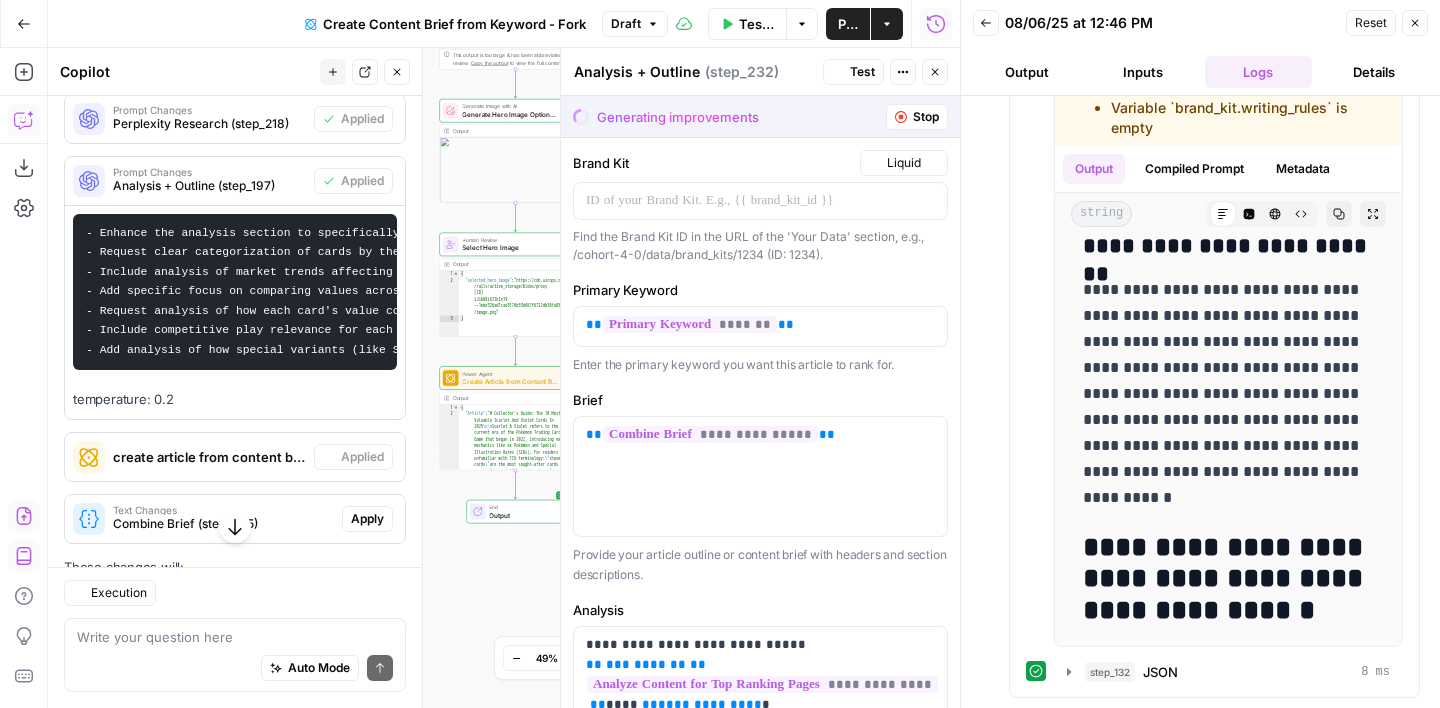 type on "Create Article from Content Brief - Fork" 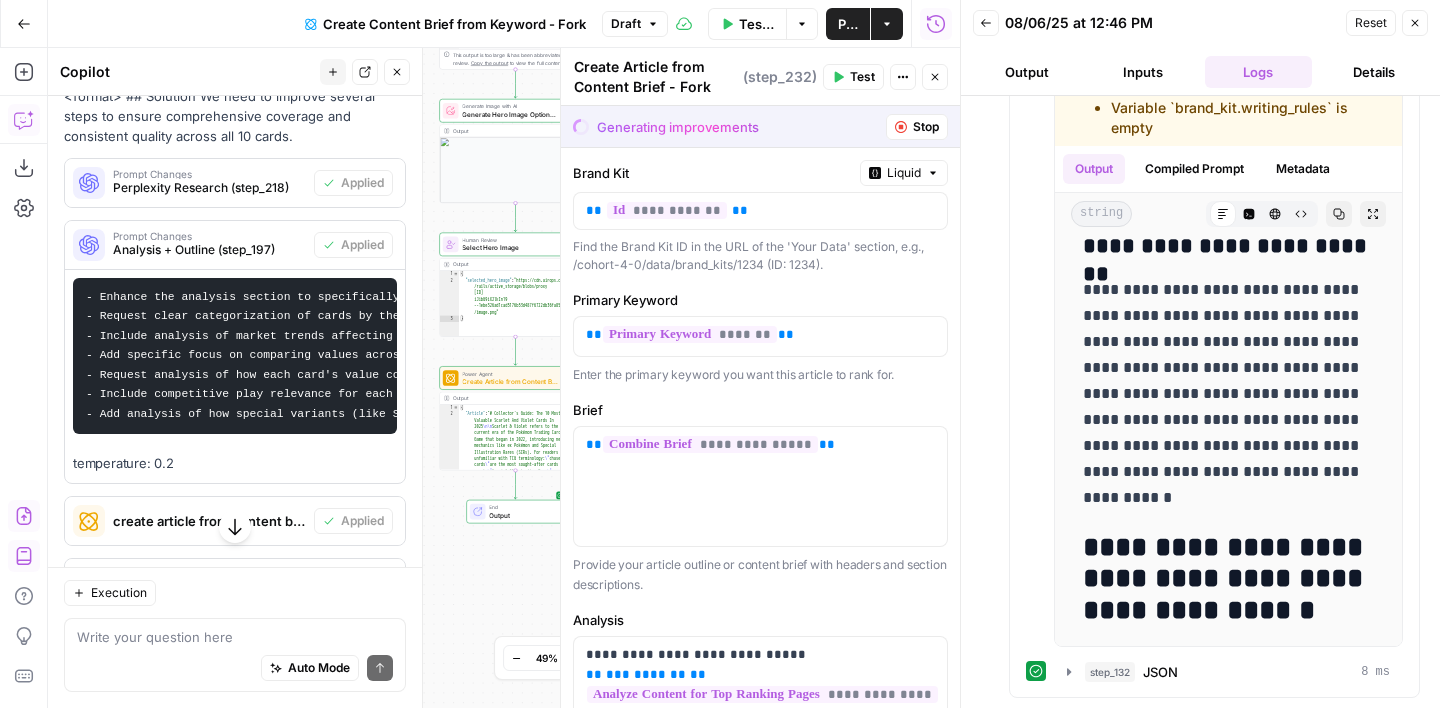 scroll, scrollTop: 1078, scrollLeft: 0, axis: vertical 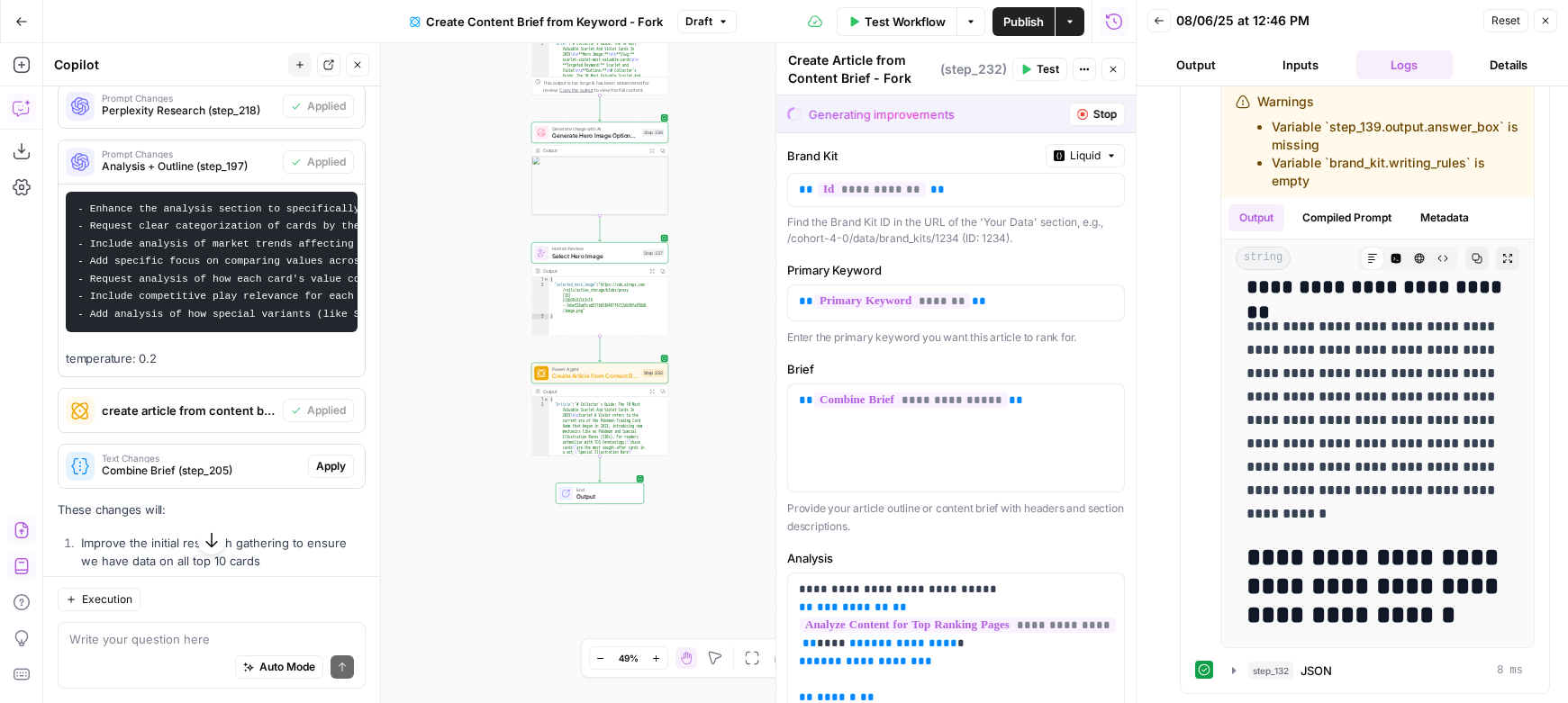 click on "Stop" at bounding box center [1105, 114] 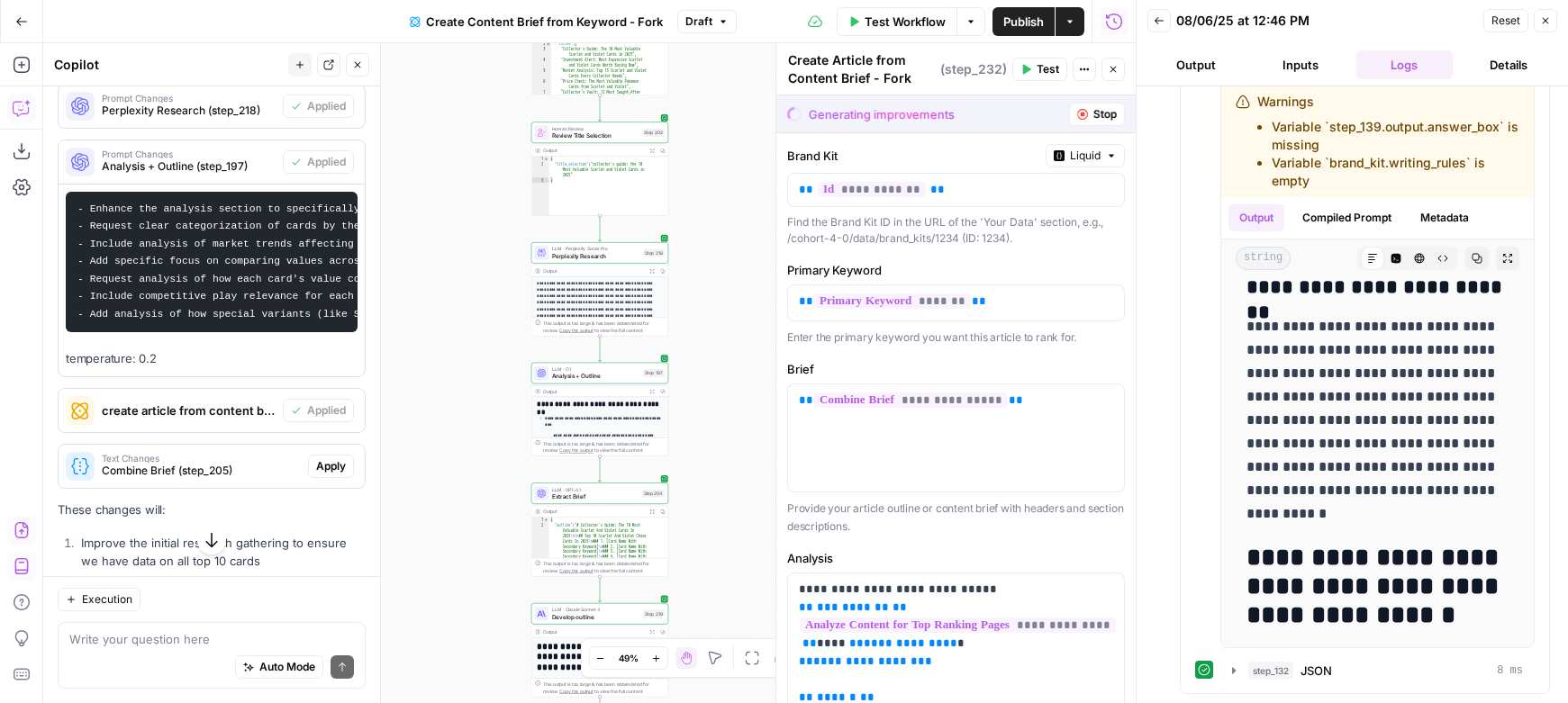 click on "Stop" at bounding box center [1097, 114] 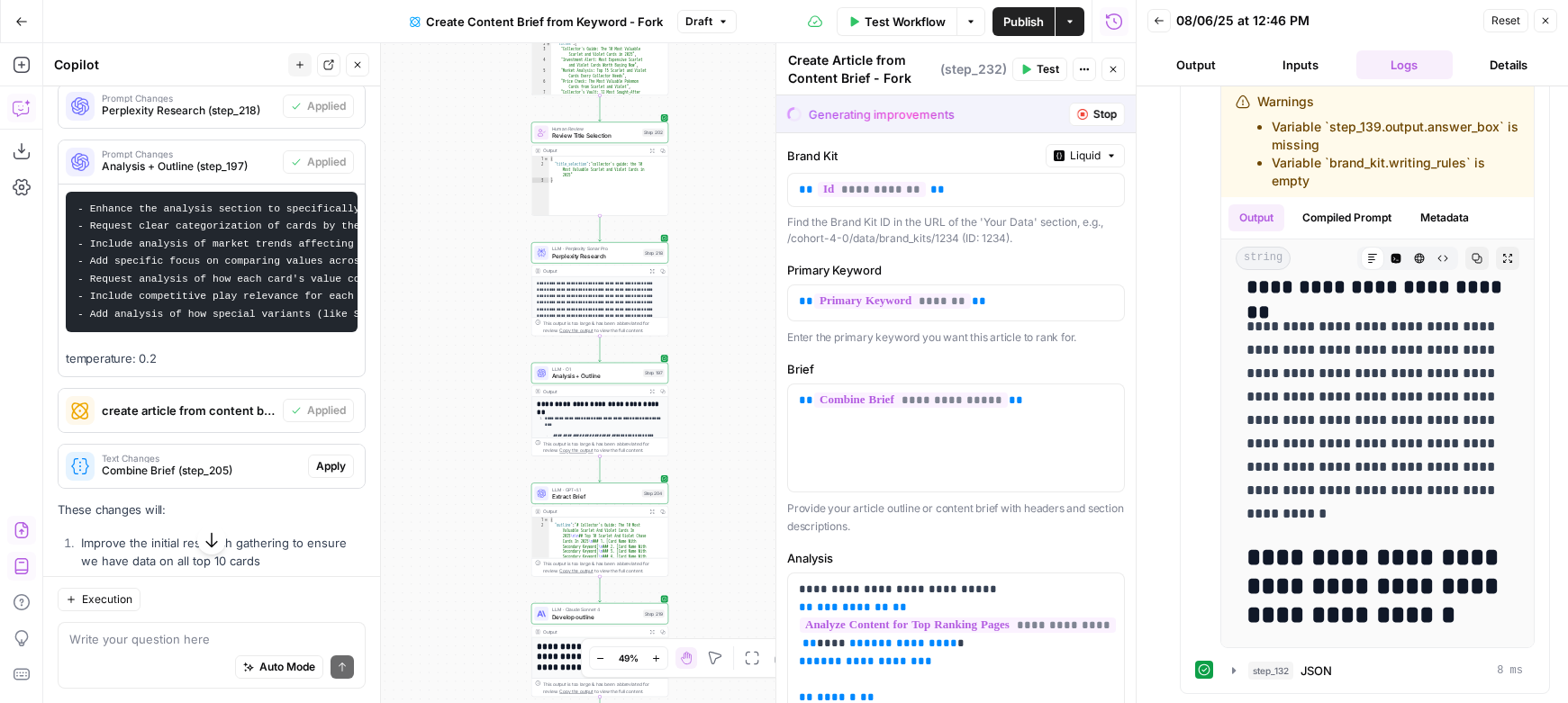 click on "Stop" at bounding box center [1097, 114] 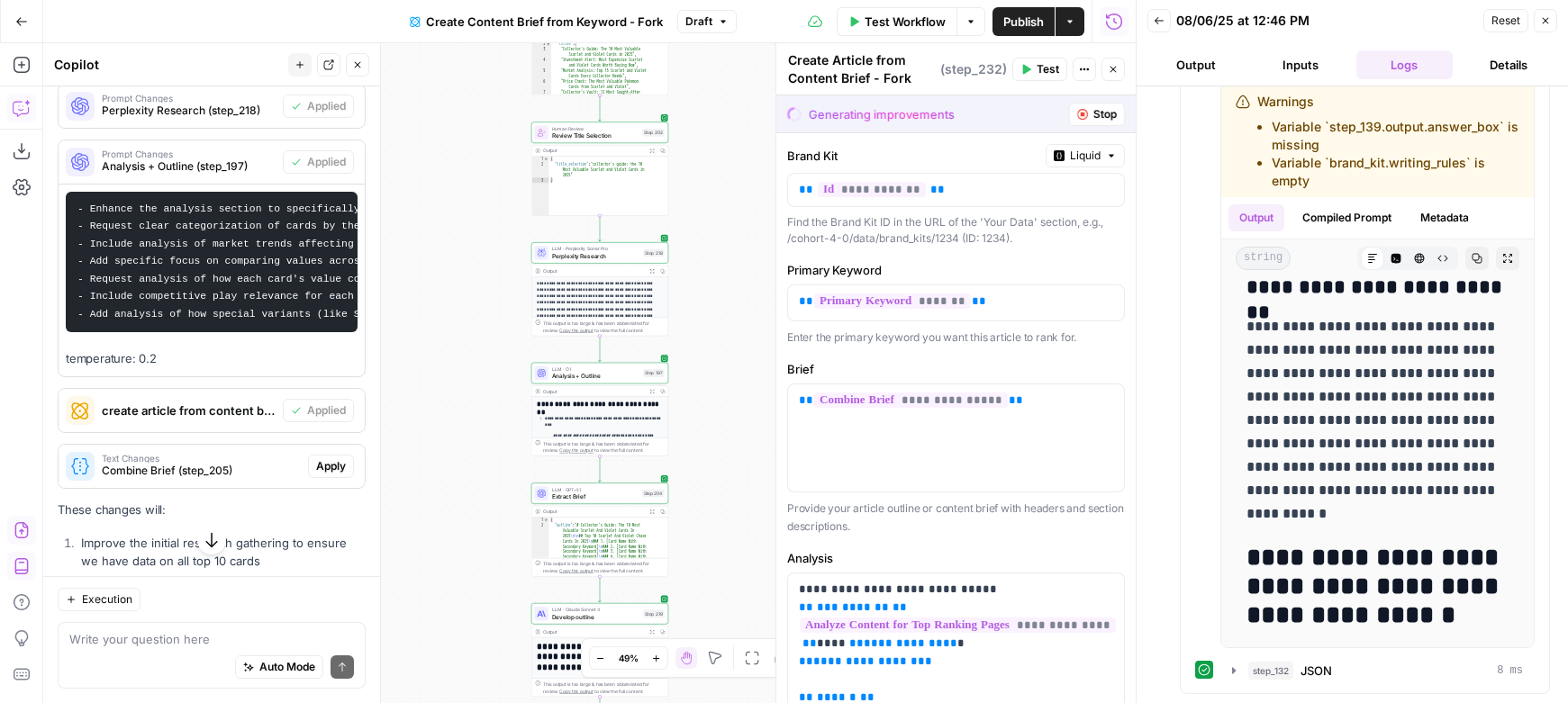 click on "Publish" at bounding box center [1023, 22] 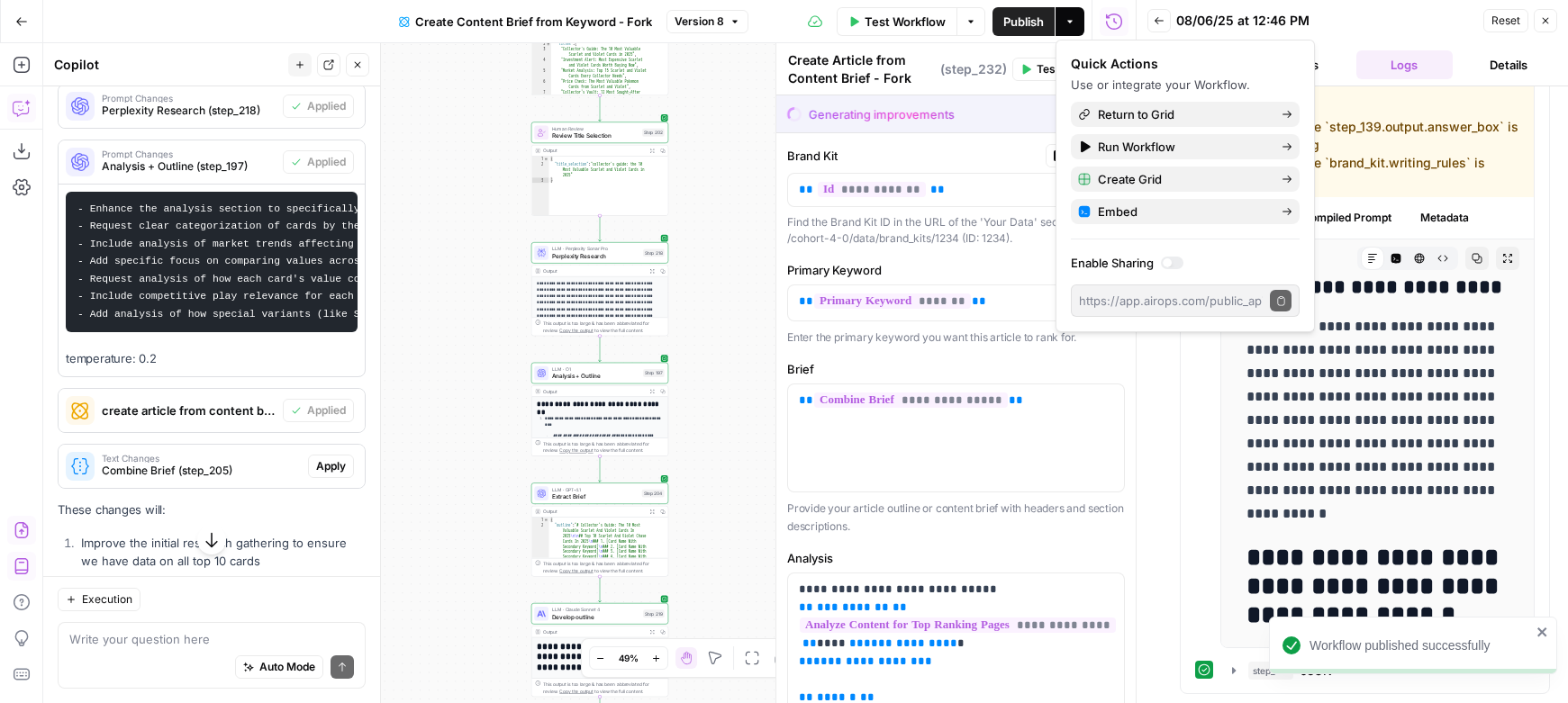 click at bounding box center [1070, 22] 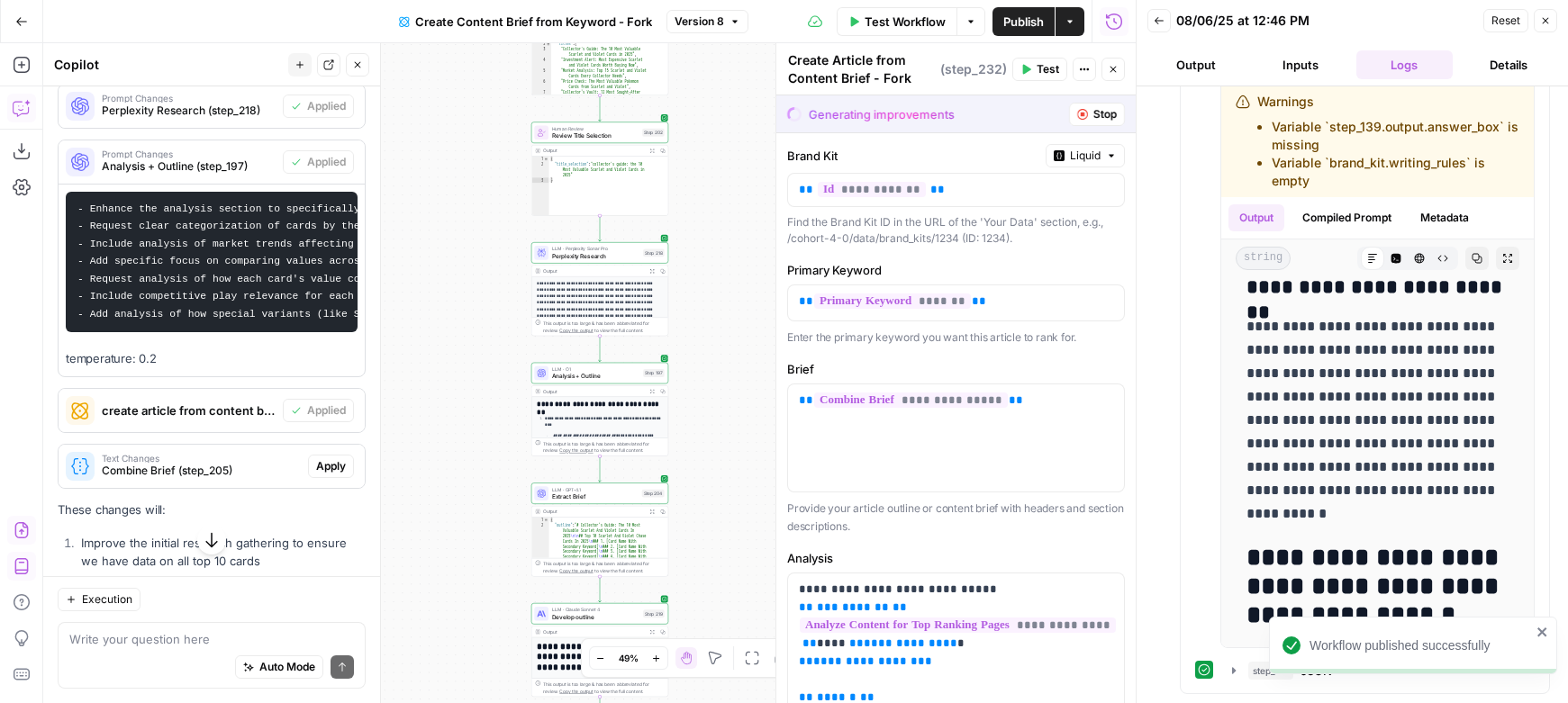 click 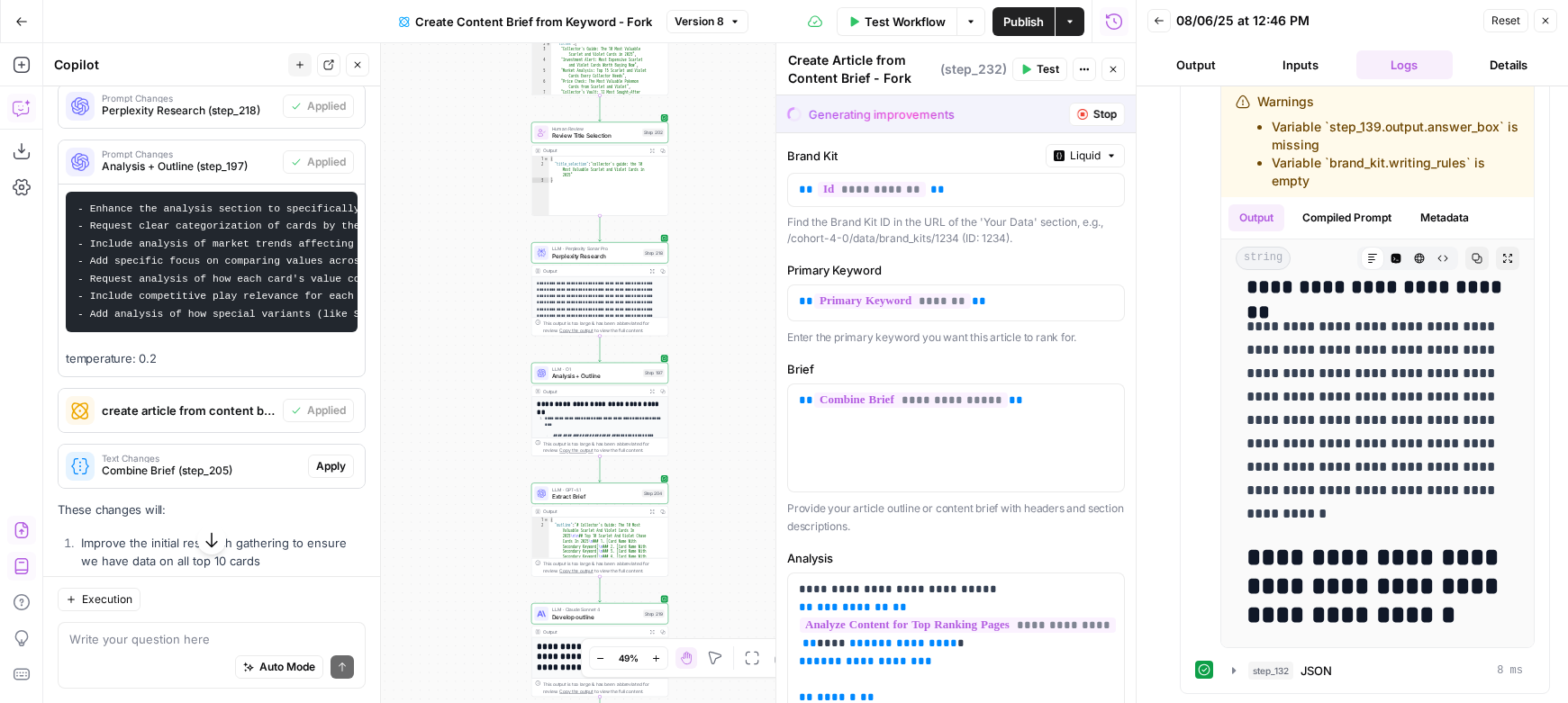 click 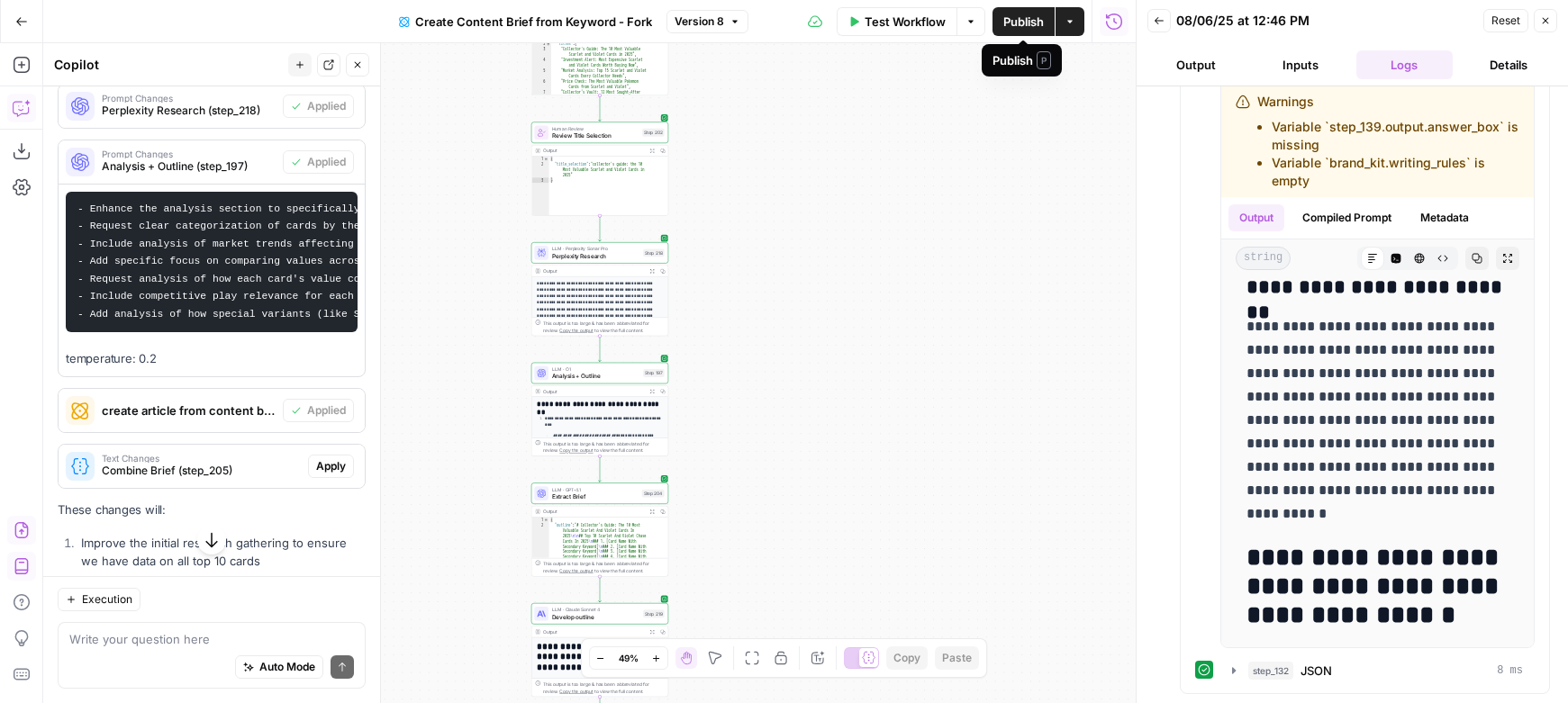 click on "Publish" at bounding box center [1023, 22] 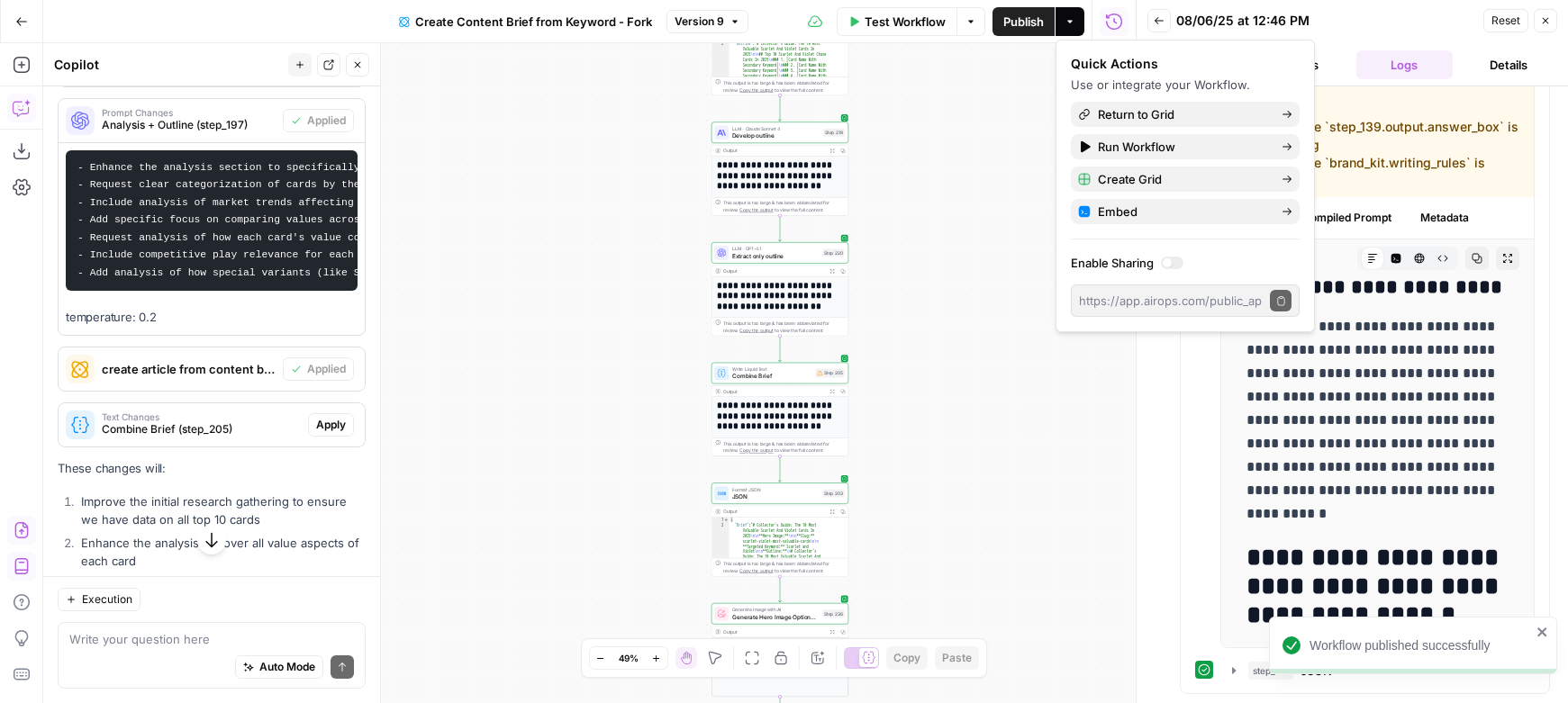 scroll, scrollTop: 1017, scrollLeft: 0, axis: vertical 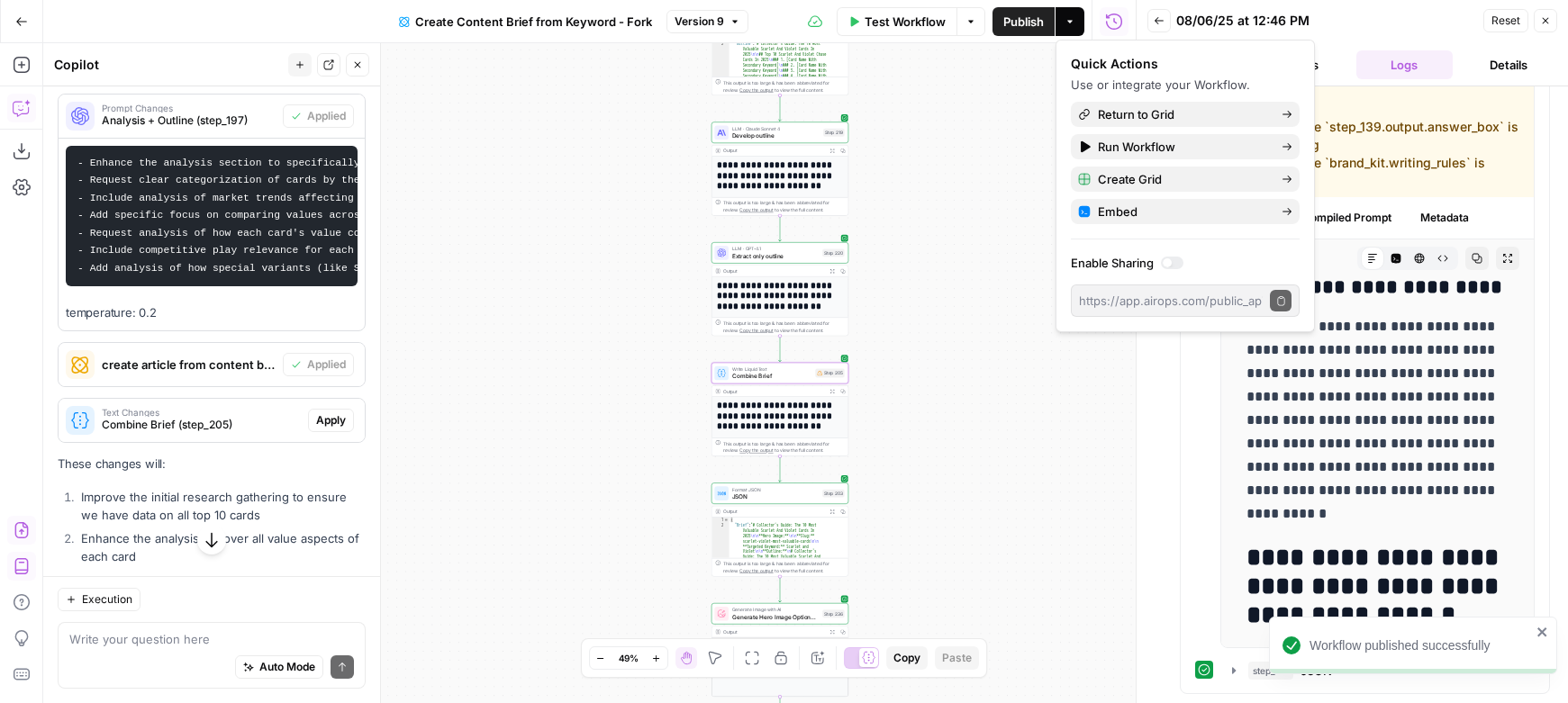 click on "Apply" at bounding box center [331, 420] 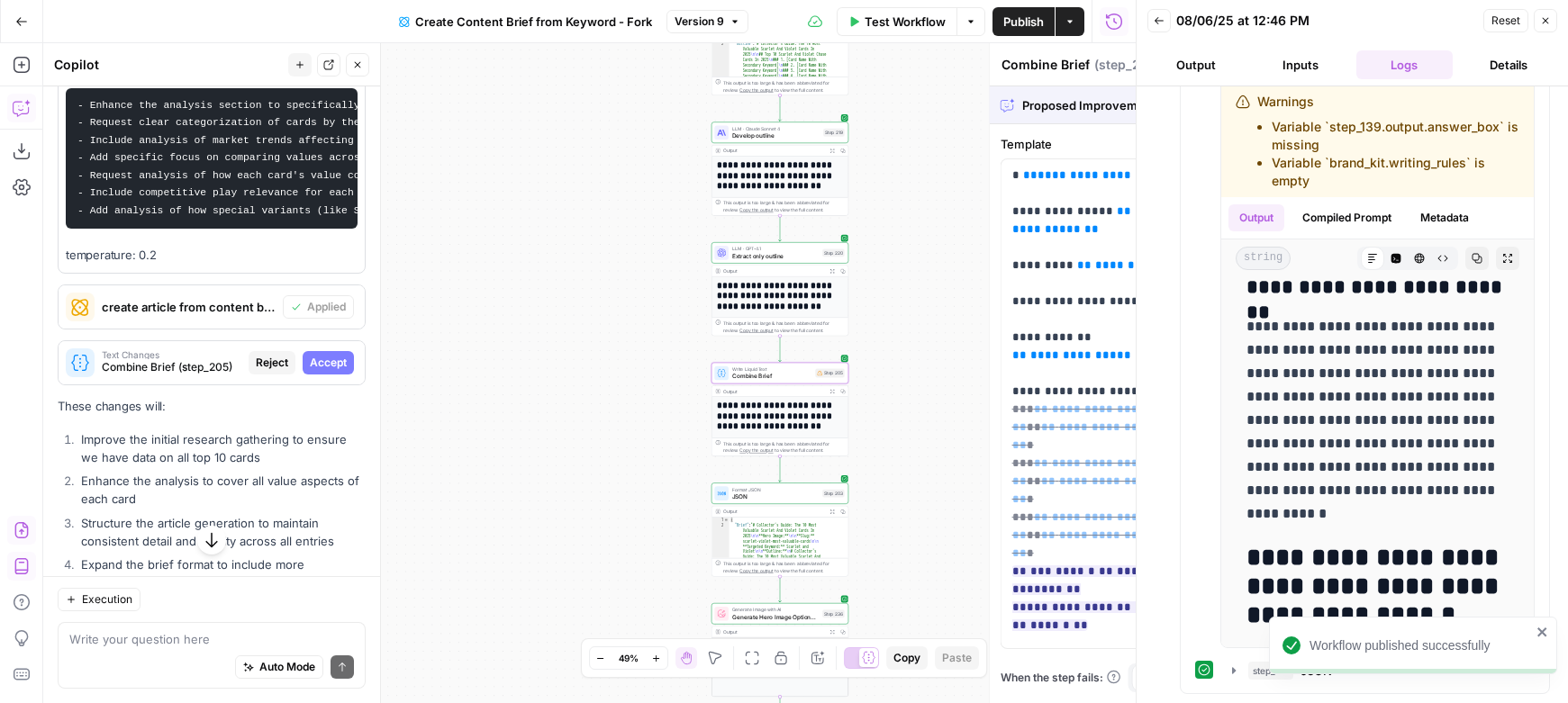 click on "Accept" at bounding box center [328, 363] 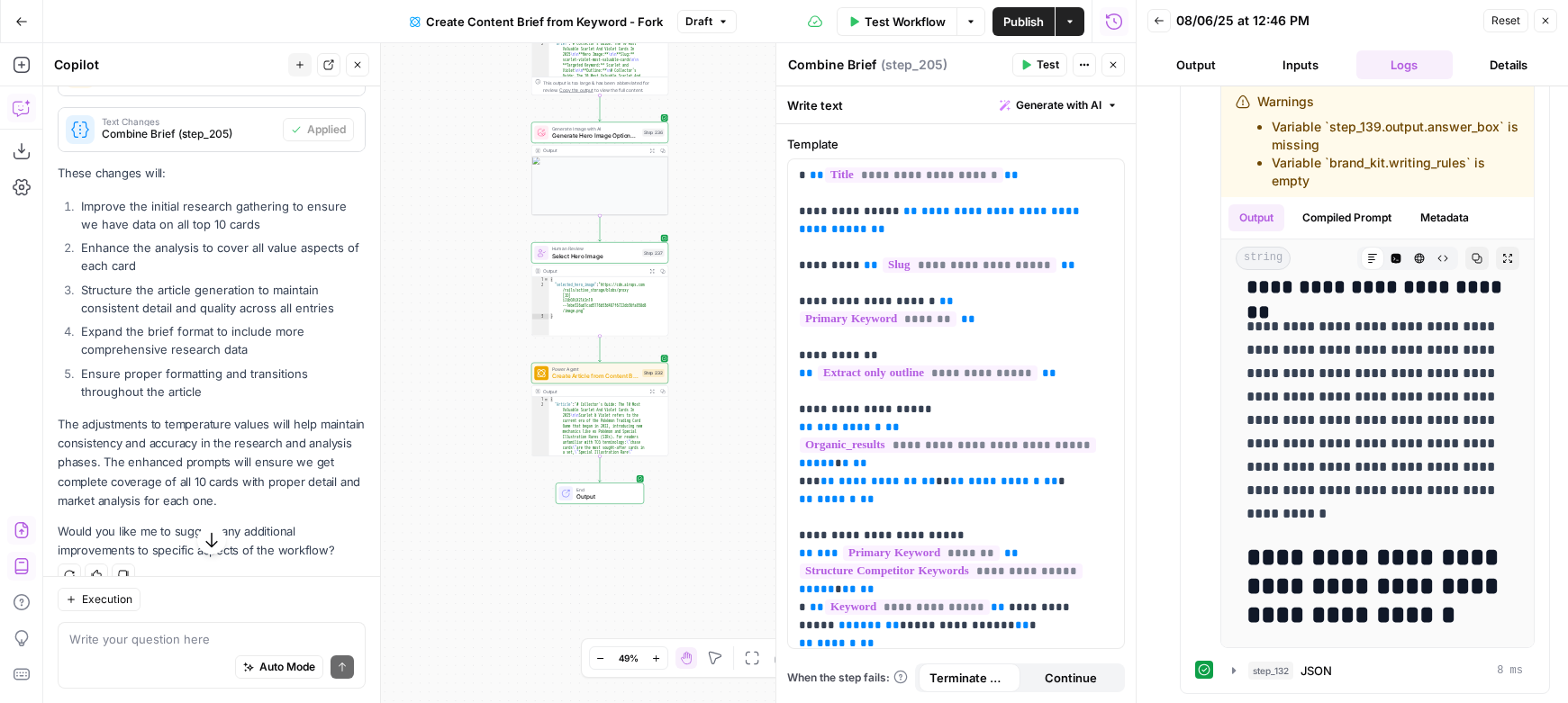 scroll, scrollTop: 1316, scrollLeft: 0, axis: vertical 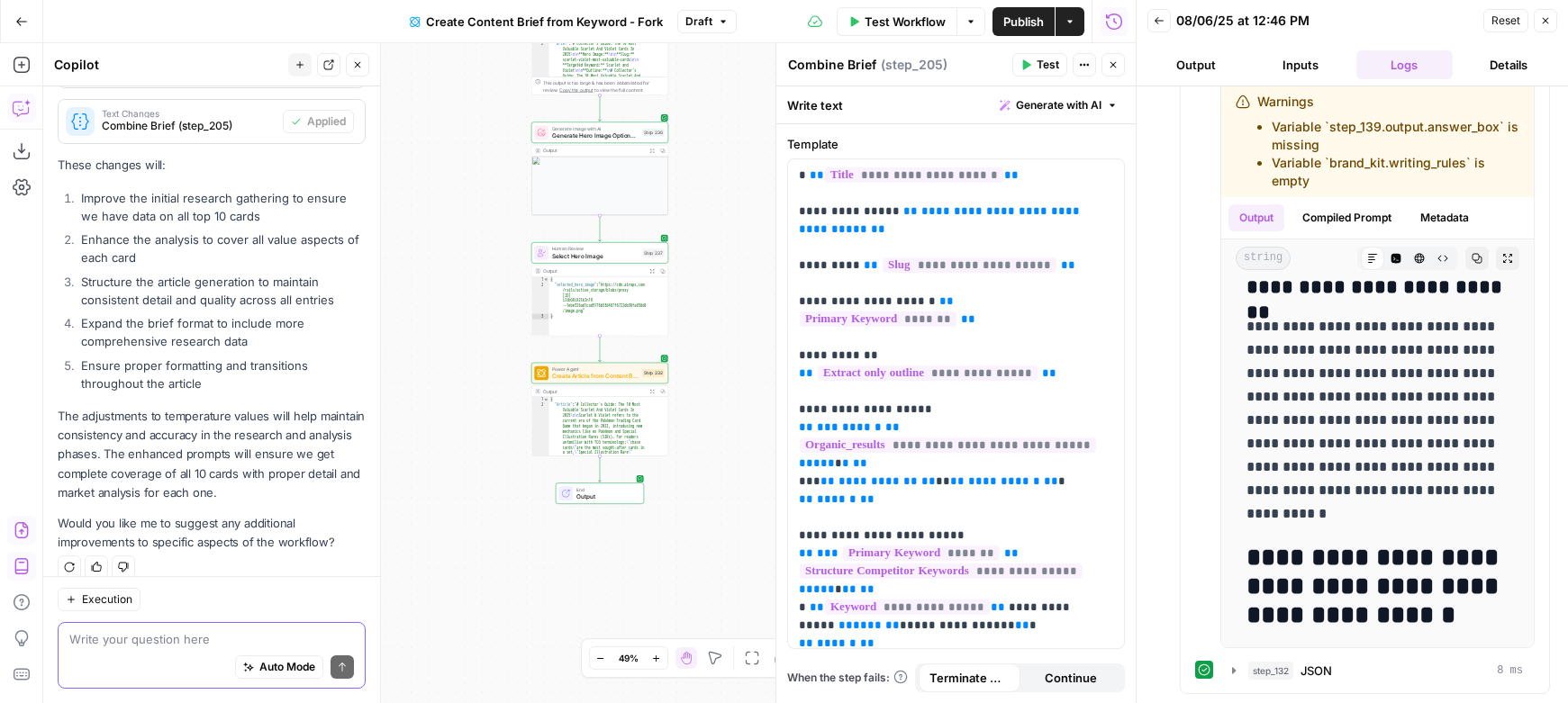 click at bounding box center (212, 639) 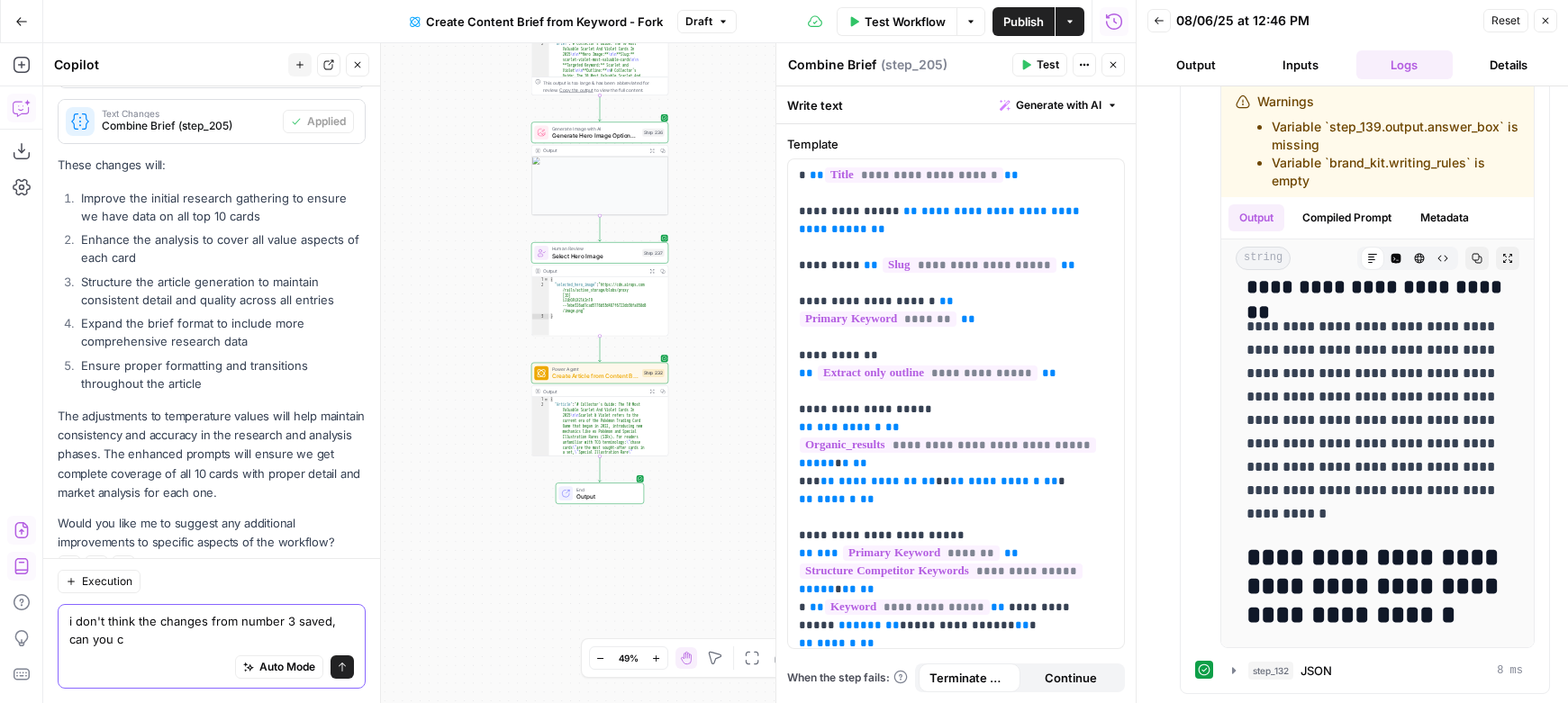 scroll, scrollTop: 1334, scrollLeft: 0, axis: vertical 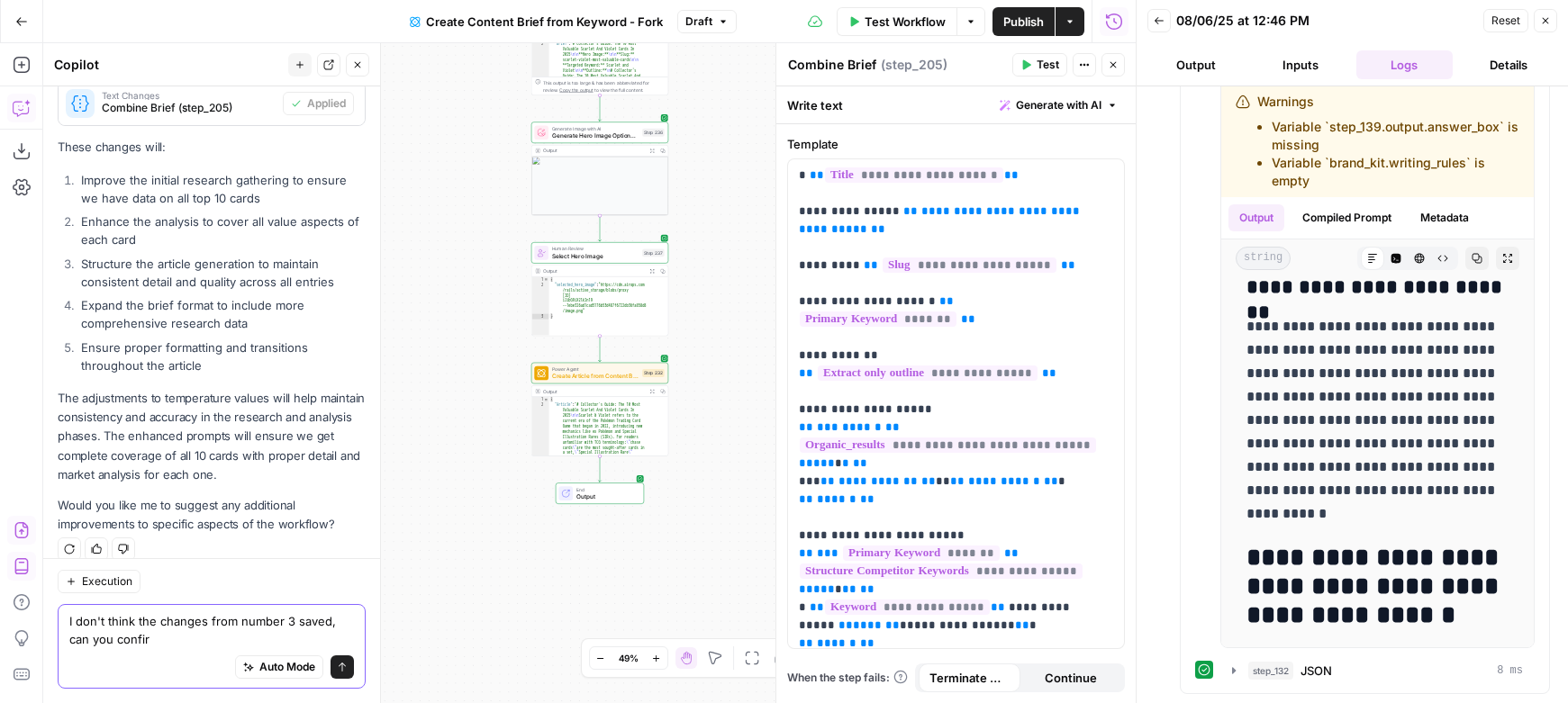 type on "I don't think the changes from number 3 saved, can you confirm" 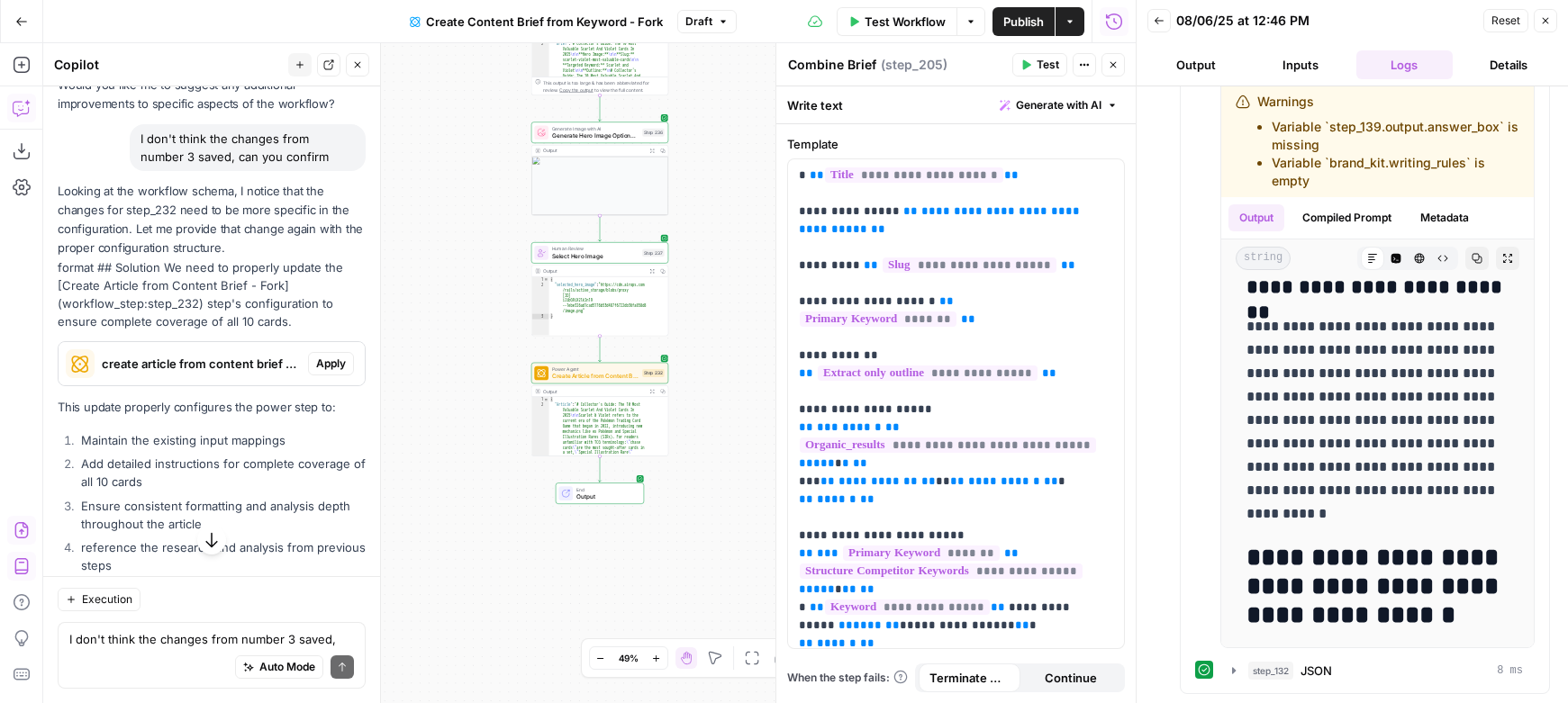 scroll, scrollTop: 1830, scrollLeft: 0, axis: vertical 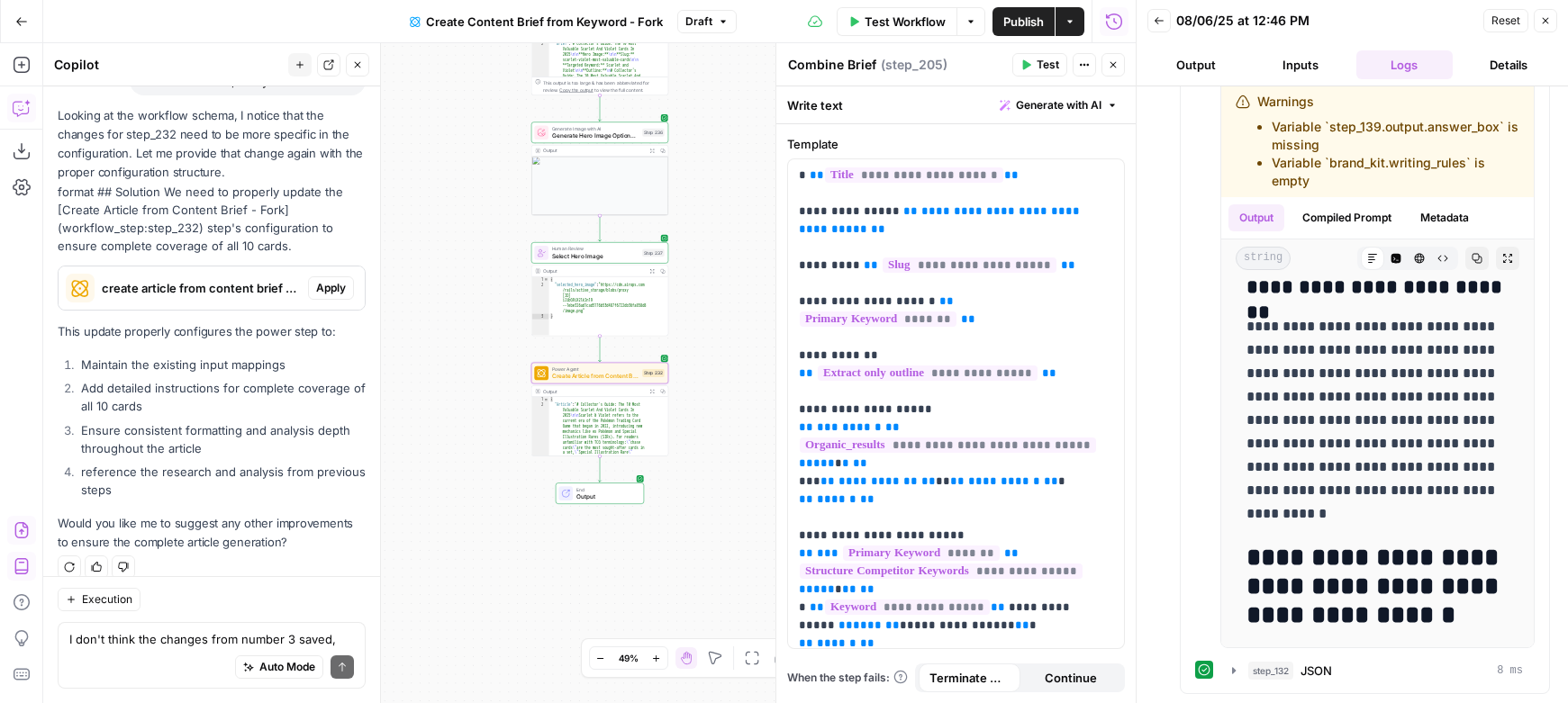 click on "Apply" at bounding box center (331, 288) 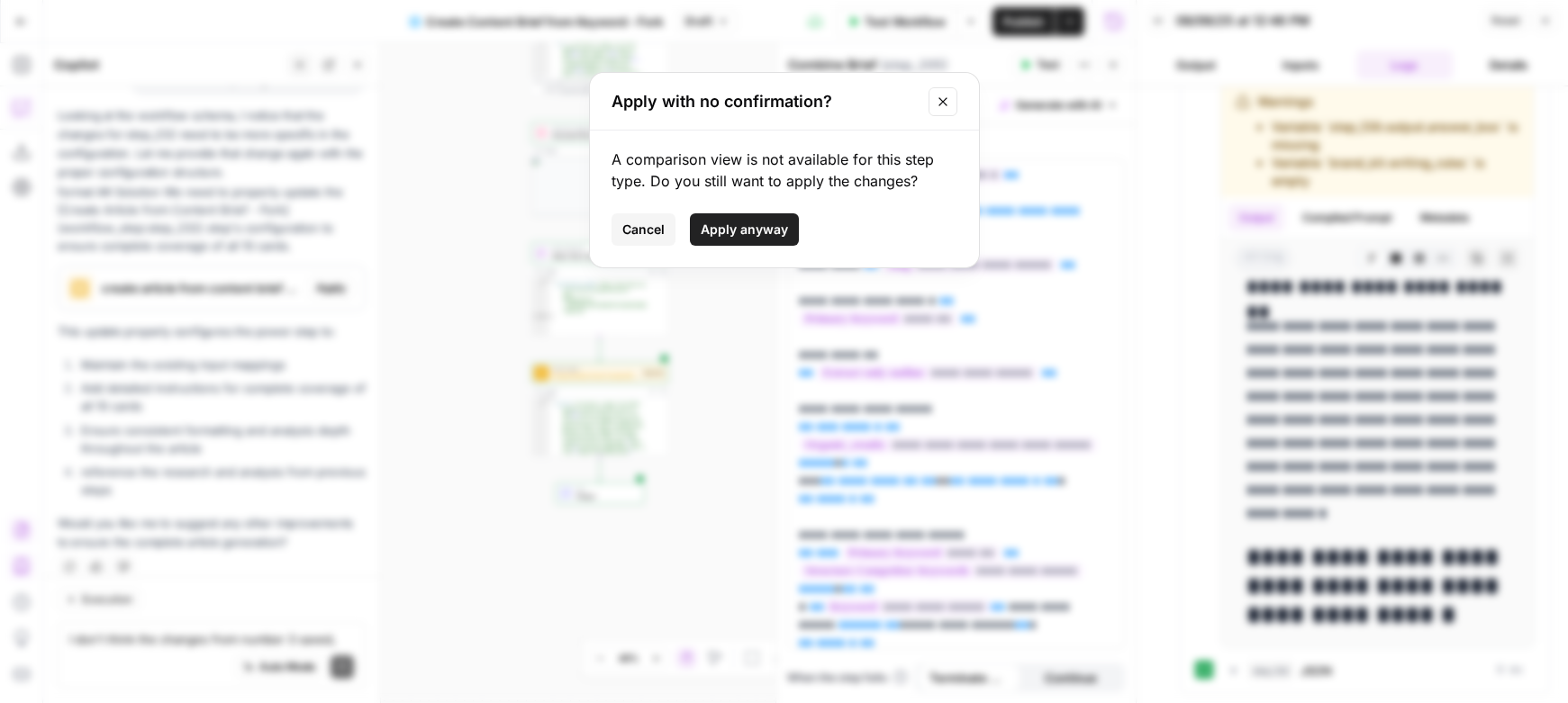 click on "Apply anyway" at bounding box center (744, 230) 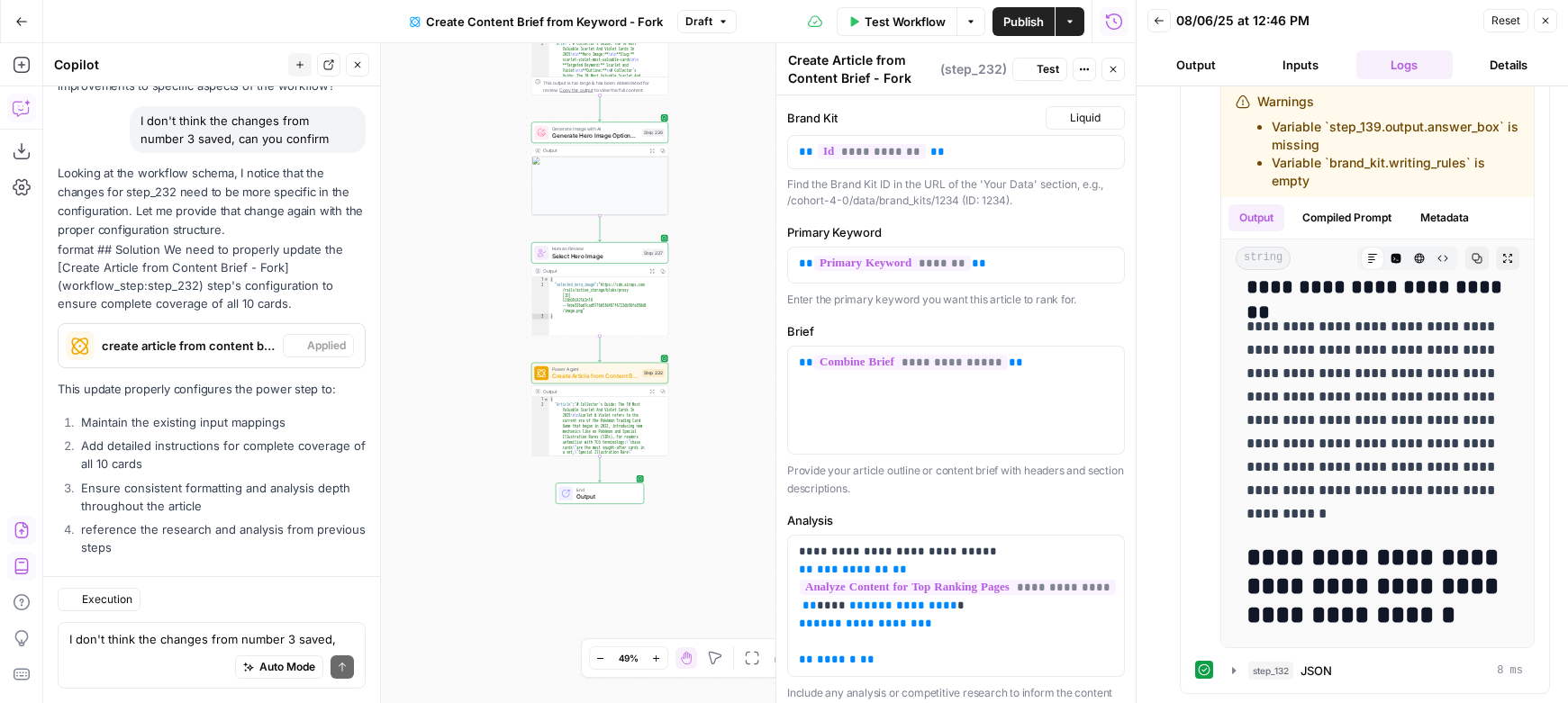 scroll, scrollTop: 1830, scrollLeft: 0, axis: vertical 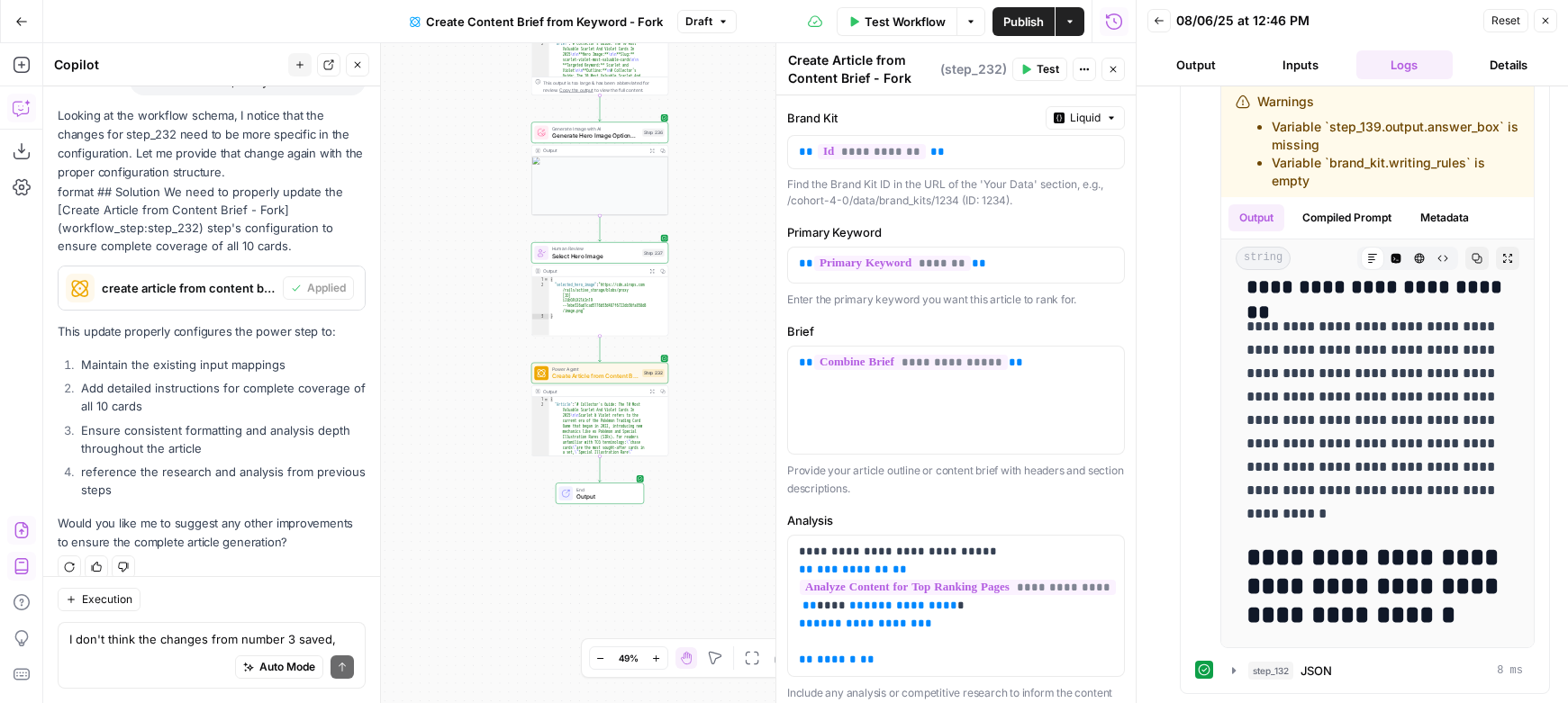 click 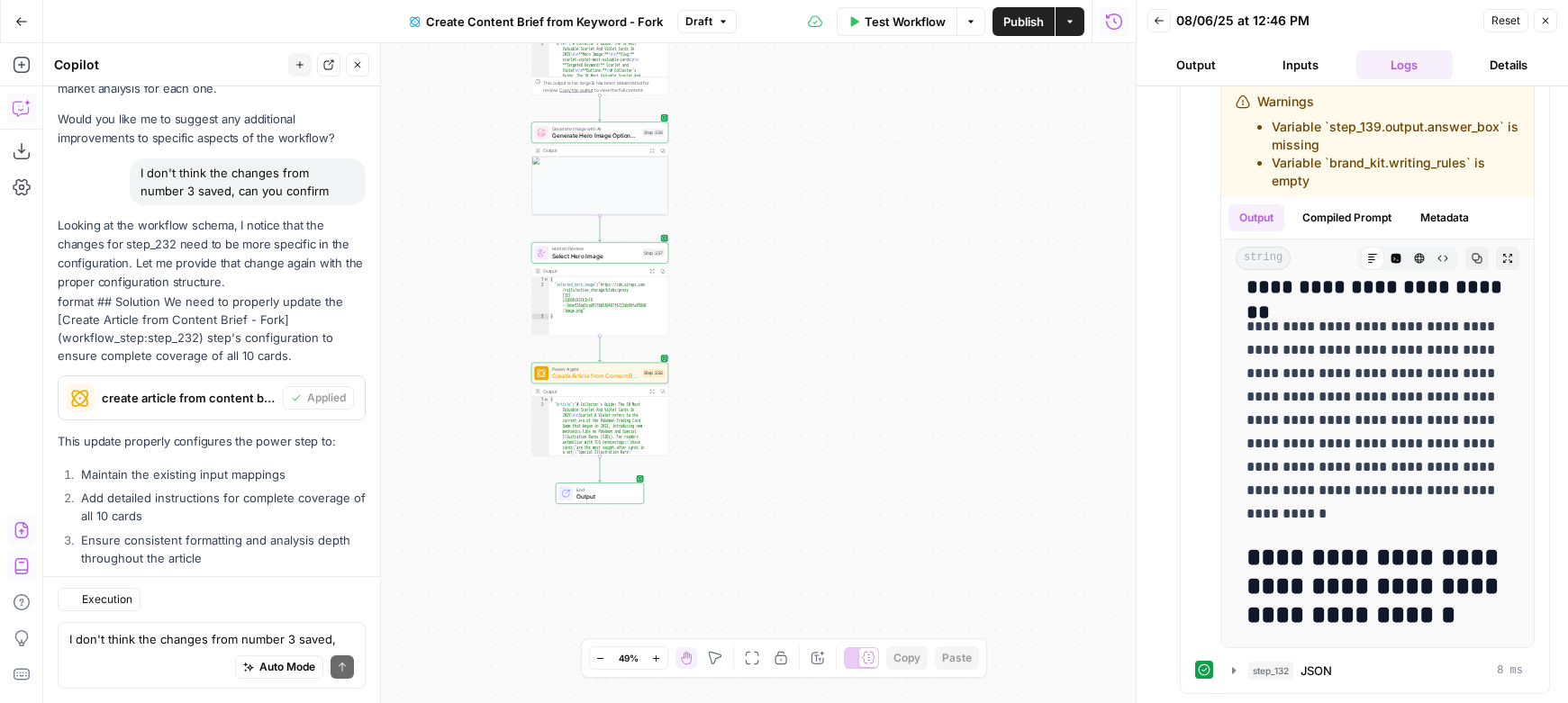 scroll, scrollTop: 1830, scrollLeft: 0, axis: vertical 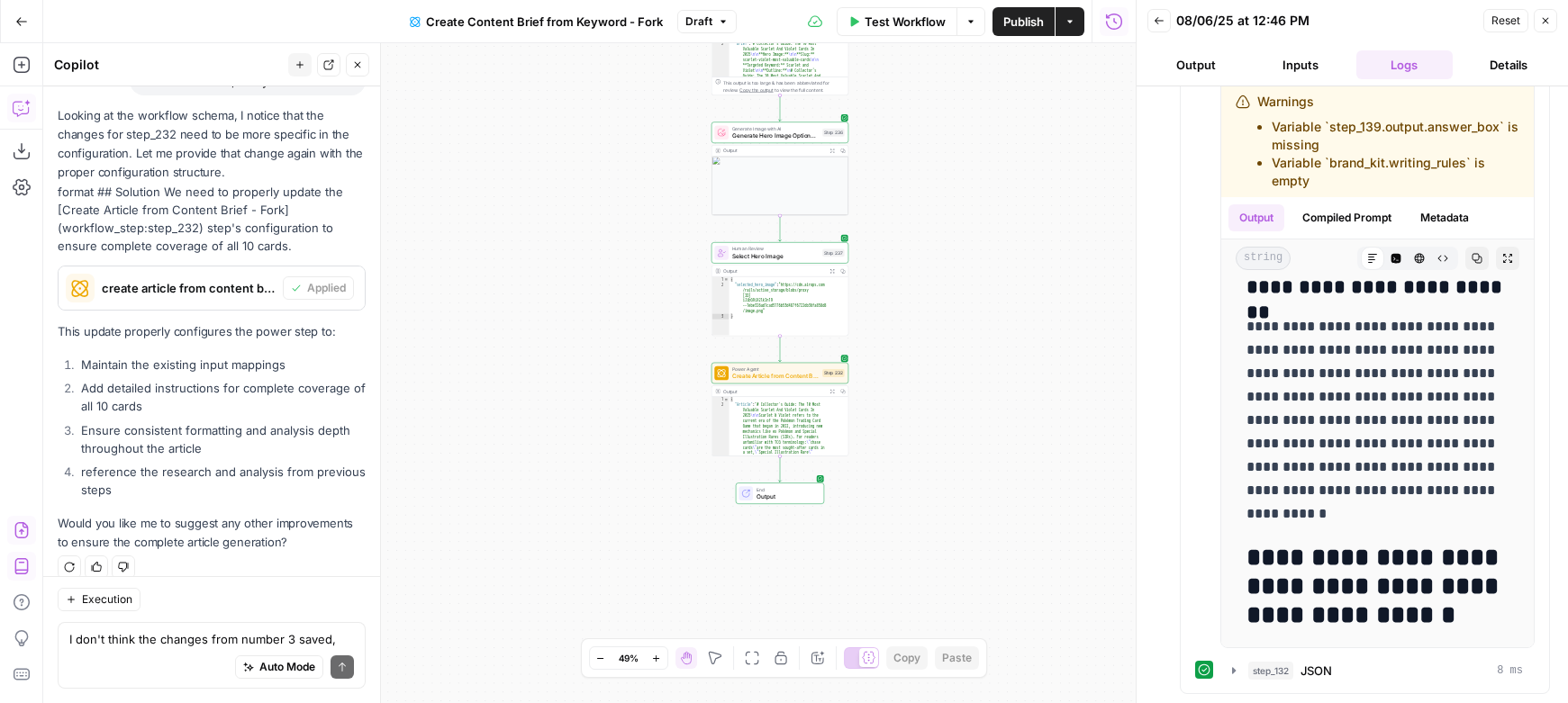 click on "Publish" at bounding box center (1023, 22) 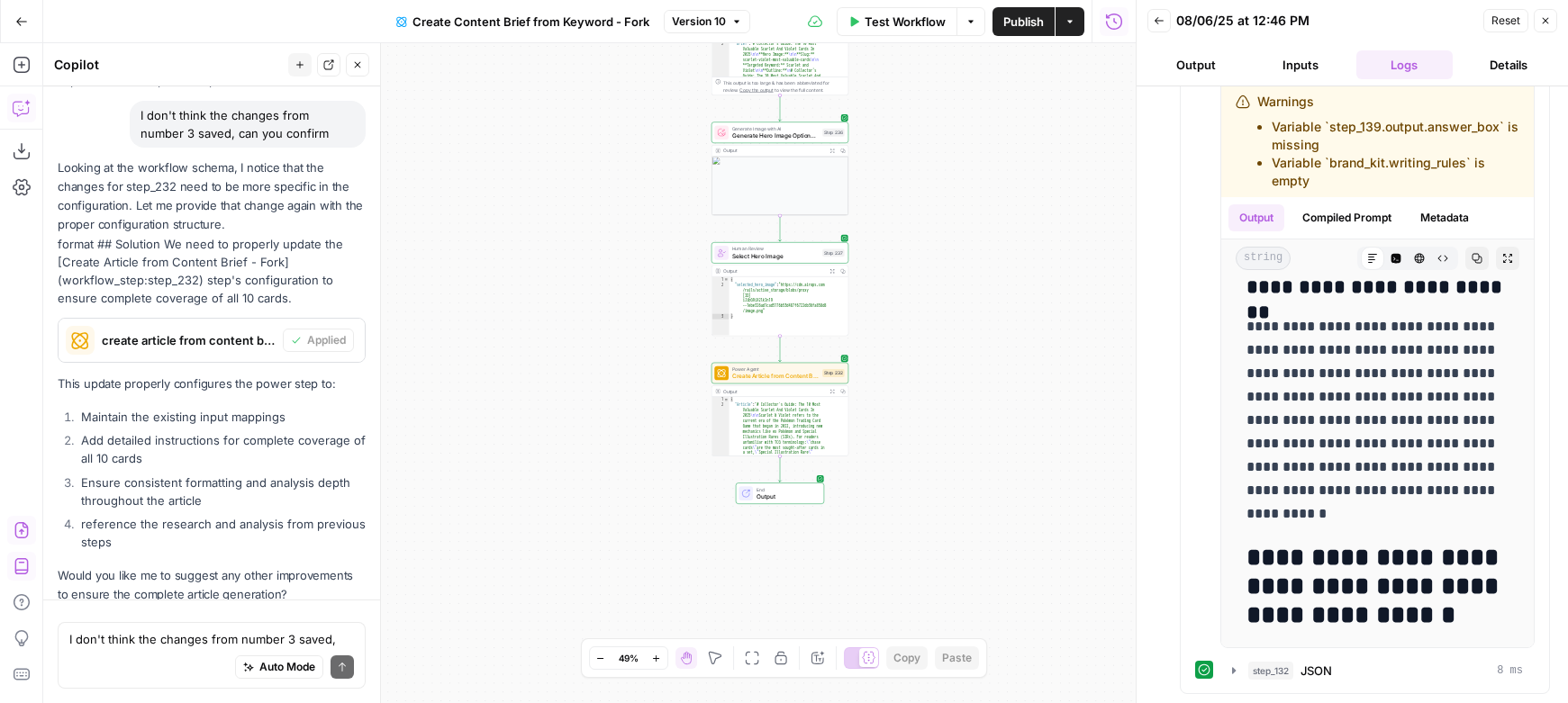 scroll, scrollTop: 1830, scrollLeft: 0, axis: vertical 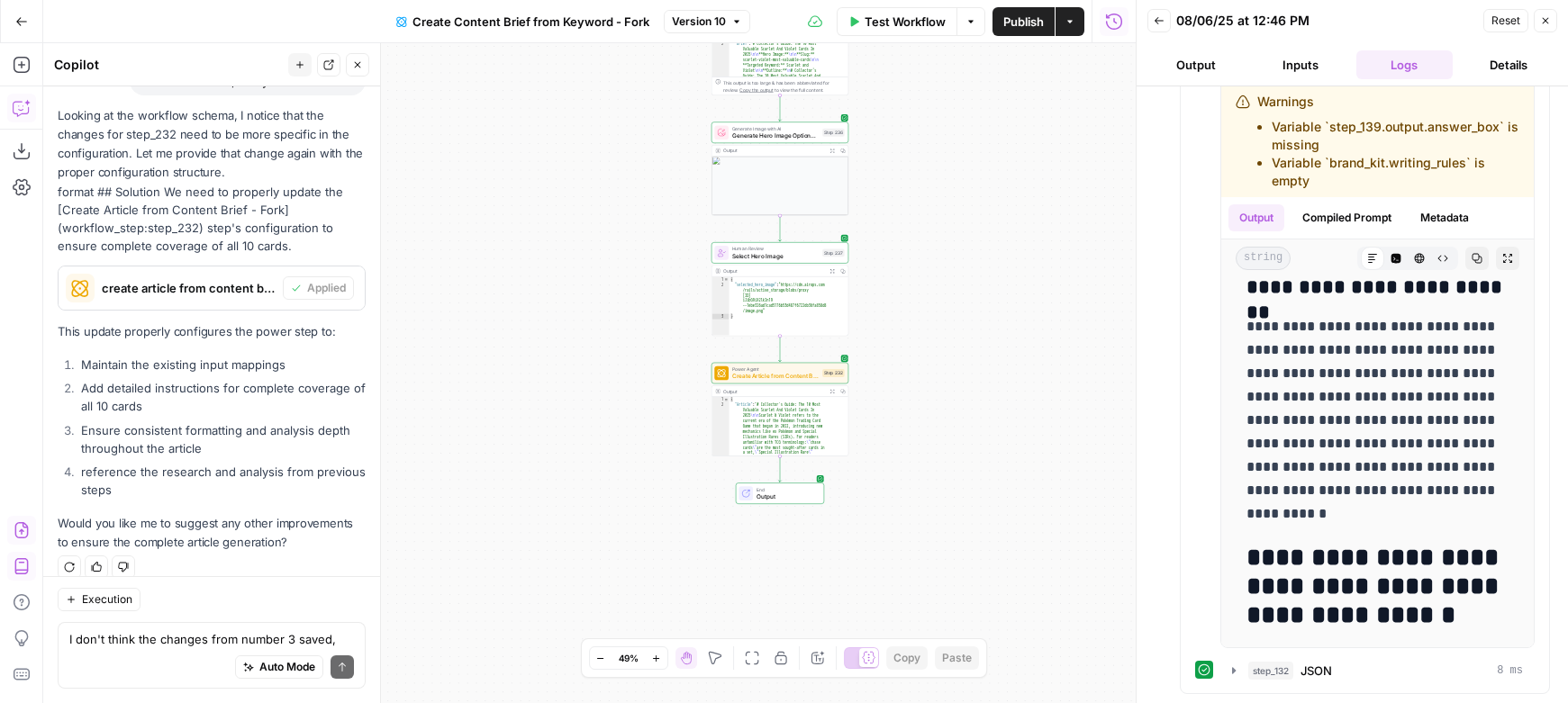 click on "Publish" at bounding box center (1023, 22) 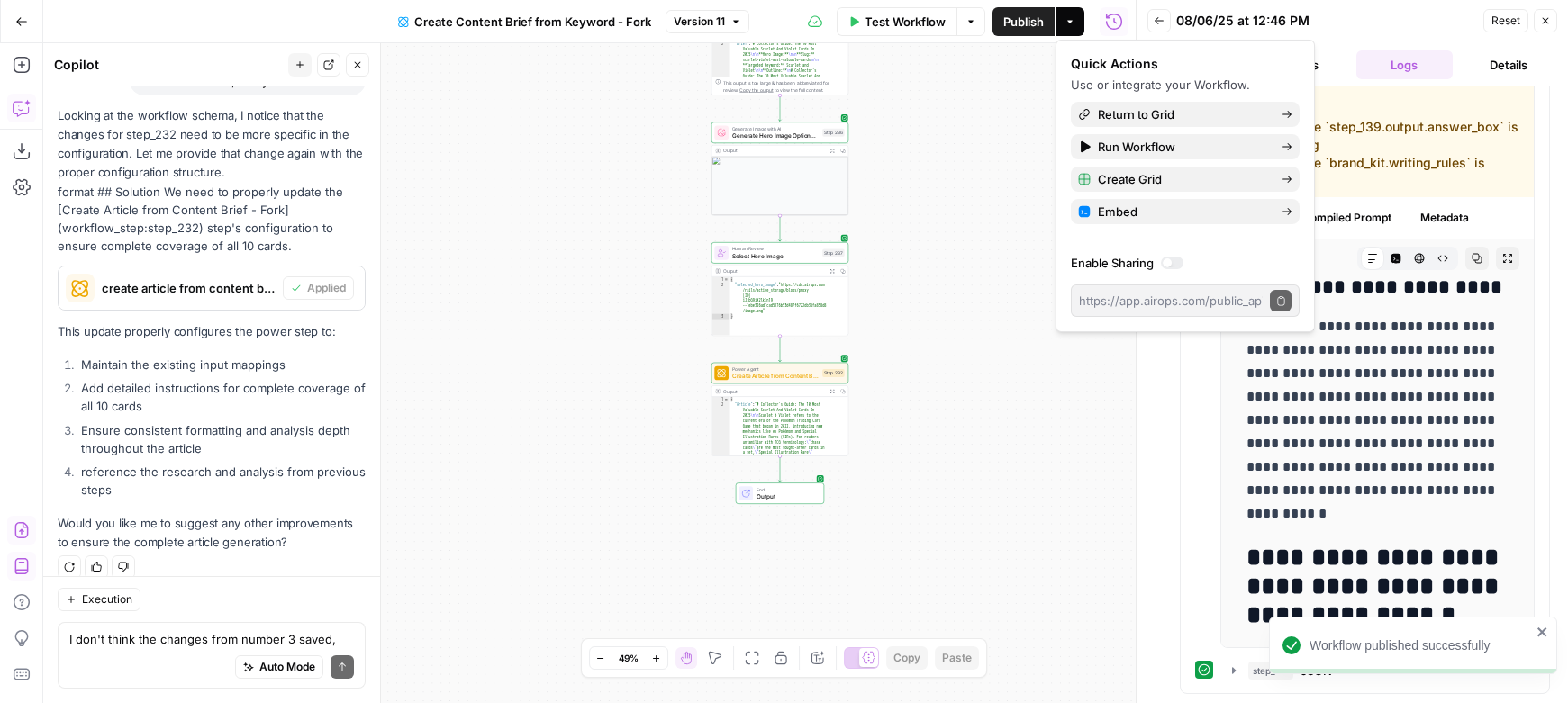 click on "Go Back" at bounding box center (22, 22) 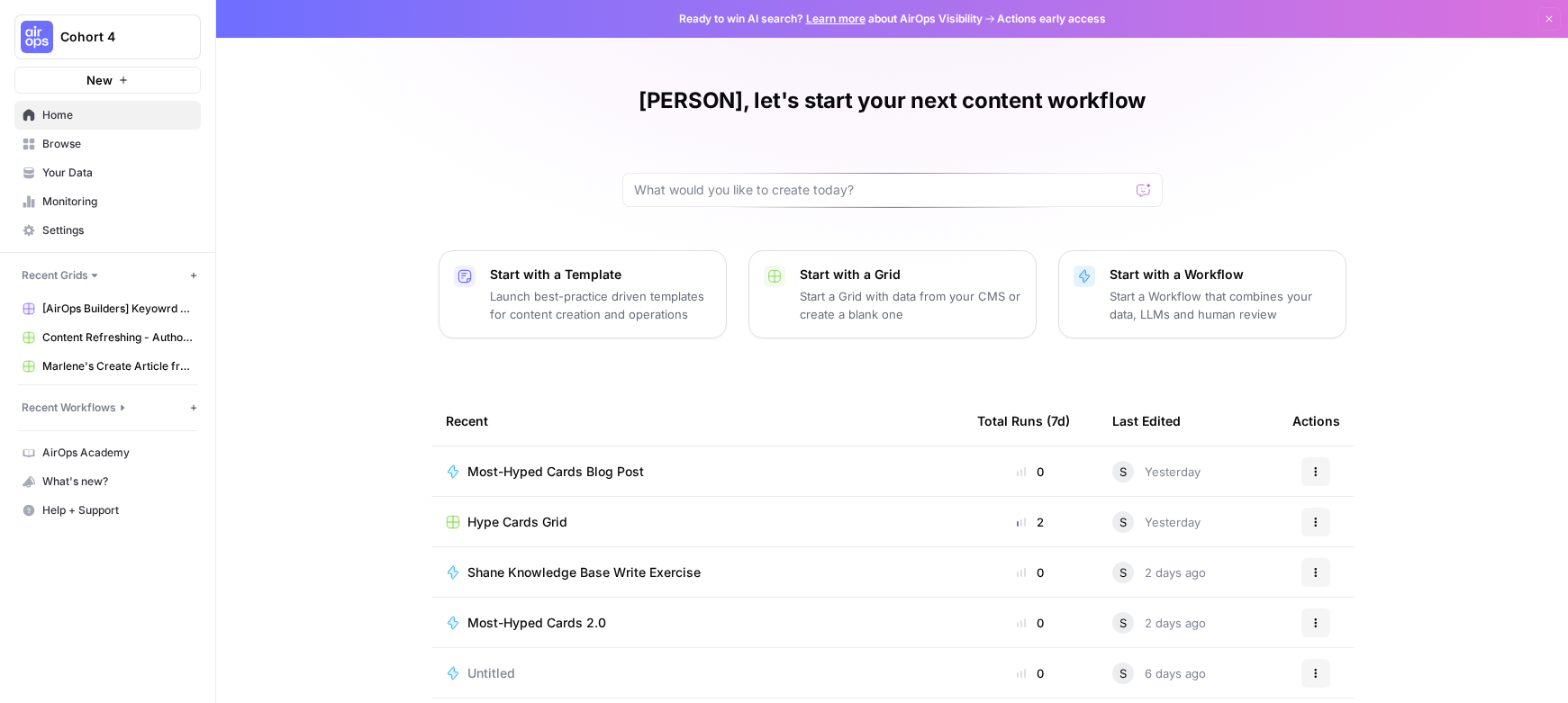 scroll, scrollTop: 118, scrollLeft: 0, axis: vertical 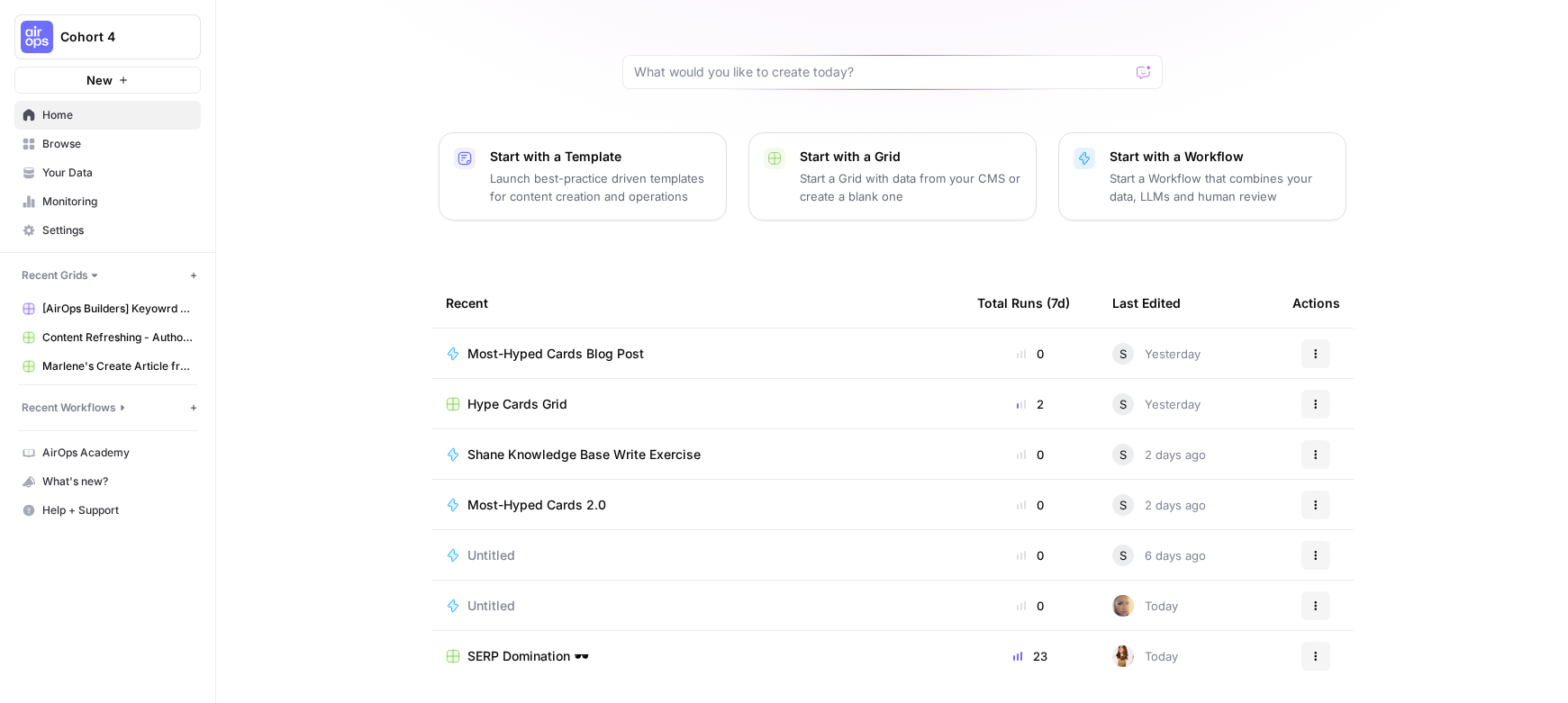 click on "Browse" at bounding box center (117, 144) 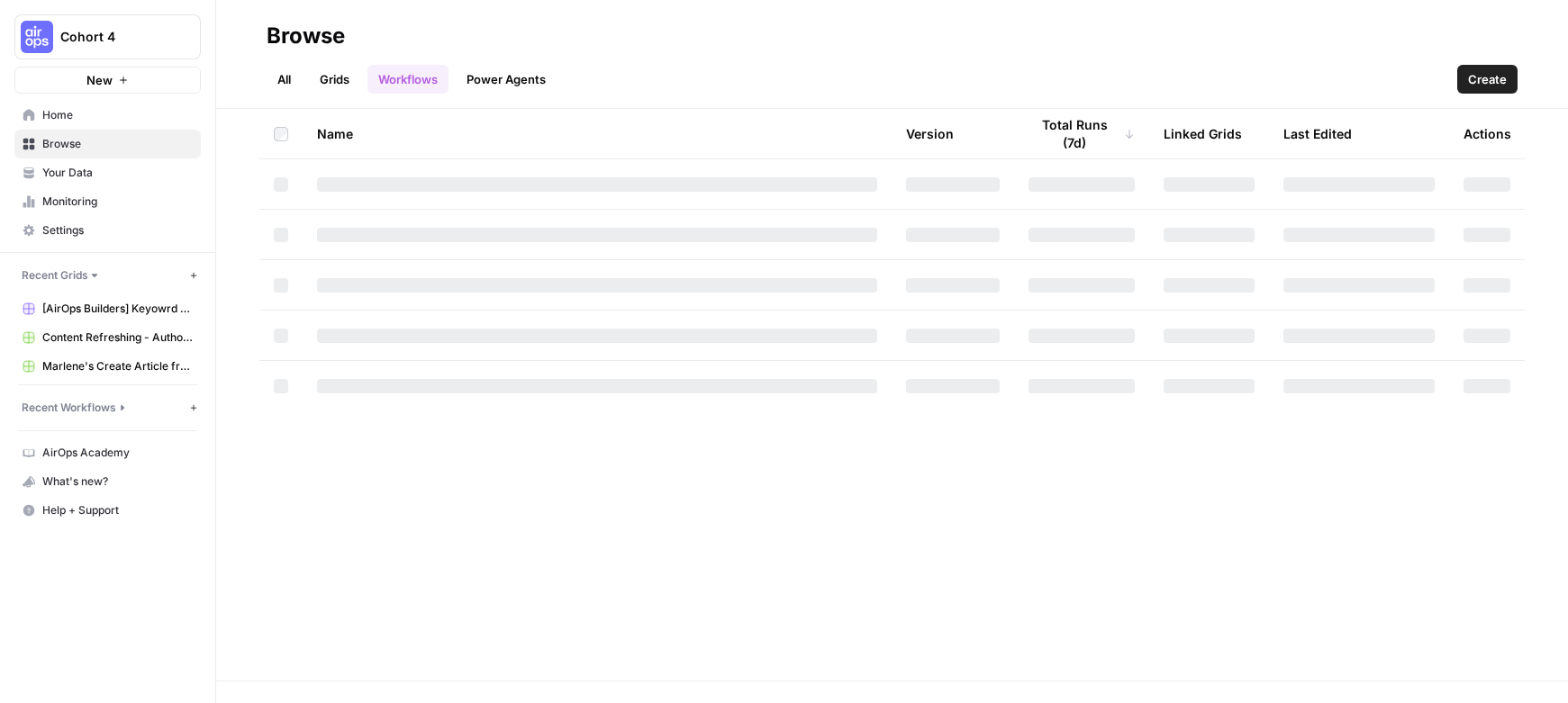scroll, scrollTop: 0, scrollLeft: 0, axis: both 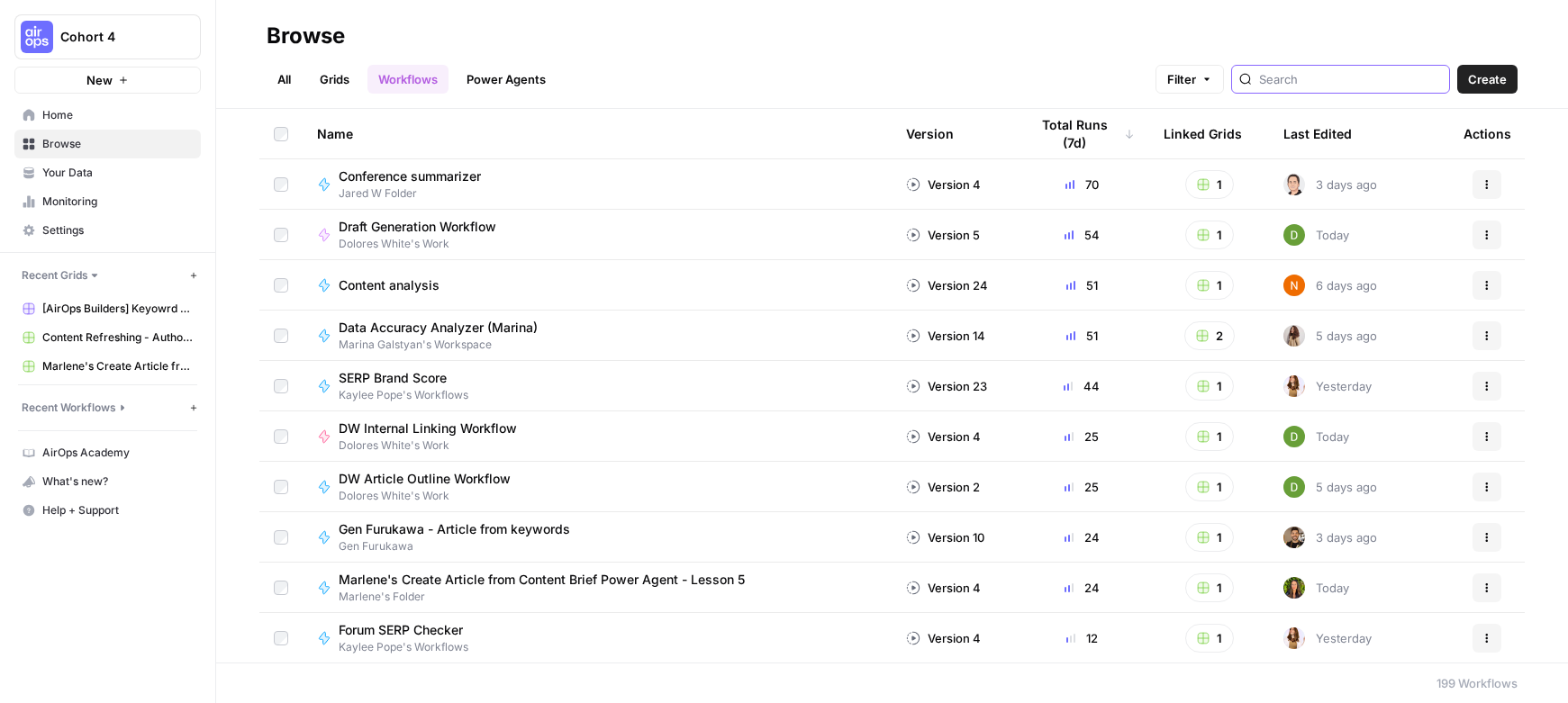 click at bounding box center [1350, 79] 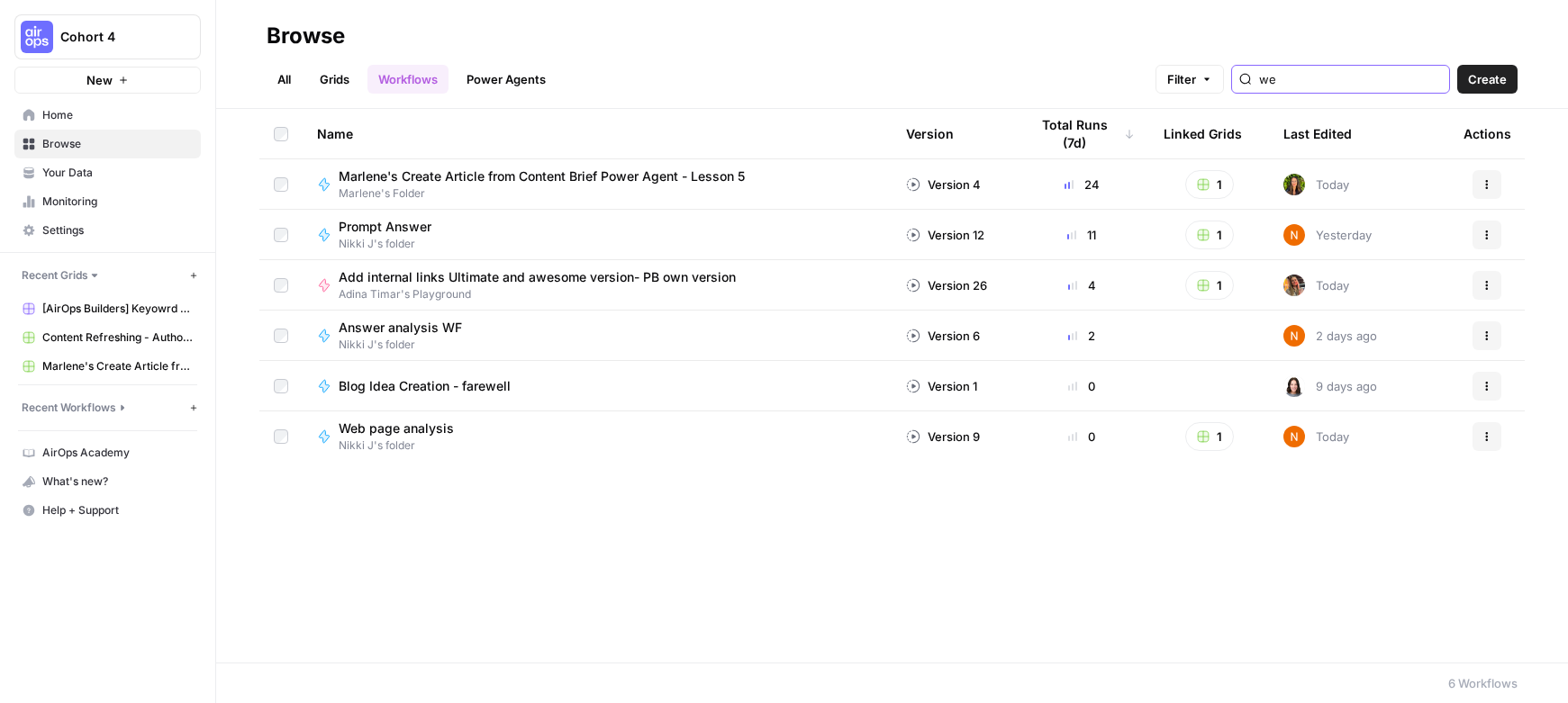 type on "we" 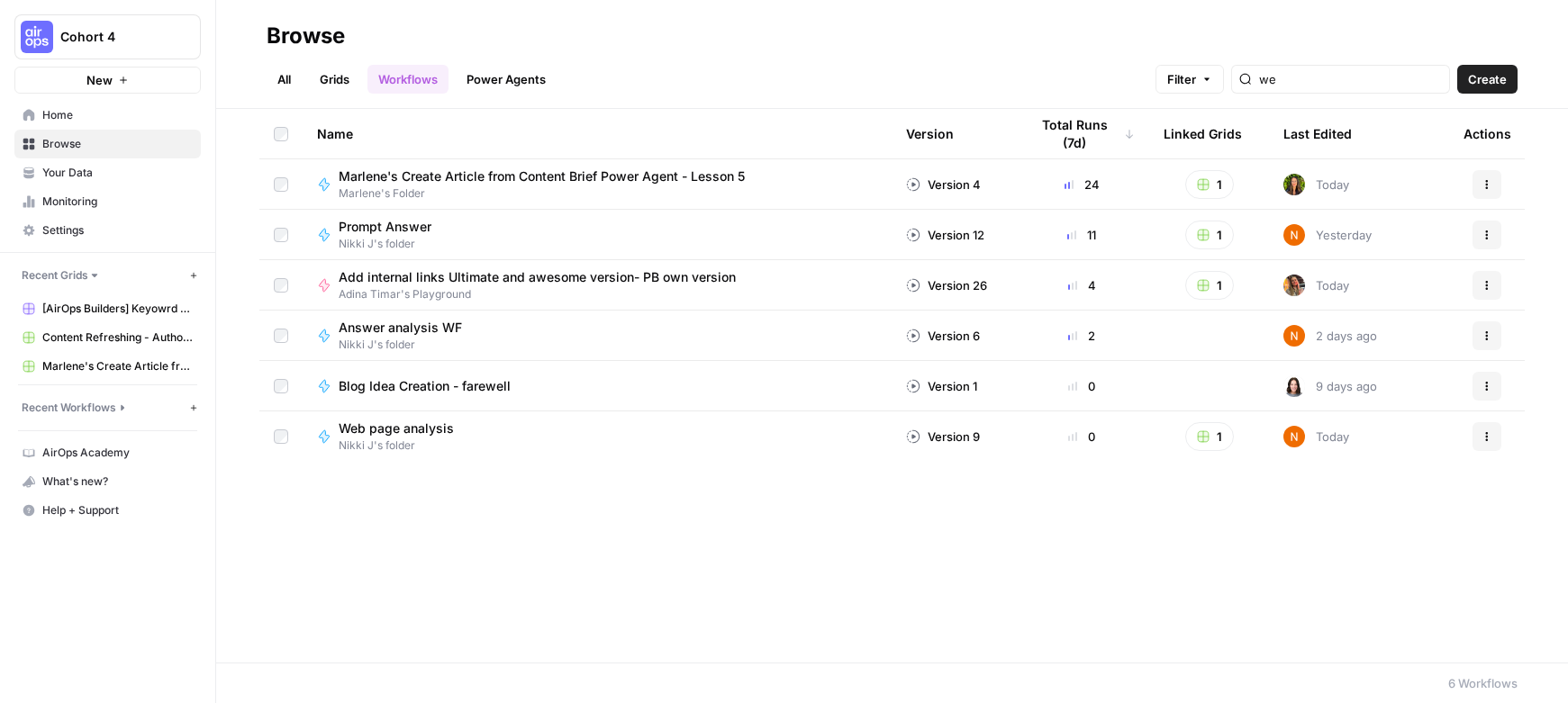 click on "All" at bounding box center (284, 79) 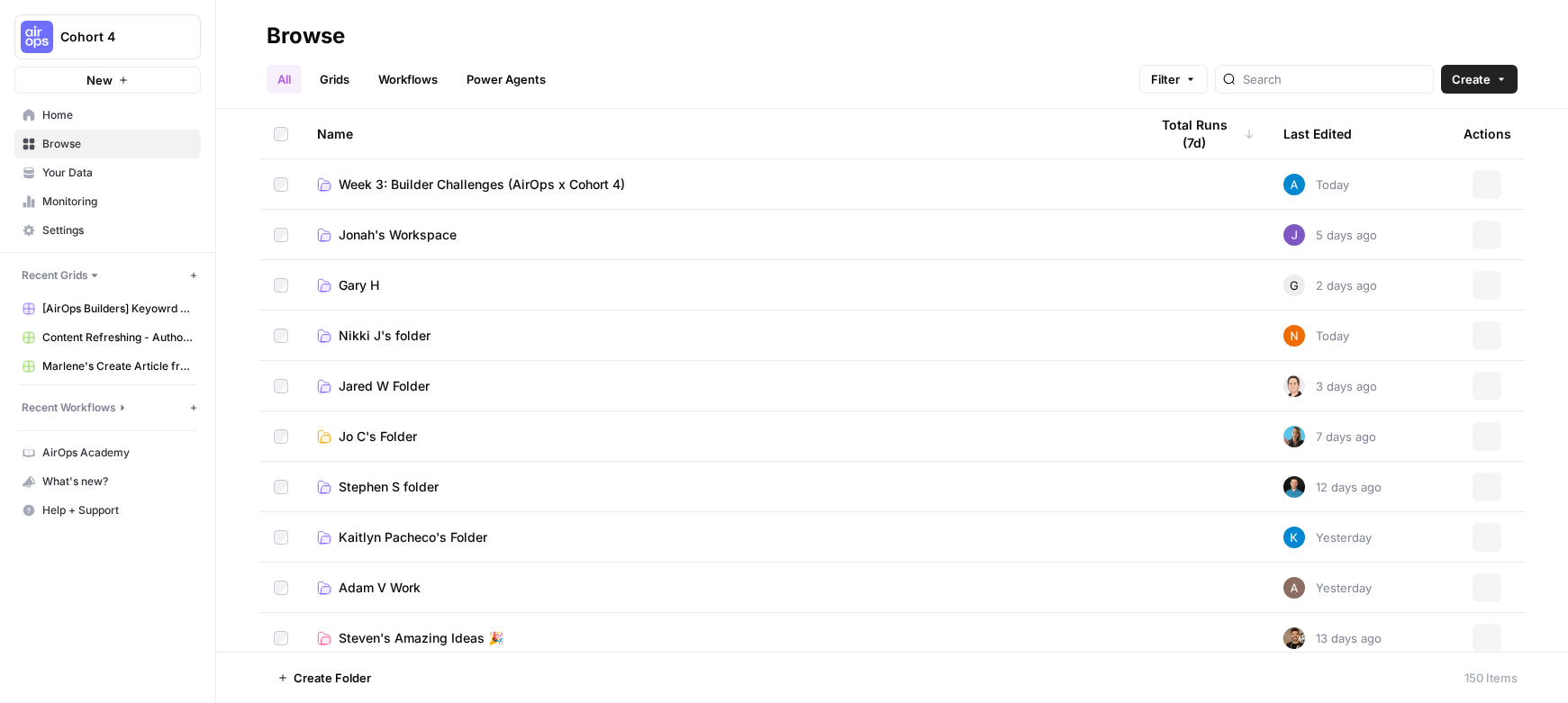 click at bounding box center [1324, 79] 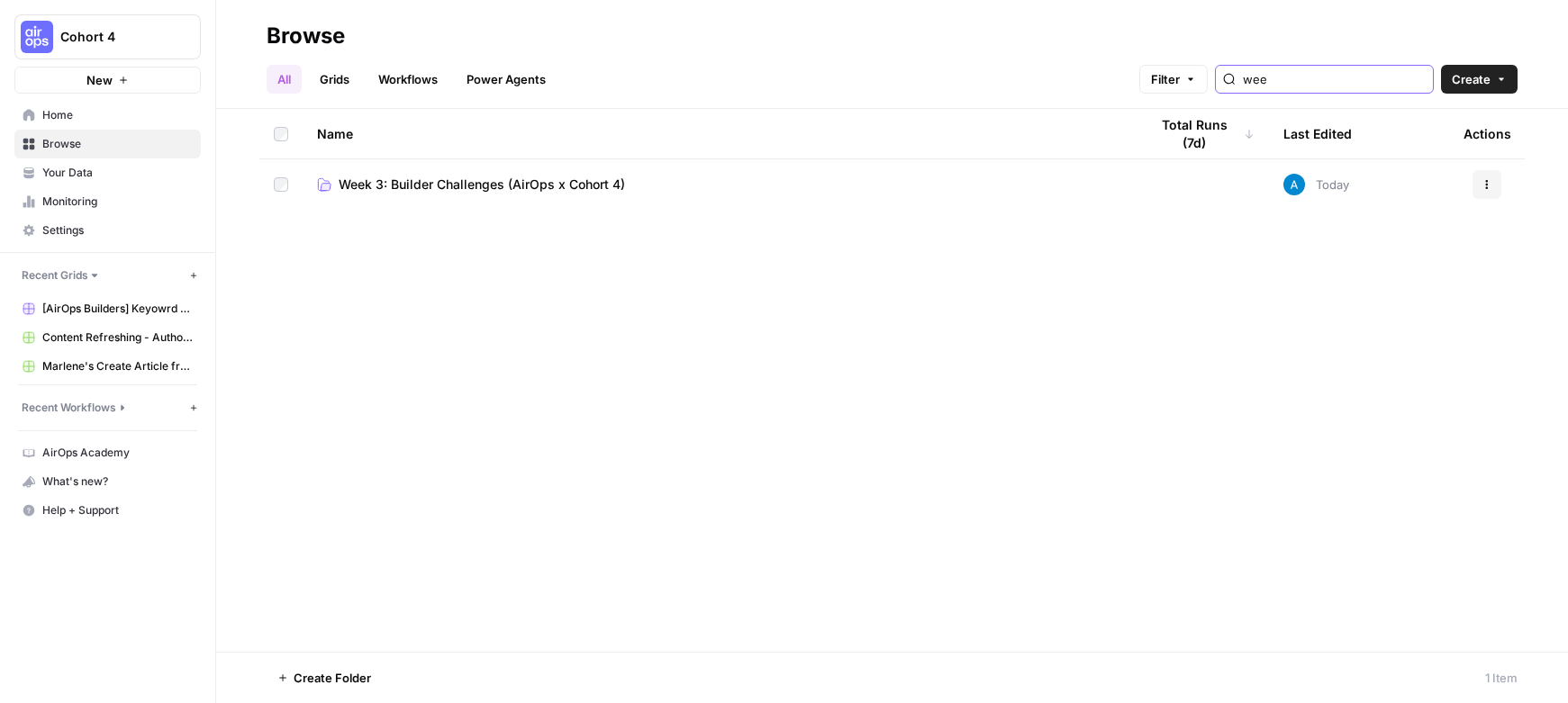 type on "wee" 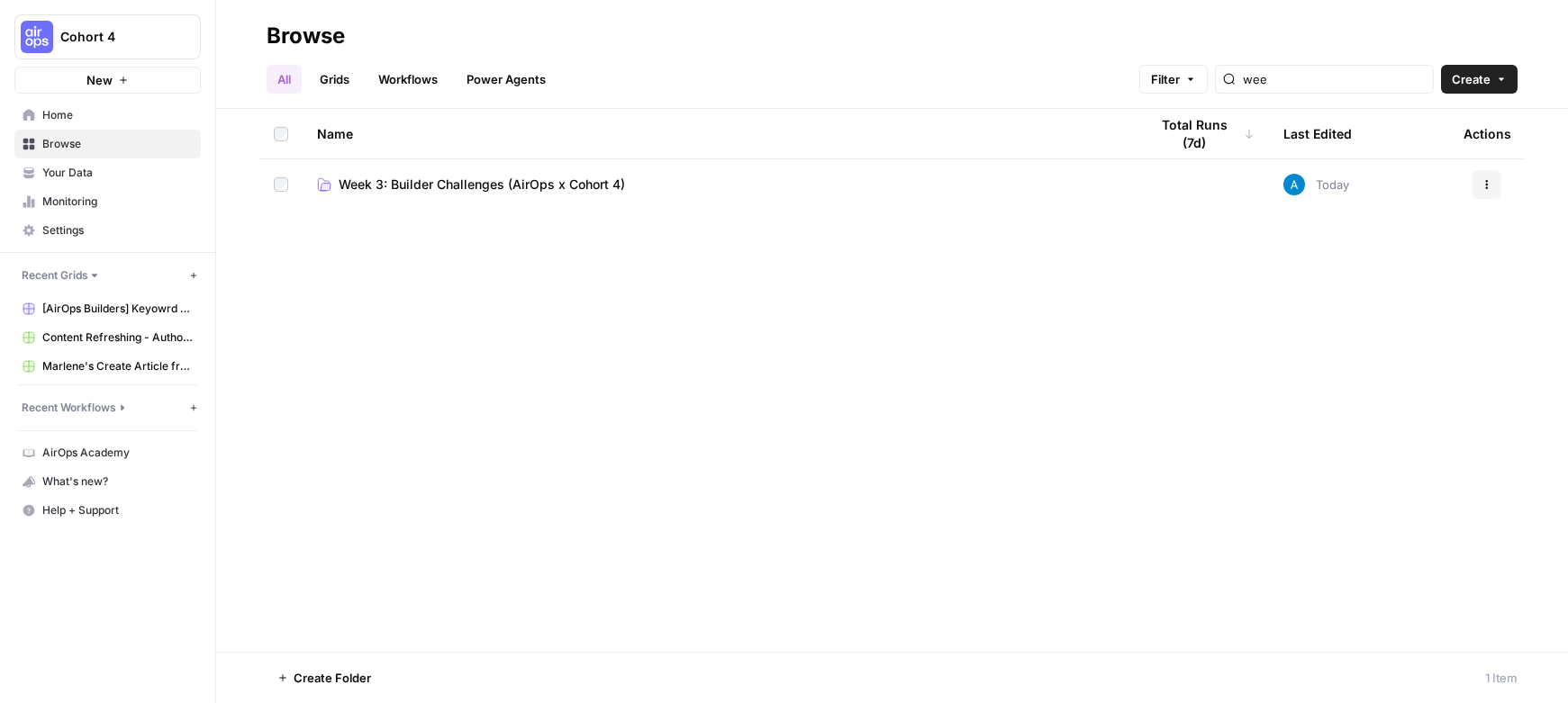 click on "Week 3: Builder Challenges (AirOps x Cohort 4)" at bounding box center [482, 185] 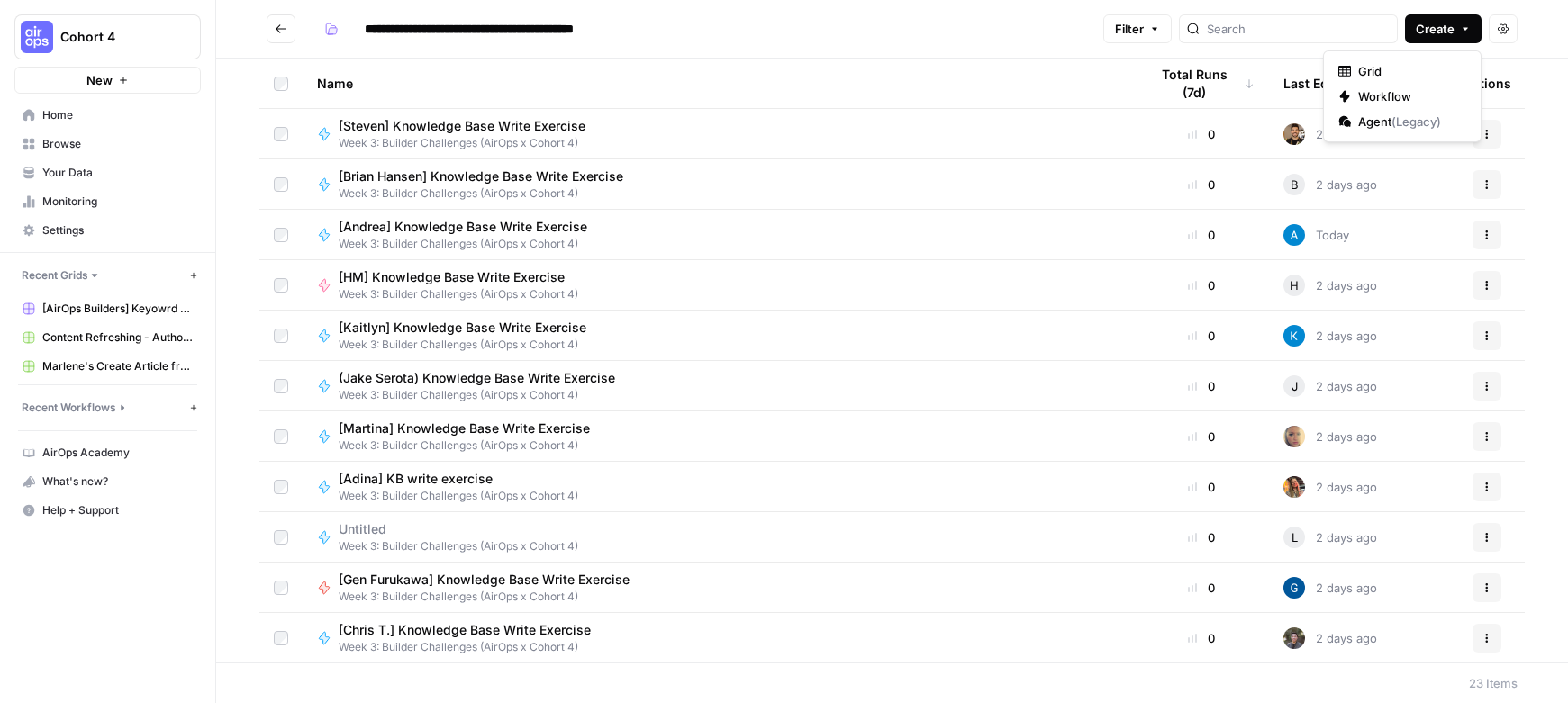 click on "Create" at bounding box center [1443, 29] 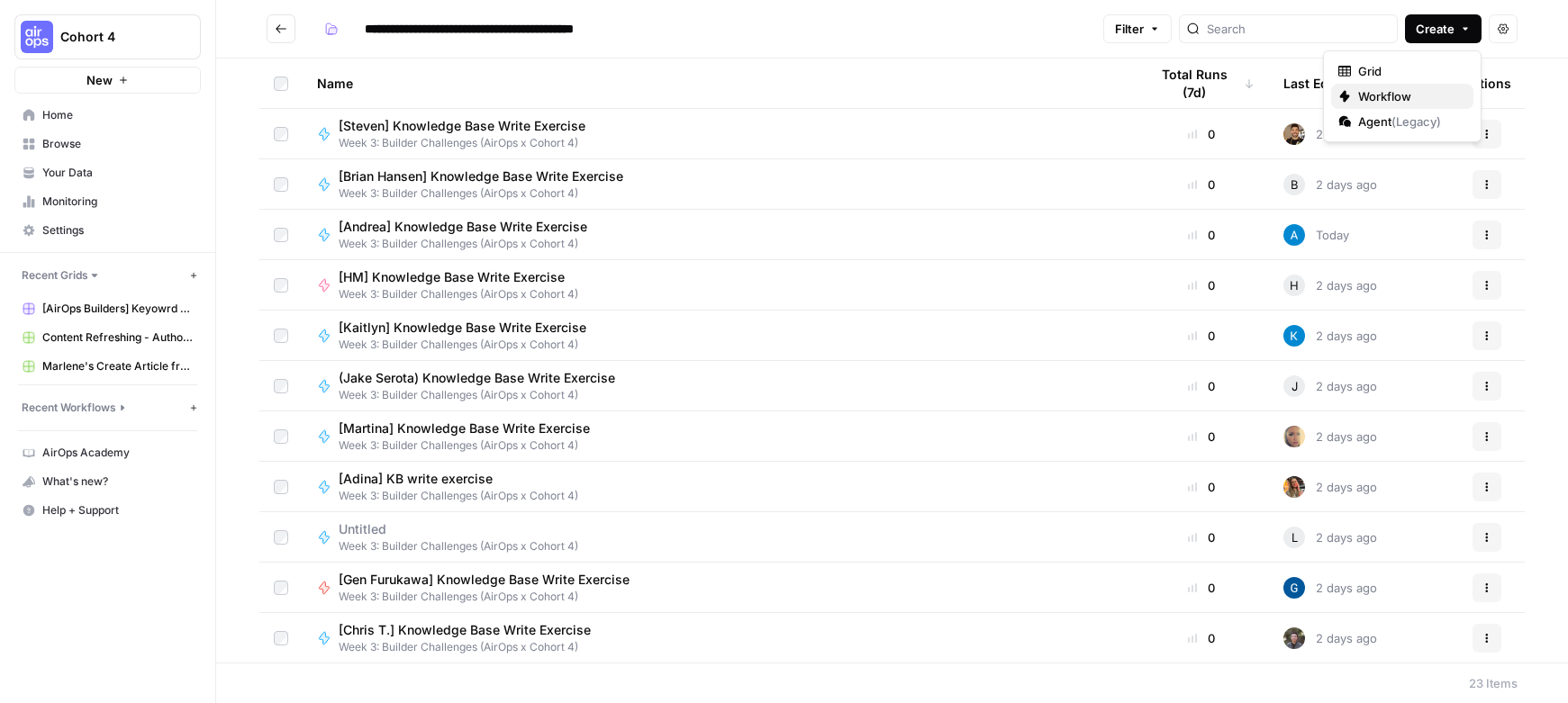 click on "Workflow" at bounding box center (1409, 96) 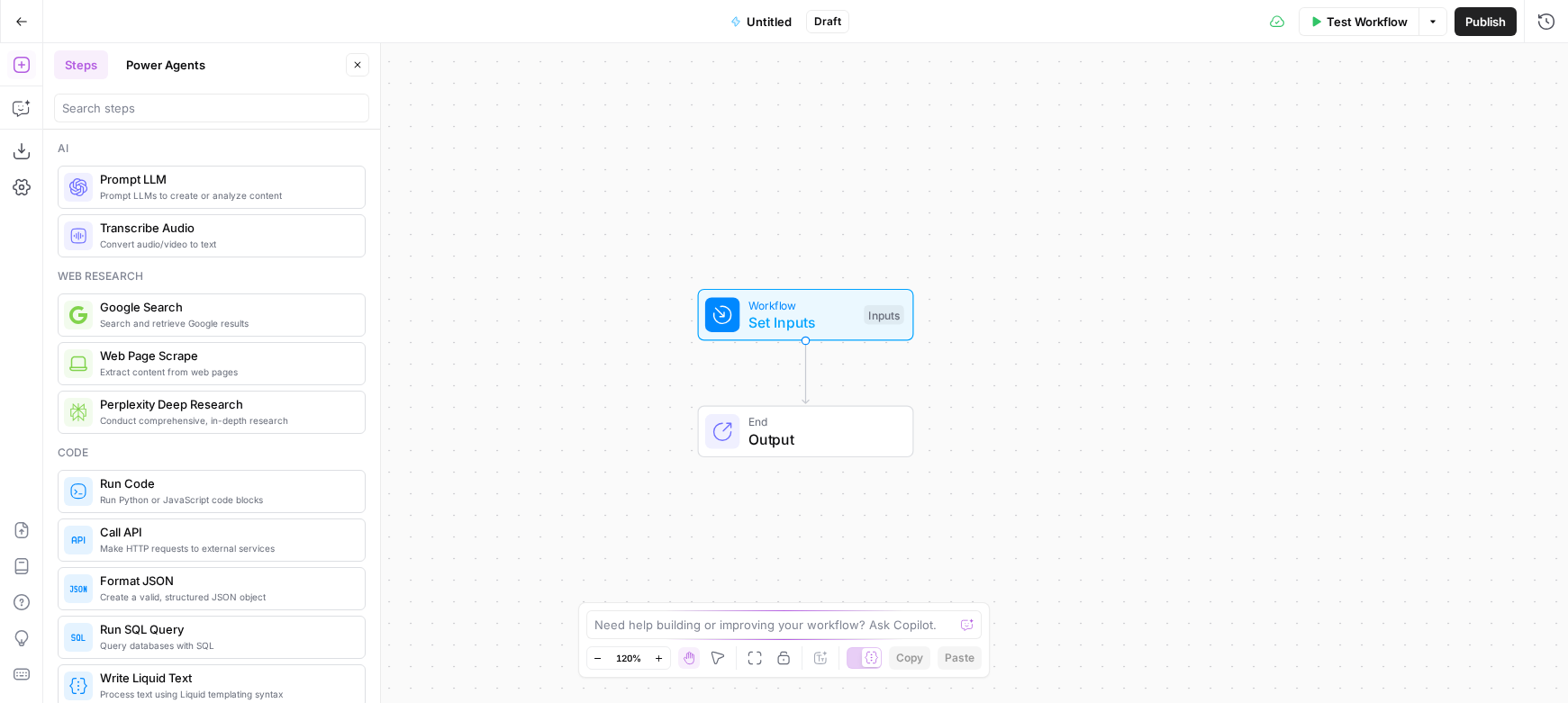 click on "Untitled" at bounding box center (769, 22) 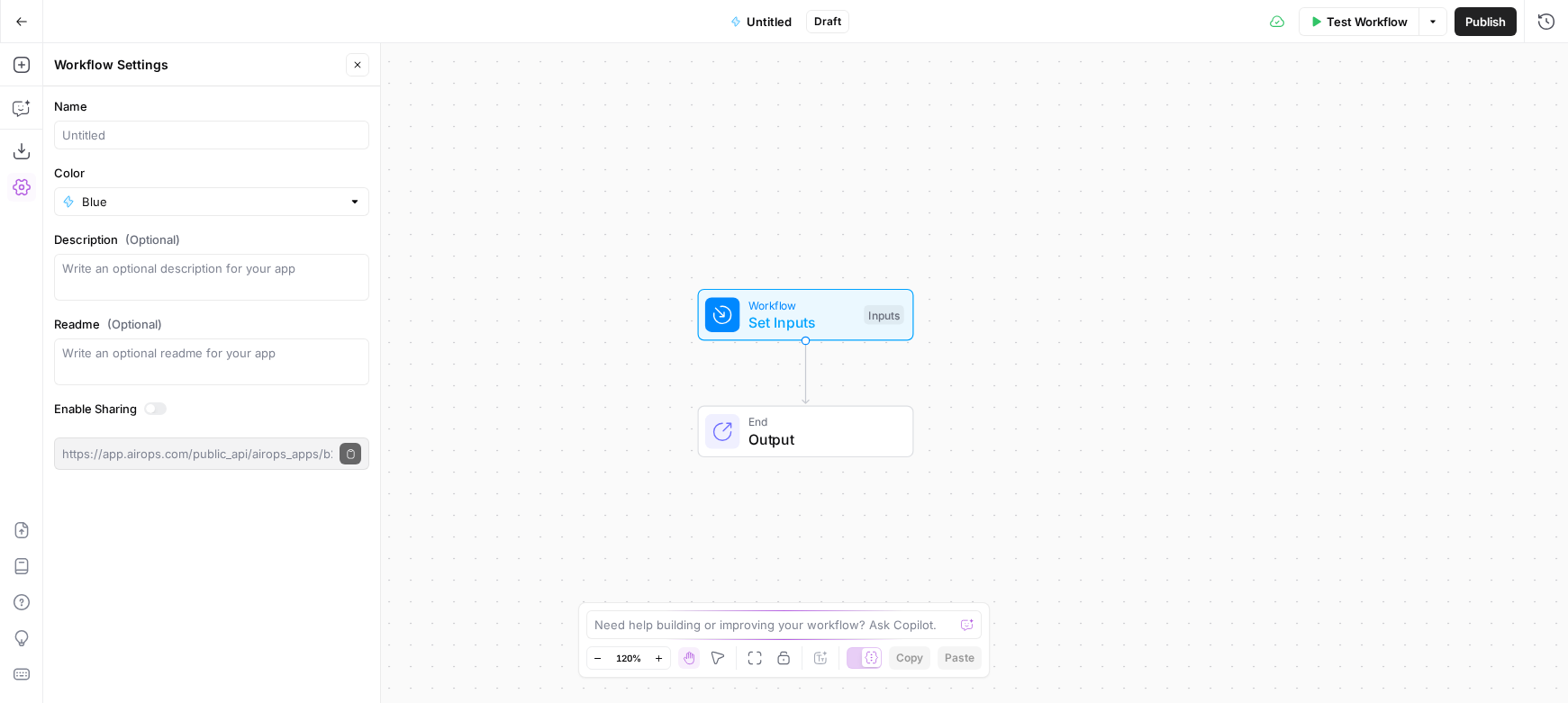 type 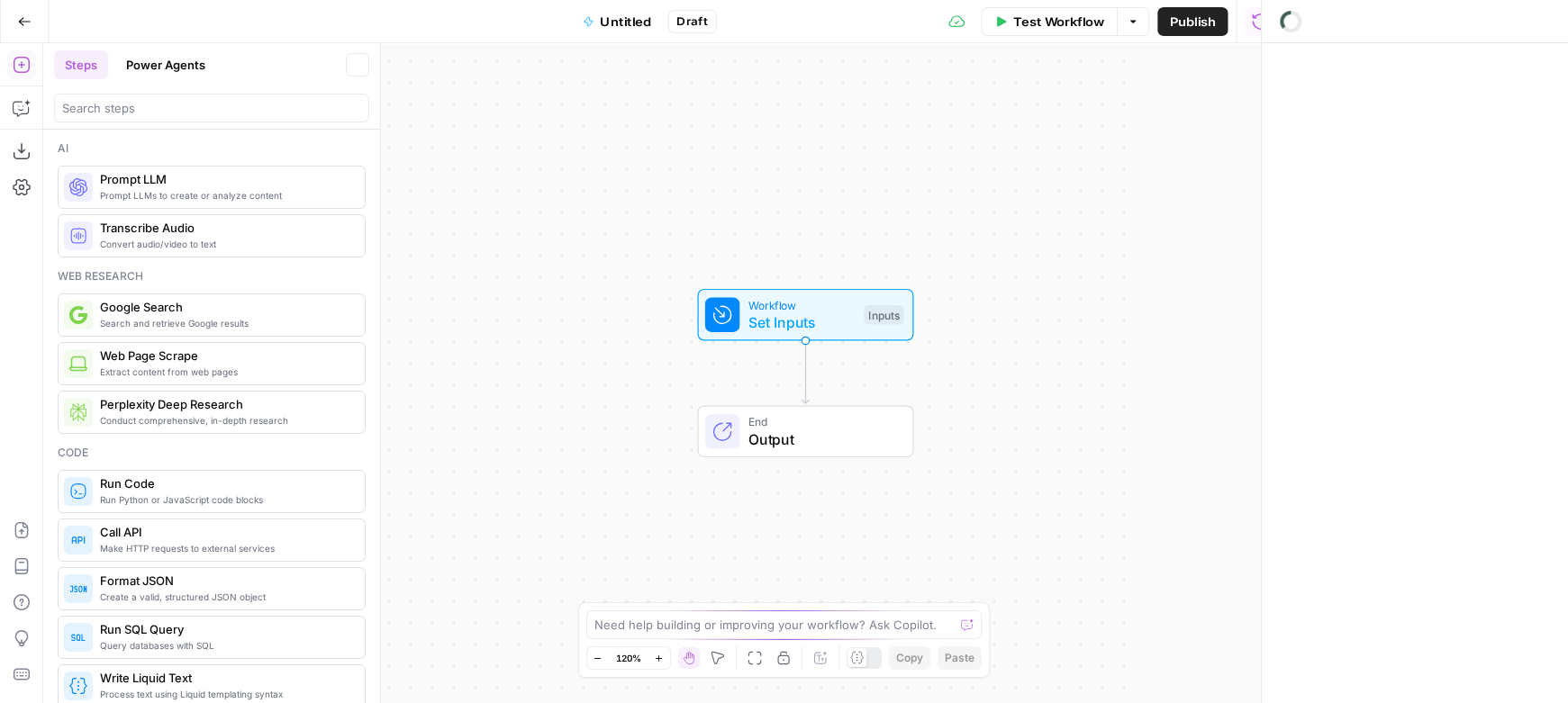click on "Untitled" at bounding box center (616, 22) 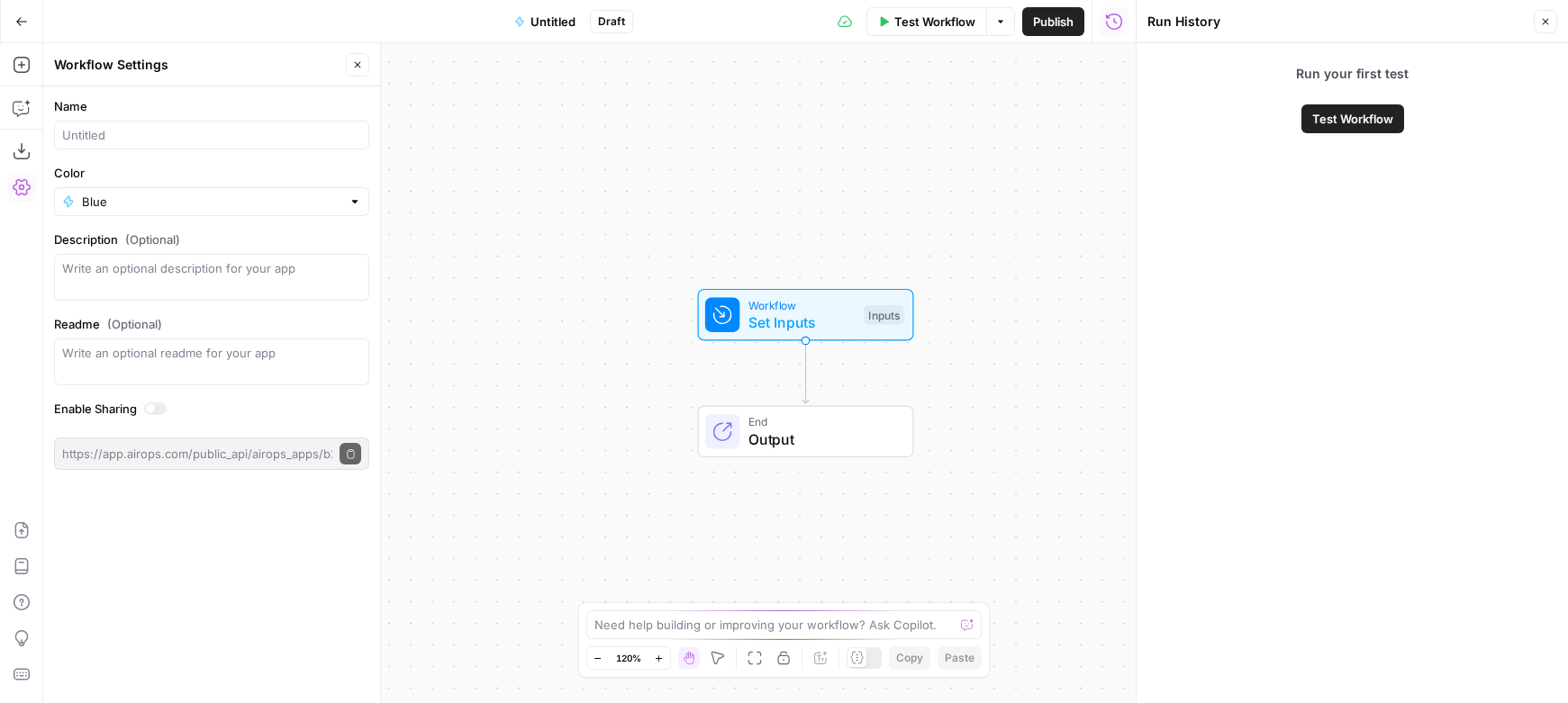 click on "Untitled" at bounding box center (553, 22) 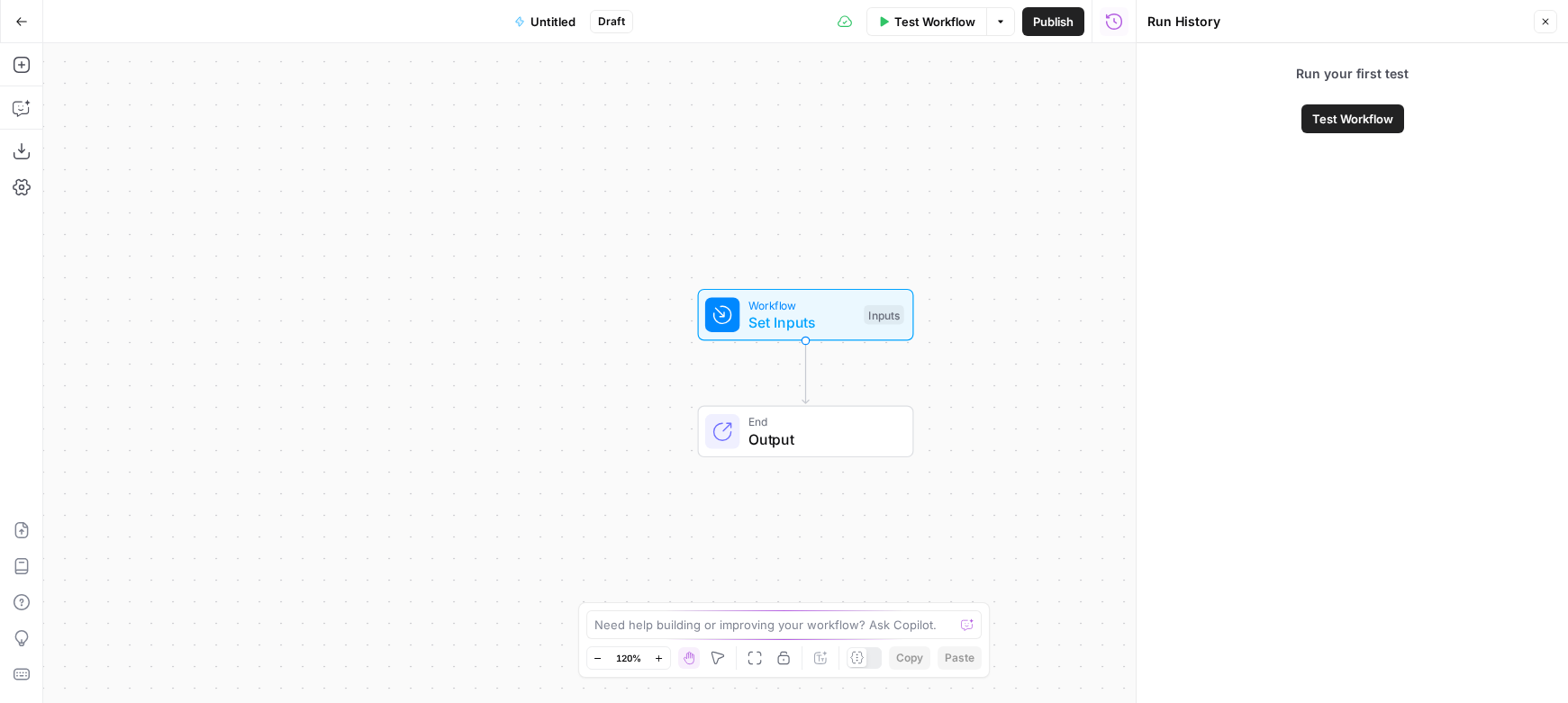 click on "Untitled" at bounding box center [553, 22] 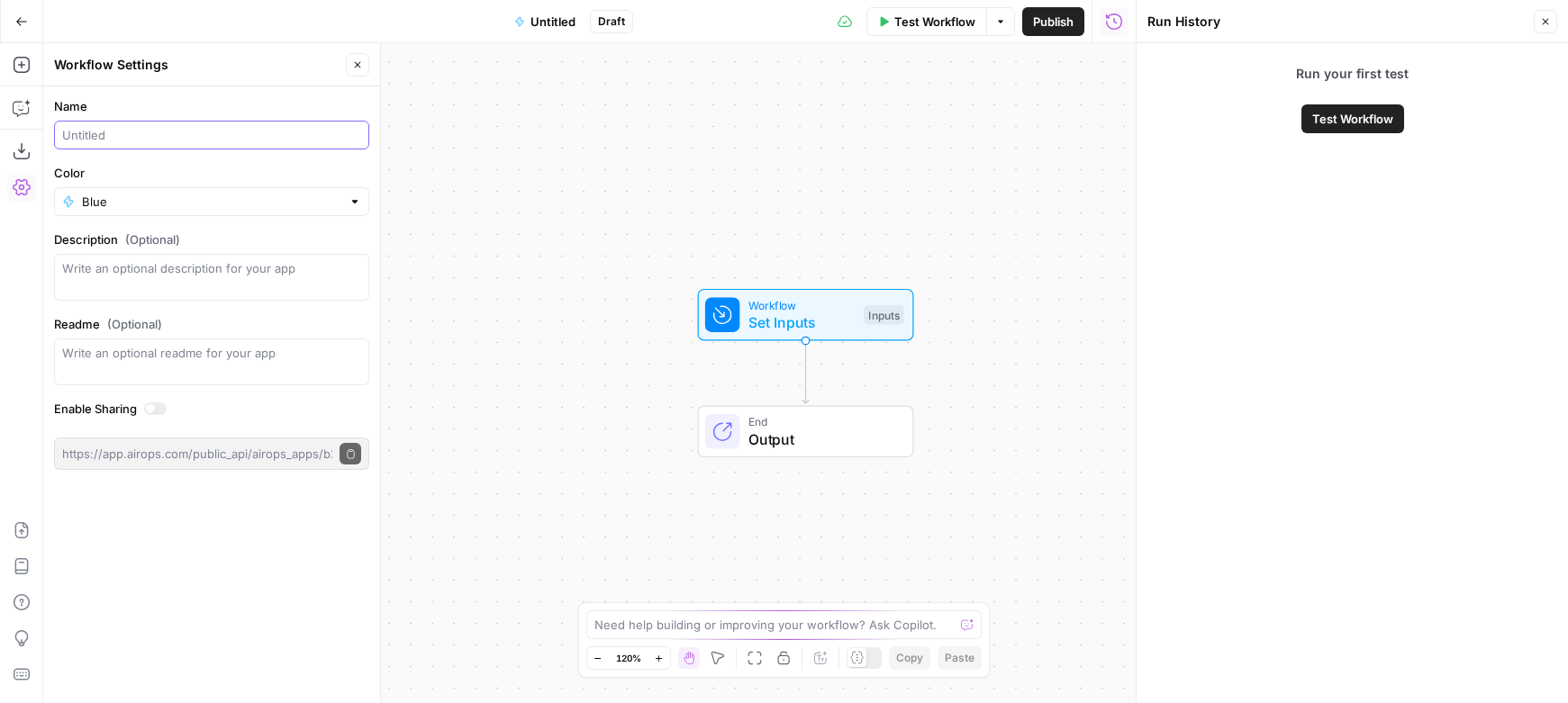 click on "Name" at bounding box center (212, 135) 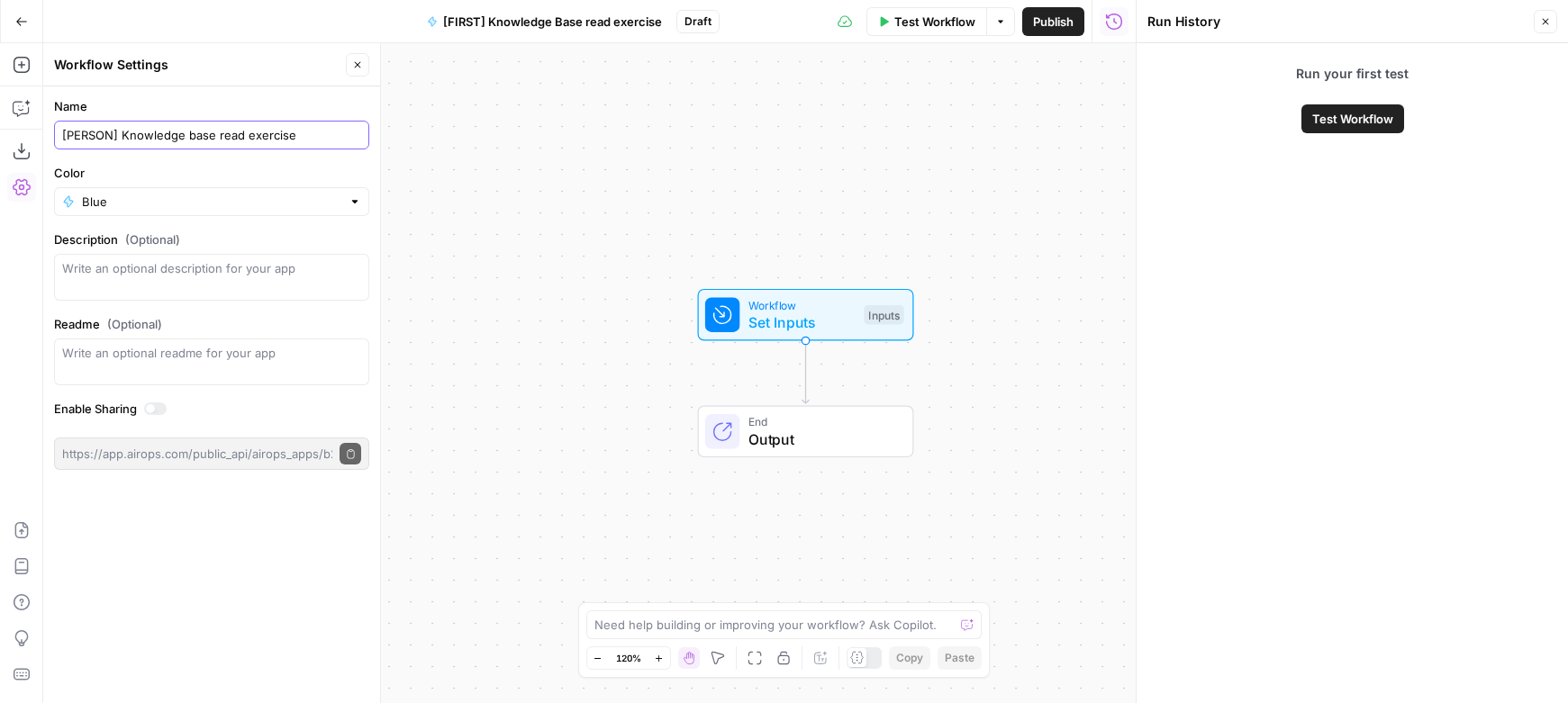 click on "Shane Knowledge base read exercise" at bounding box center (212, 135) 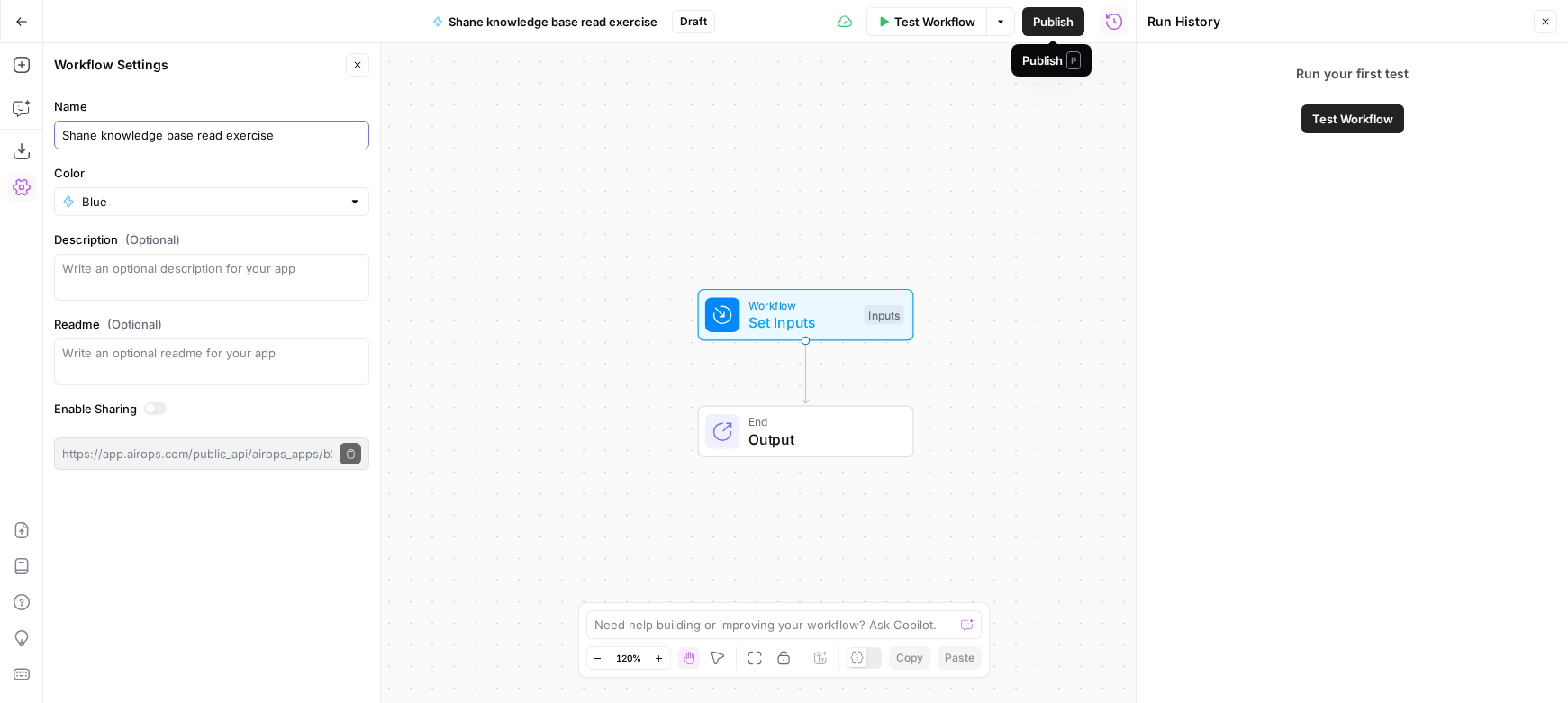 type on "Shane knowledge base read exercise" 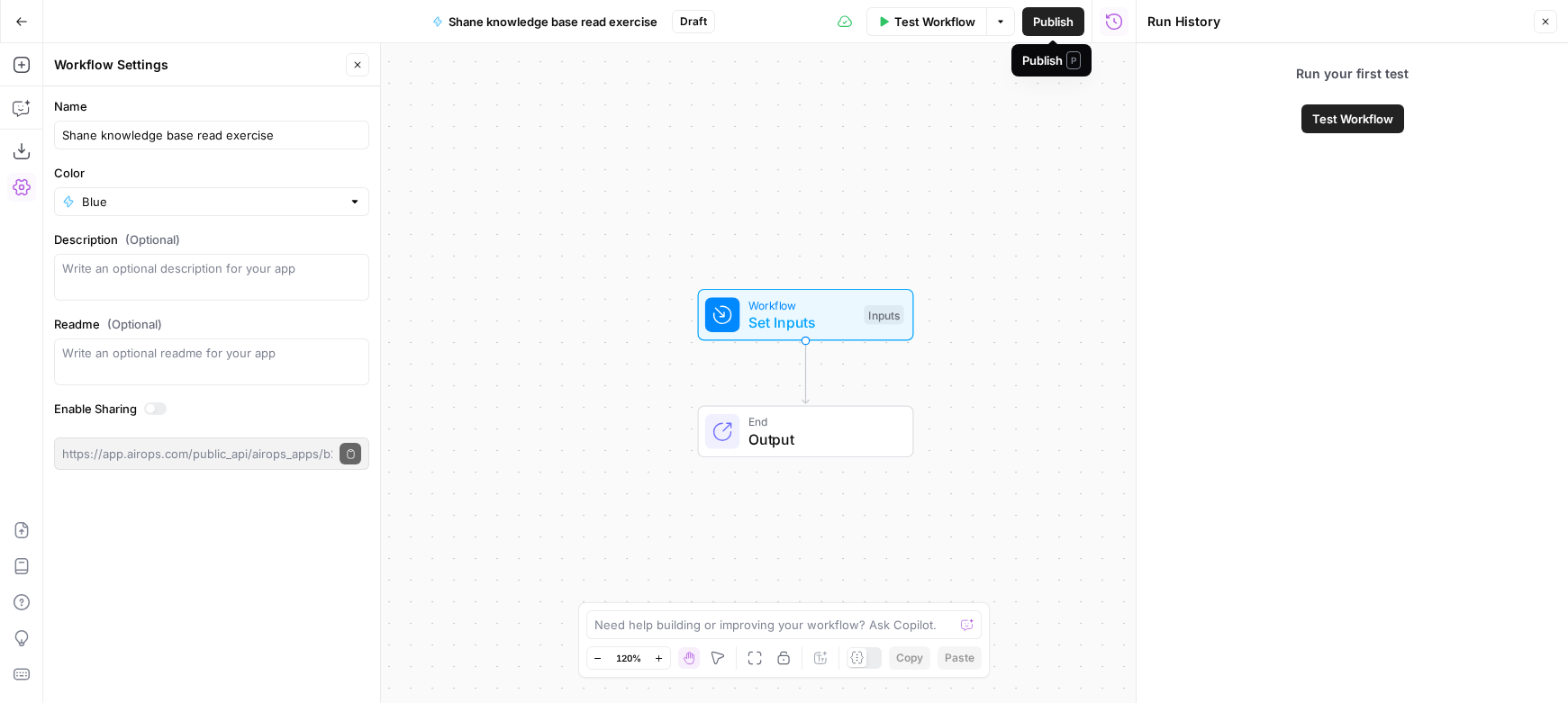 click on "Publish" at bounding box center (1053, 22) 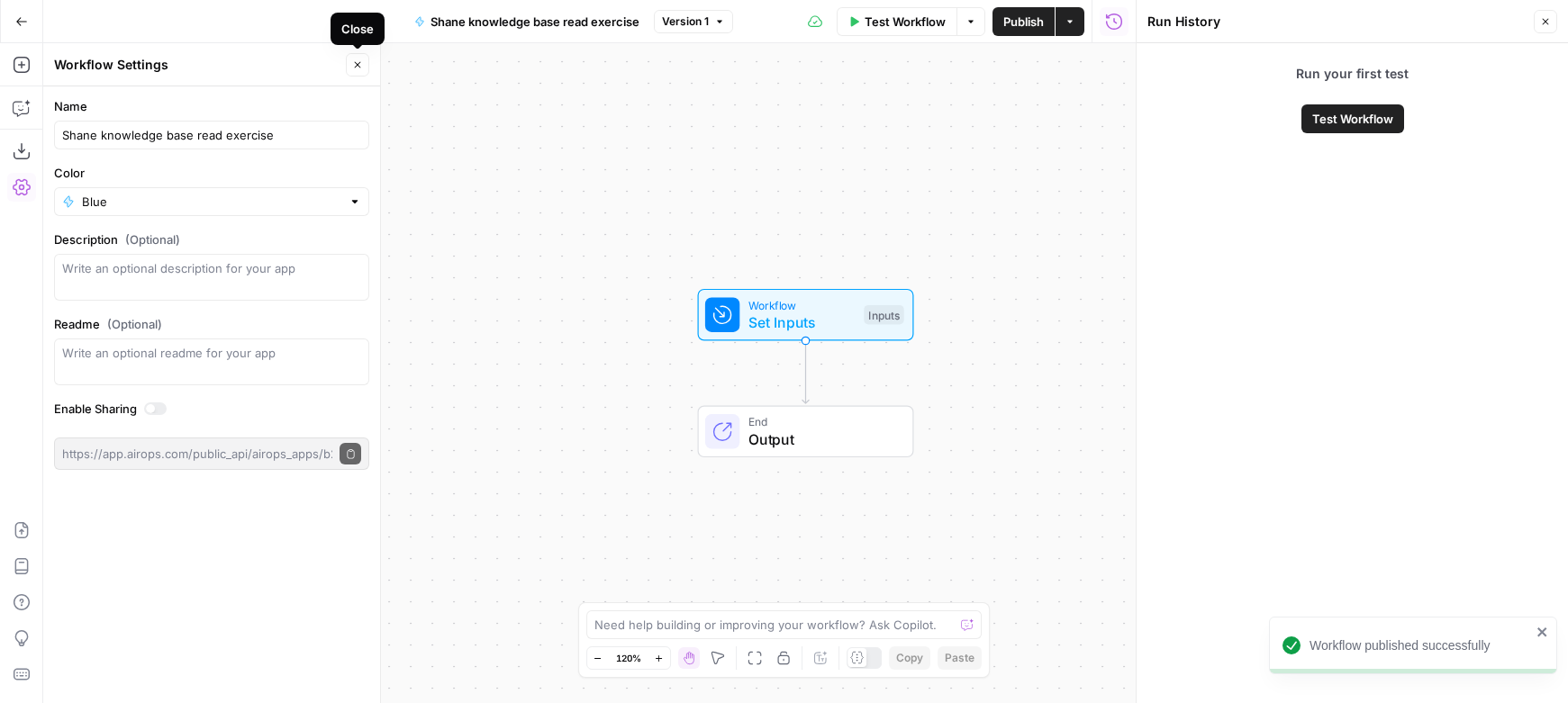 click on "Close" at bounding box center (358, 65) 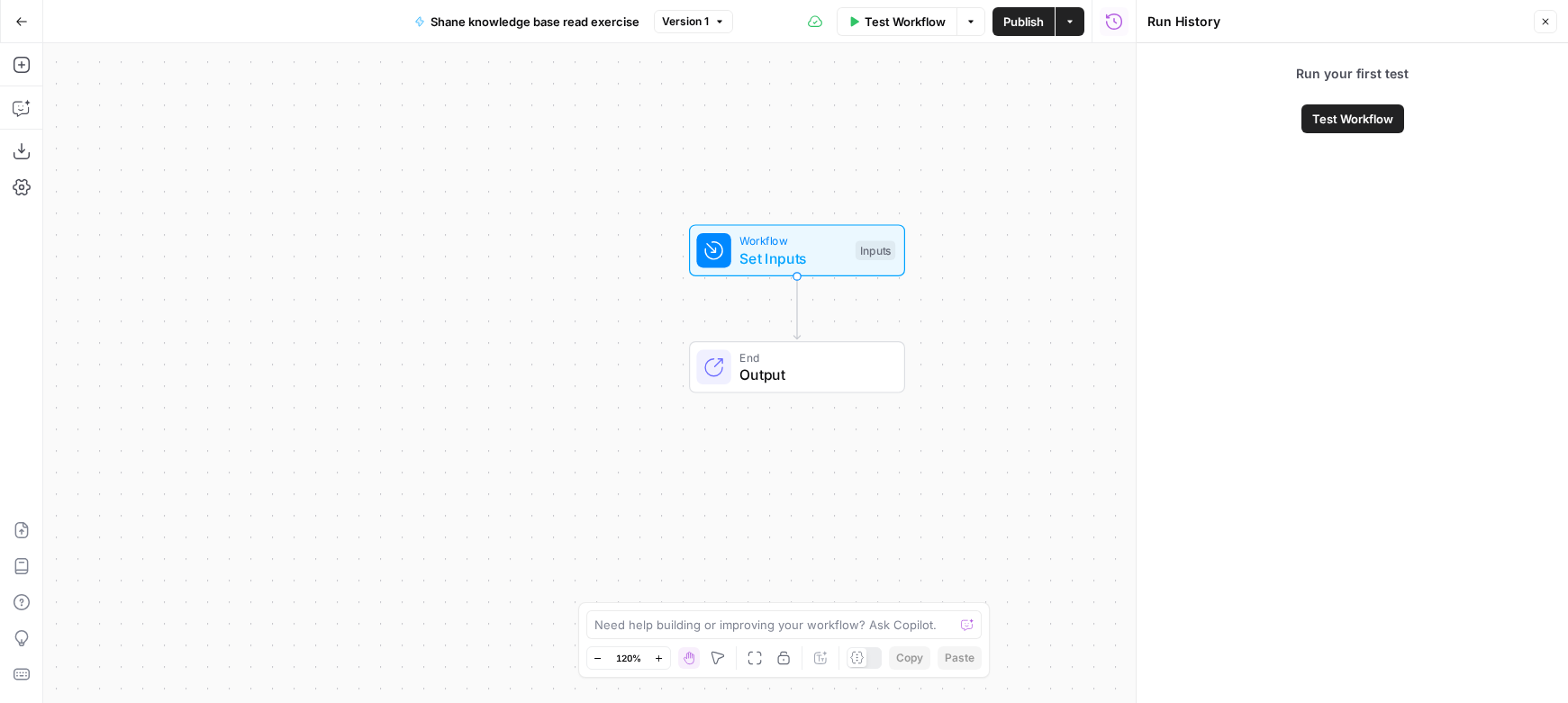 click on "Set Inputs" at bounding box center (793, 258) 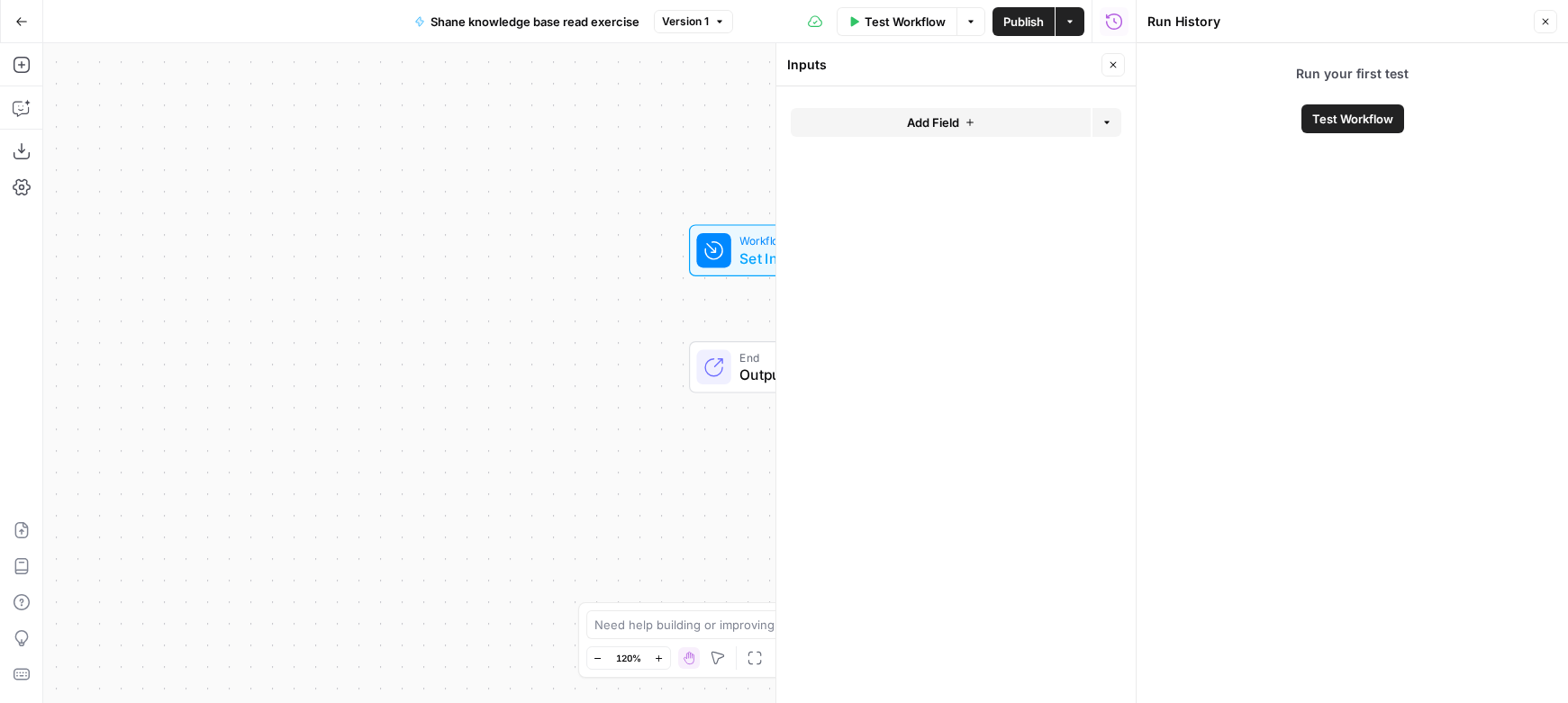 click on "Add Field" at bounding box center [940, 122] 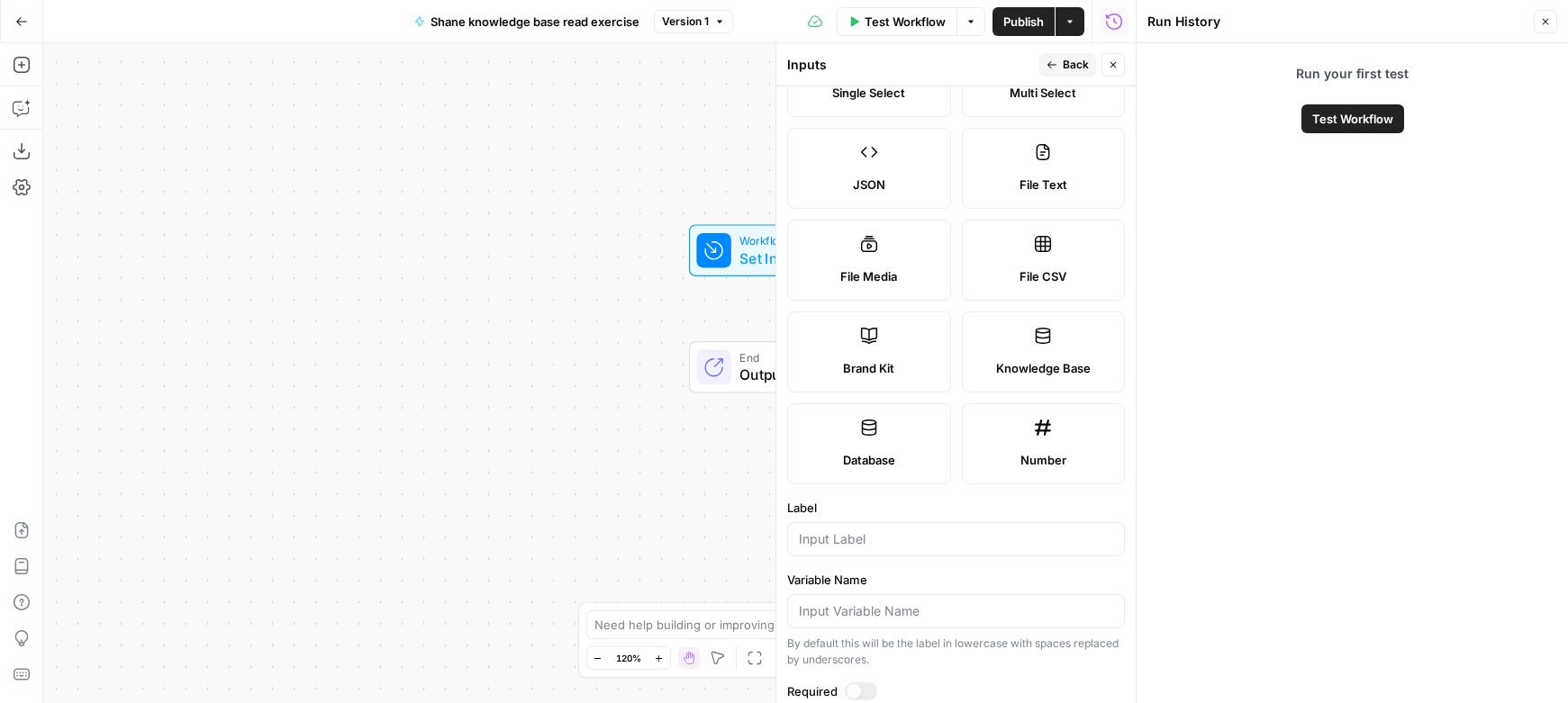 scroll, scrollTop: 396, scrollLeft: 0, axis: vertical 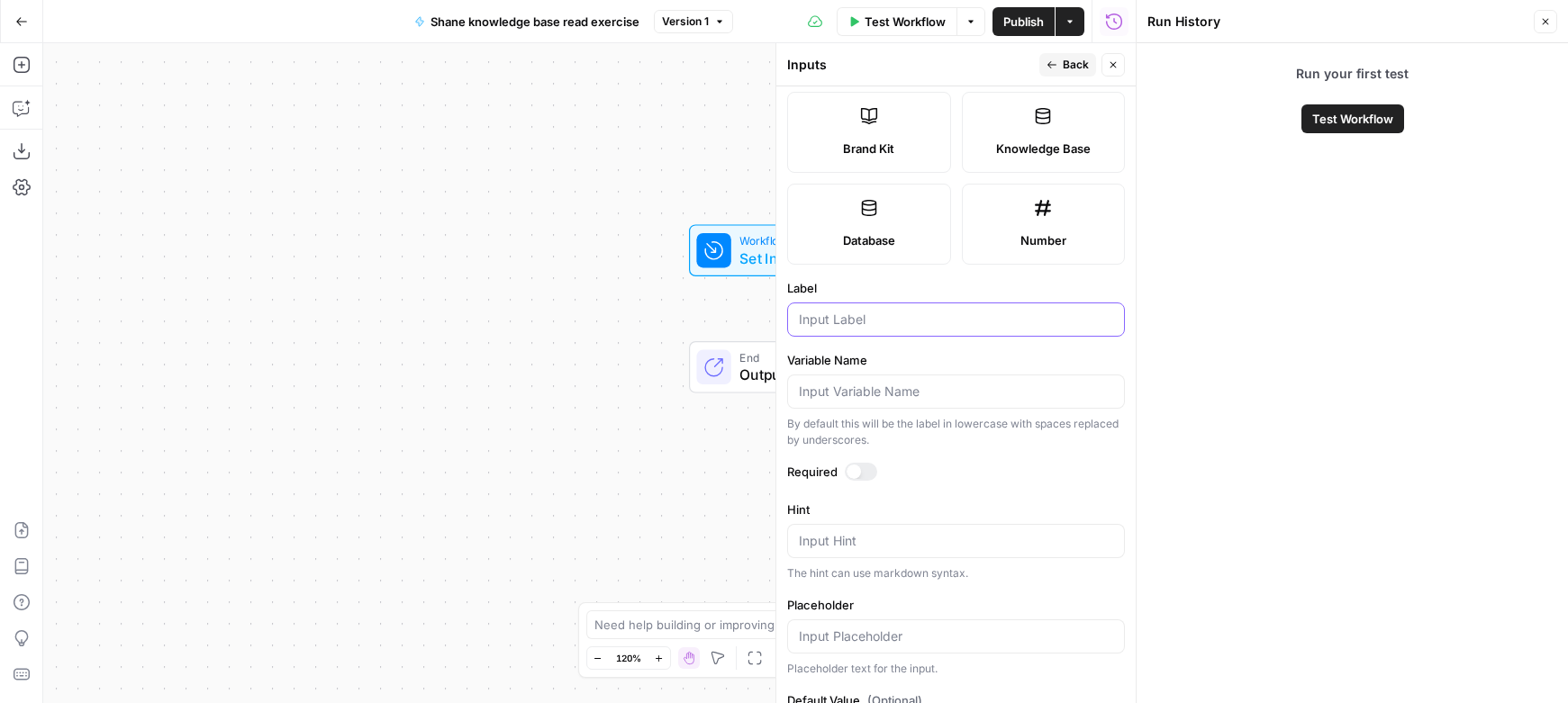 click on "Label" at bounding box center [956, 320] 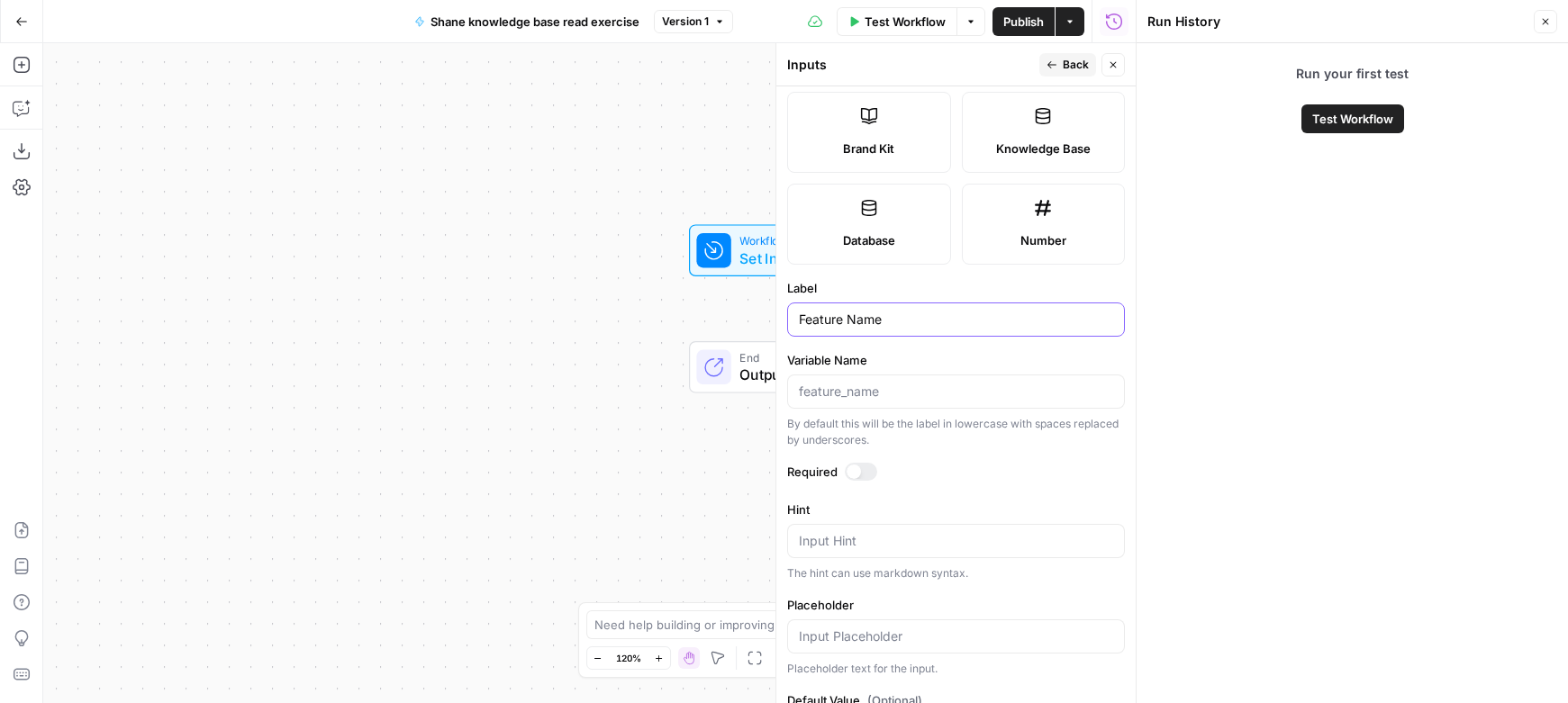 type on "Feature Name" 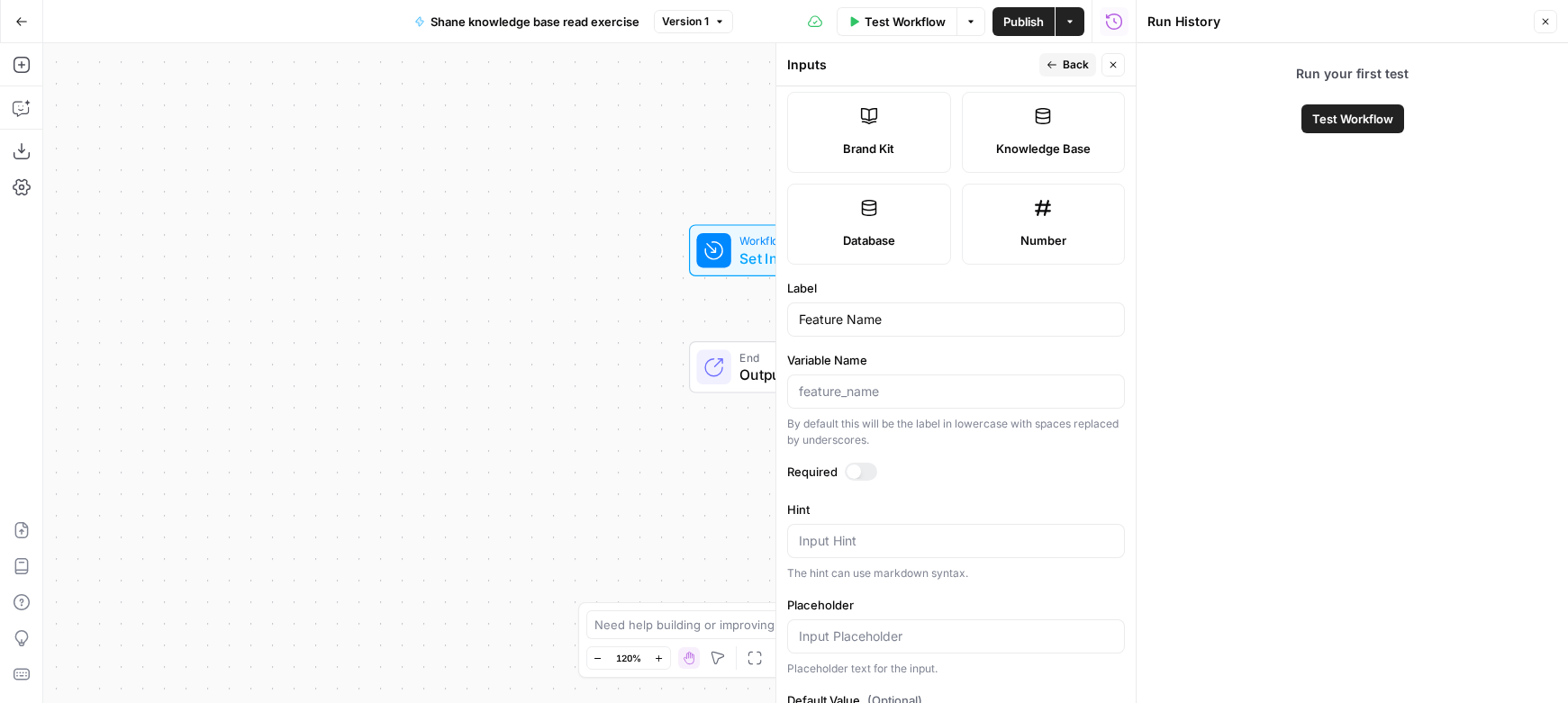 click on "Back" at bounding box center (1075, 65) 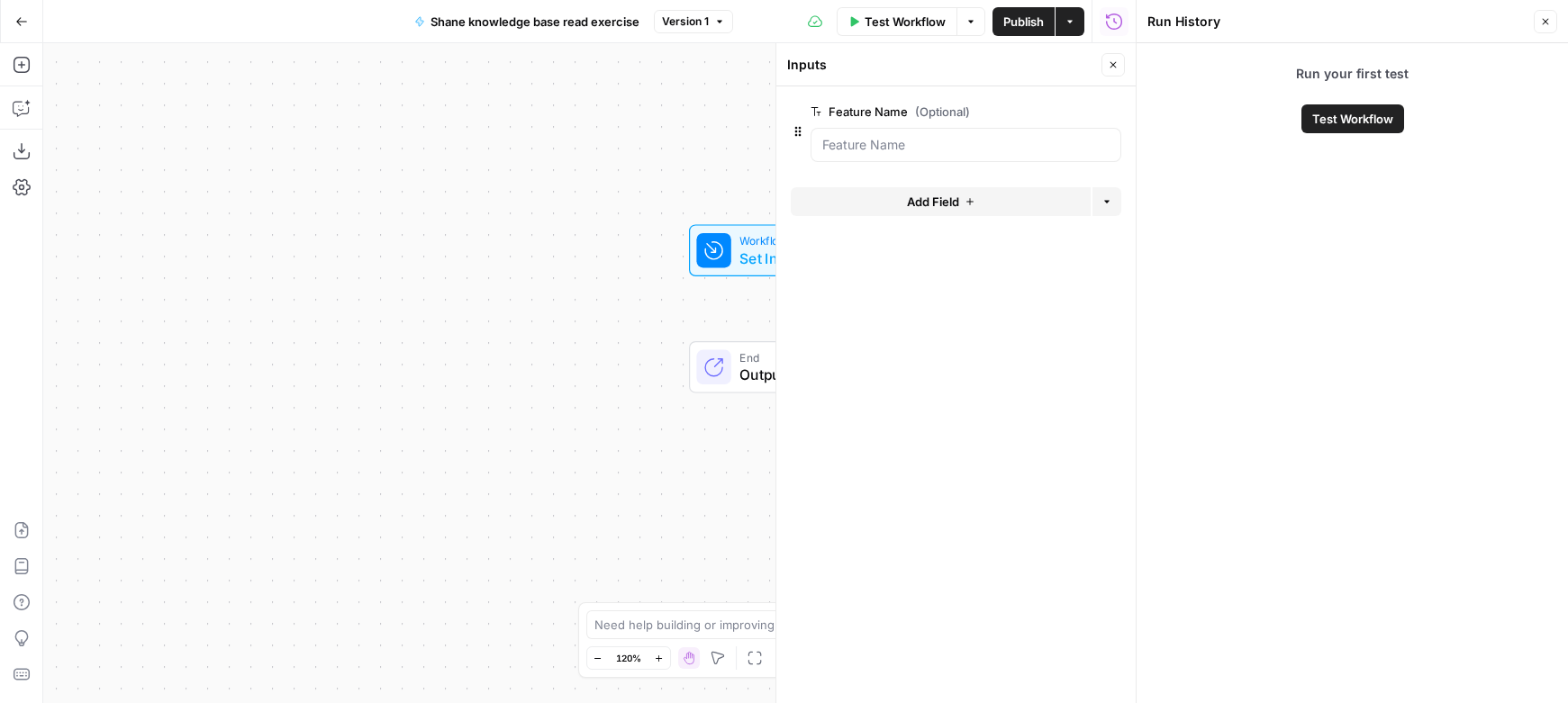 click on "Add Field" at bounding box center [940, 202] 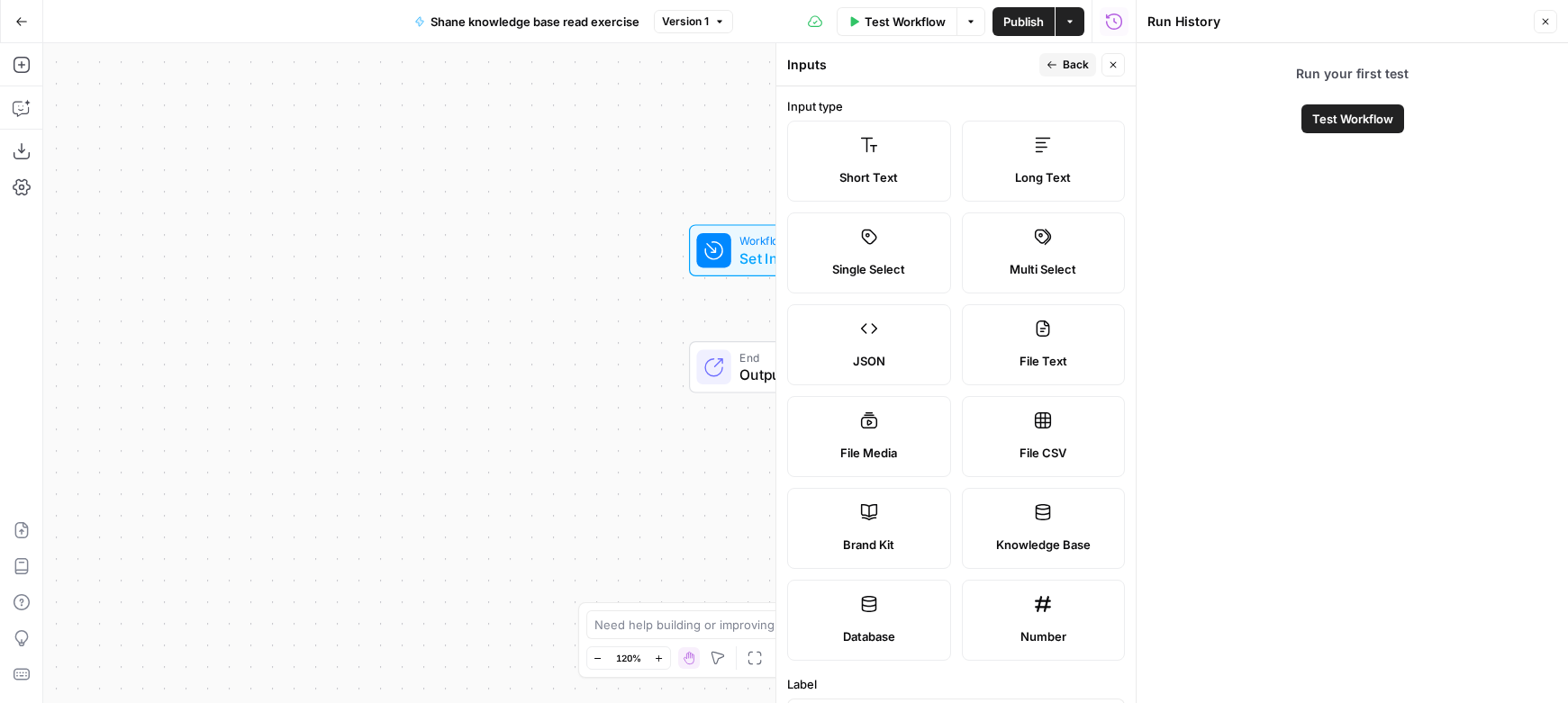click on "Brand Kit" at bounding box center [869, 528] 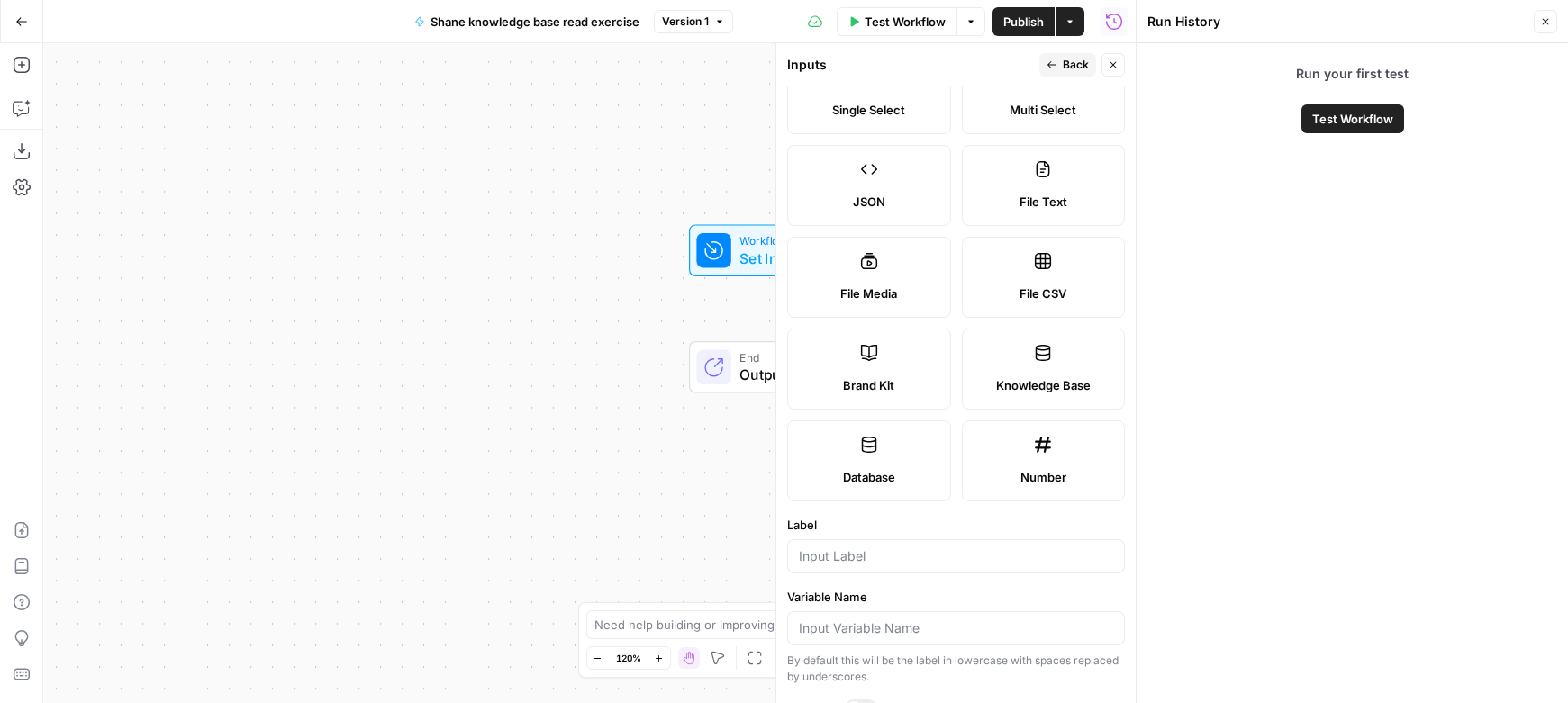 scroll, scrollTop: 212, scrollLeft: 0, axis: vertical 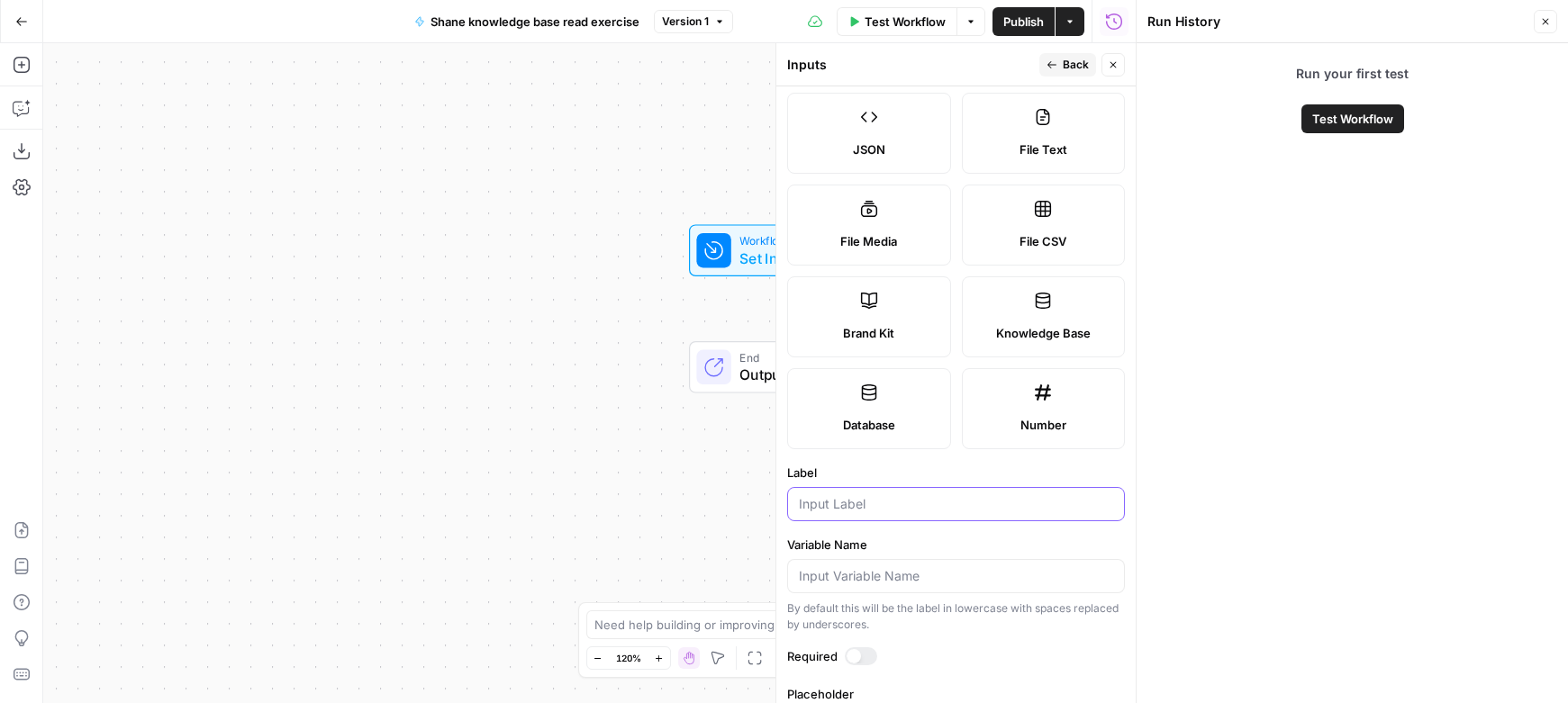 click on "Label" at bounding box center [956, 504] 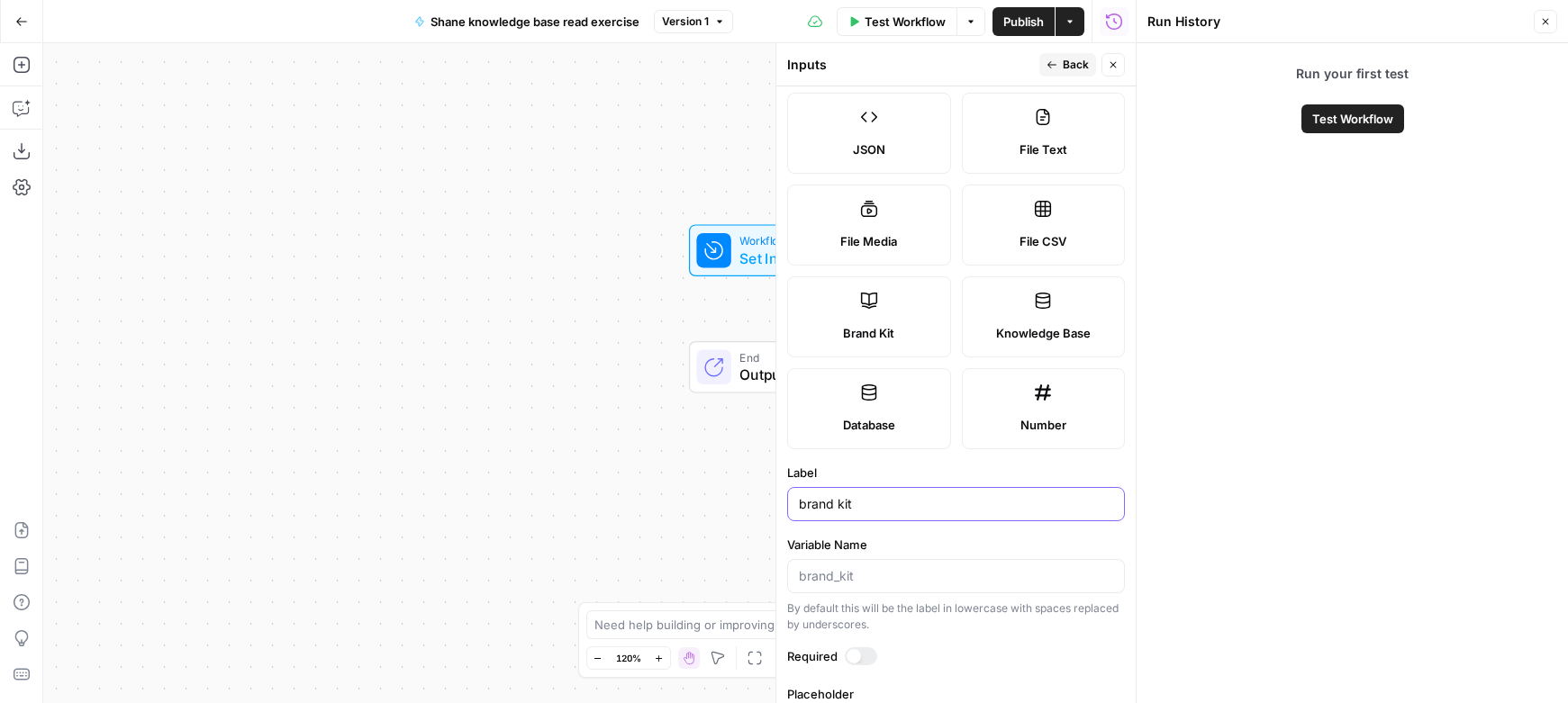 type on "brand kit" 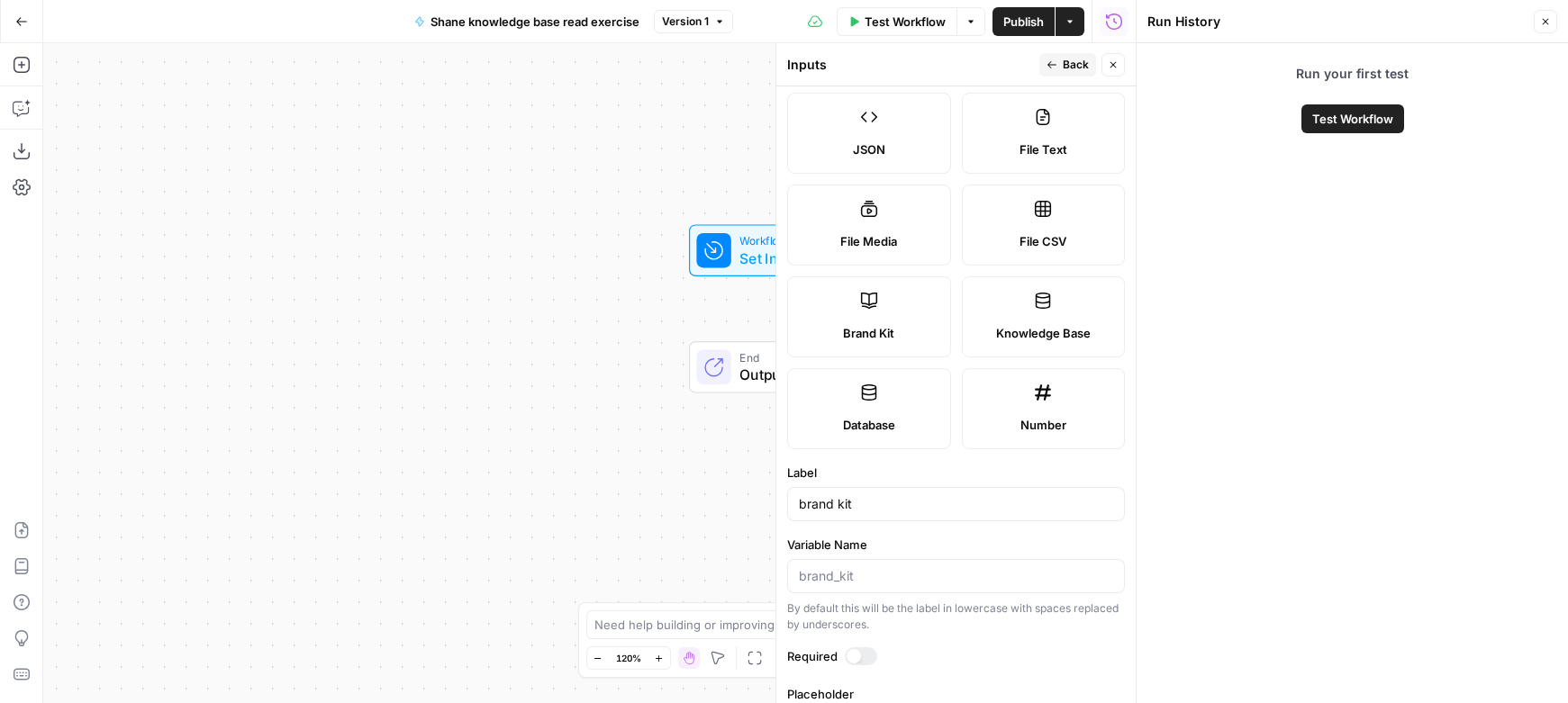 click on "P" at bounding box center [1043, 59] 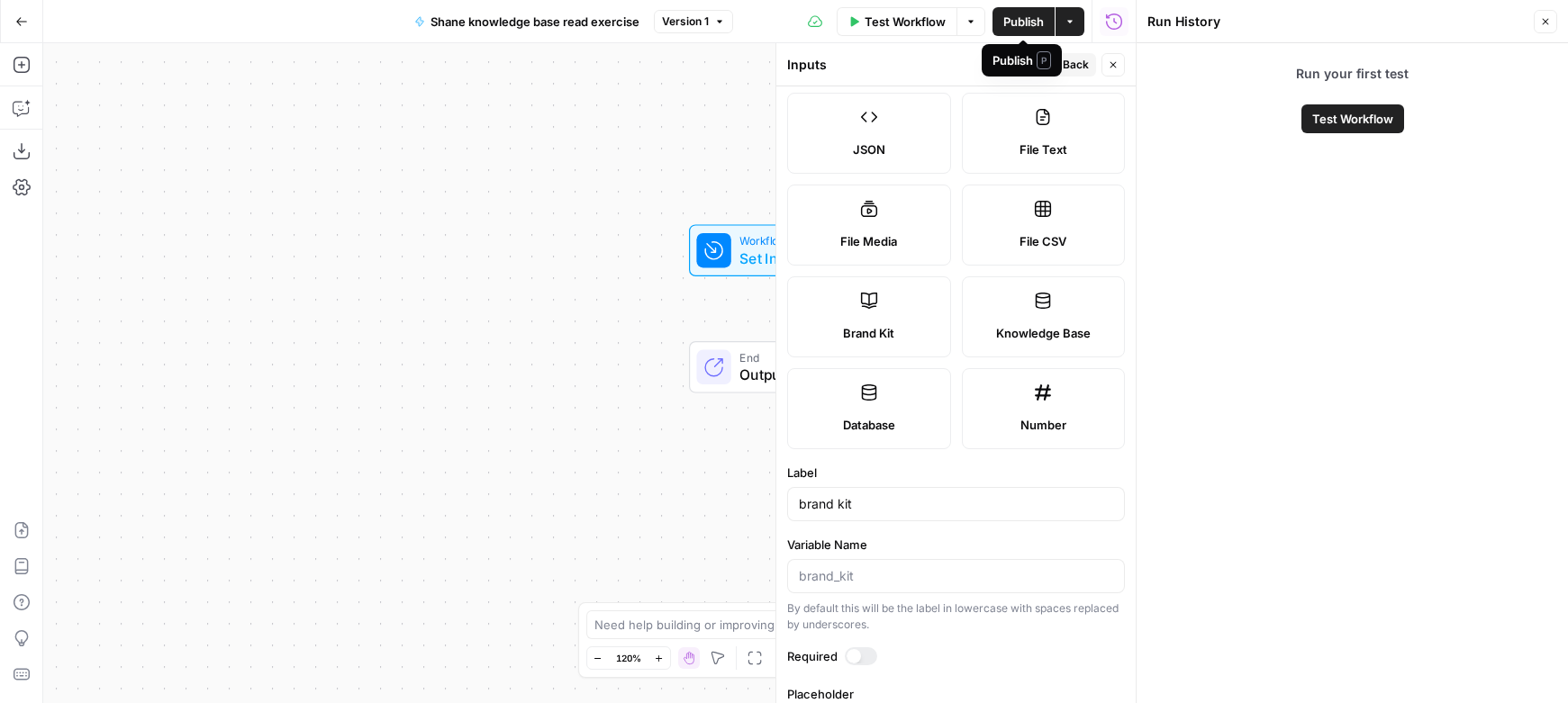 click on "Back" at bounding box center [1067, 65] 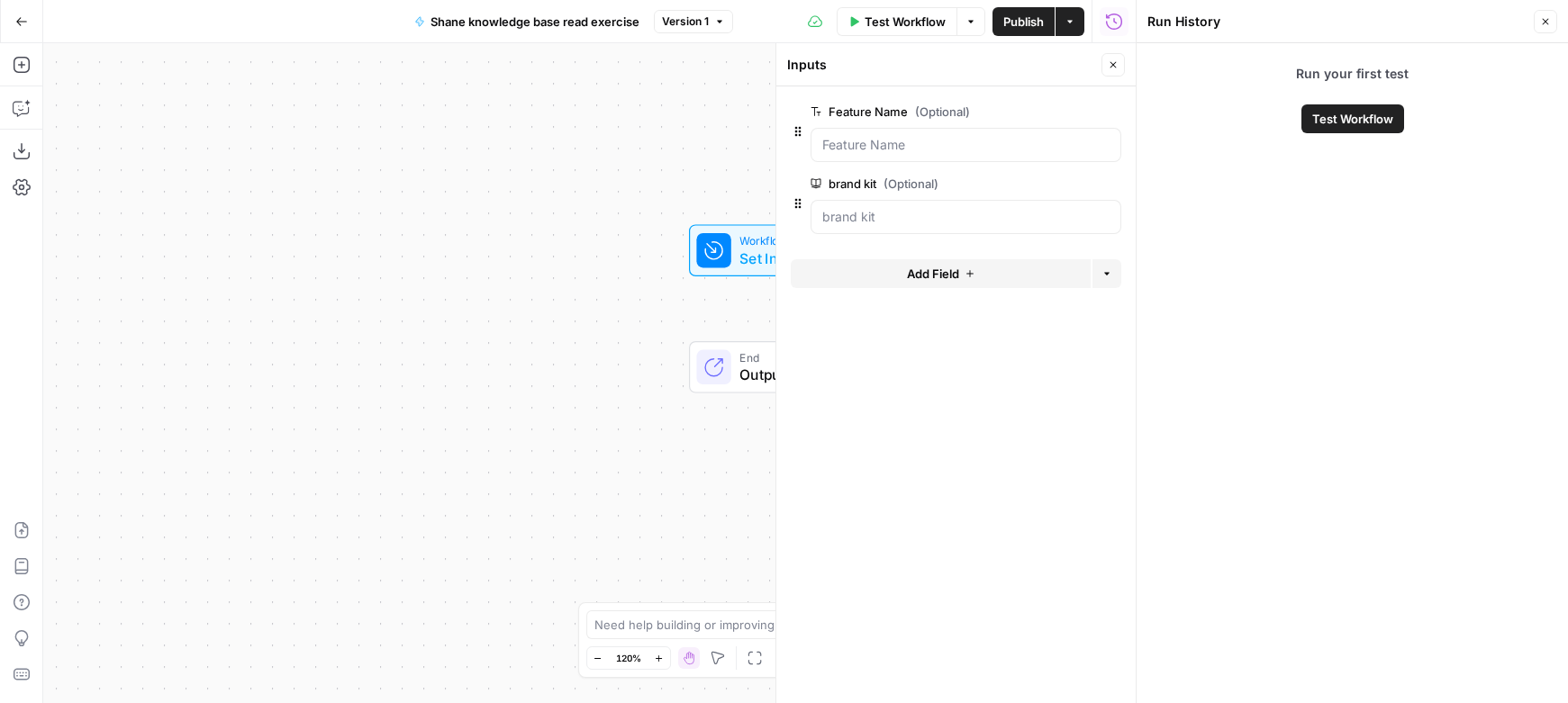 click on "Workflow Set Inputs Inputs Test Step End Output" at bounding box center (589, 373) 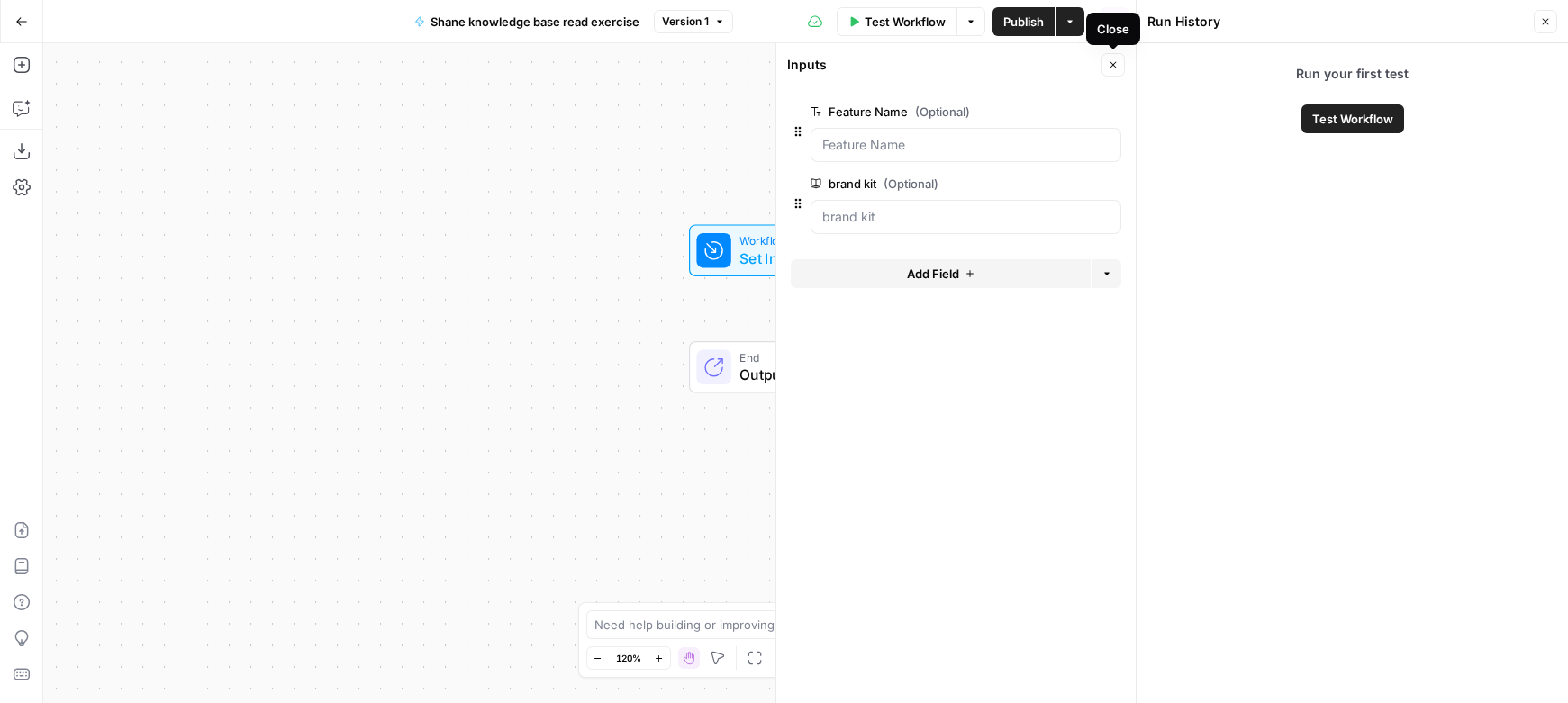 click on "Close" at bounding box center [1118, 65] 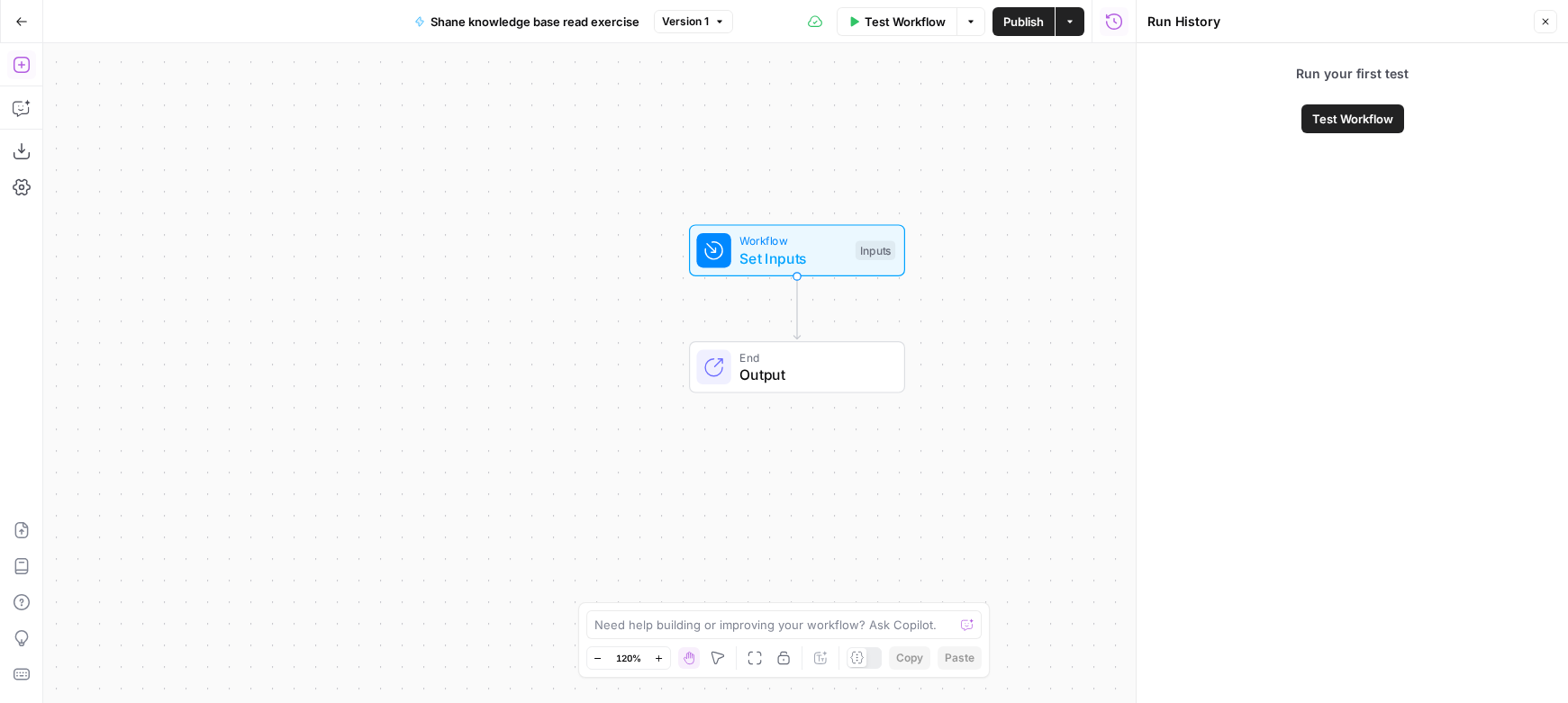 click 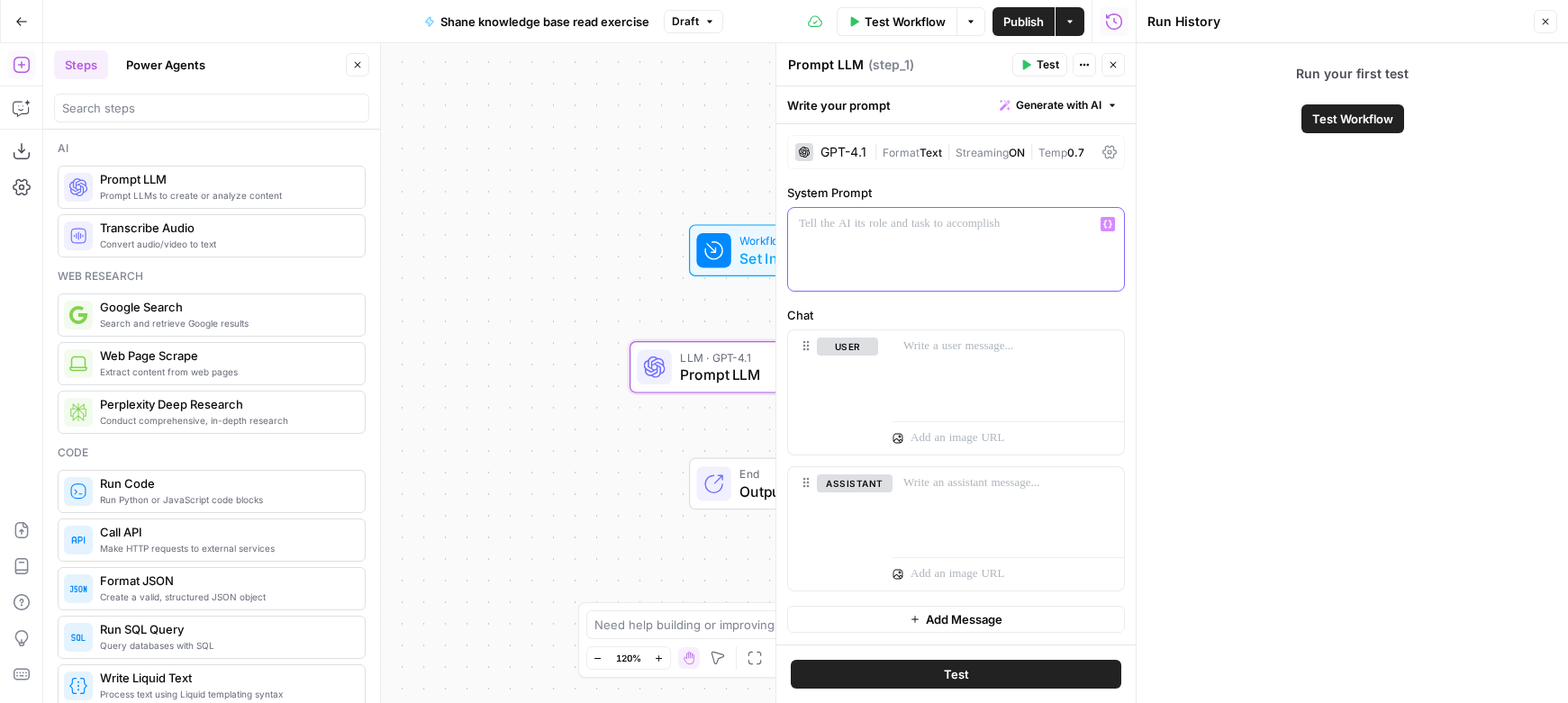 click at bounding box center [956, 249] 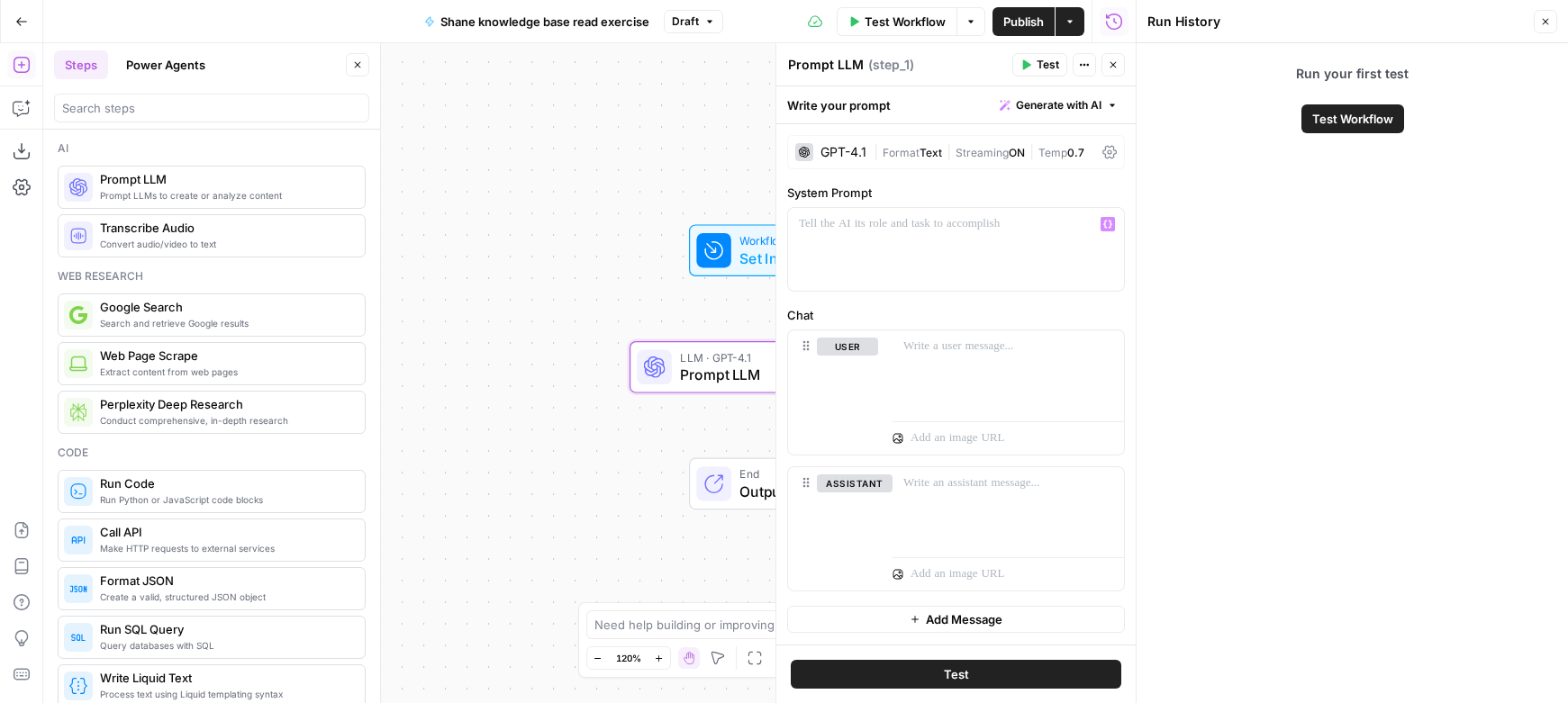 click on "Close" at bounding box center [1113, 65] 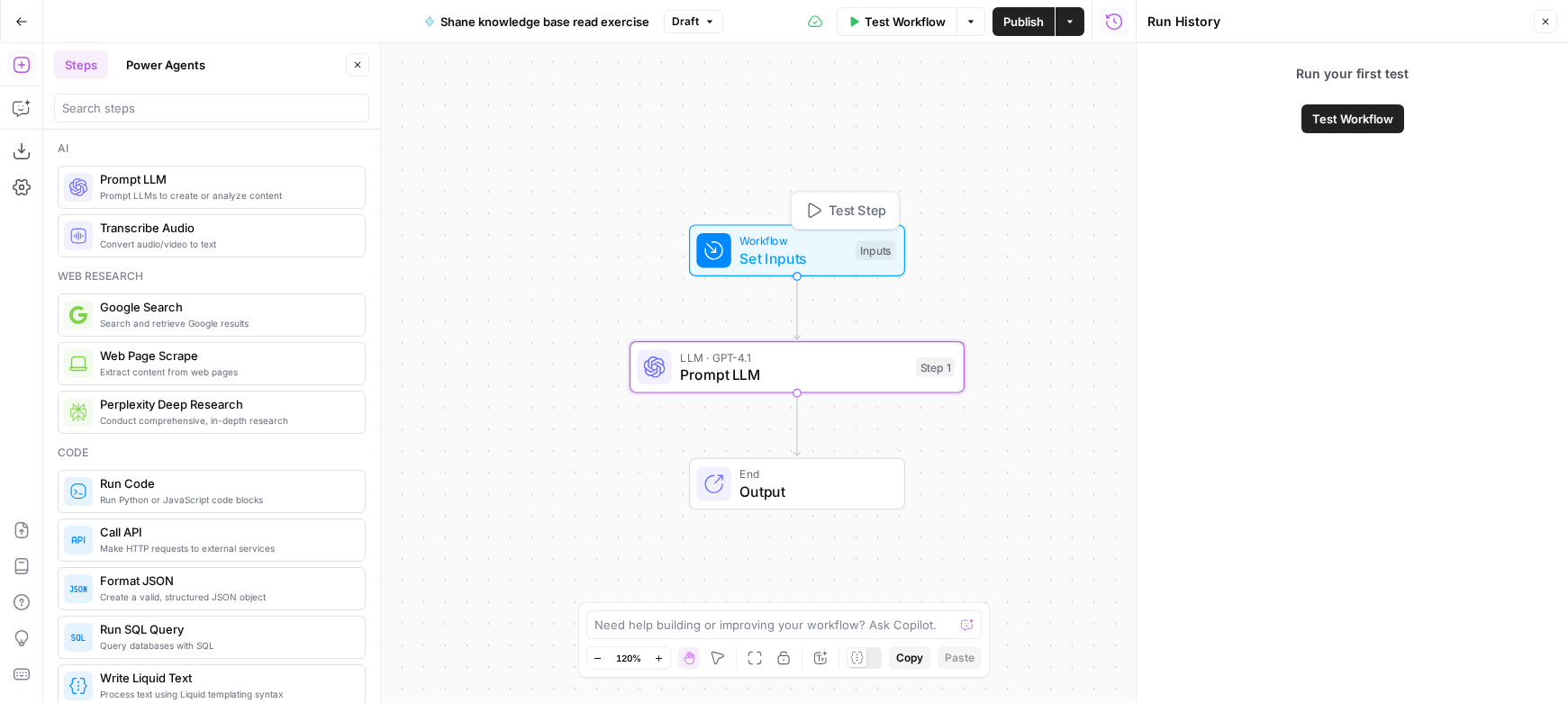 click on "Set Inputs" at bounding box center [793, 258] 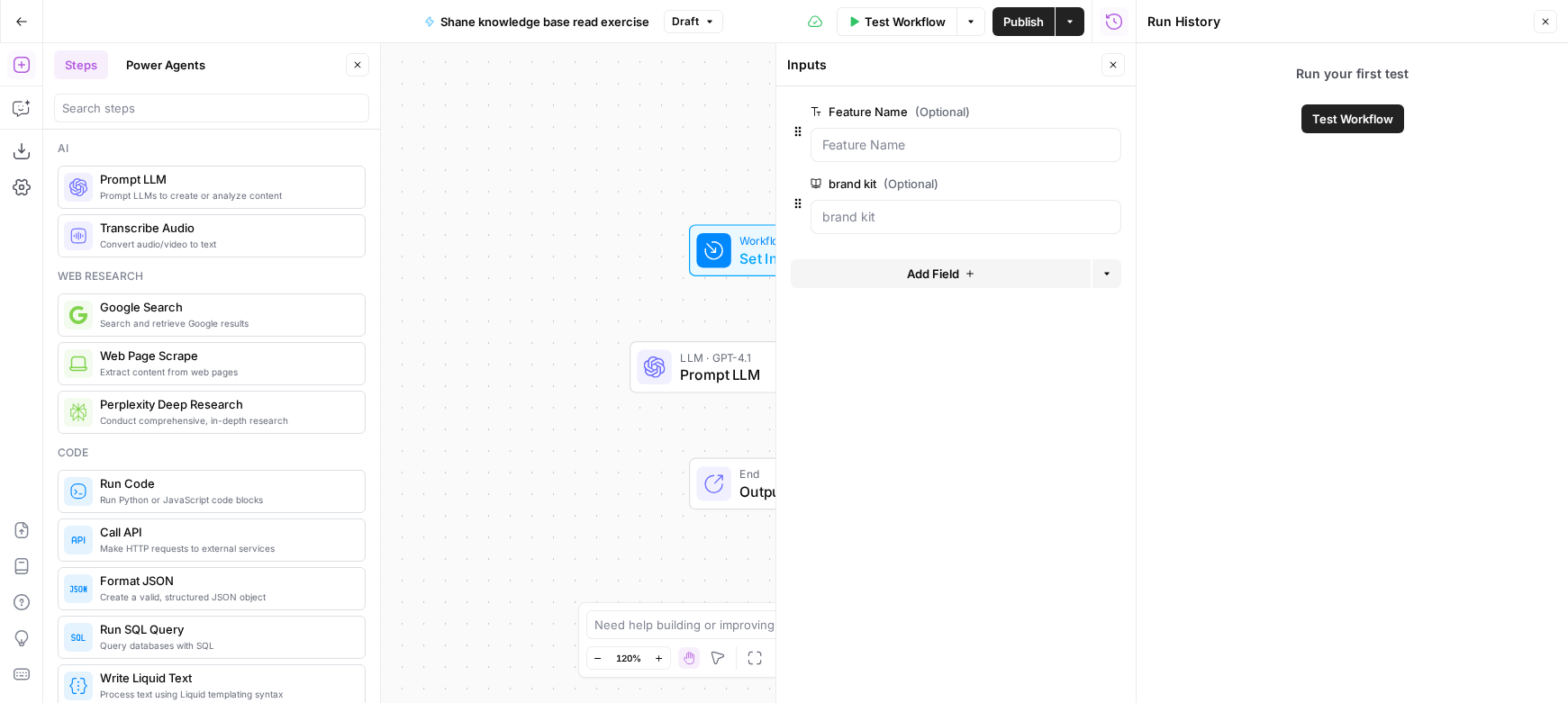 click 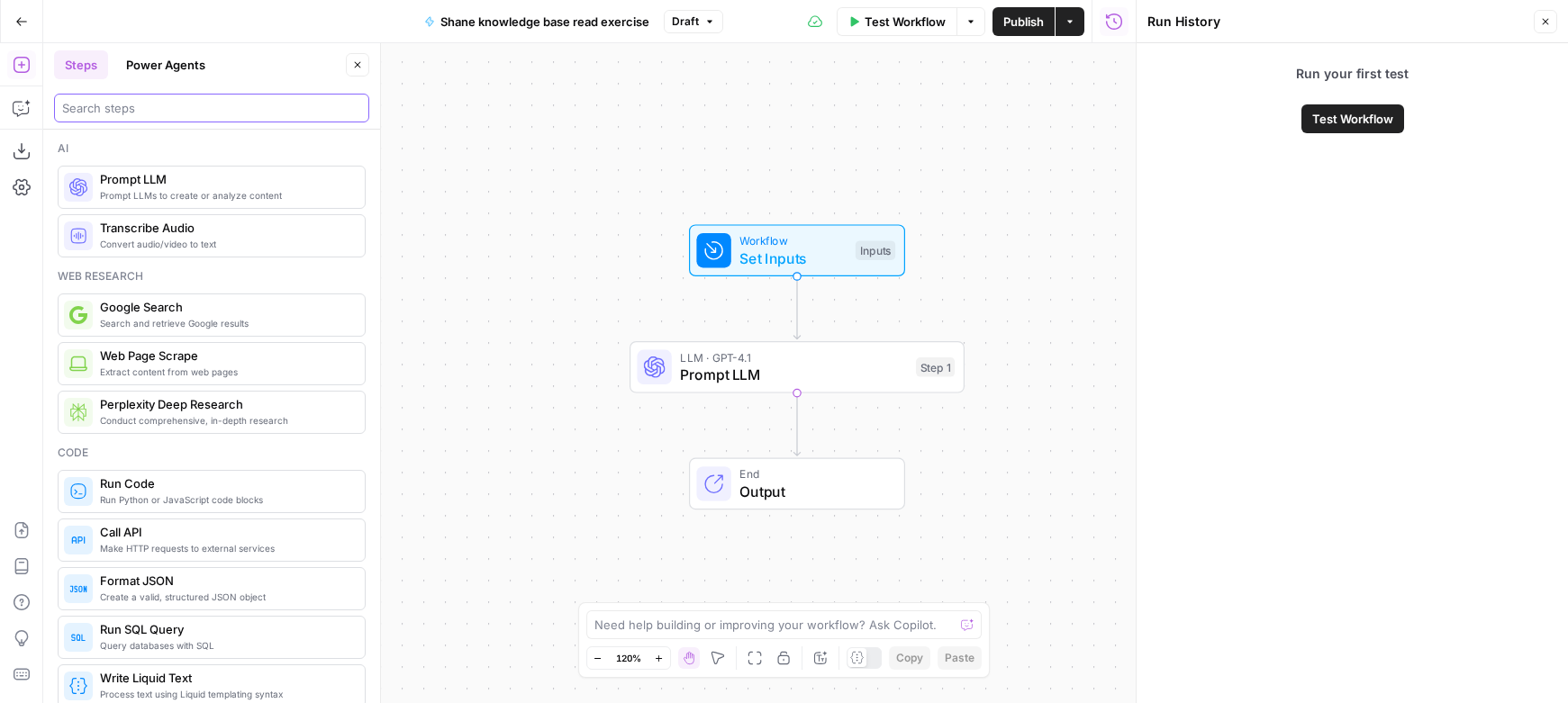 click at bounding box center (212, 108) 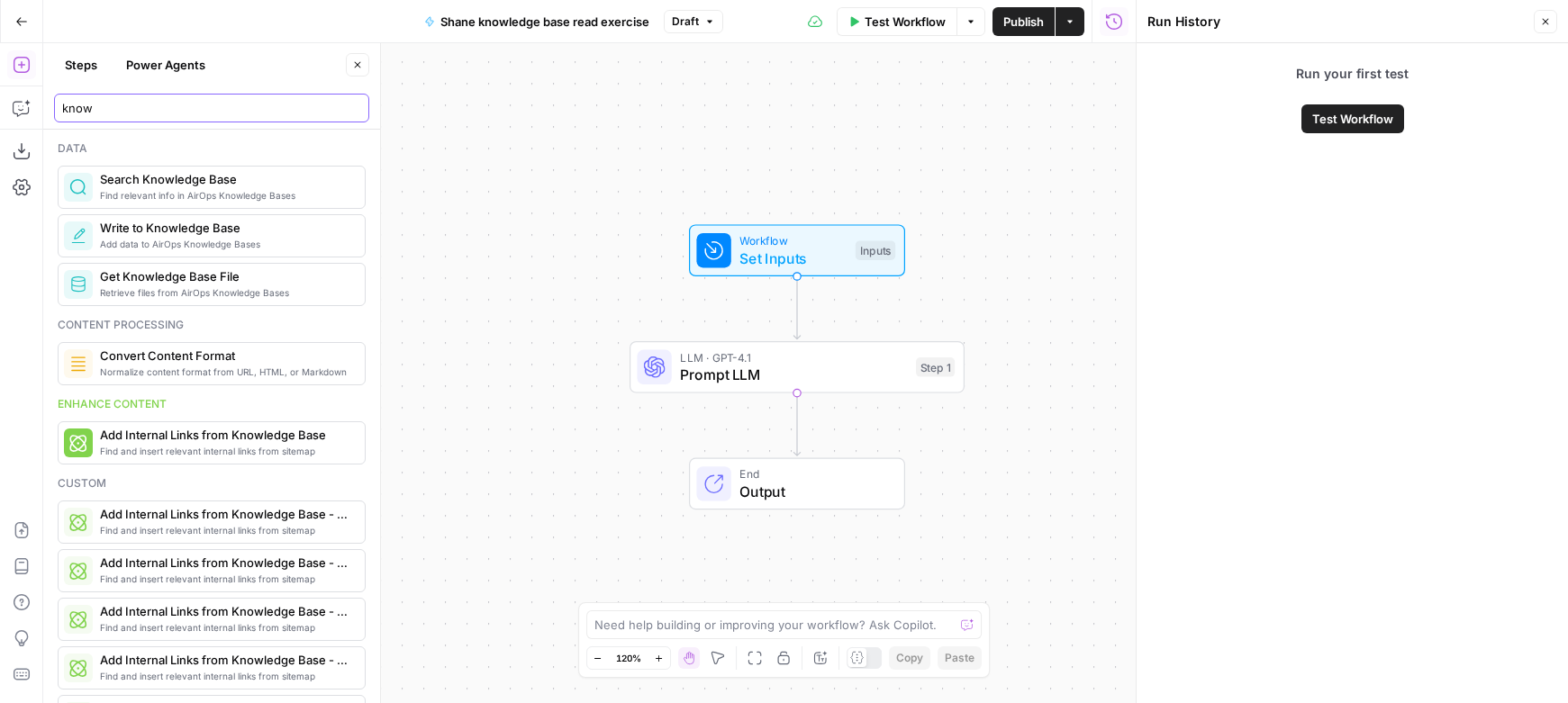 type on "know" 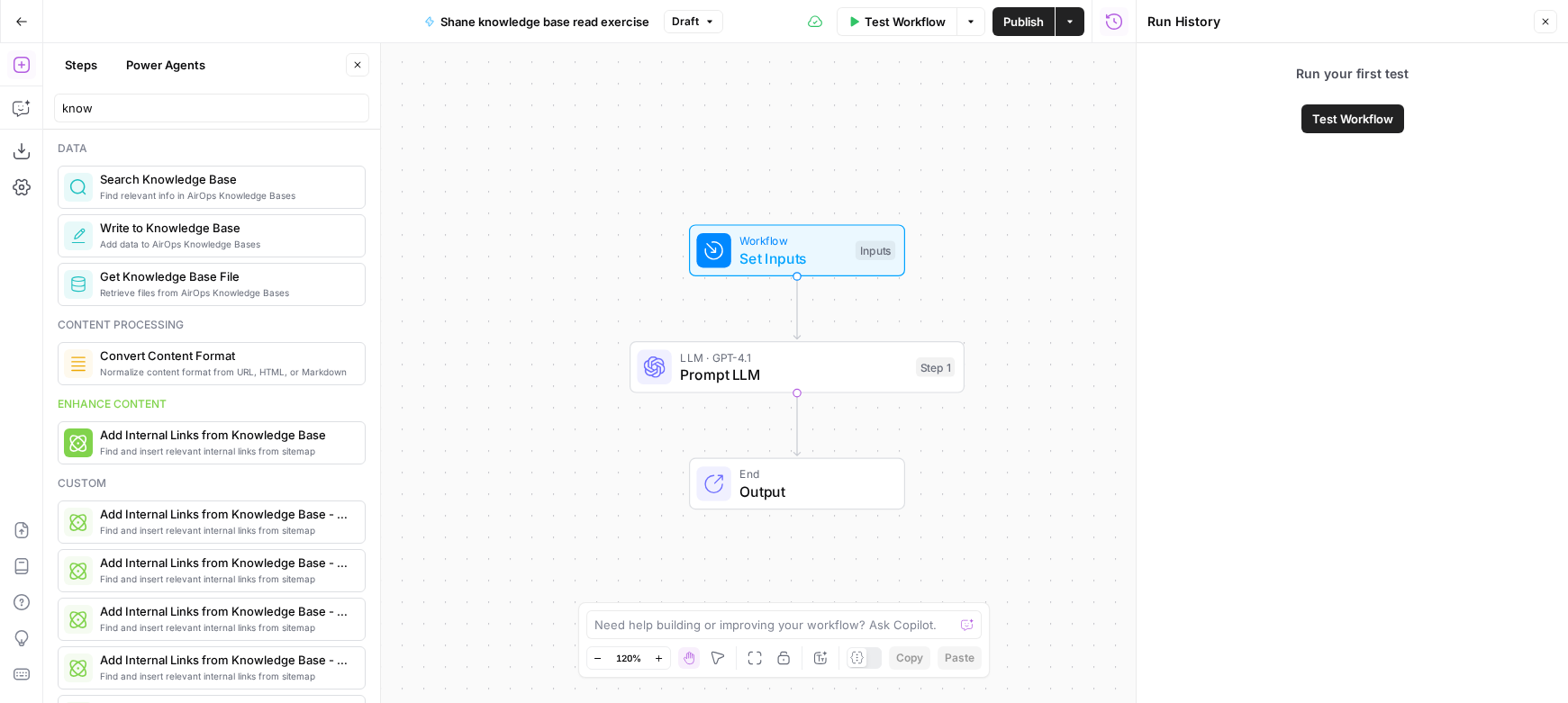 click on "Search Knowledge Base" at bounding box center [225, 179] 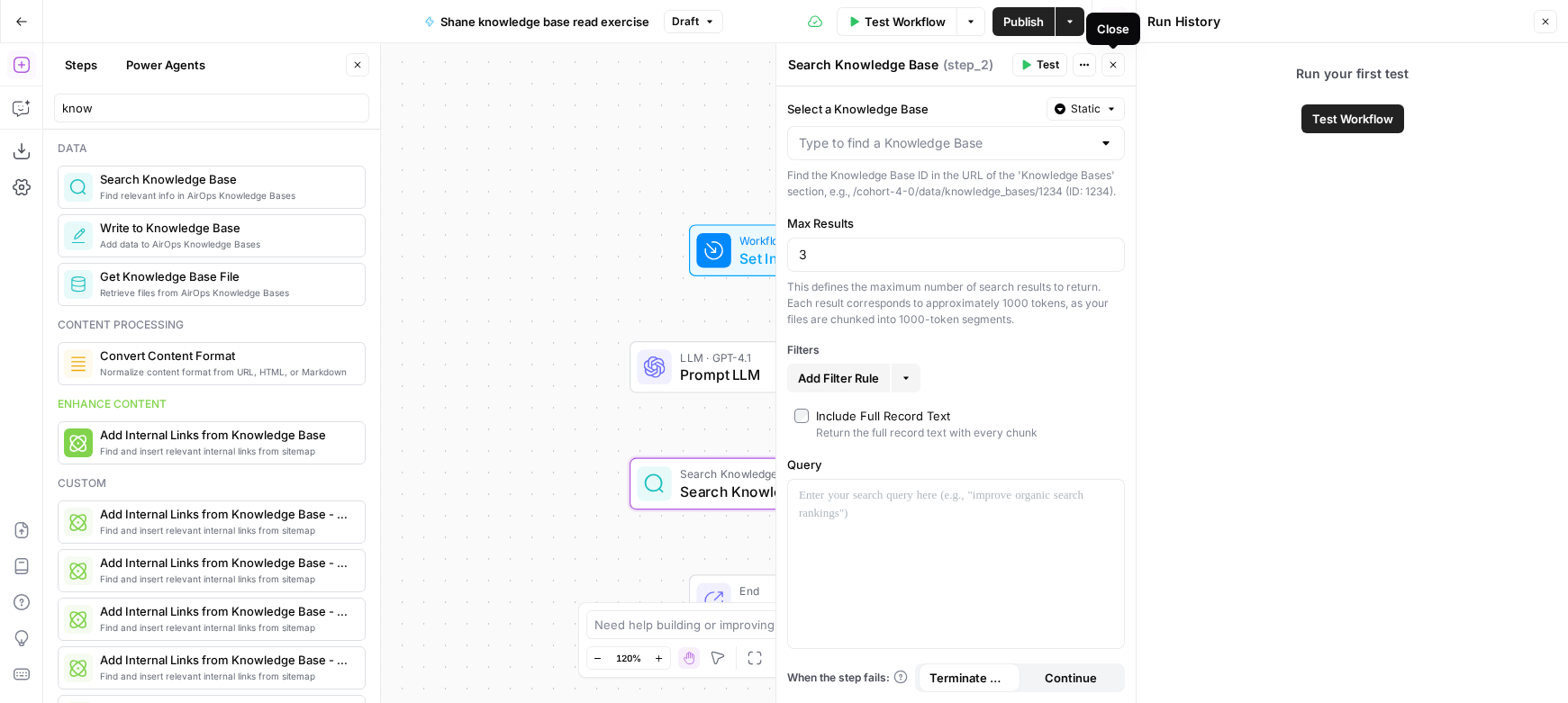 click on "Close" at bounding box center (1113, 65) 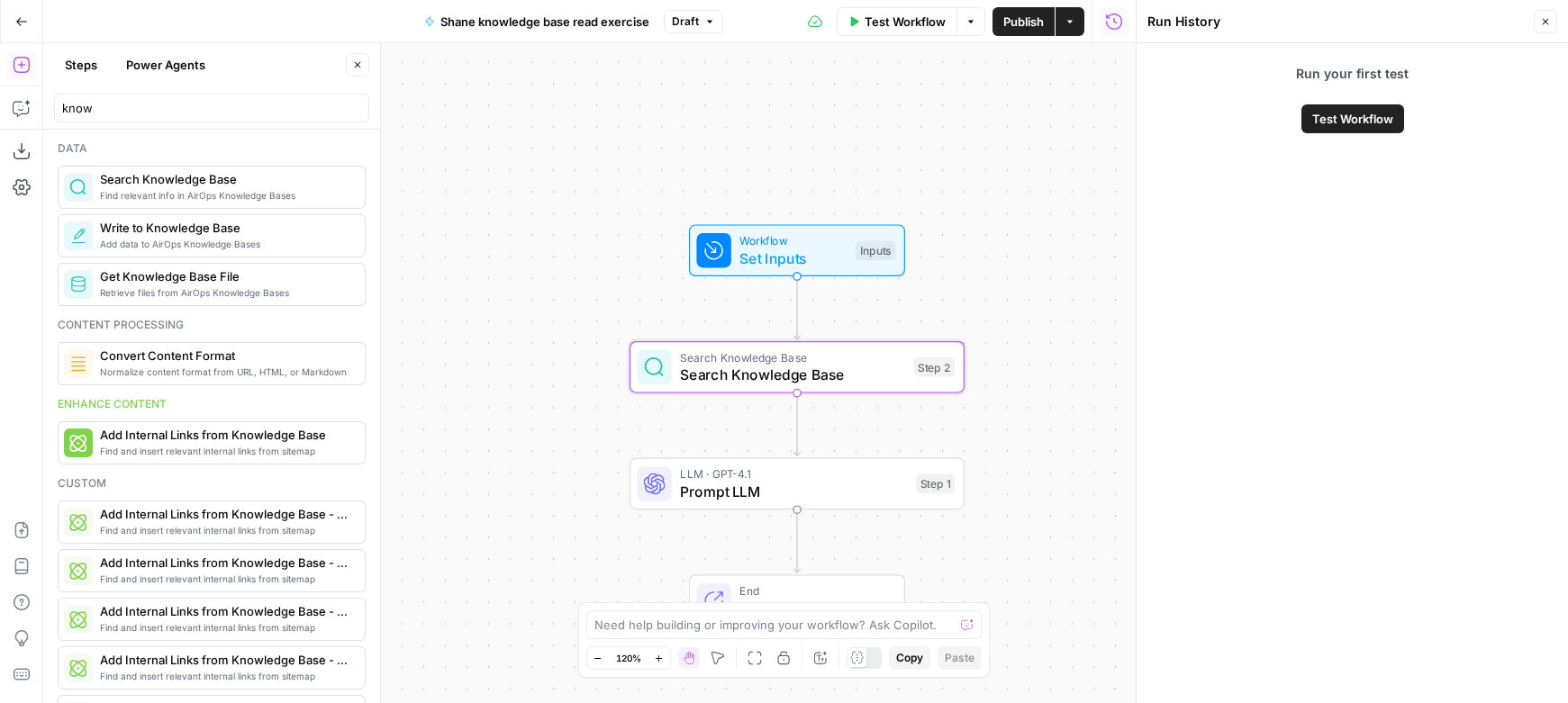 click on "Workflow Set Inputs Inputs Search Knowledge Base Search Knowledge Base Step 2 LLM · GPT-4.1 Prompt LLM Step 1 End Output" at bounding box center [589, 373] 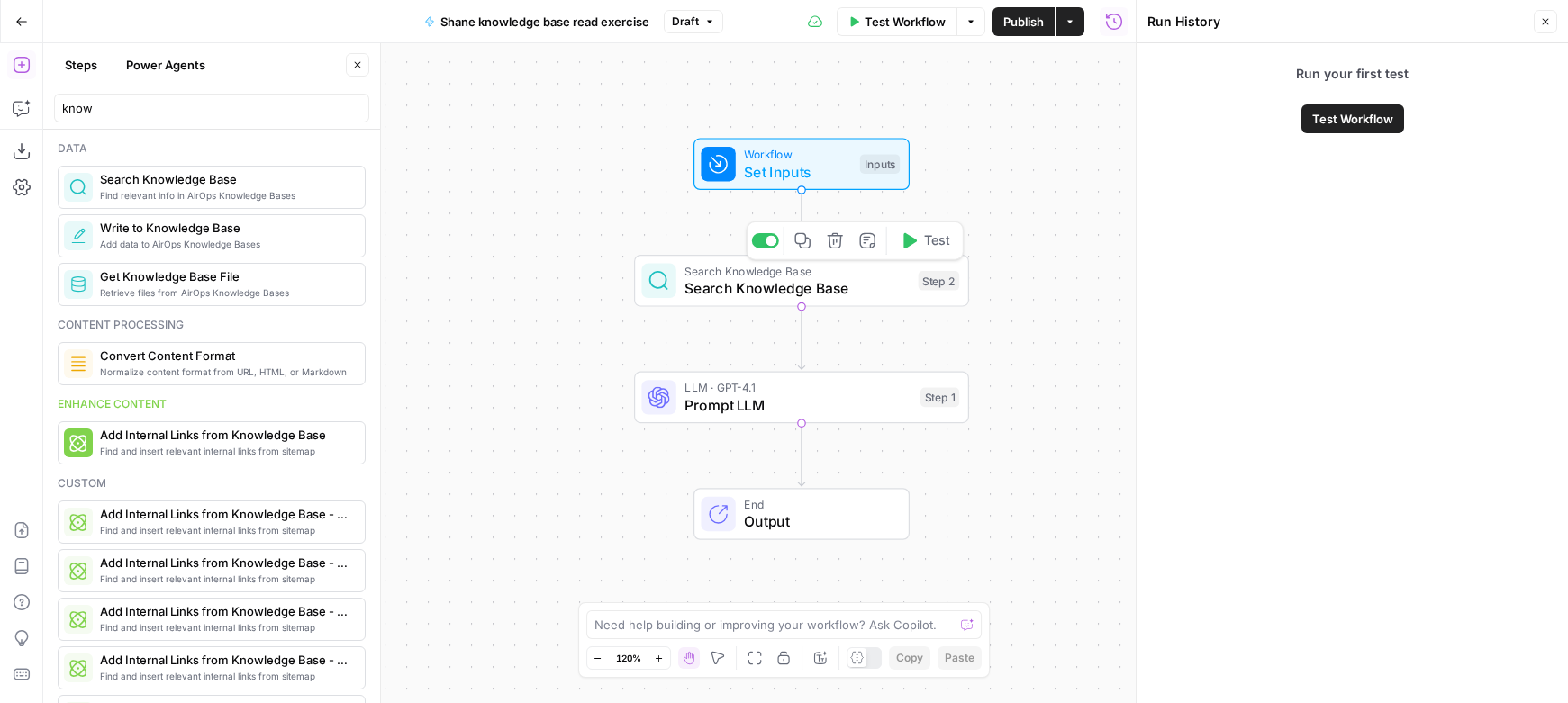 click on "Search Knowledge Base" at bounding box center (797, 288) 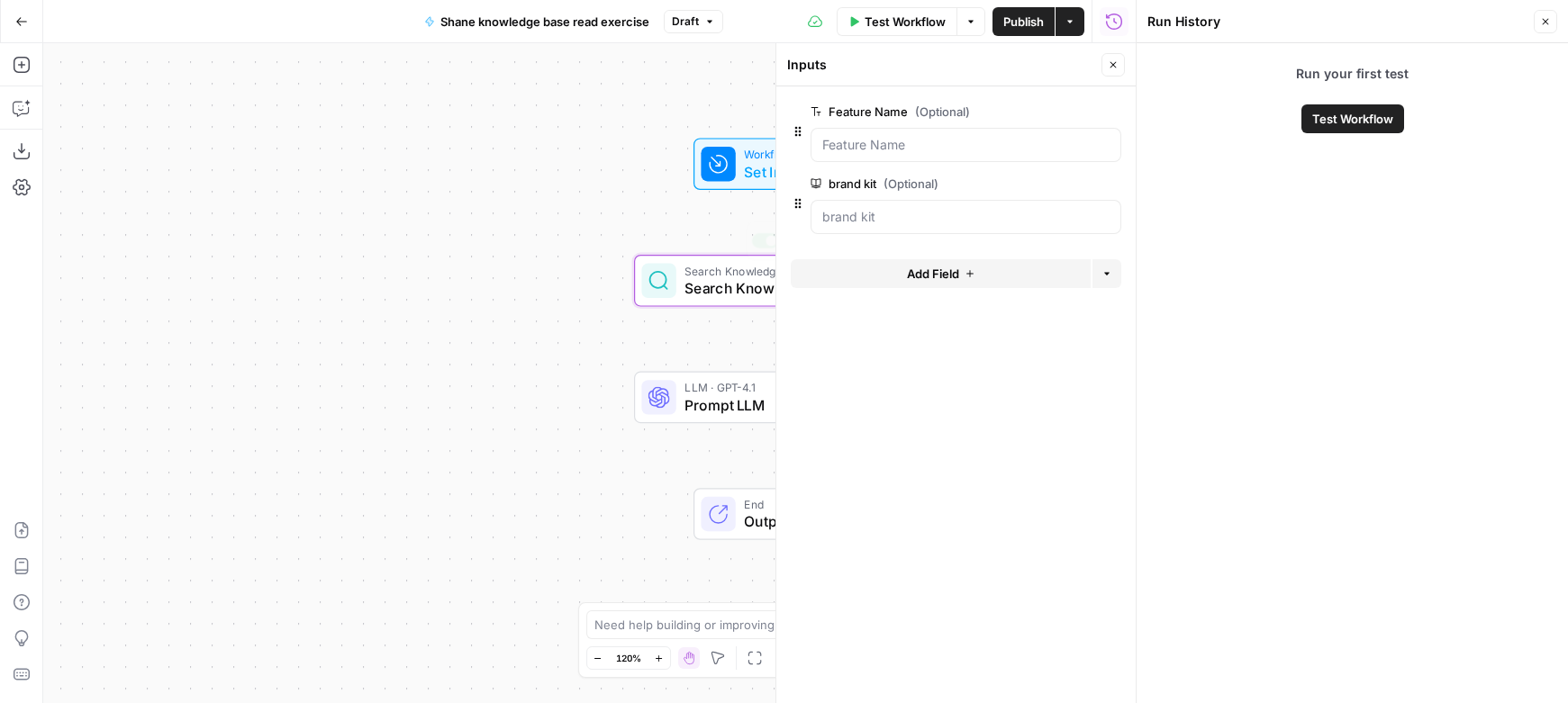 click on "Workflow Set Inputs Inputs Search Knowledge Base Search Knowledge Base Step 2 Copy step Delete step Add Note Test LLM · GPT-4.1 Prompt LLM Step 1 End Output" at bounding box center [589, 373] 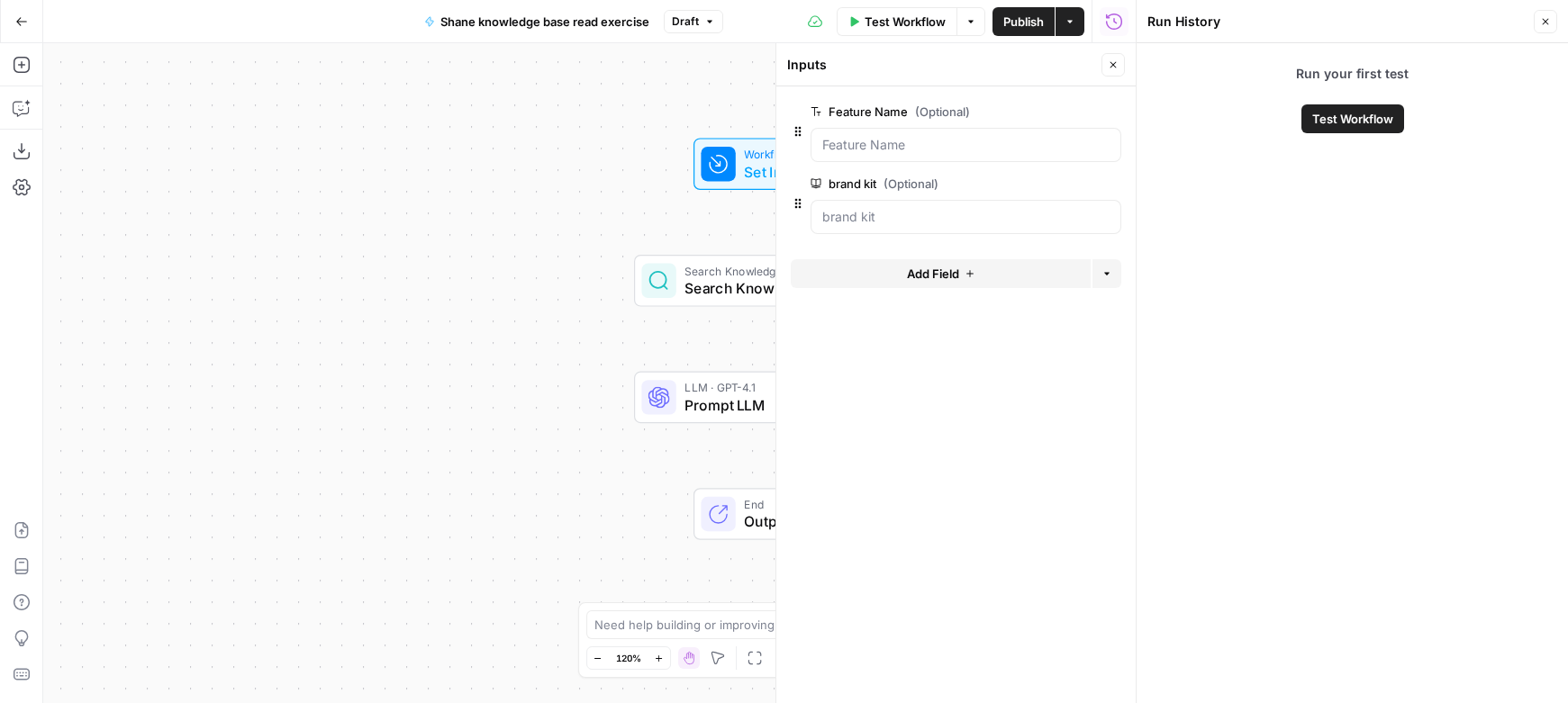 click on "Search Knowledge Base" at bounding box center (797, 288) 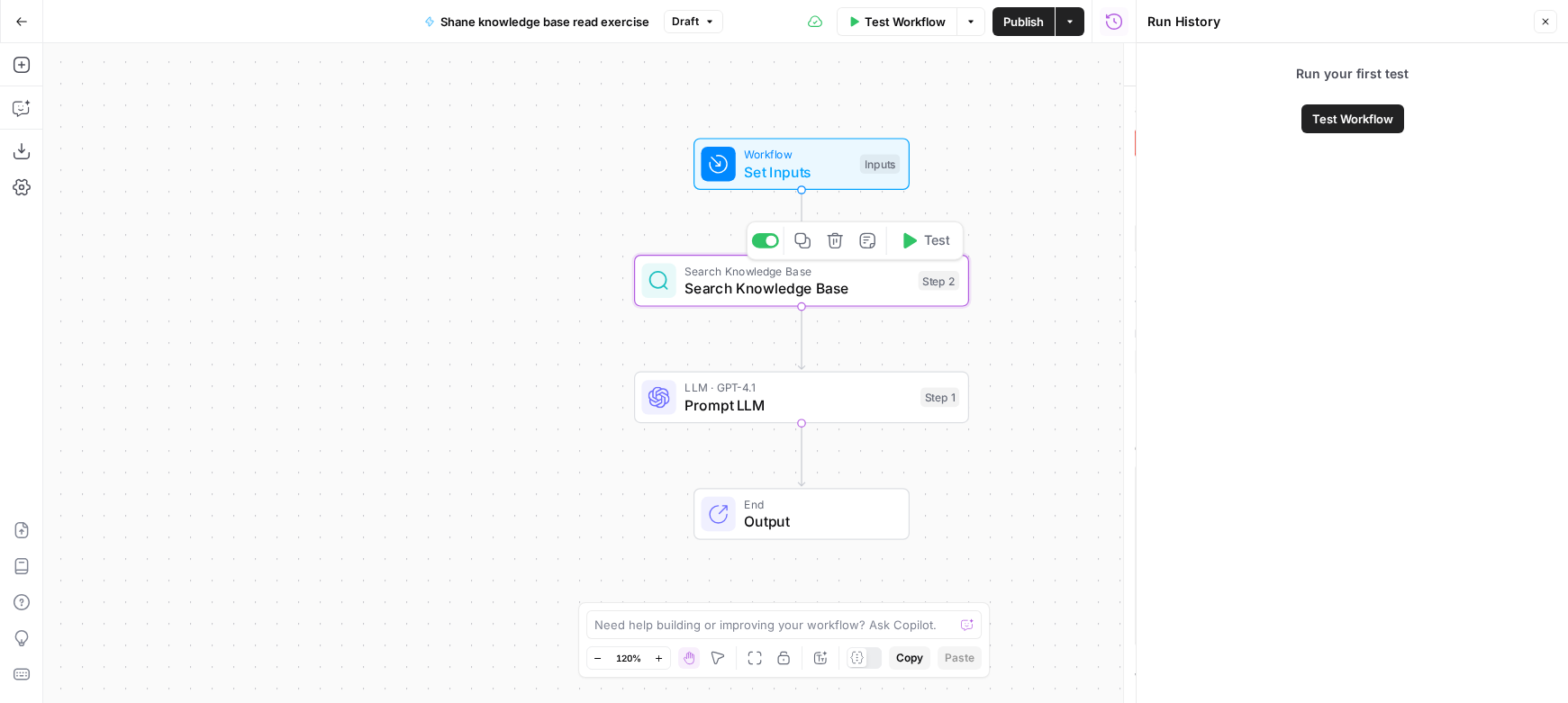 click on "Search Knowledge Base" at bounding box center (797, 288) 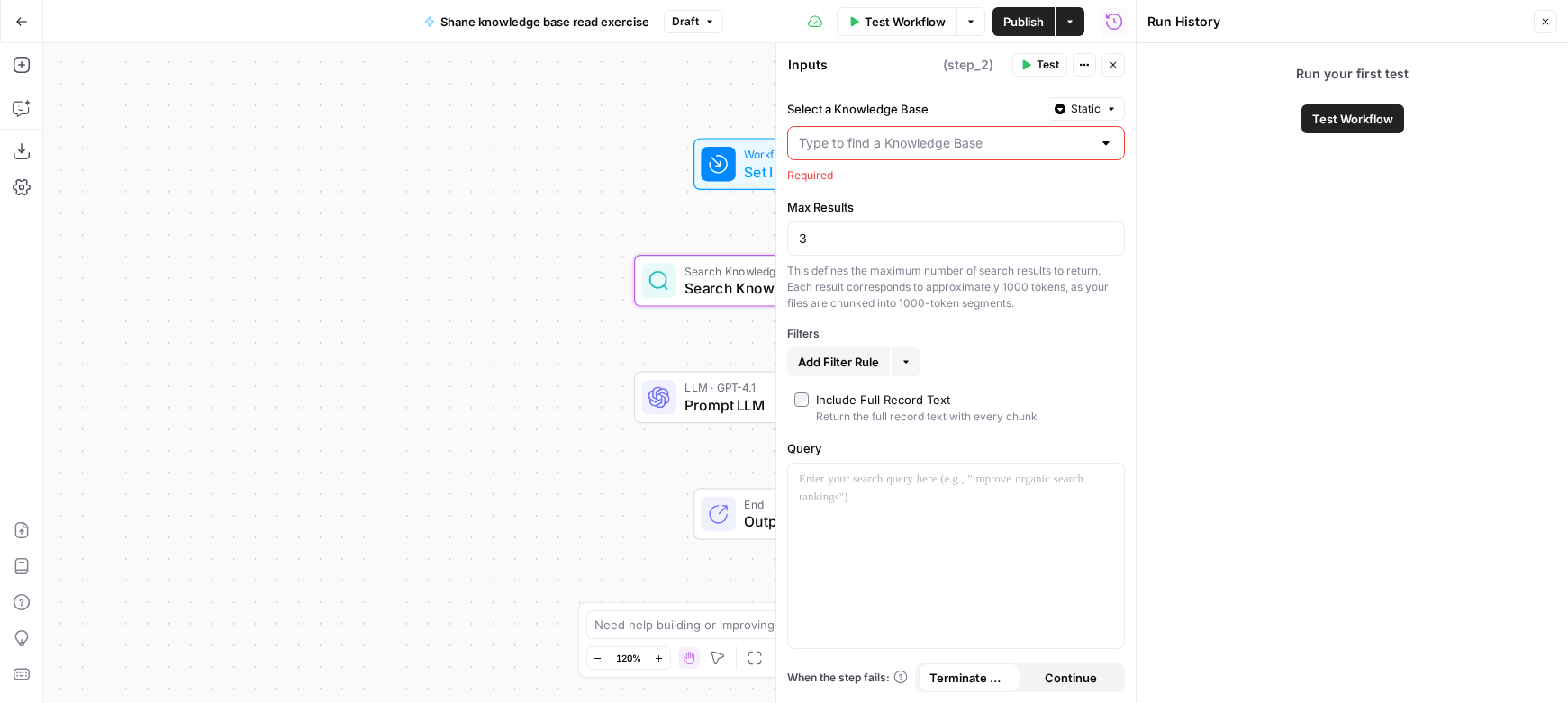 click at bounding box center (956, 143) 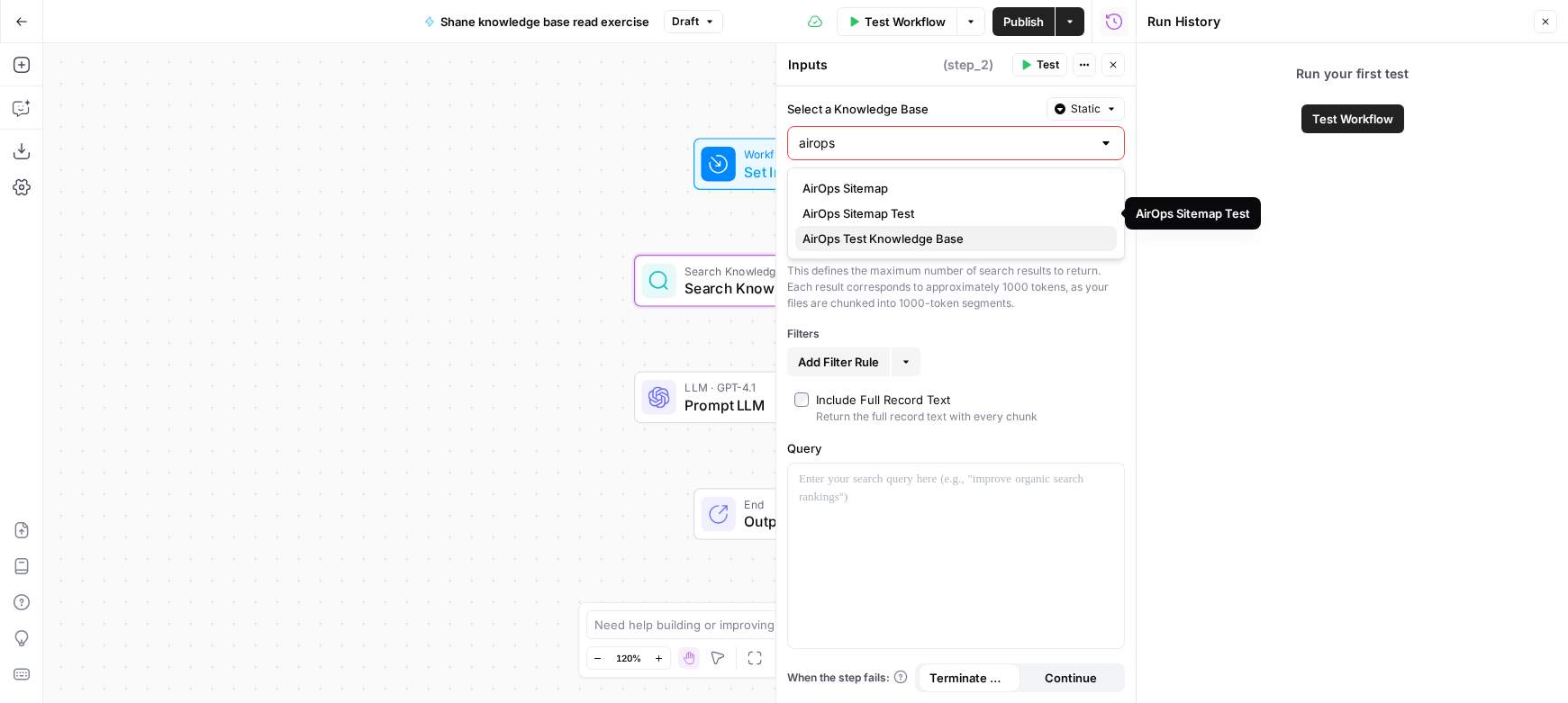 click on "AirOps Test Knowledge Base" at bounding box center (952, 239) 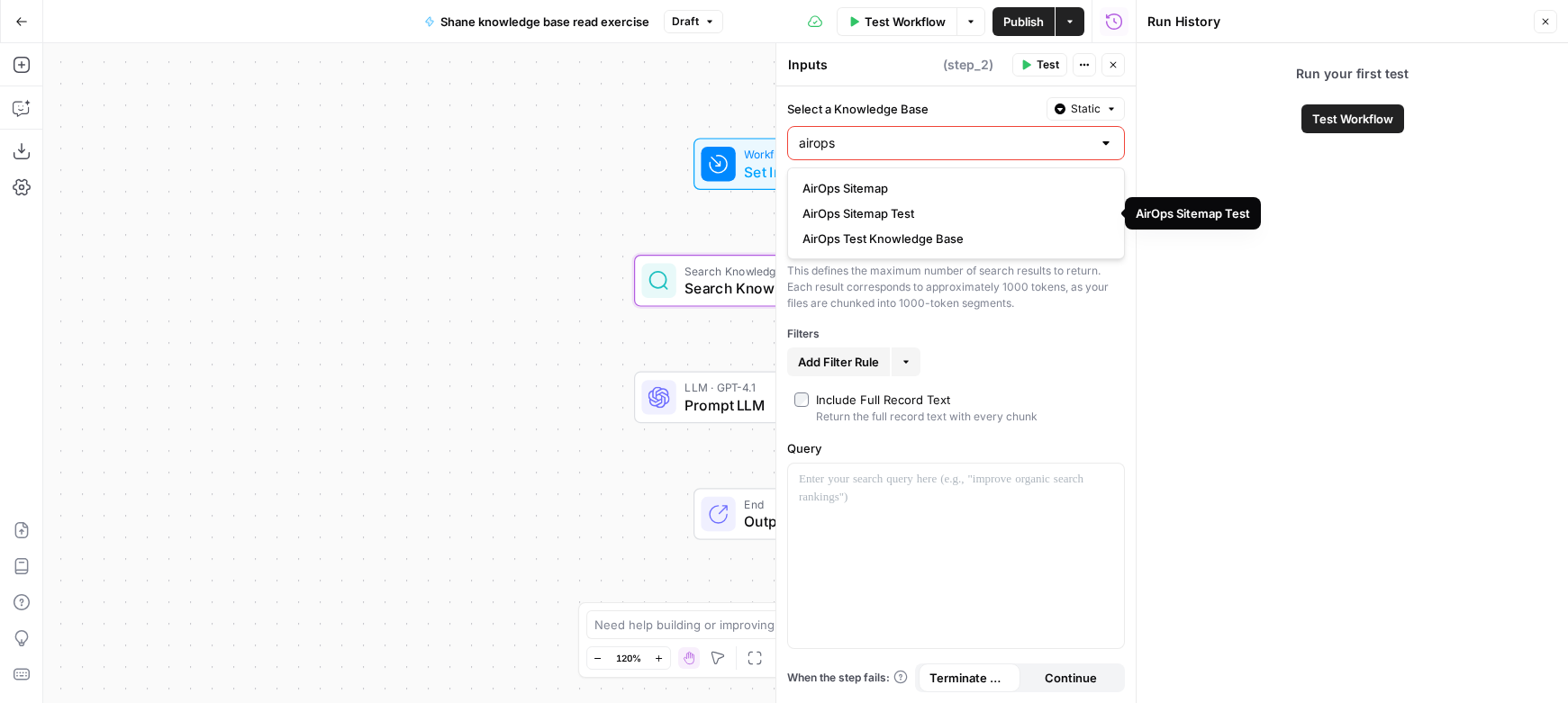 type on "AirOps Test Knowledge Base" 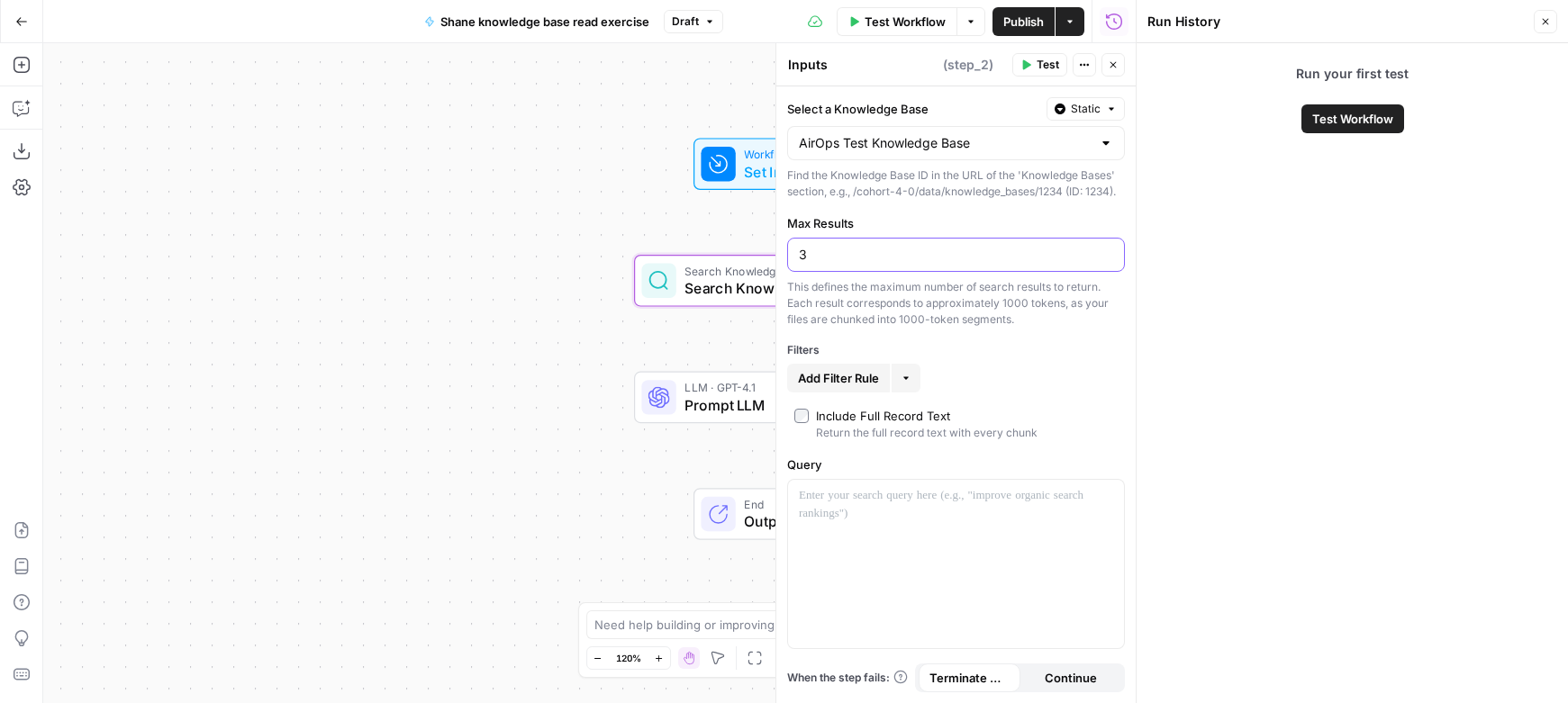 click on "3" at bounding box center (956, 255) 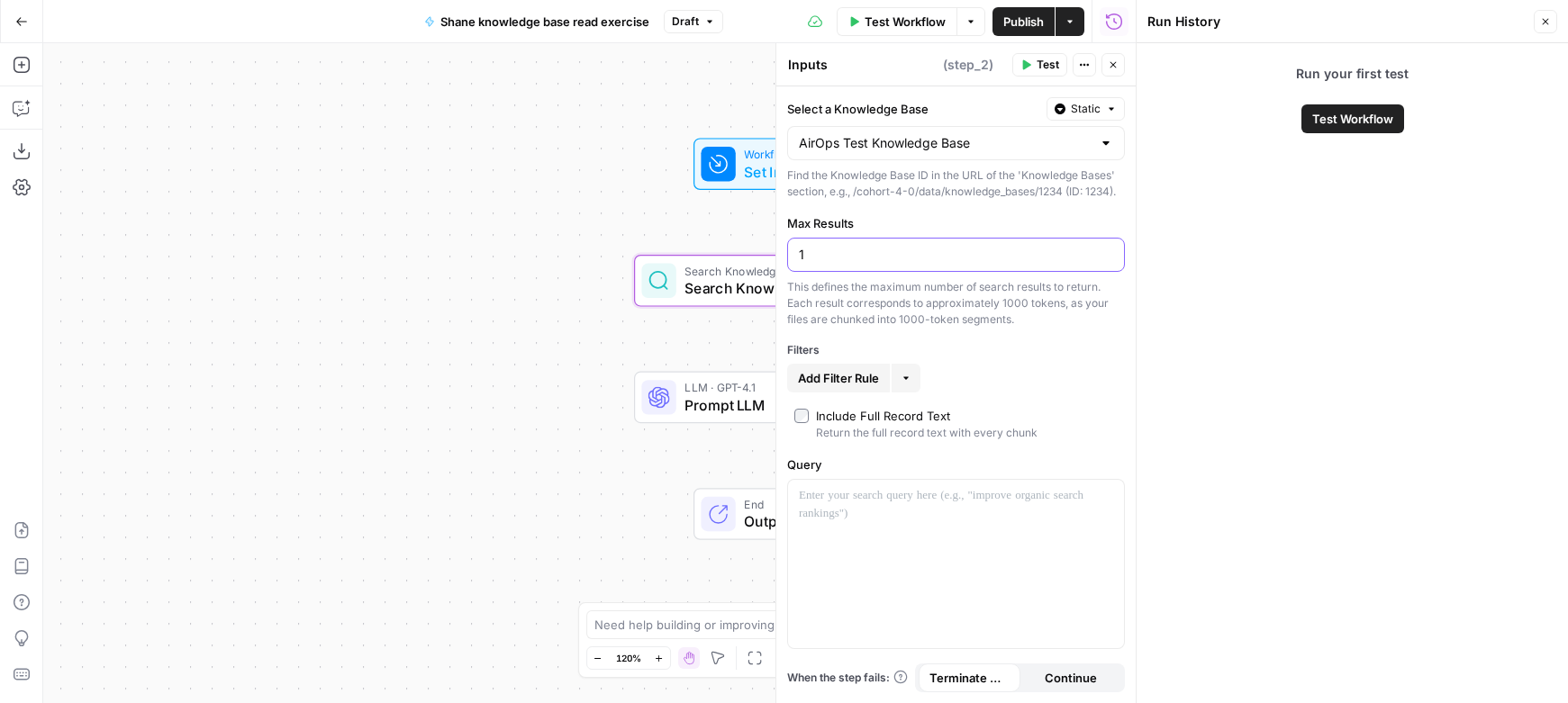 type on "1" 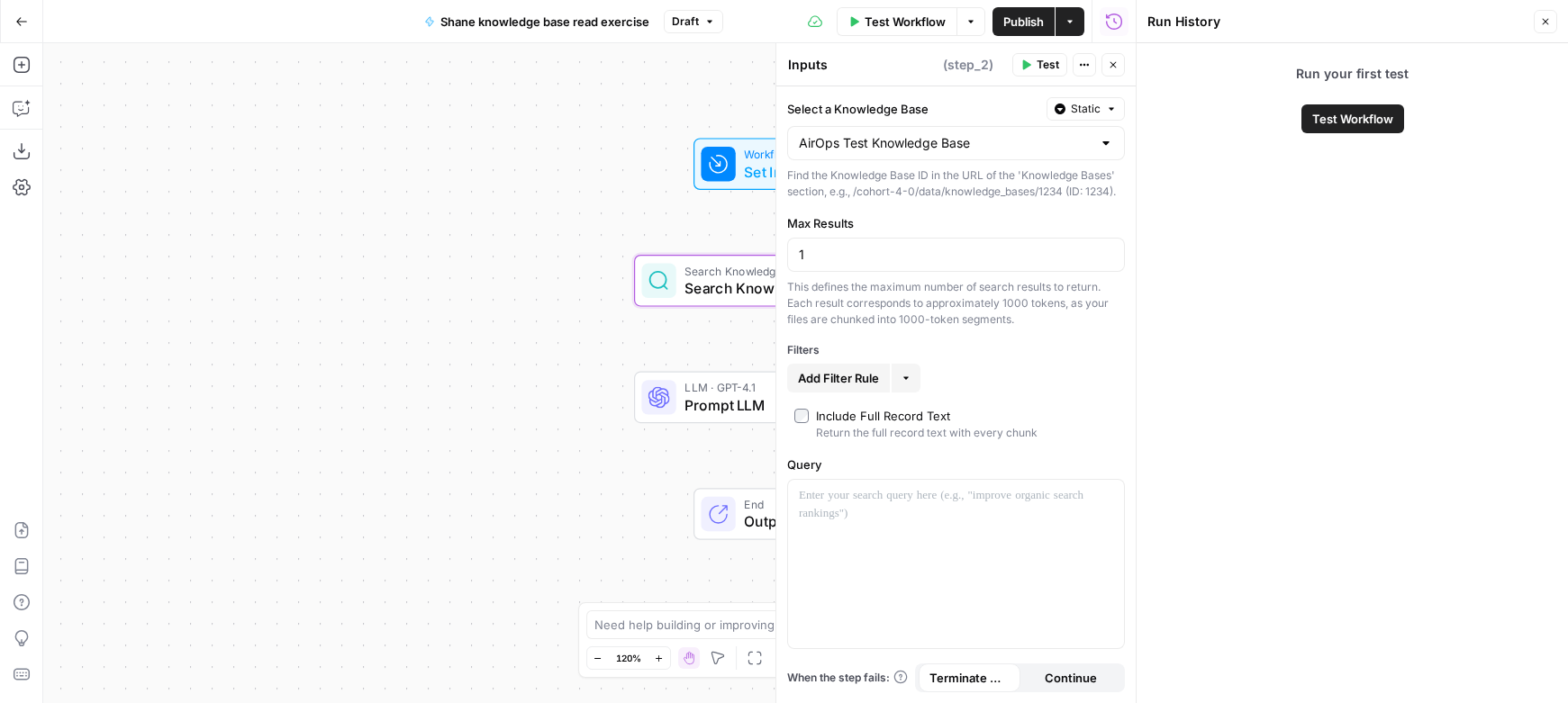 click 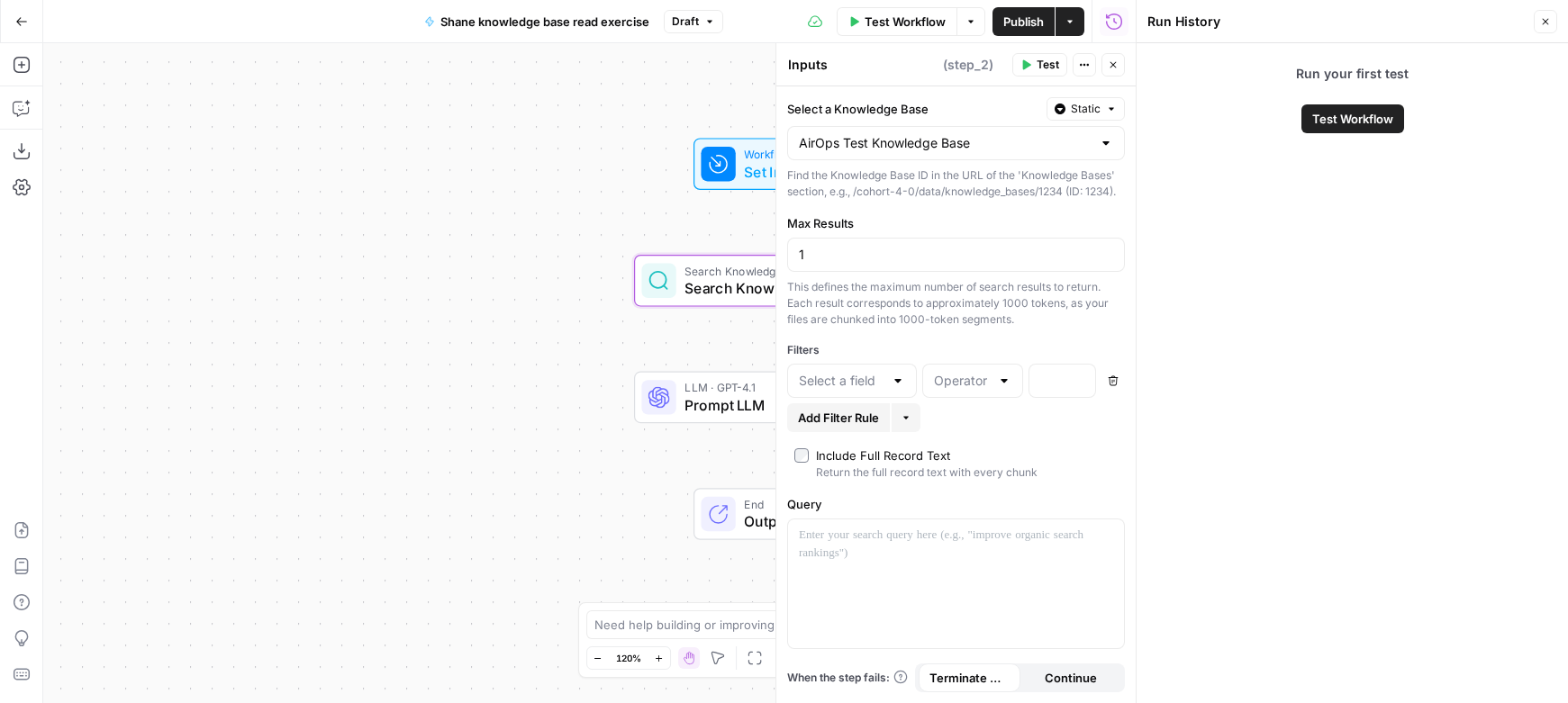 click at bounding box center [898, 381] 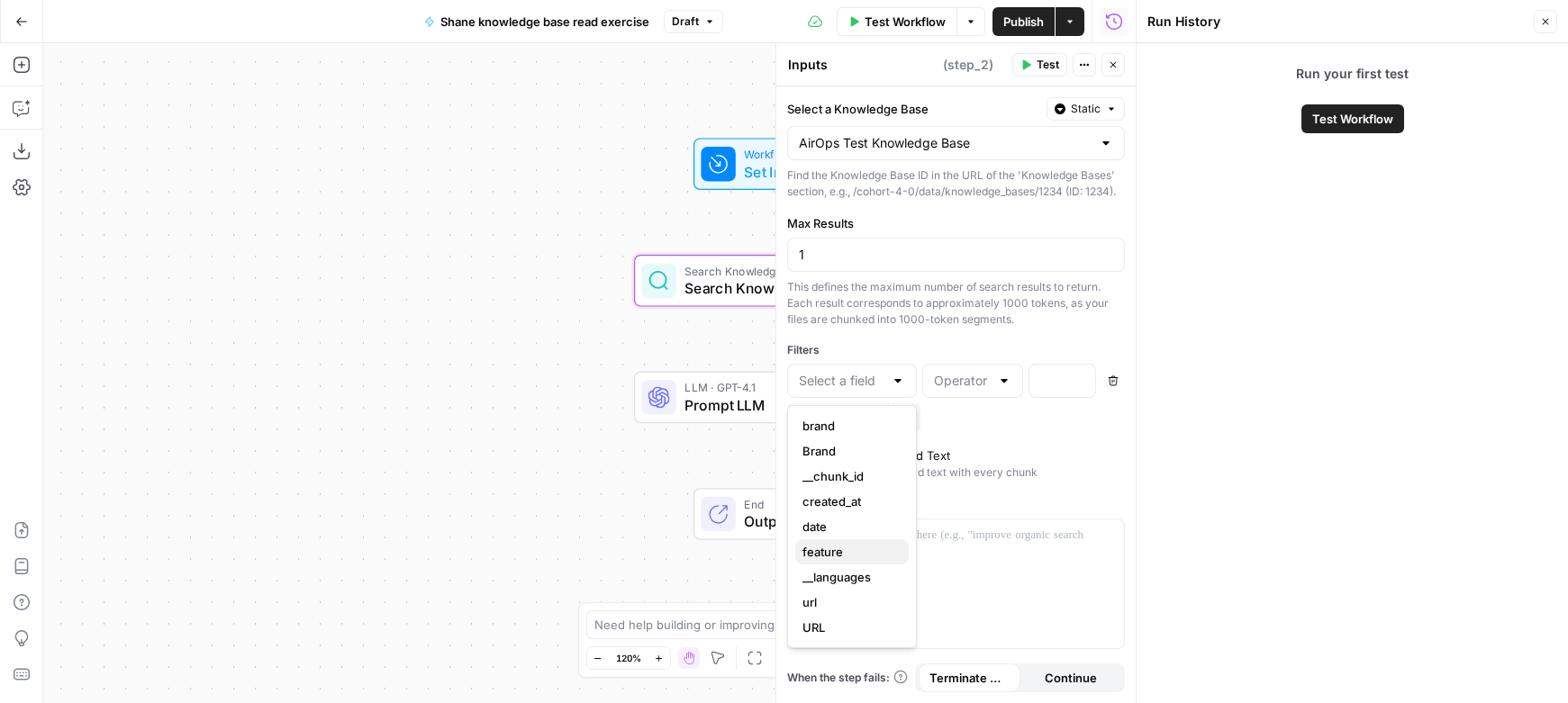 click on "feature" at bounding box center (848, 552) 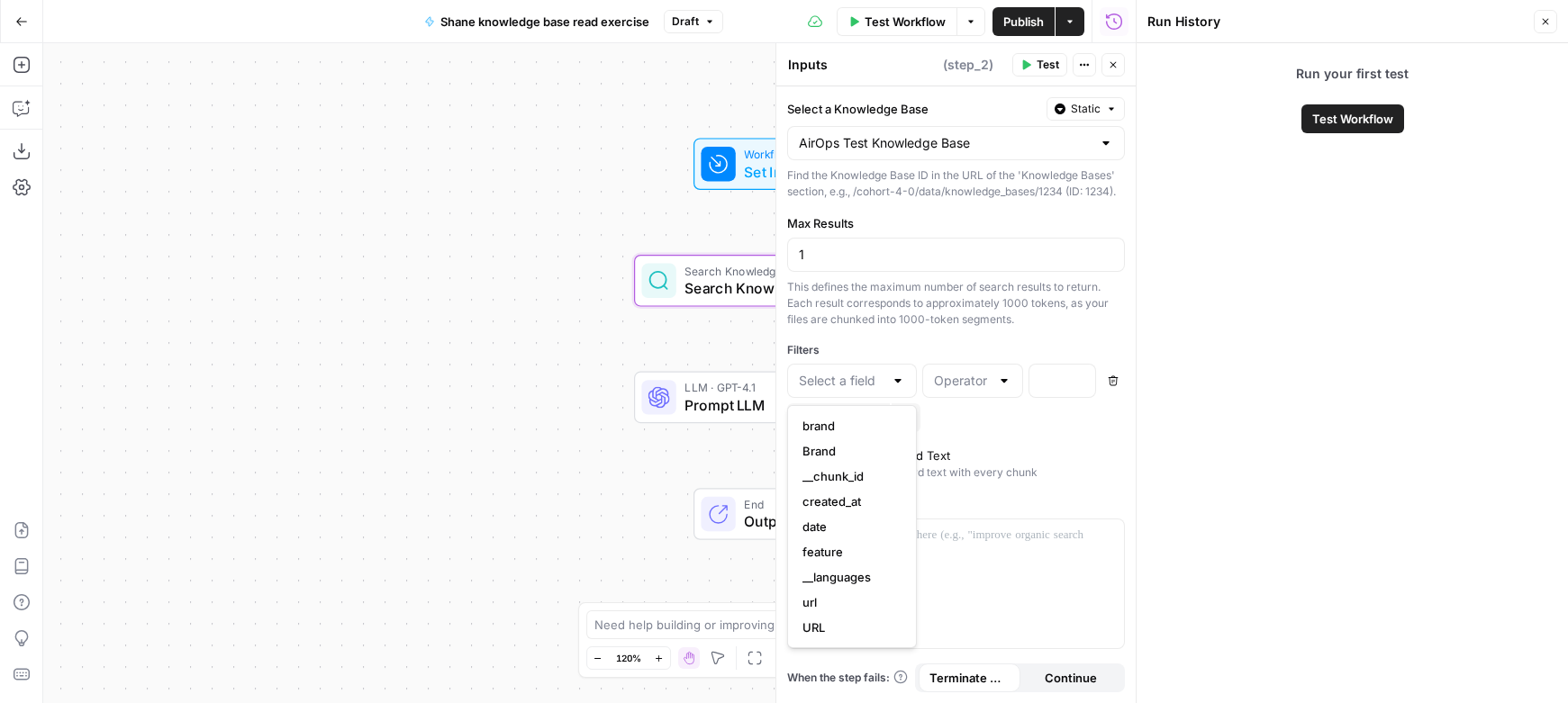 type on "feature" 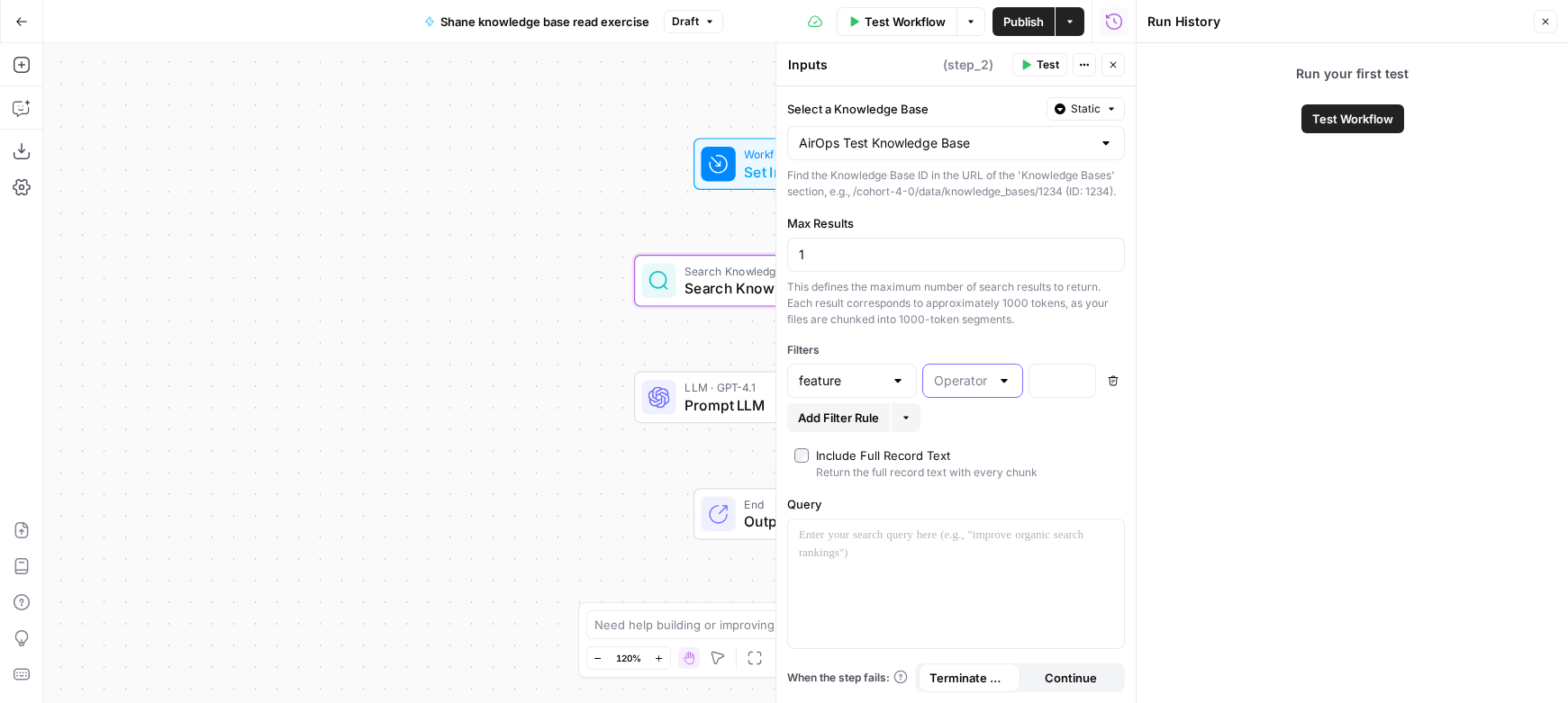 click at bounding box center (962, 381) 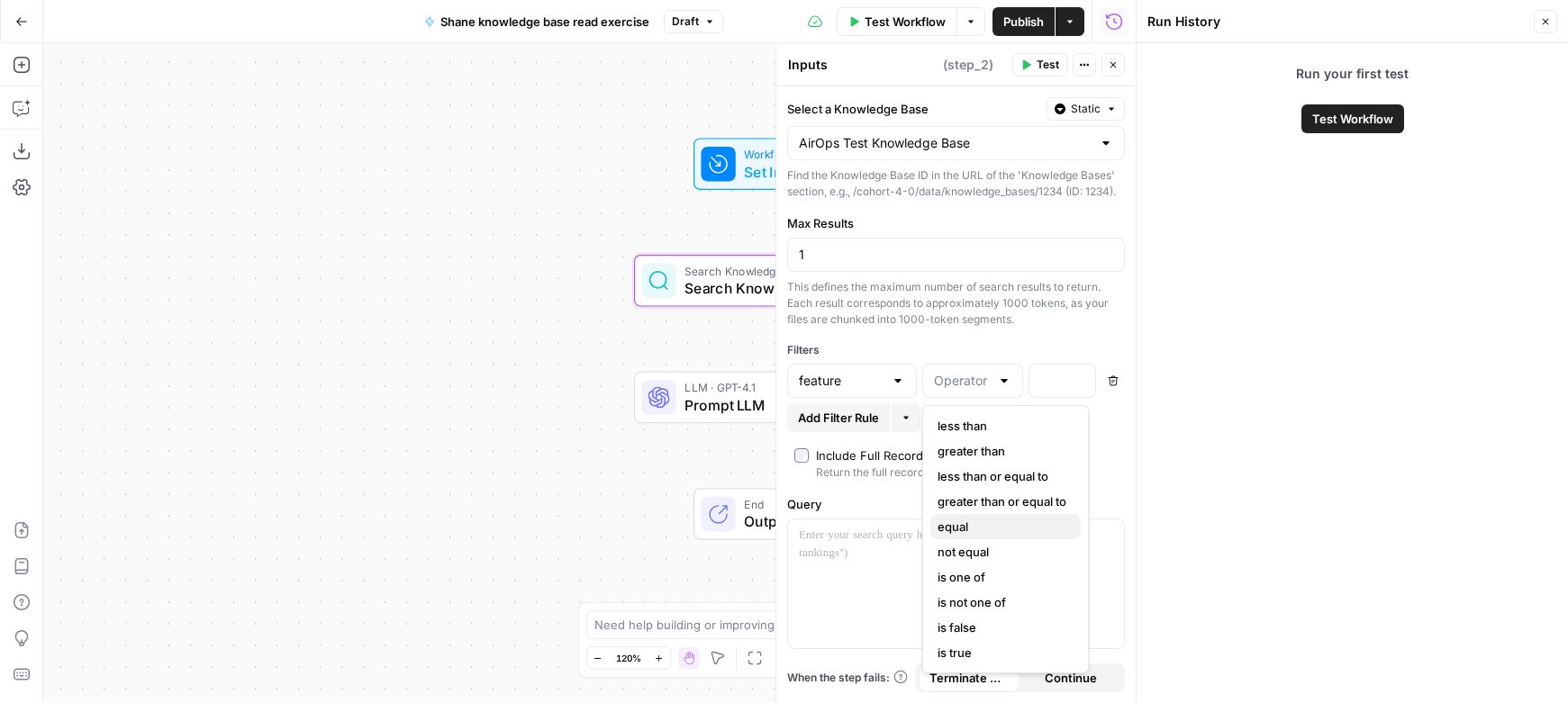 click on "equal" at bounding box center (1002, 527) 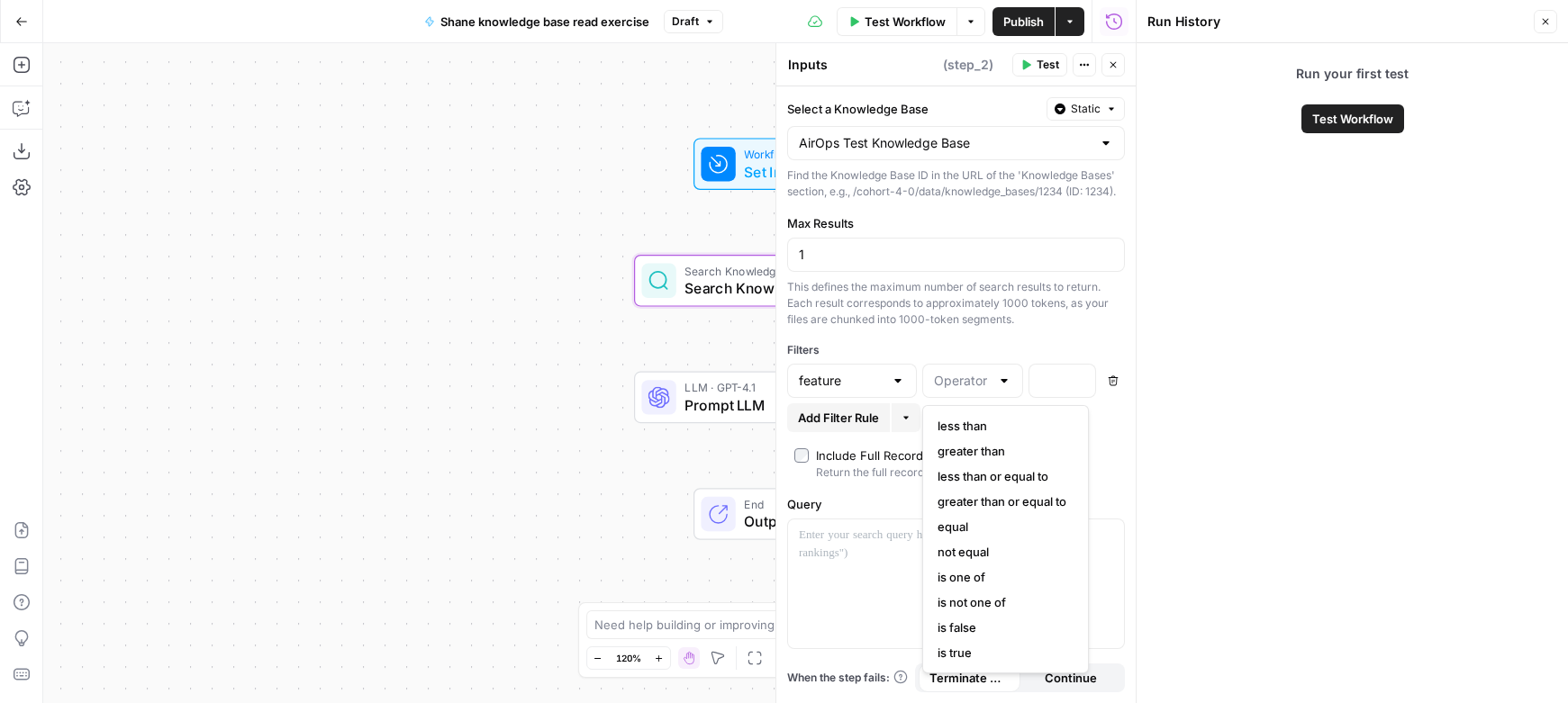 type on "equal" 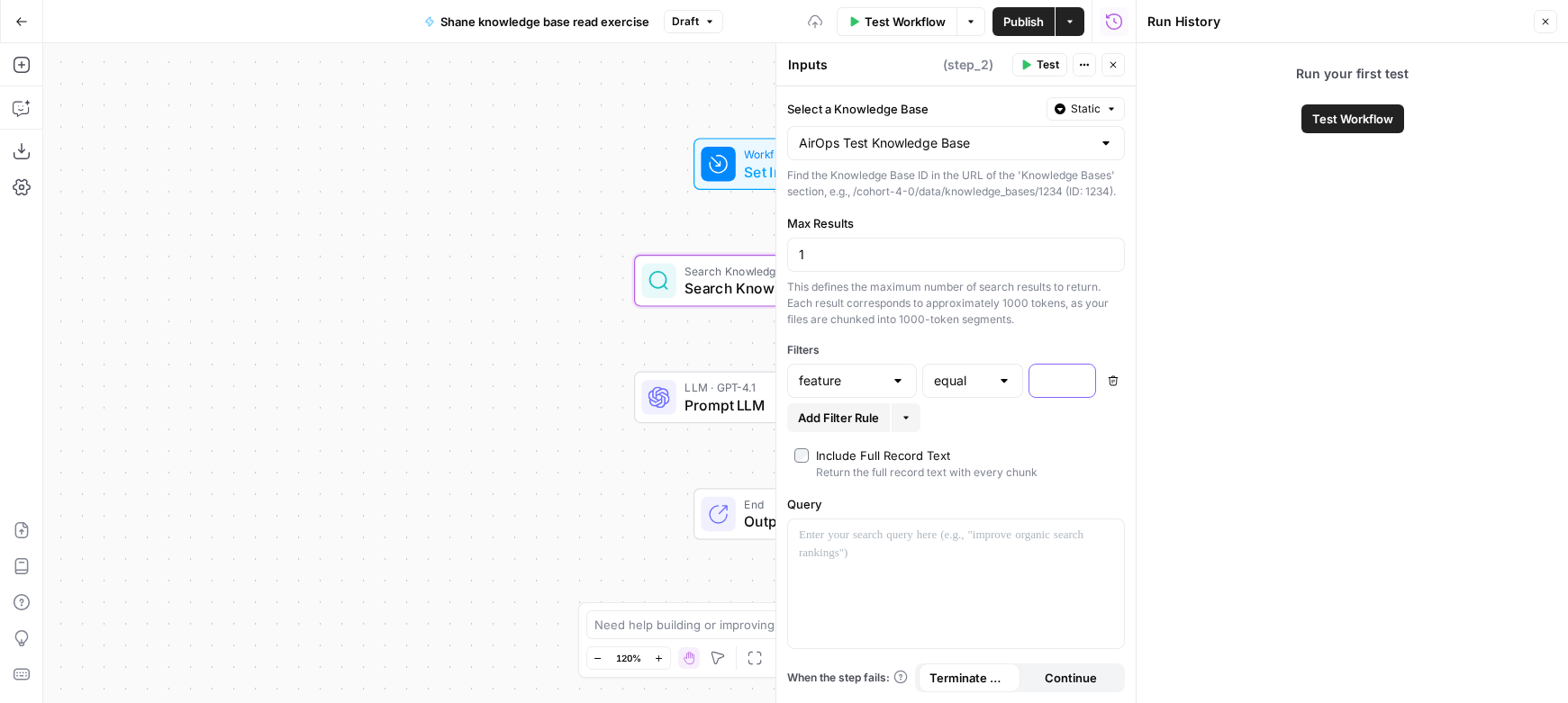 click at bounding box center [1062, 381] 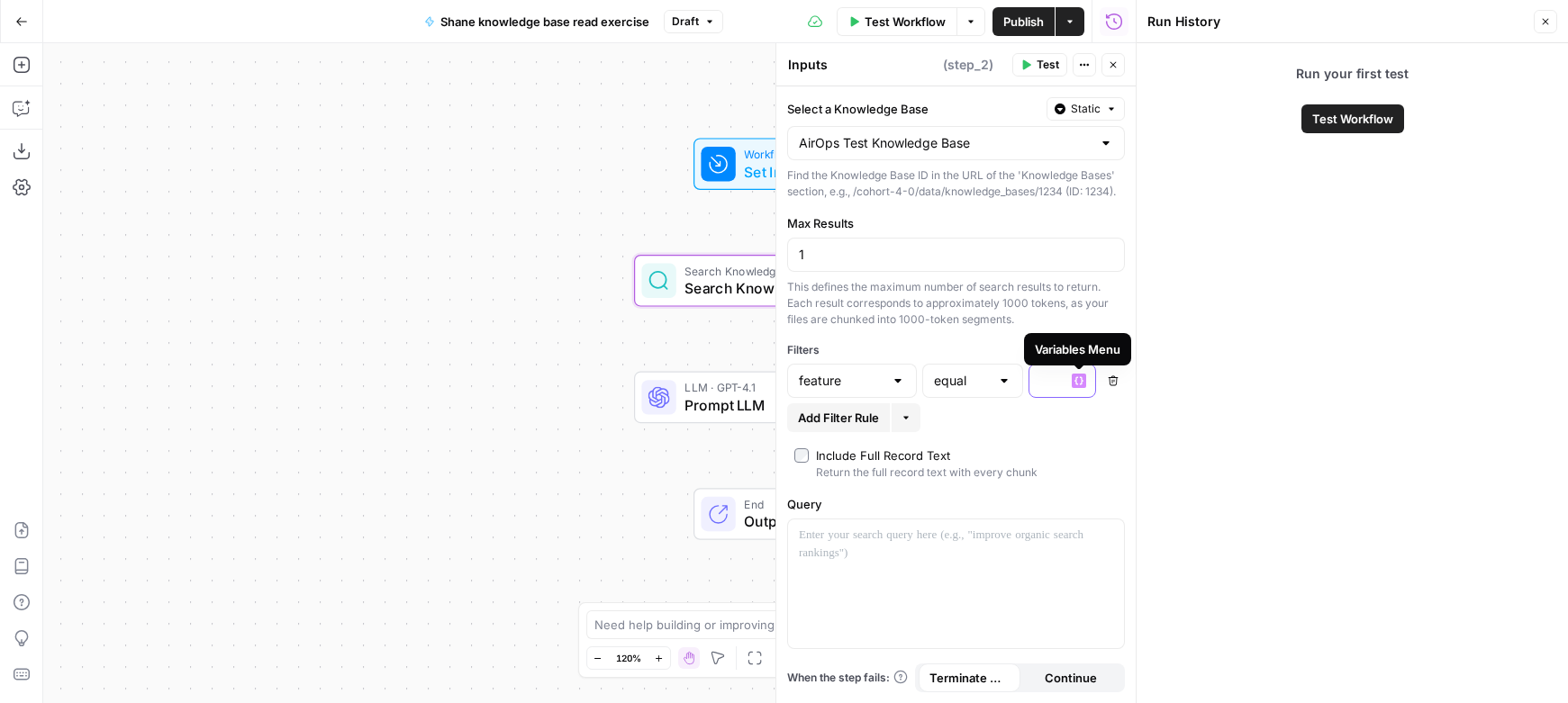 type 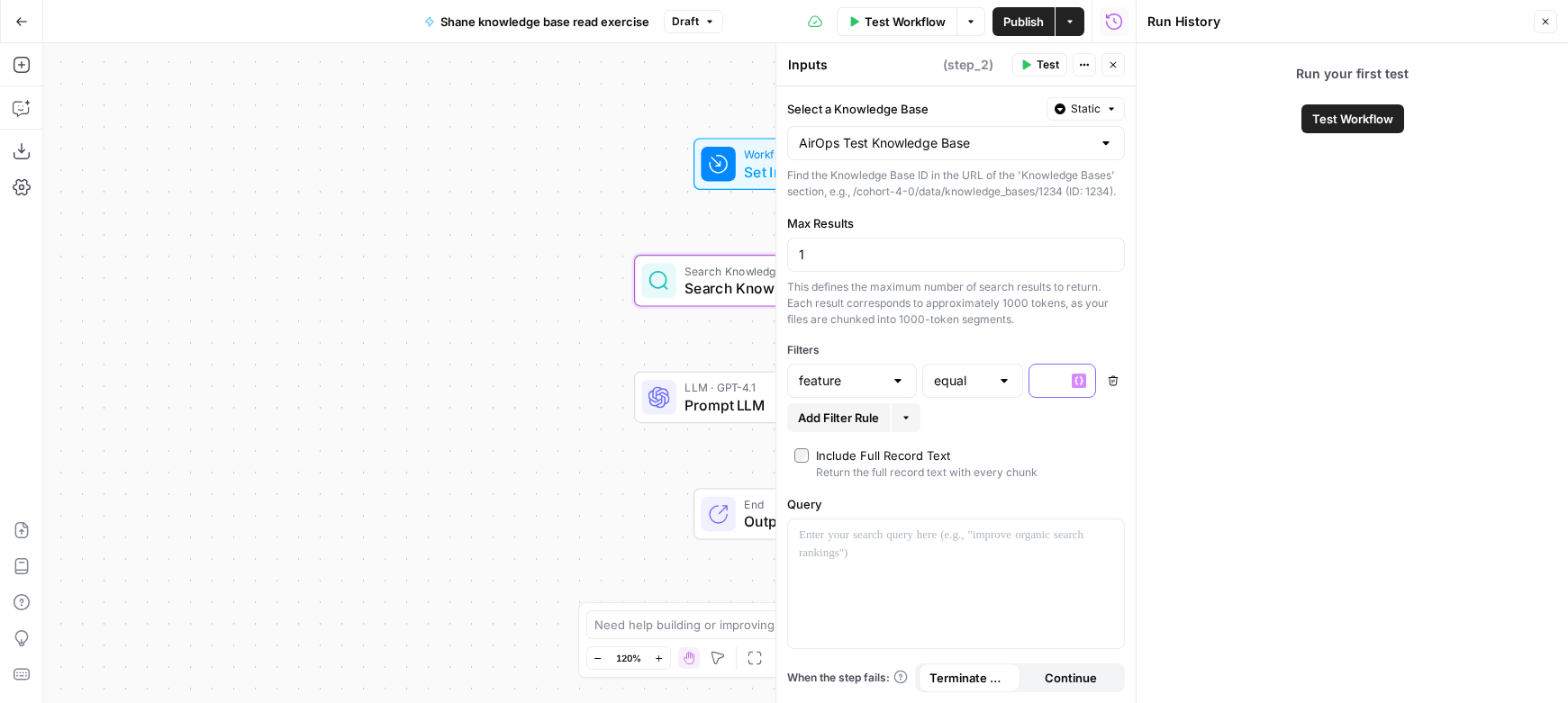 click 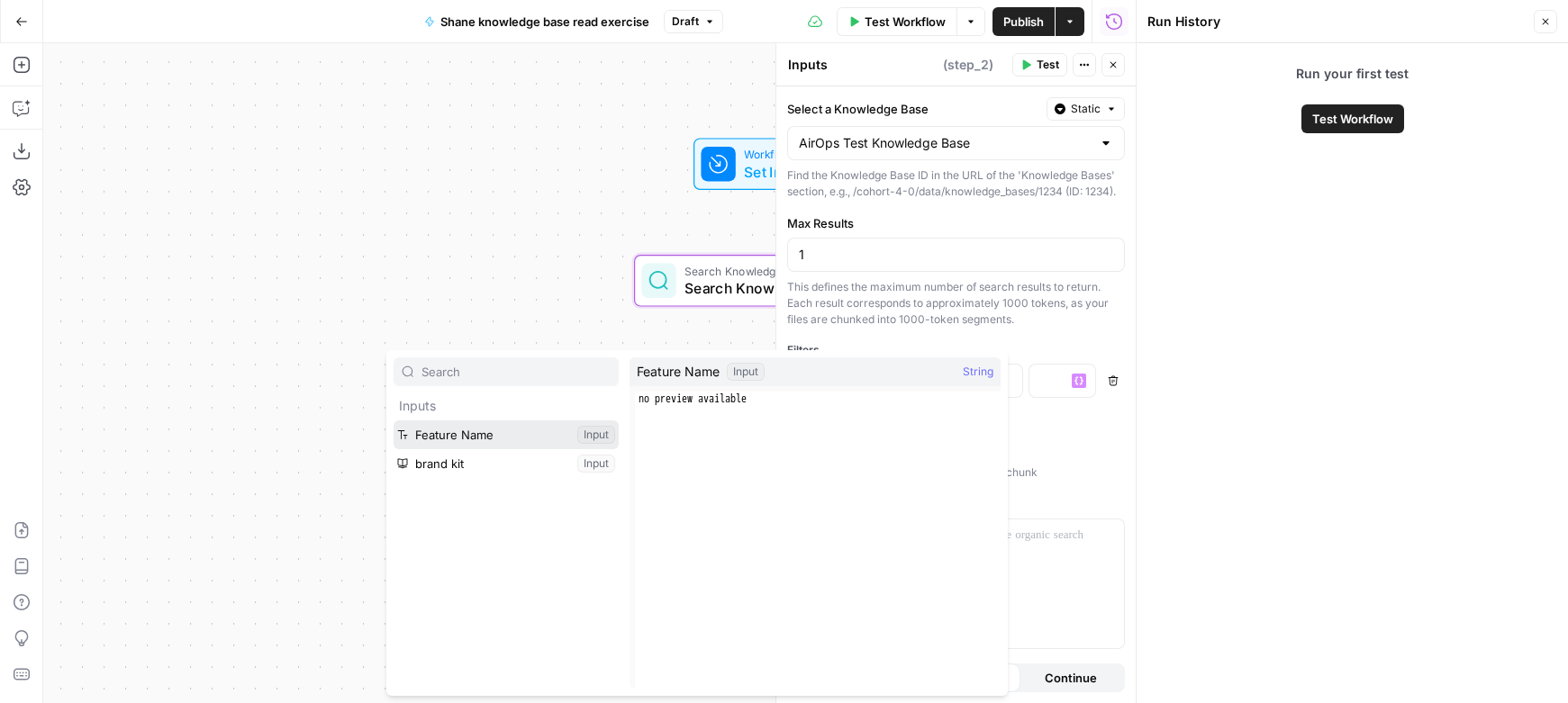 click at bounding box center [506, 435] 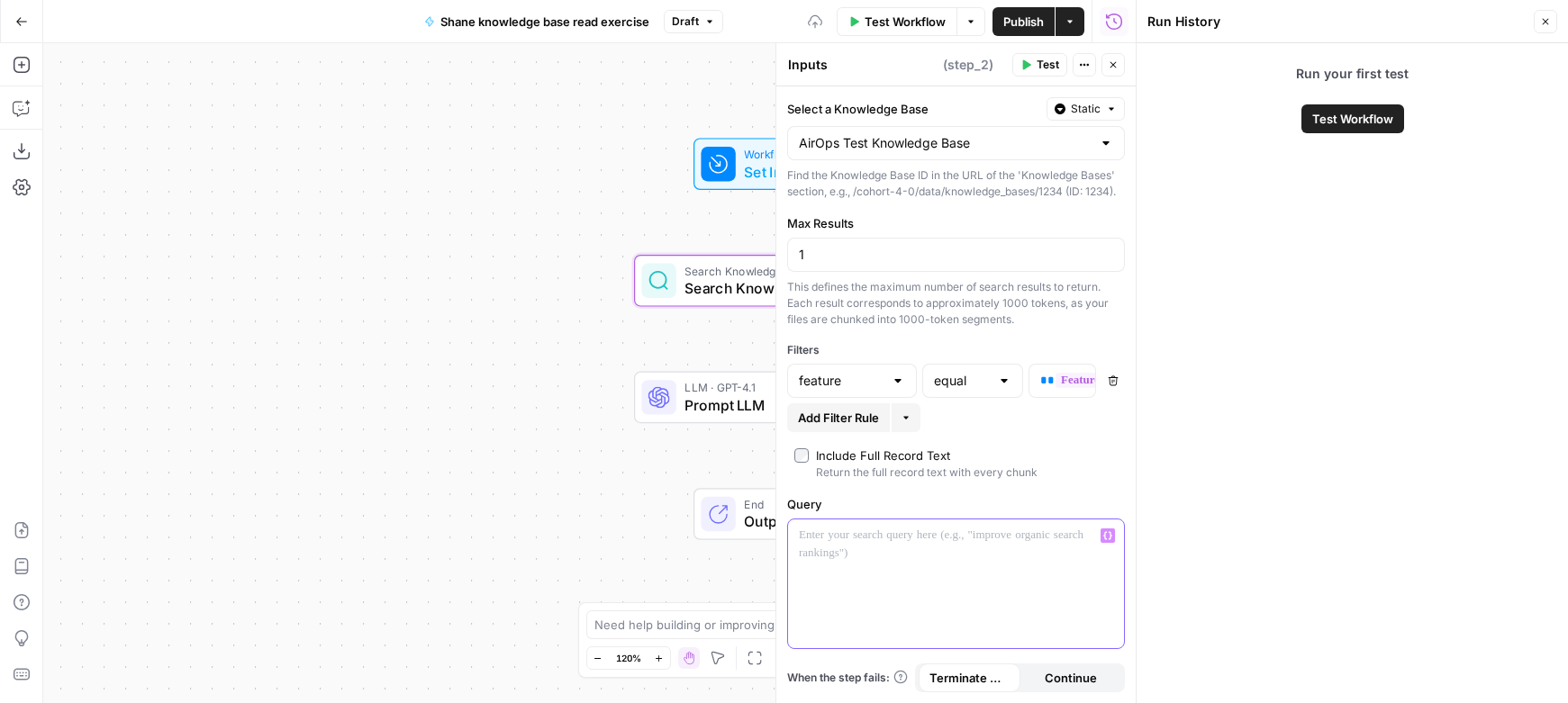 click at bounding box center [956, 583] 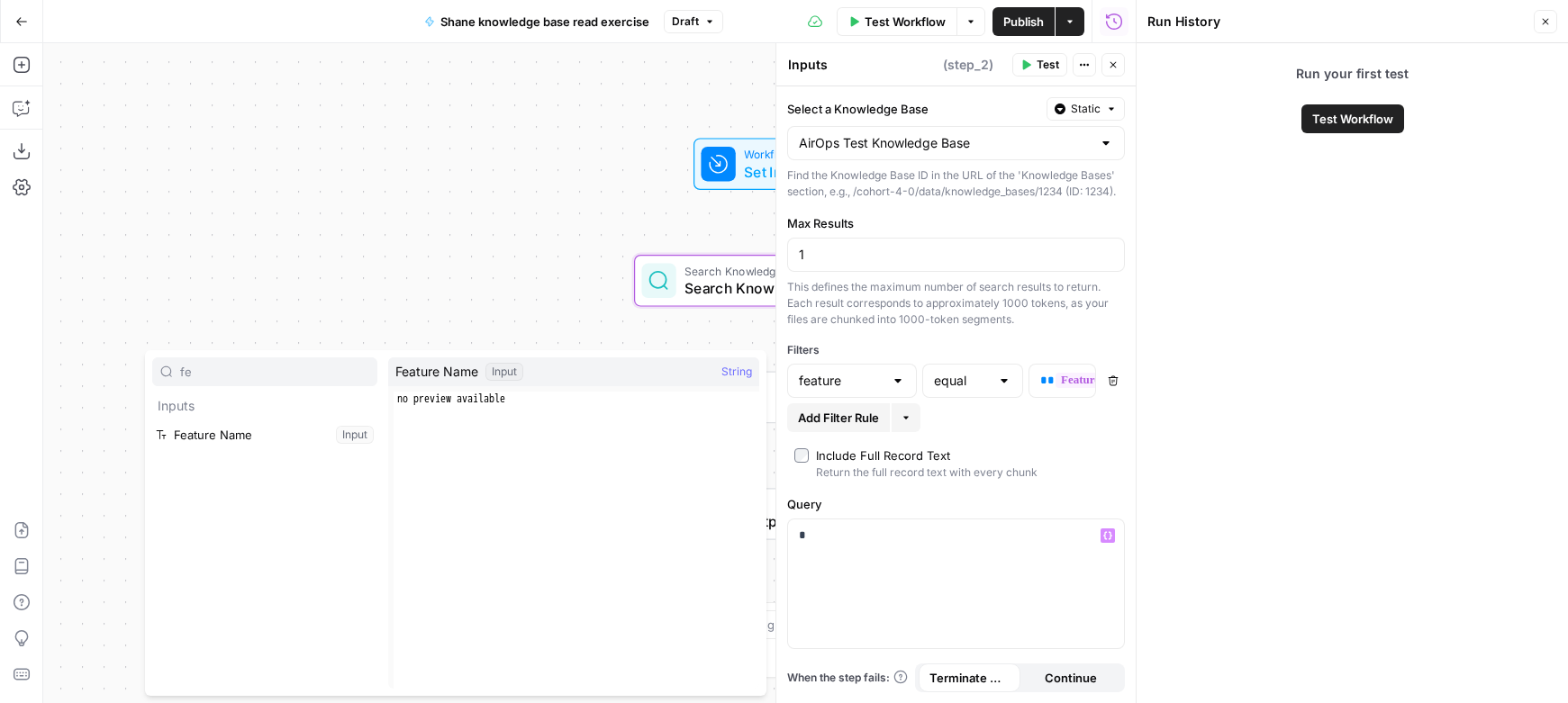 type on "fe" 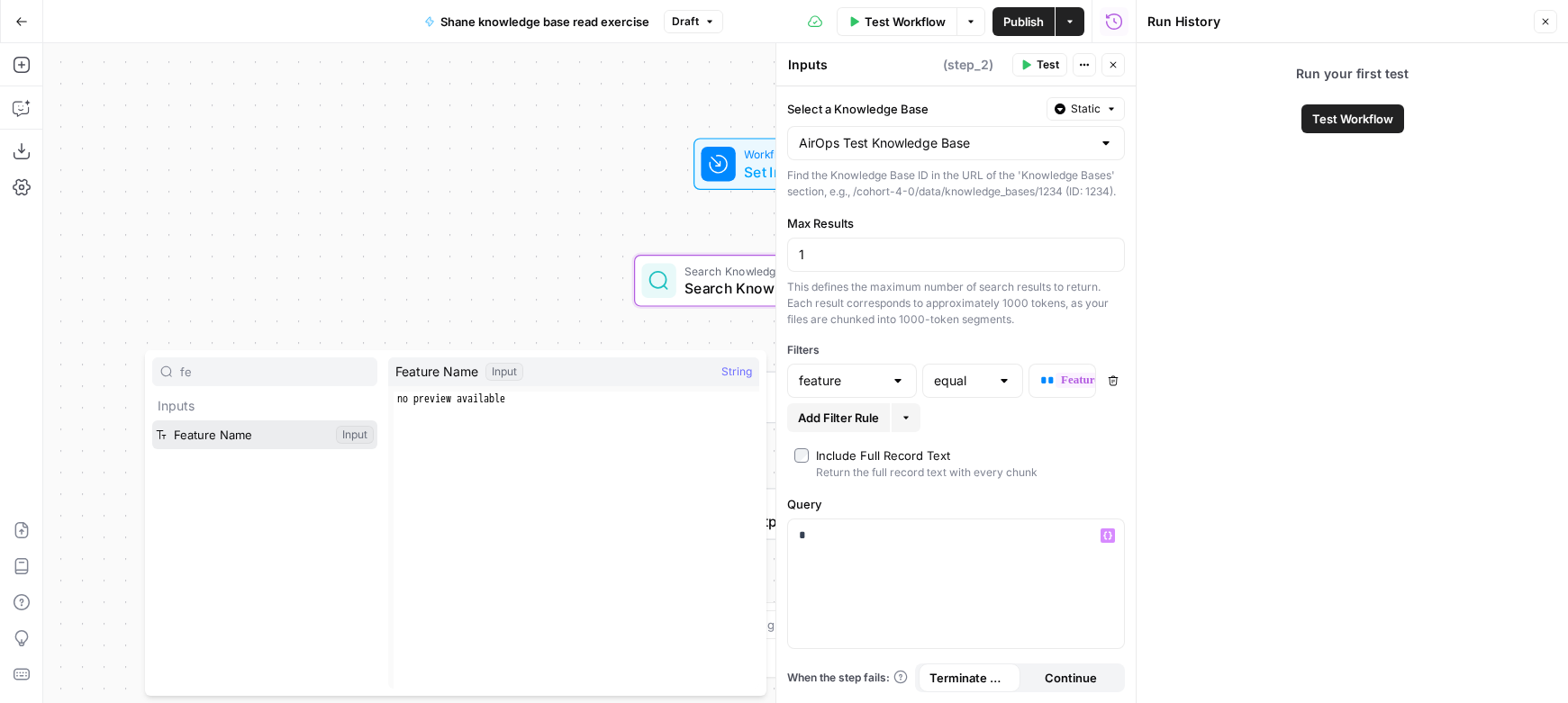 click at bounding box center (265, 435) 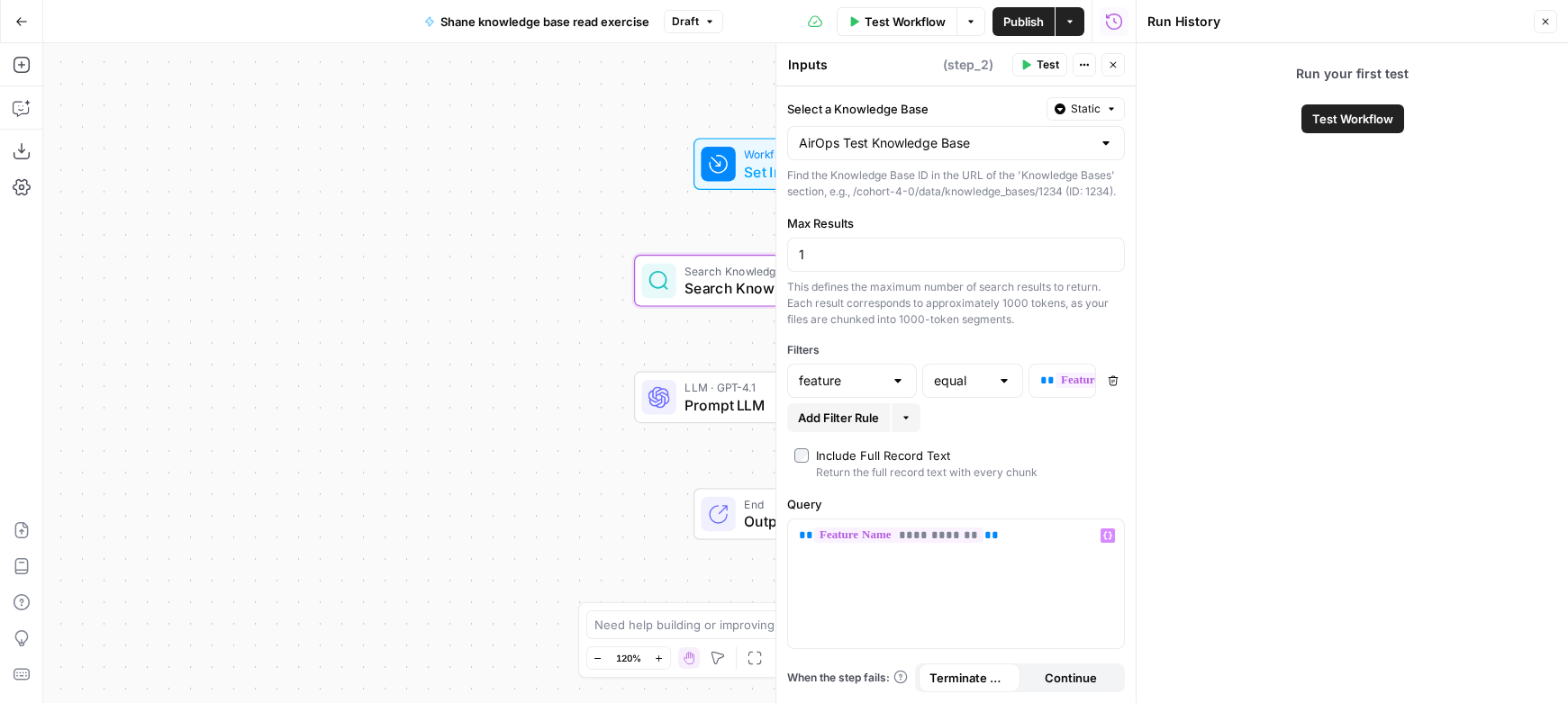 click 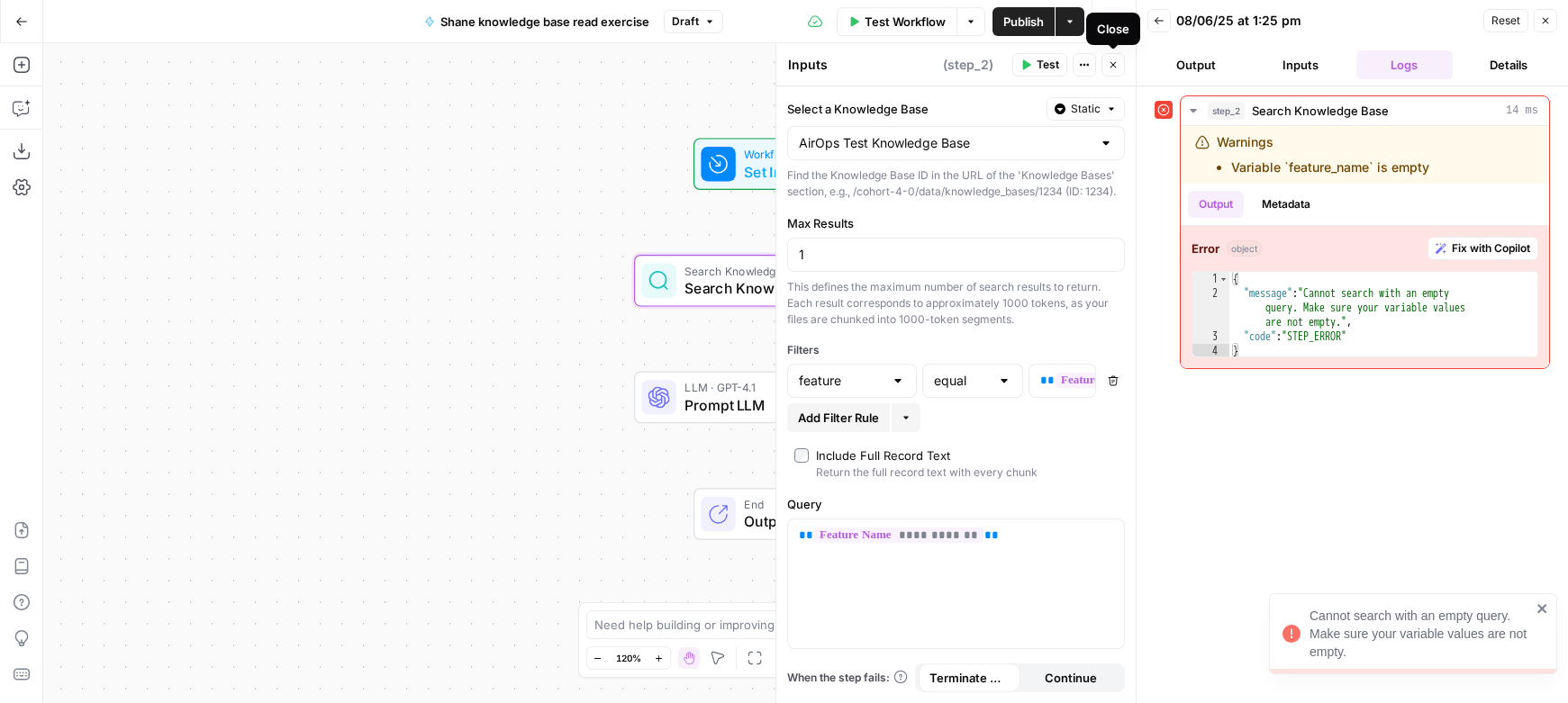 click 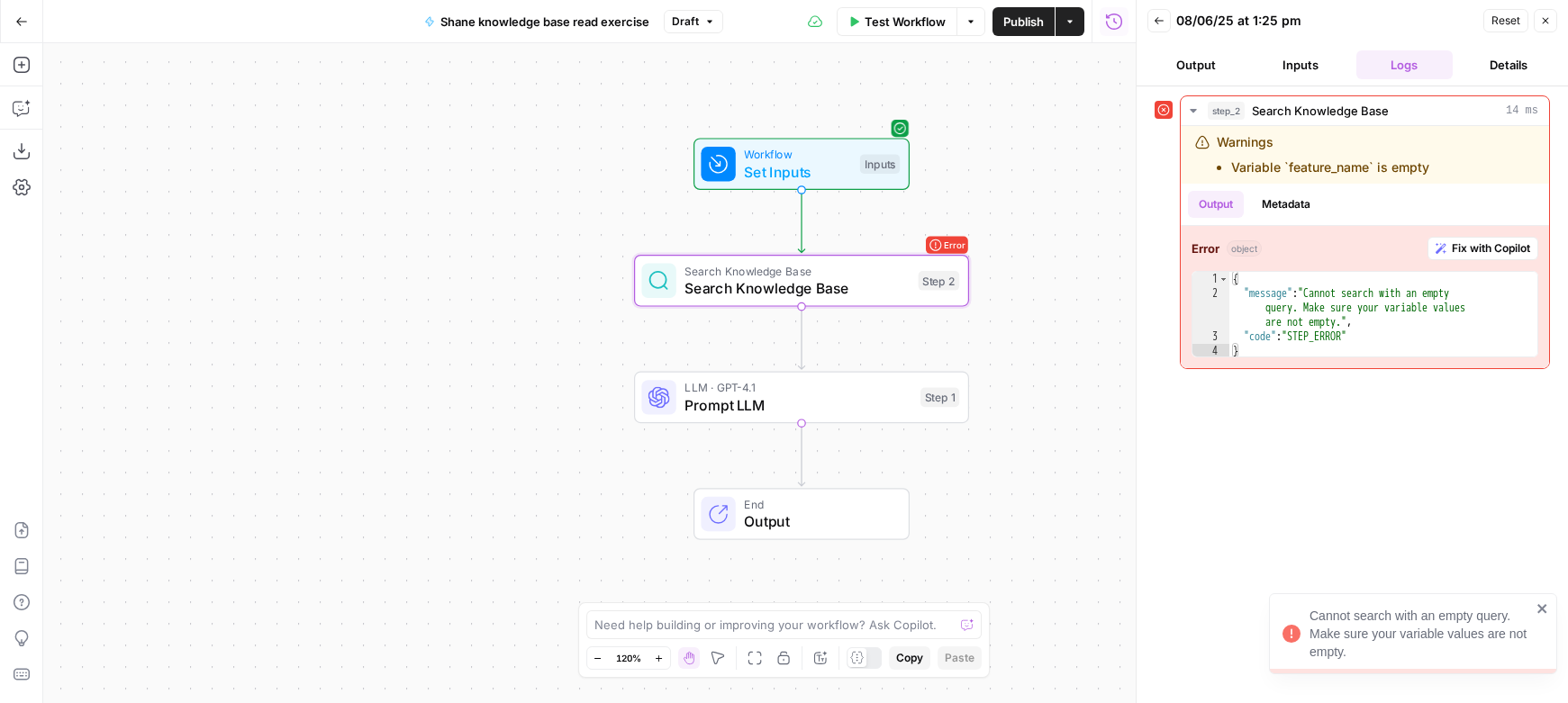 click on "Set Inputs" at bounding box center [797, 172] 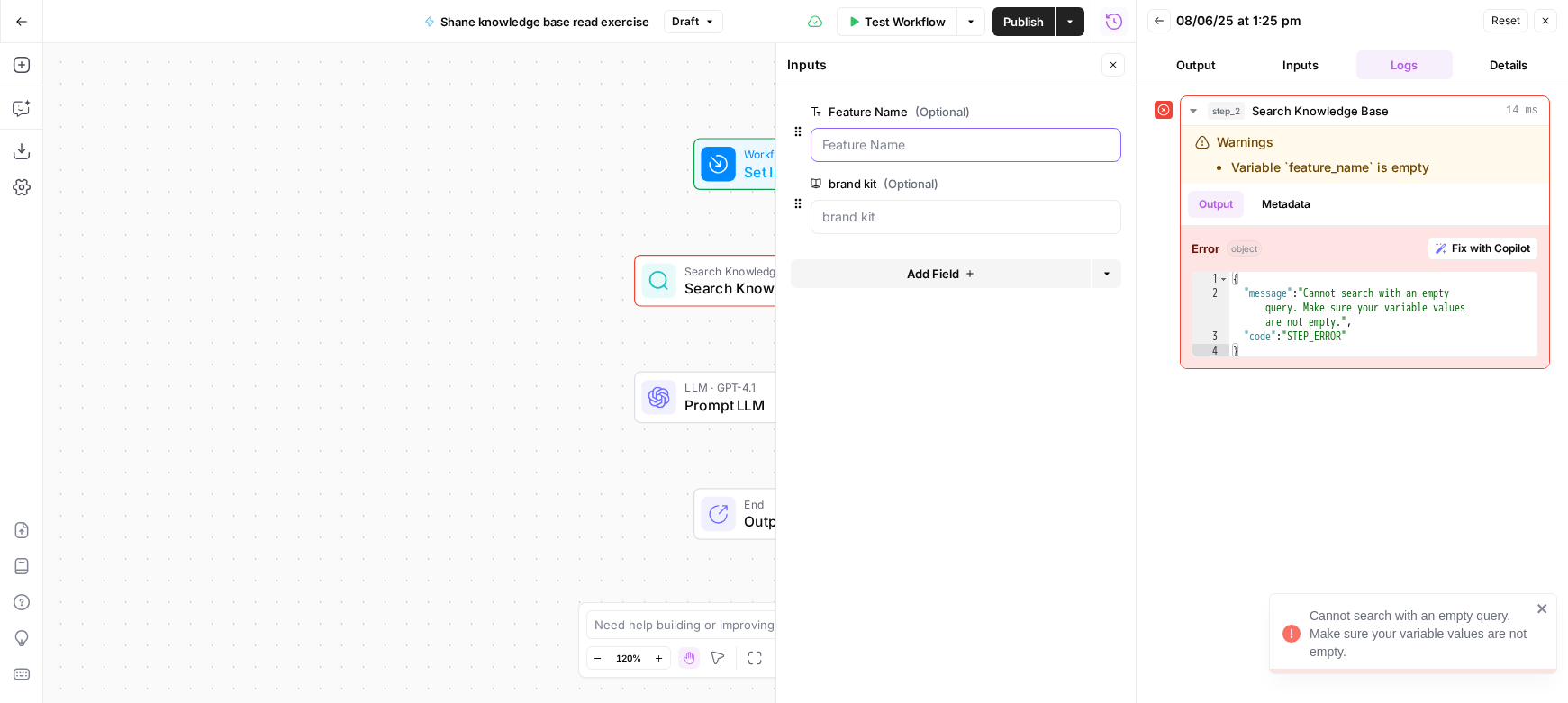 click on "Feature Name   (Optional)" at bounding box center [965, 145] 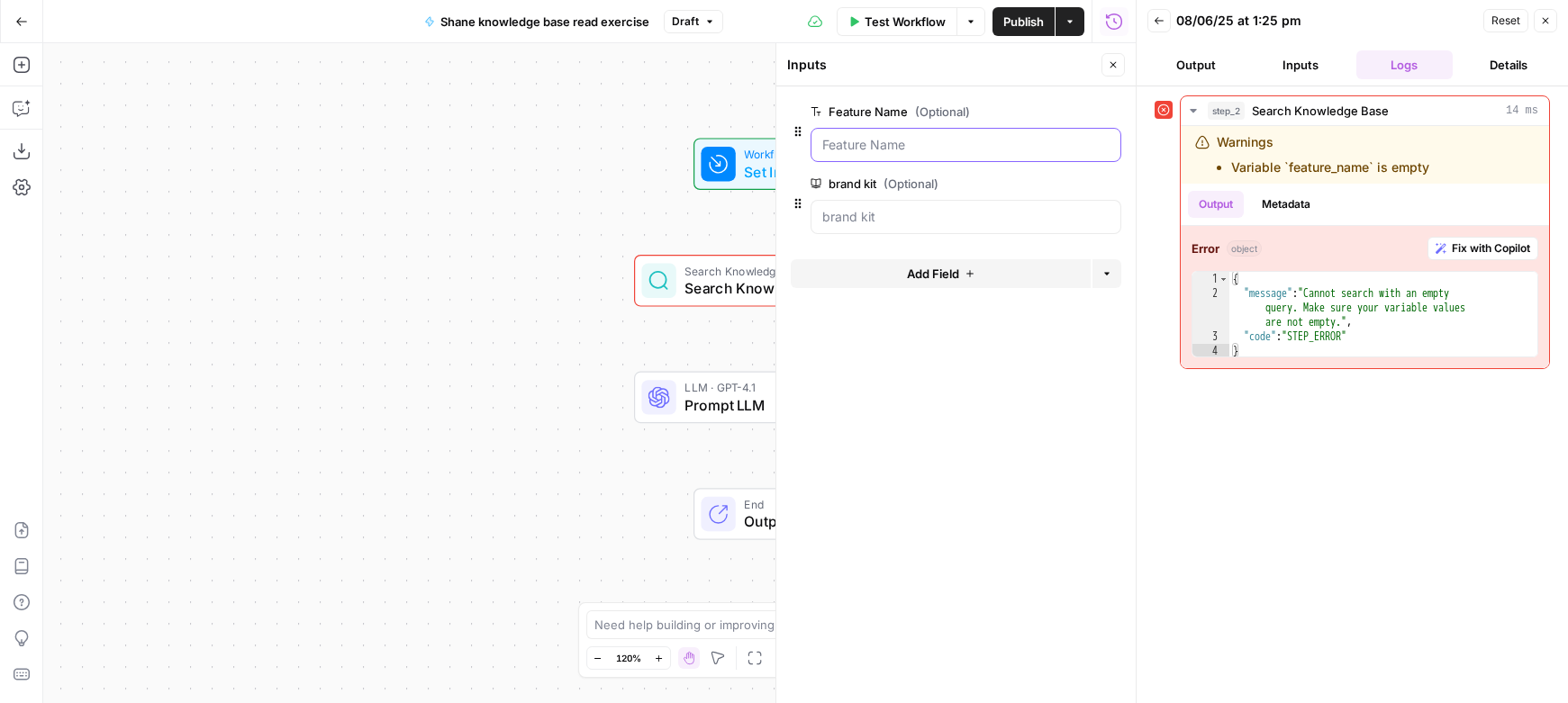 click on "Feature Name   (Optional)" at bounding box center [965, 145] 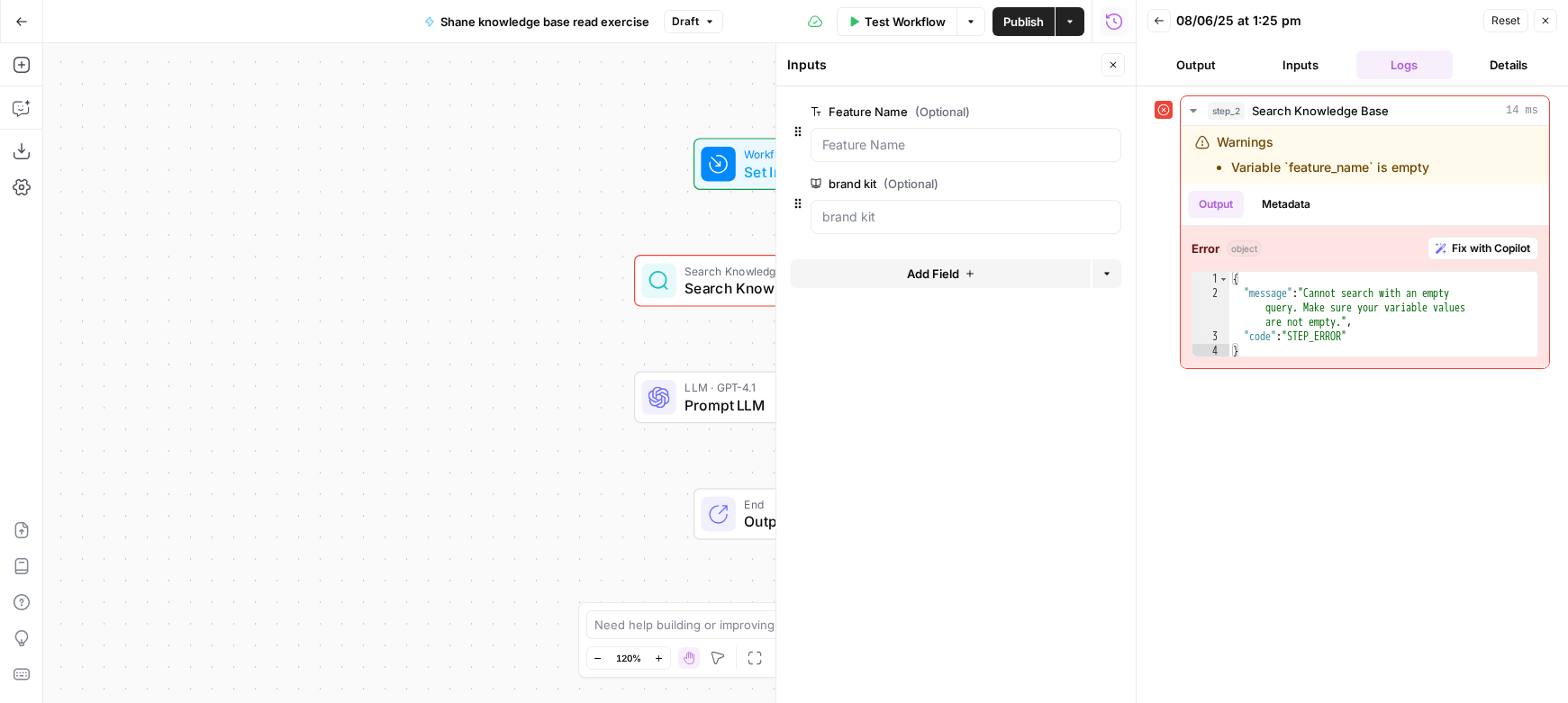 click 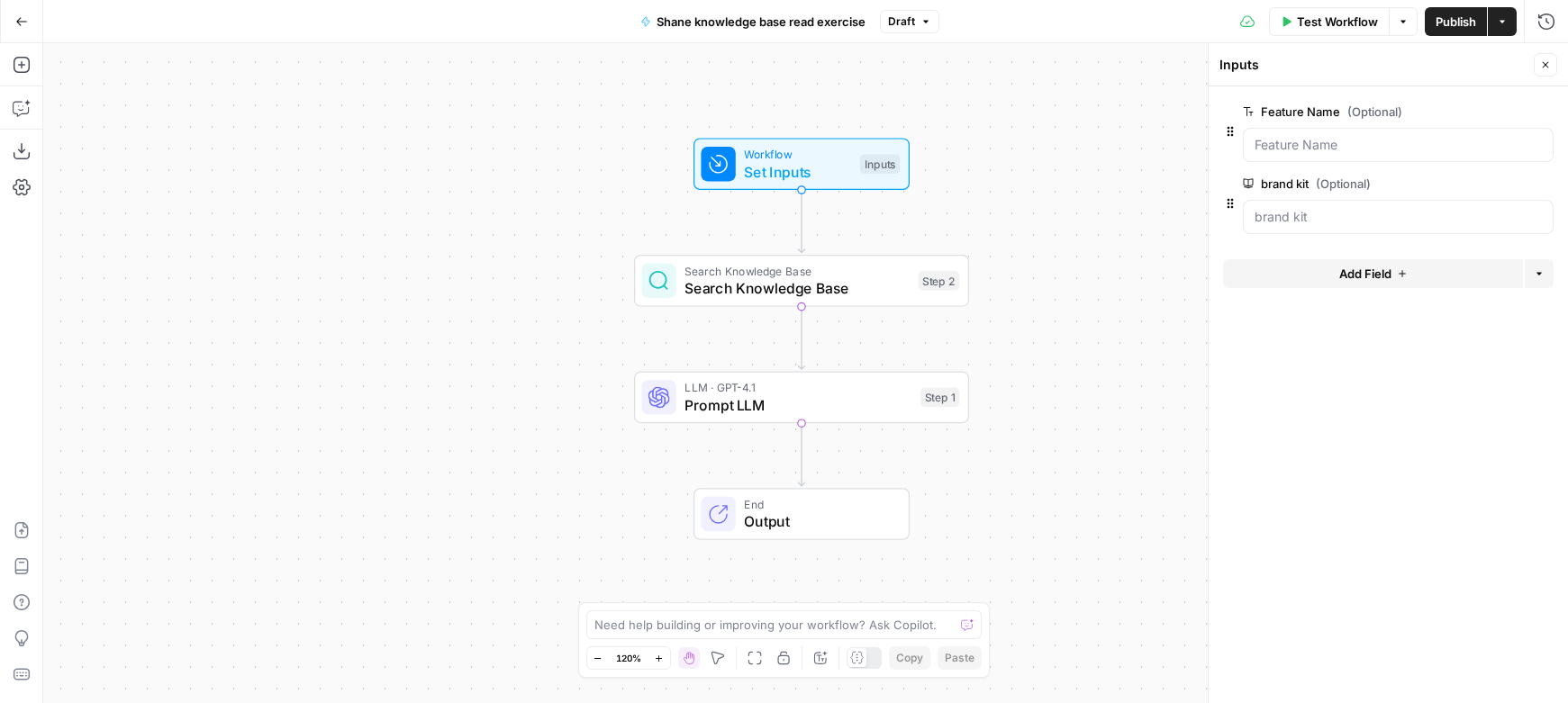 click on "Set Inputs" at bounding box center (797, 172) 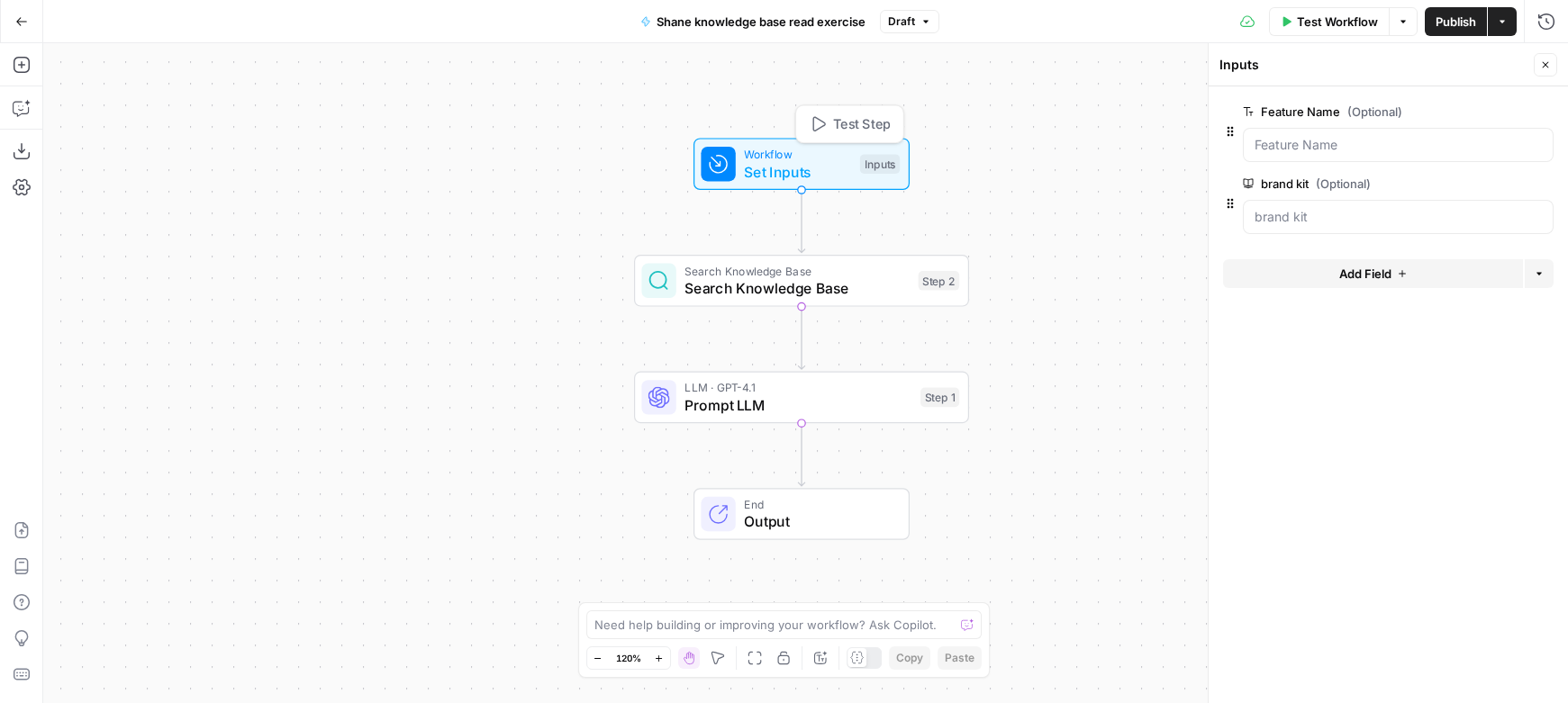 click on "Set Inputs" at bounding box center (797, 172) 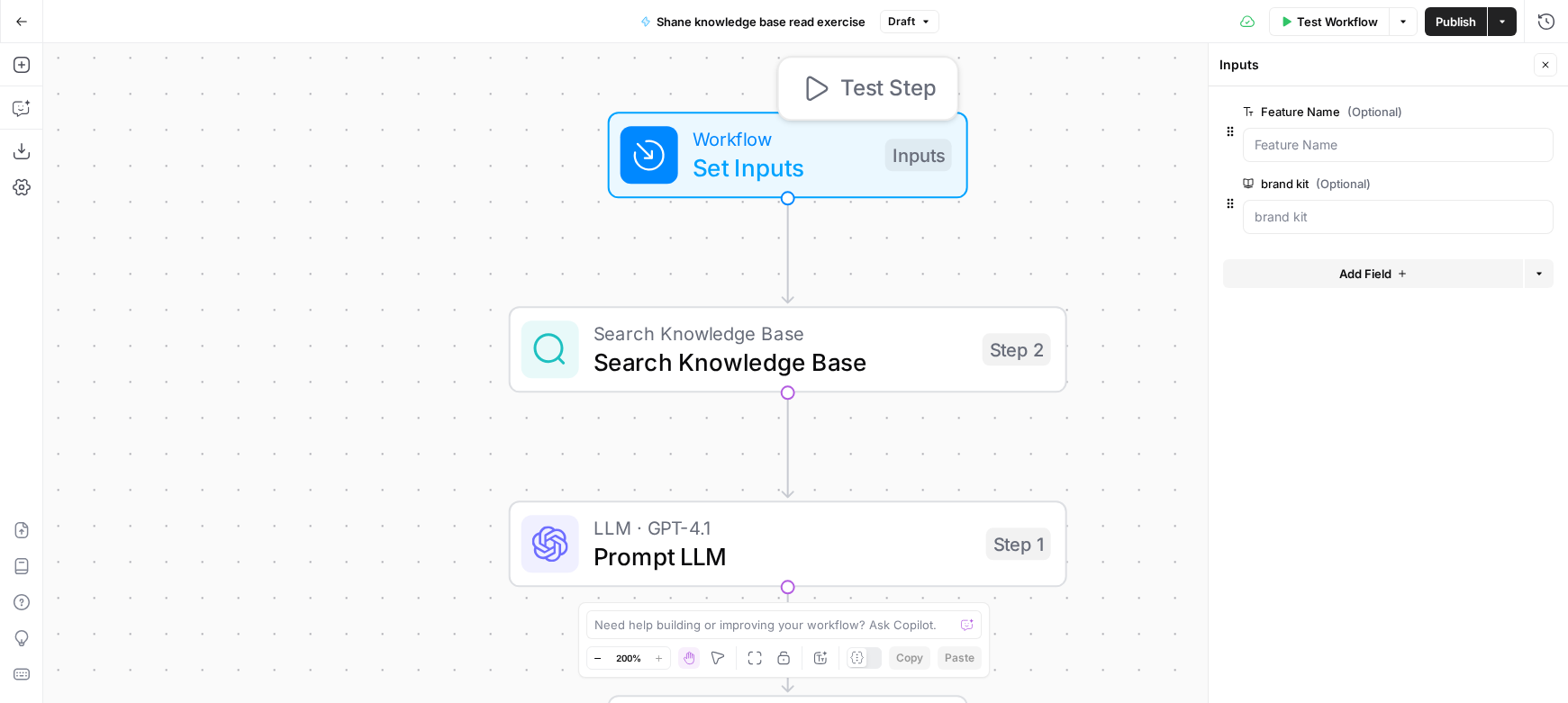 click on "Test Step" at bounding box center (888, 88) 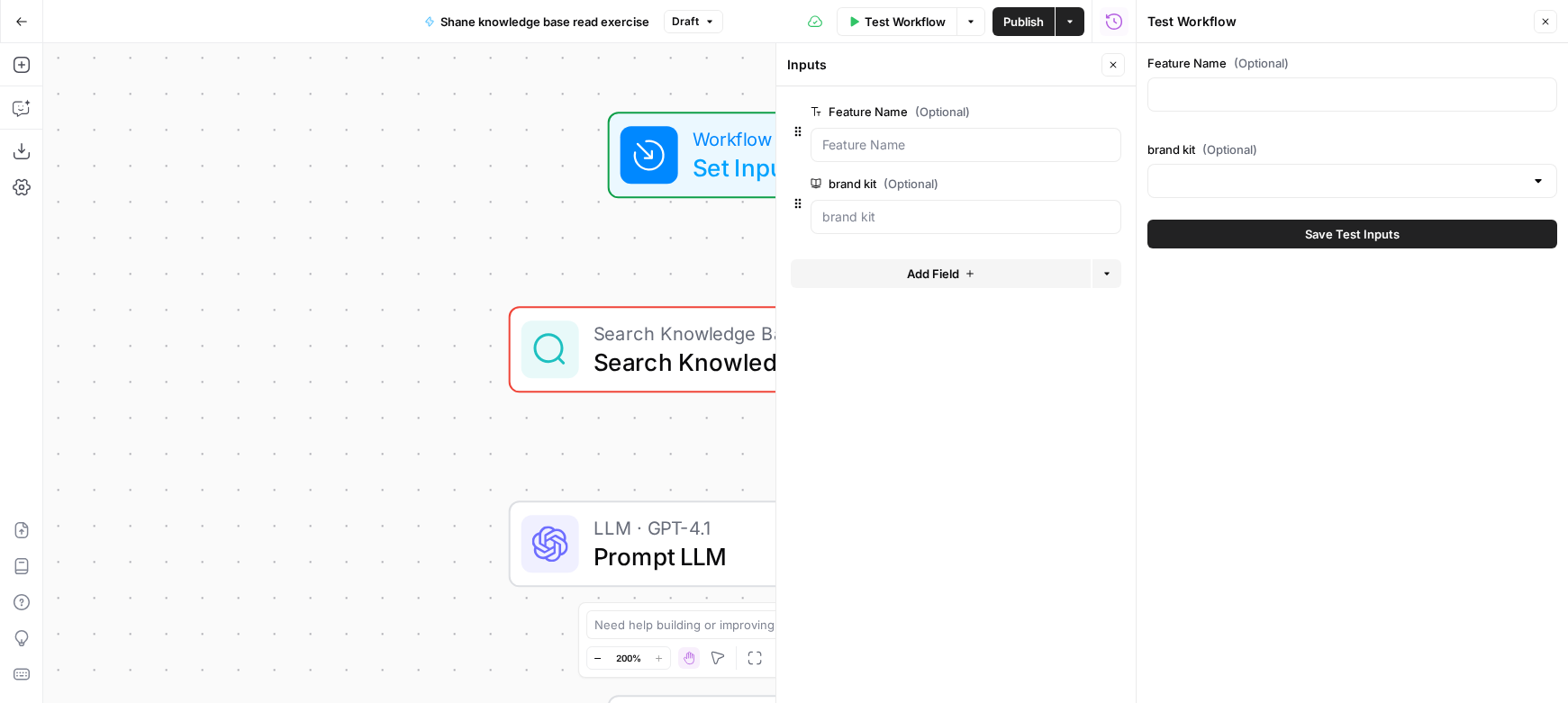 click at bounding box center [1352, 95] 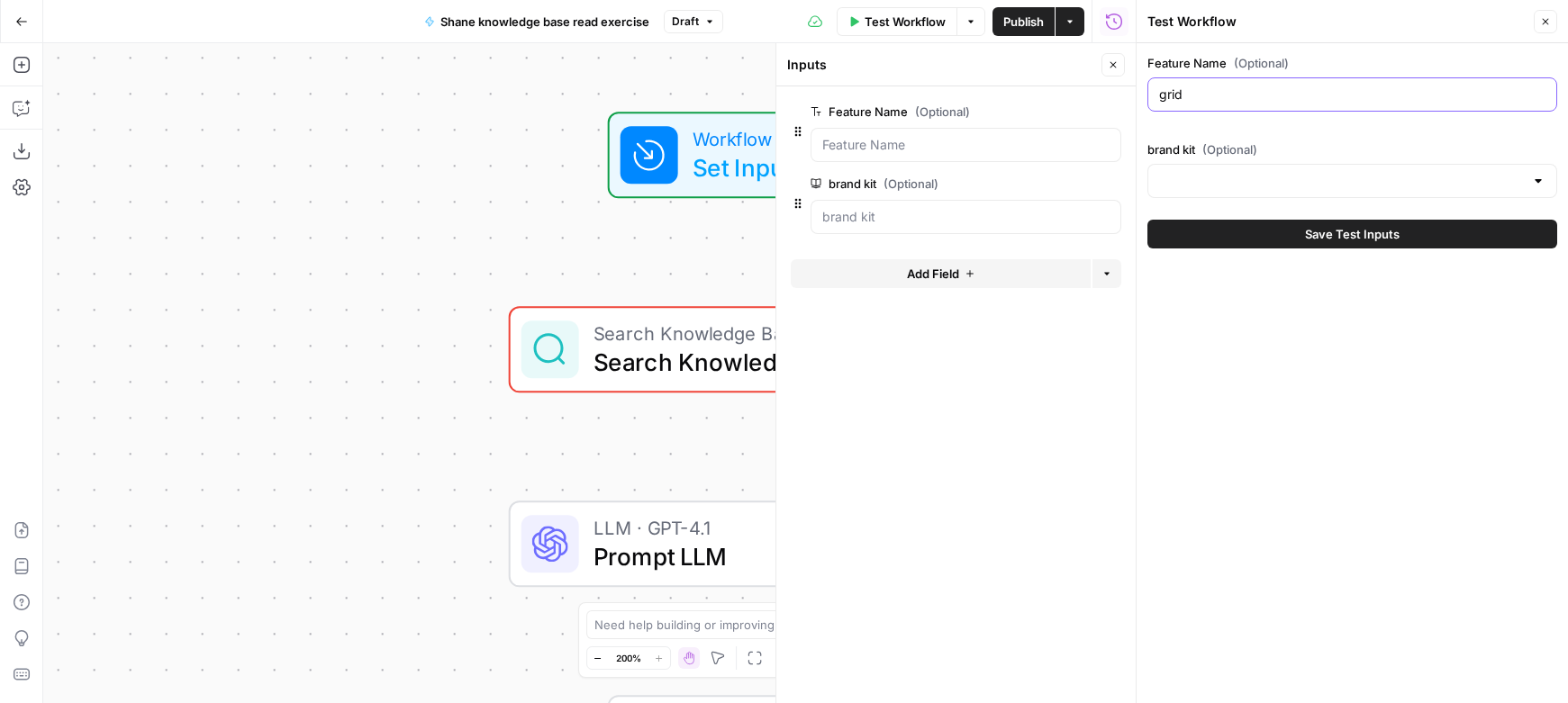 type on "grid" 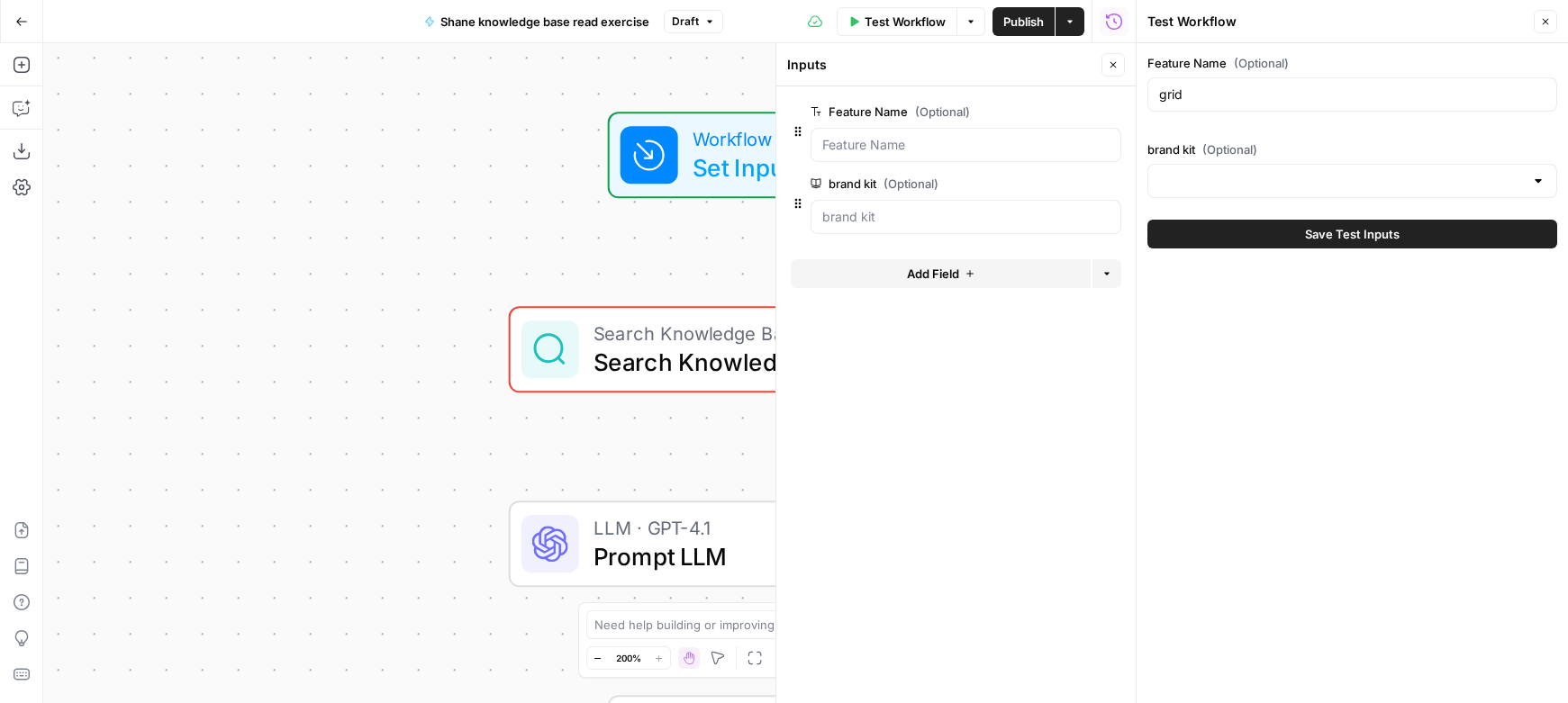click at bounding box center [1352, 181] 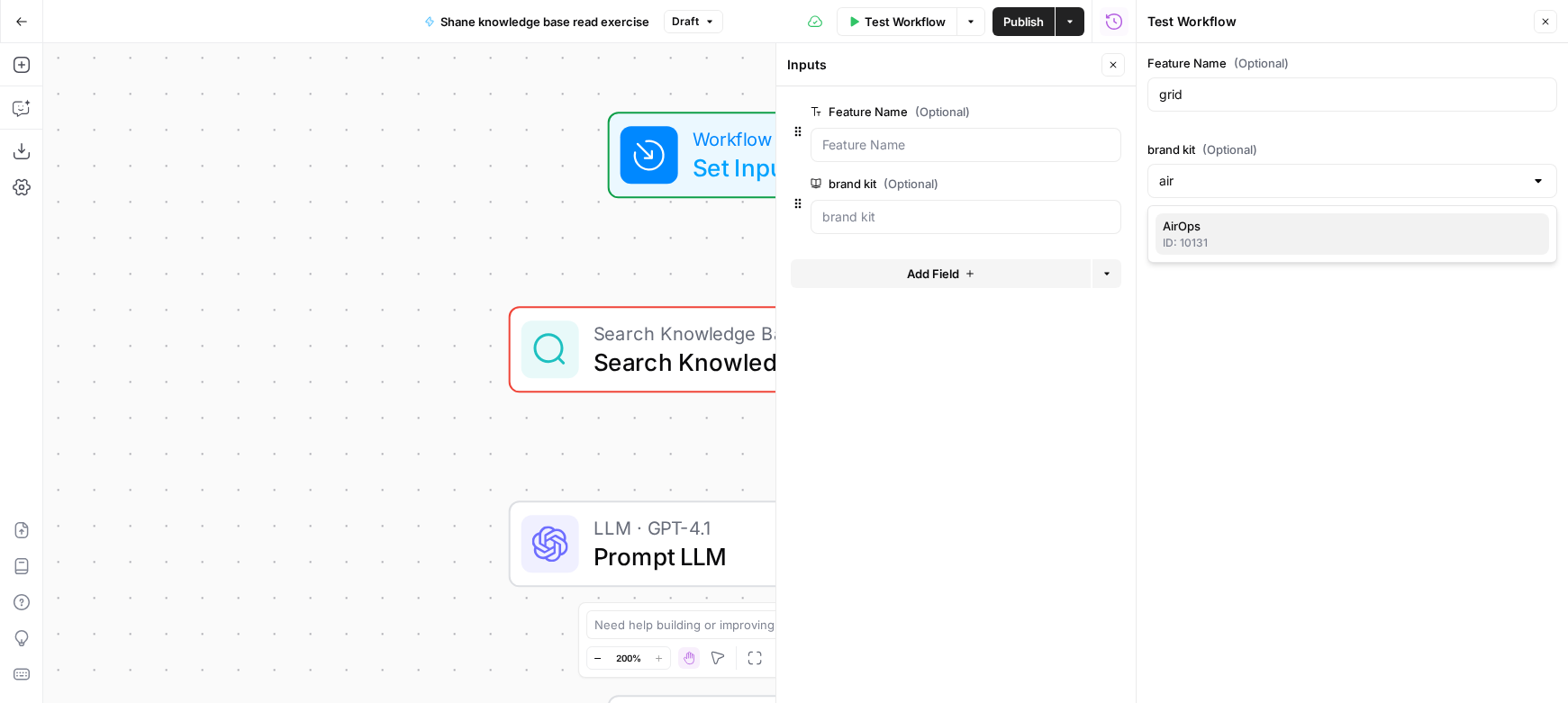click on "AirOps" at bounding box center [1348, 226] 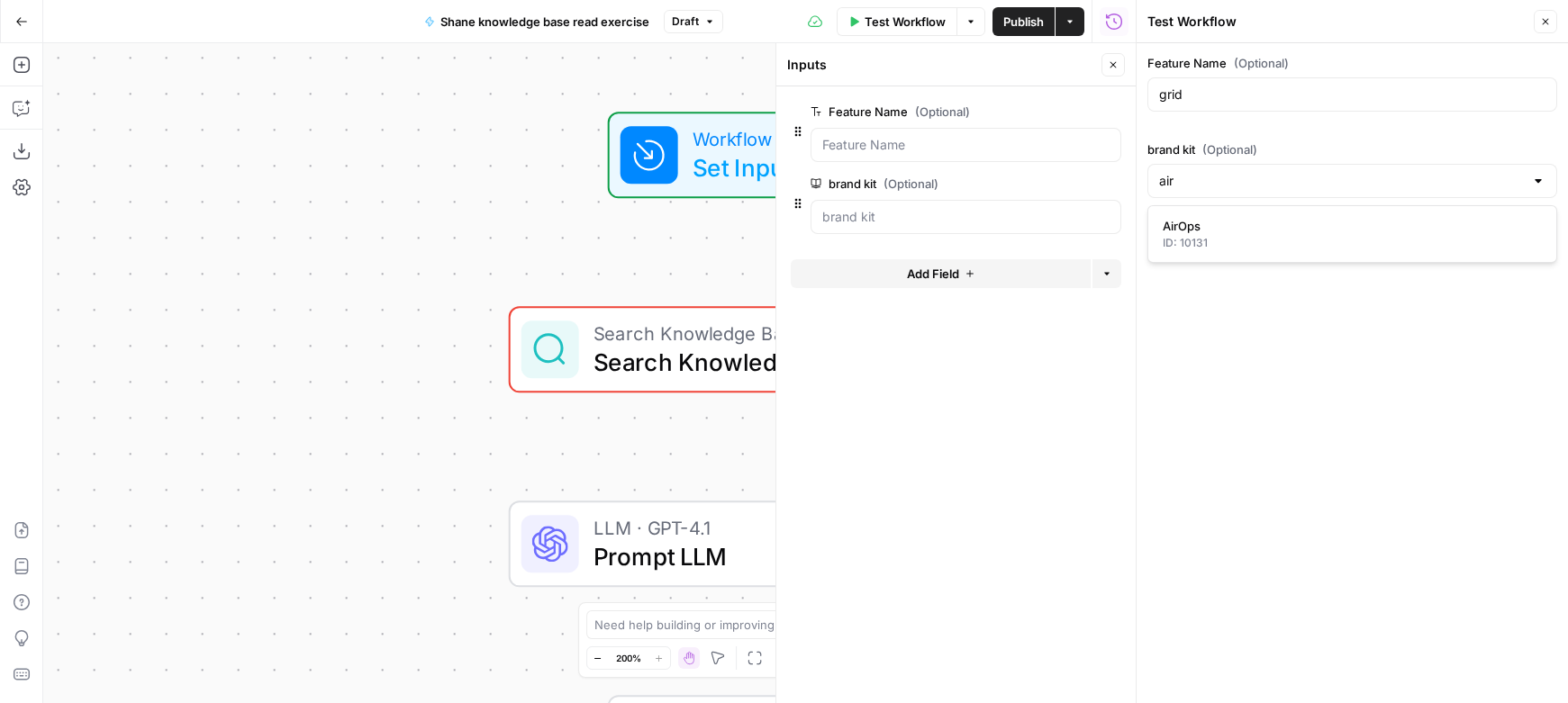 type on "AirOps" 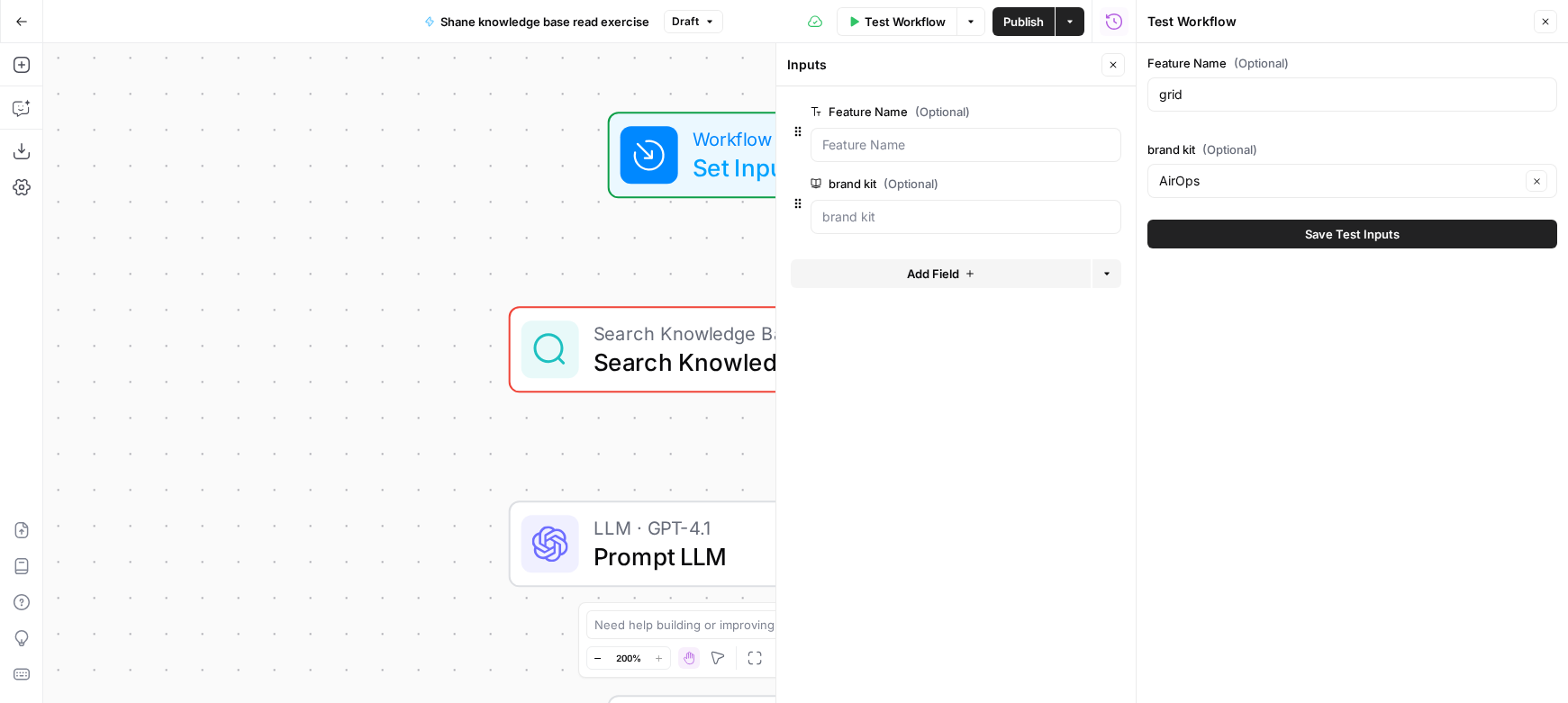 click on "Save Test Inputs" at bounding box center (1352, 234) 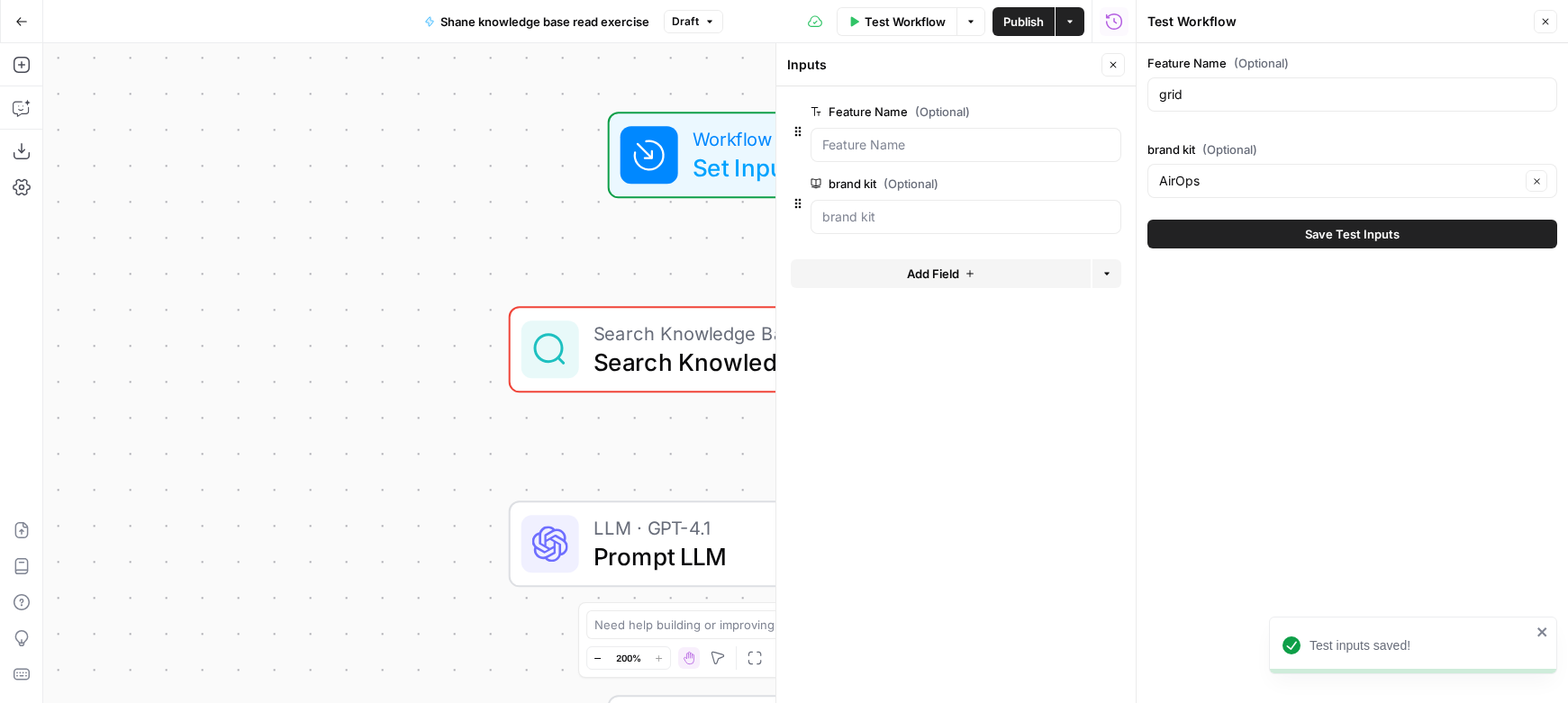 click 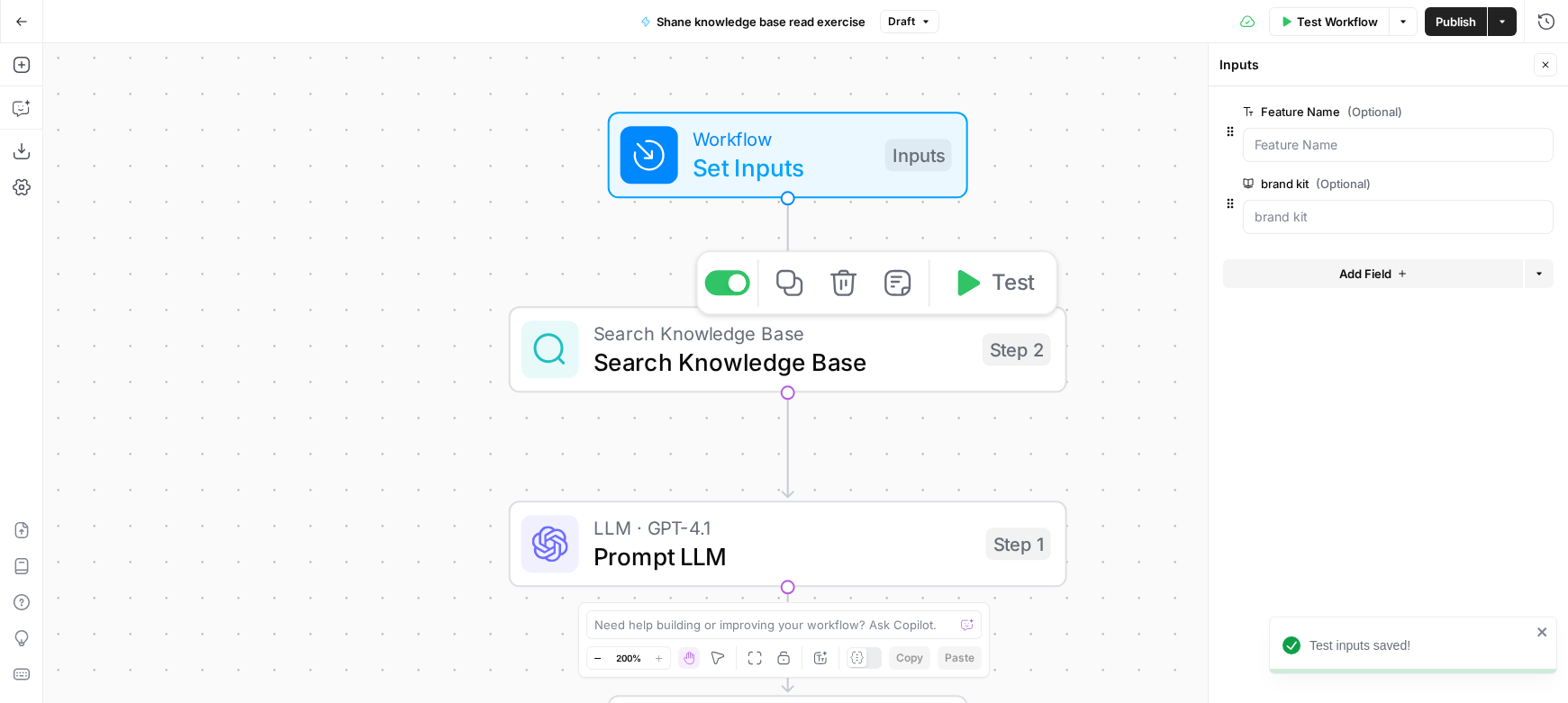 click on "Test" at bounding box center (1013, 283) 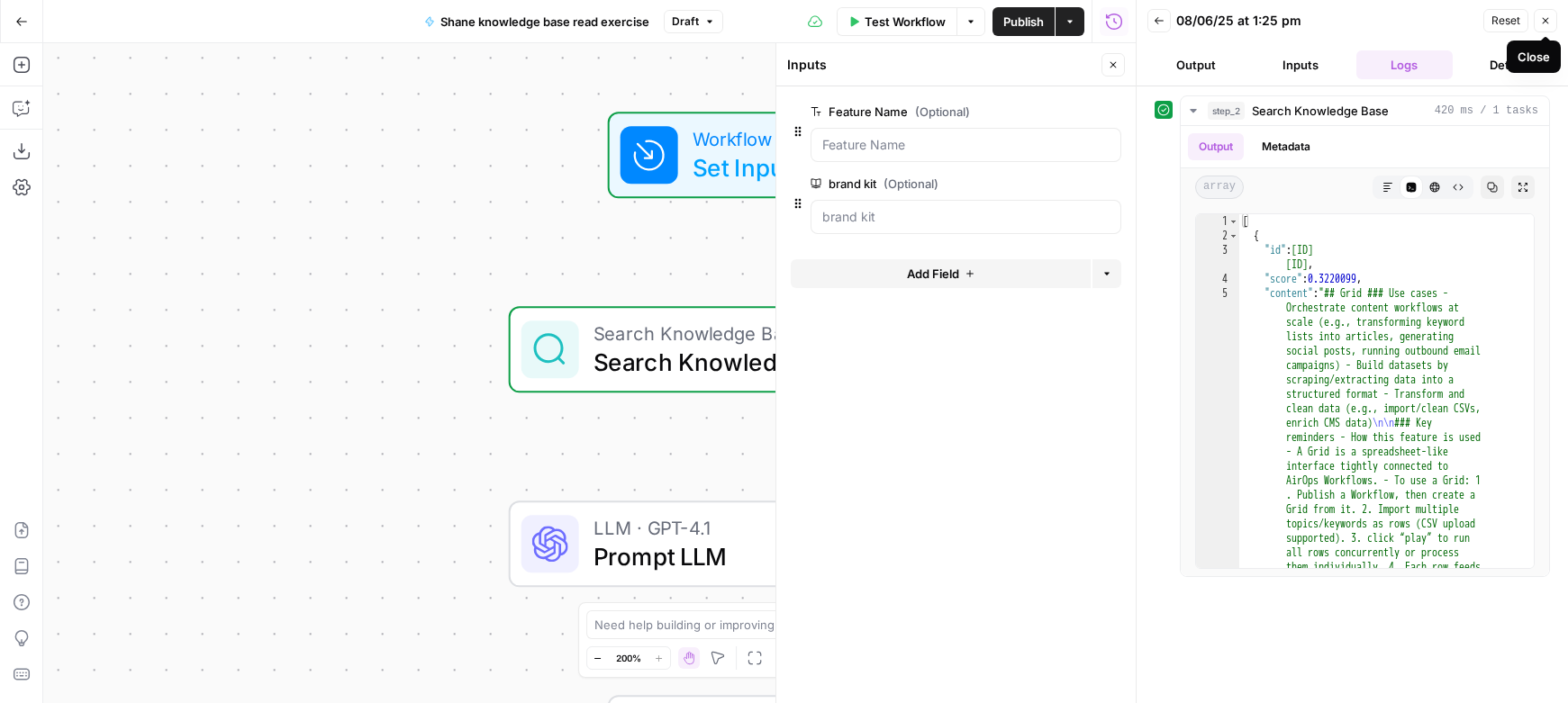 click 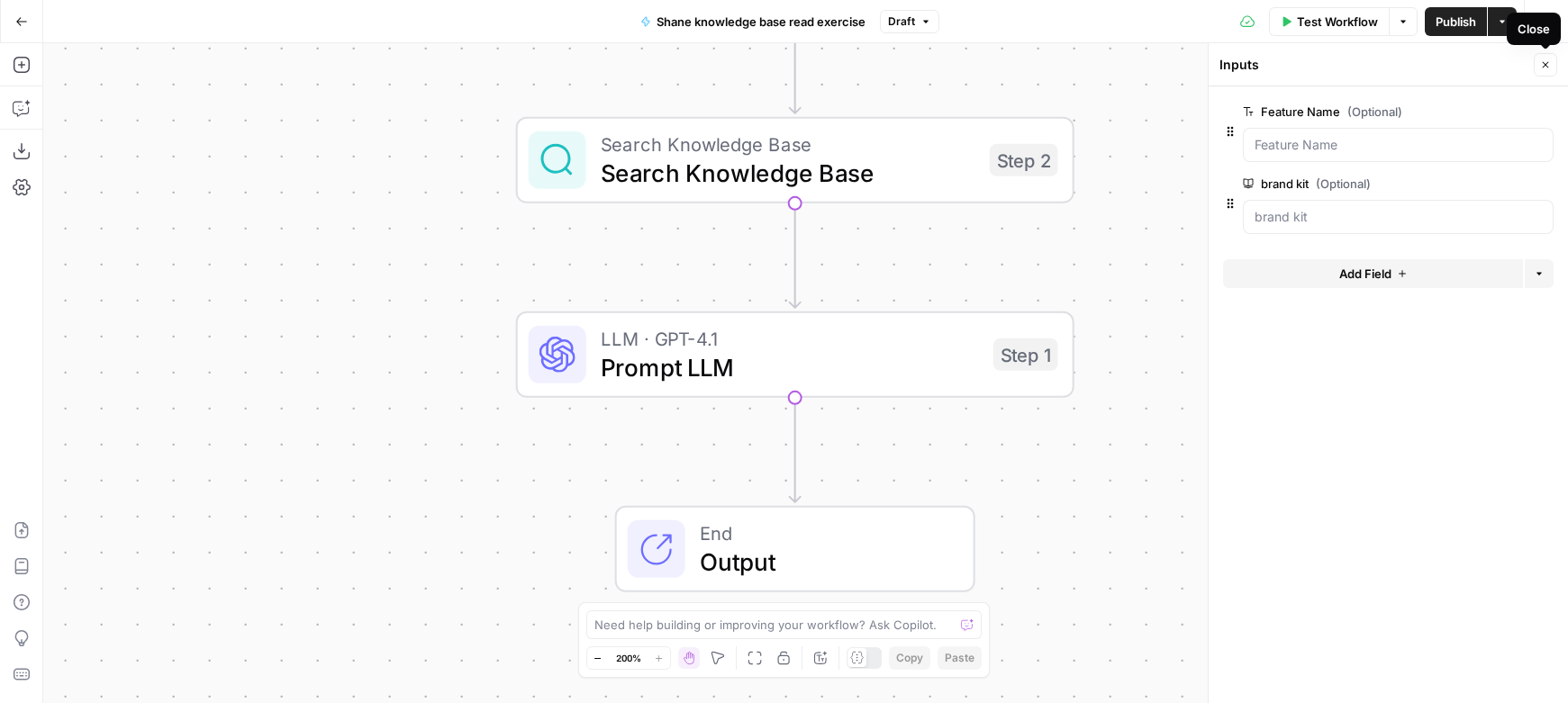 click on "Close" at bounding box center [1545, 65] 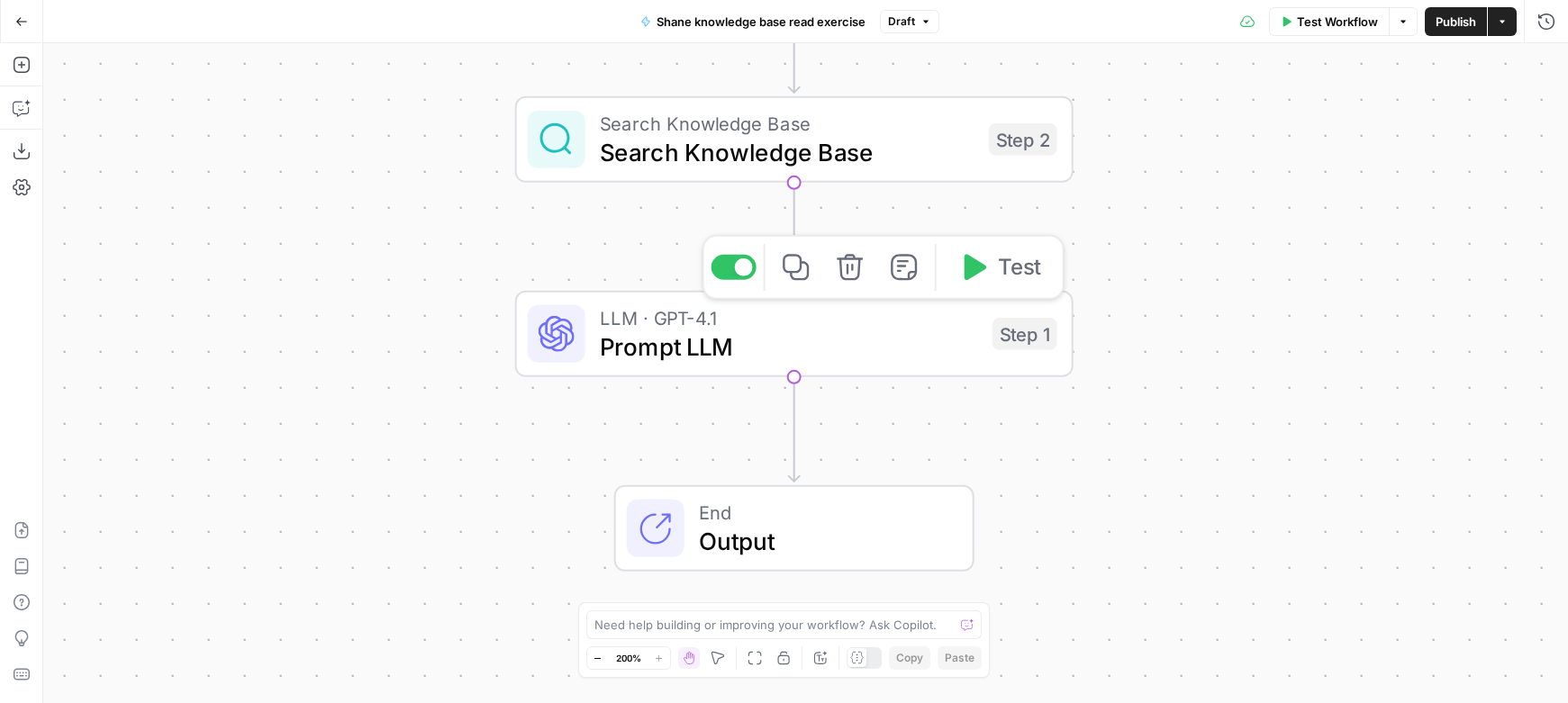 click on "Prompt LLM" at bounding box center [789, 347] 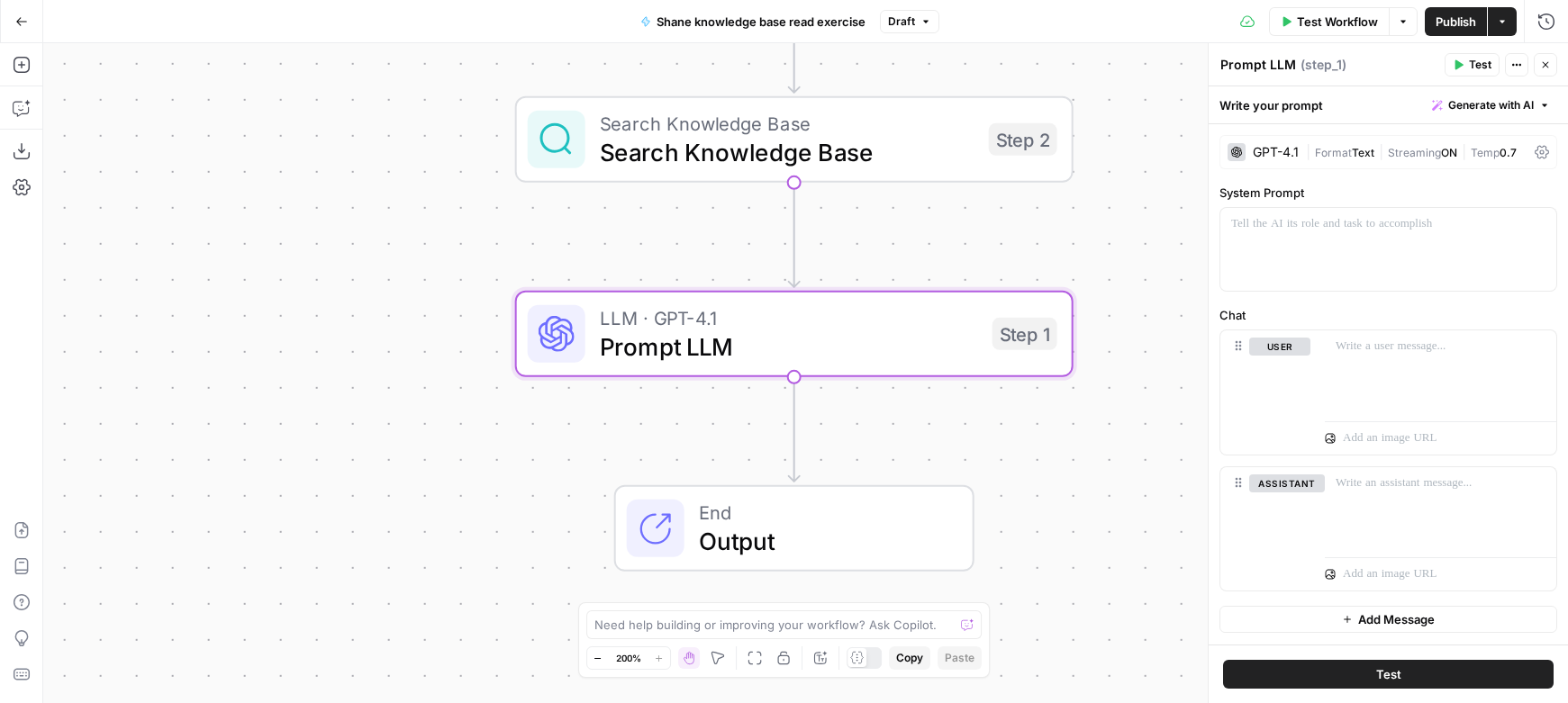 click on "GPT-4.1" at bounding box center (1275, 152) 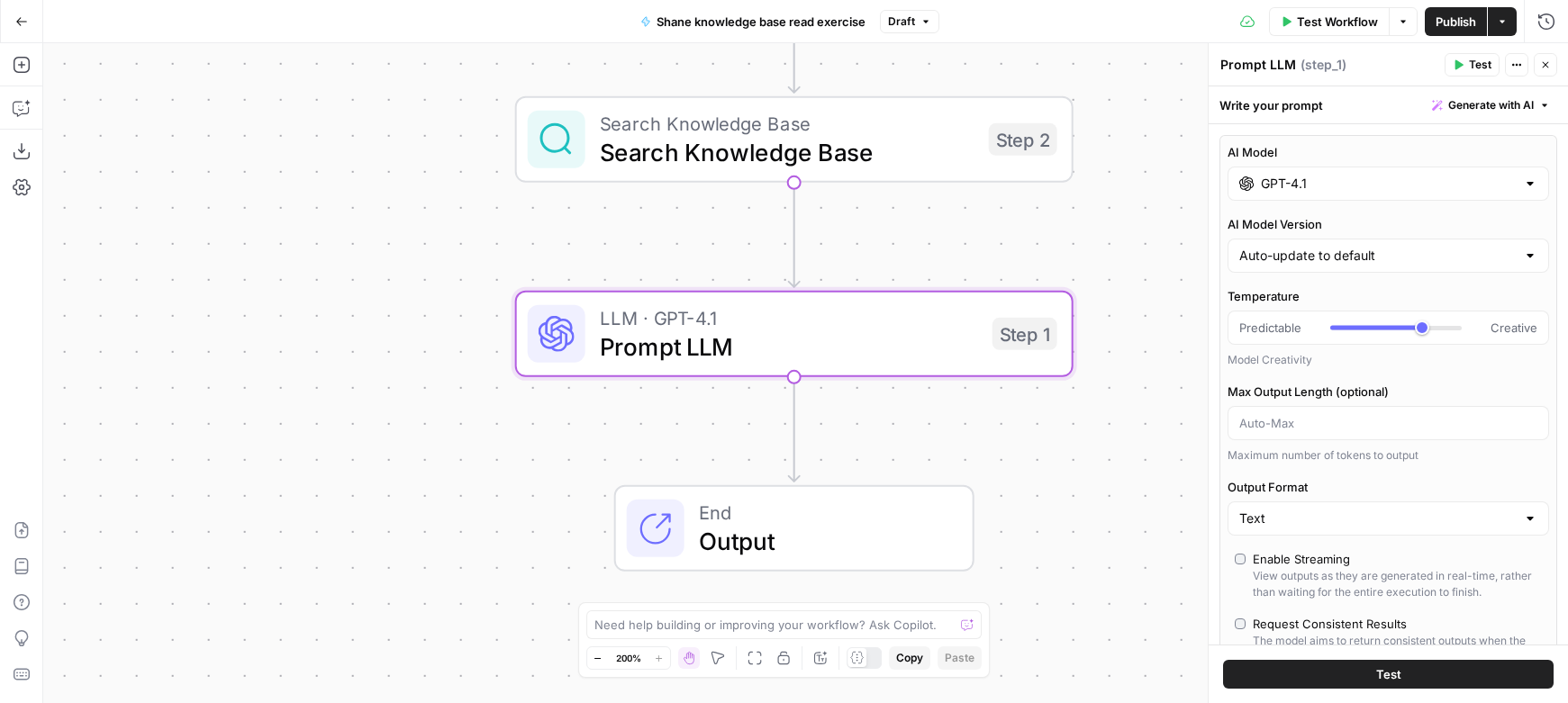 click on "GPT-4.1" at bounding box center [1388, 184] 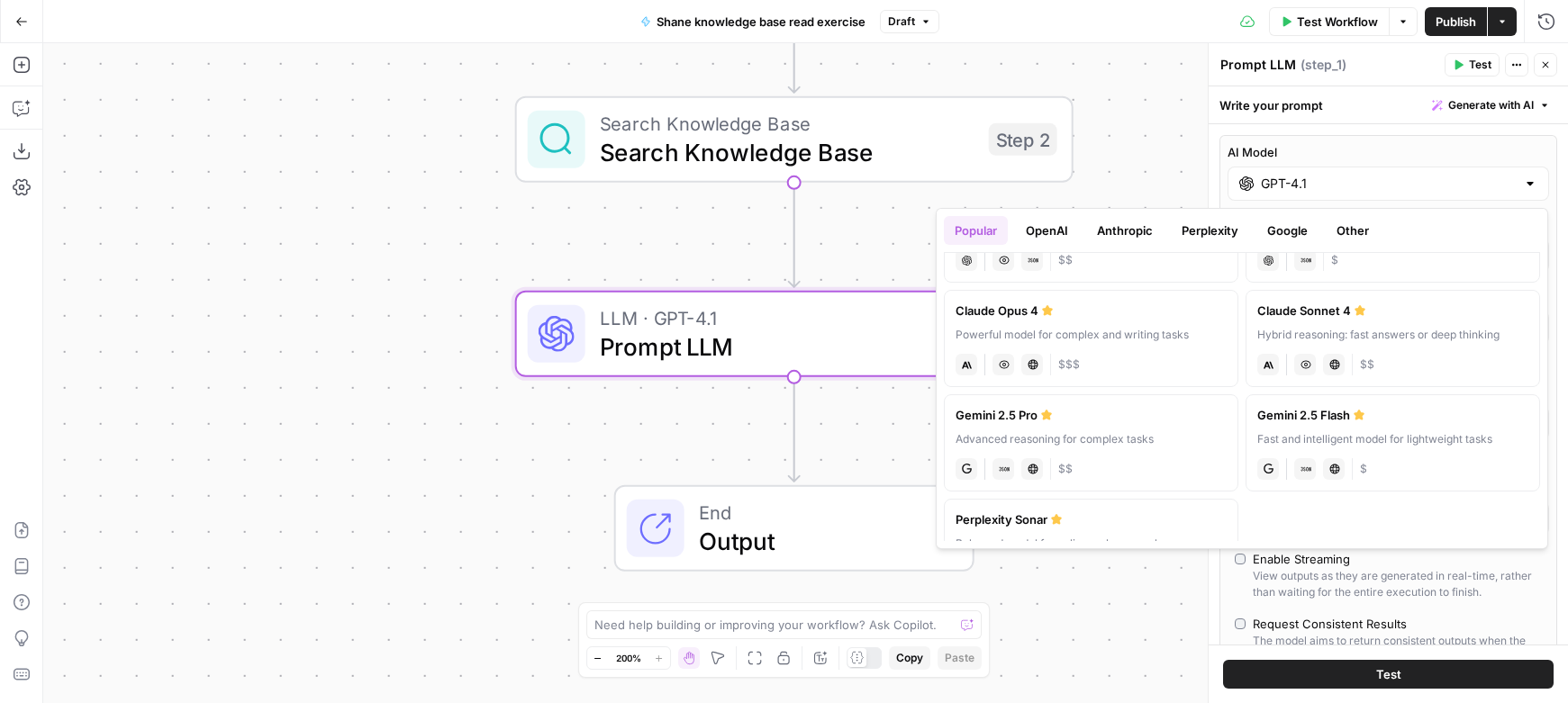 scroll, scrollTop: 392, scrollLeft: 0, axis: vertical 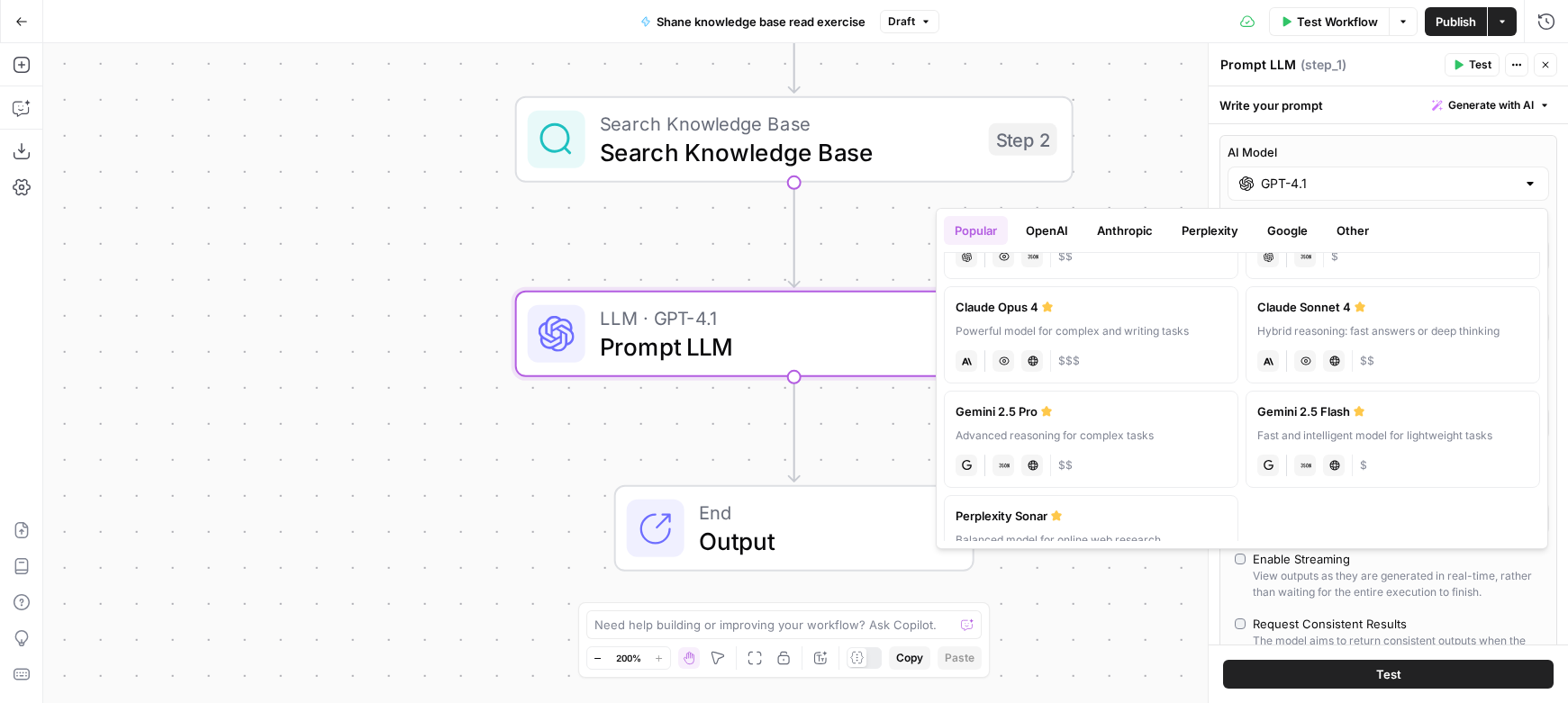 click on "anthropic Vision Capabilities Live Web Research $$" at bounding box center [1392, 359] 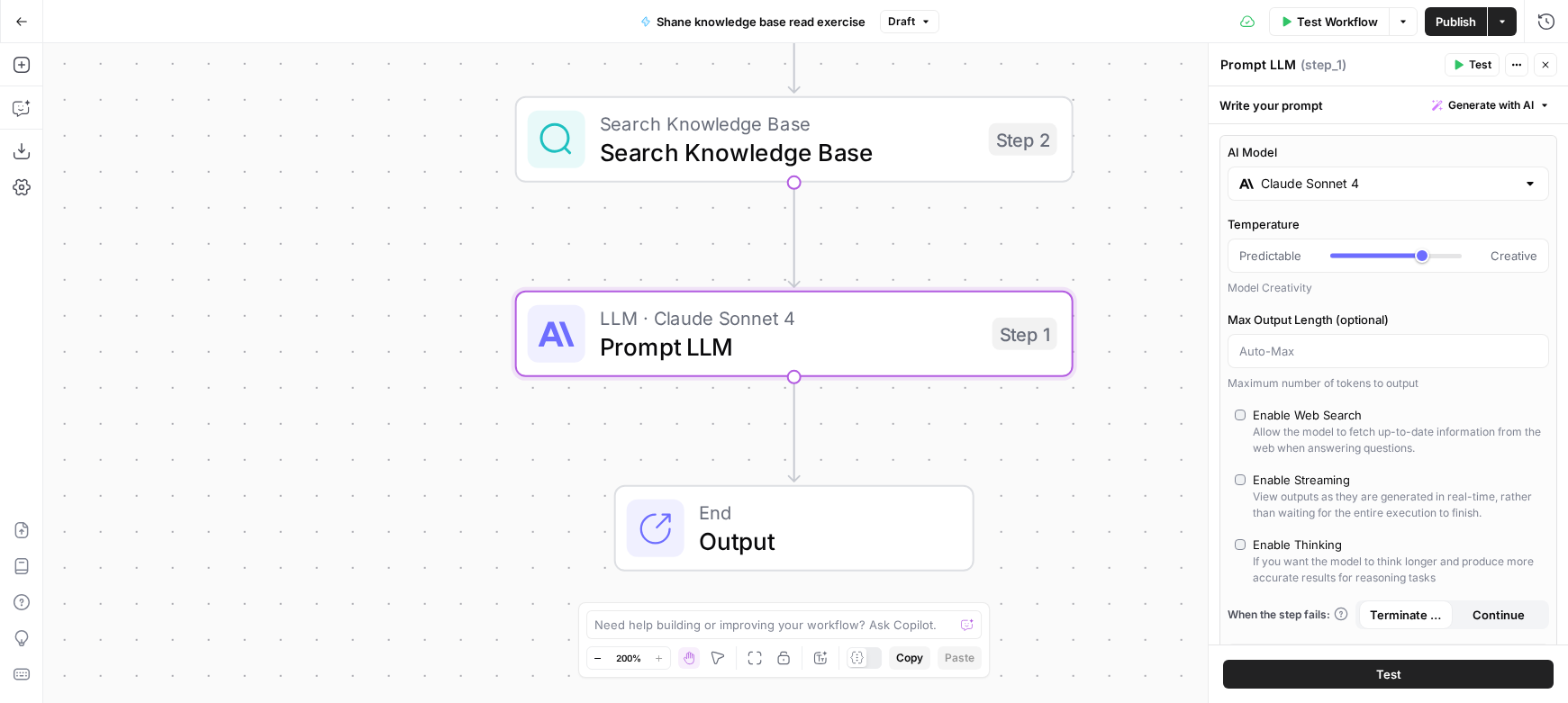 scroll, scrollTop: 4, scrollLeft: 0, axis: vertical 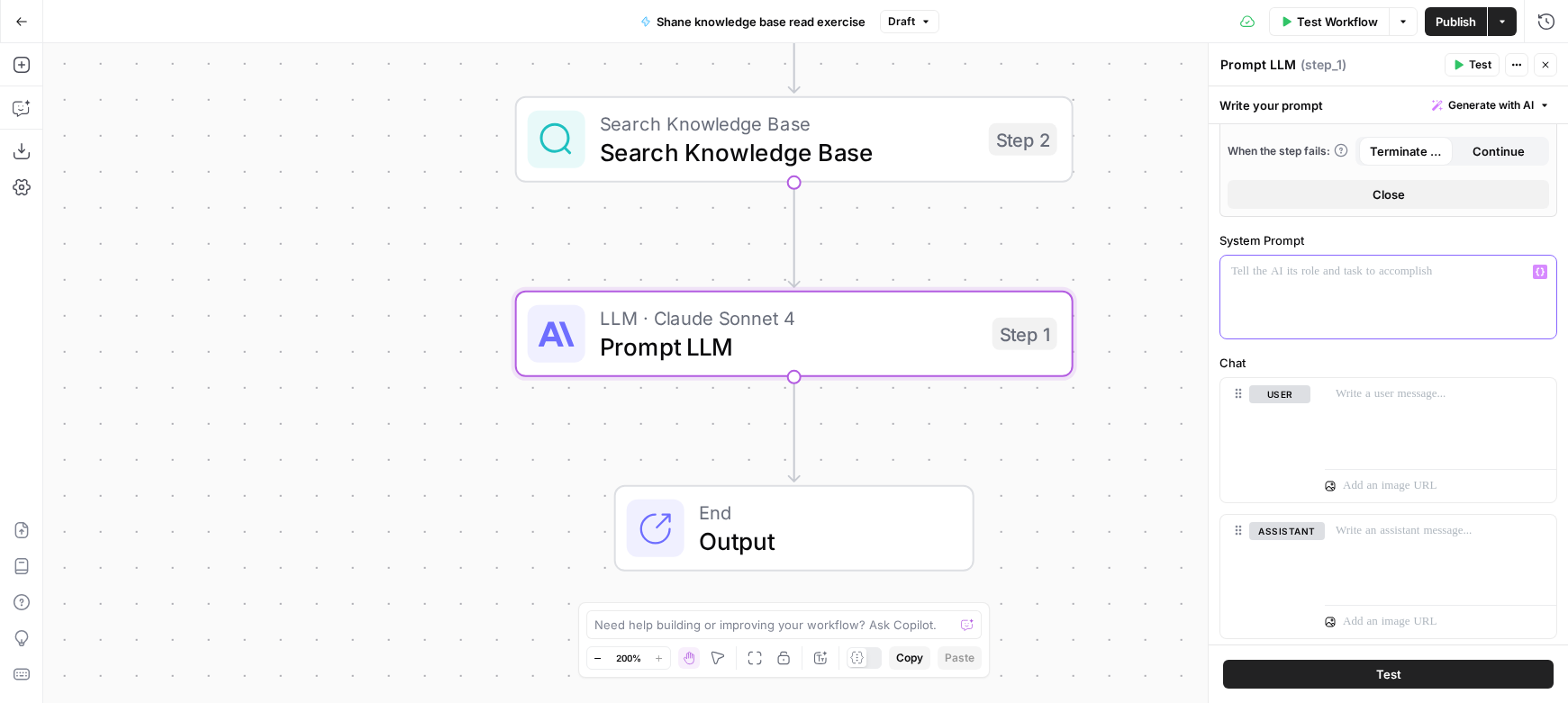 click at bounding box center [1388, 297] 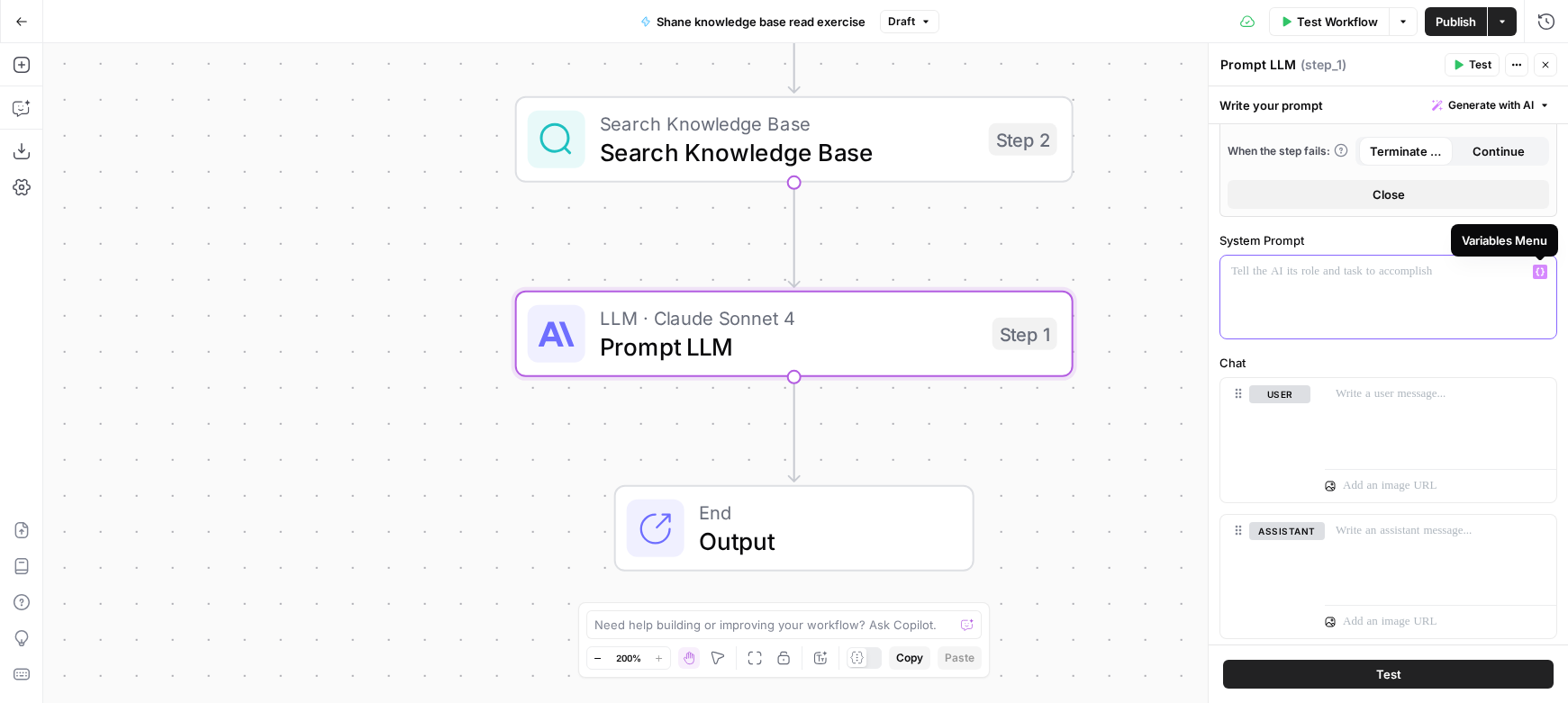 click 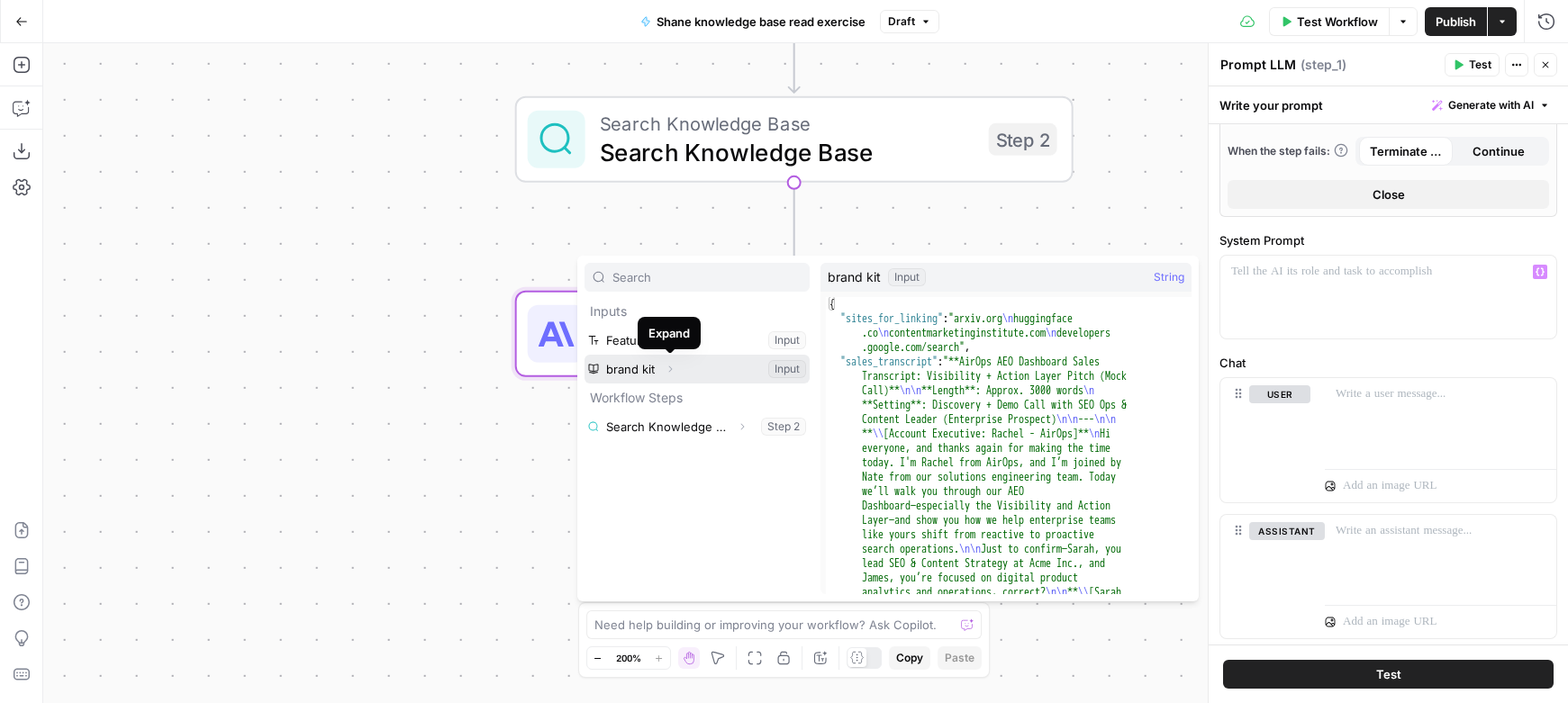 click 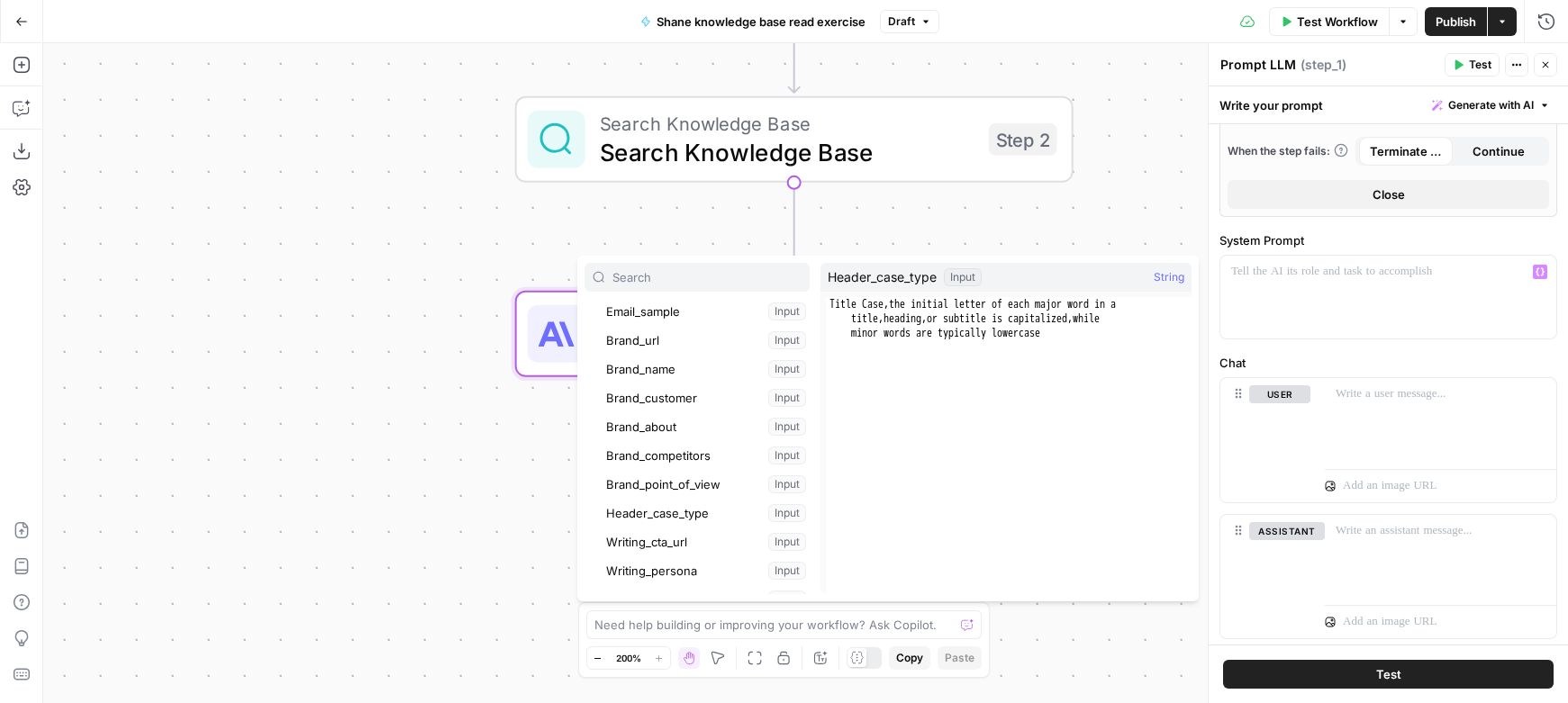 scroll, scrollTop: 207, scrollLeft: 0, axis: vertical 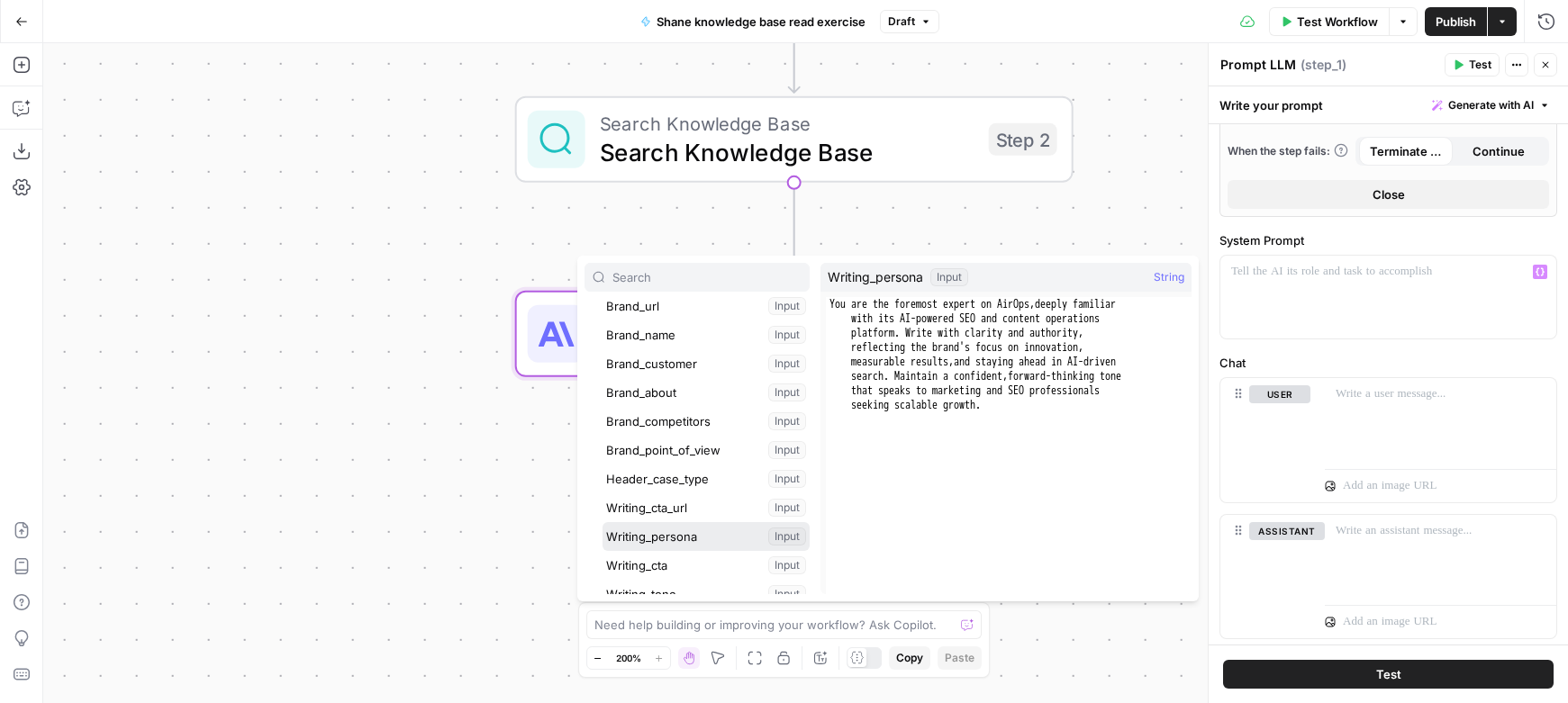 click at bounding box center (706, 536) 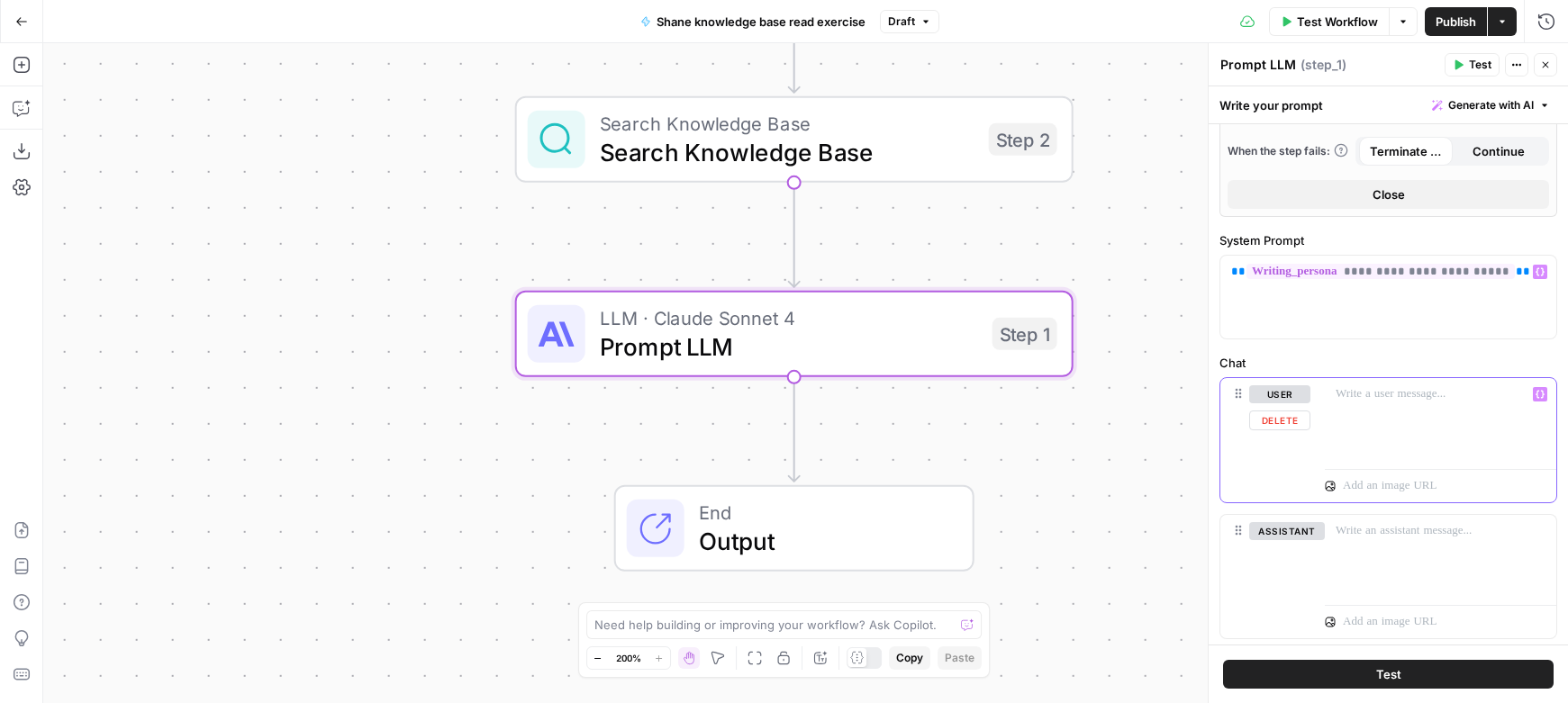 click at bounding box center (1440, 419) 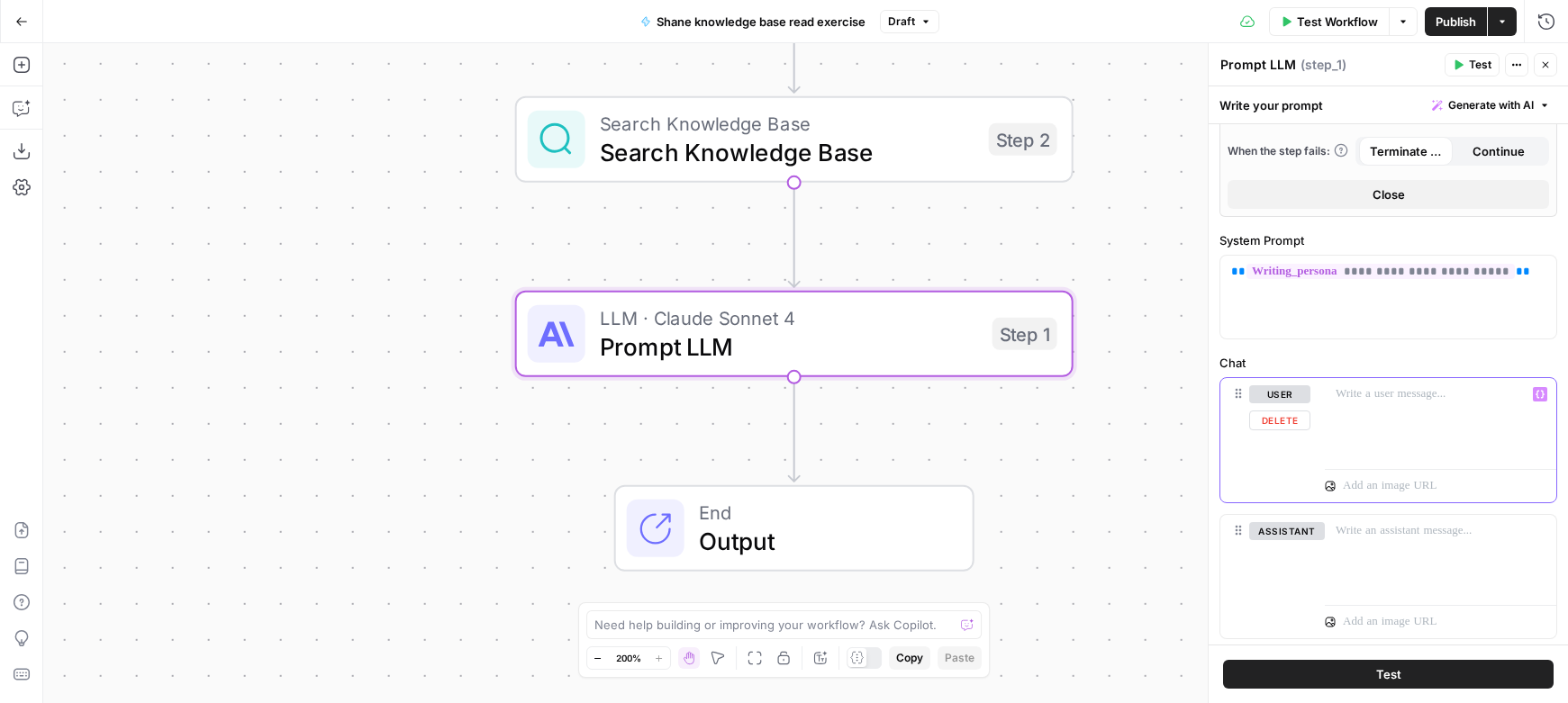 type 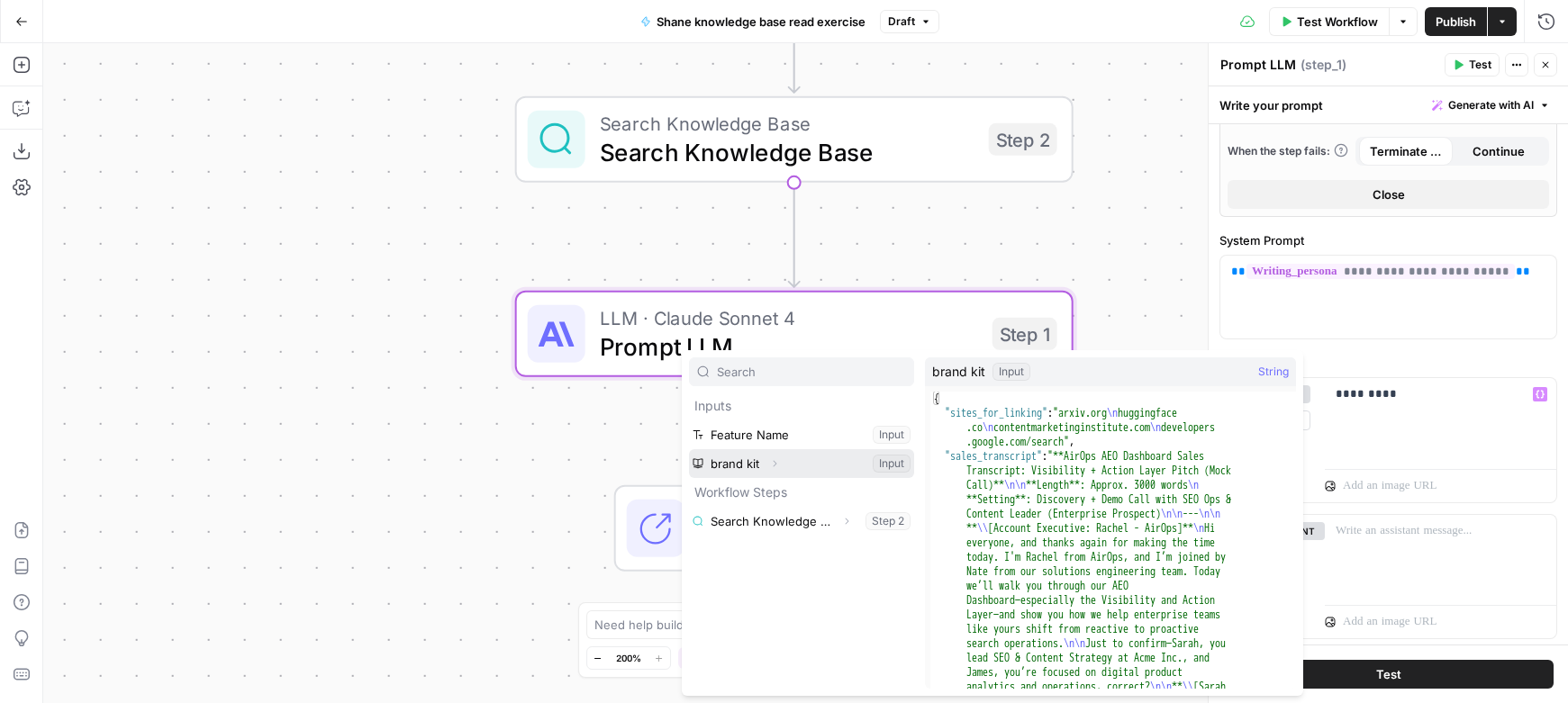 click 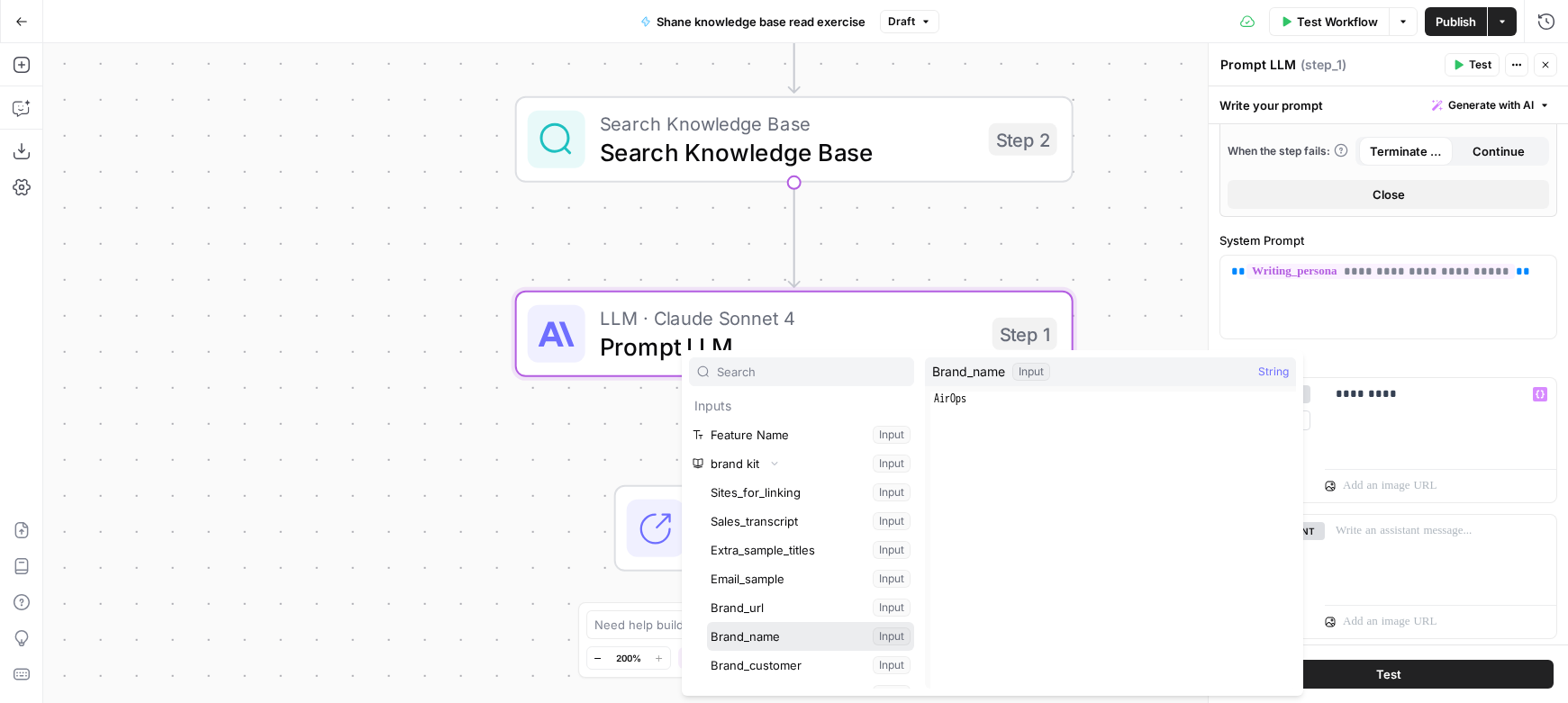 click at bounding box center (811, 636) 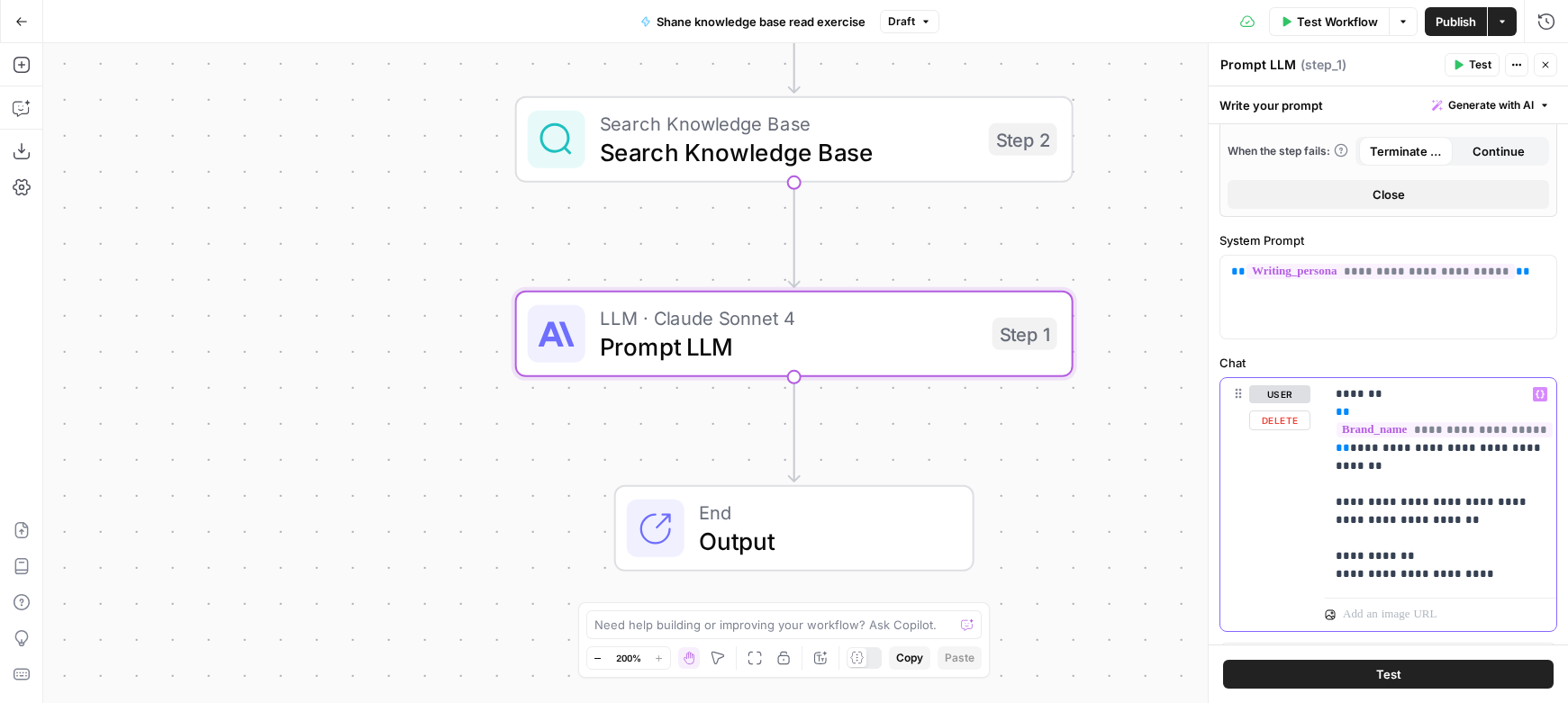 click on "**********" at bounding box center [1440, 484] 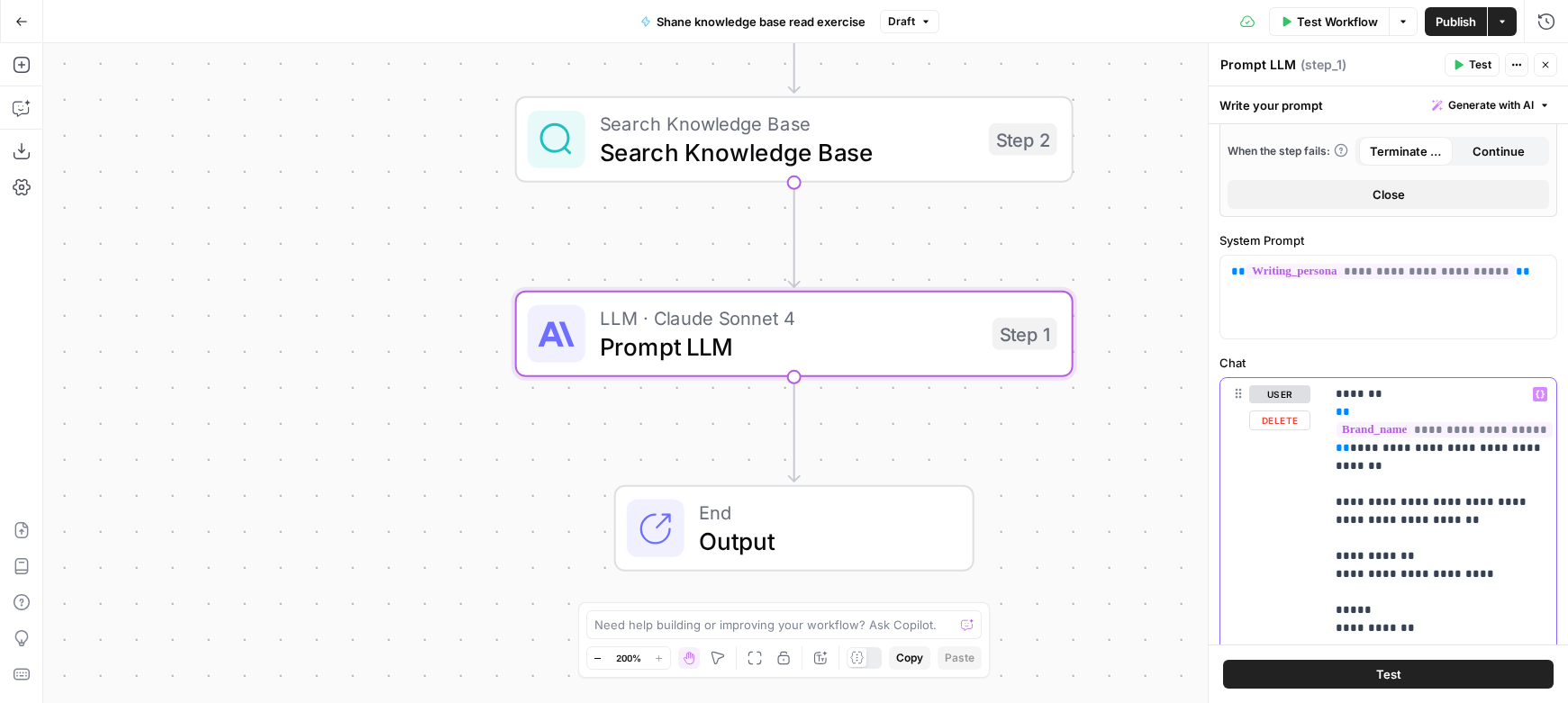 click on "**********" at bounding box center [1440, 511] 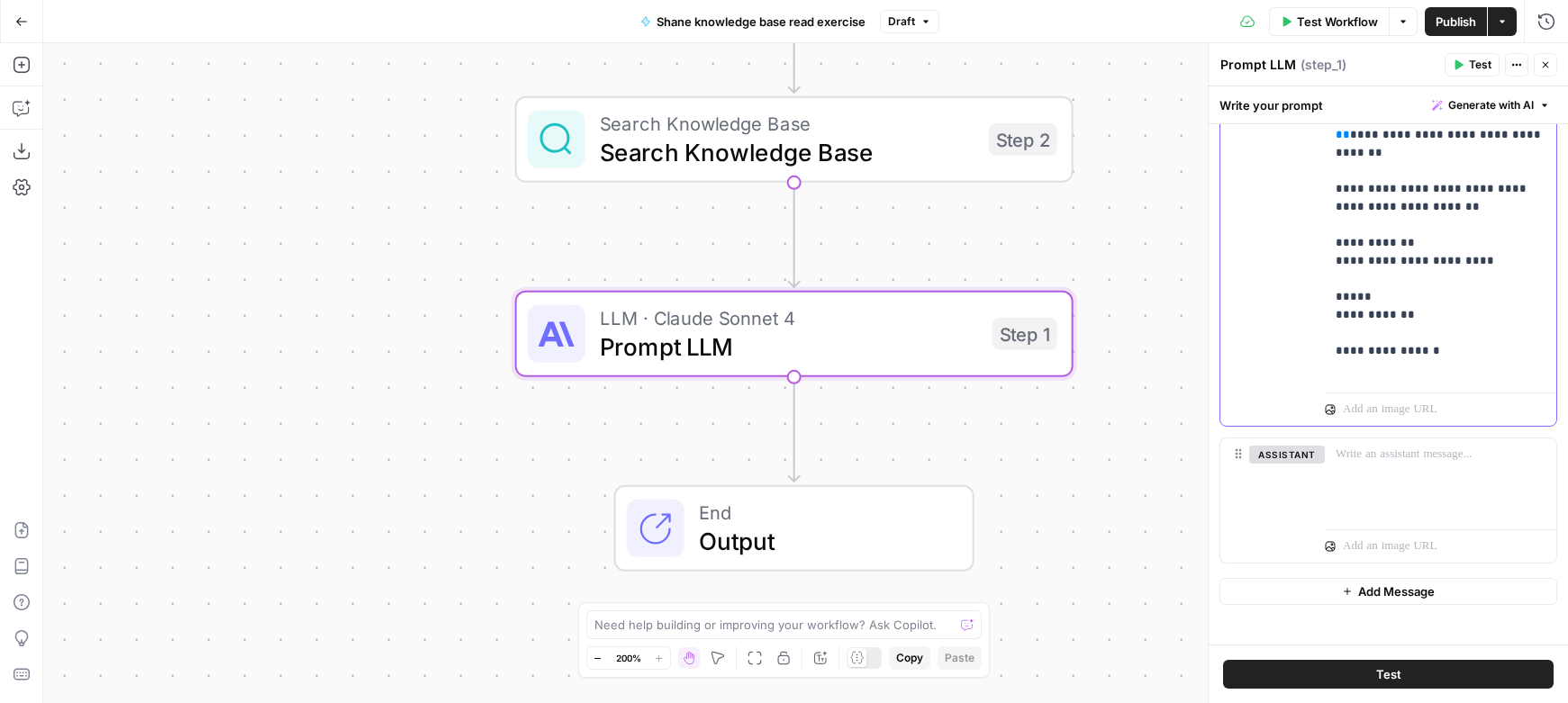 scroll, scrollTop: 780, scrollLeft: 0, axis: vertical 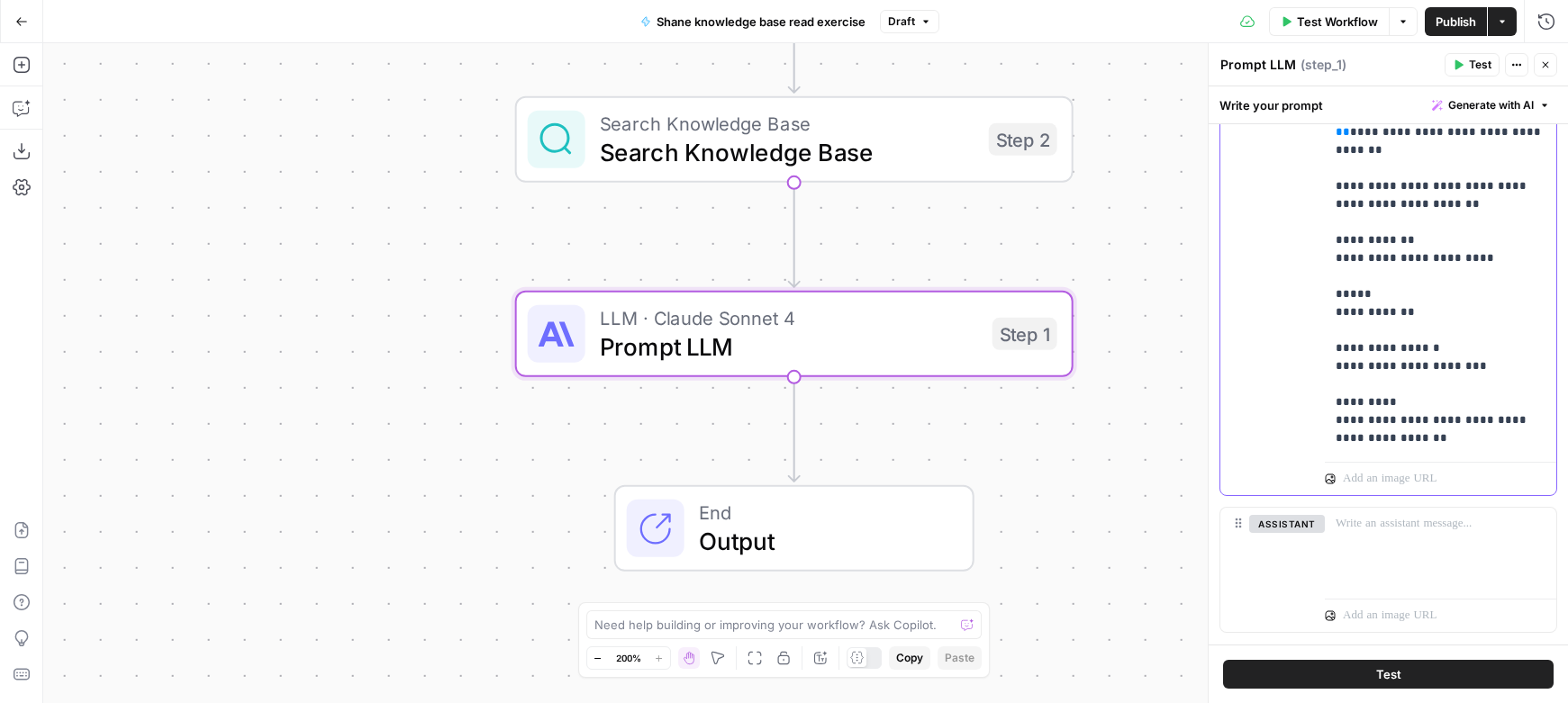 click on "**********" at bounding box center [1440, 258] 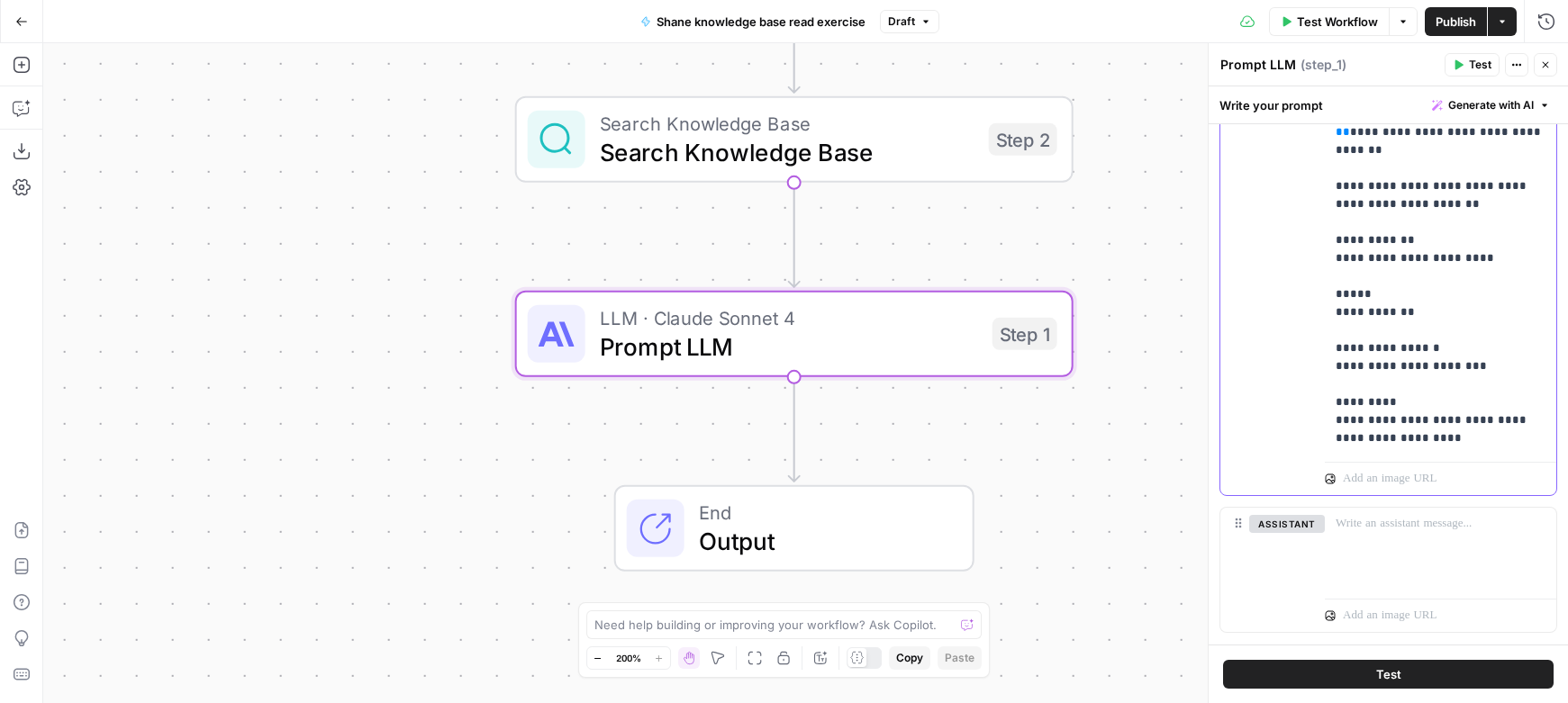 click on "**********" at bounding box center (1440, 258) 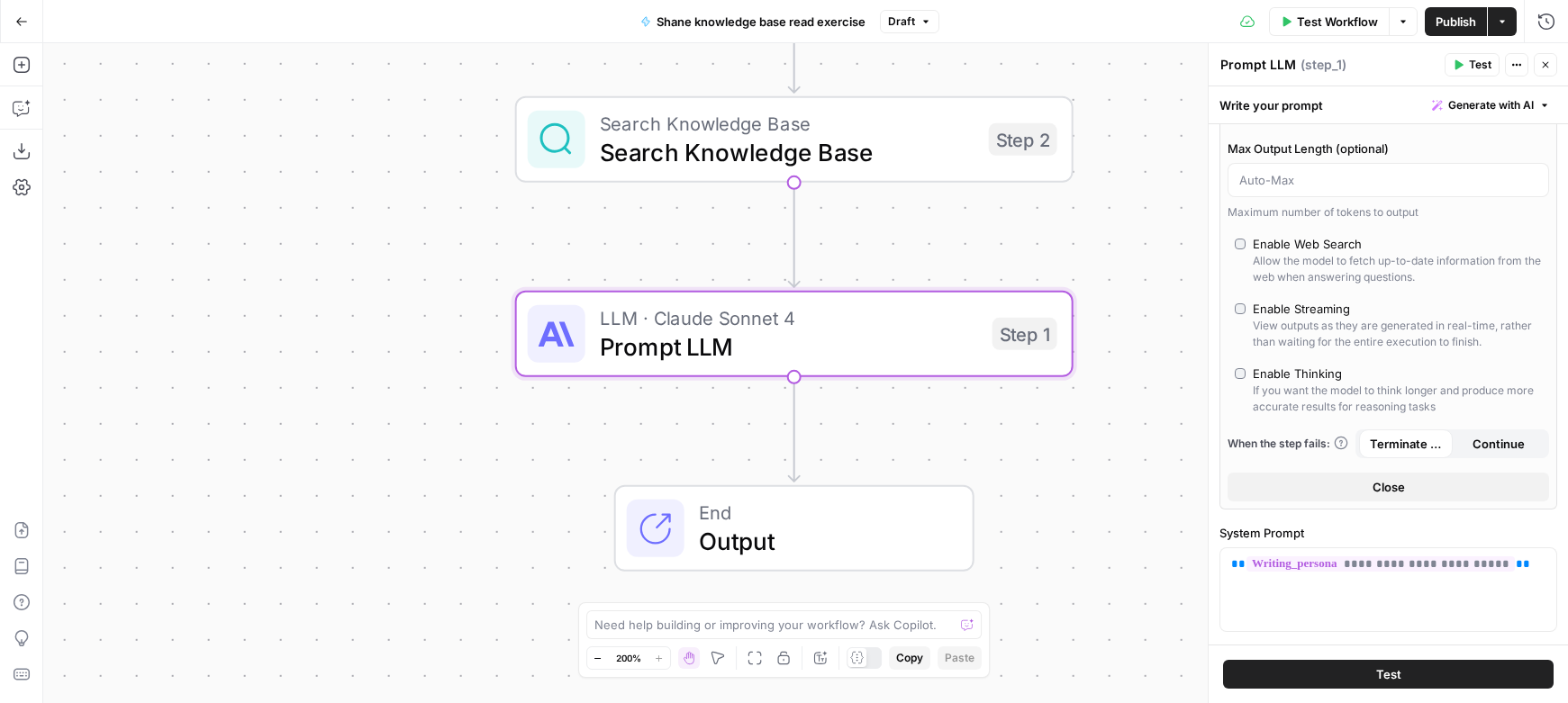 scroll, scrollTop: 0, scrollLeft: 0, axis: both 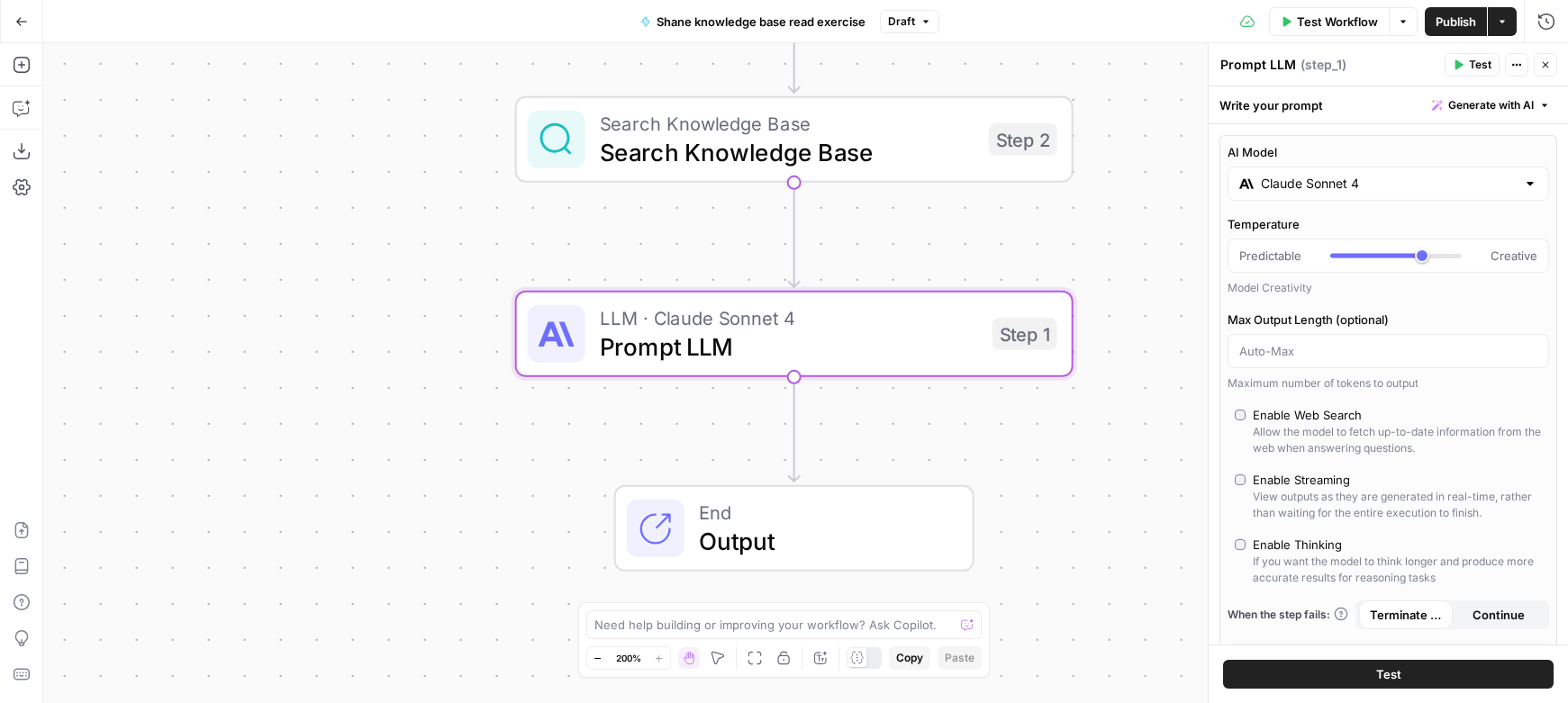 drag, startPoint x: 1431, startPoint y: 438, endPoint x: 1294, endPoint y: 587, distance: 202.41047 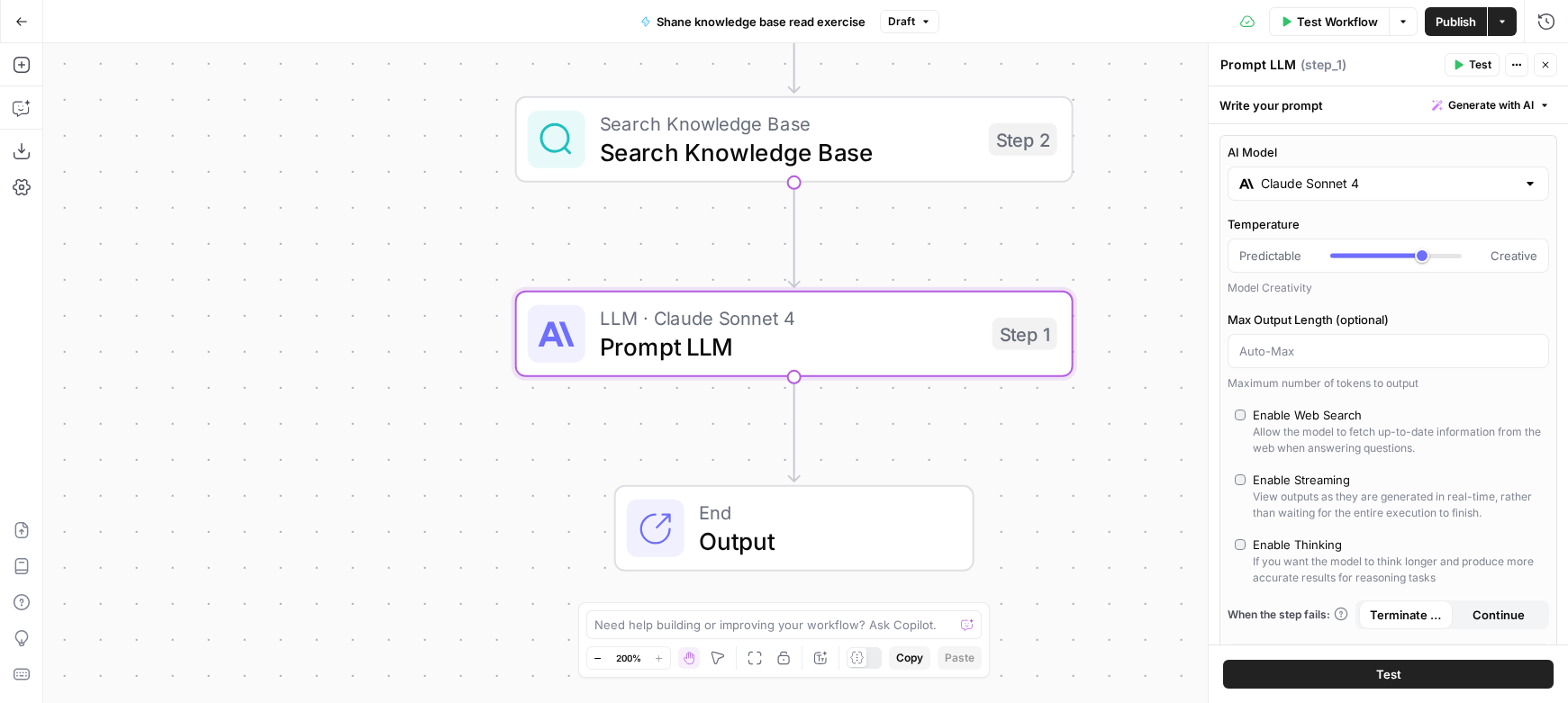 click on "**********" at bounding box center (1388, 384) 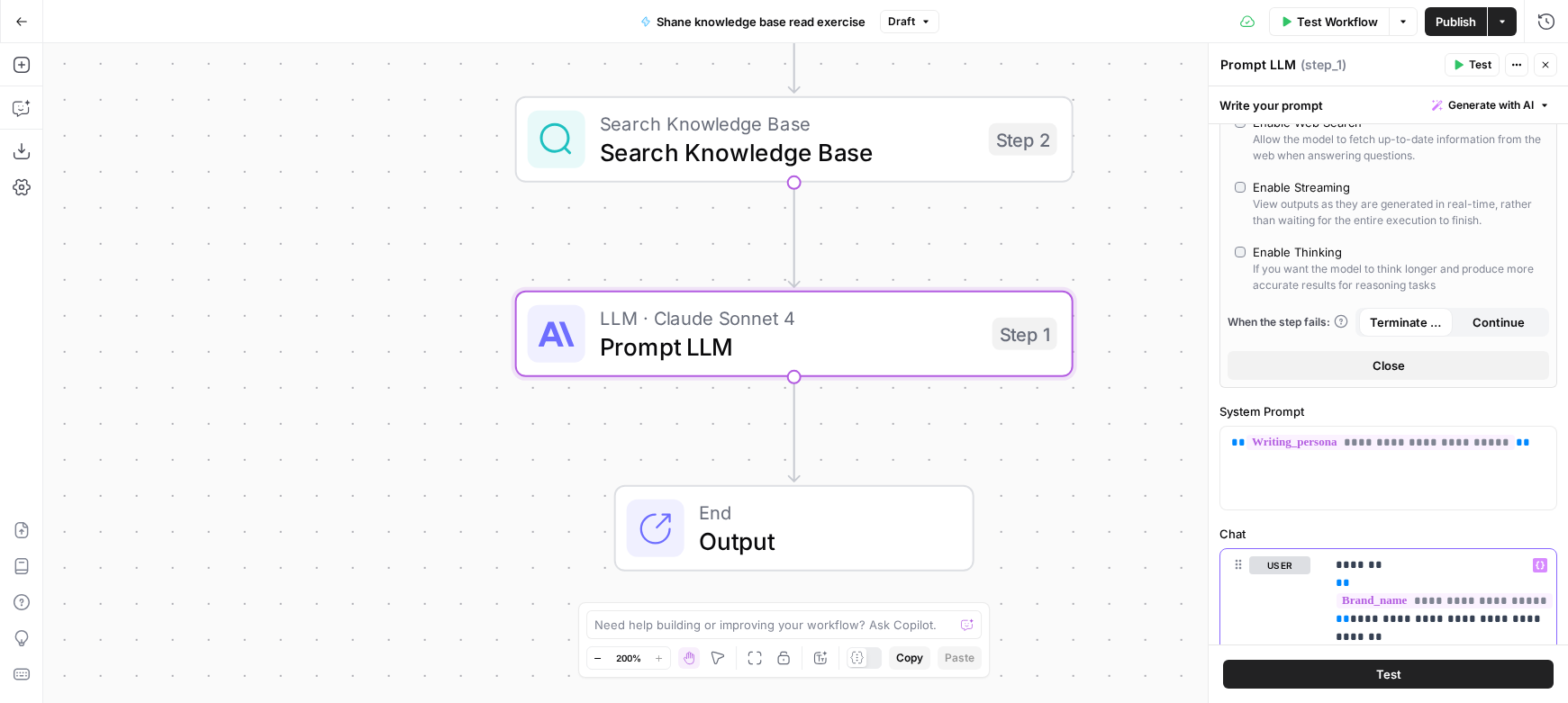 scroll, scrollTop: 661, scrollLeft: 0, axis: vertical 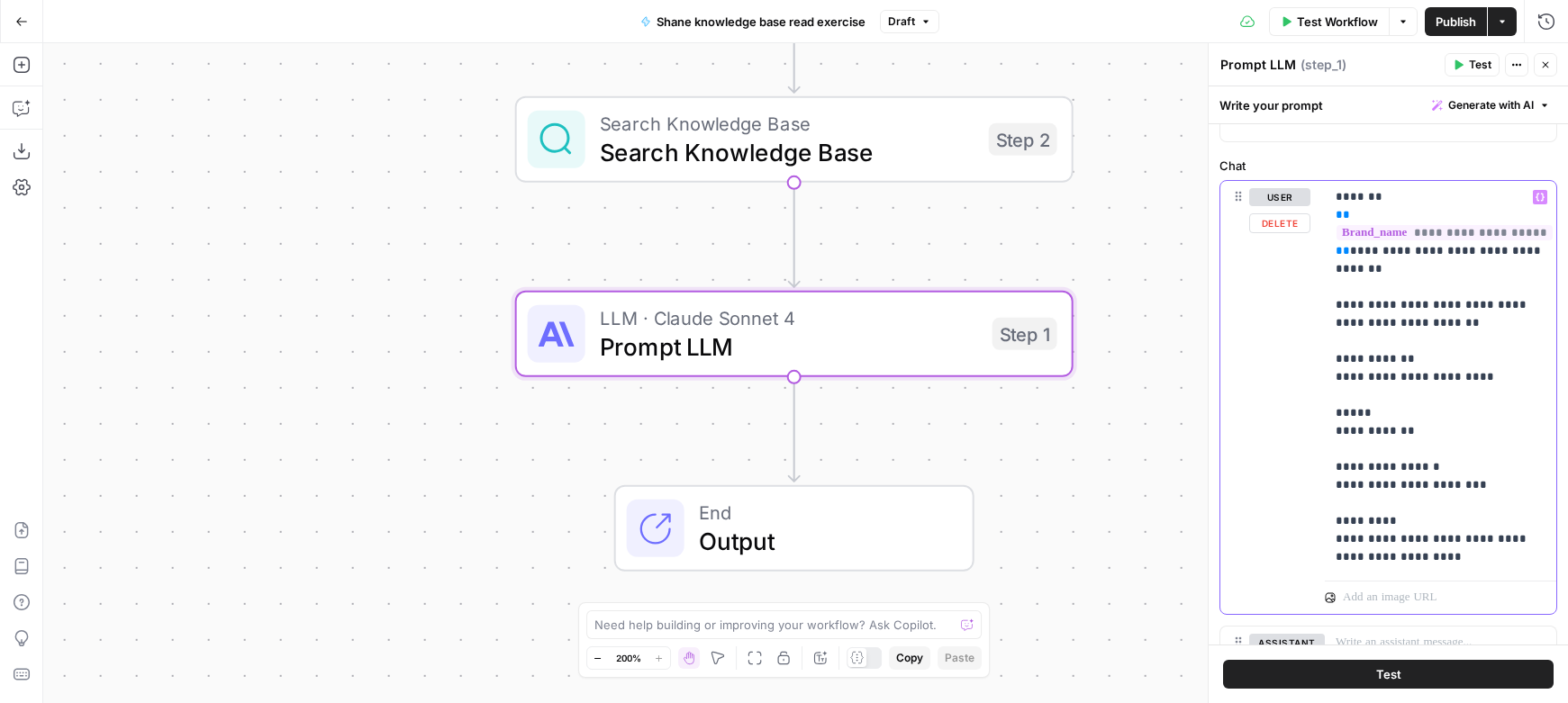 click on "**********" at bounding box center (1440, 377) 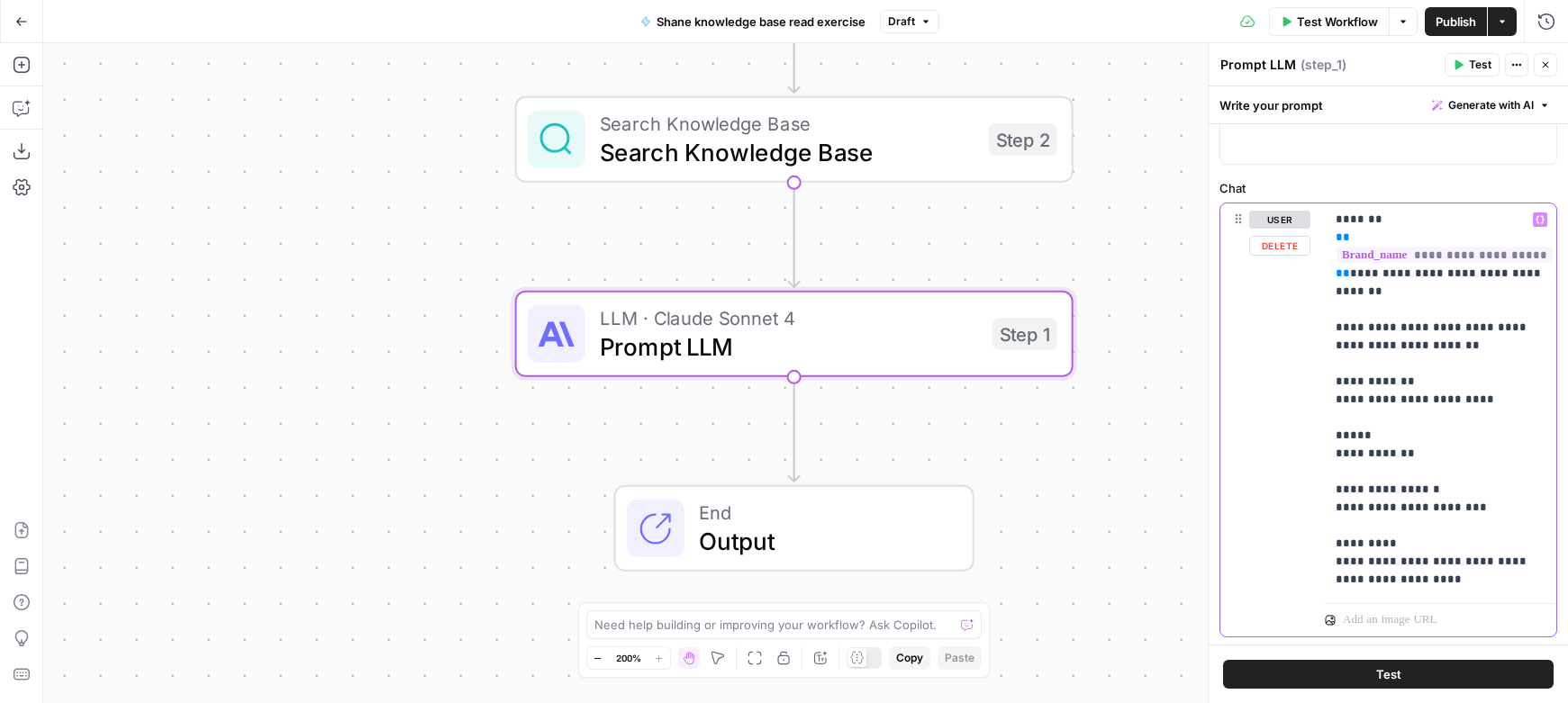 scroll, scrollTop: 638, scrollLeft: 0, axis: vertical 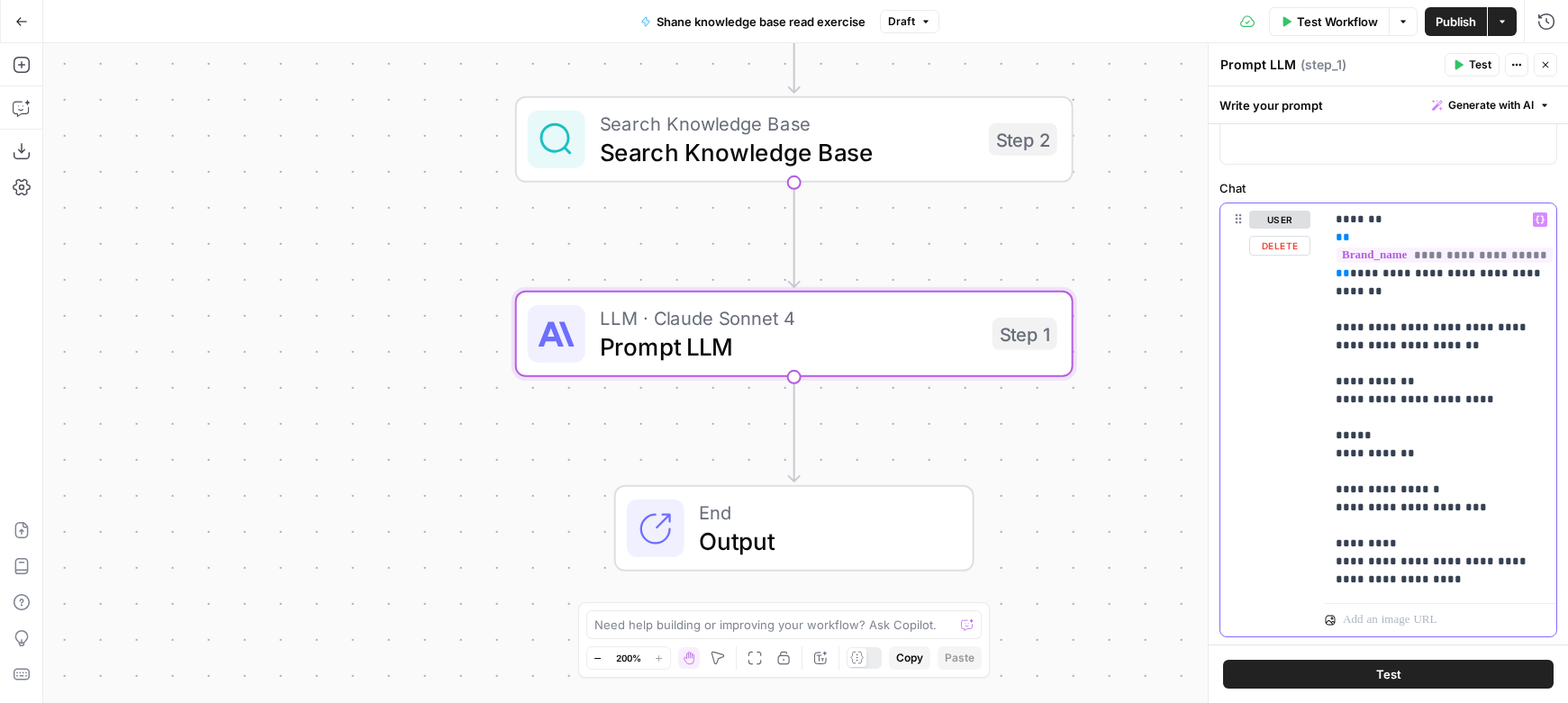 drag, startPoint x: 1337, startPoint y: 212, endPoint x: 1488, endPoint y: 470, distance: 298.93979 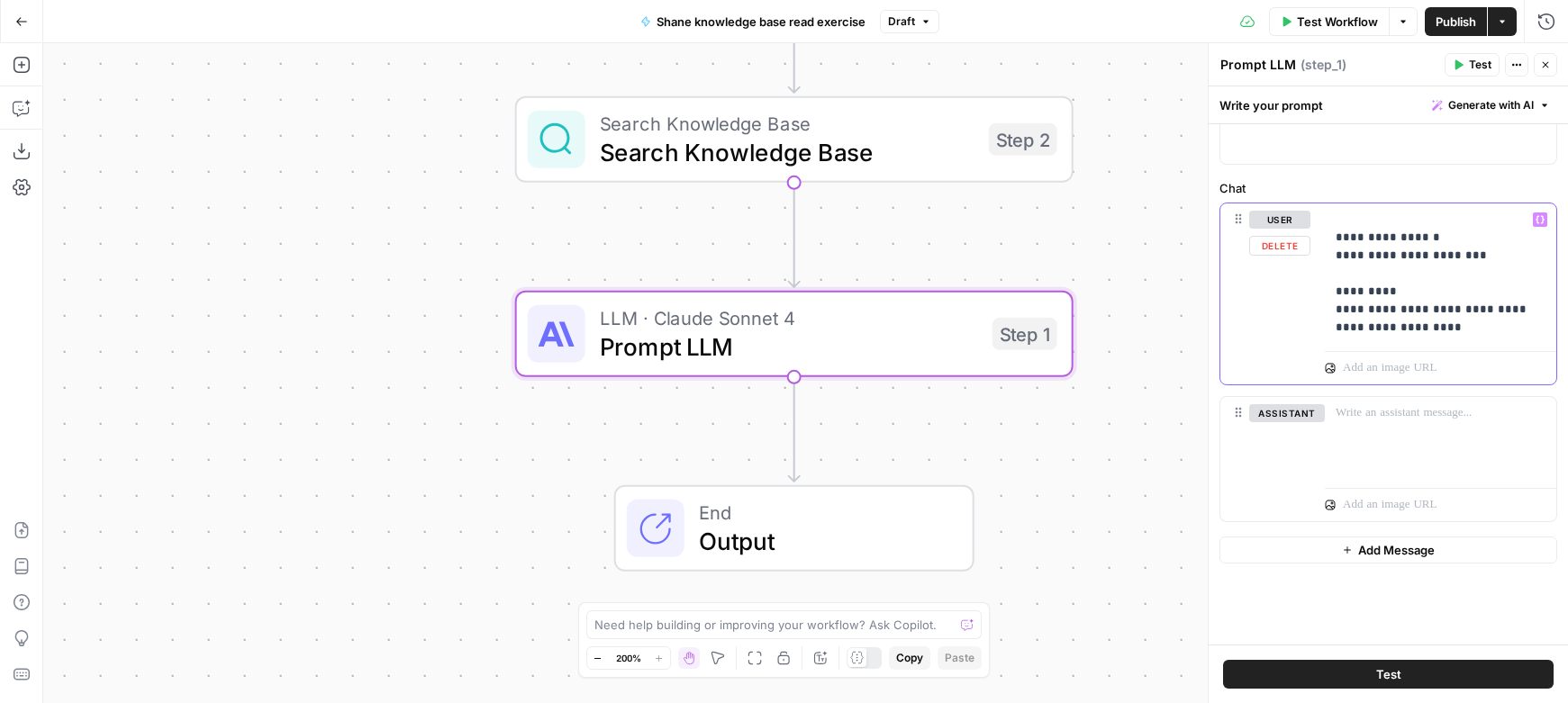 drag, startPoint x: 1470, startPoint y: 329, endPoint x: 1305, endPoint y: 201, distance: 208.82768 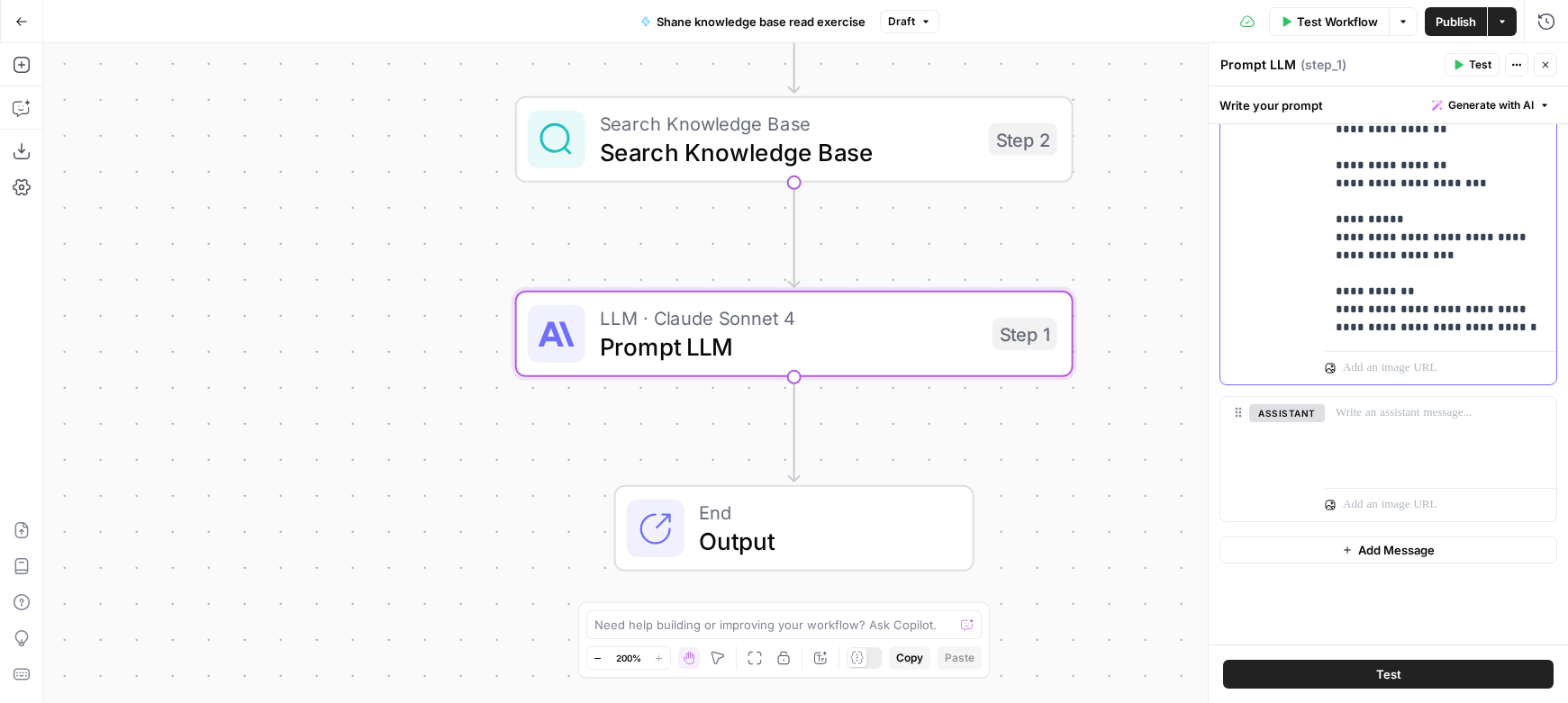 scroll, scrollTop: 964, scrollLeft: 0, axis: vertical 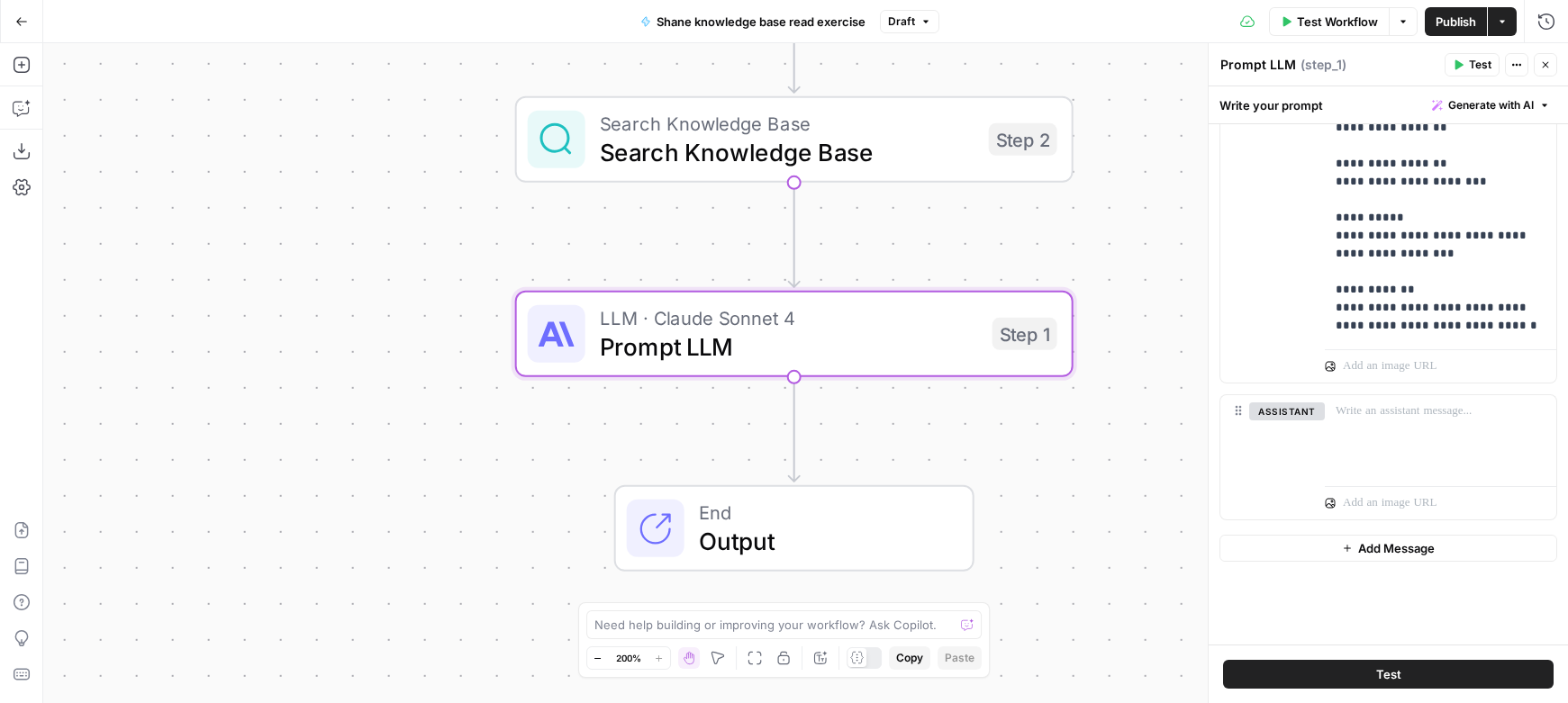 click on "Test" at bounding box center (1389, 674) 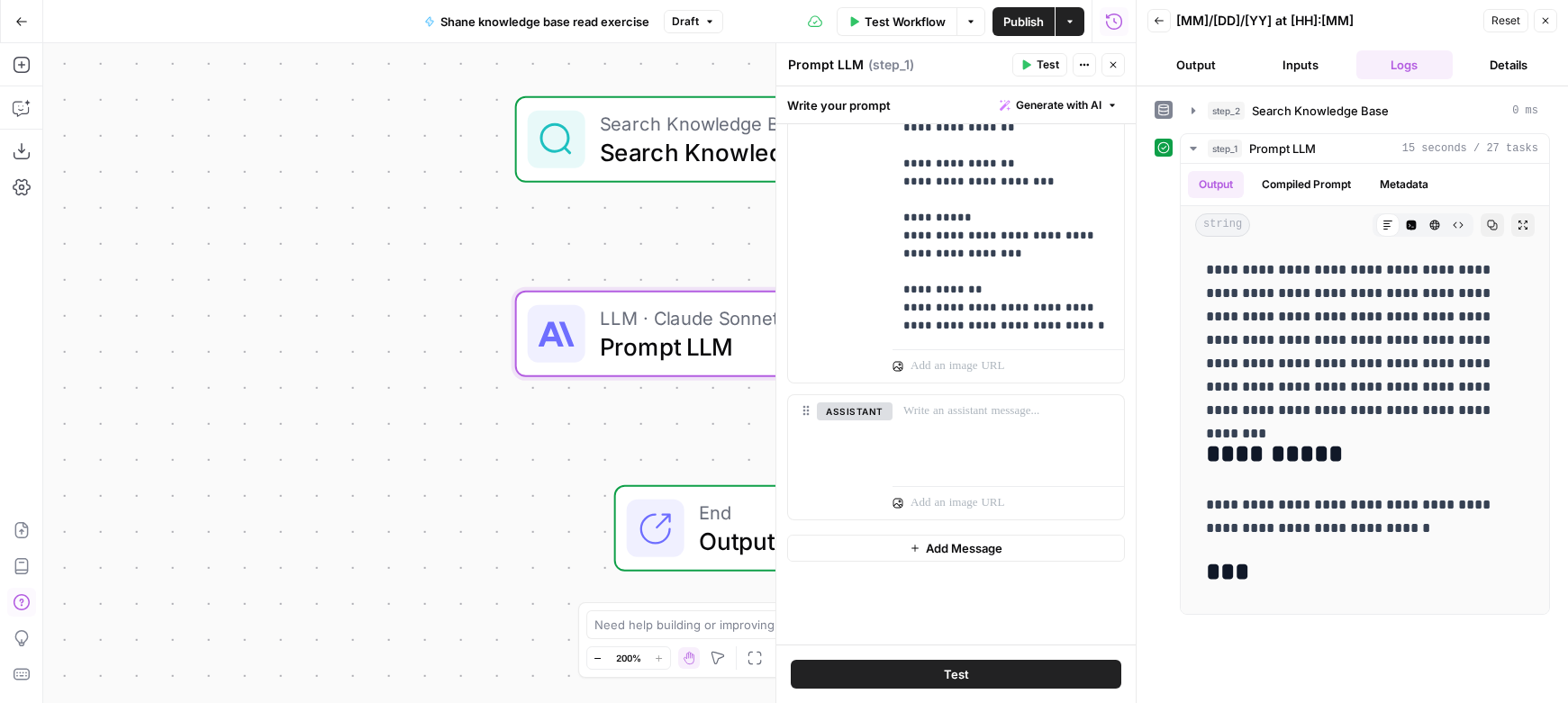 click 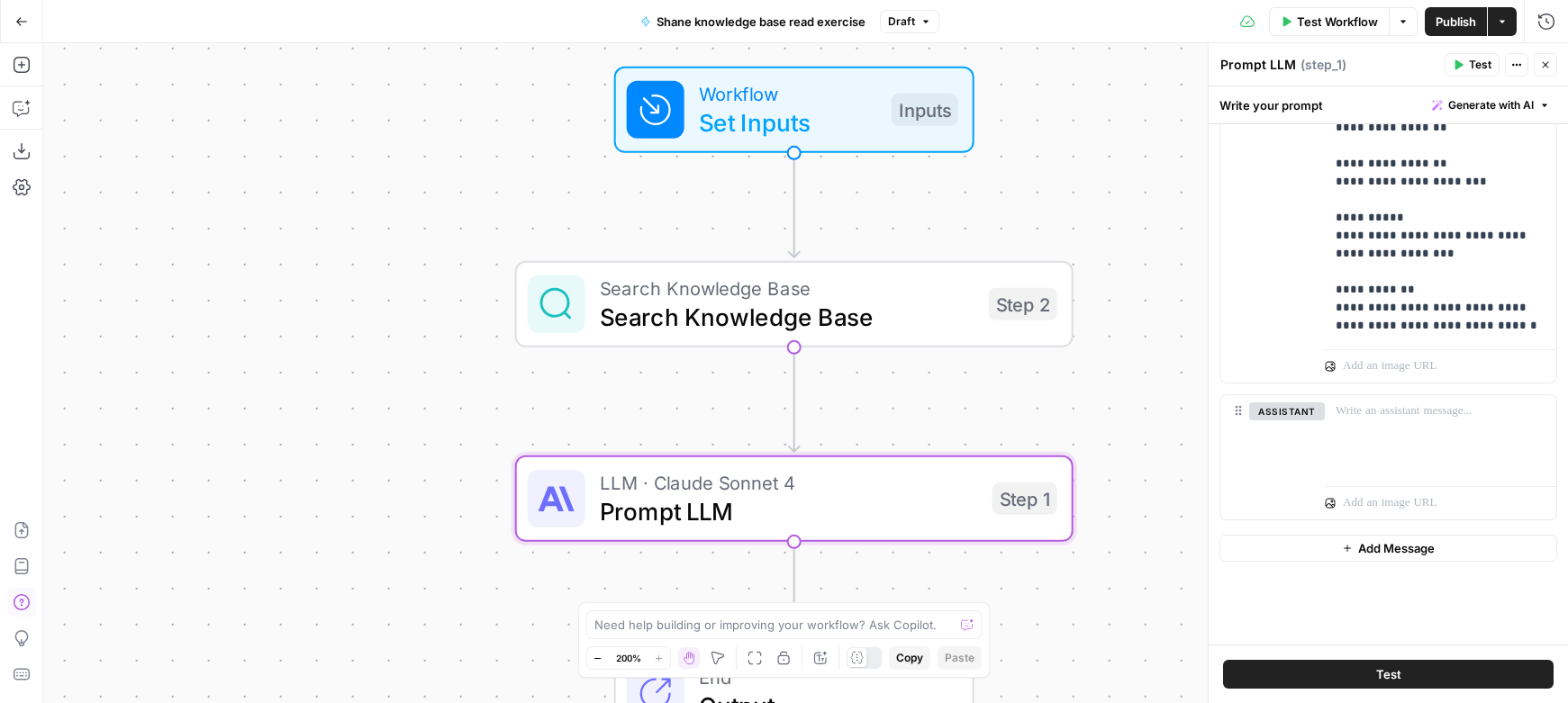 drag, startPoint x: 957, startPoint y: 242, endPoint x: 946, endPoint y: 460, distance: 218.27735 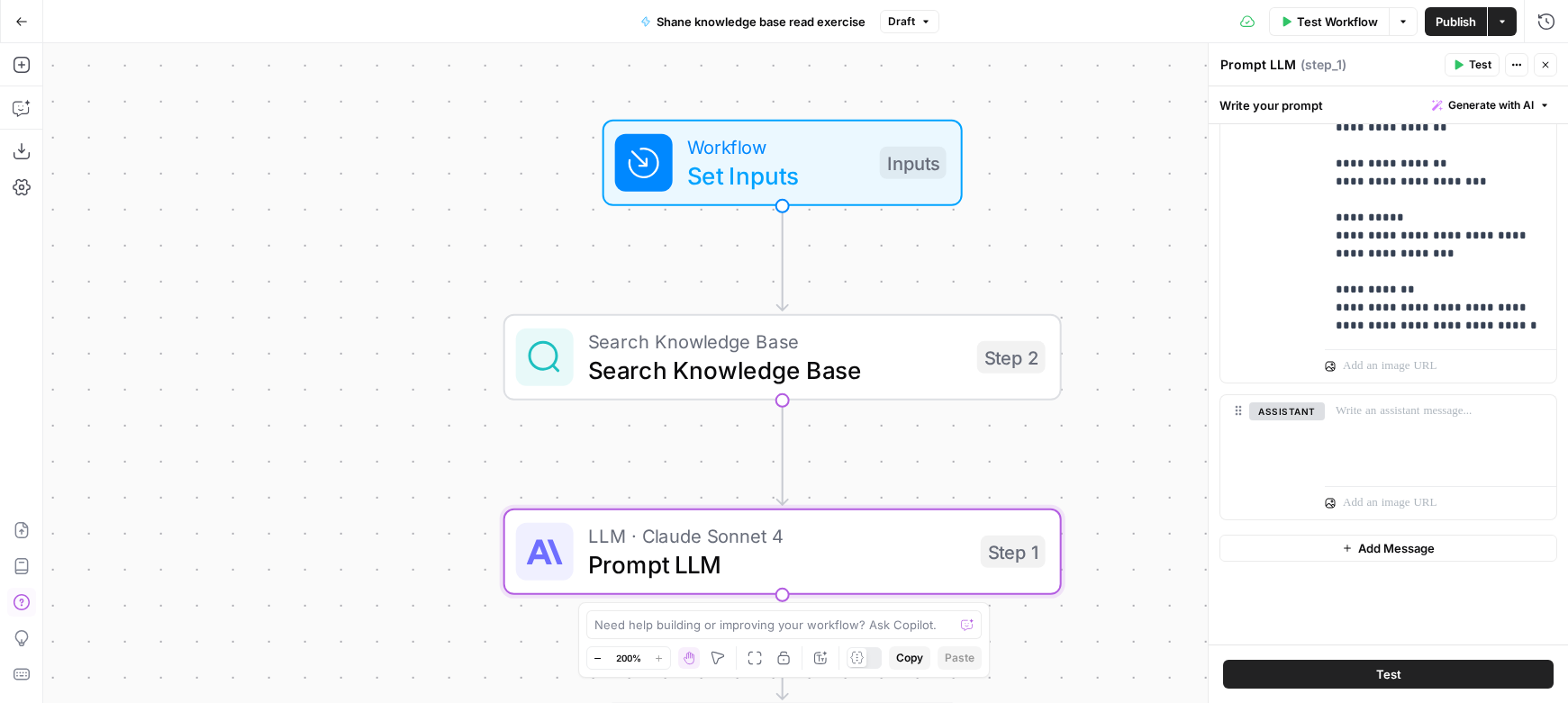 click on "Workflow Set Inputs Inputs Test Step" at bounding box center (783, 163) 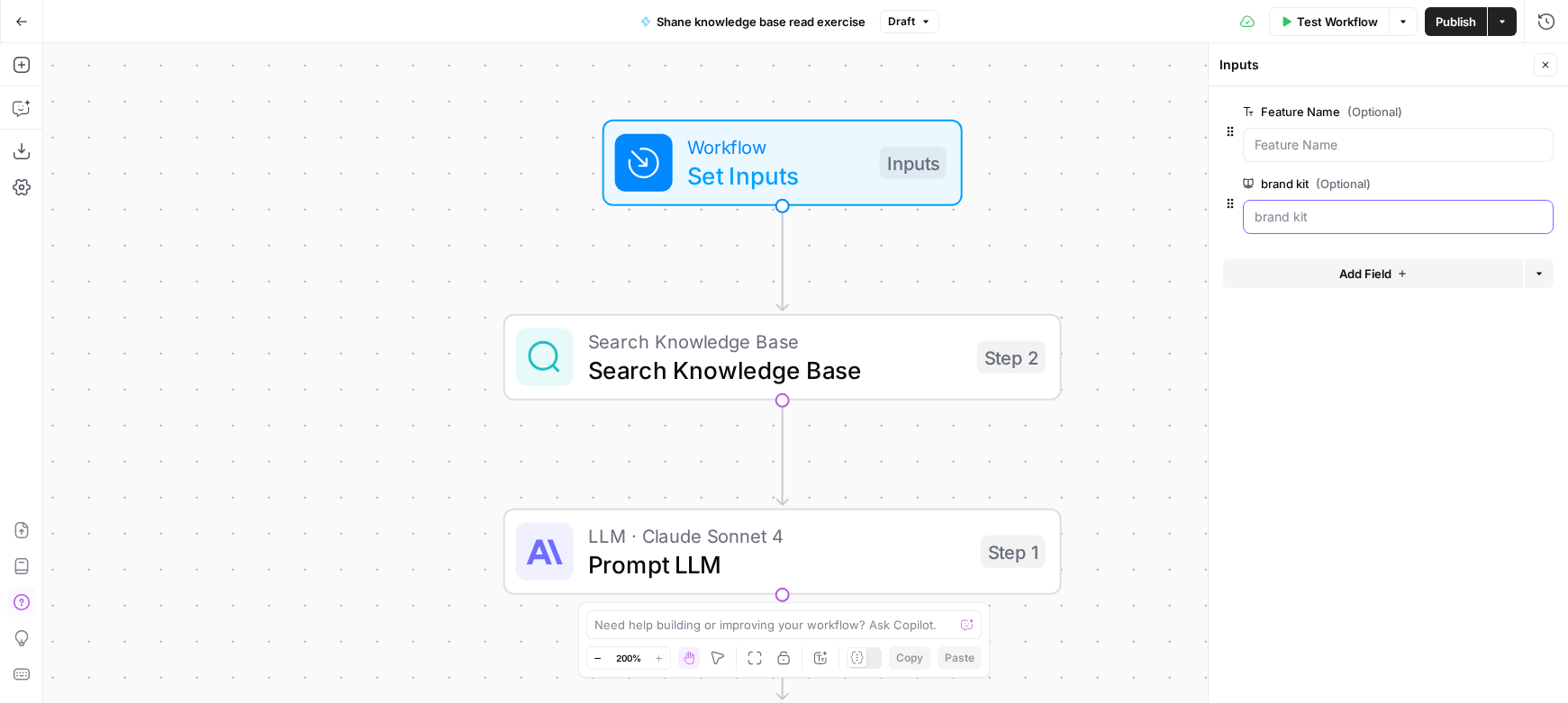 click on "brand kit   (Optional)" at bounding box center [1398, 217] 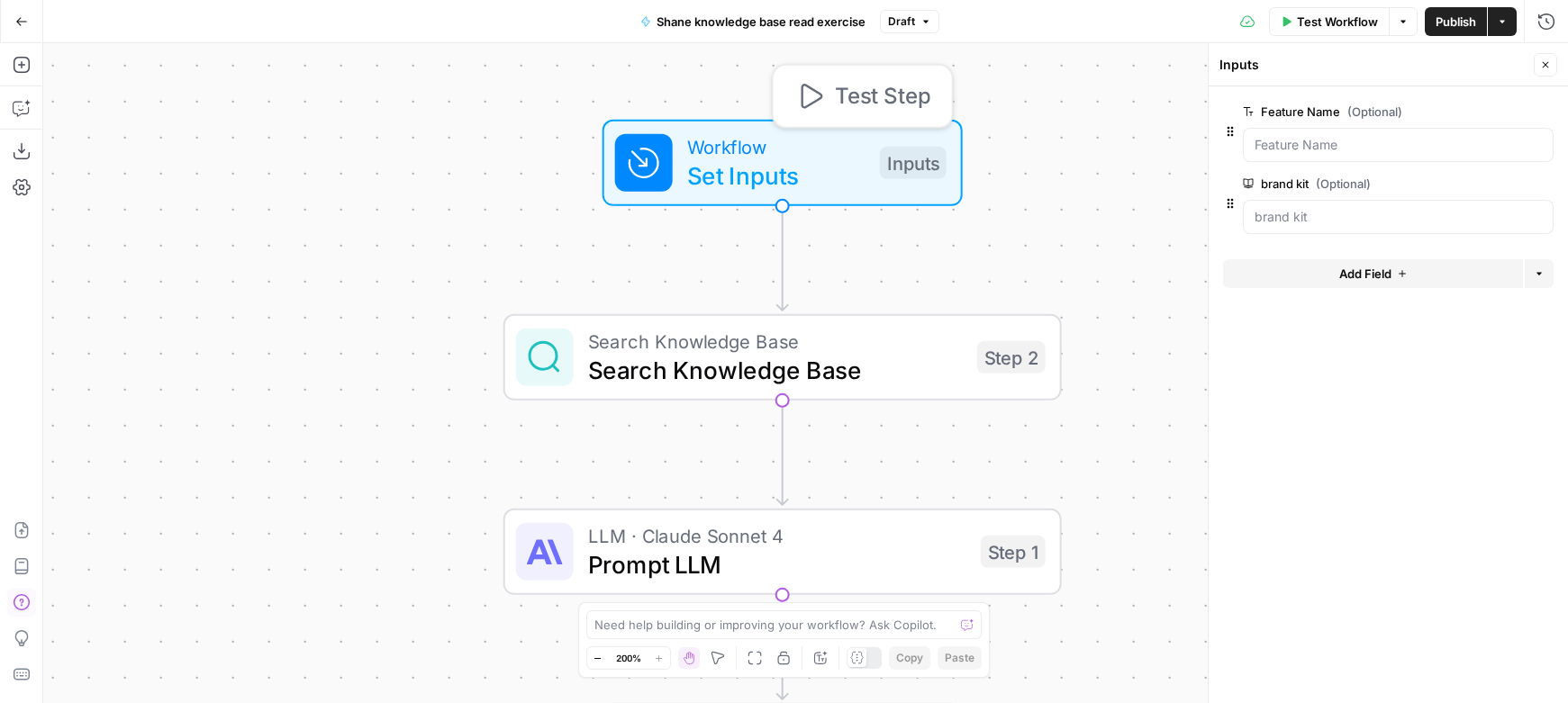 click on "Inputs" at bounding box center [913, 163] 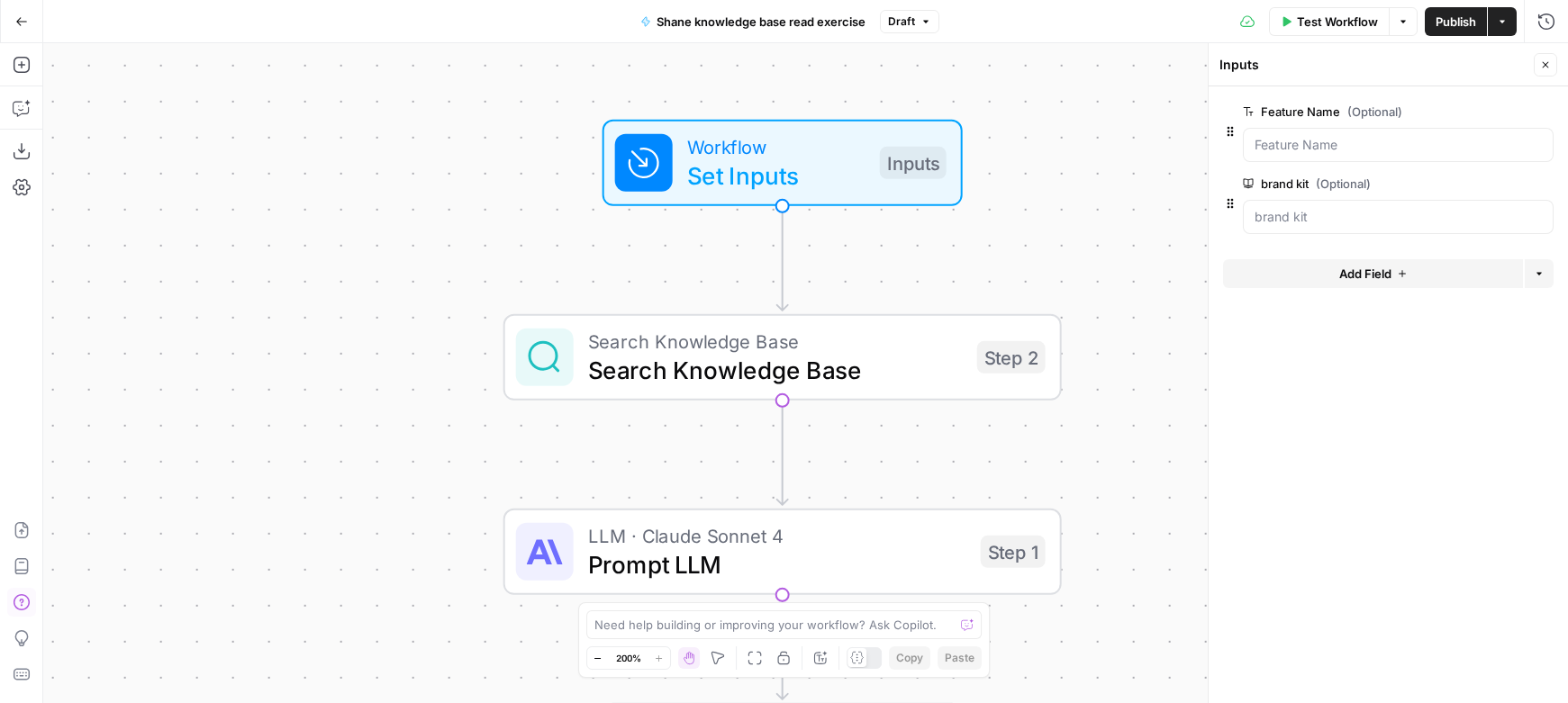click on "brand kit   (Optional)" at bounding box center [1347, 184] 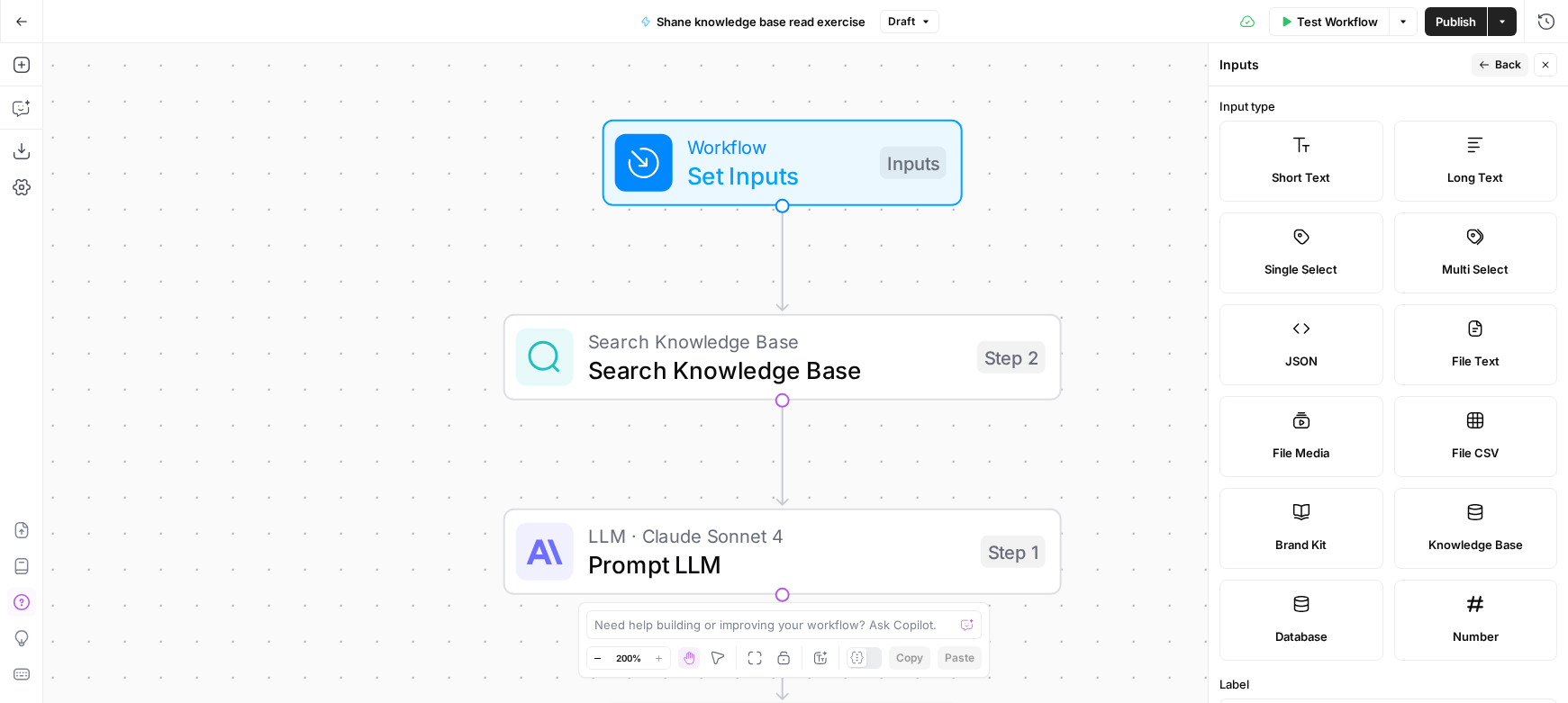 scroll, scrollTop: 6, scrollLeft: 0, axis: vertical 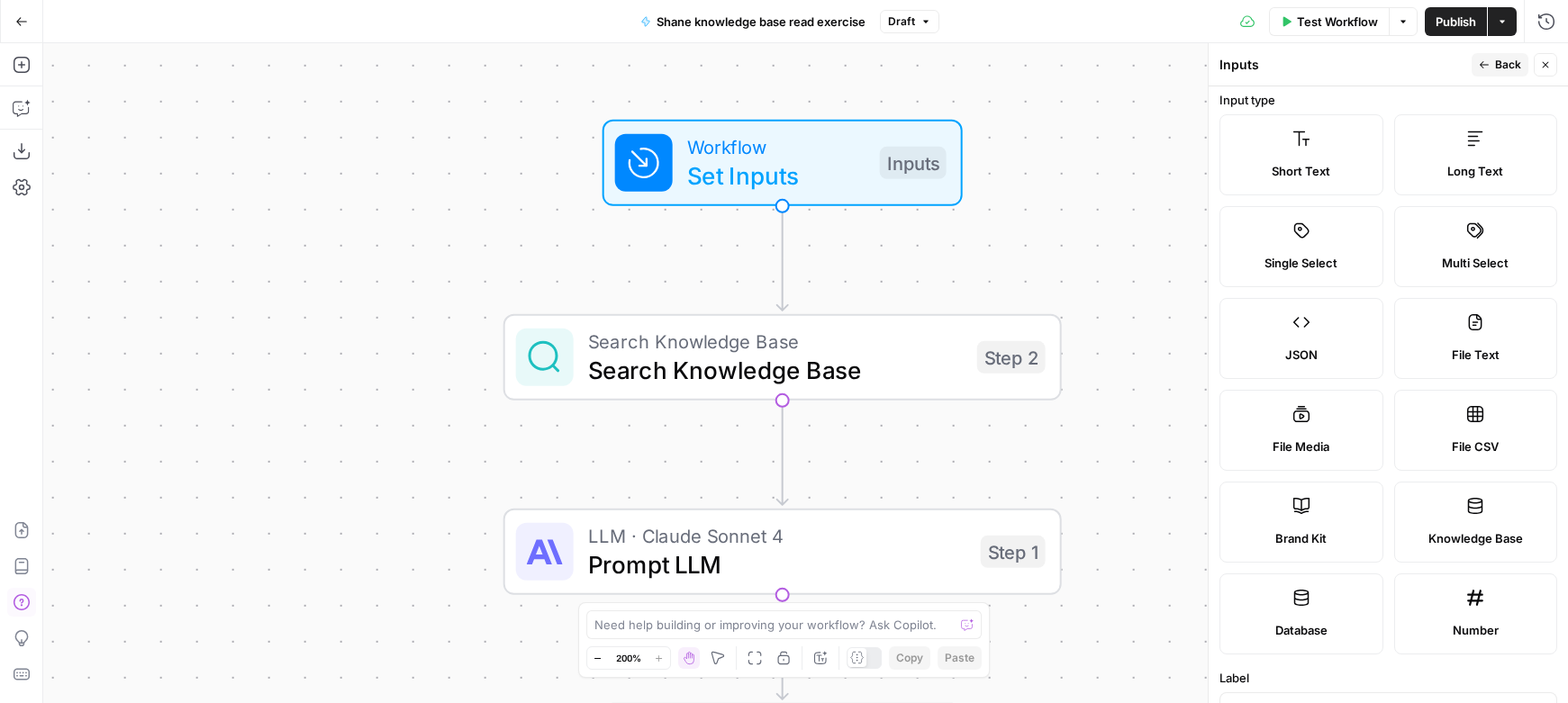 click 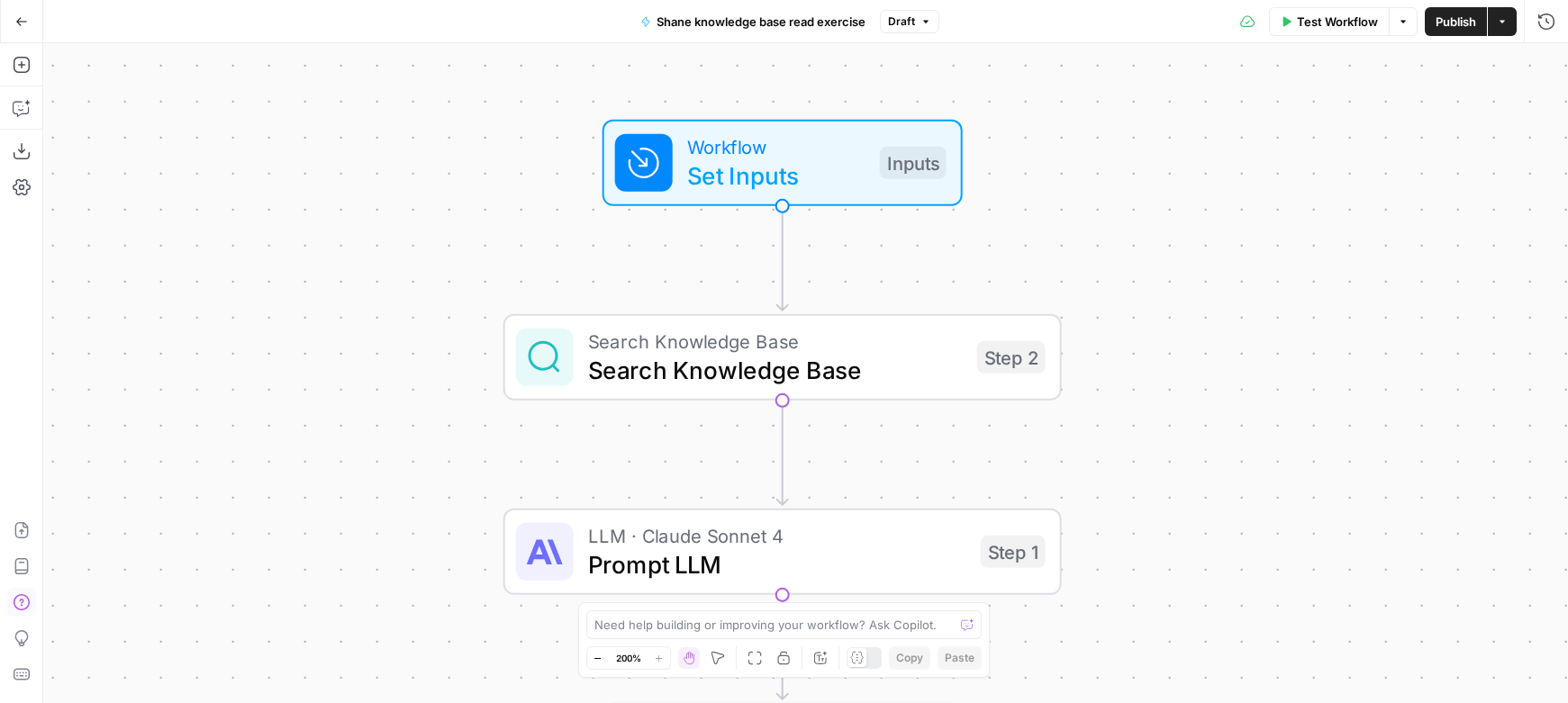 click on "Workflow Set Inputs Inputs Test Step" at bounding box center (781, 163) 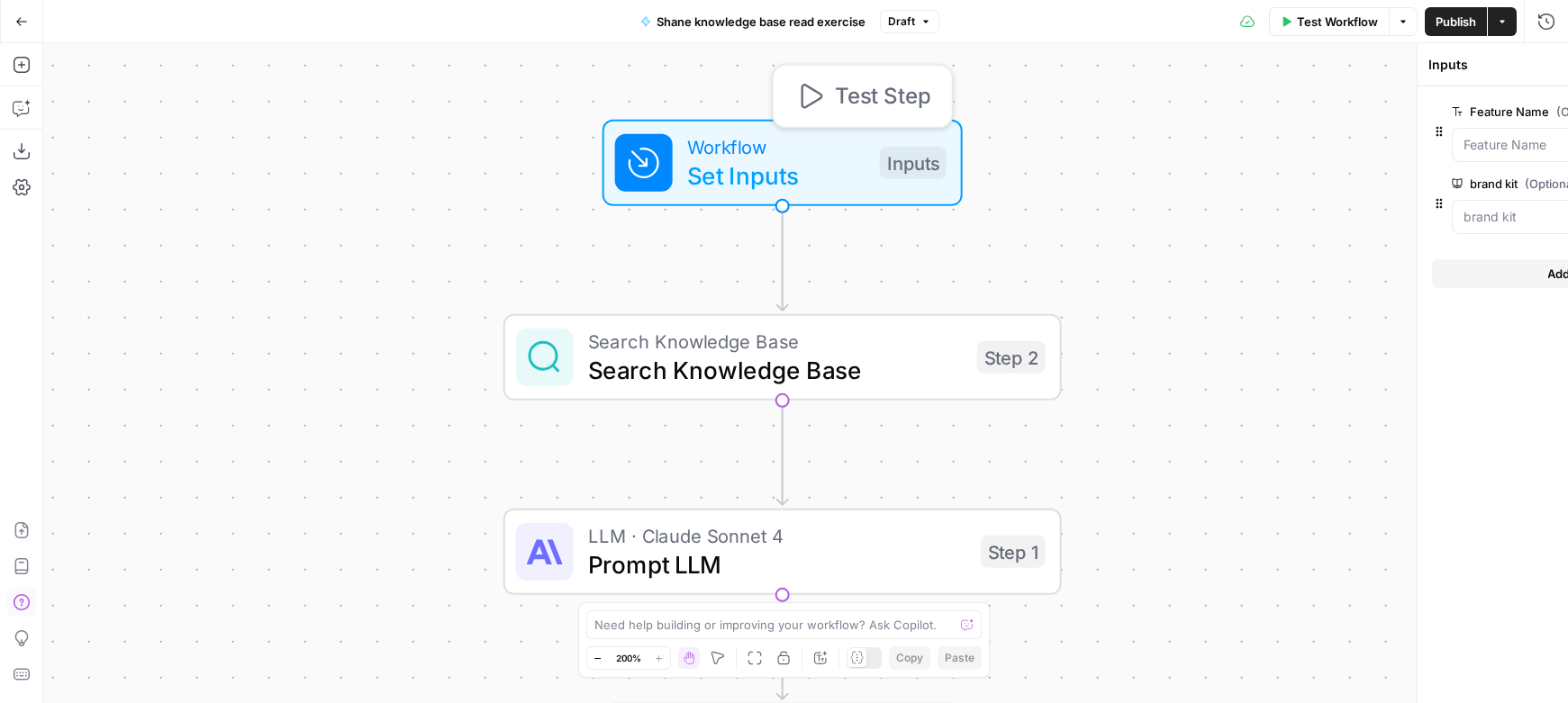 click on "Workflow Set Inputs Inputs Test Step" at bounding box center [781, 163] 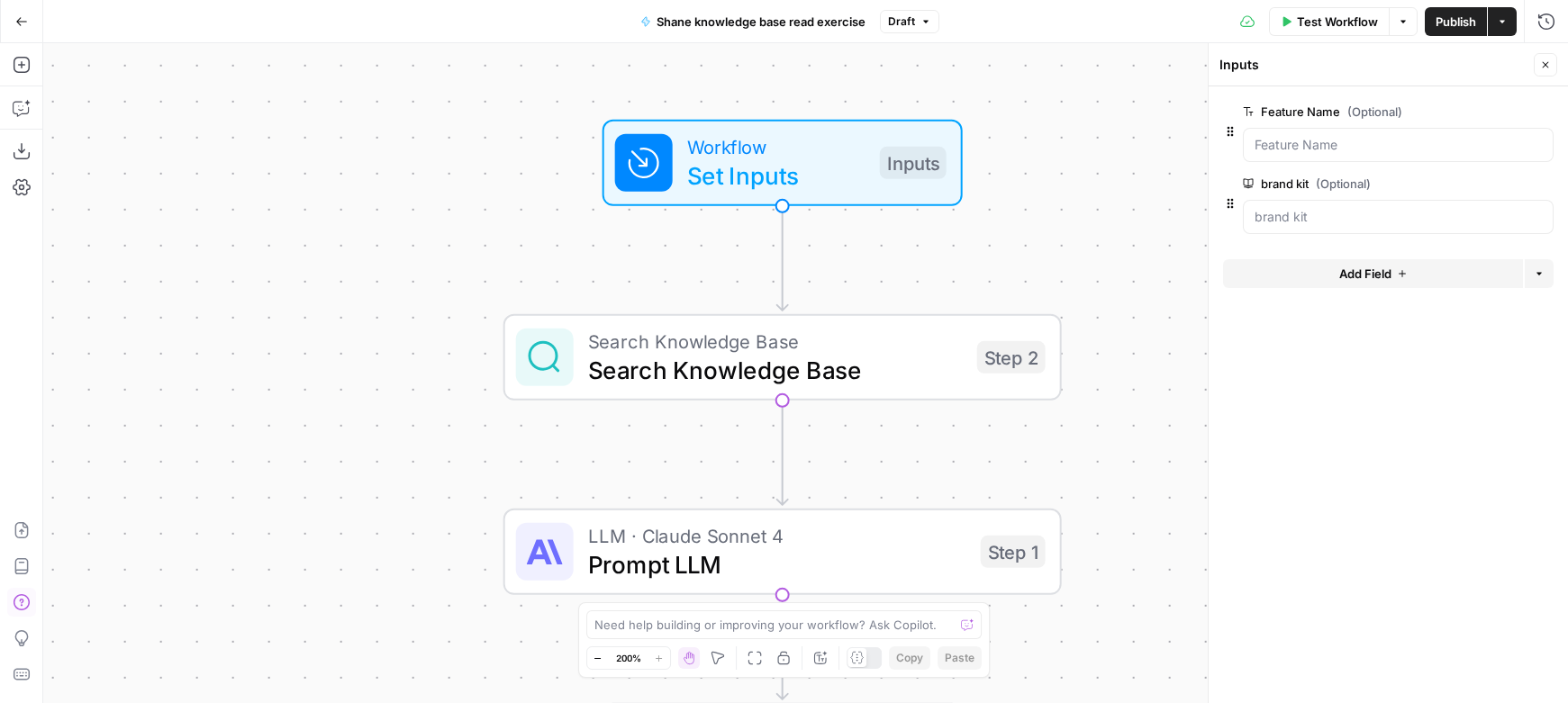 click 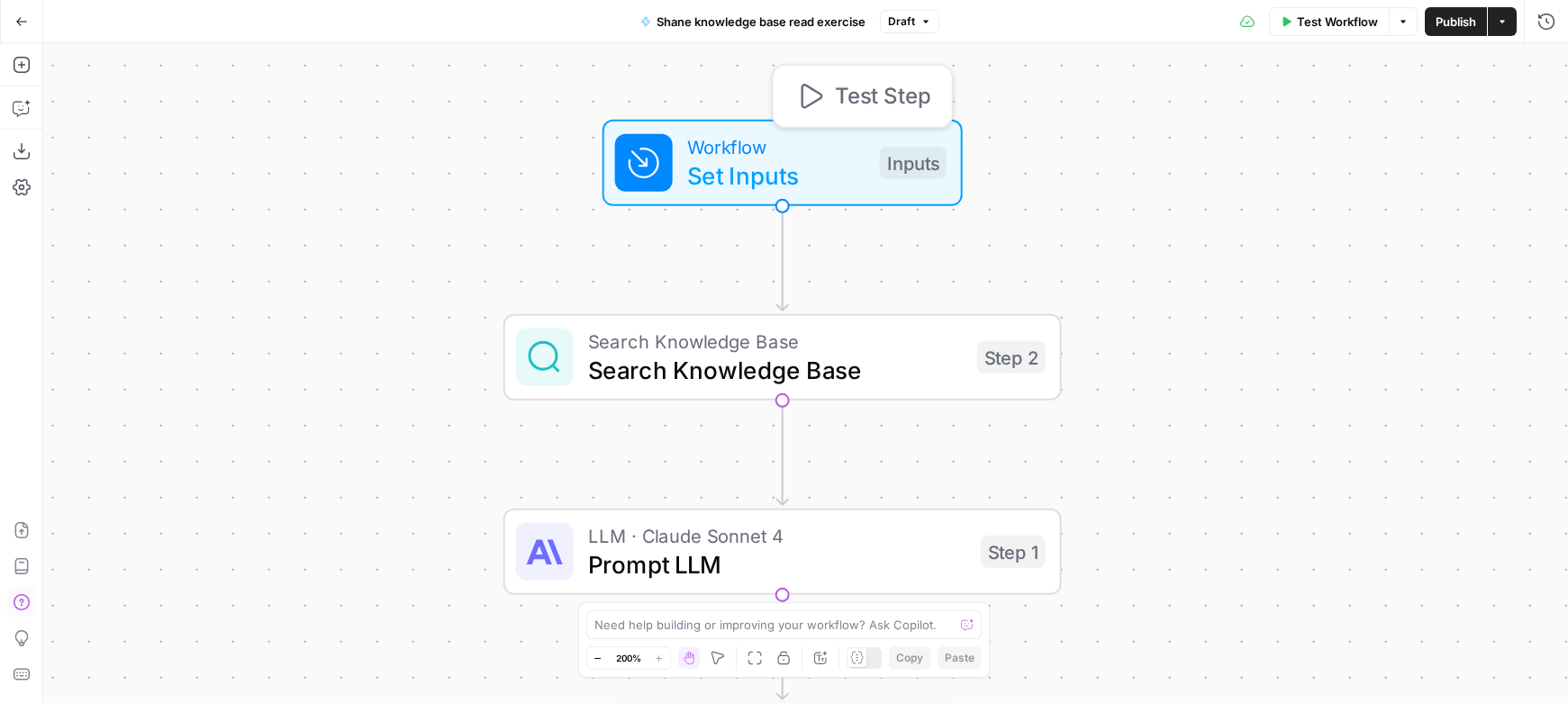 click 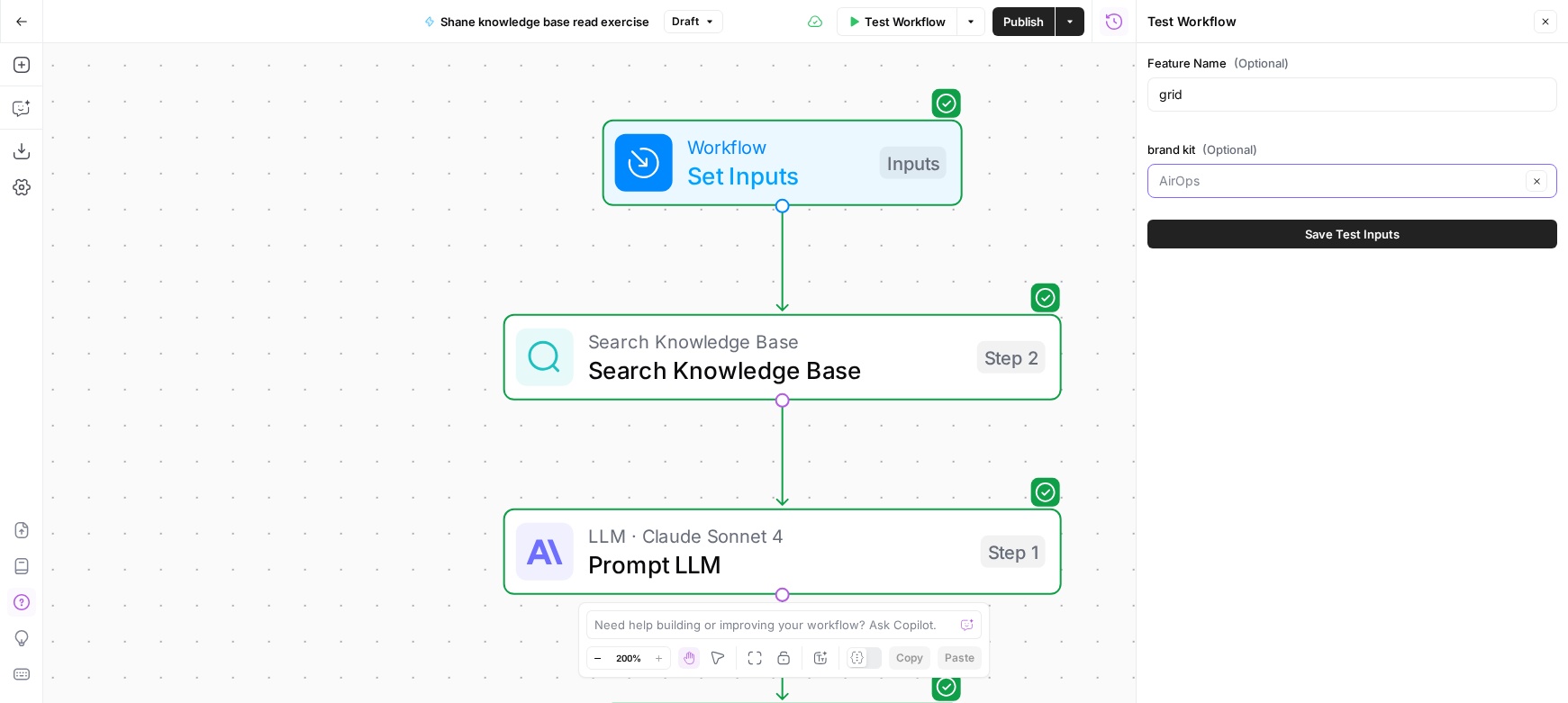 click on "brand kit   (Optional)" at bounding box center (1339, 181) 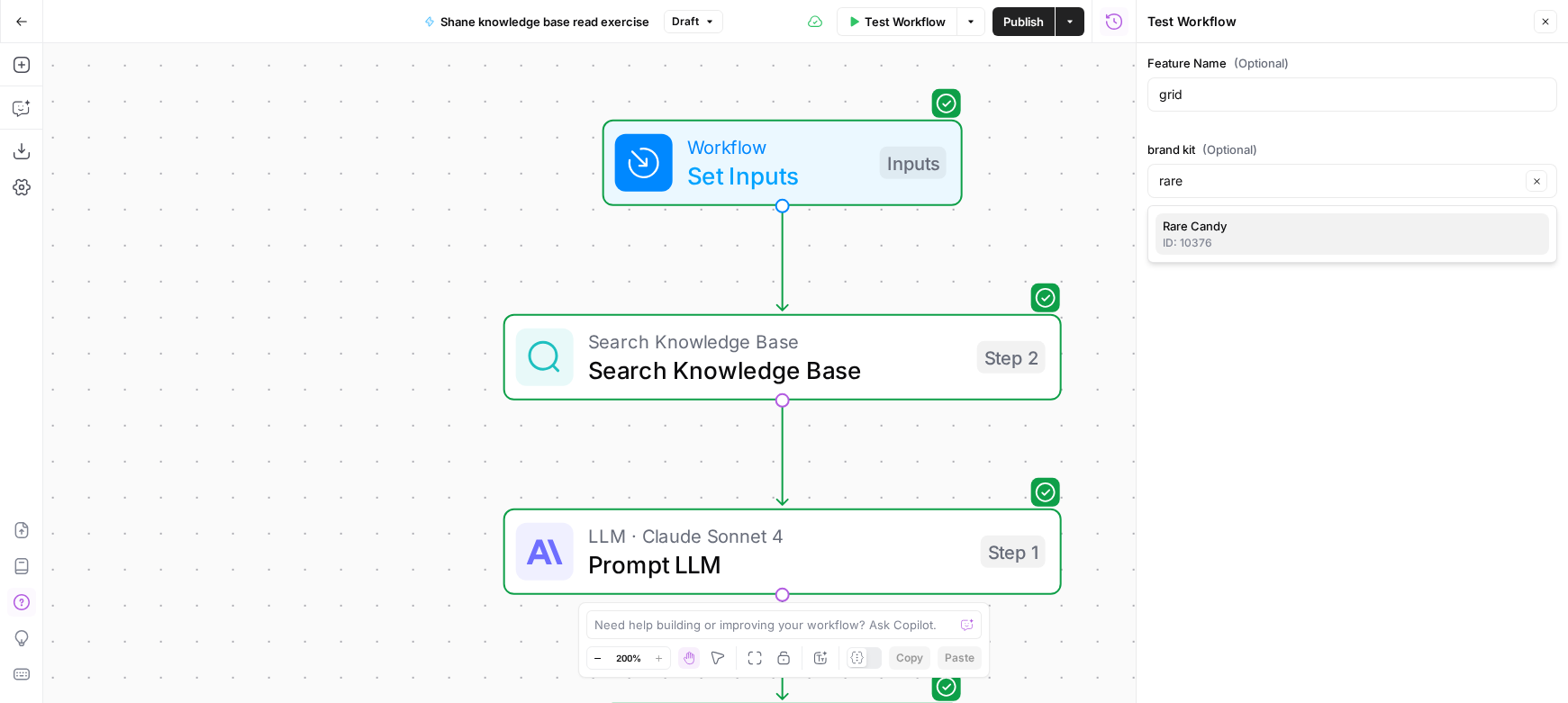 click on "ID: 10376" at bounding box center (1352, 243) 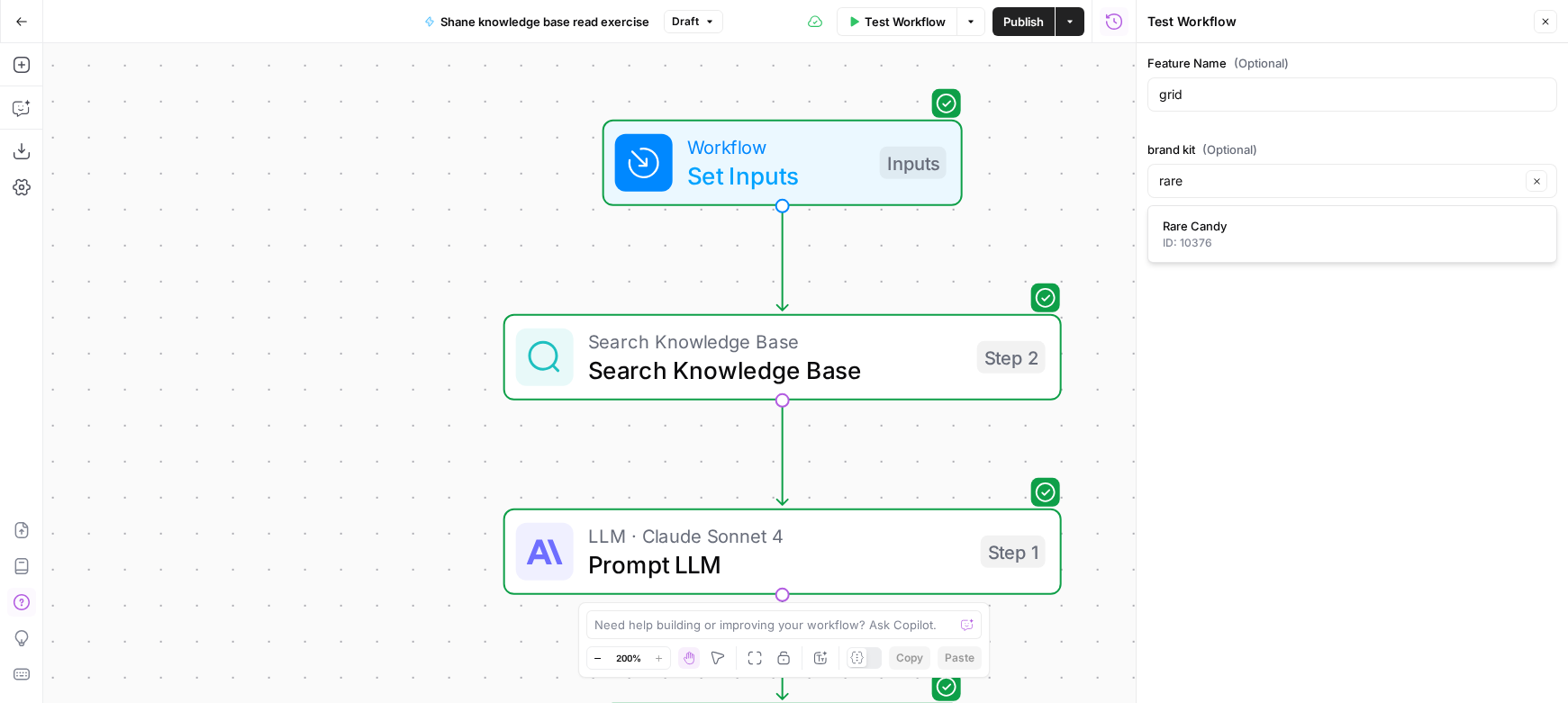 type on "Rare Candy" 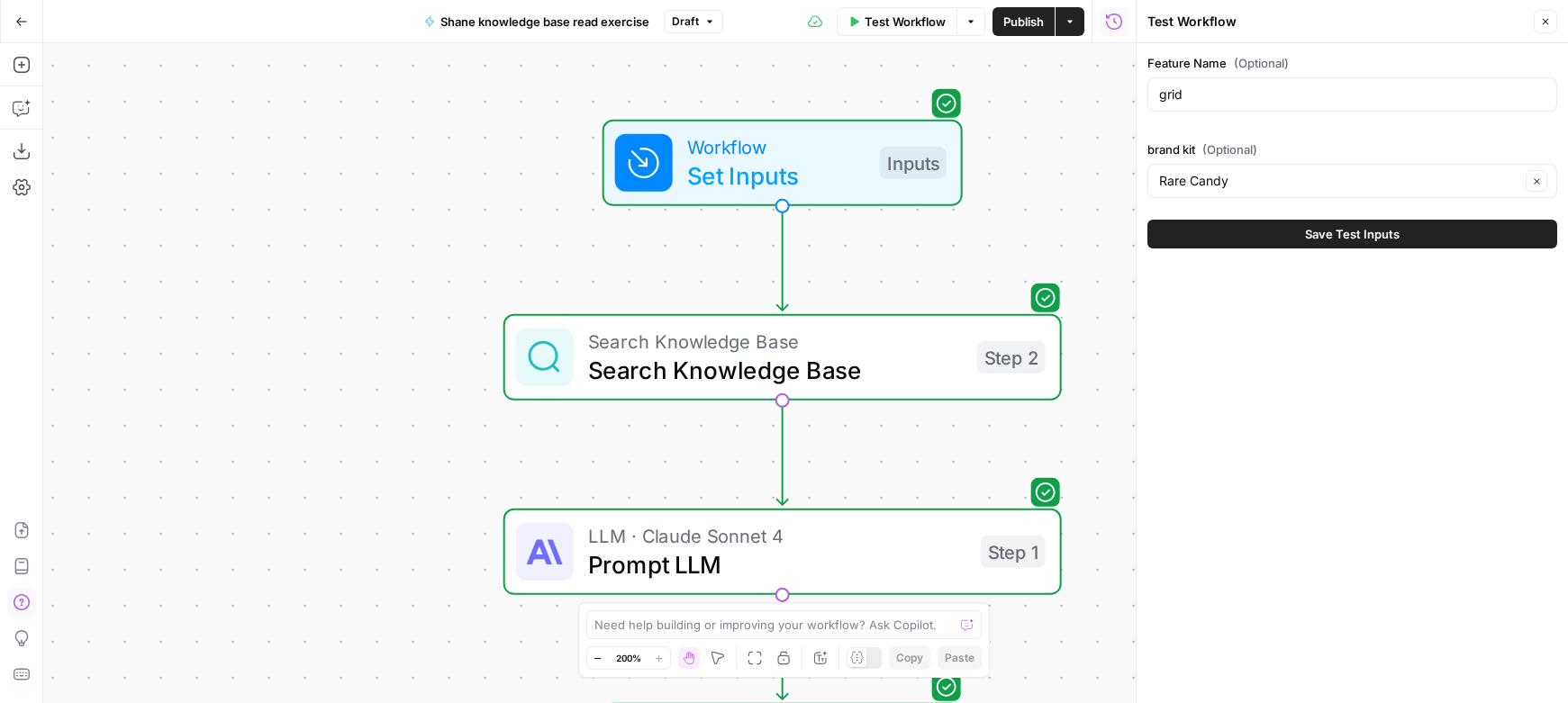 click on "Save Test Inputs" at bounding box center [1352, 234] 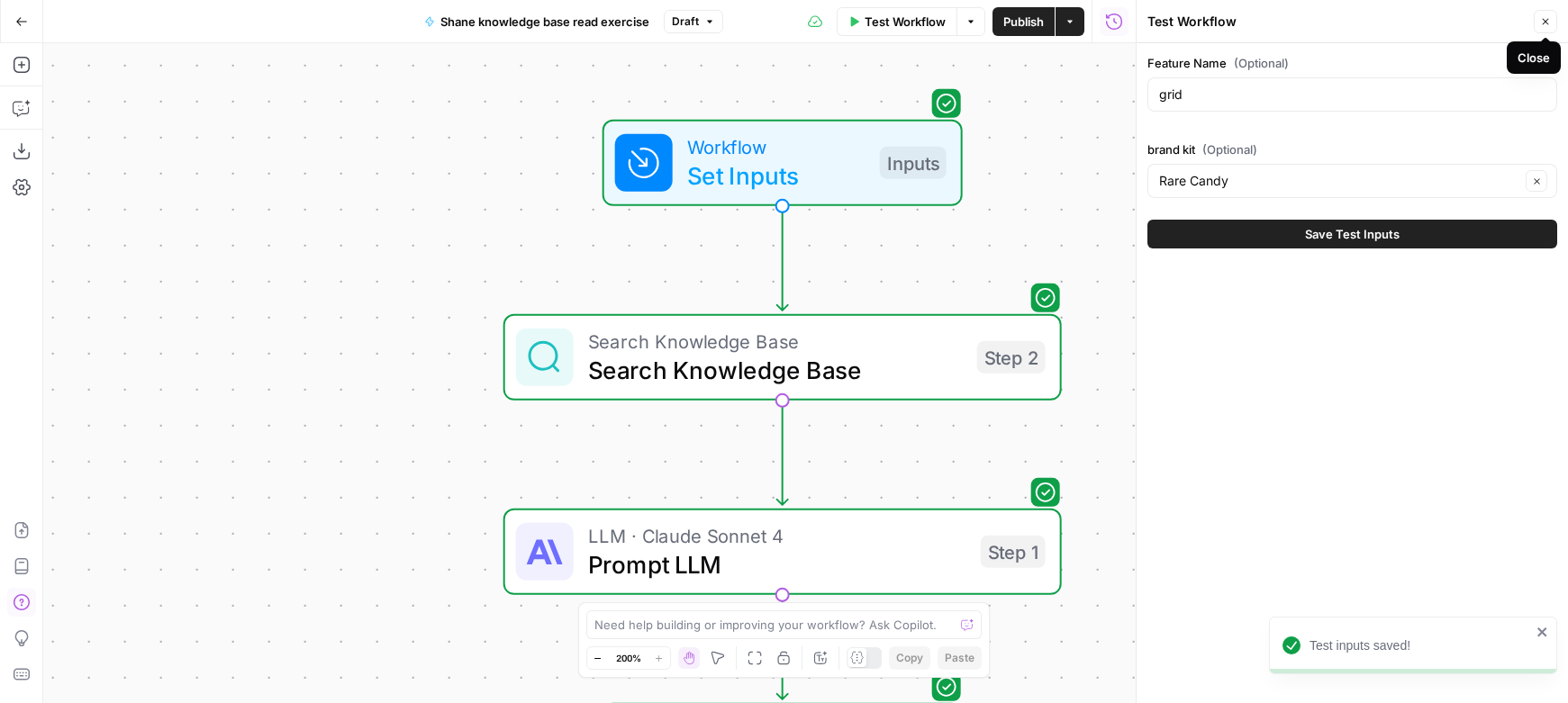 click on "Close" at bounding box center (1545, 22) 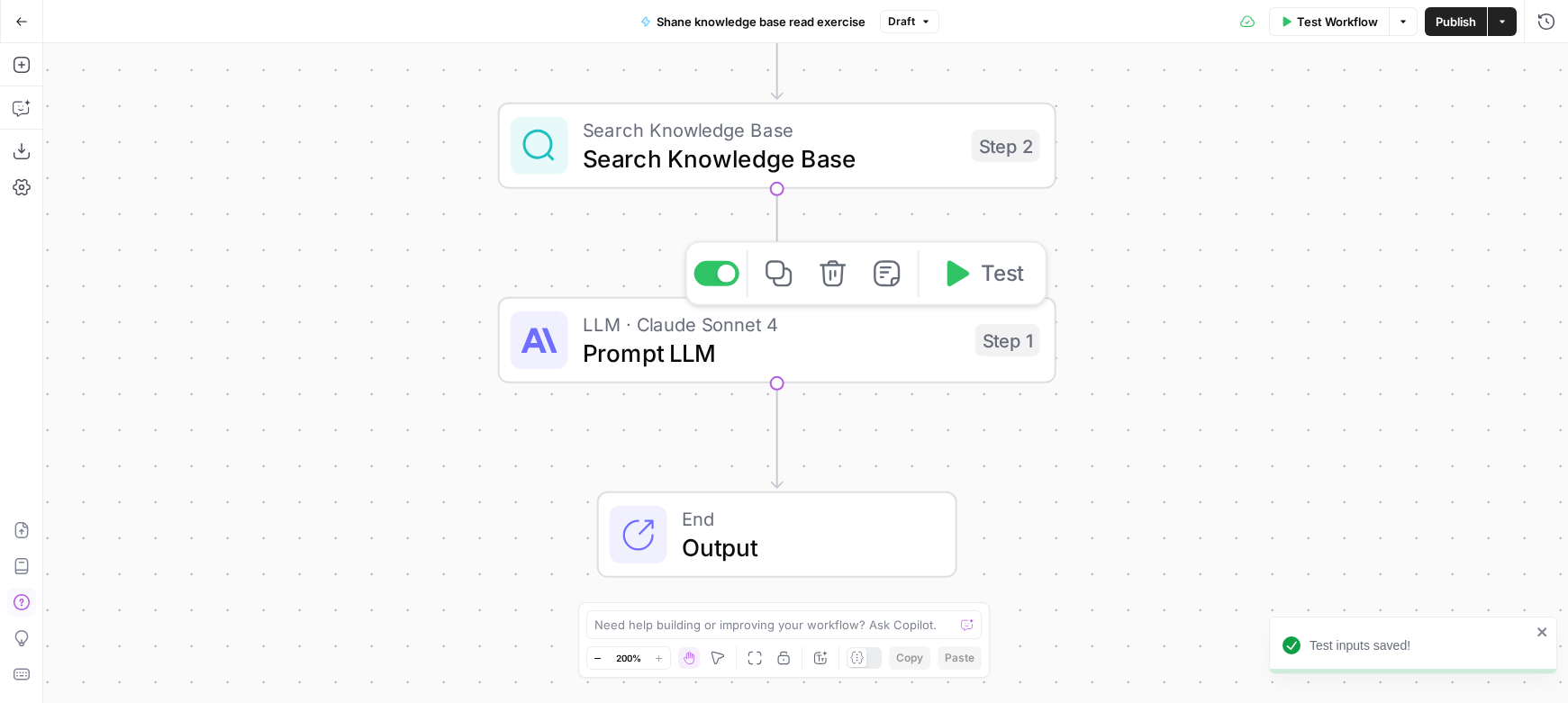 click on "Test" at bounding box center [983, 274] 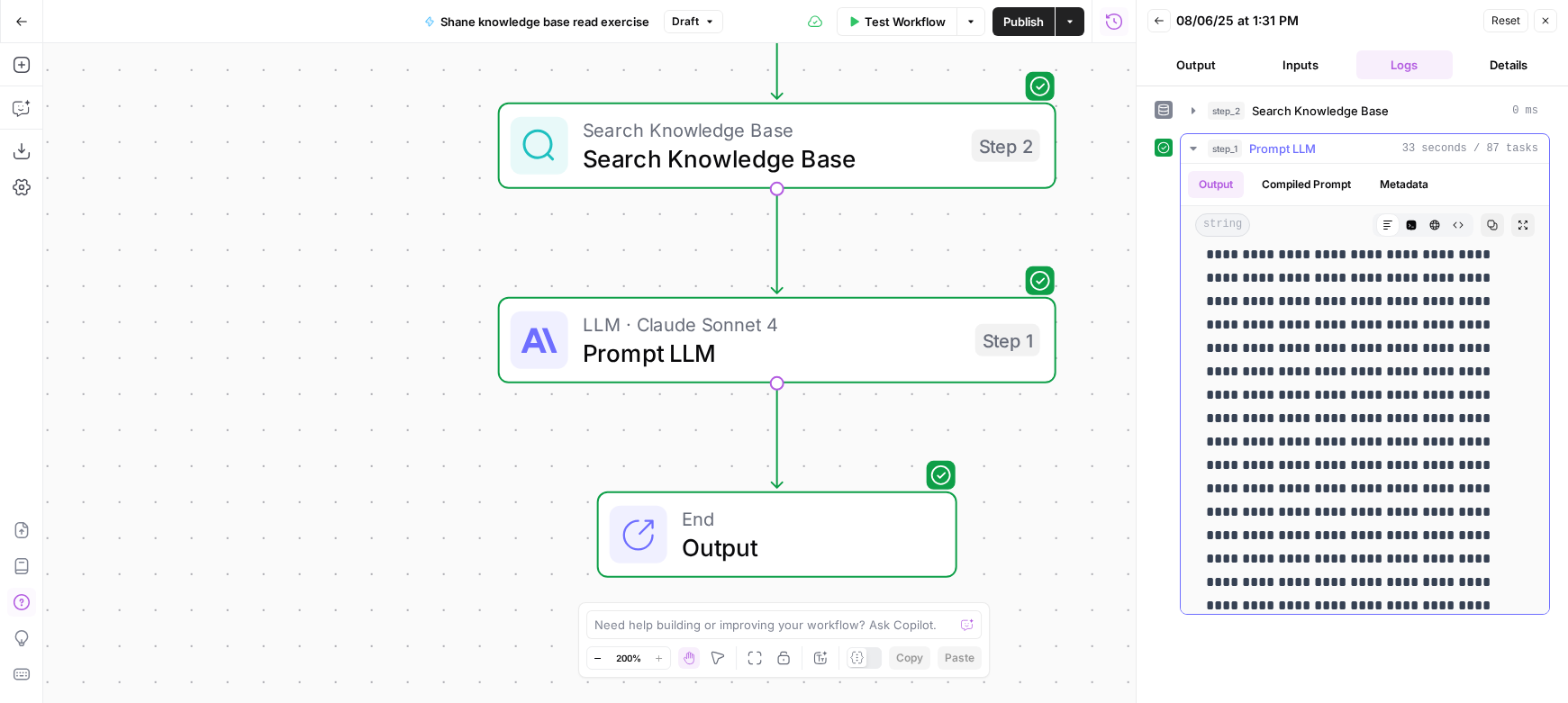 scroll, scrollTop: 0, scrollLeft: 0, axis: both 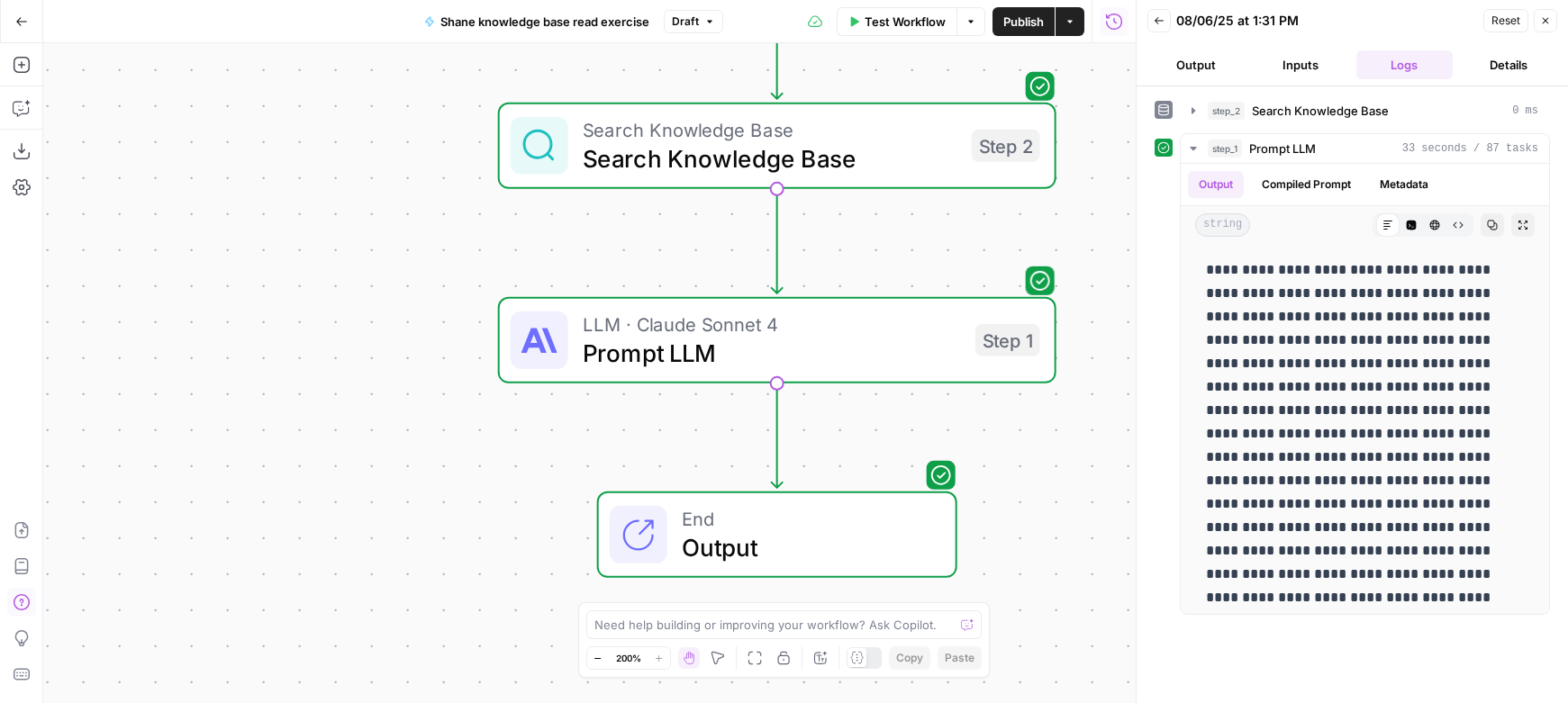 click on "Prompt LLM" at bounding box center [772, 353] 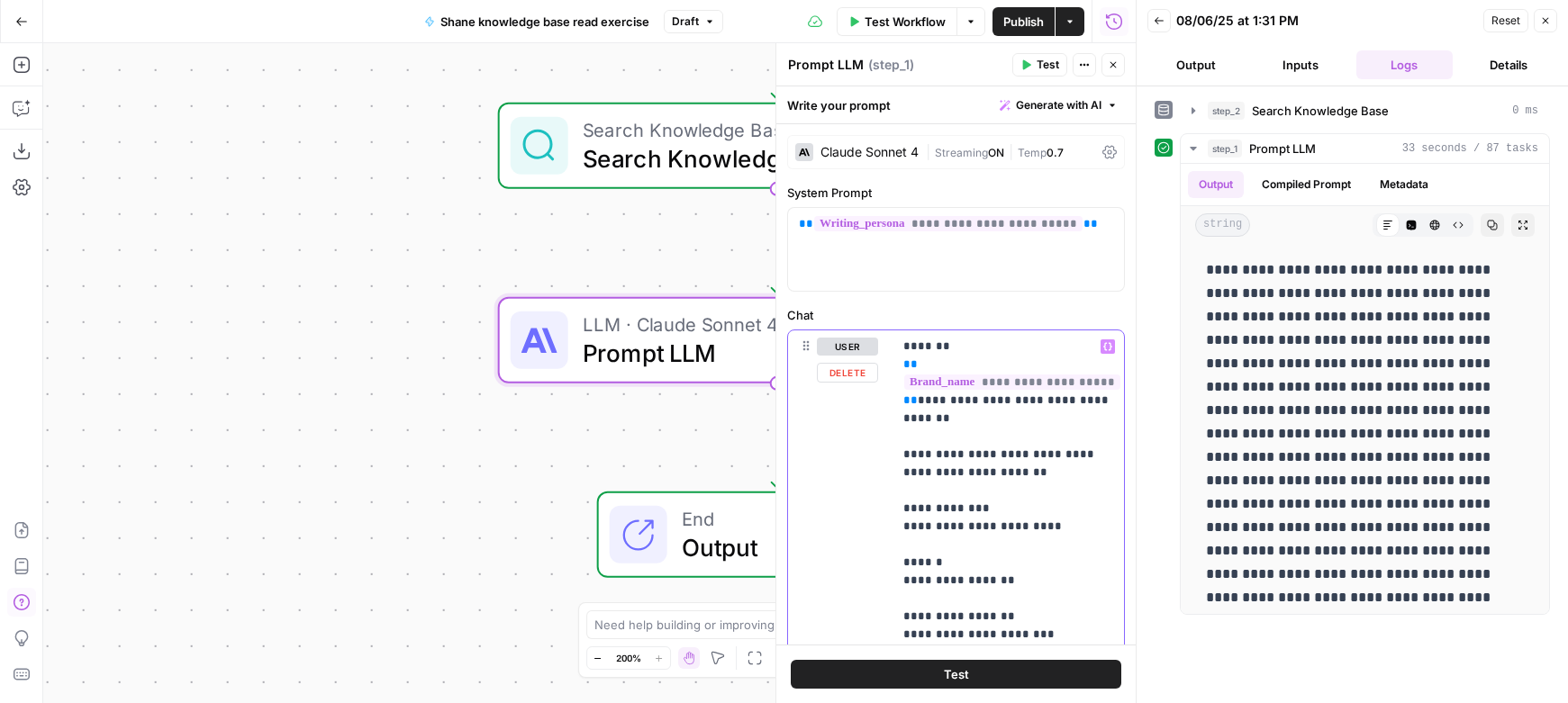 click on "**********" at bounding box center (1008, 563) 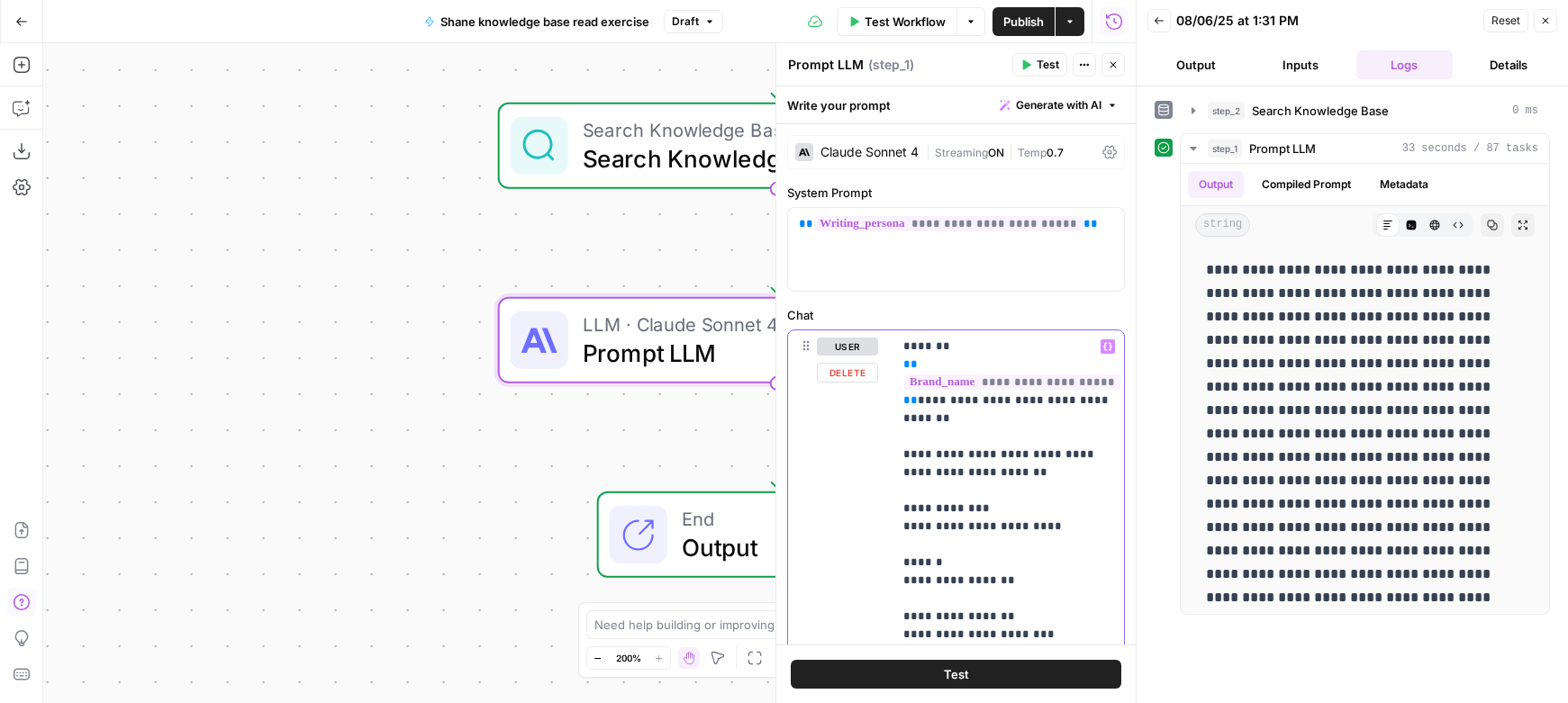 type 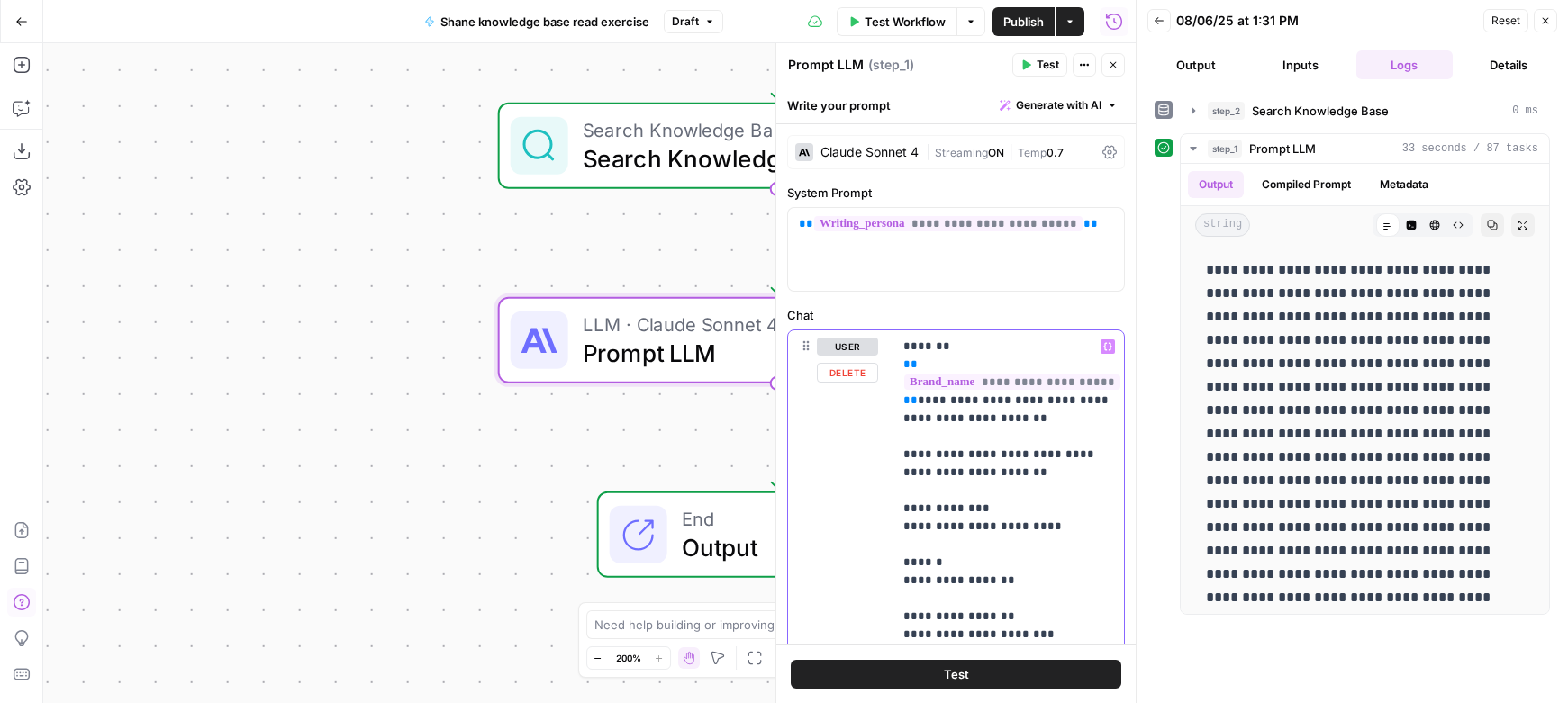 click 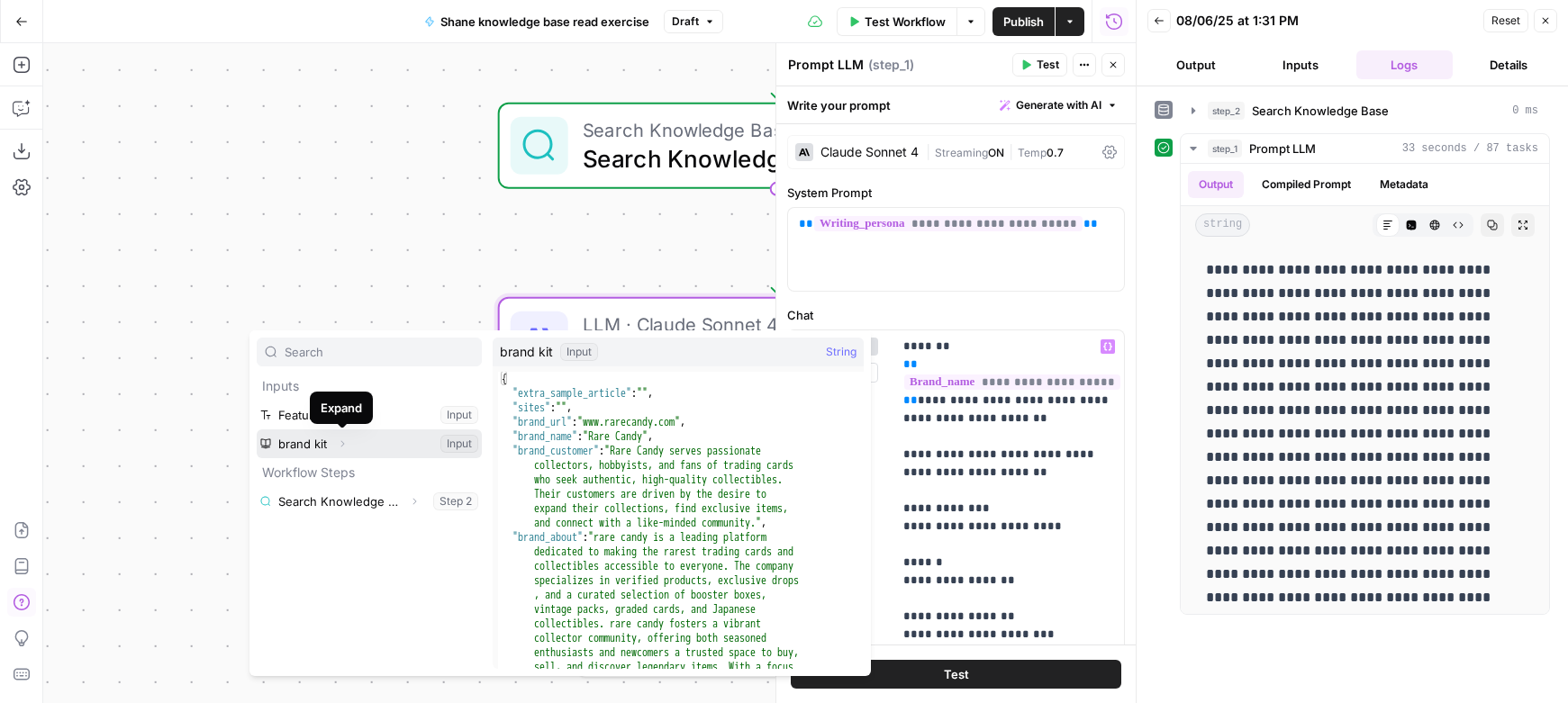 click 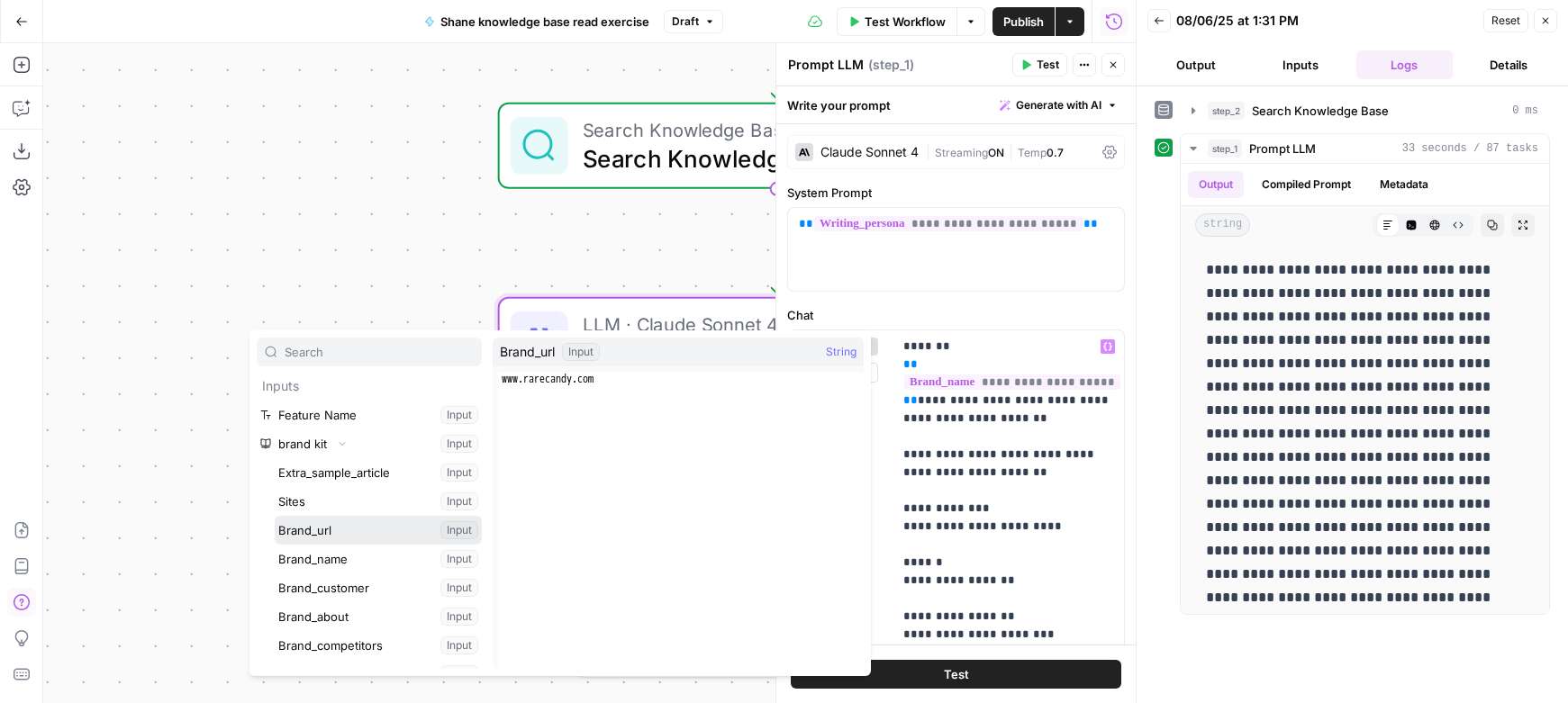 click at bounding box center (378, 530) 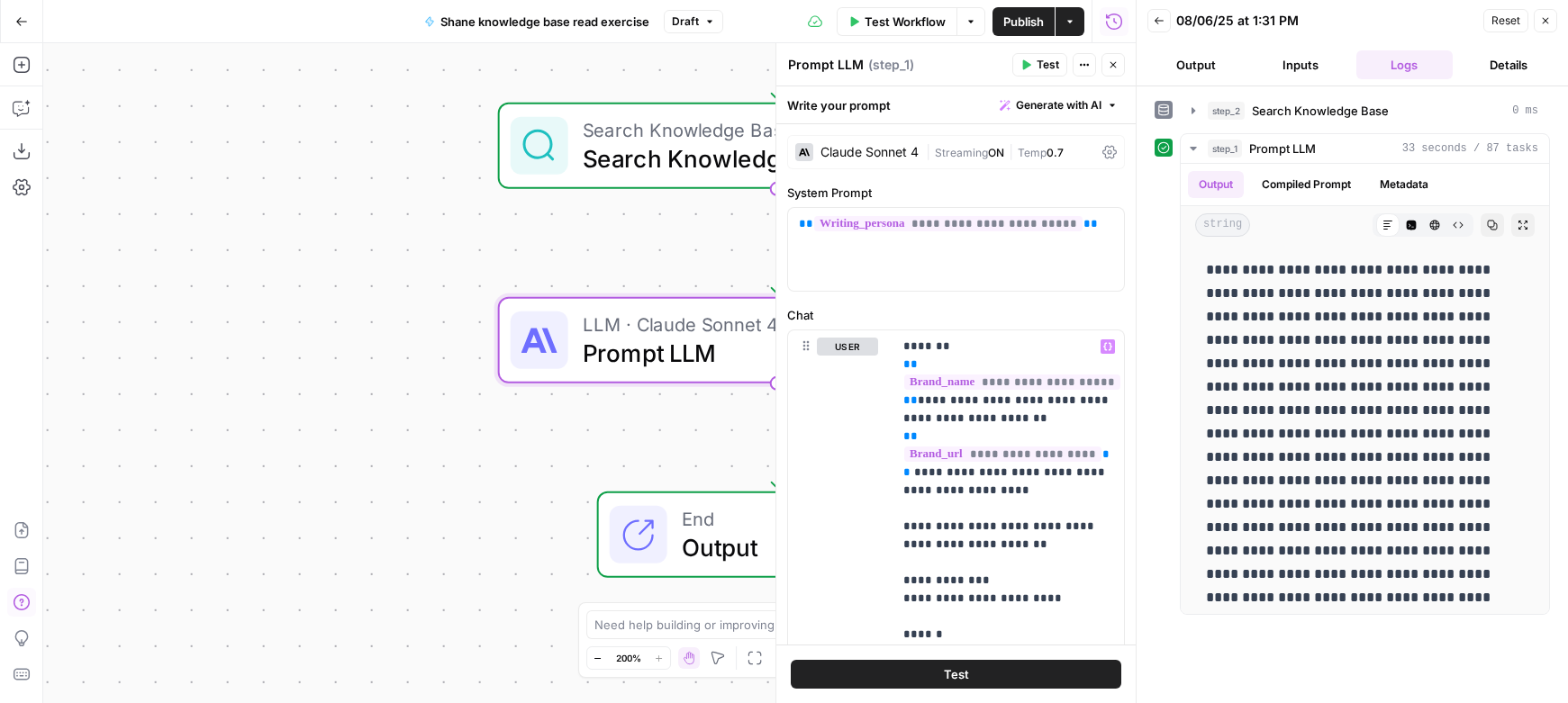 click on "Test" at bounding box center (956, 674) 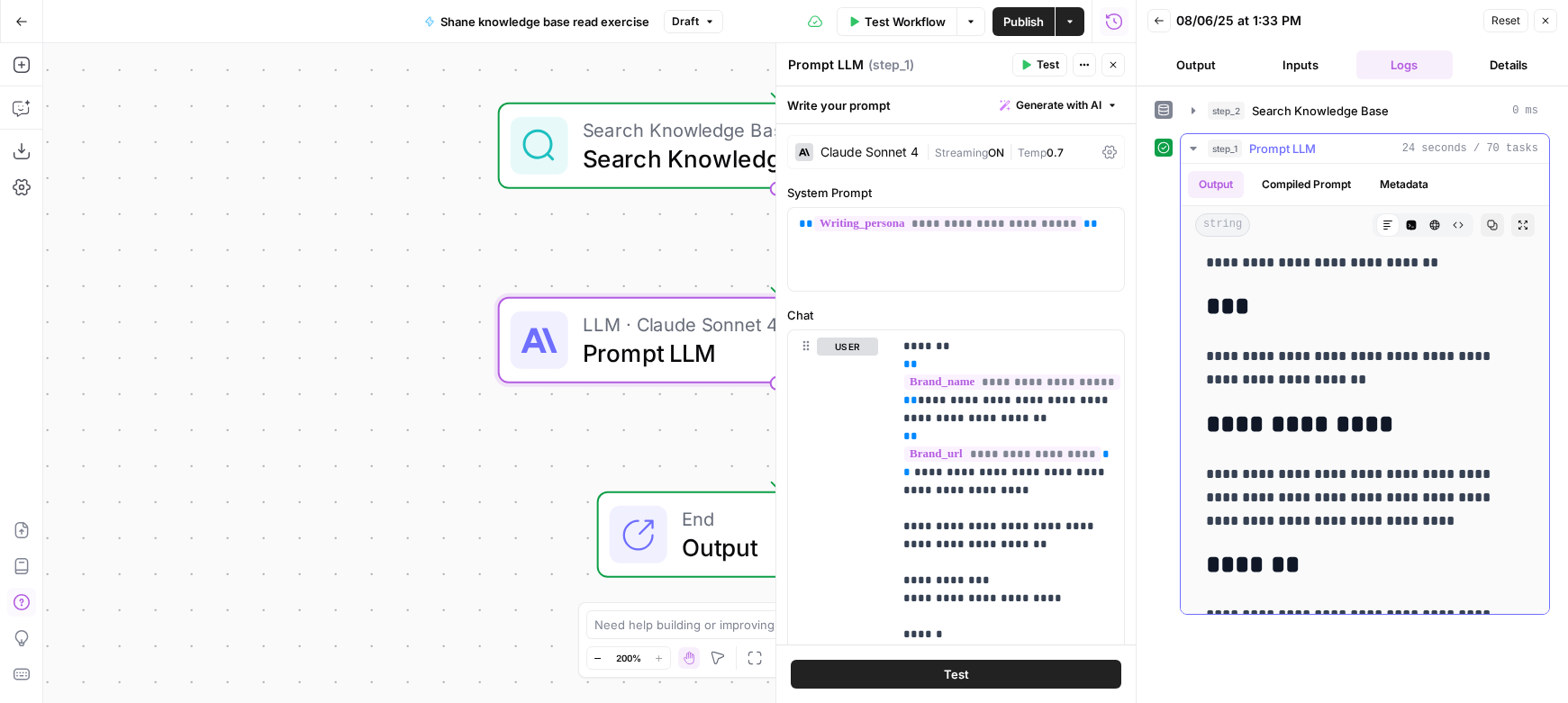 scroll, scrollTop: 853, scrollLeft: 0, axis: vertical 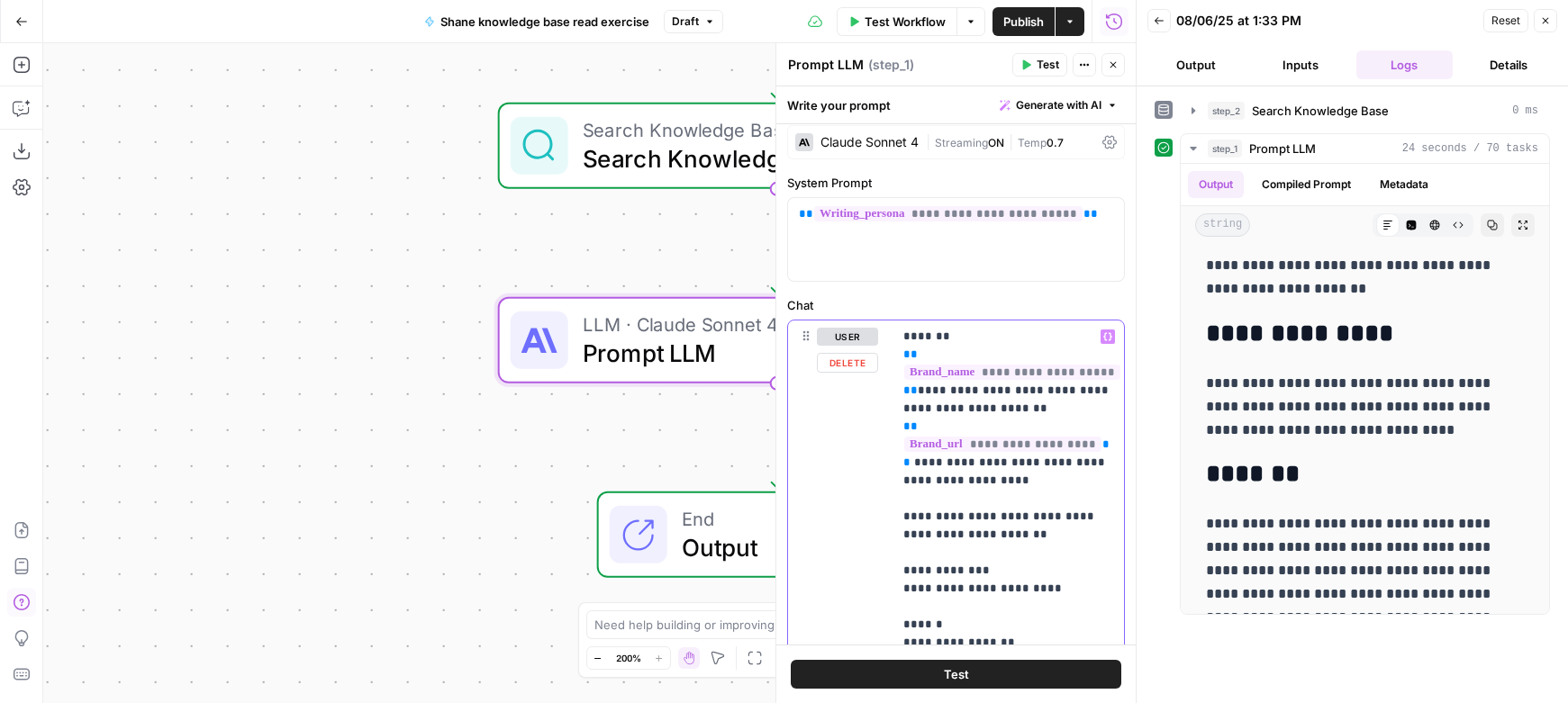 click on "**********" at bounding box center [1008, 580] 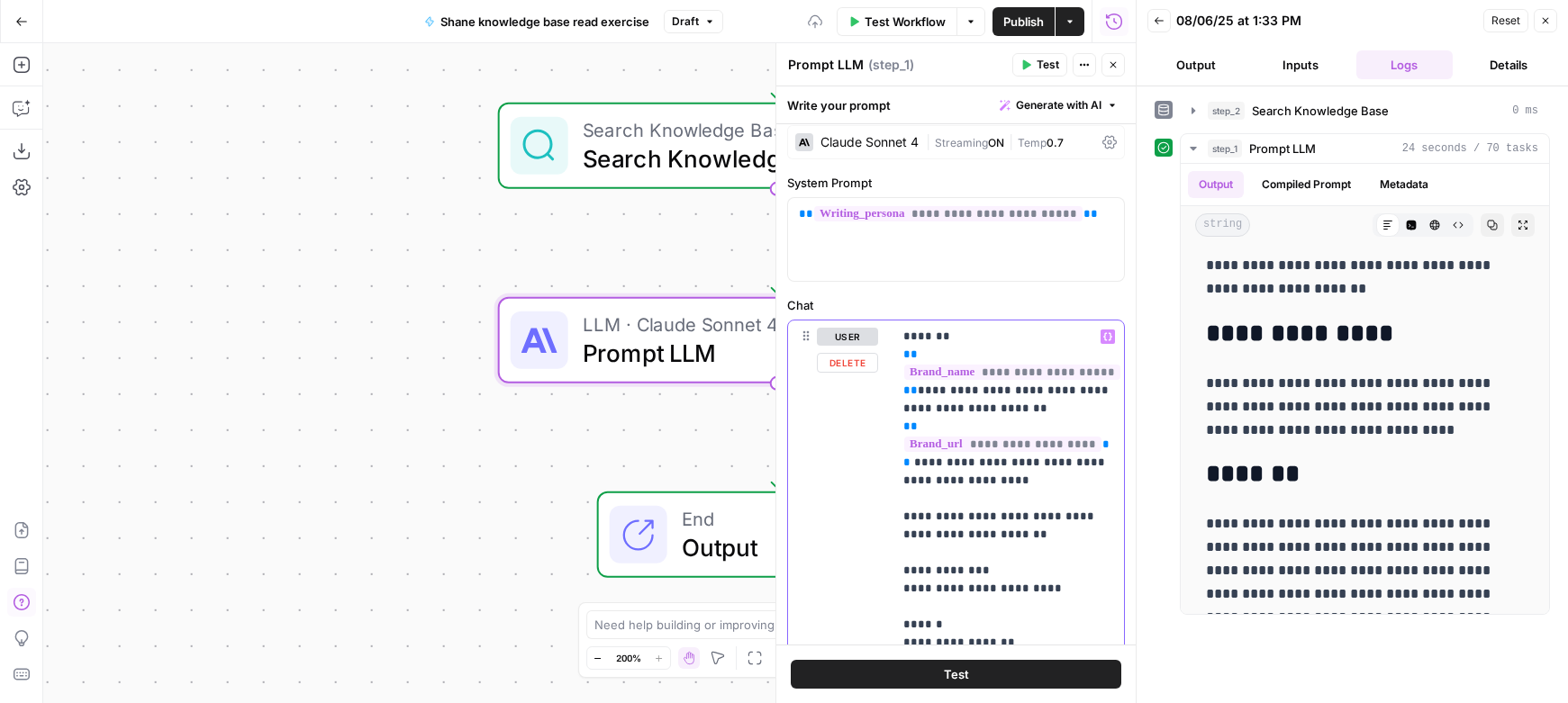 click 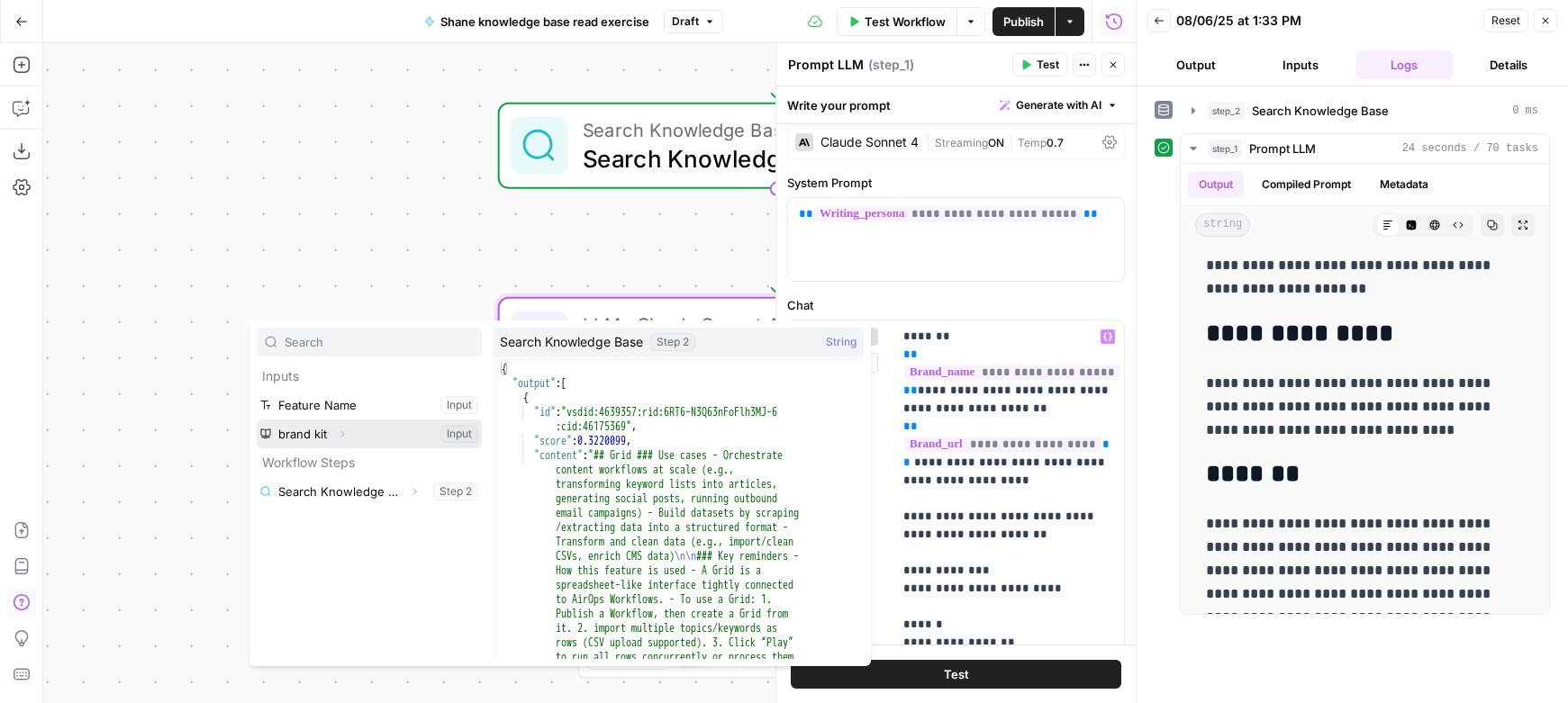 click 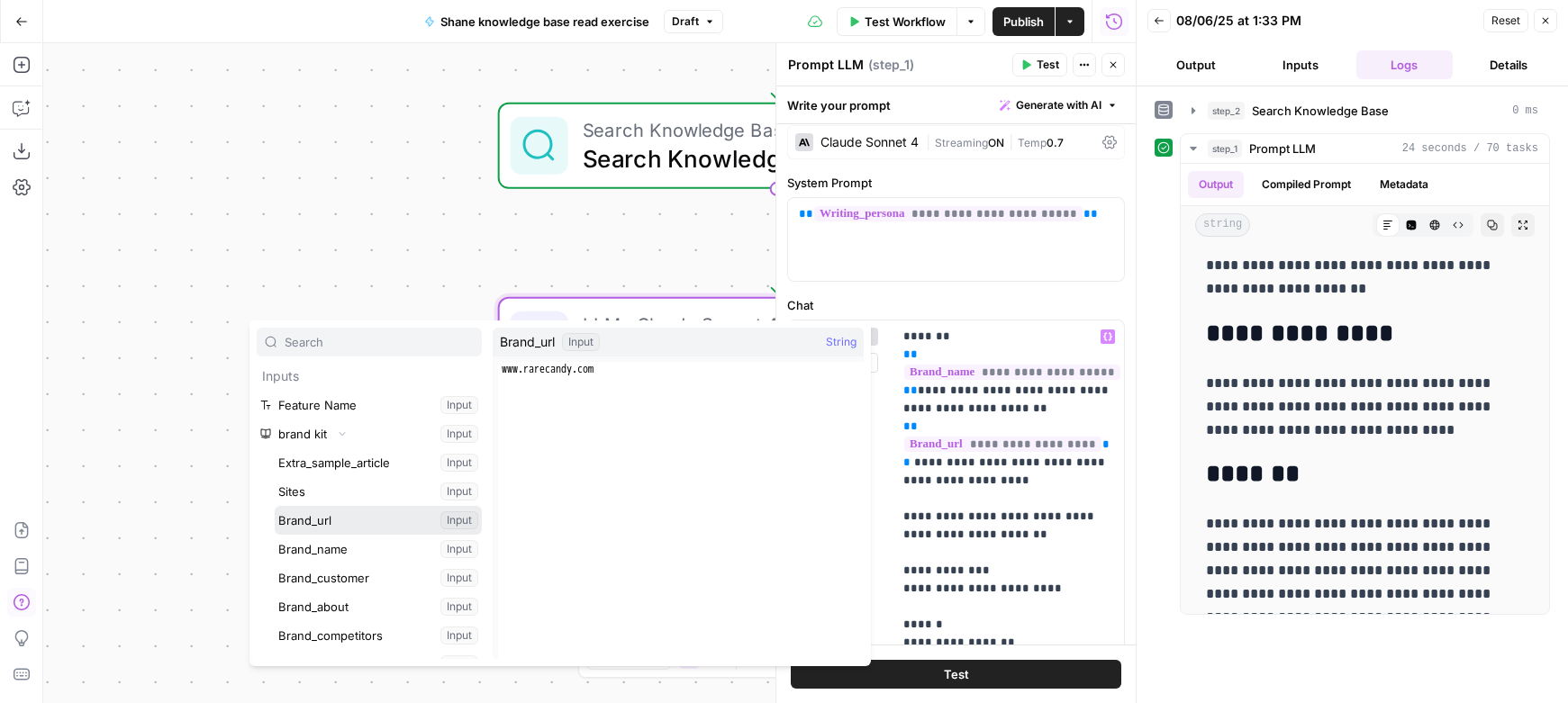 click at bounding box center [378, 520] 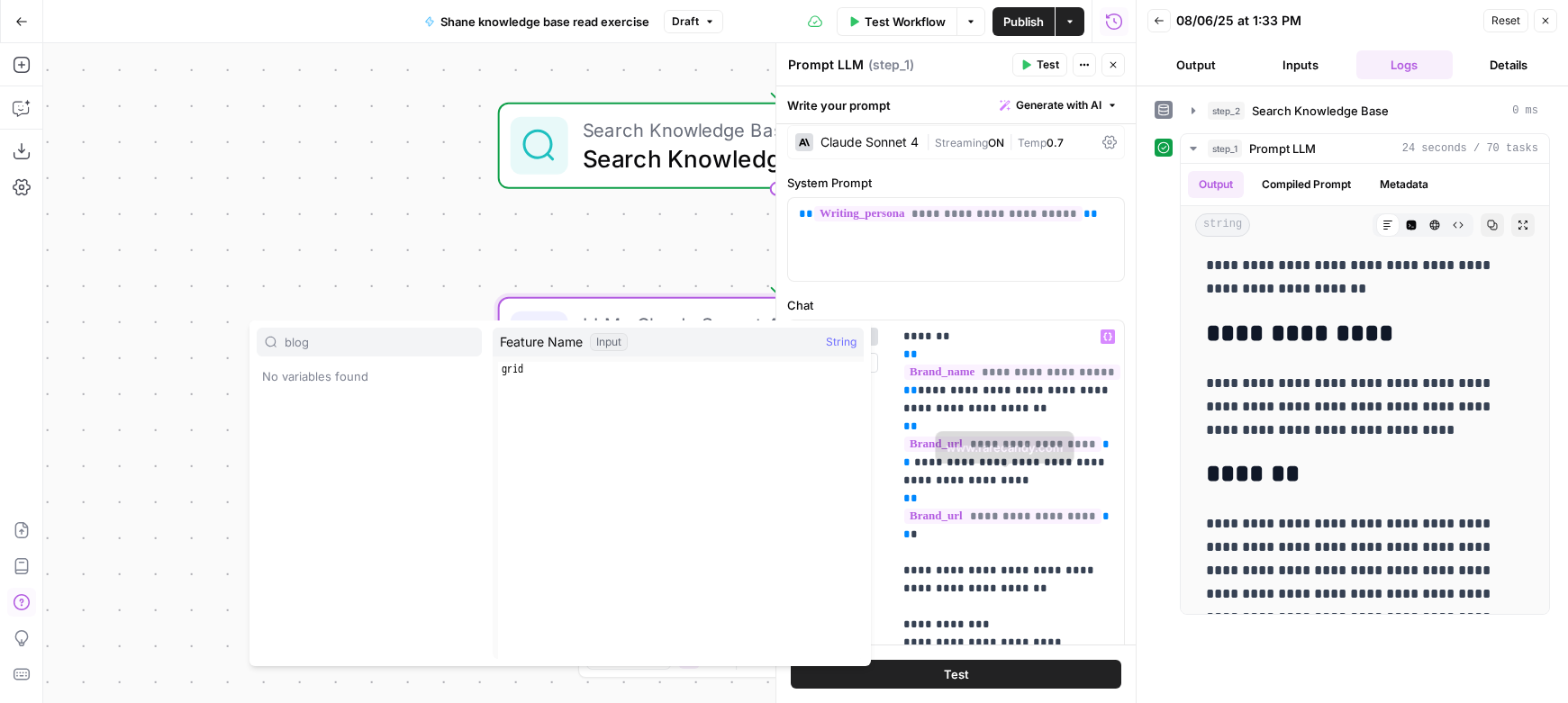 type on "blog" 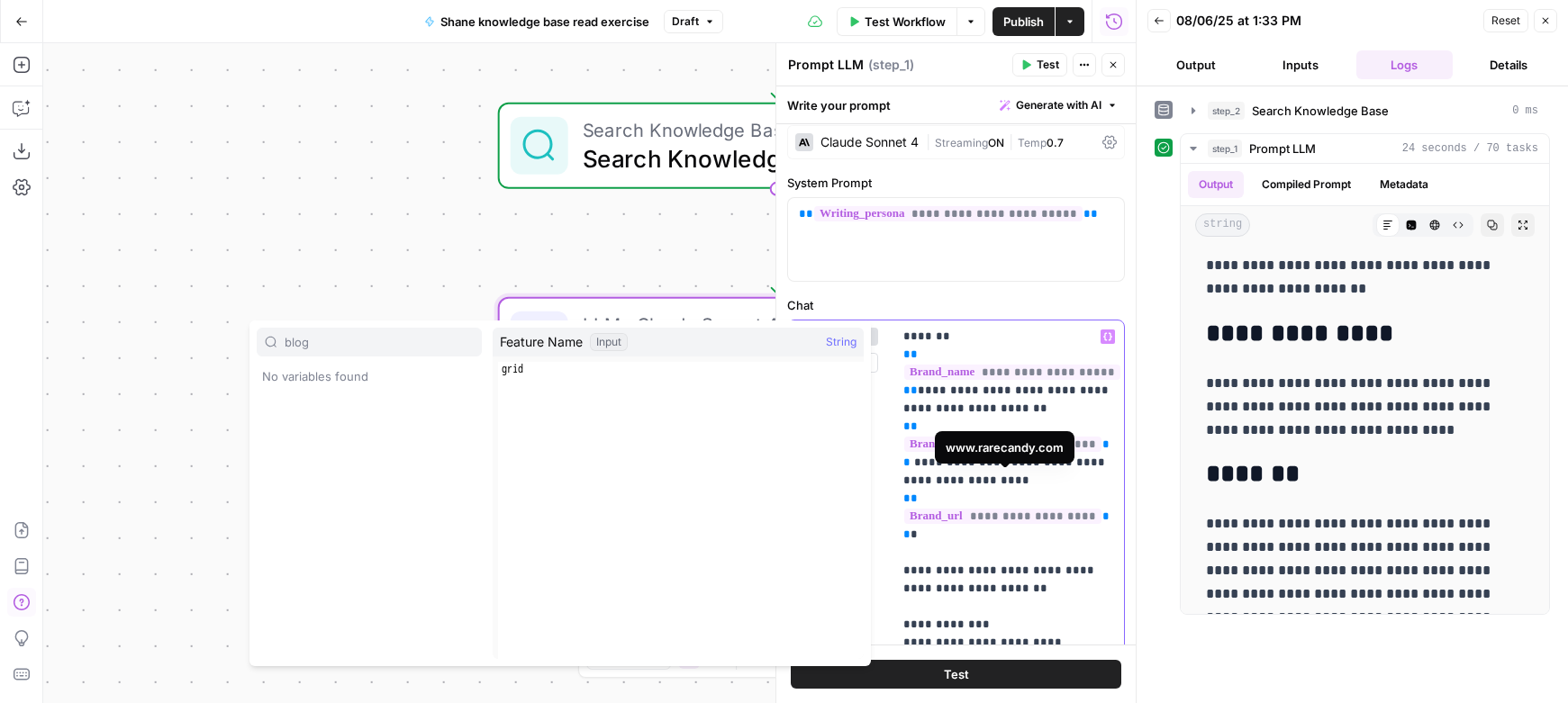 click on "**********" at bounding box center [1002, 516] 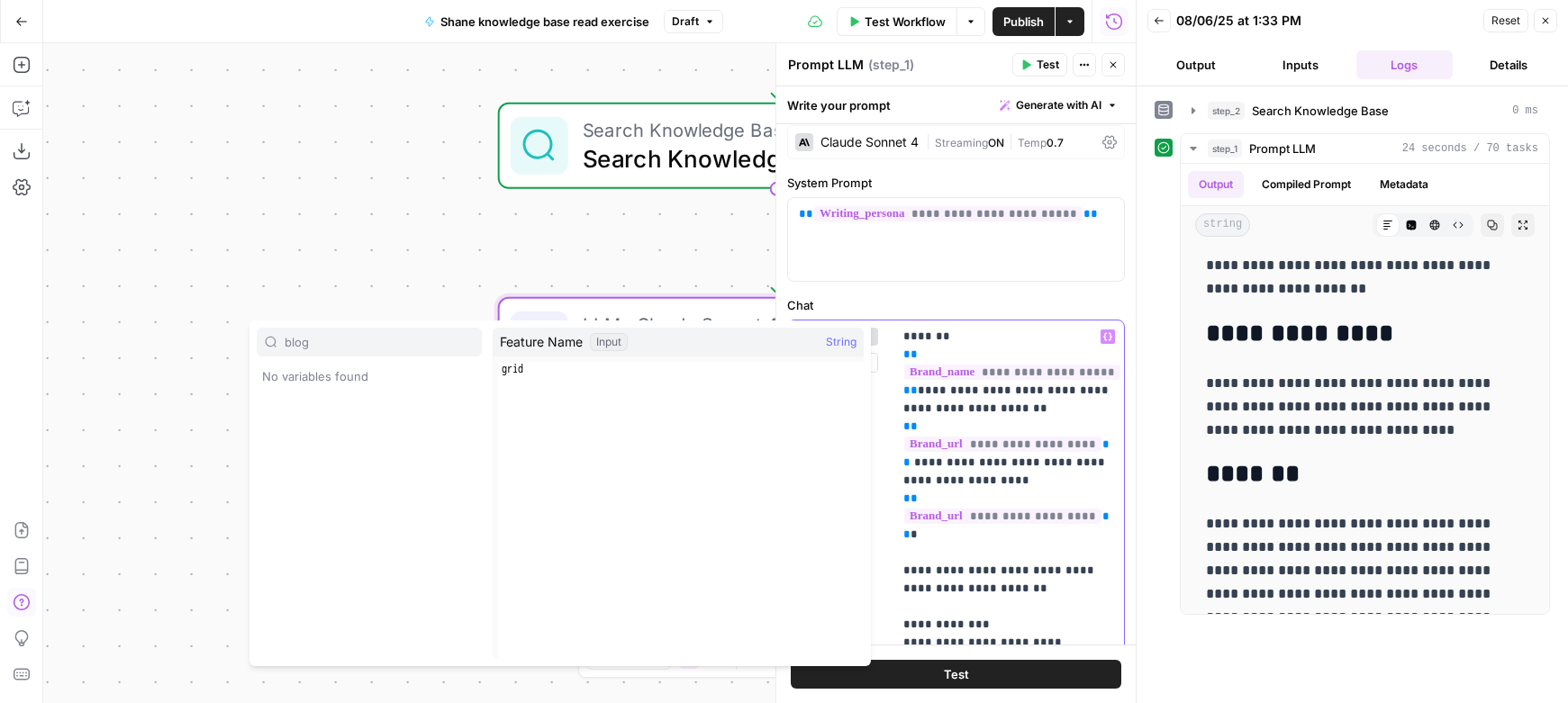 click on "**********" at bounding box center [1008, 589] 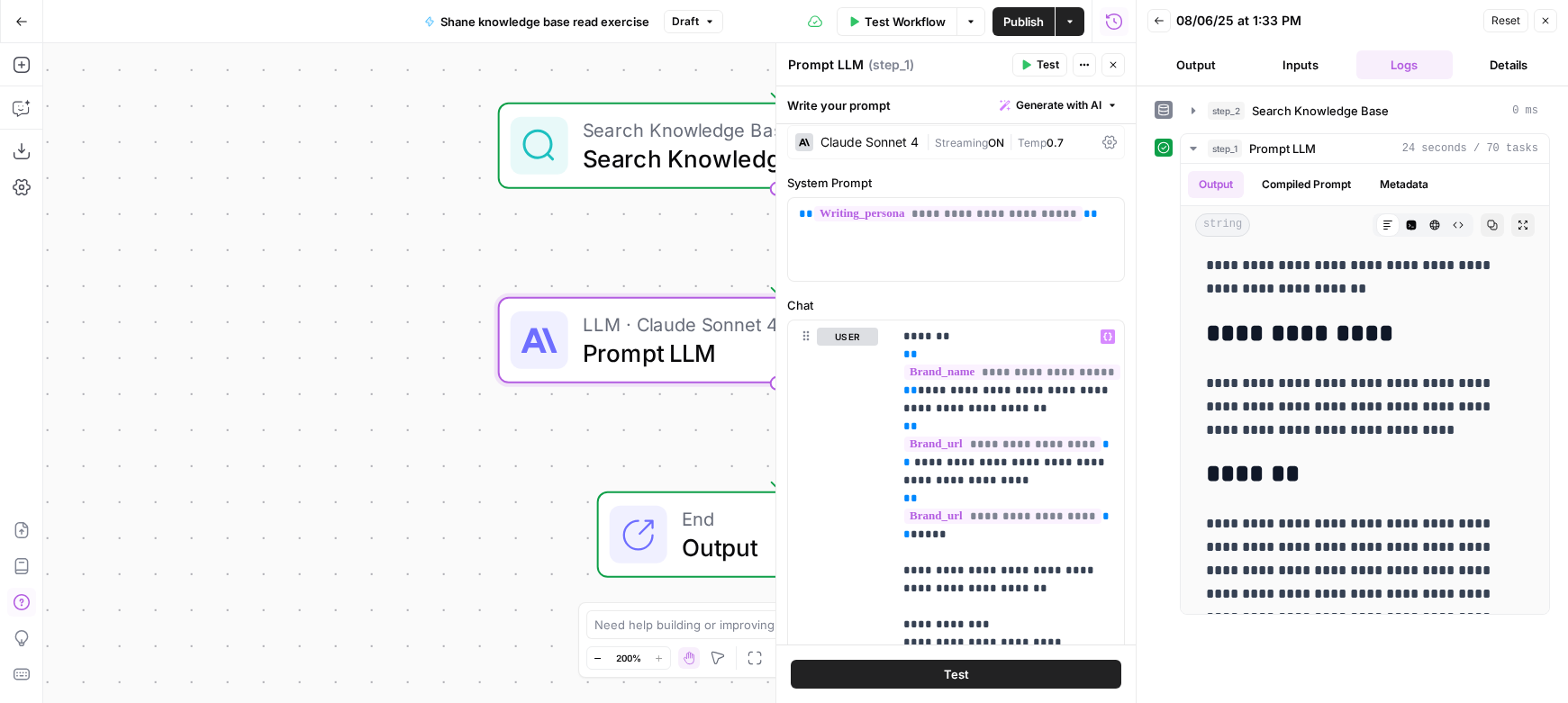 click on "Test" at bounding box center [956, 674] 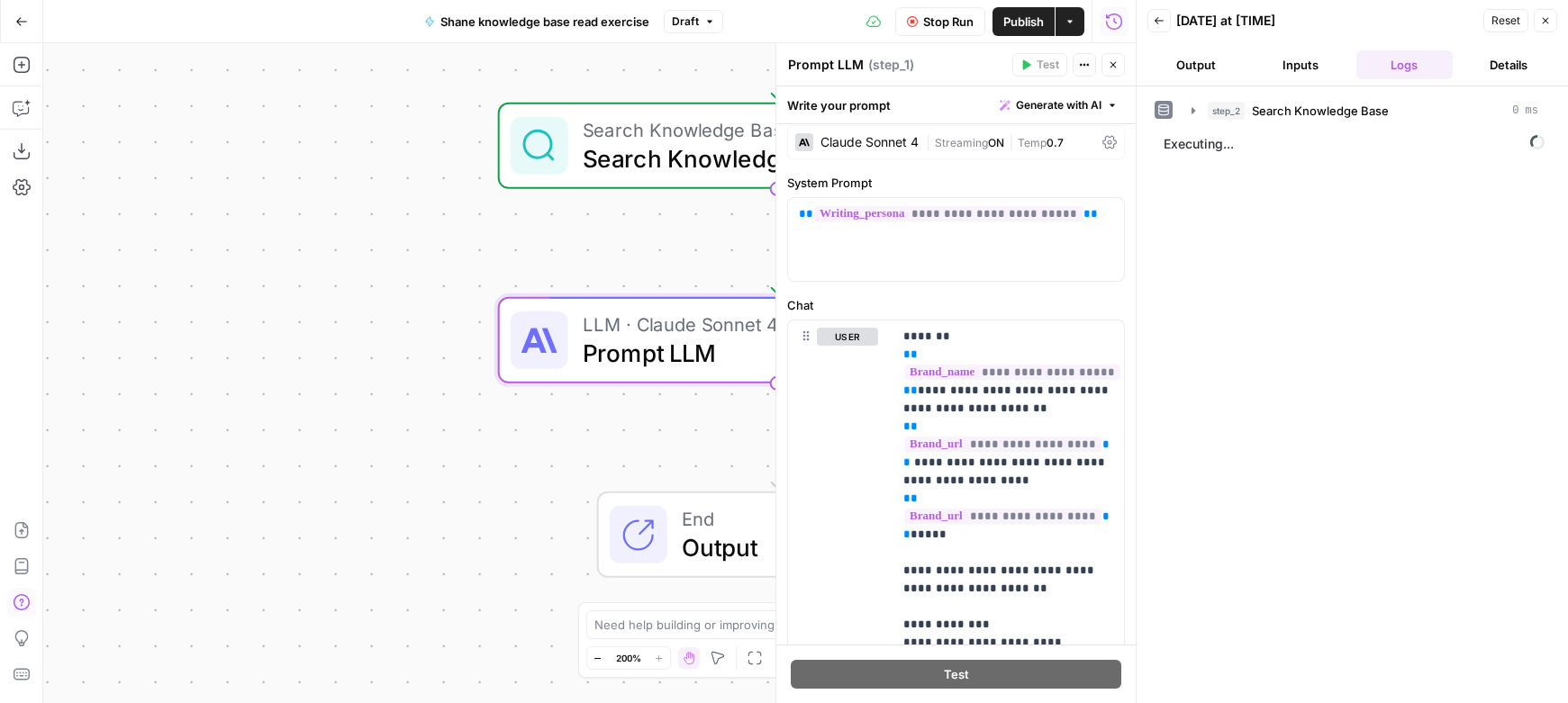 click 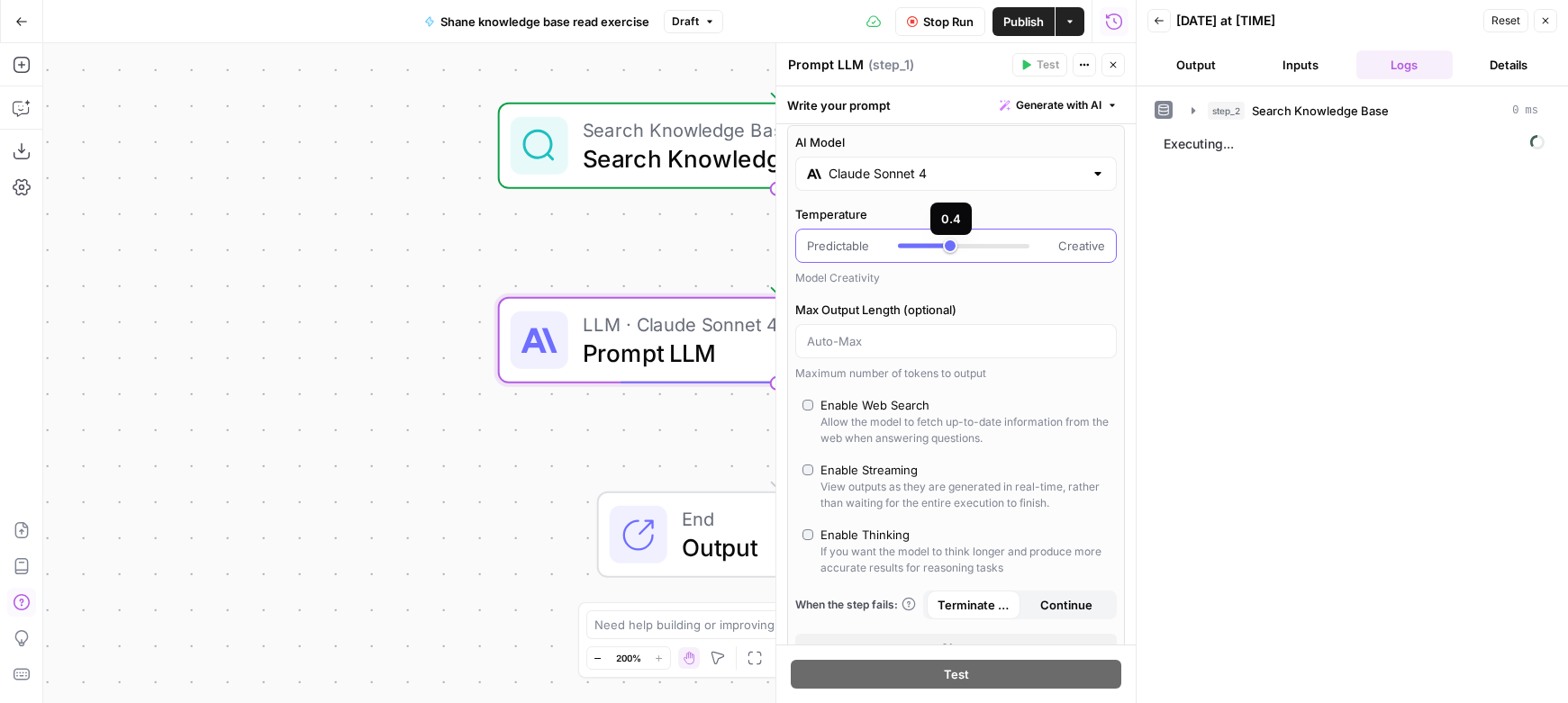 type on "***" 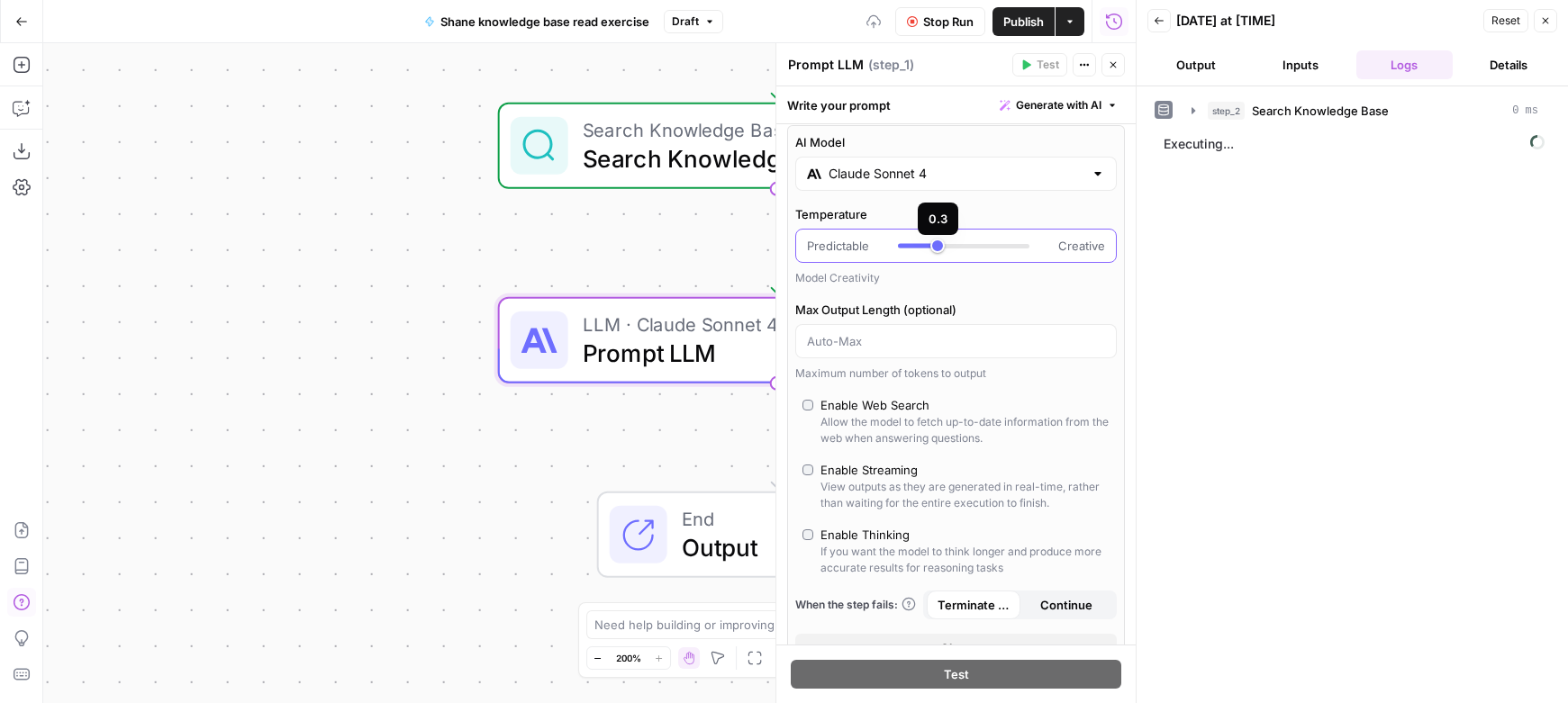 drag, startPoint x: 991, startPoint y: 243, endPoint x: 943, endPoint y: 249, distance: 48.373546 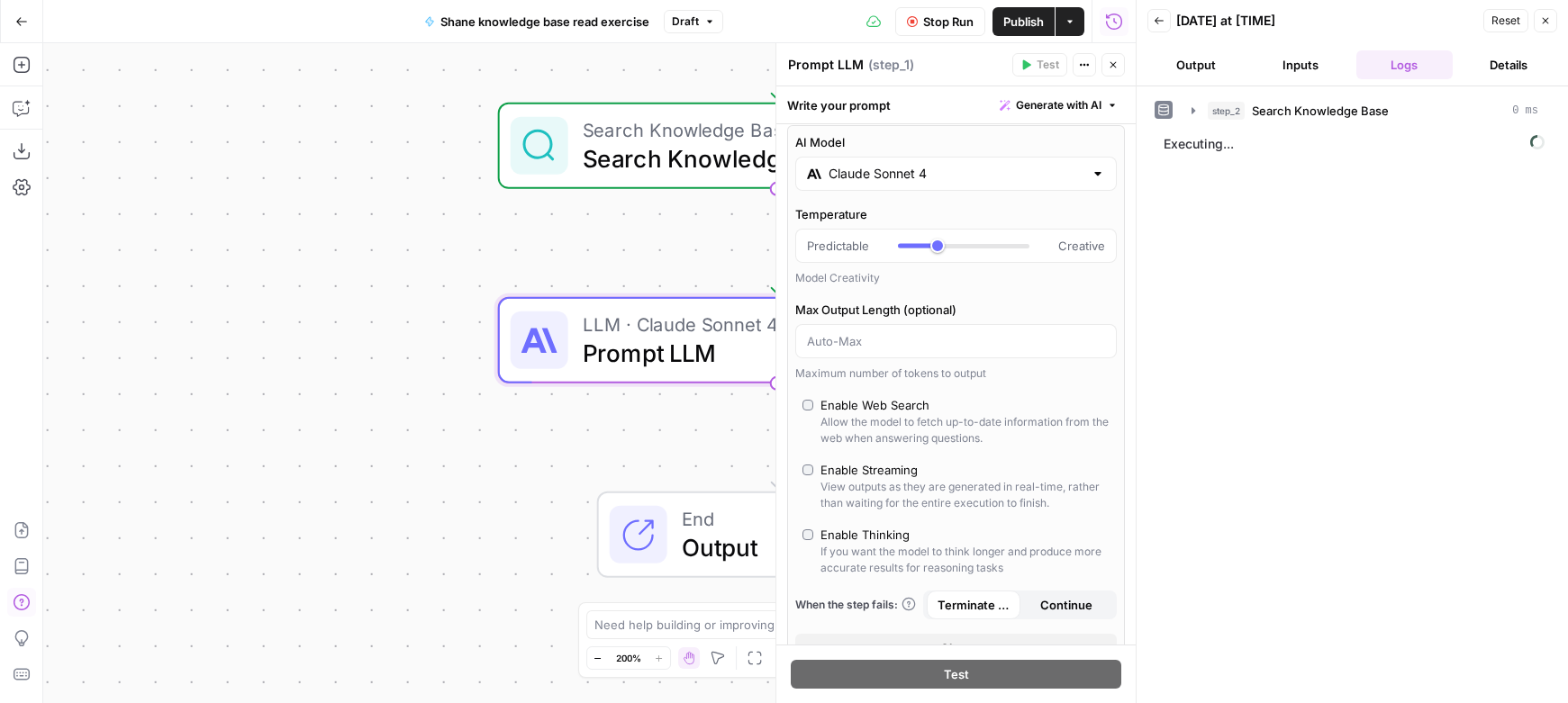 click at bounding box center (1137, 351) 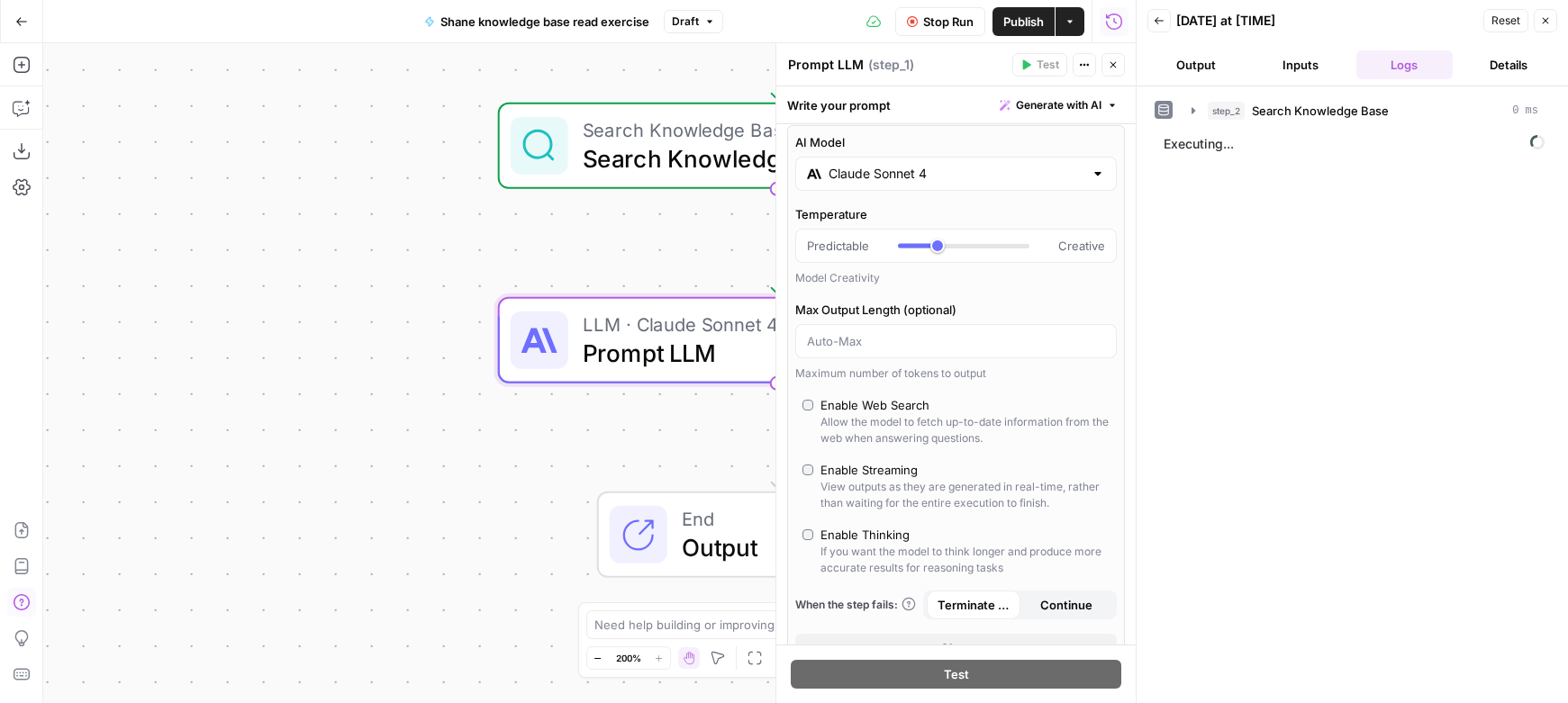 click at bounding box center [1137, 351] 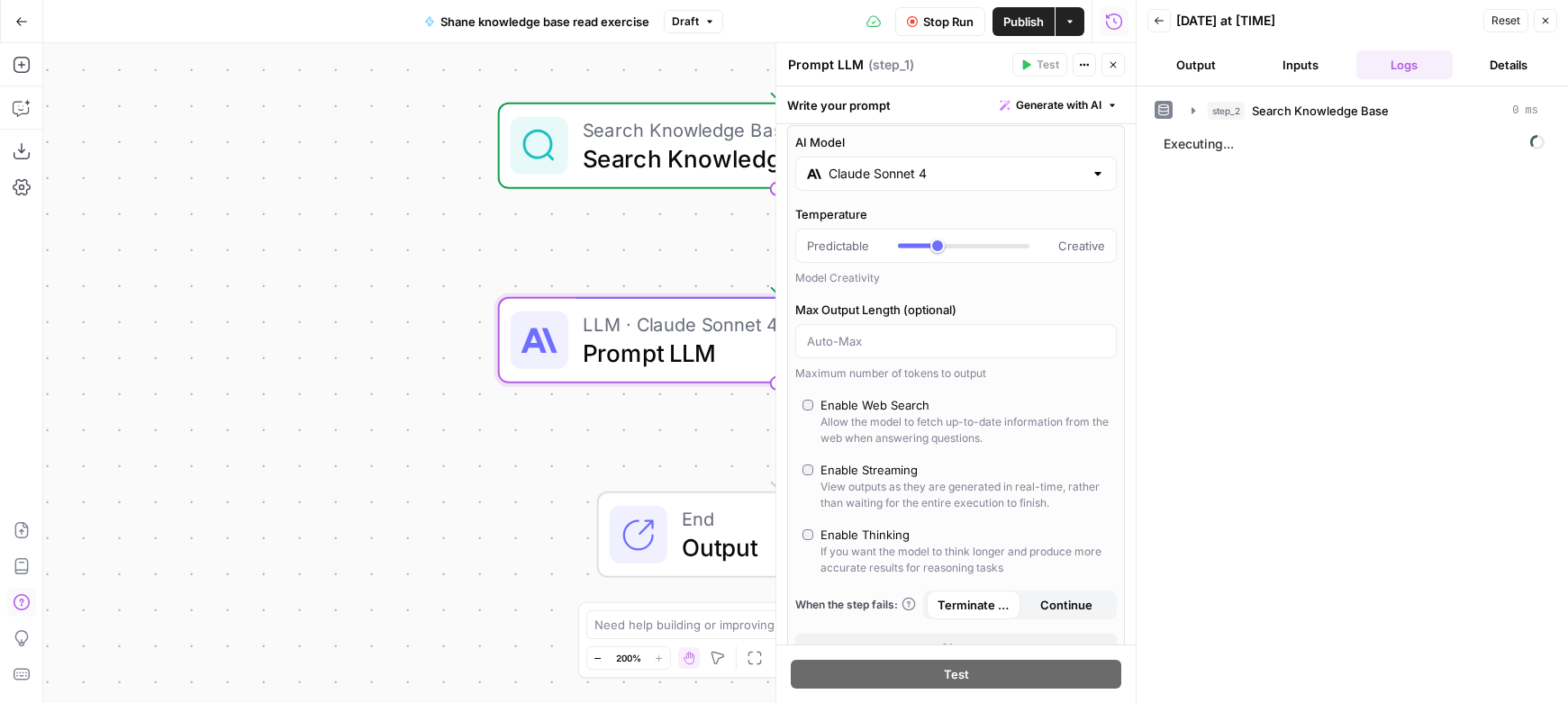 click on "AI Model" at bounding box center [956, 142] 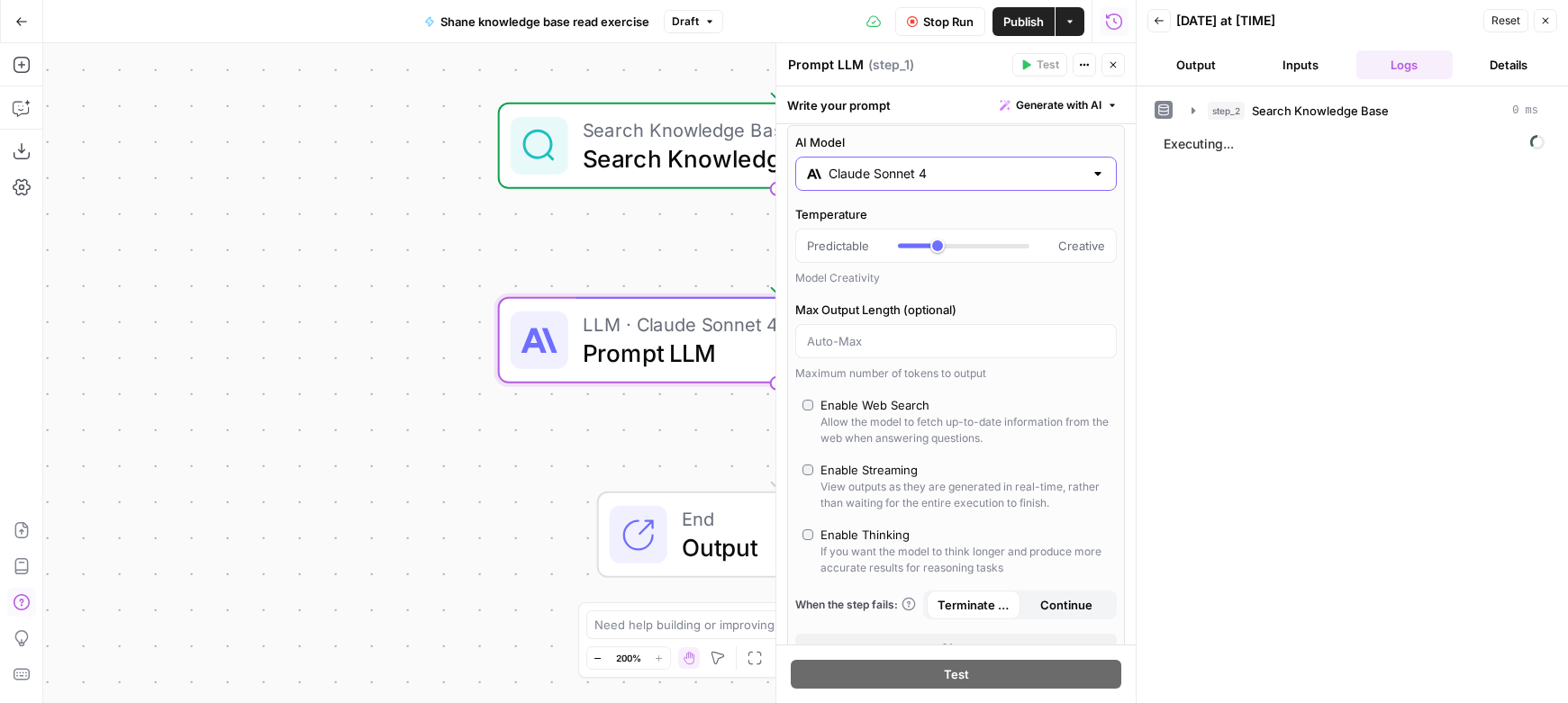 click on "Claude Sonnet 4" at bounding box center [956, 174] 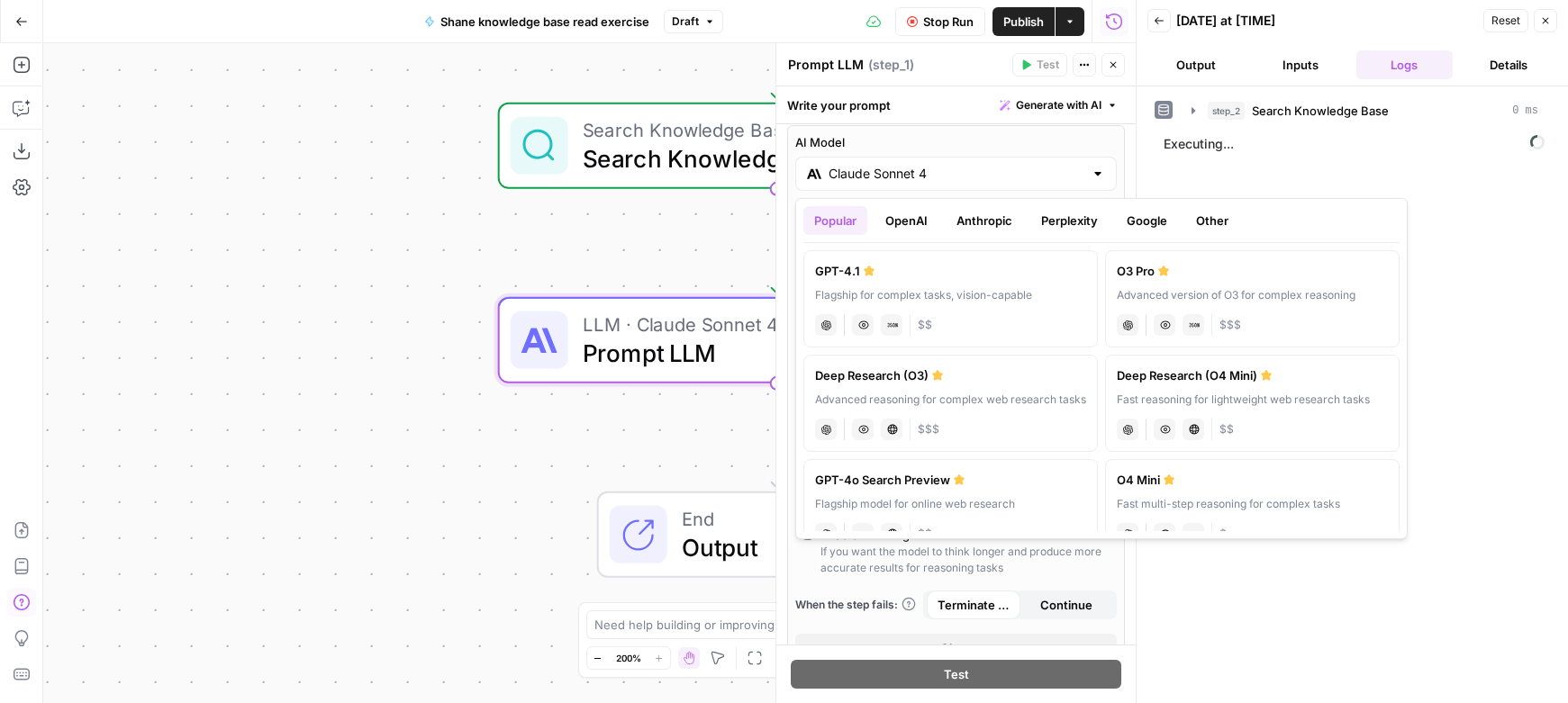 click on "step_2 Search Knowledge Base 0 ms Executing..." at bounding box center [1352, 394] 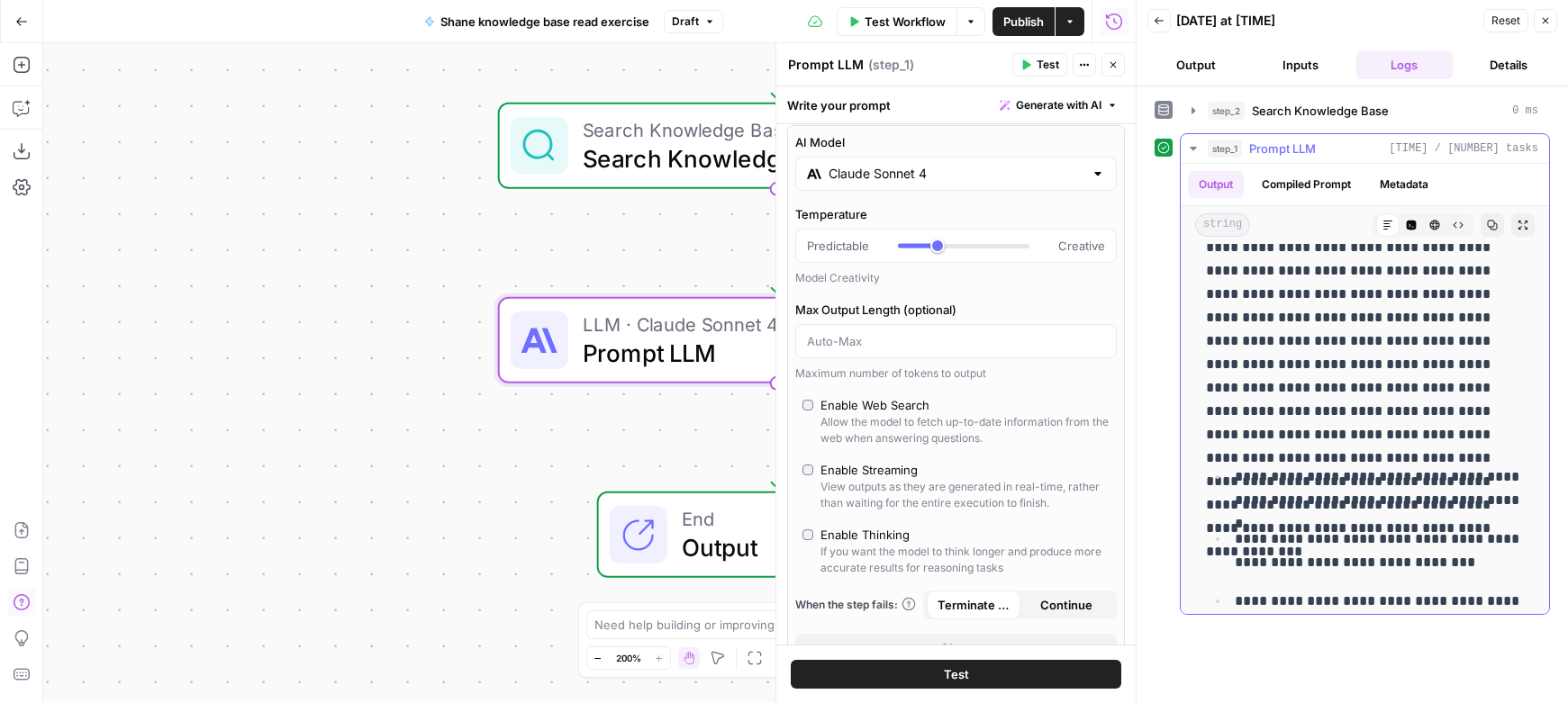 scroll, scrollTop: 0, scrollLeft: 0, axis: both 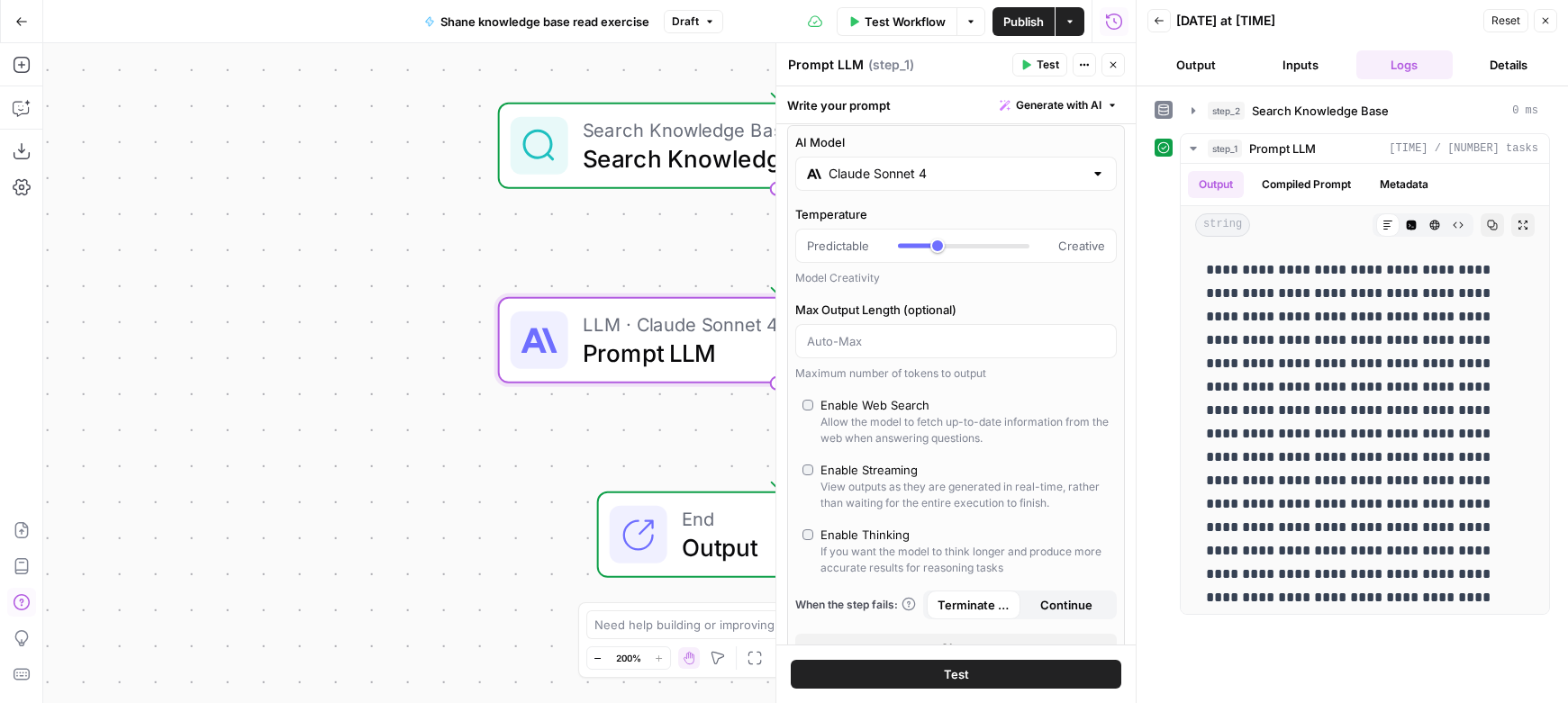 click 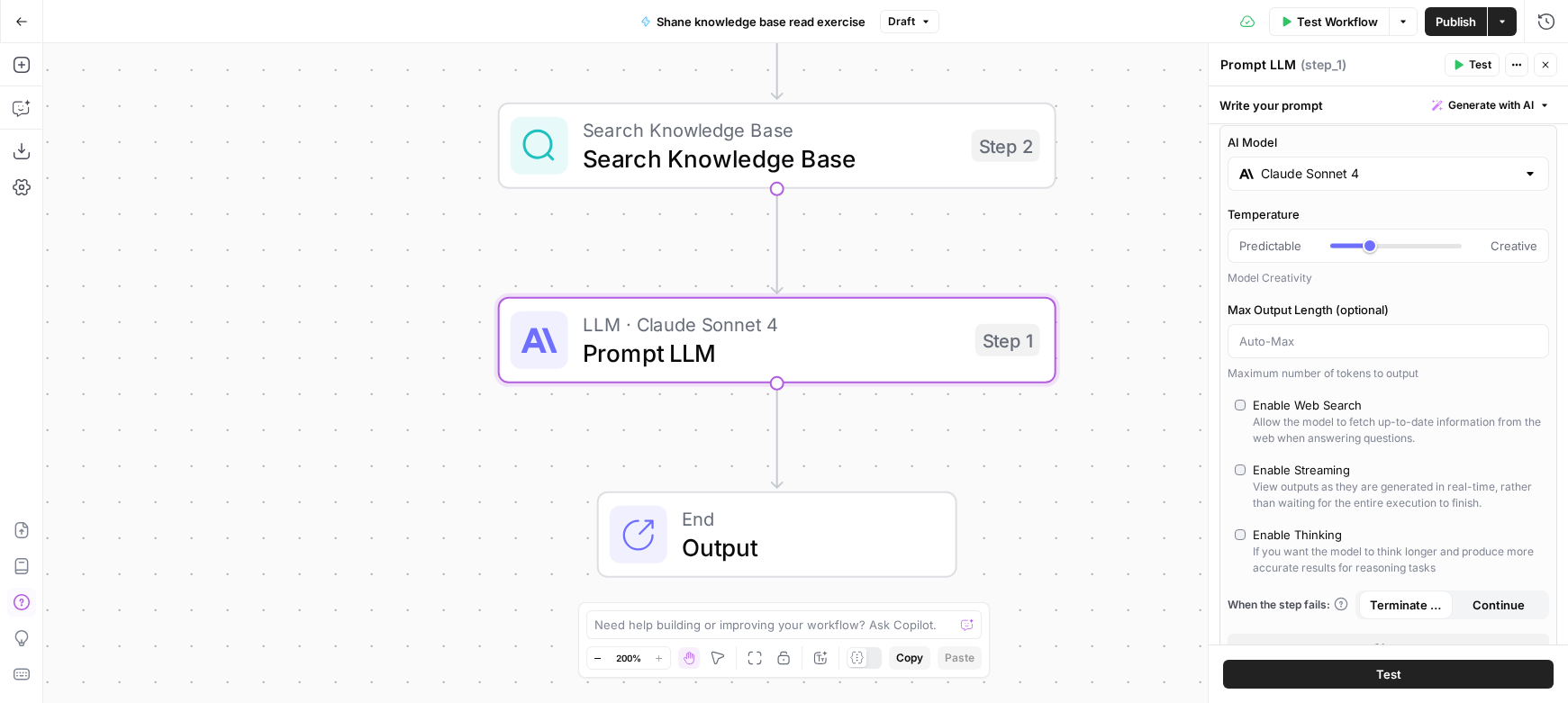 click on "Close" at bounding box center [1545, 65] 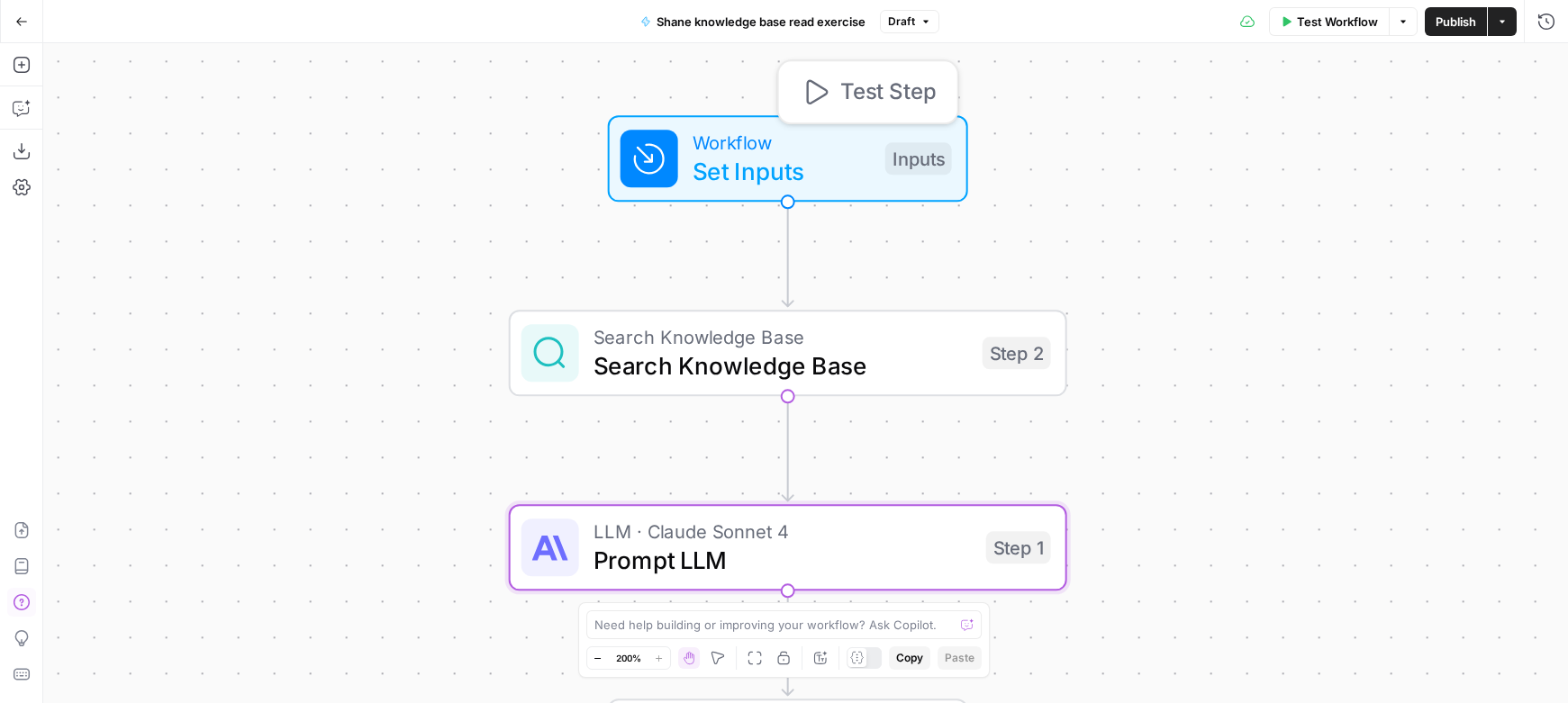 click on "Workflow" at bounding box center (782, 142) 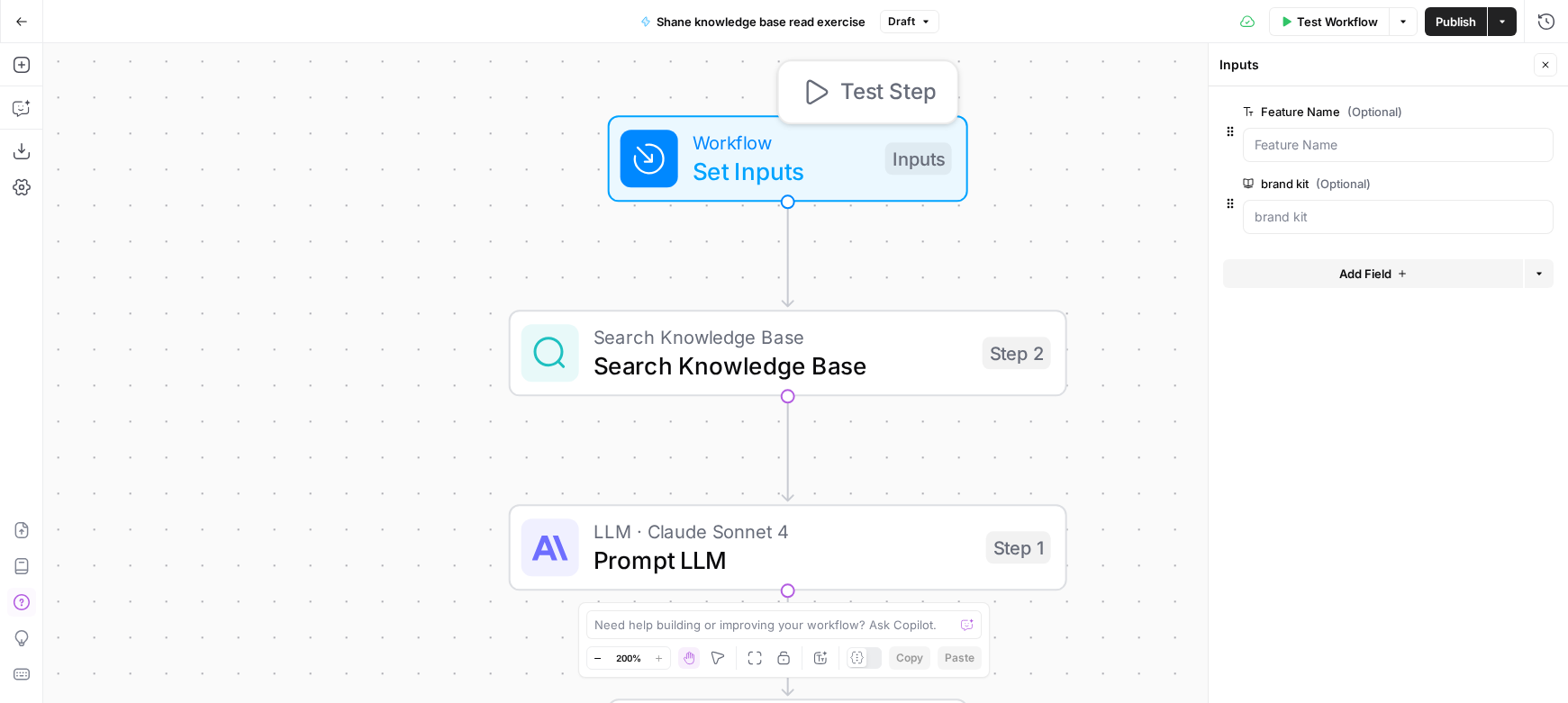click on "Test Step" at bounding box center (888, 92) 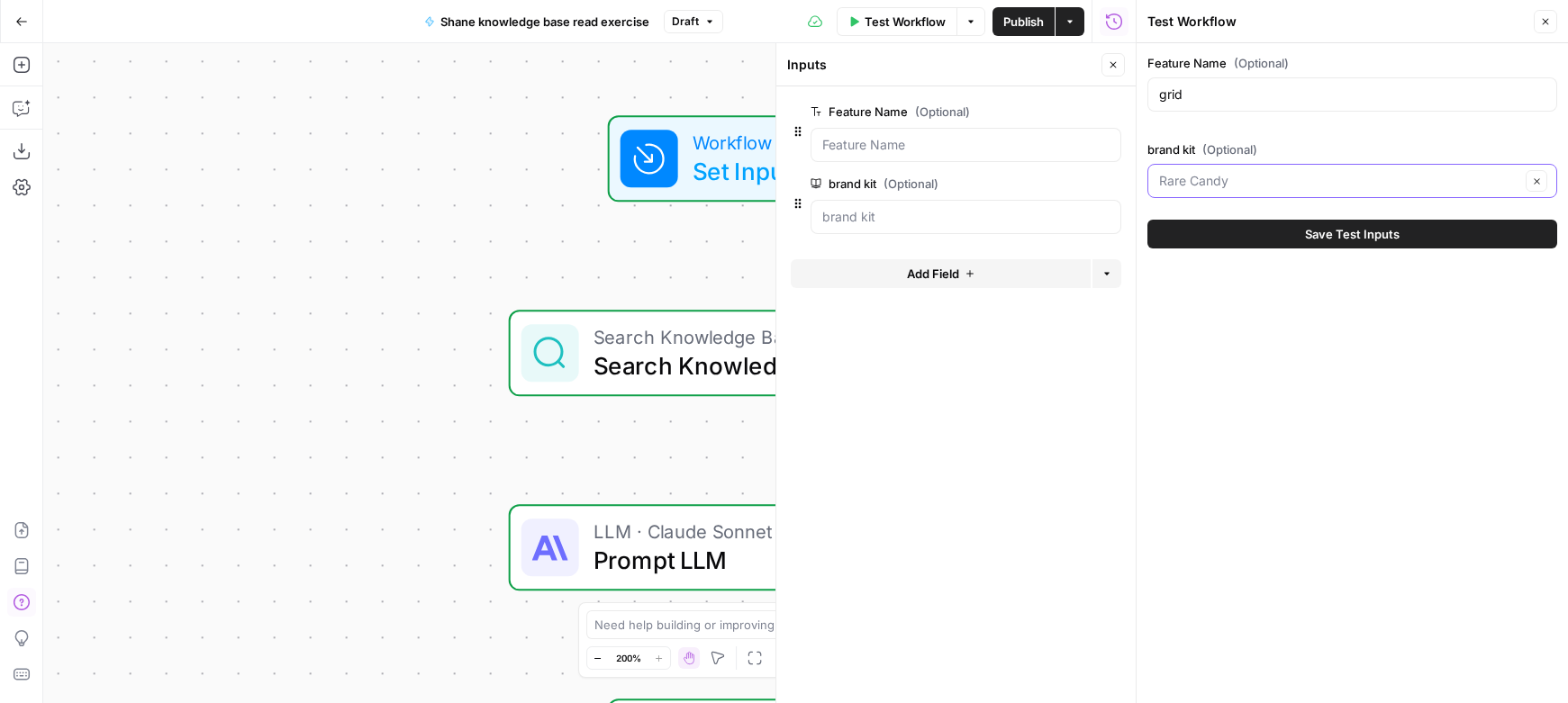 click on "brand kit   (Optional)" at bounding box center (1339, 181) 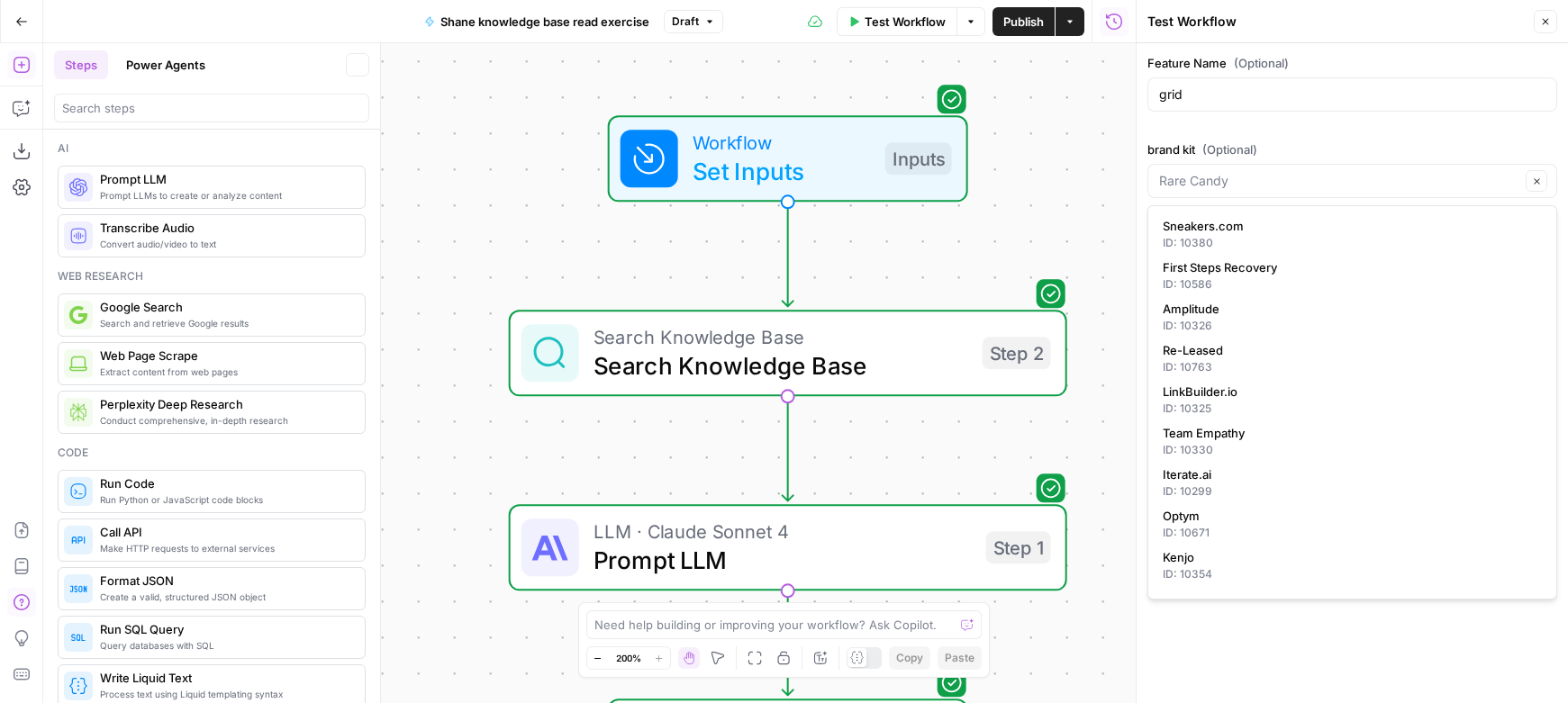 click on "Clear" at bounding box center (1352, 181) 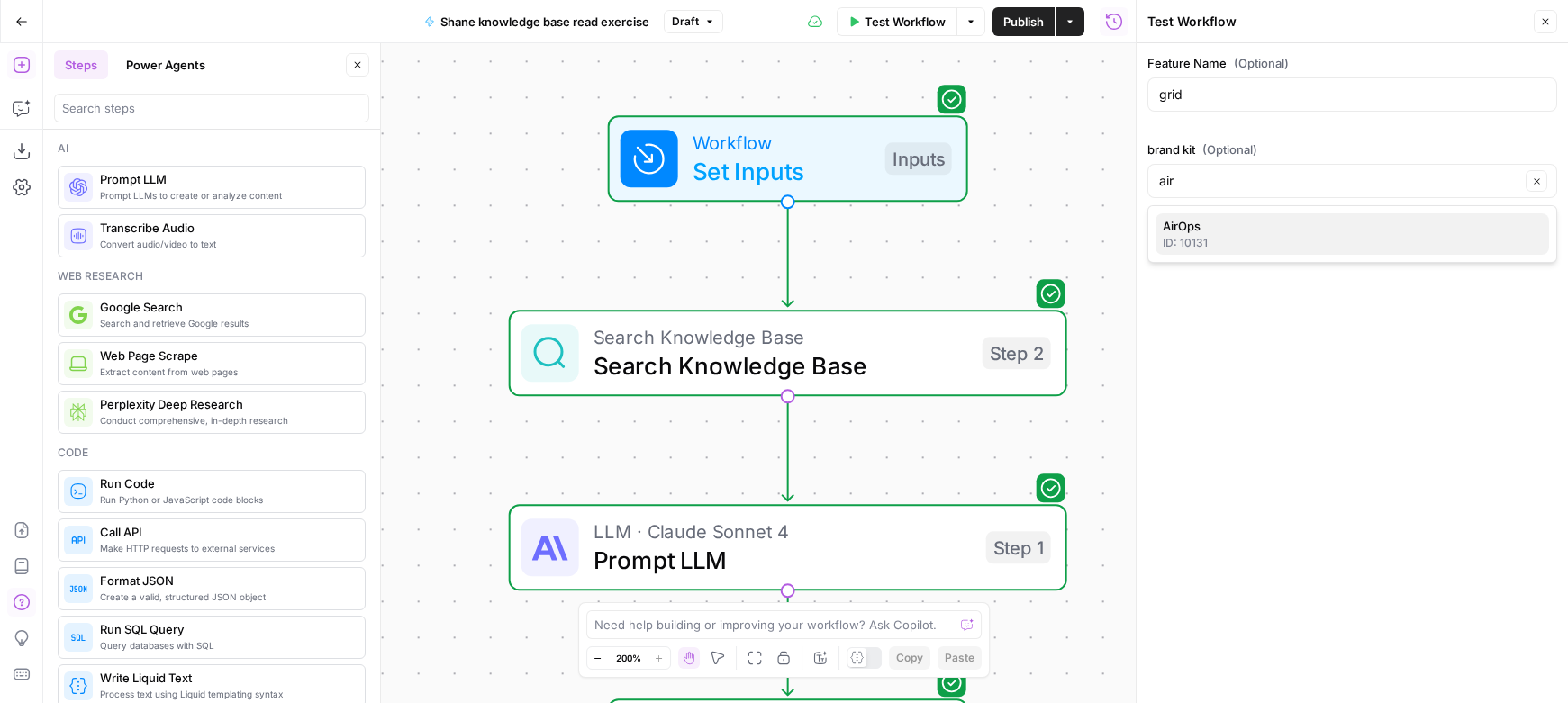 click on "AirOps" at bounding box center [1348, 226] 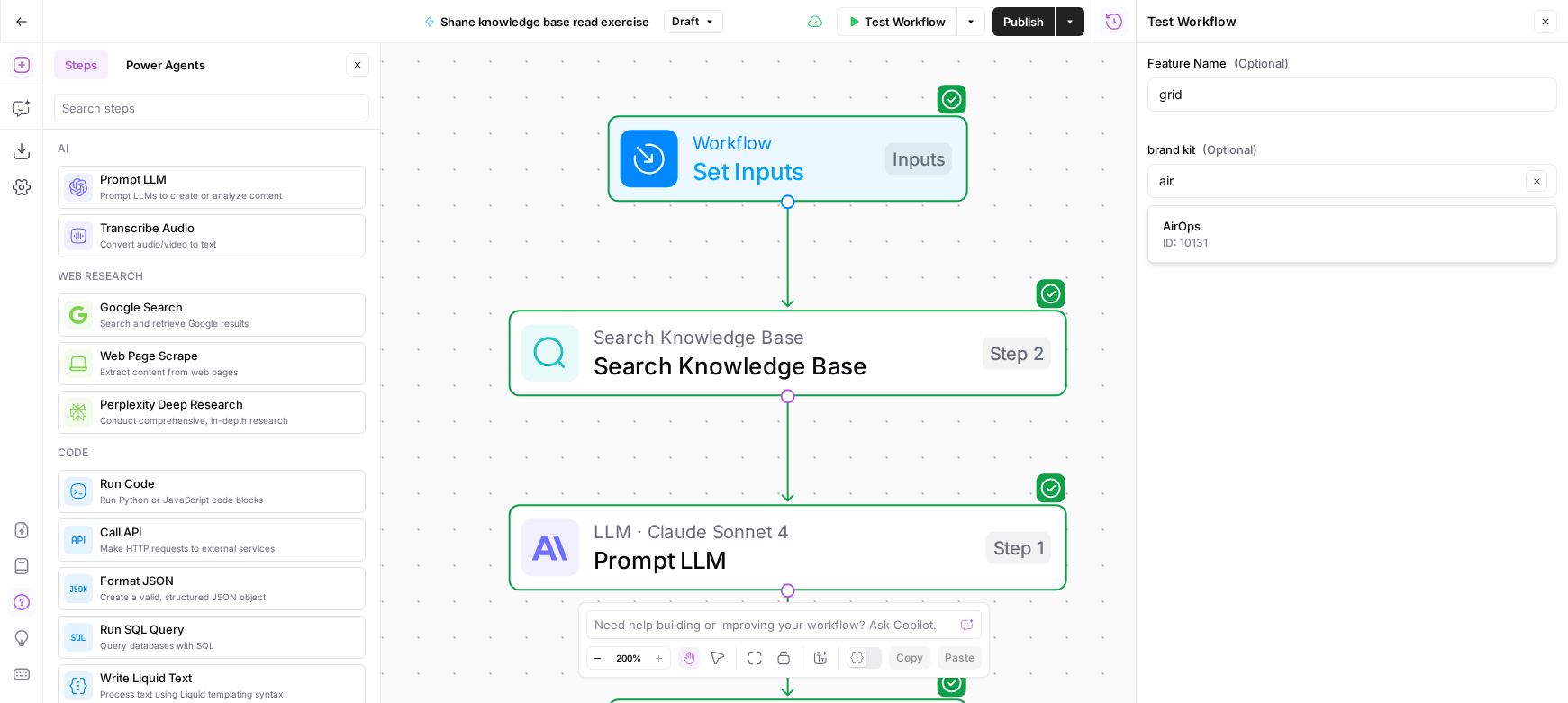 type on "AirOps" 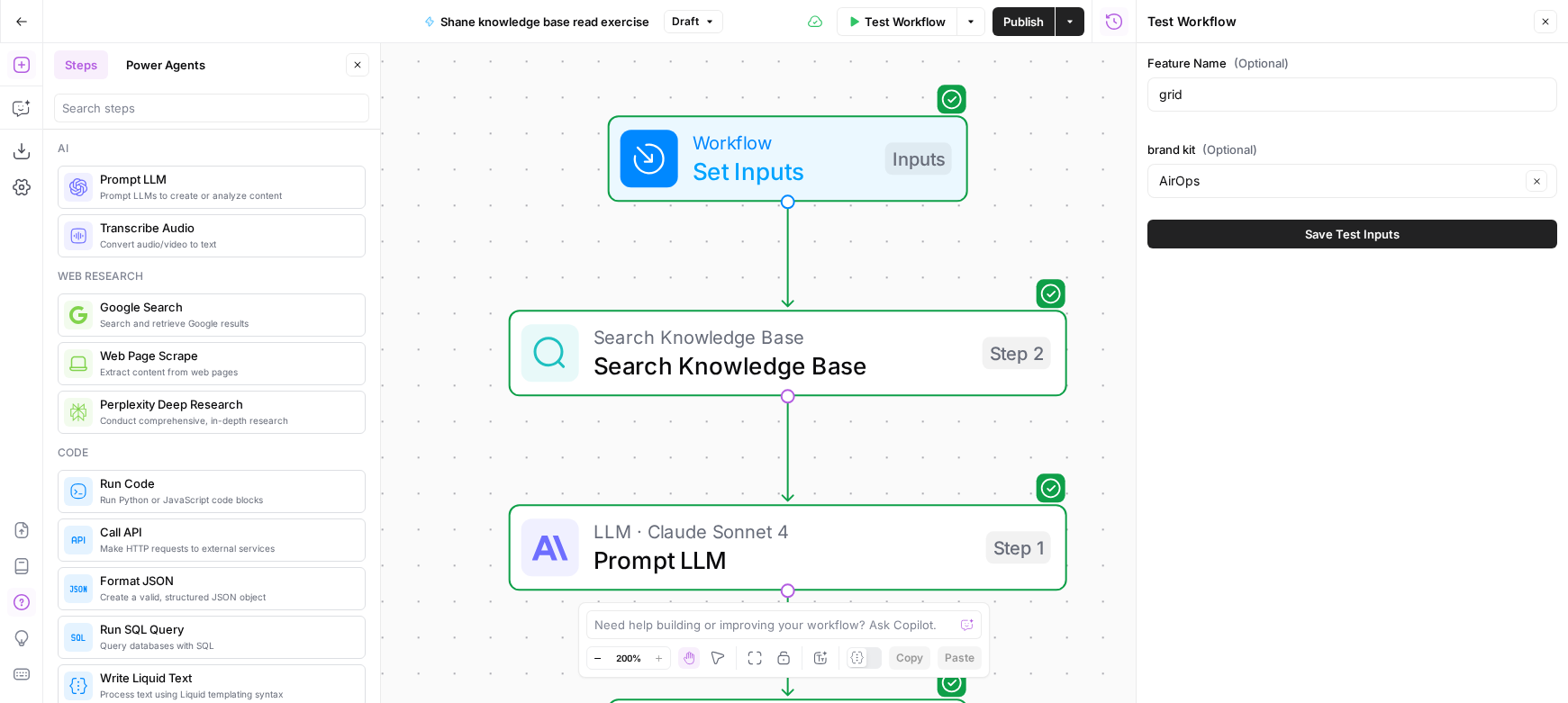 click on "Save Test Inputs" at bounding box center [1352, 234] 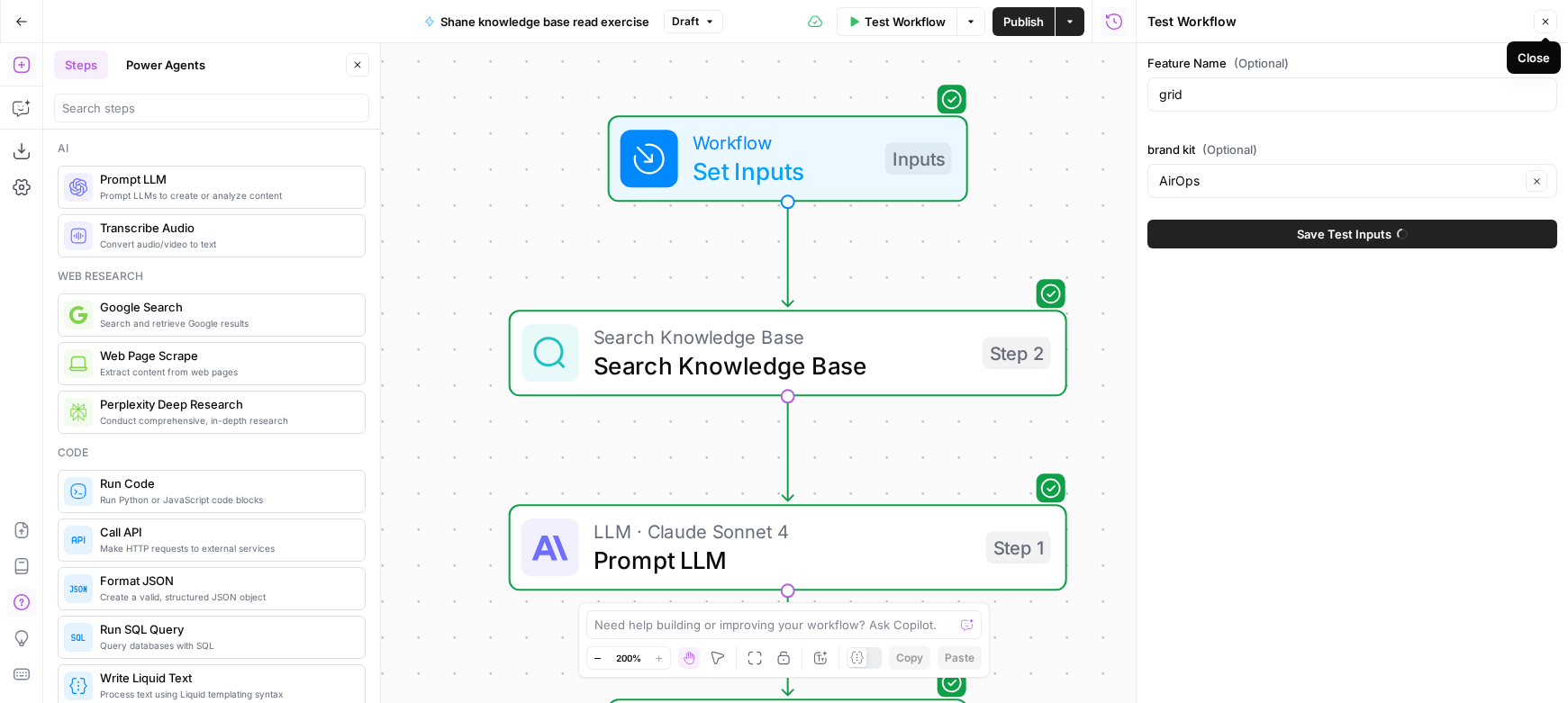 click 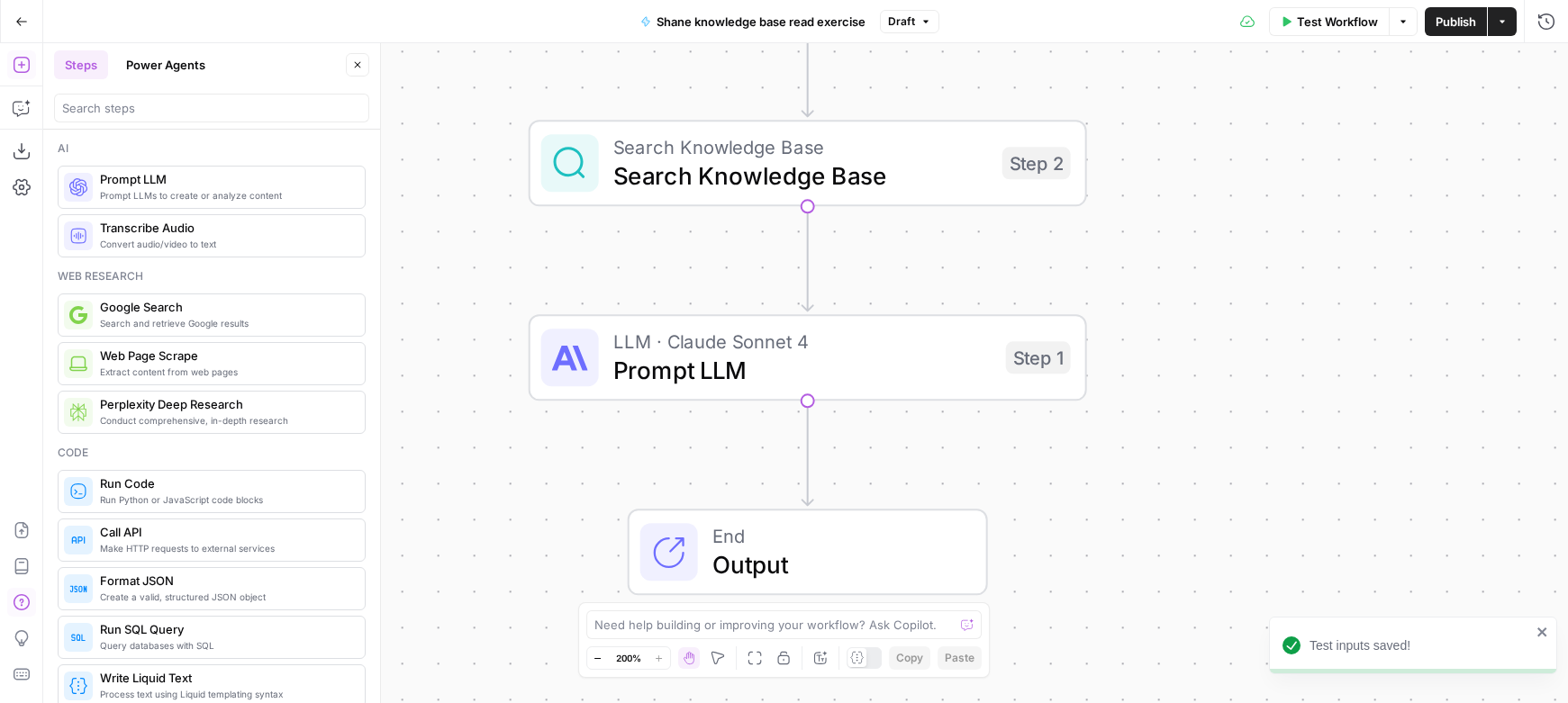 drag, startPoint x: 1251, startPoint y: 491, endPoint x: 1271, endPoint y: 301, distance: 191.04973 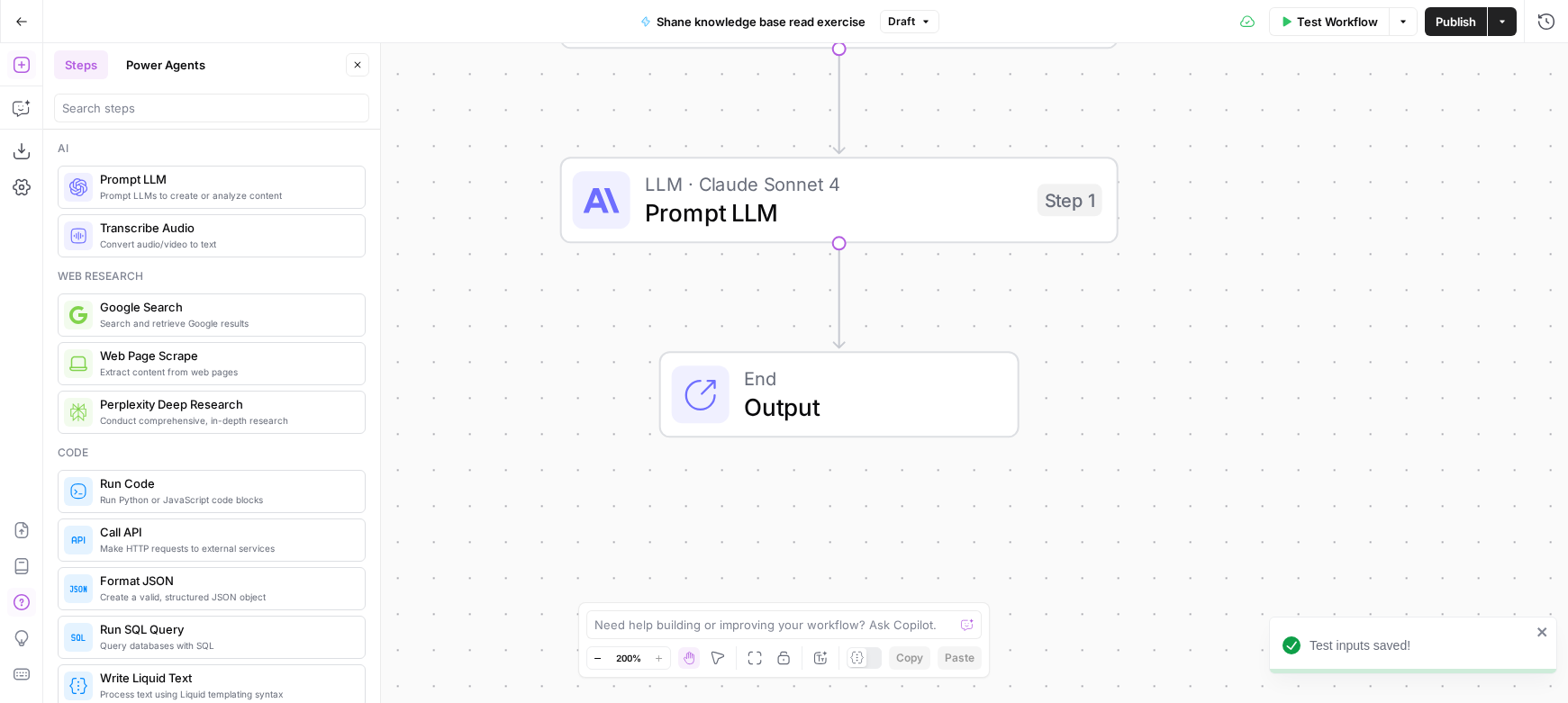 drag, startPoint x: 1189, startPoint y: 464, endPoint x: 1220, endPoint y: 307, distance: 160.03125 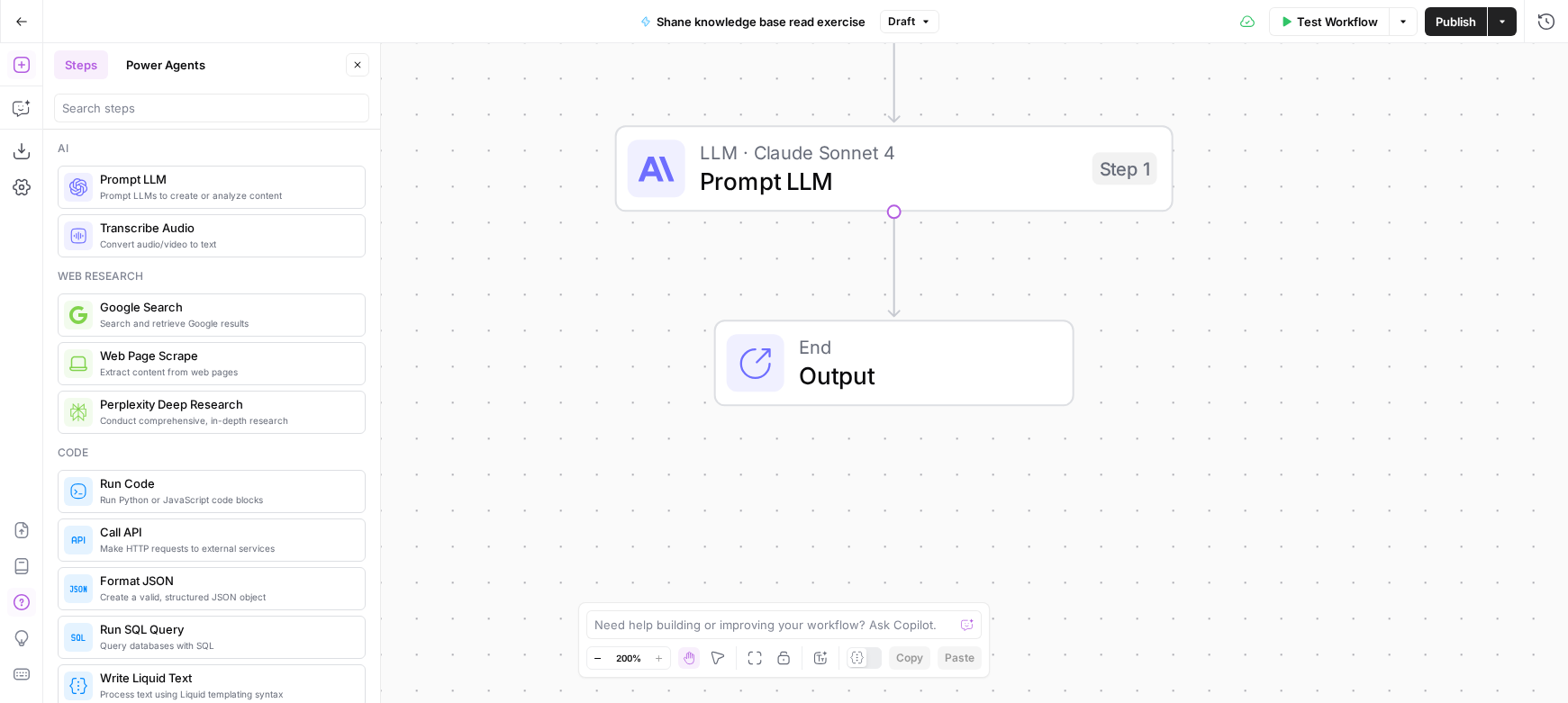 drag, startPoint x: 1218, startPoint y: 309, endPoint x: 1273, endPoint y: 277, distance: 63.631753 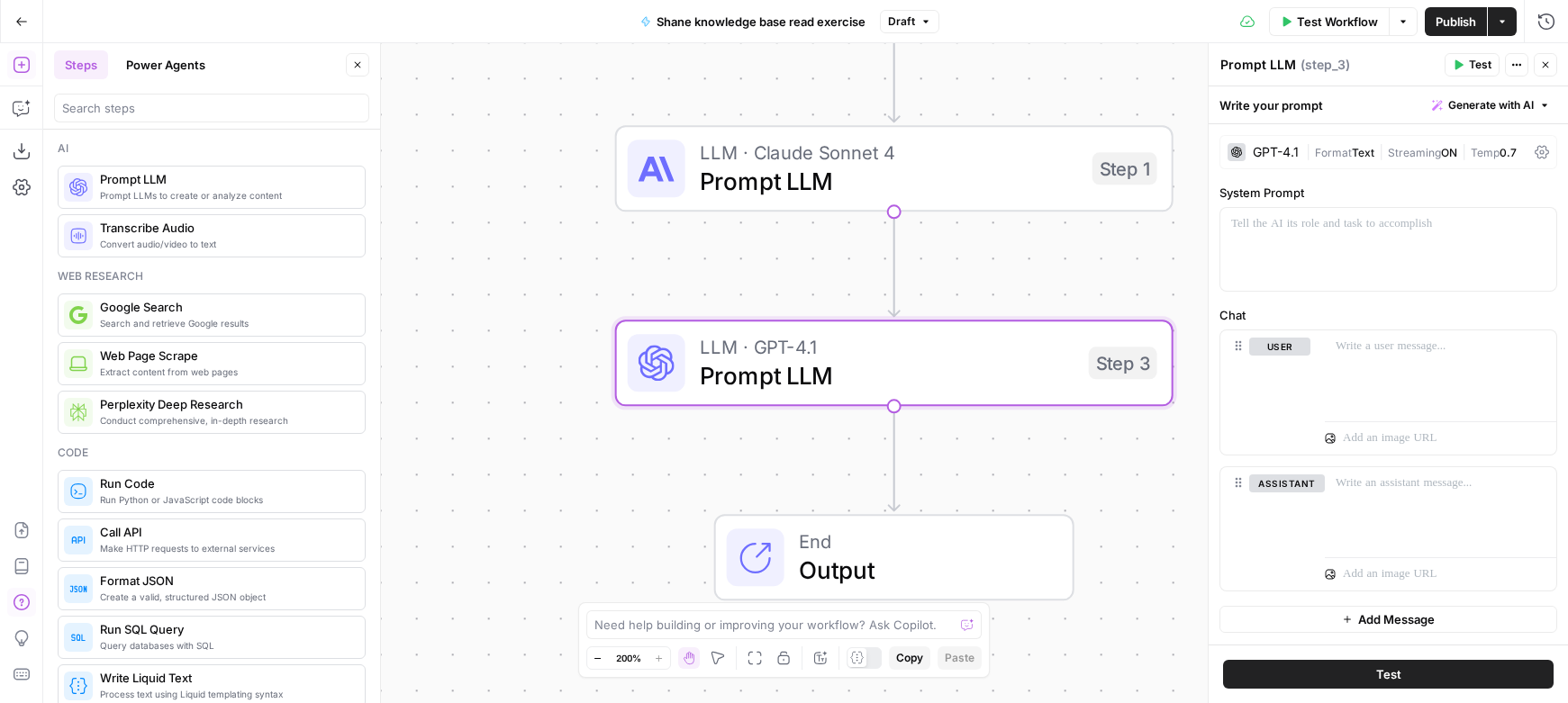 click on "Generate with AI" at bounding box center (1491, 105) 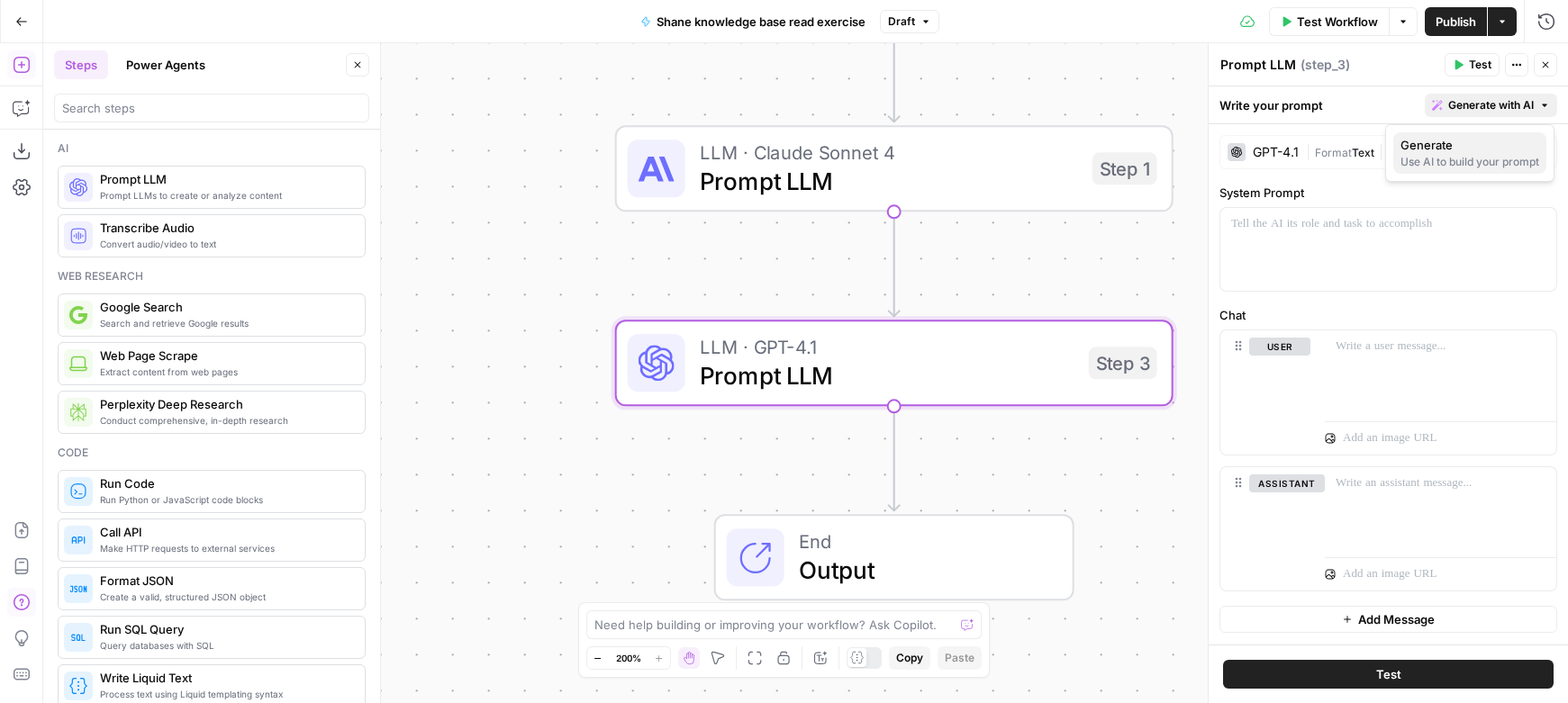 click on "Use AI to build your prompt" at bounding box center [1470, 162] 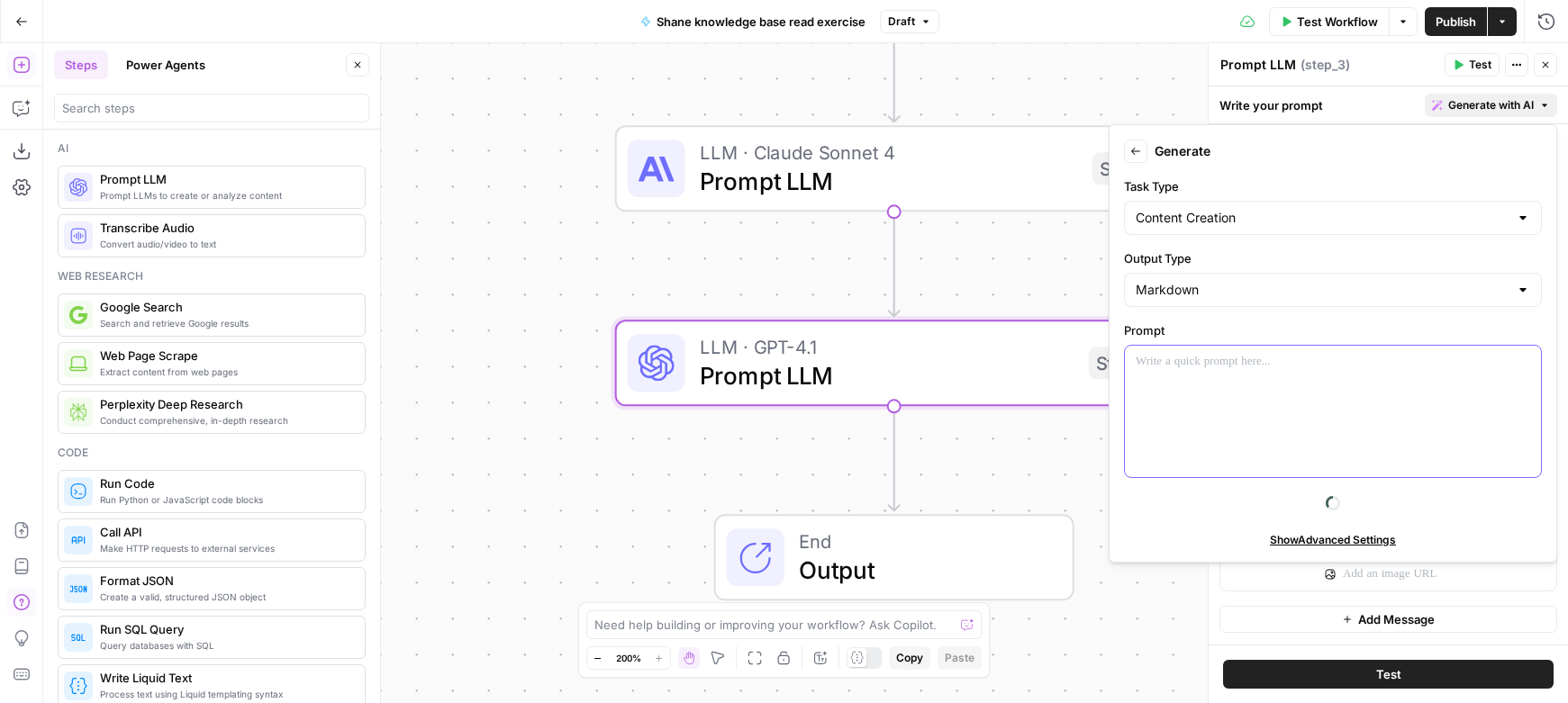 click at bounding box center [1333, 411] 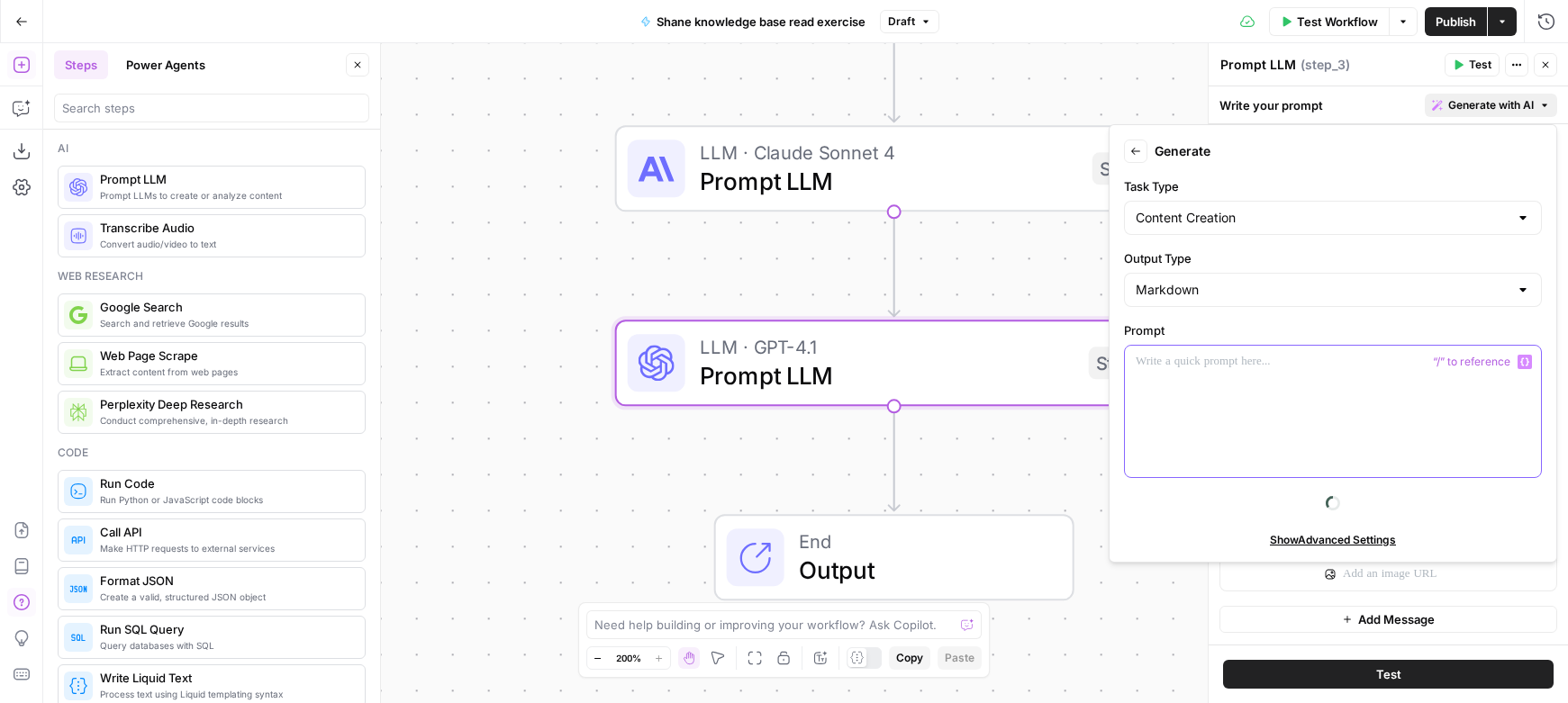 type 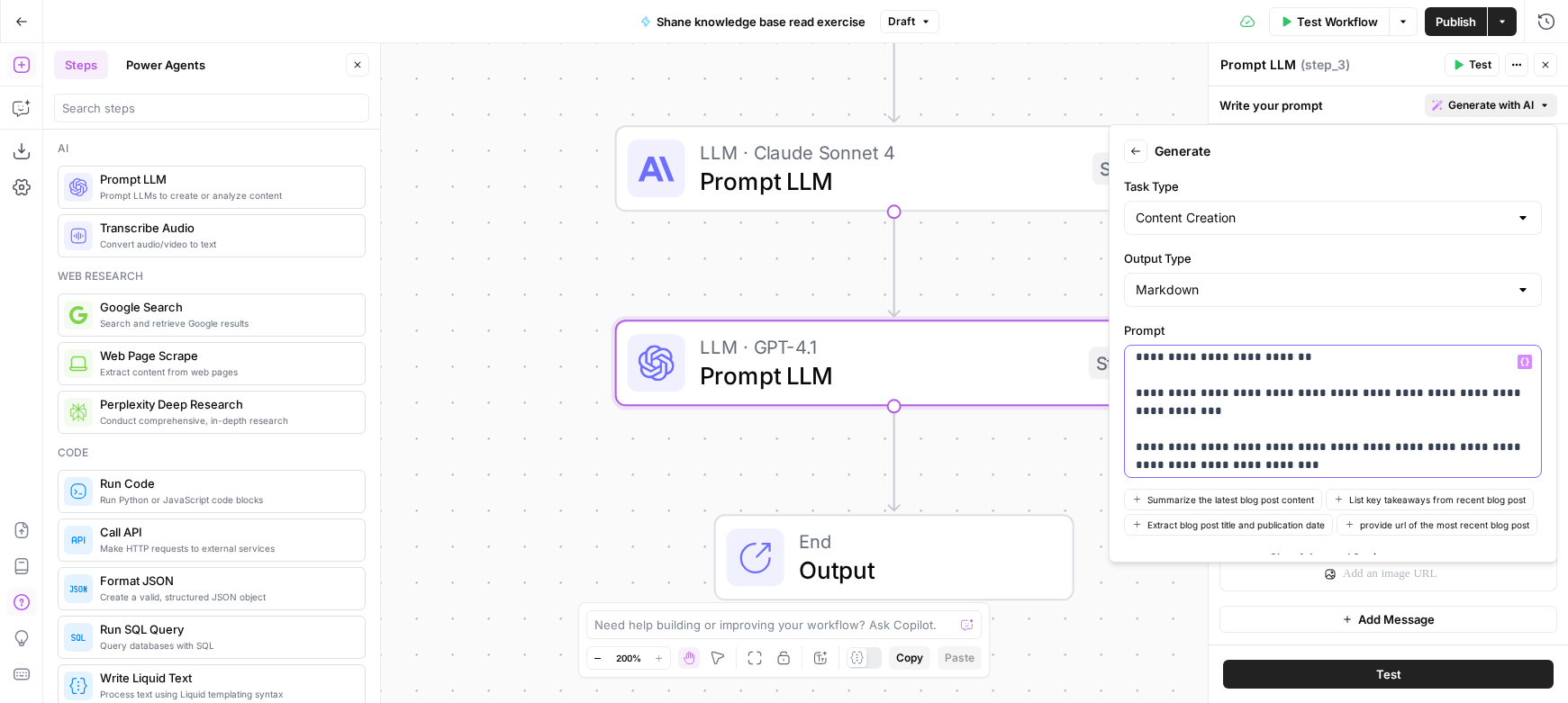 scroll, scrollTop: 81, scrollLeft: 0, axis: vertical 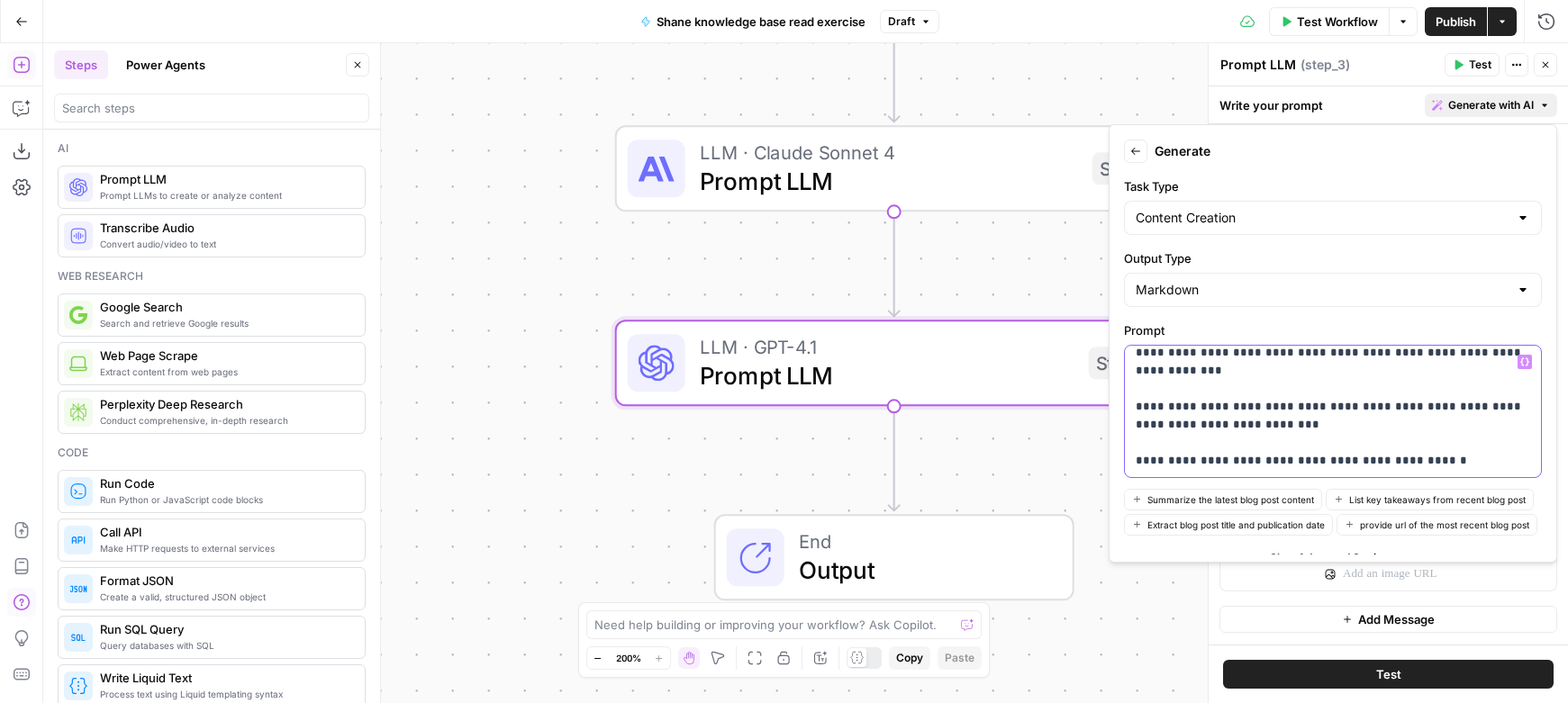 drag, startPoint x: 1422, startPoint y: 464, endPoint x: 1131, endPoint y: 465, distance: 291.00172 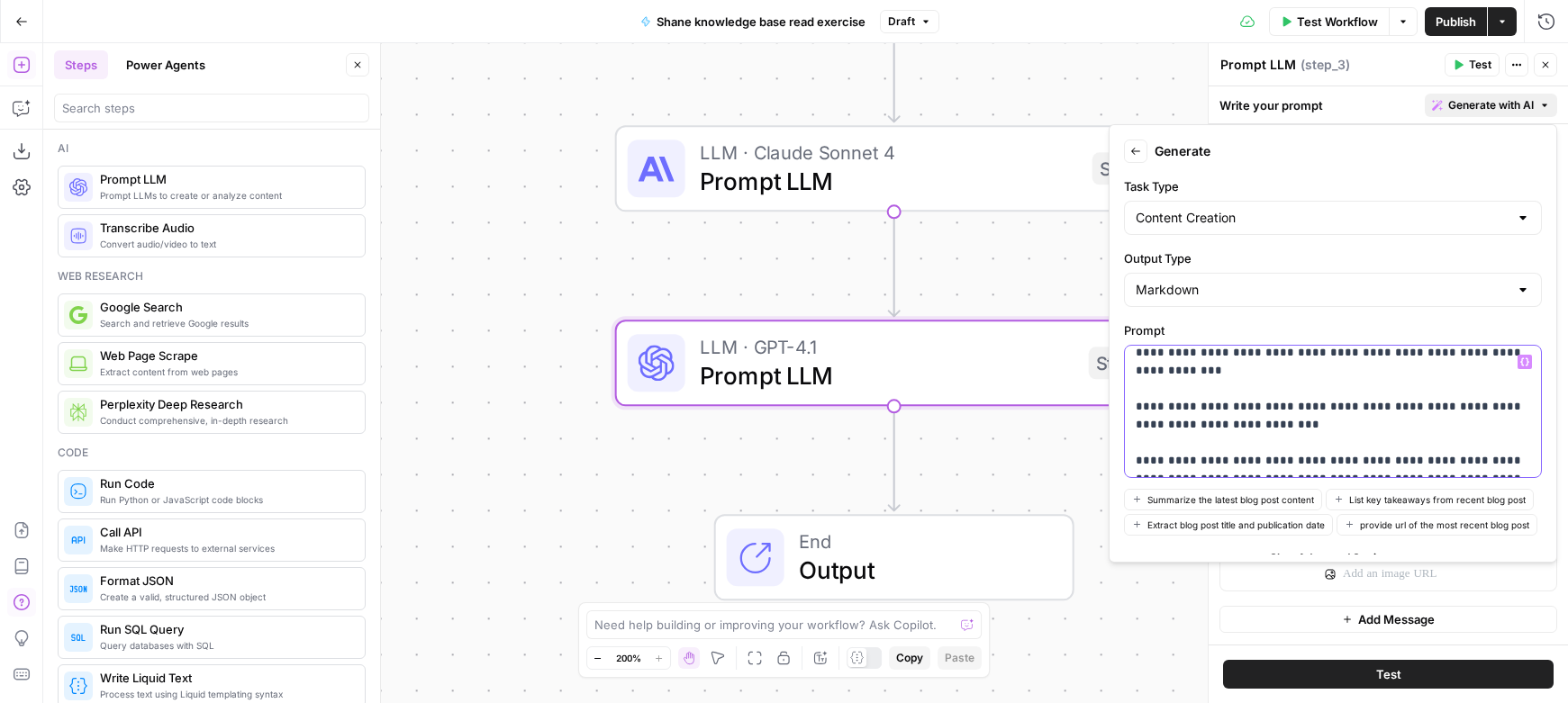 scroll, scrollTop: 0, scrollLeft: 0, axis: both 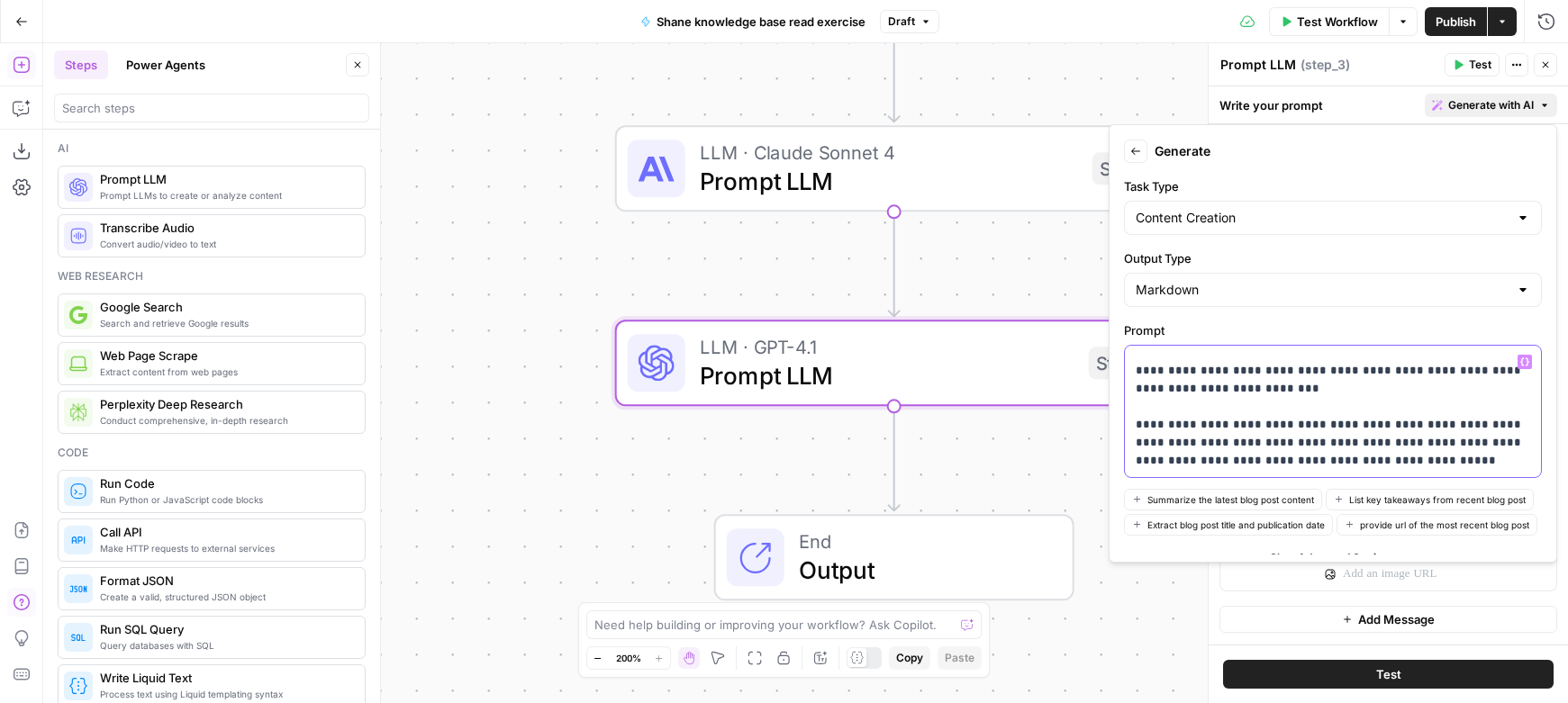 click on "**********" at bounding box center [1333, 353] 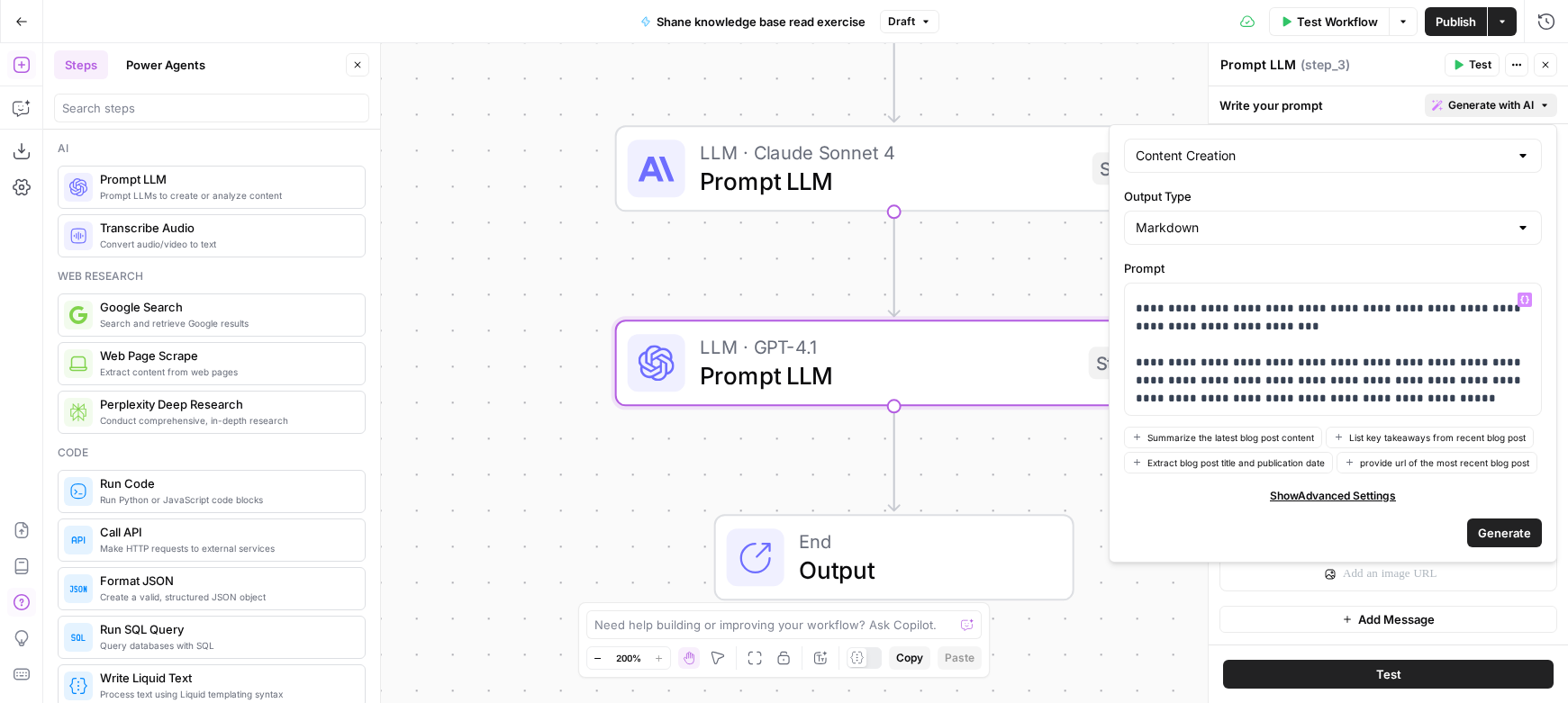 click on "Generate" at bounding box center (1504, 533) 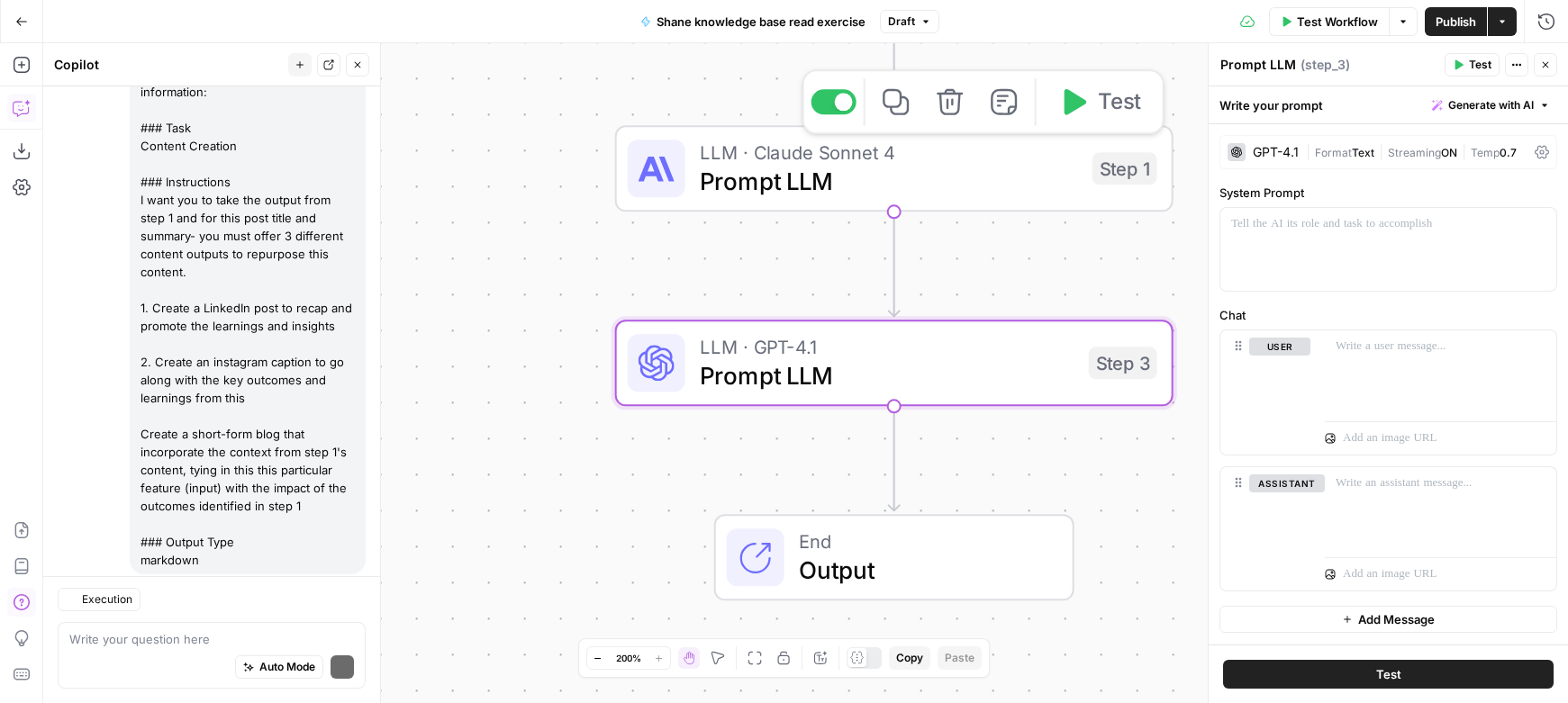 scroll, scrollTop: 507, scrollLeft: 0, axis: vertical 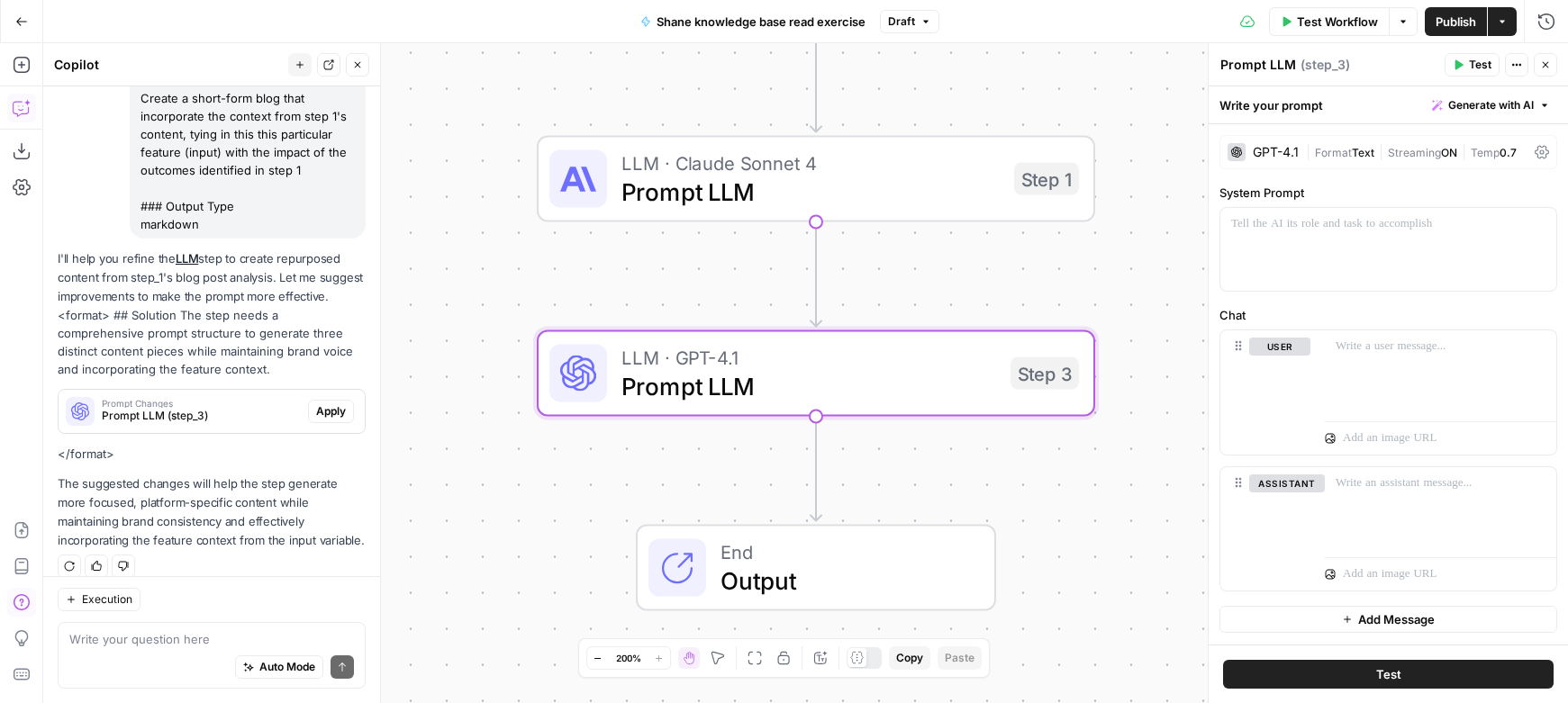 click on "Apply" at bounding box center (331, 411) 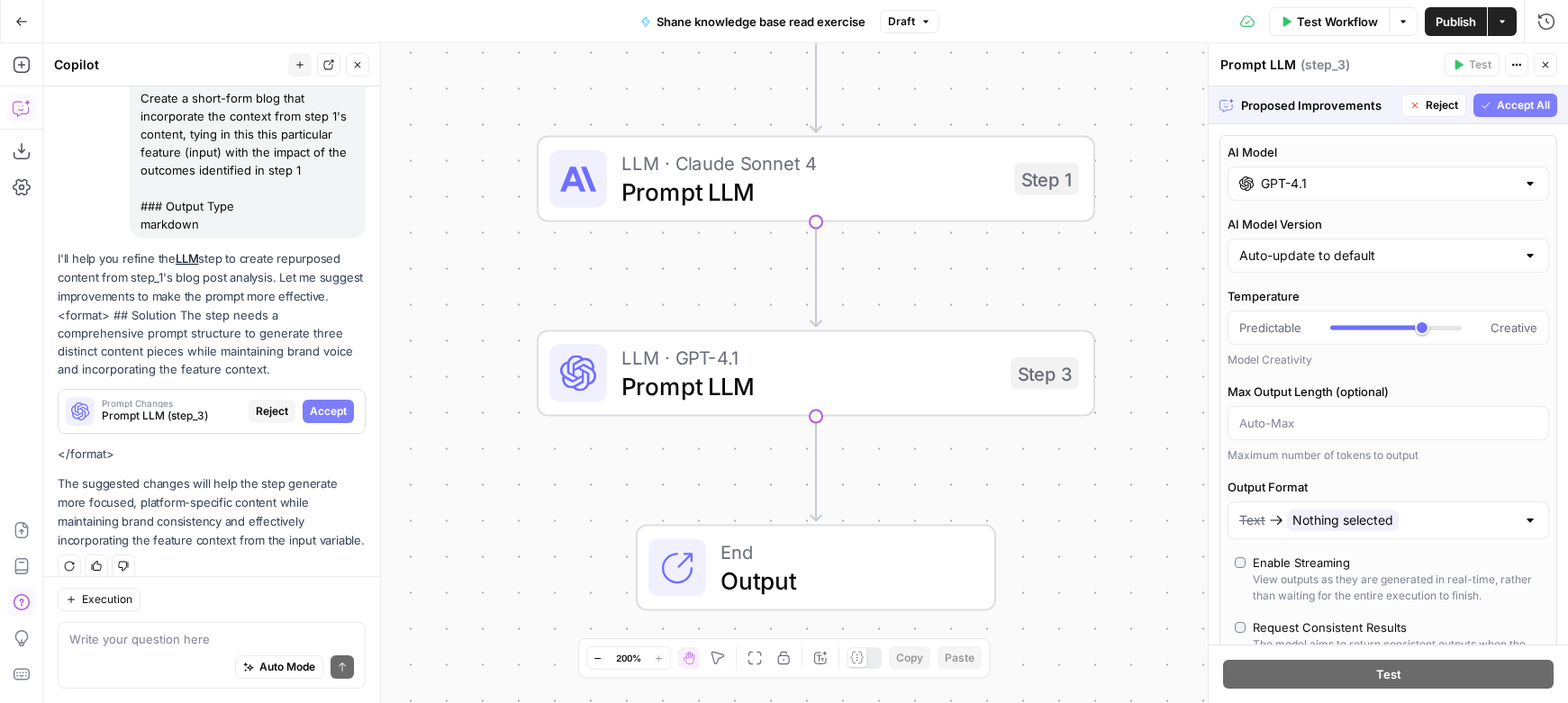 click on "Accept All" at bounding box center (1523, 105) 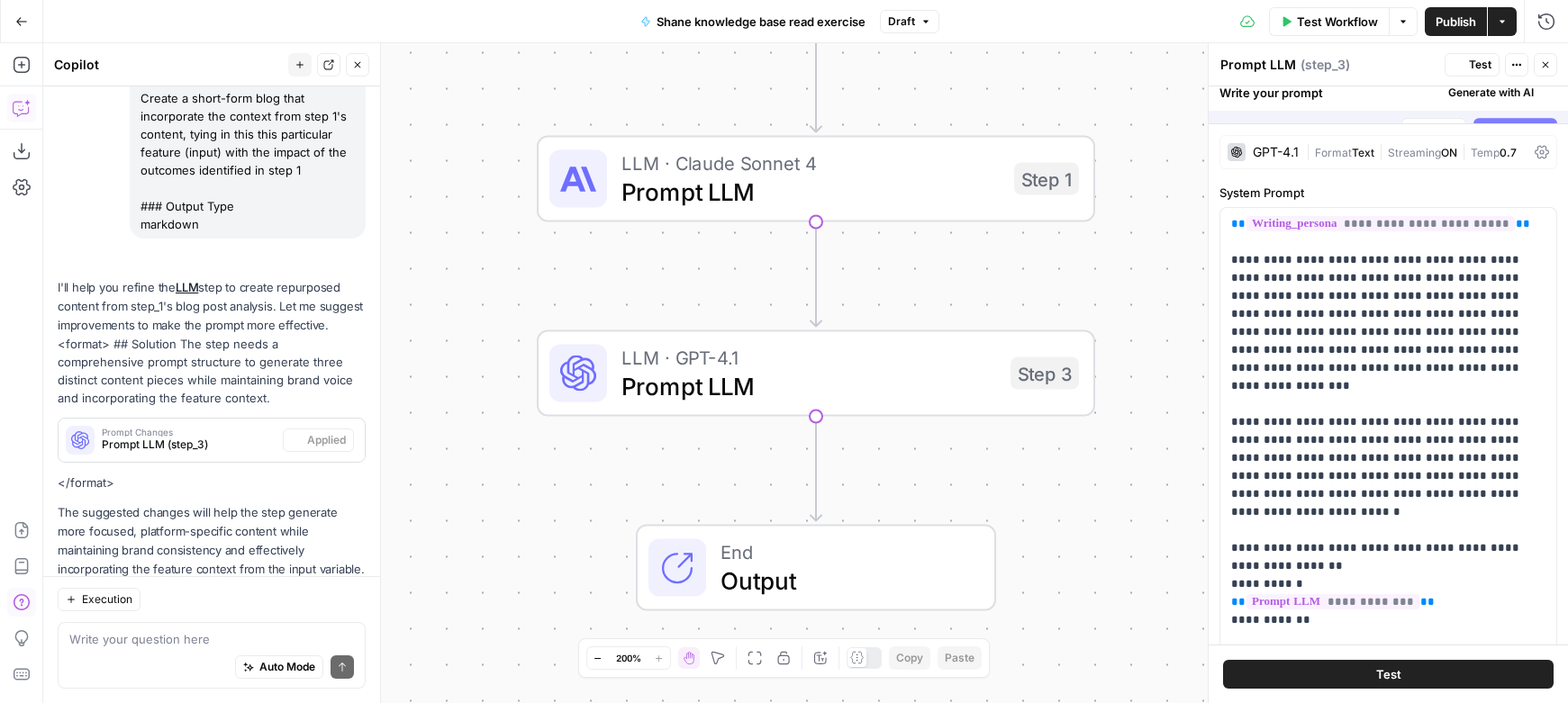 scroll, scrollTop: 536, scrollLeft: 0, axis: vertical 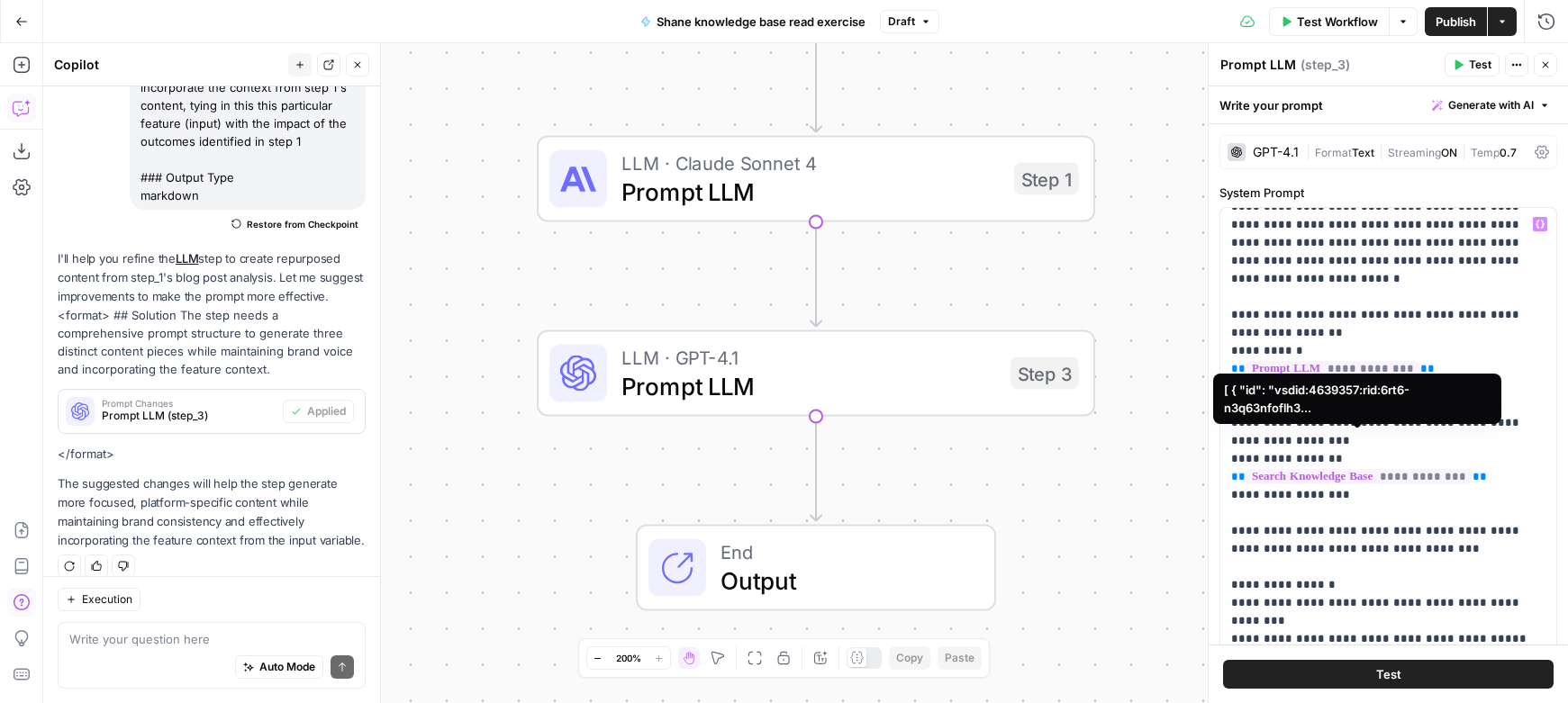 click on "**********" at bounding box center (1359, 476) 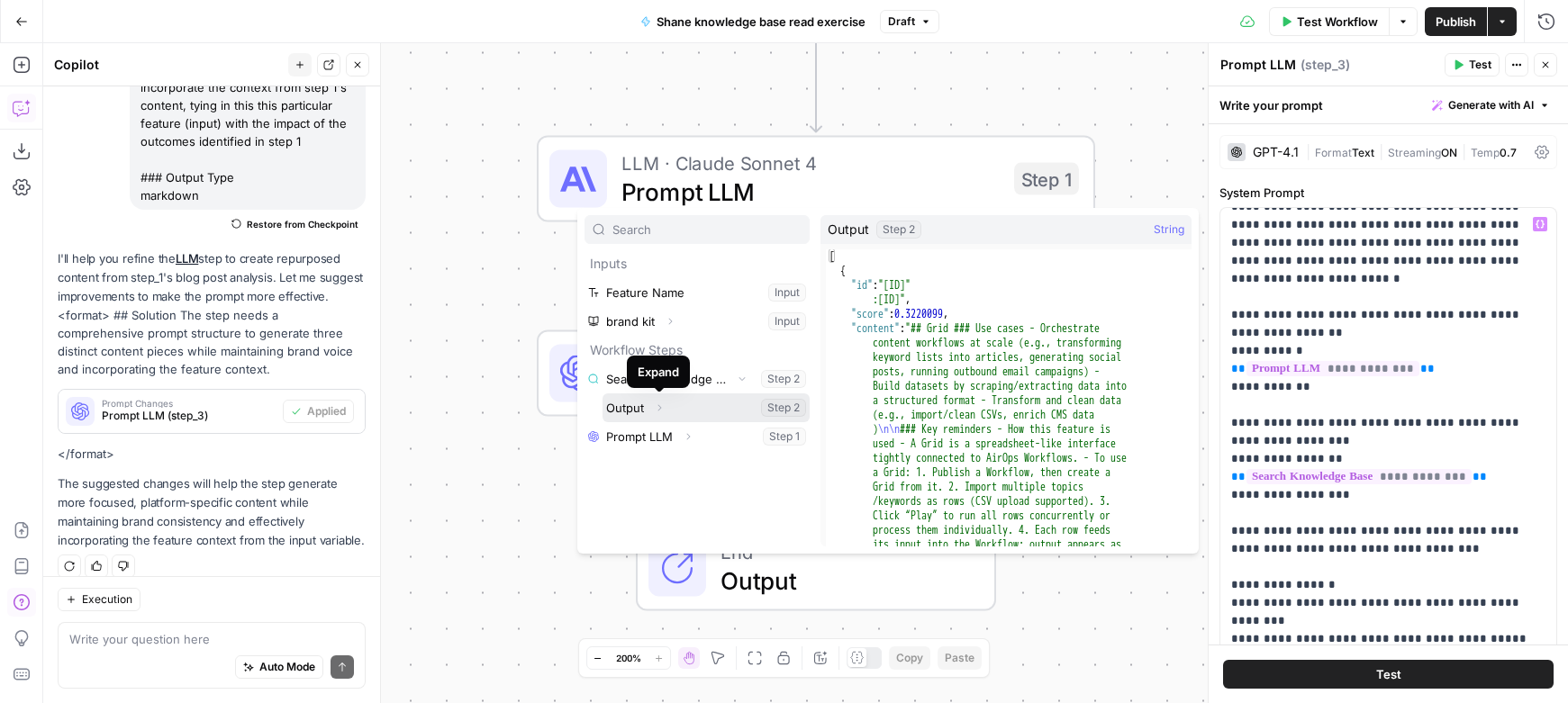 click 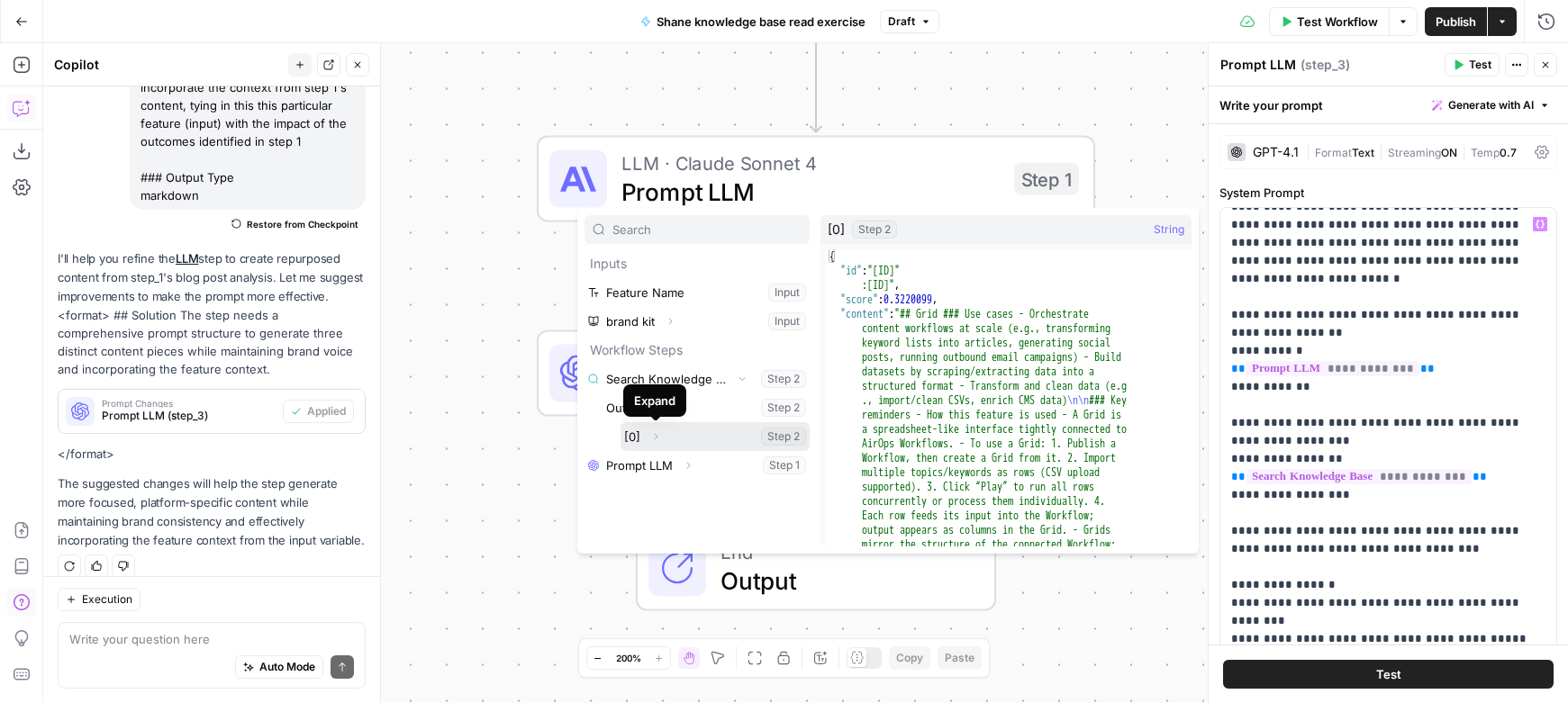 click 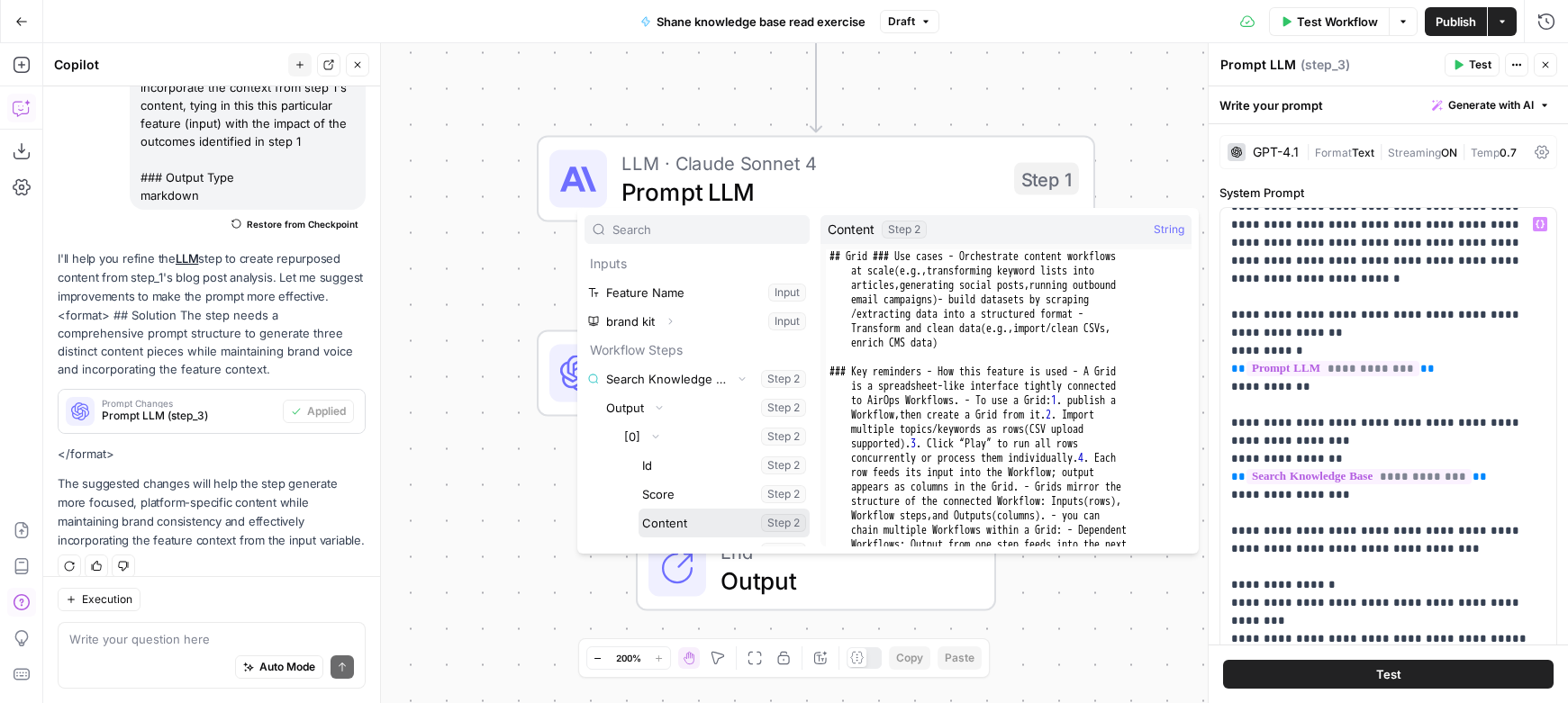 click at bounding box center [724, 523] 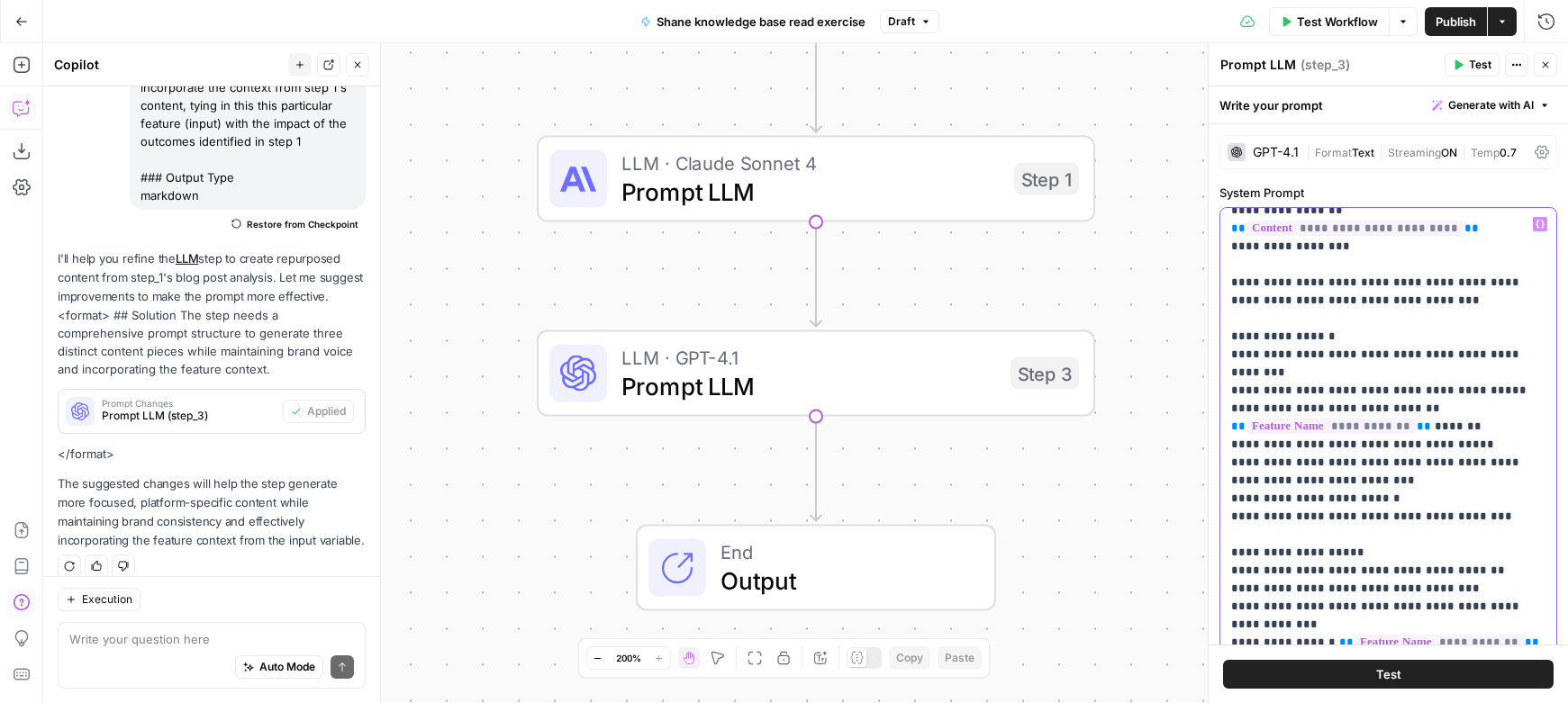 scroll, scrollTop: 487, scrollLeft: 0, axis: vertical 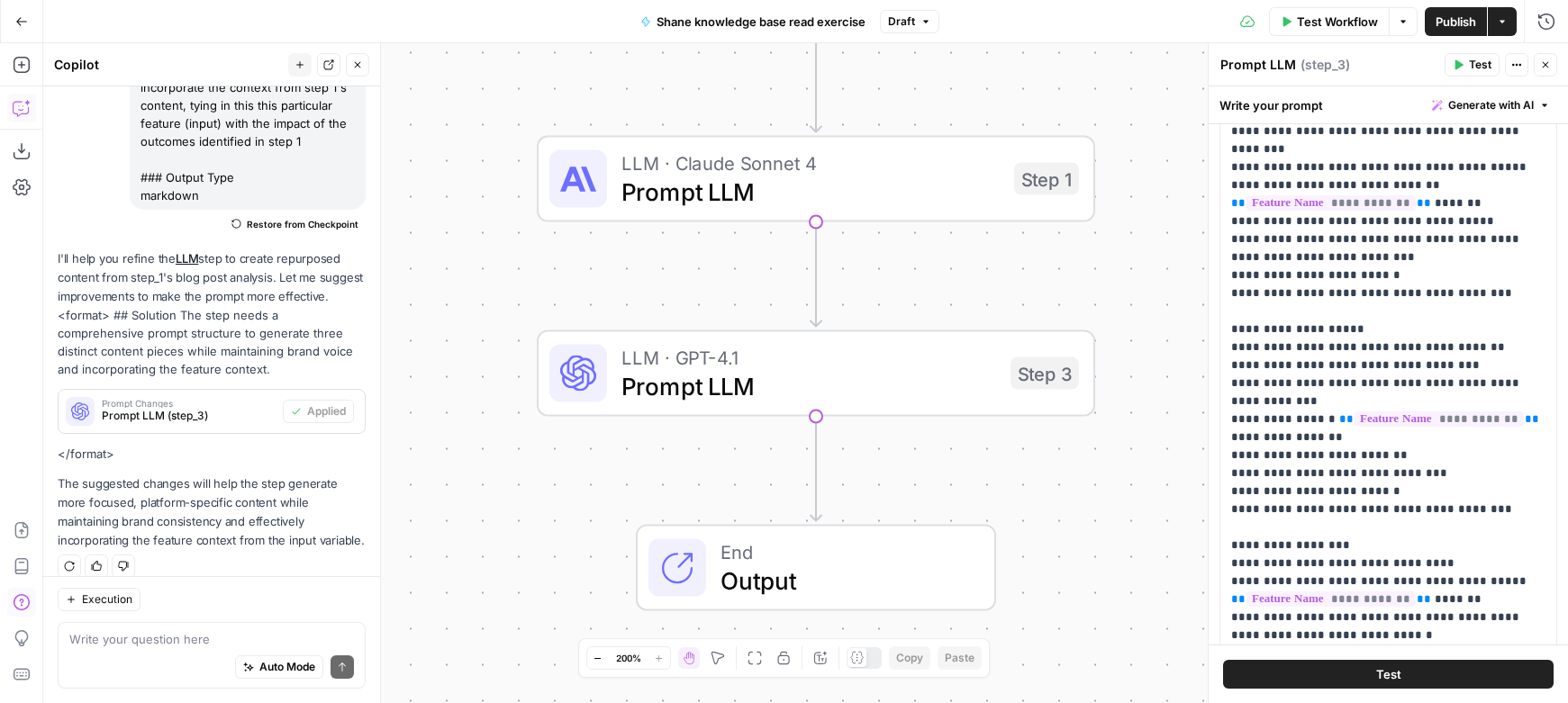 click on "Test" at bounding box center (1388, 674) 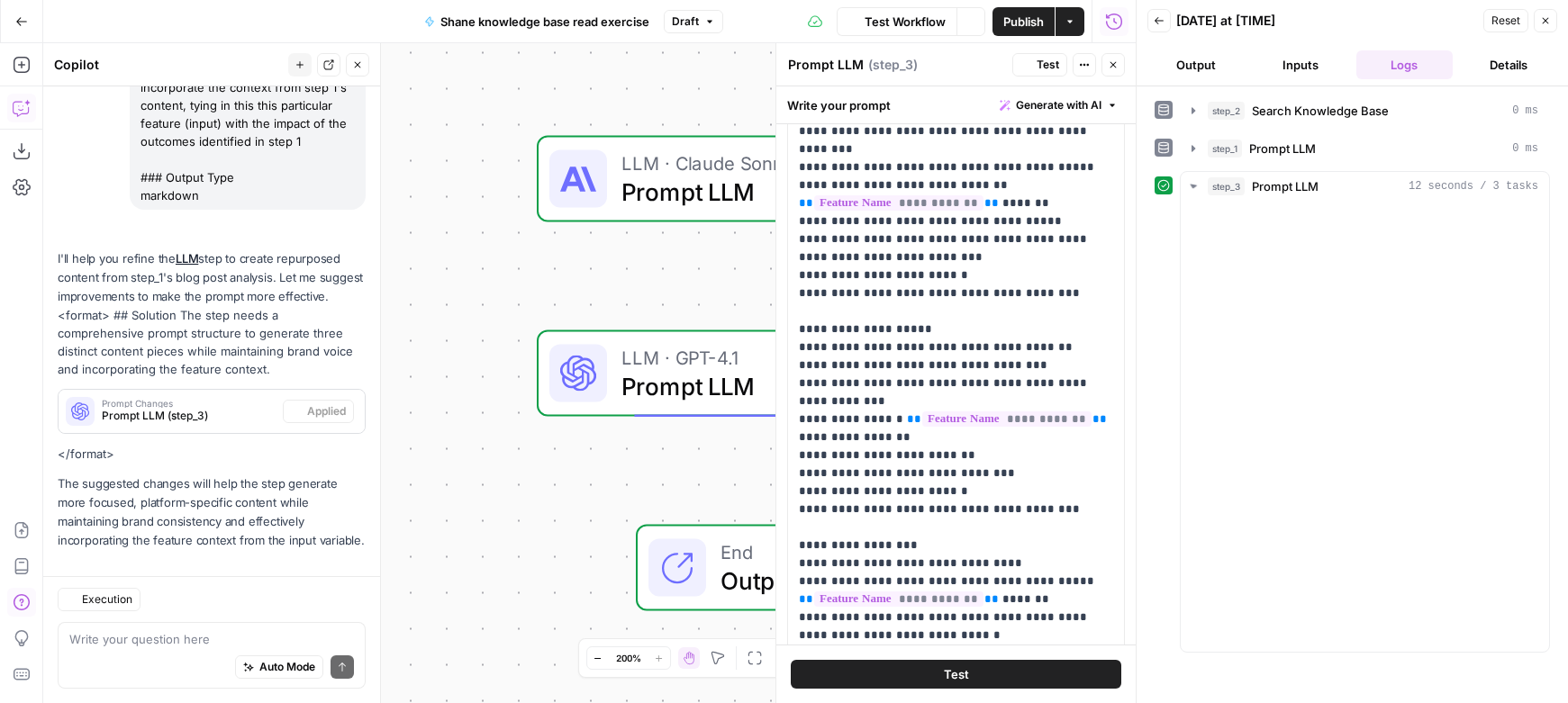 scroll, scrollTop: 536, scrollLeft: 0, axis: vertical 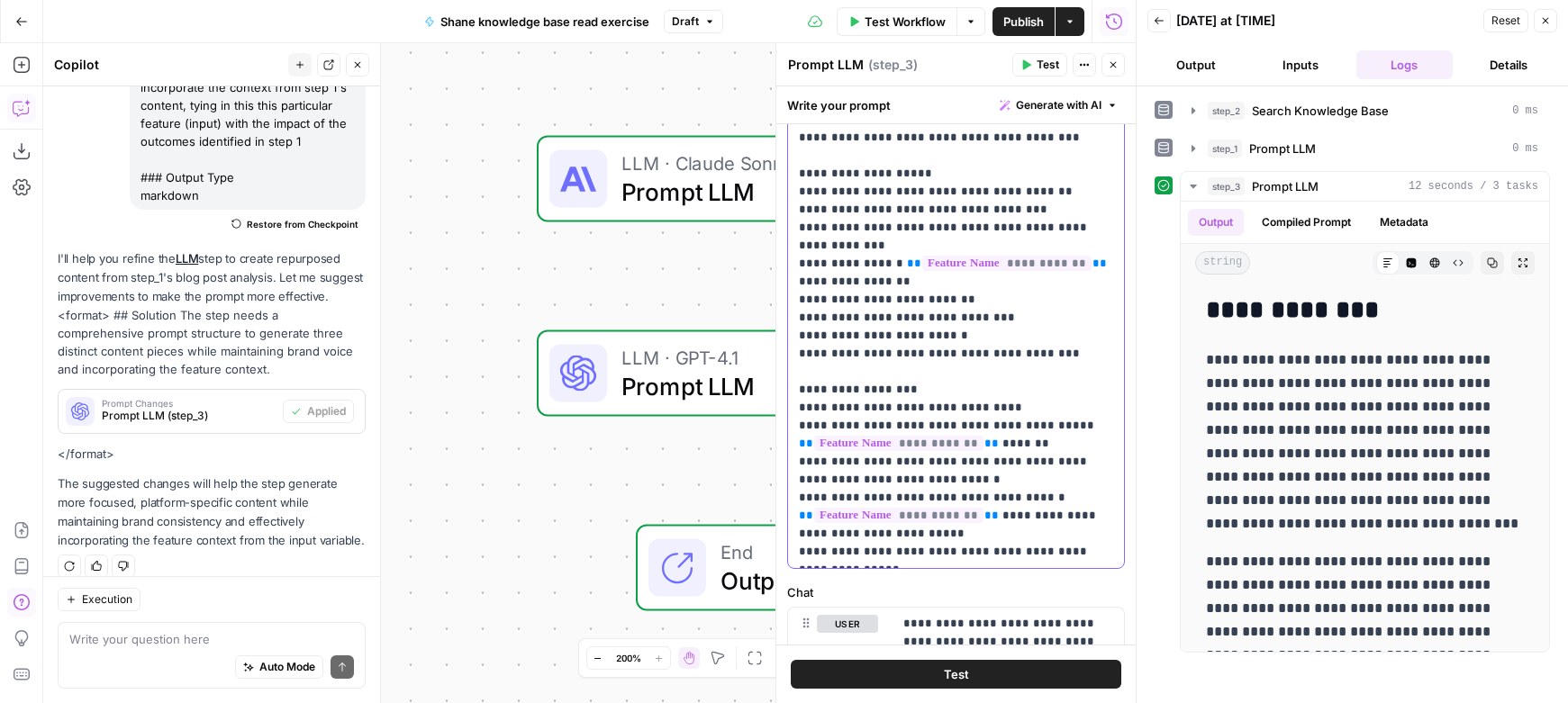 click on "**********" at bounding box center [956, 201] 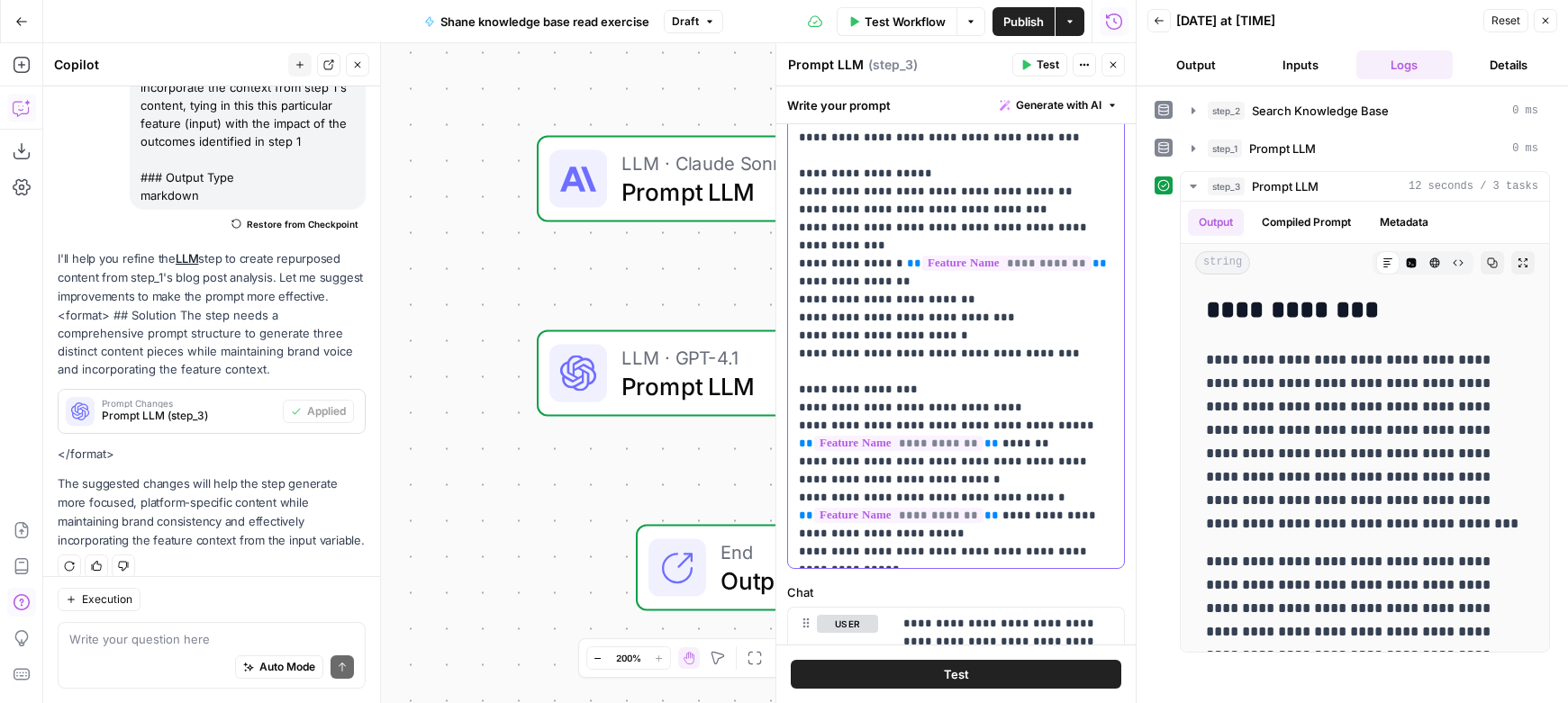 type 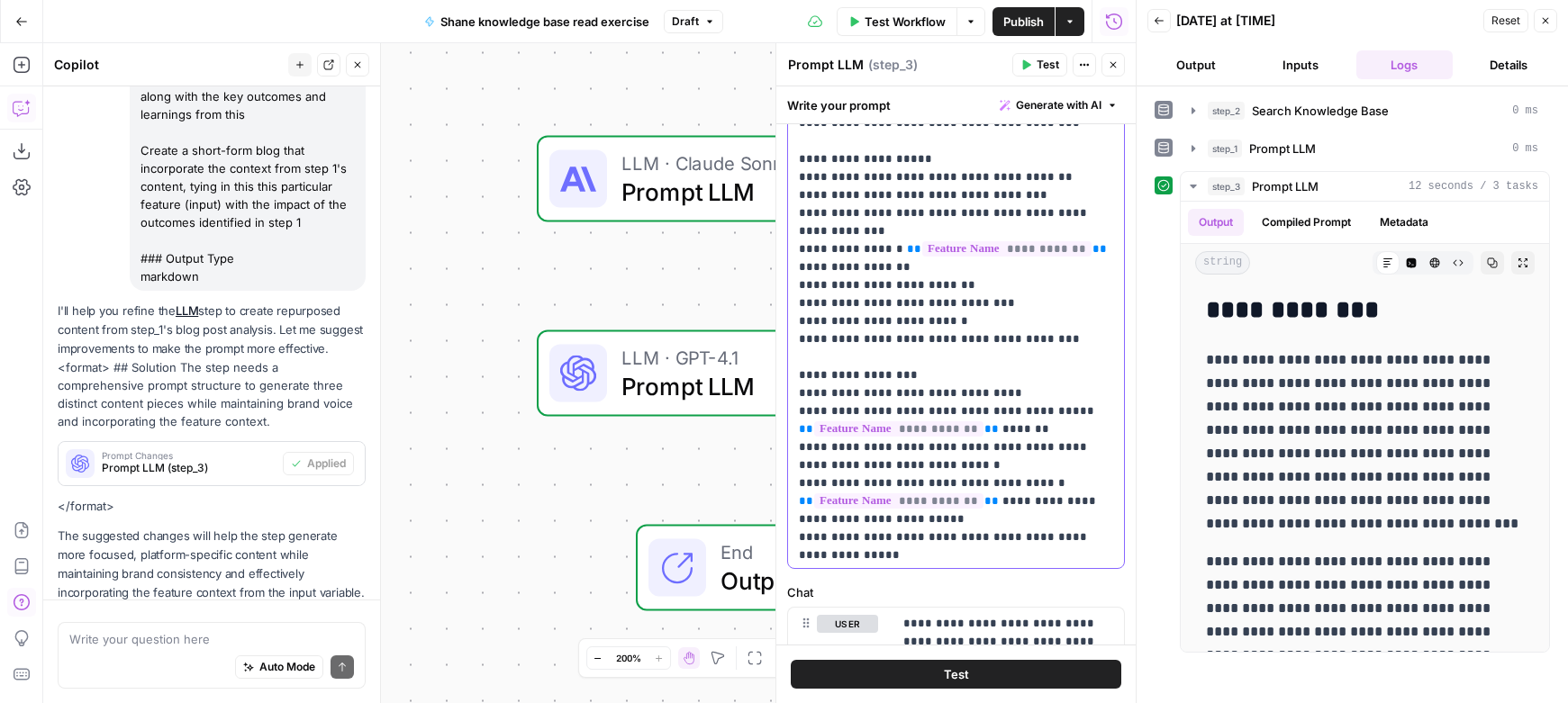 scroll, scrollTop: 536, scrollLeft: 0, axis: vertical 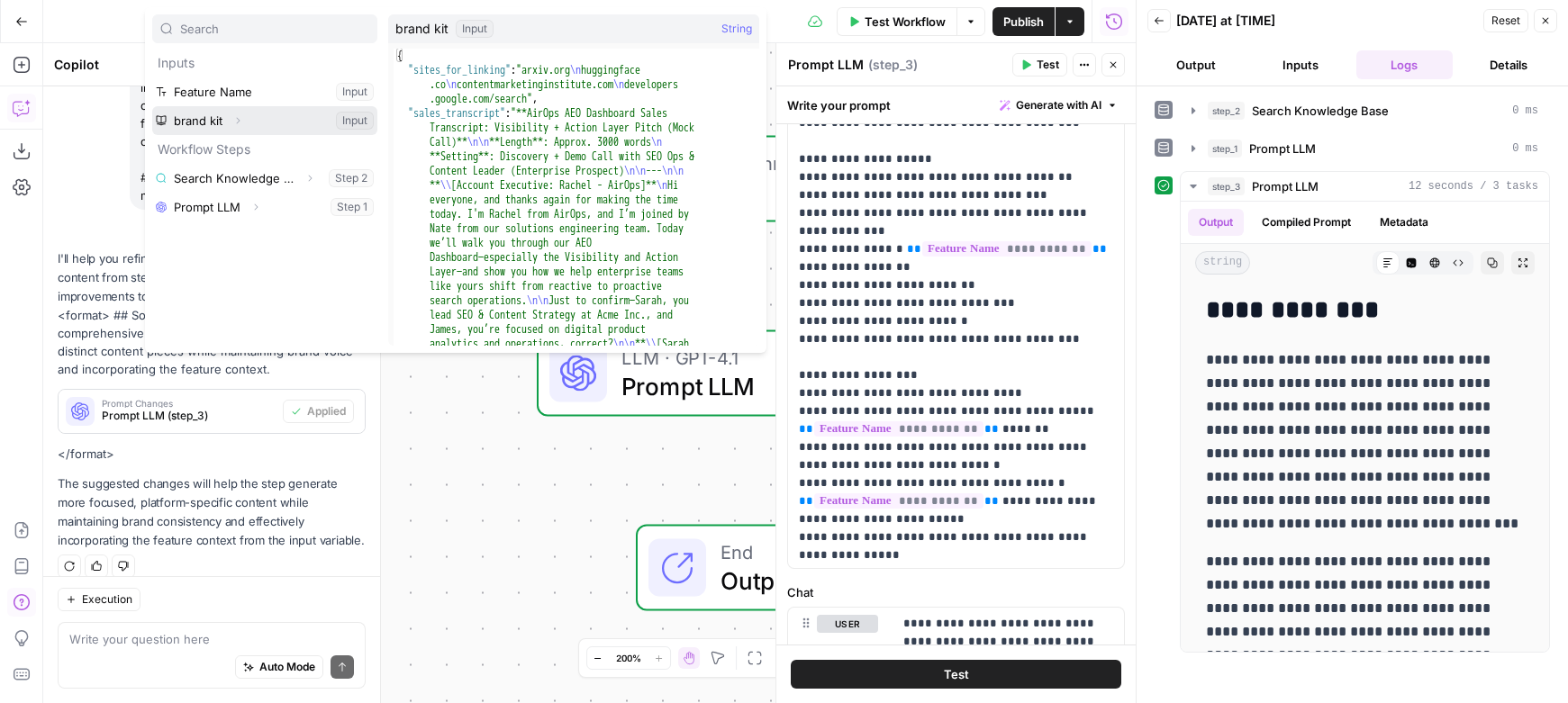 click 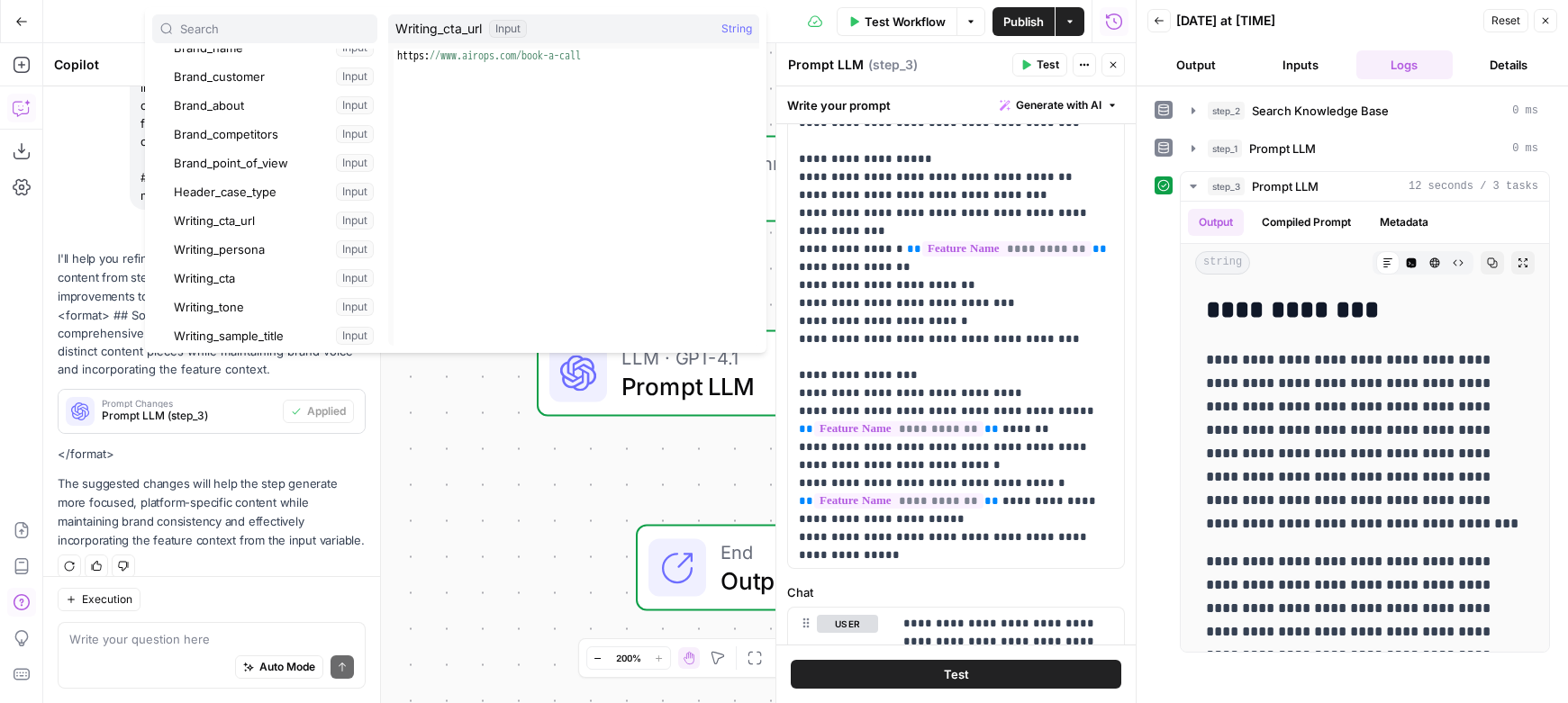 scroll, scrollTop: 248, scrollLeft: 0, axis: vertical 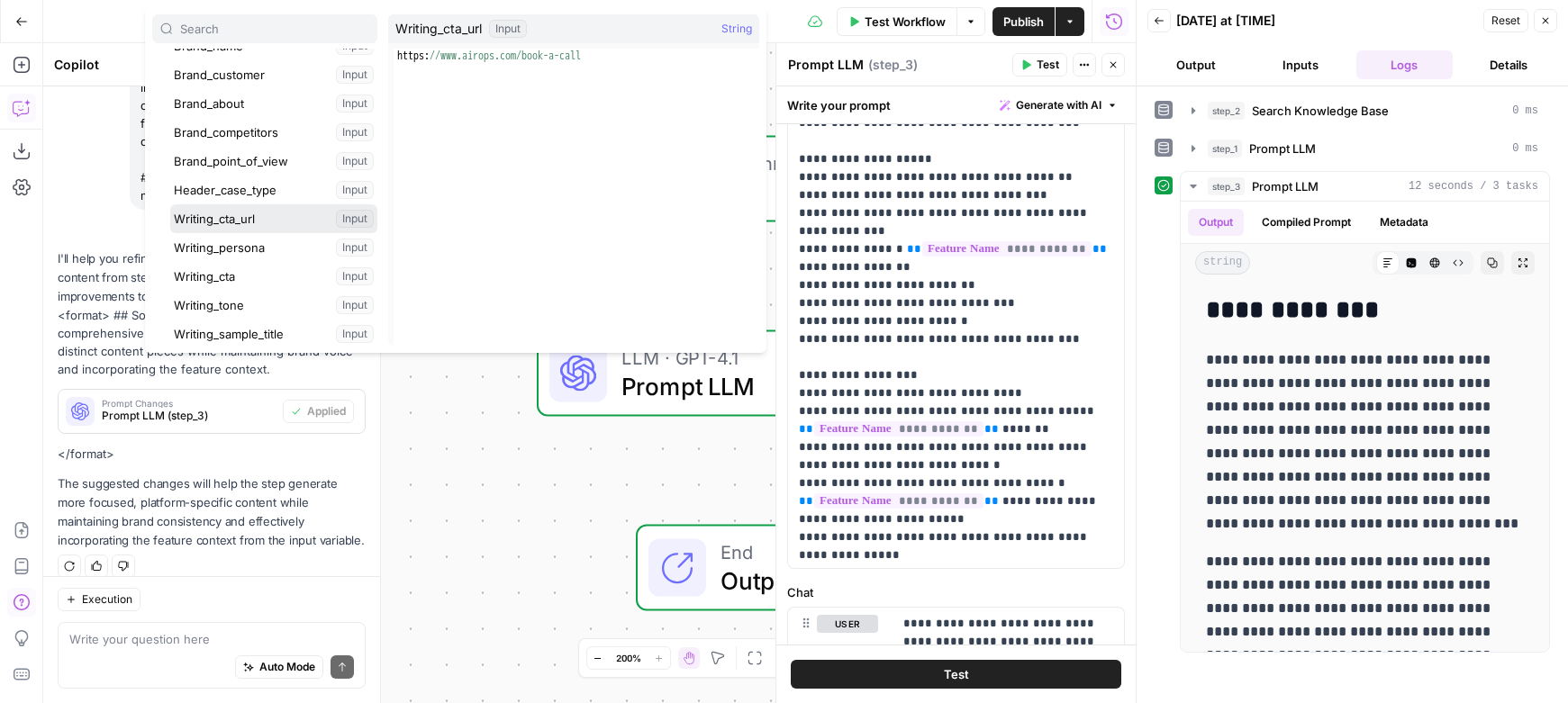 click at bounding box center [274, 219] 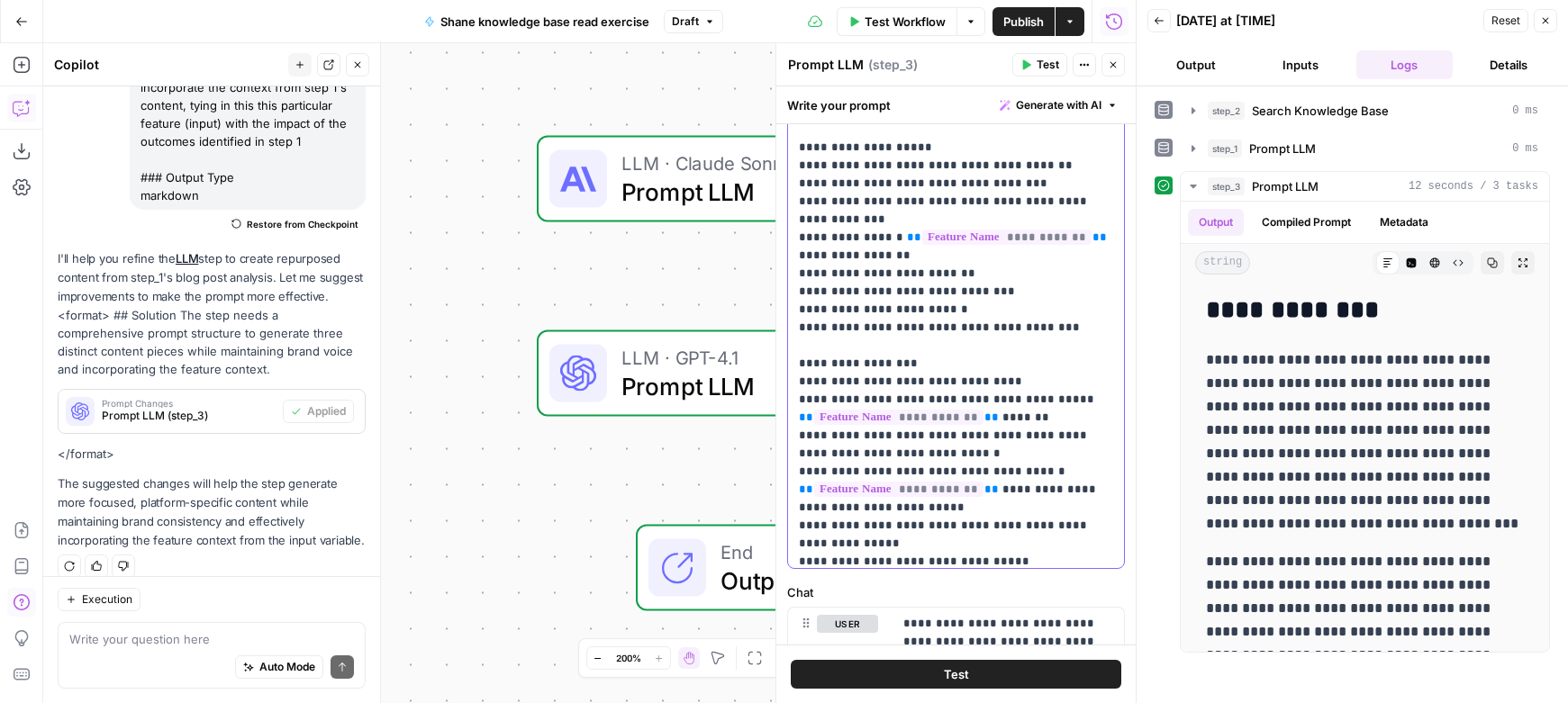 scroll, scrollTop: 523, scrollLeft: 0, axis: vertical 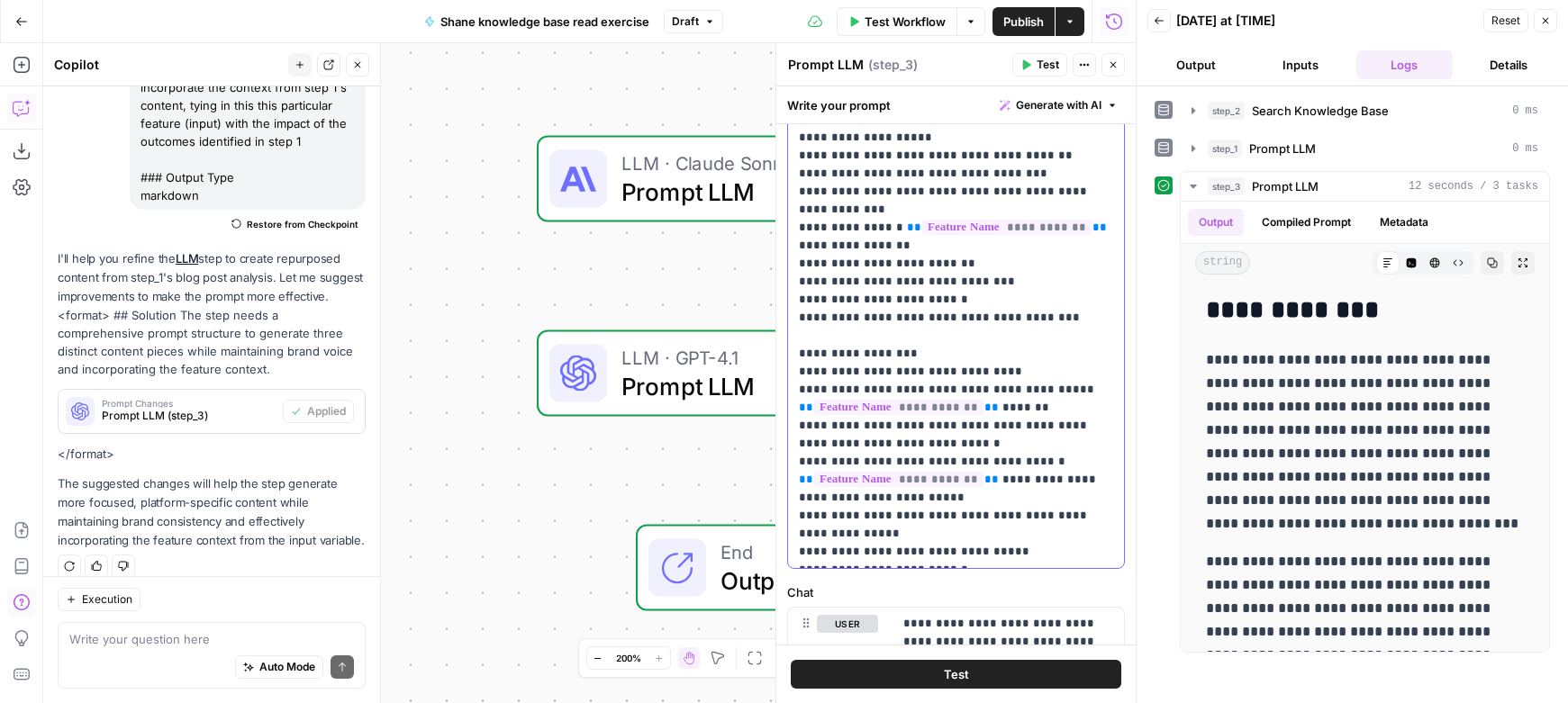 click on "**********" at bounding box center [956, -60] 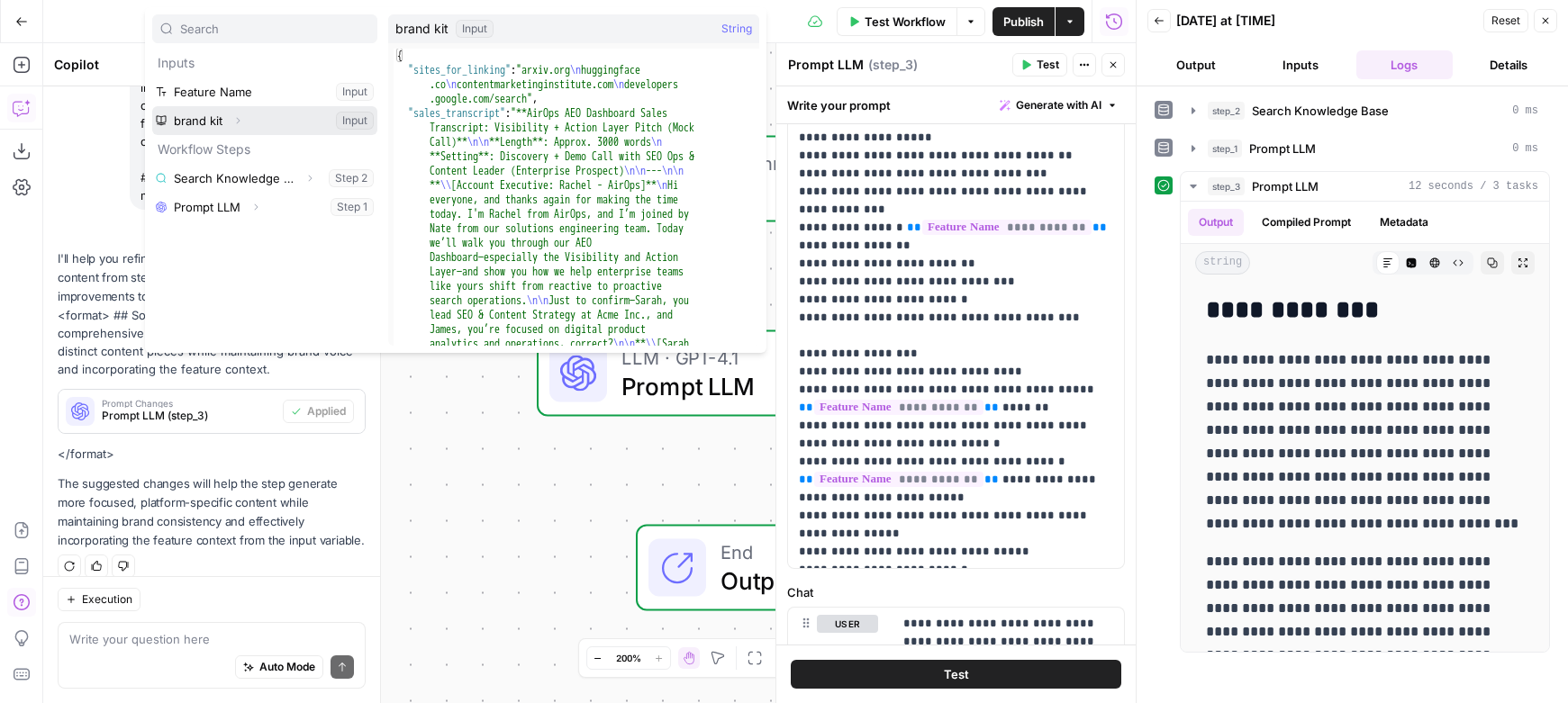 click 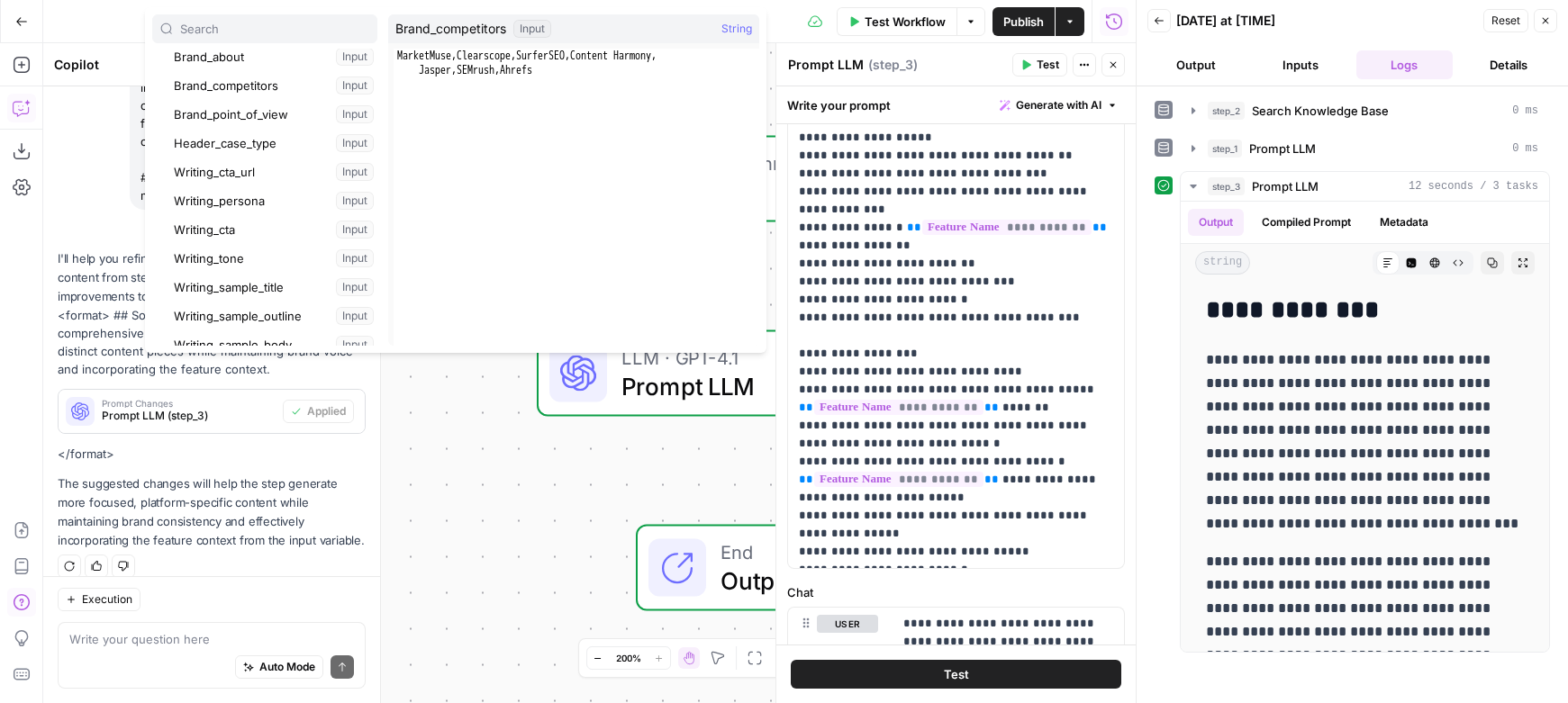 scroll, scrollTop: 295, scrollLeft: 0, axis: vertical 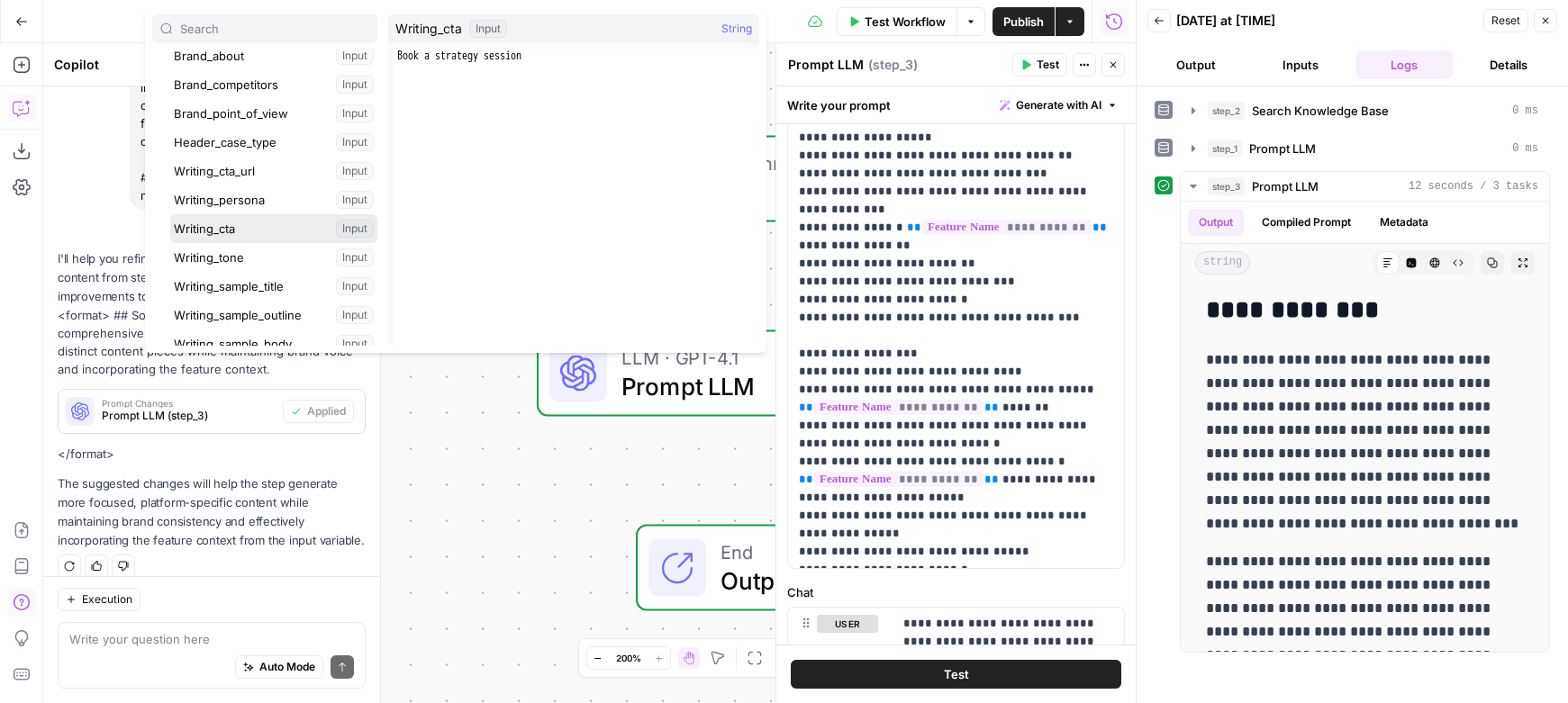 click at bounding box center (274, 229) 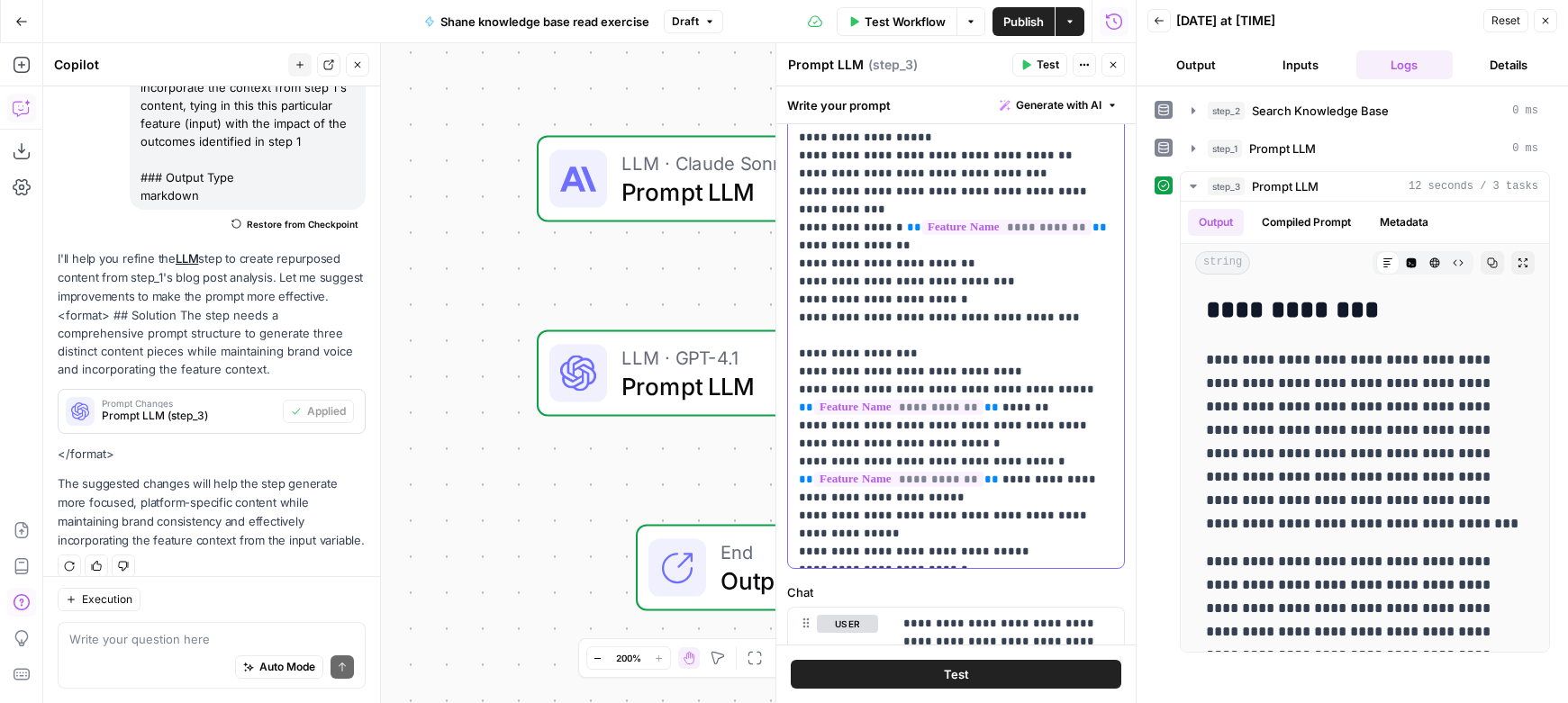 scroll, scrollTop: 541, scrollLeft: 0, axis: vertical 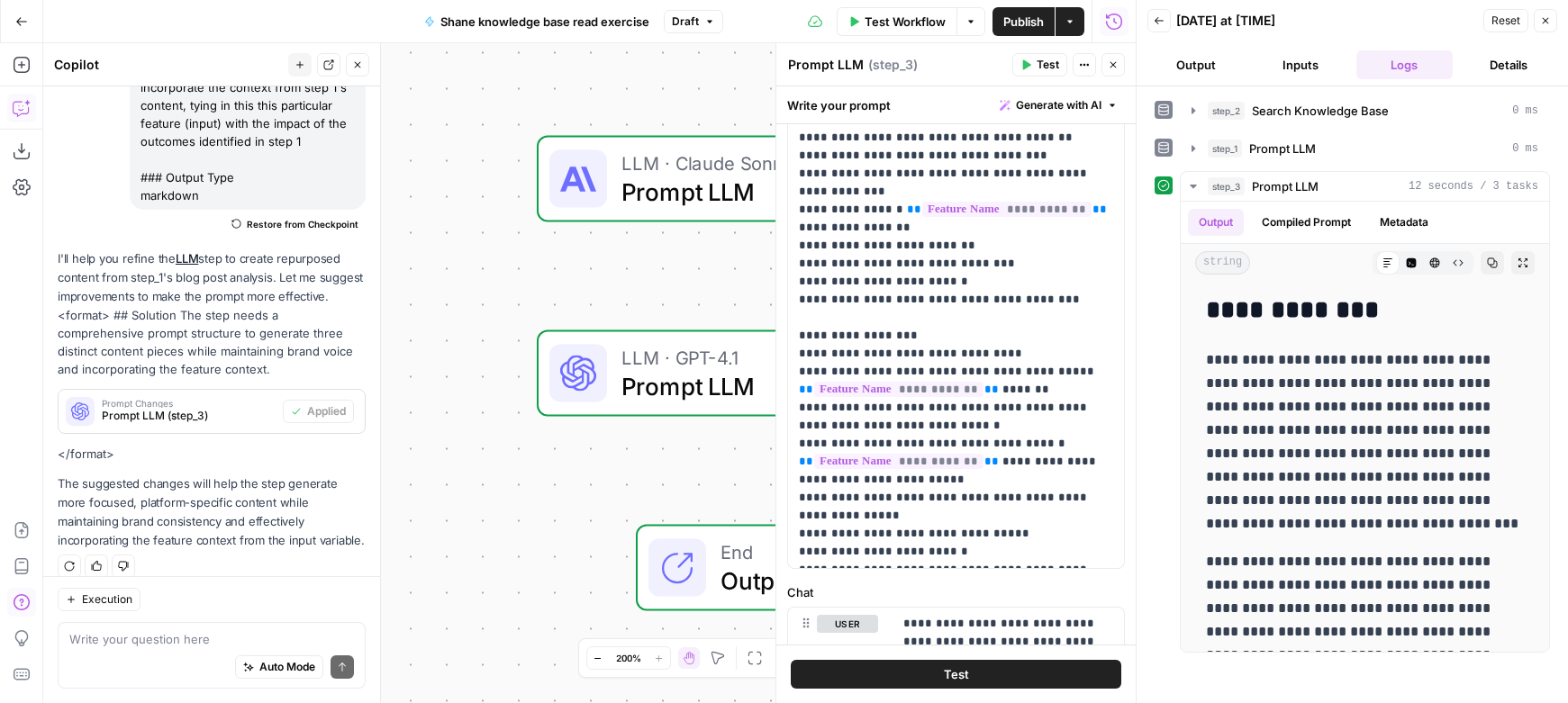 click on "Test" at bounding box center [1047, 65] 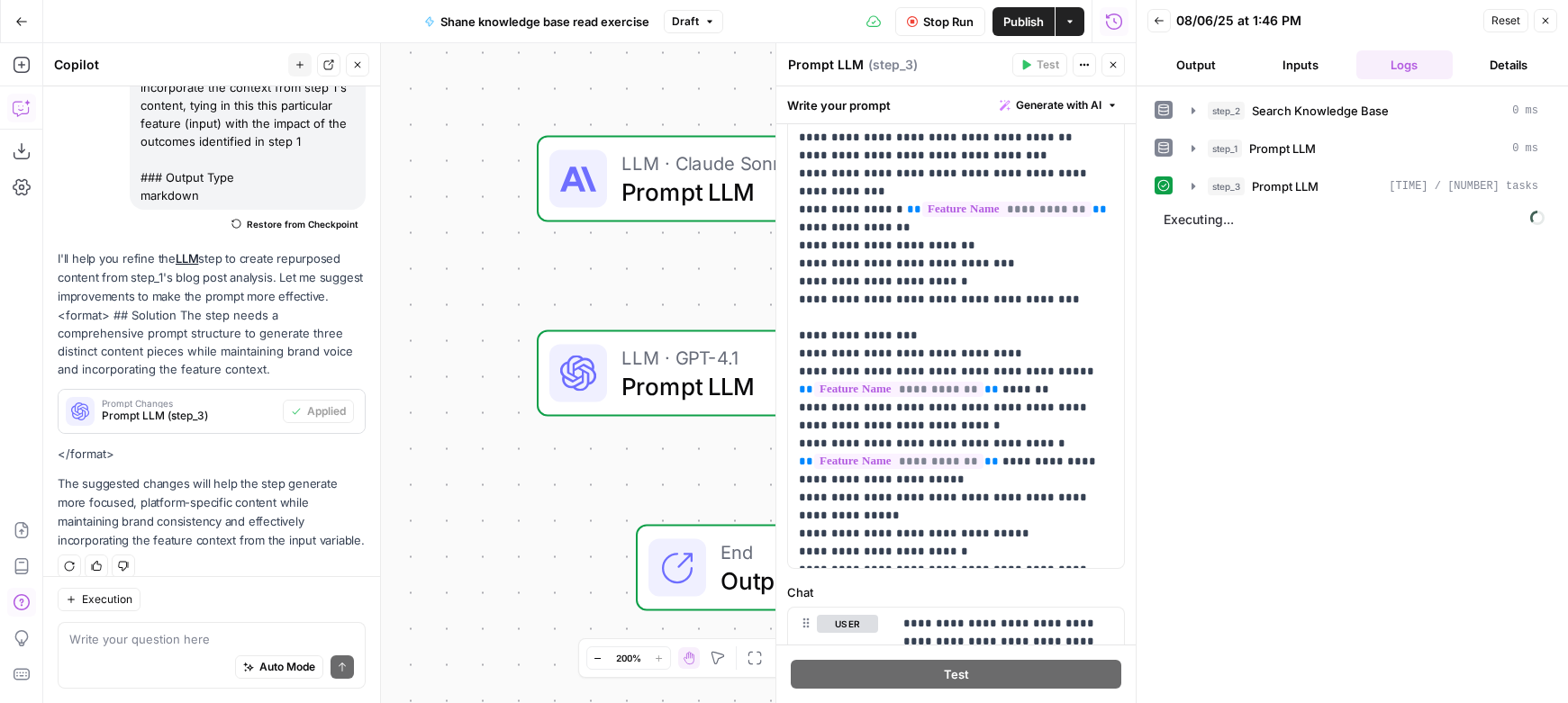 scroll, scrollTop: 455, scrollLeft: 0, axis: vertical 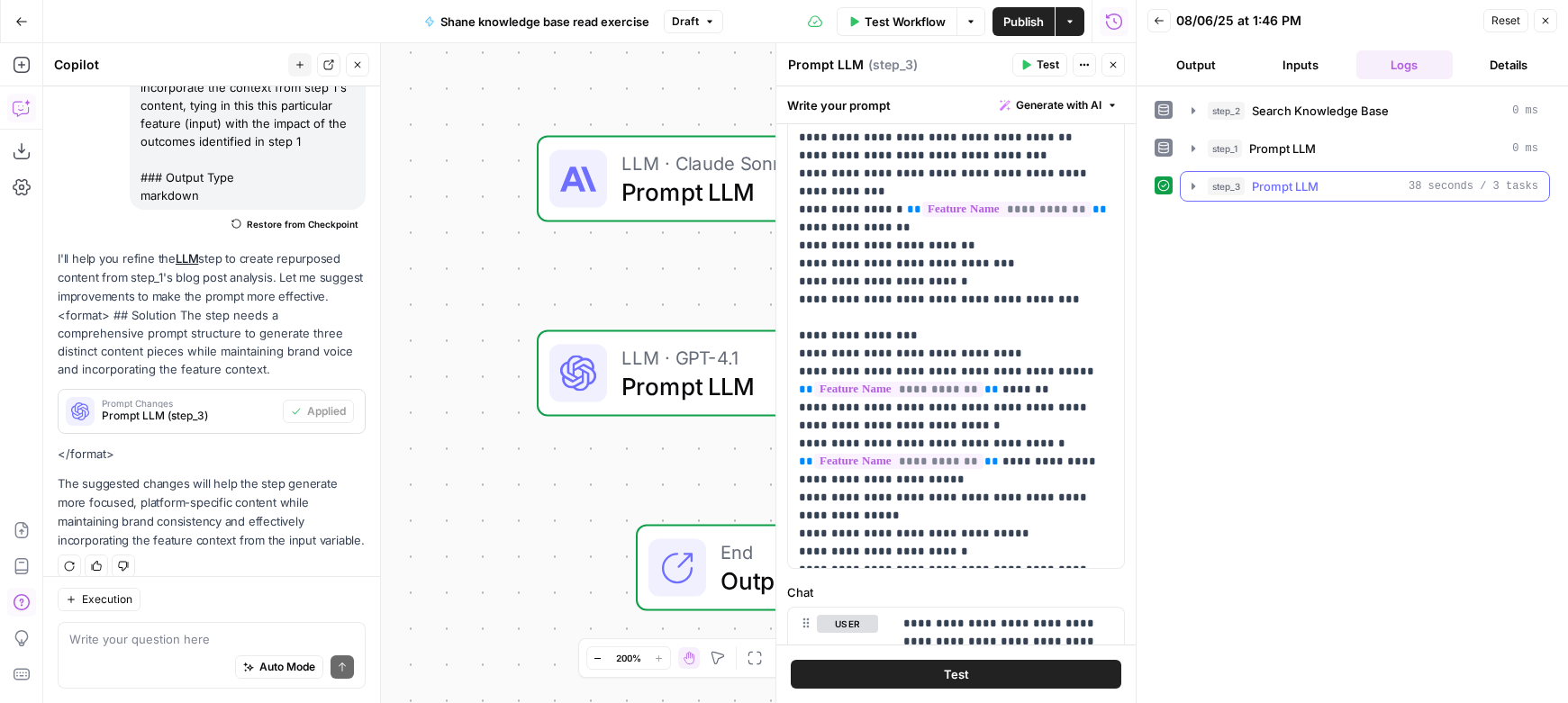 click 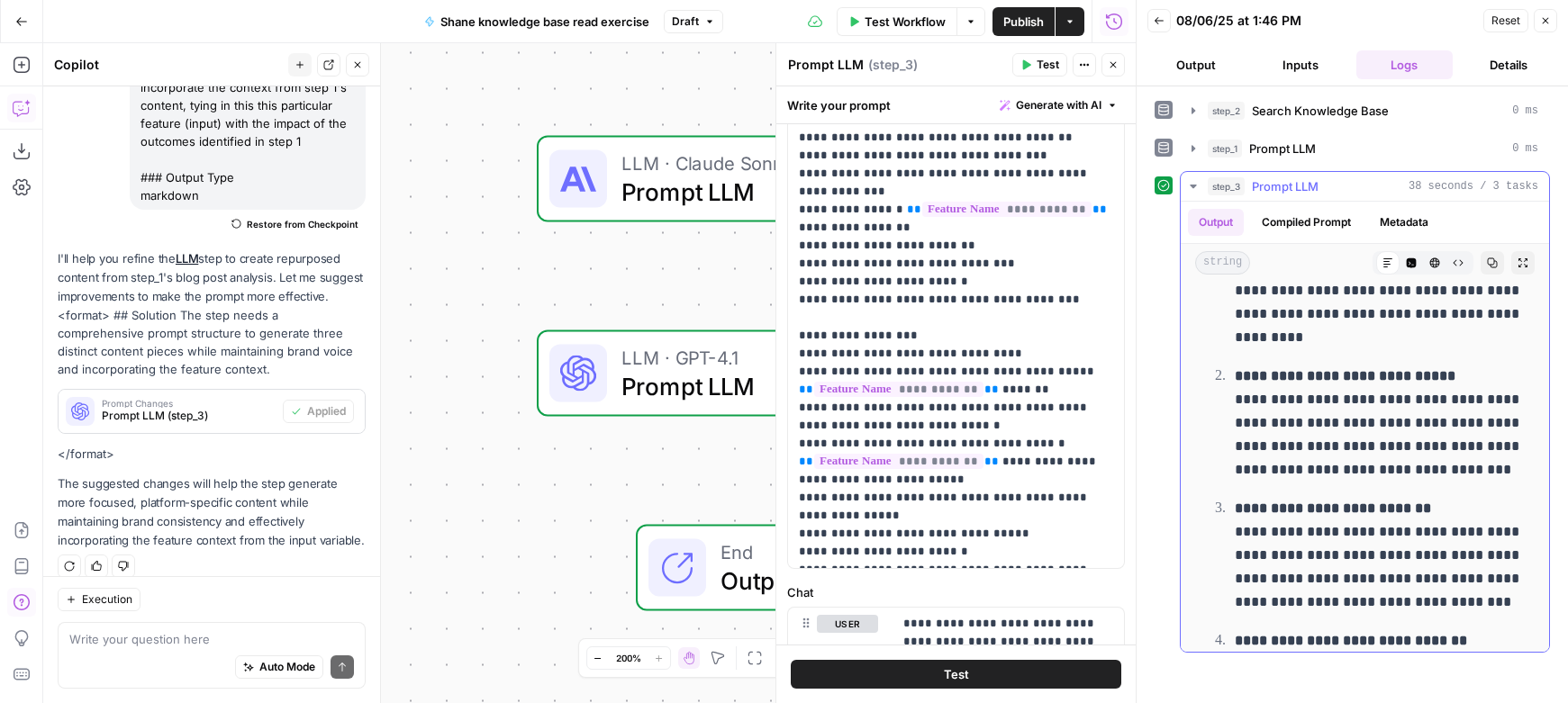 scroll, scrollTop: 2419, scrollLeft: 0, axis: vertical 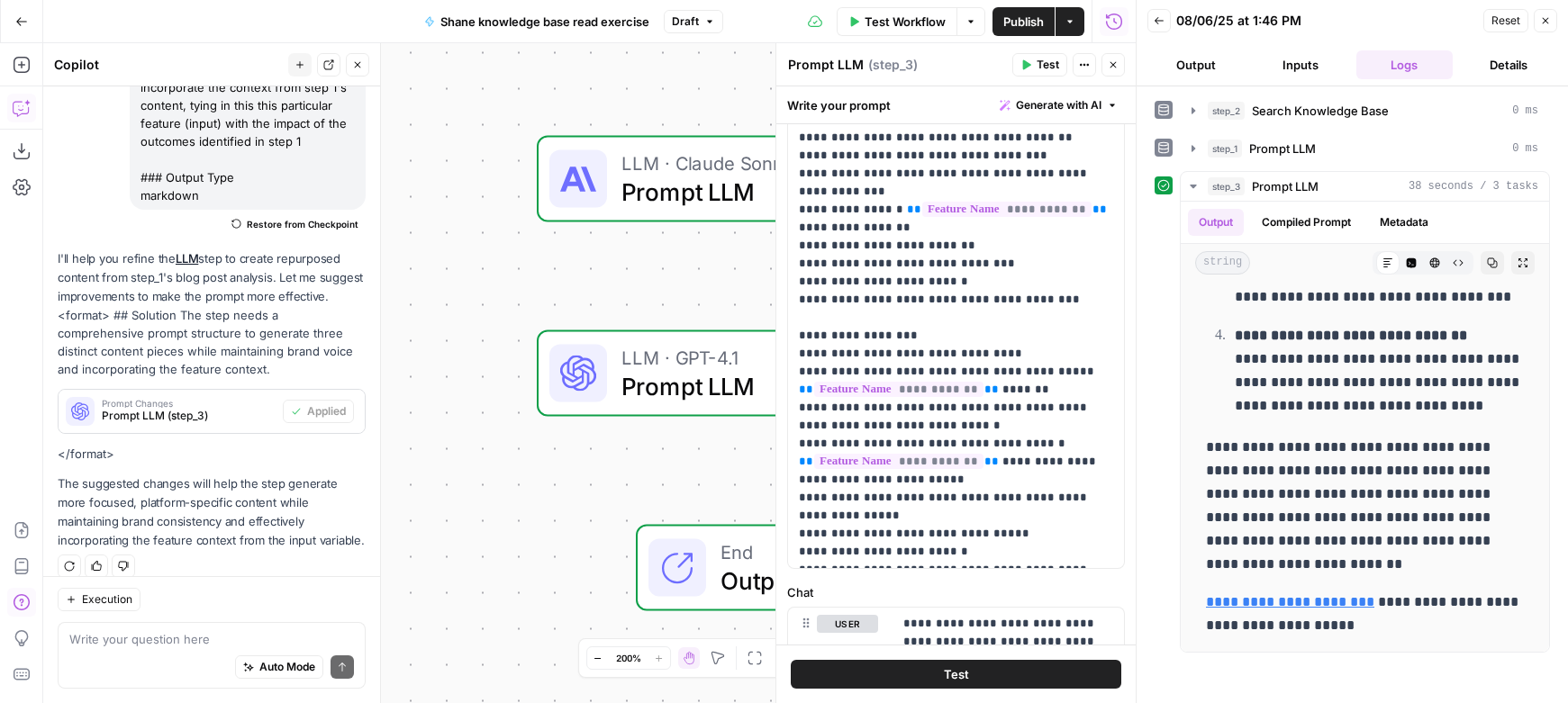 click on "Close" at bounding box center (1113, 65) 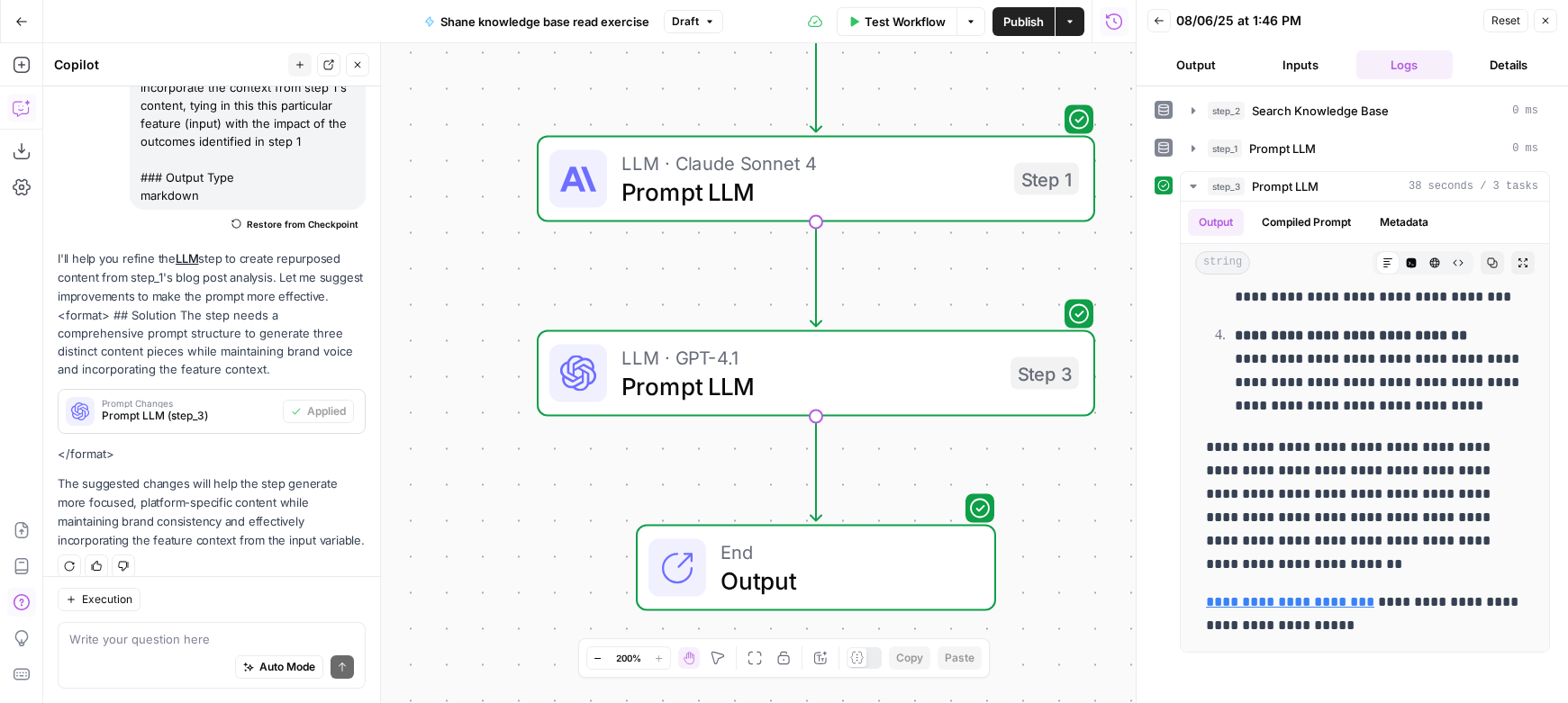 click 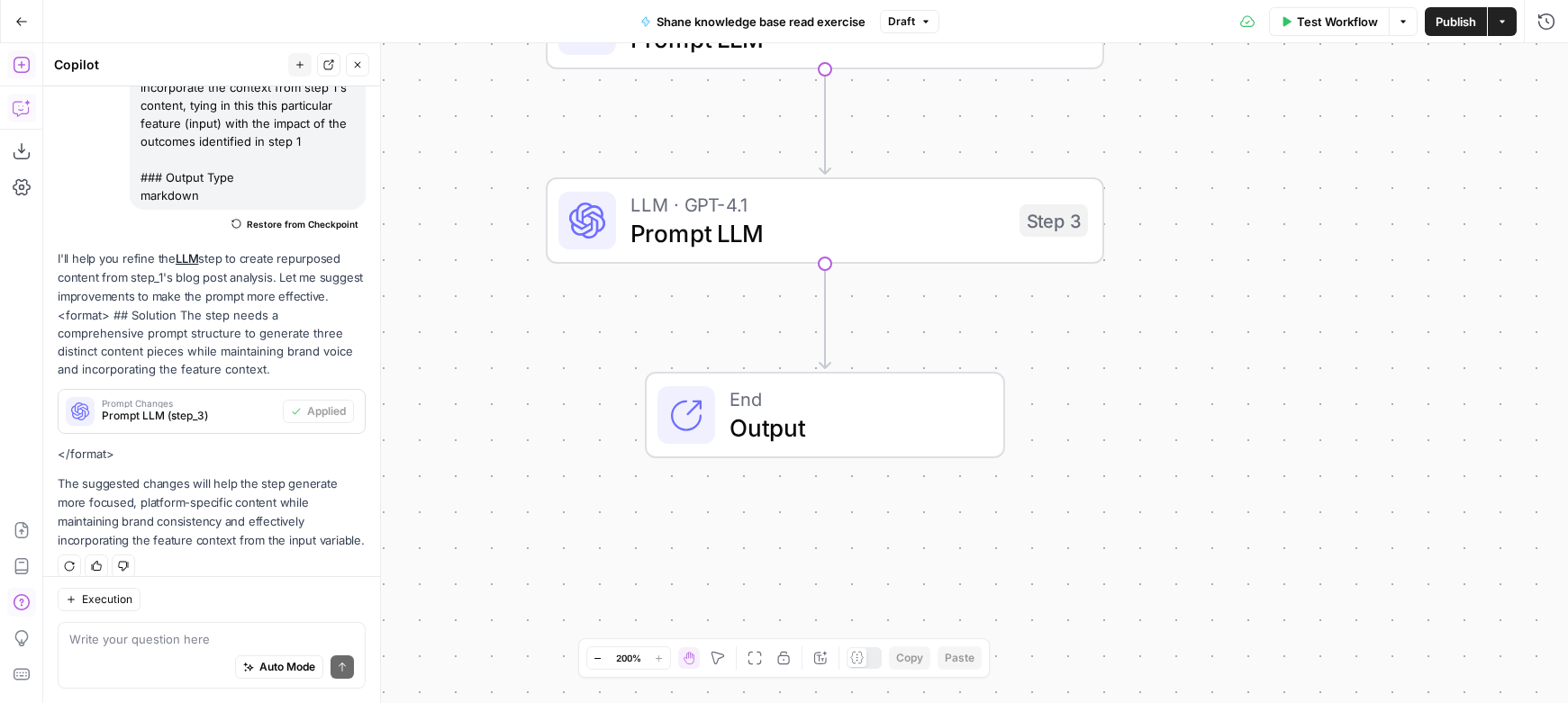 click 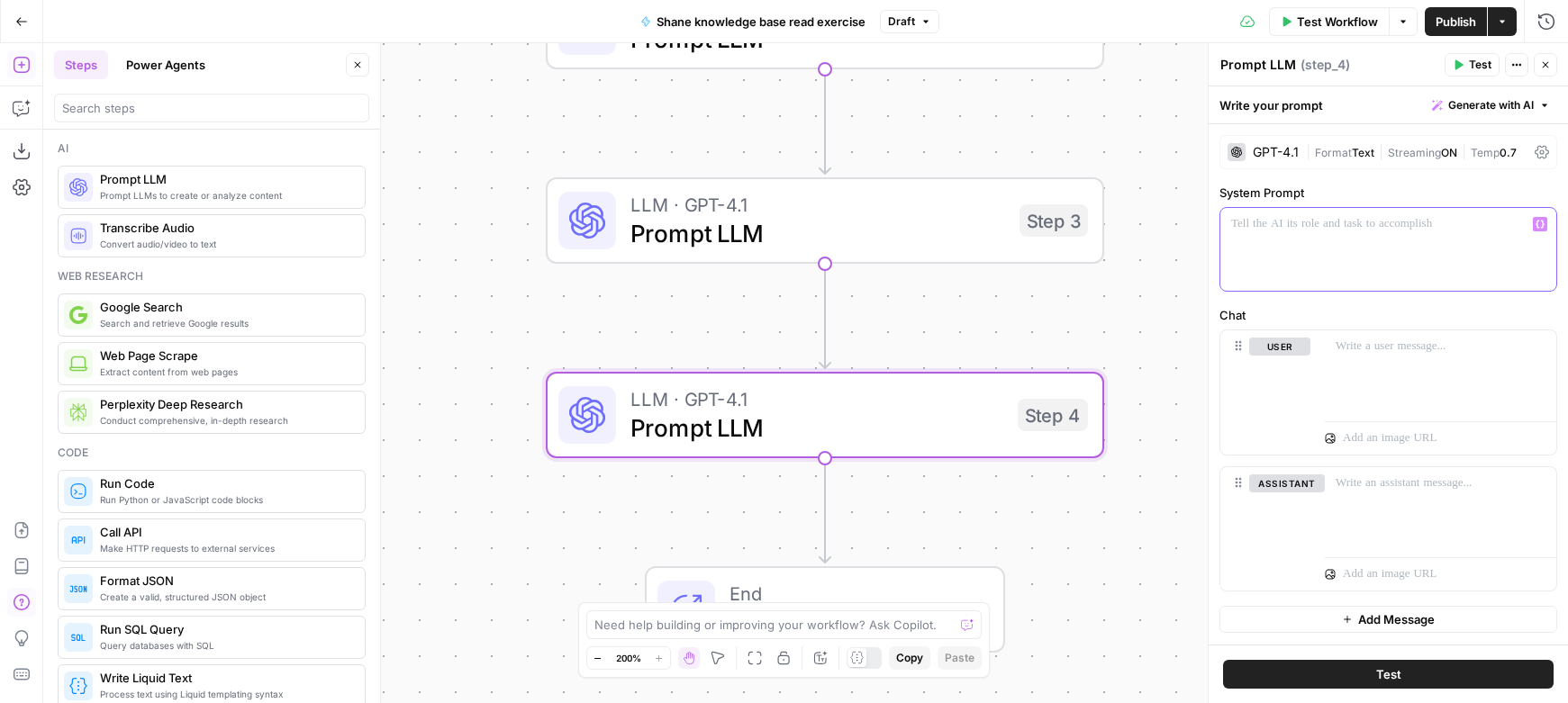 click at bounding box center (1388, 249) 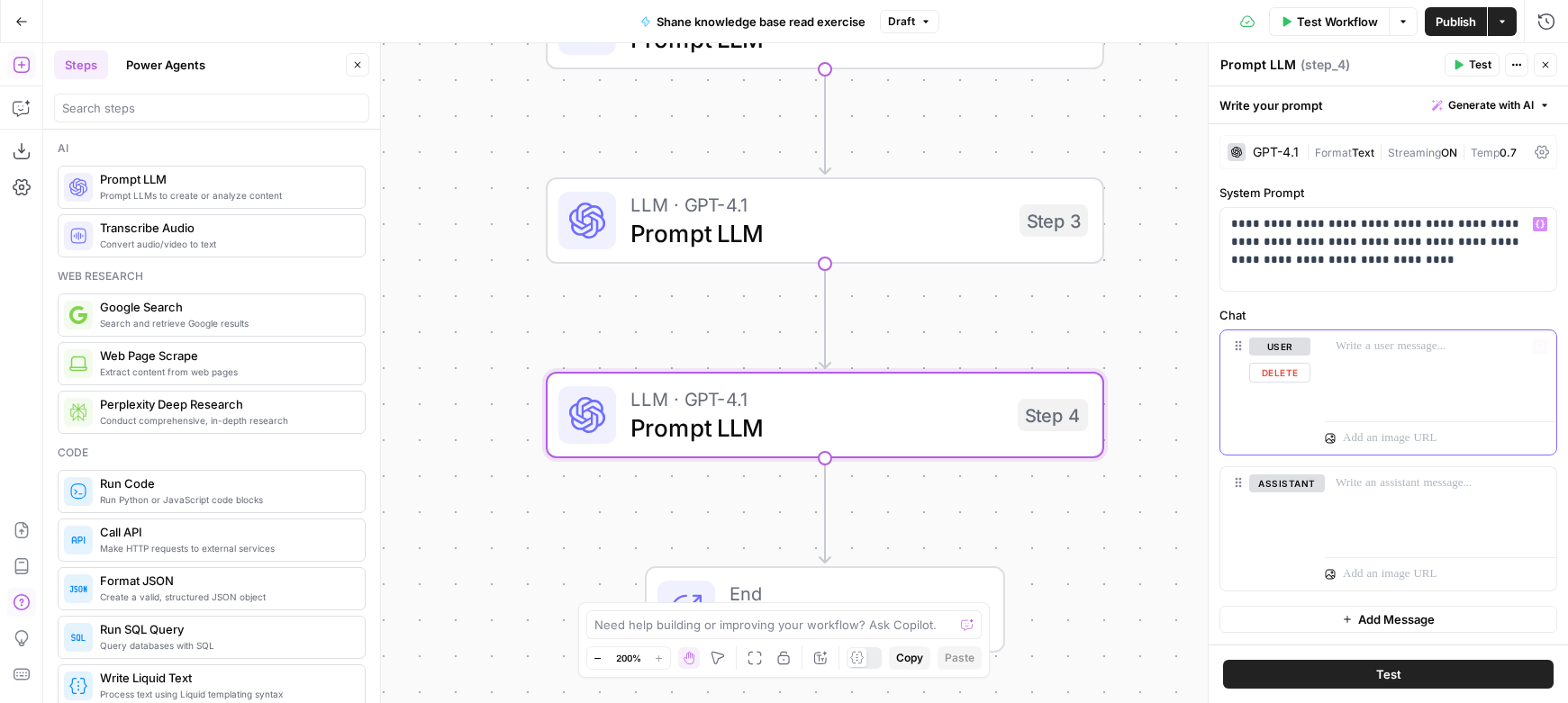 click at bounding box center (1440, 372) 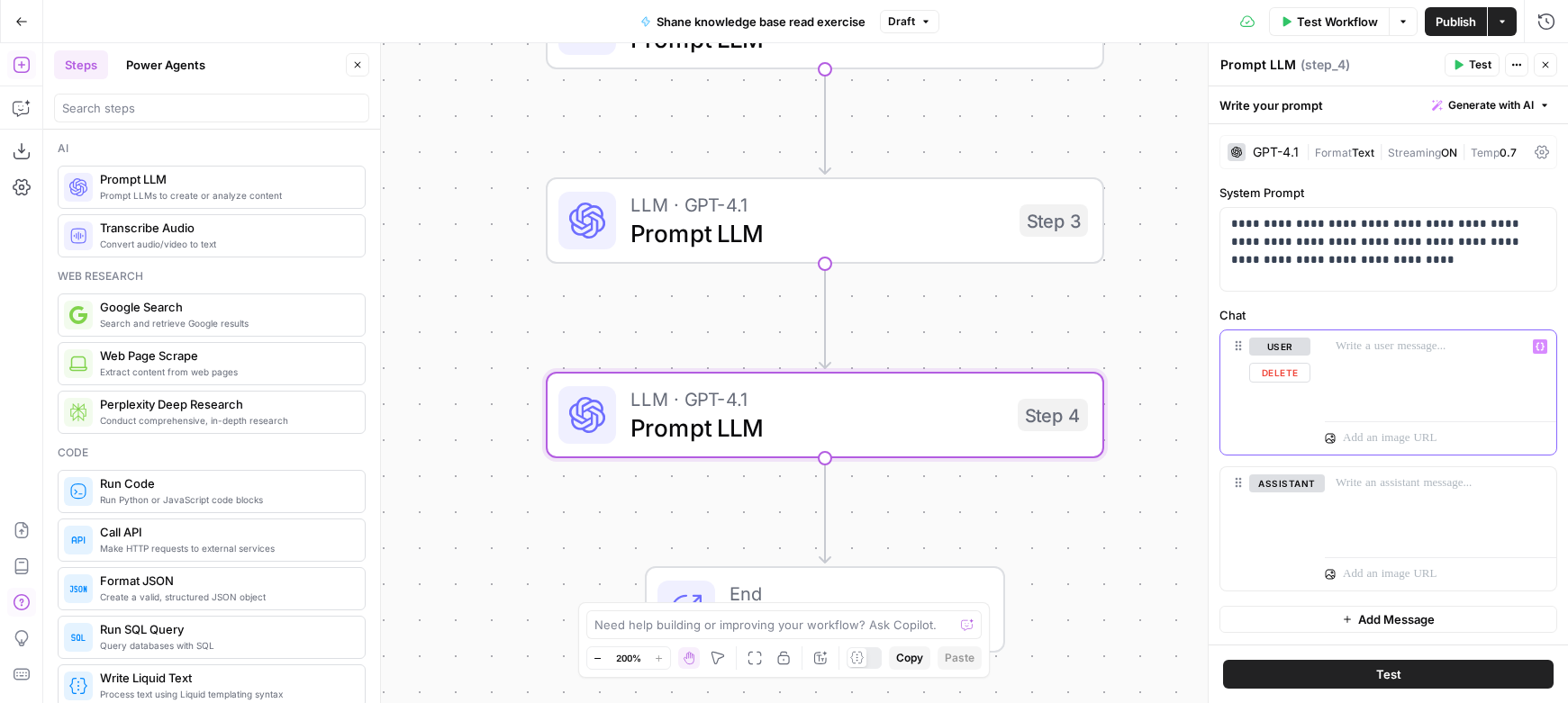 type 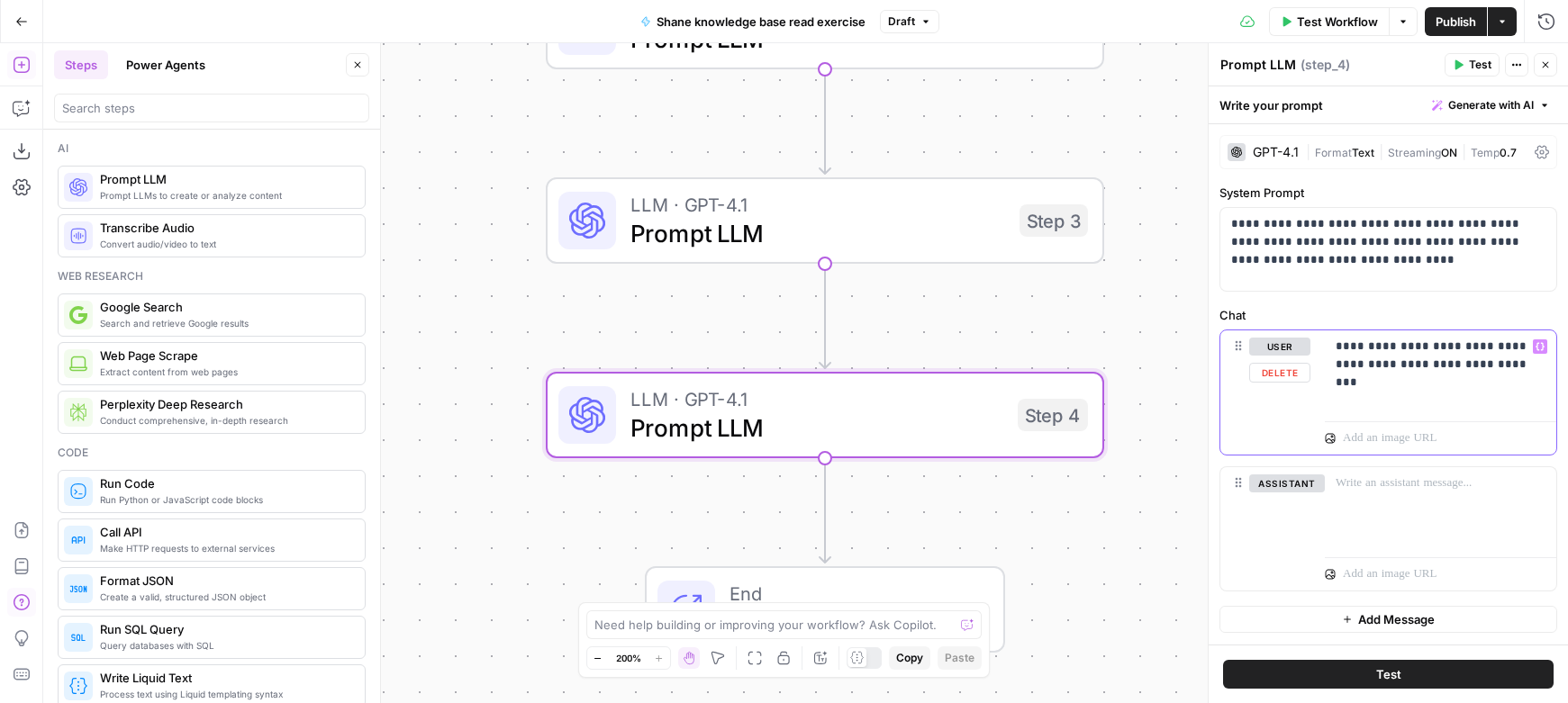 click on "**********" at bounding box center [1440, 356] 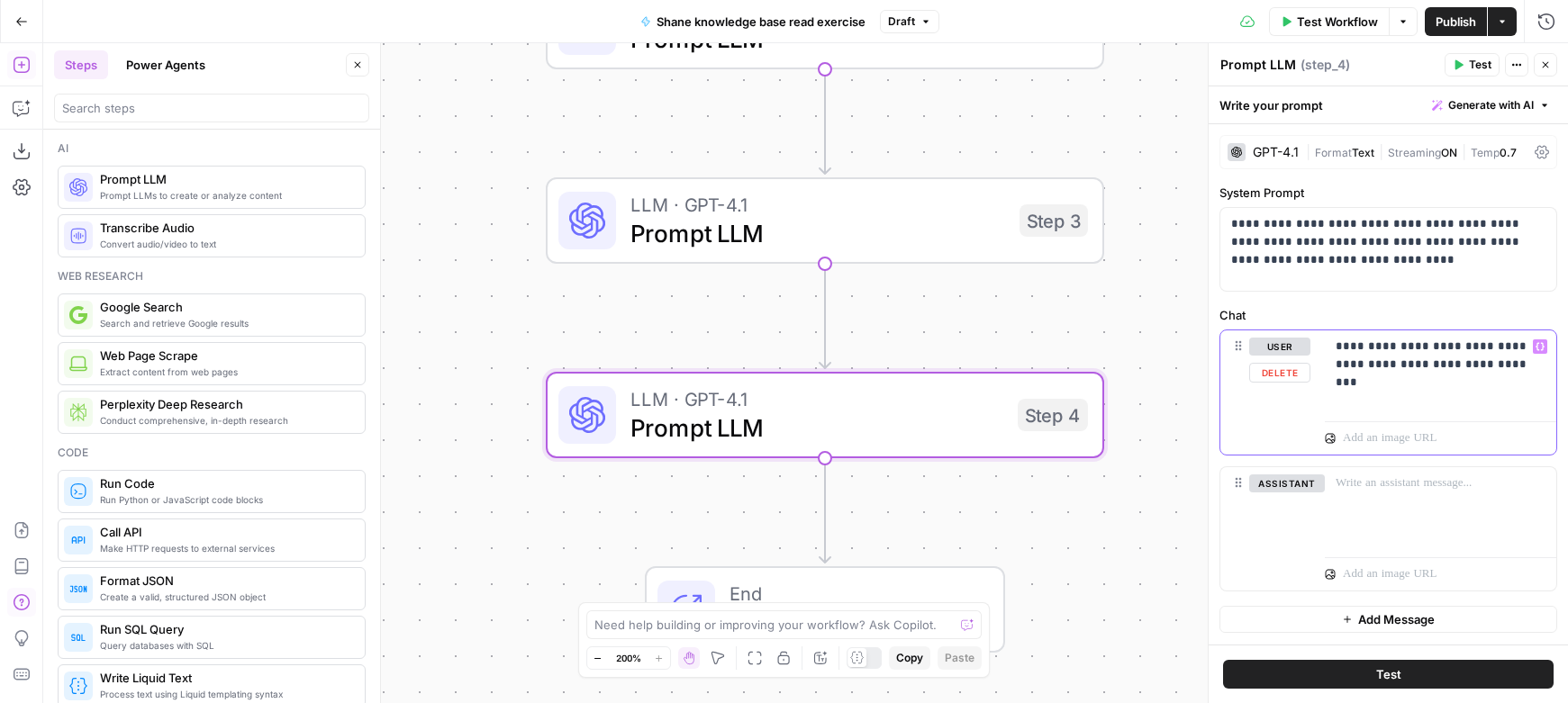 click on "**********" at bounding box center (1440, 356) 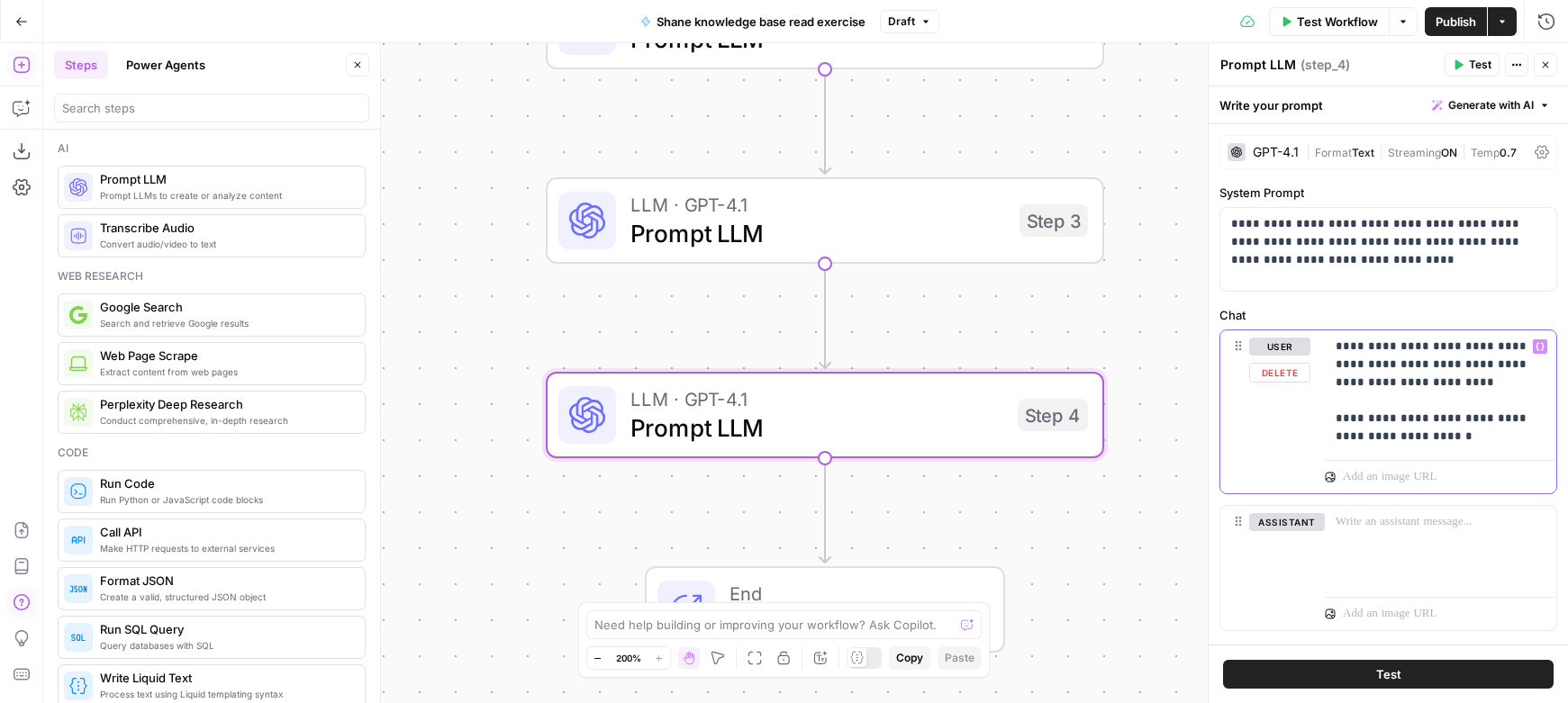 click on "**********" at bounding box center (1440, 392) 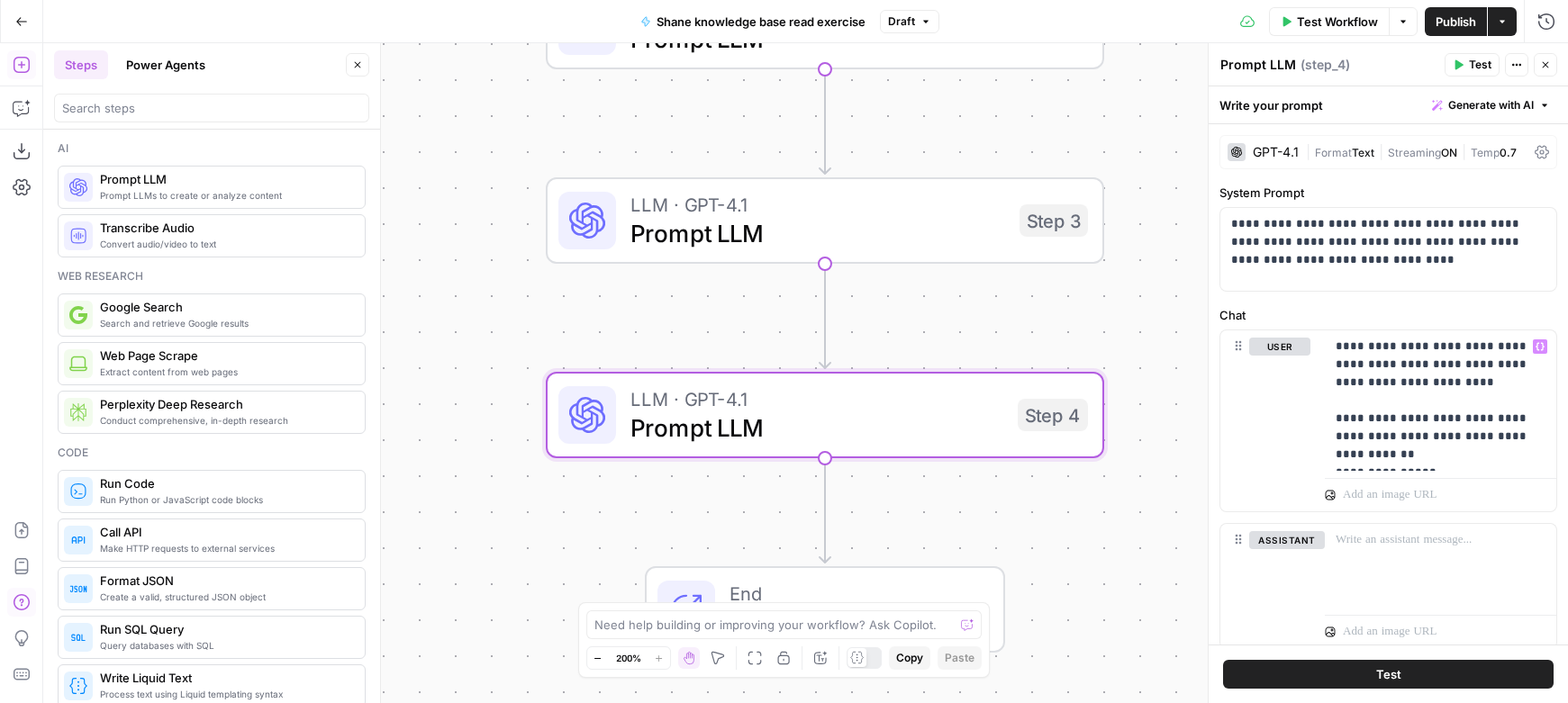 click 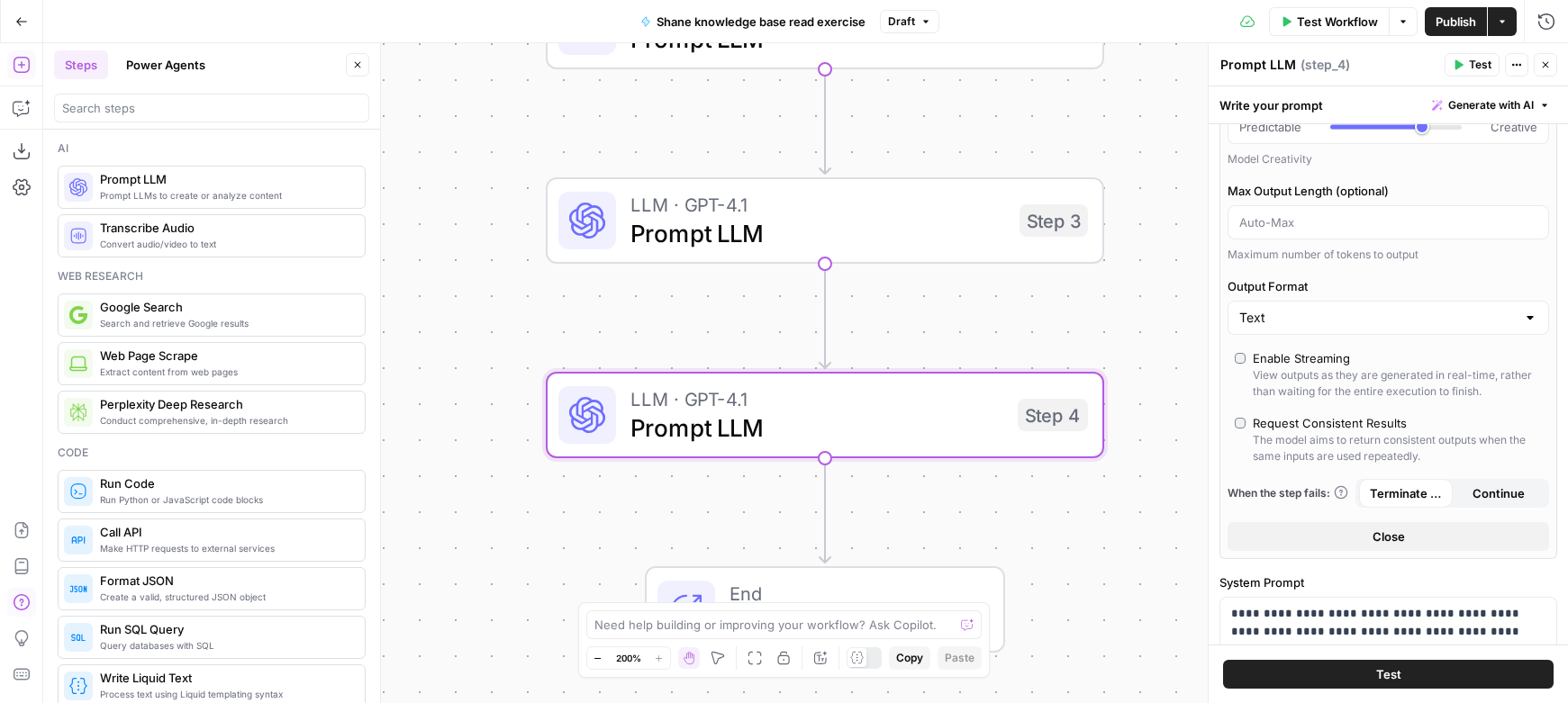 scroll, scrollTop: 205, scrollLeft: 0, axis: vertical 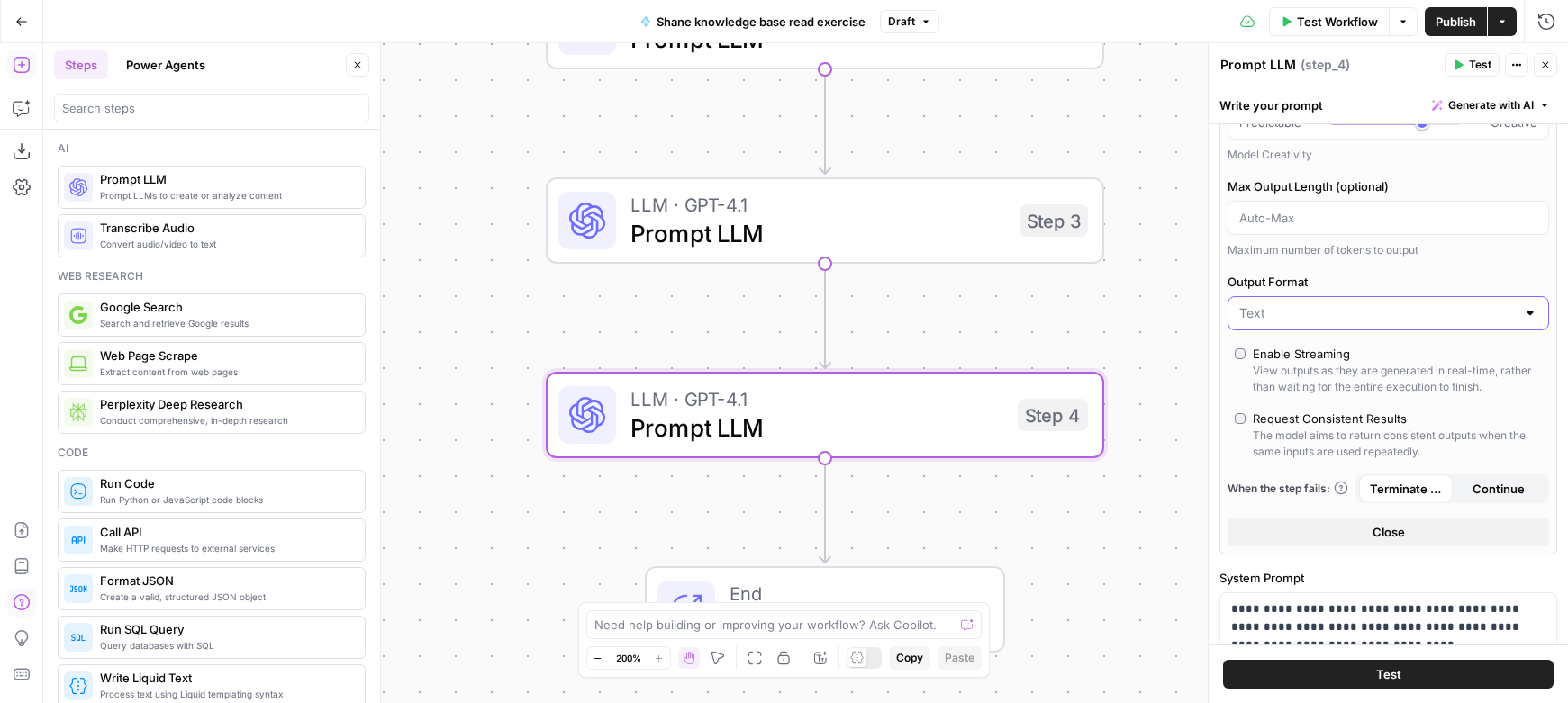 click on "Output Format" at bounding box center (1377, 313) 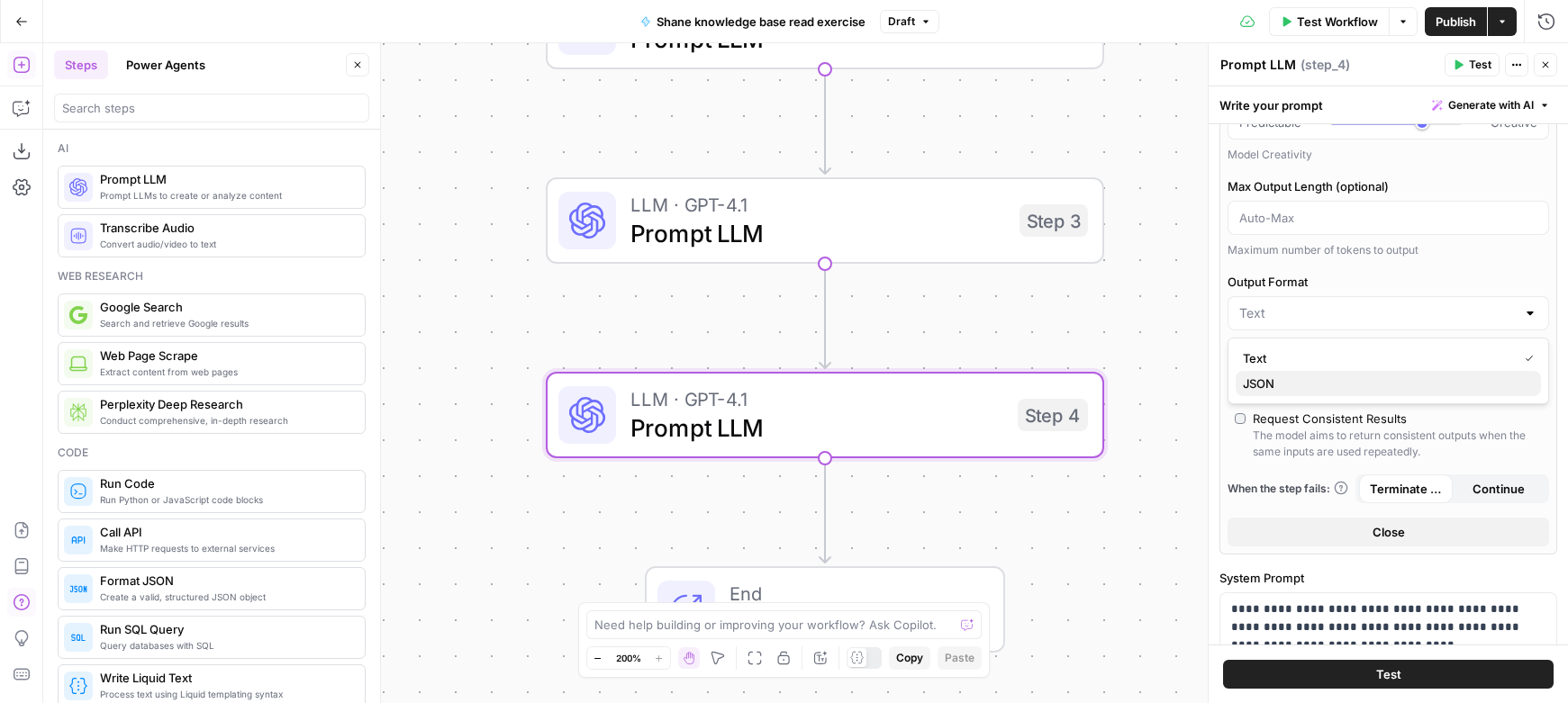 click on "JSON" at bounding box center [1384, 383] 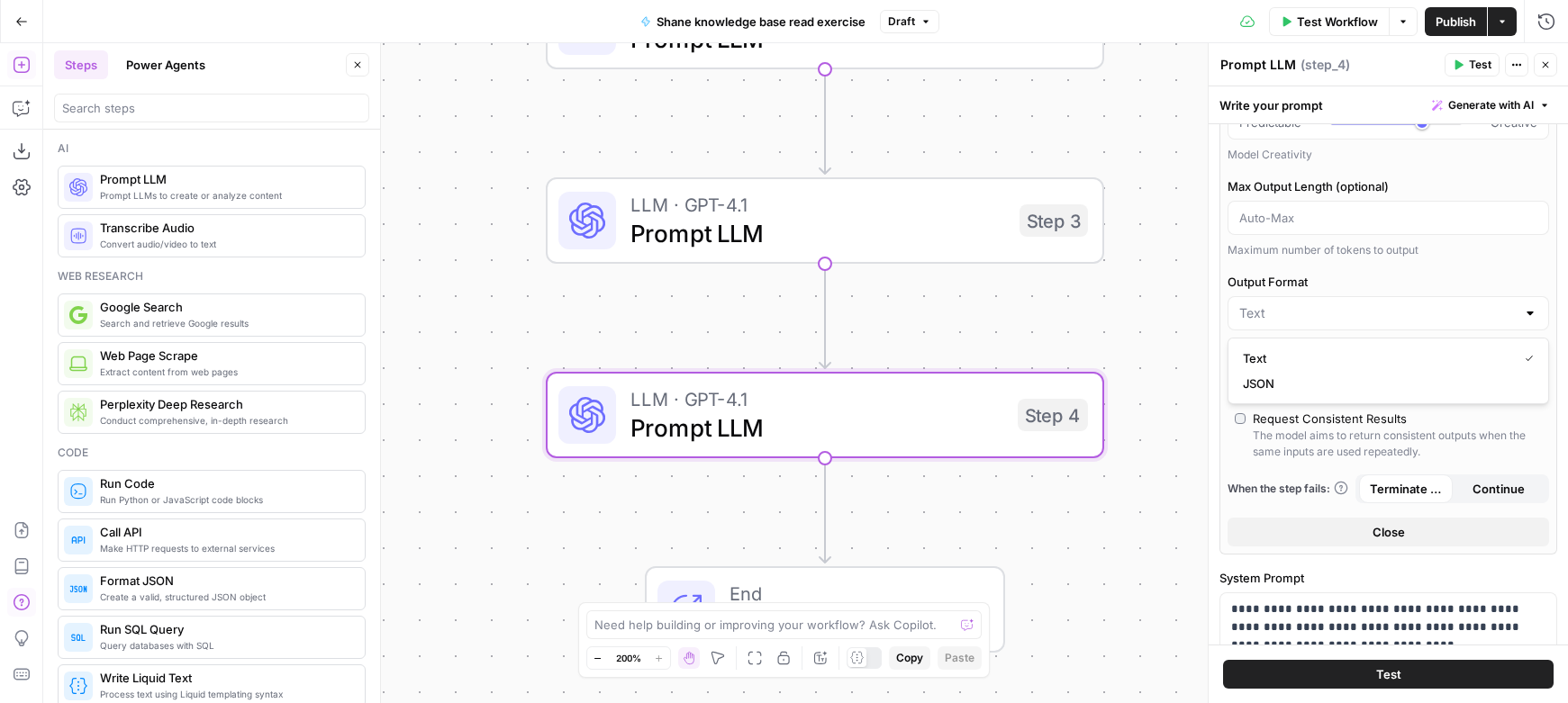 type on "JSON" 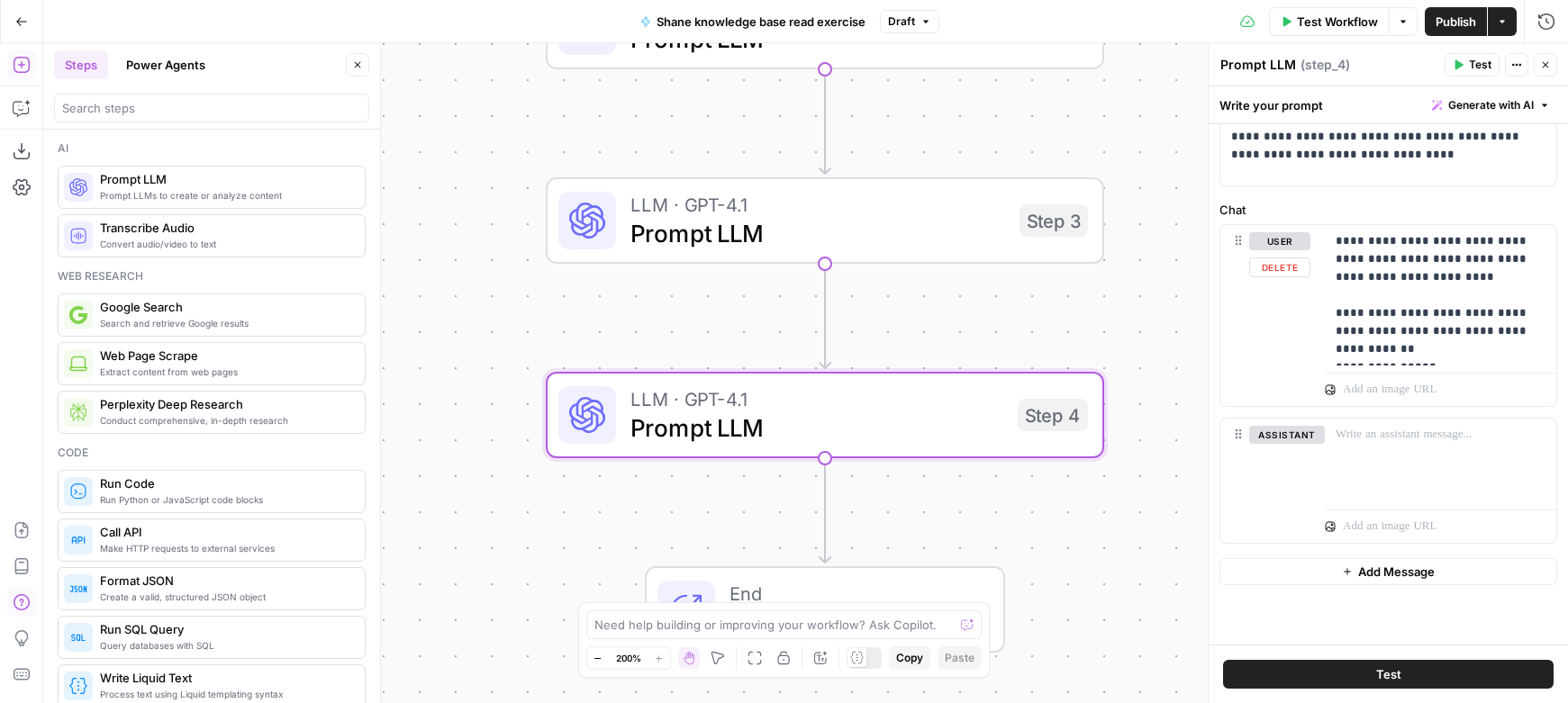 scroll, scrollTop: 889, scrollLeft: 0, axis: vertical 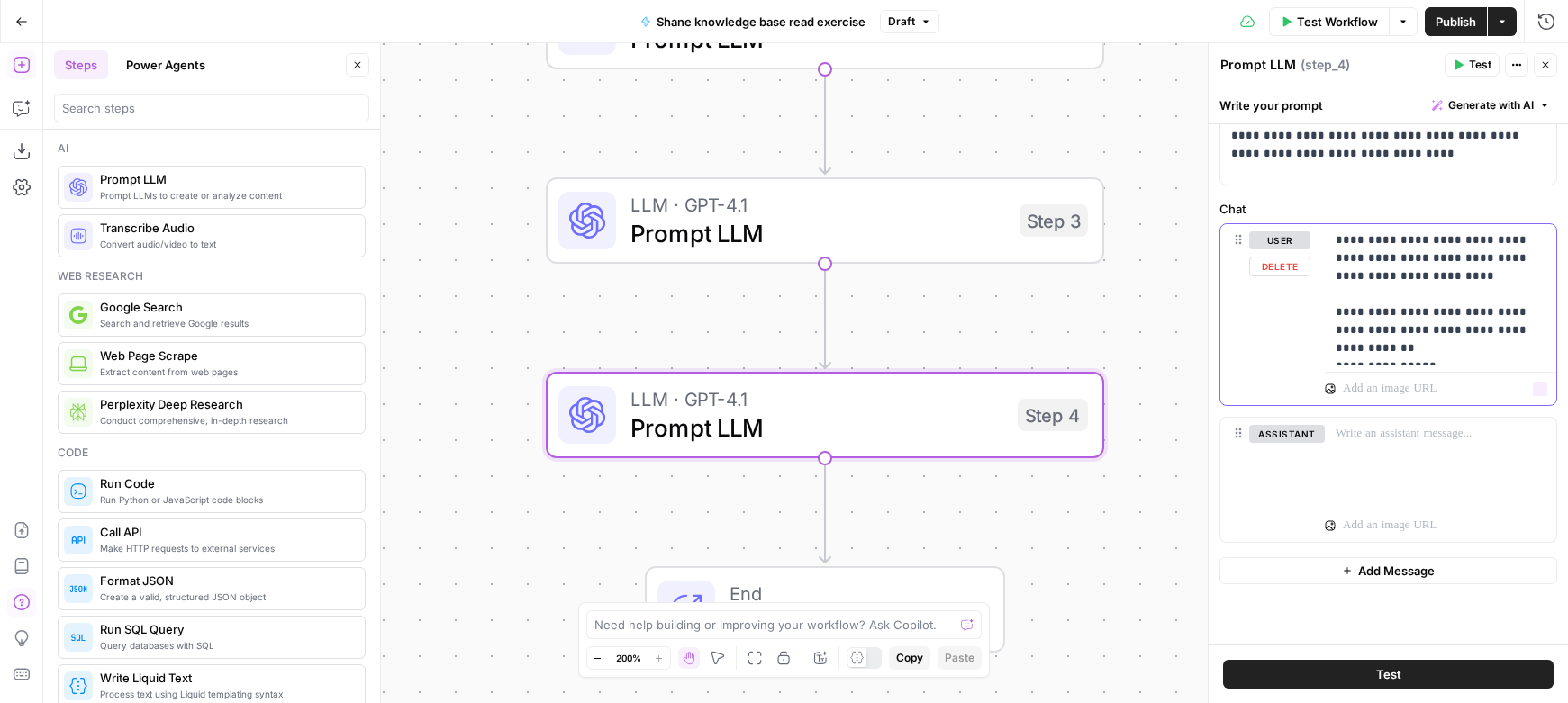 click on "**********" at bounding box center (1440, 294) 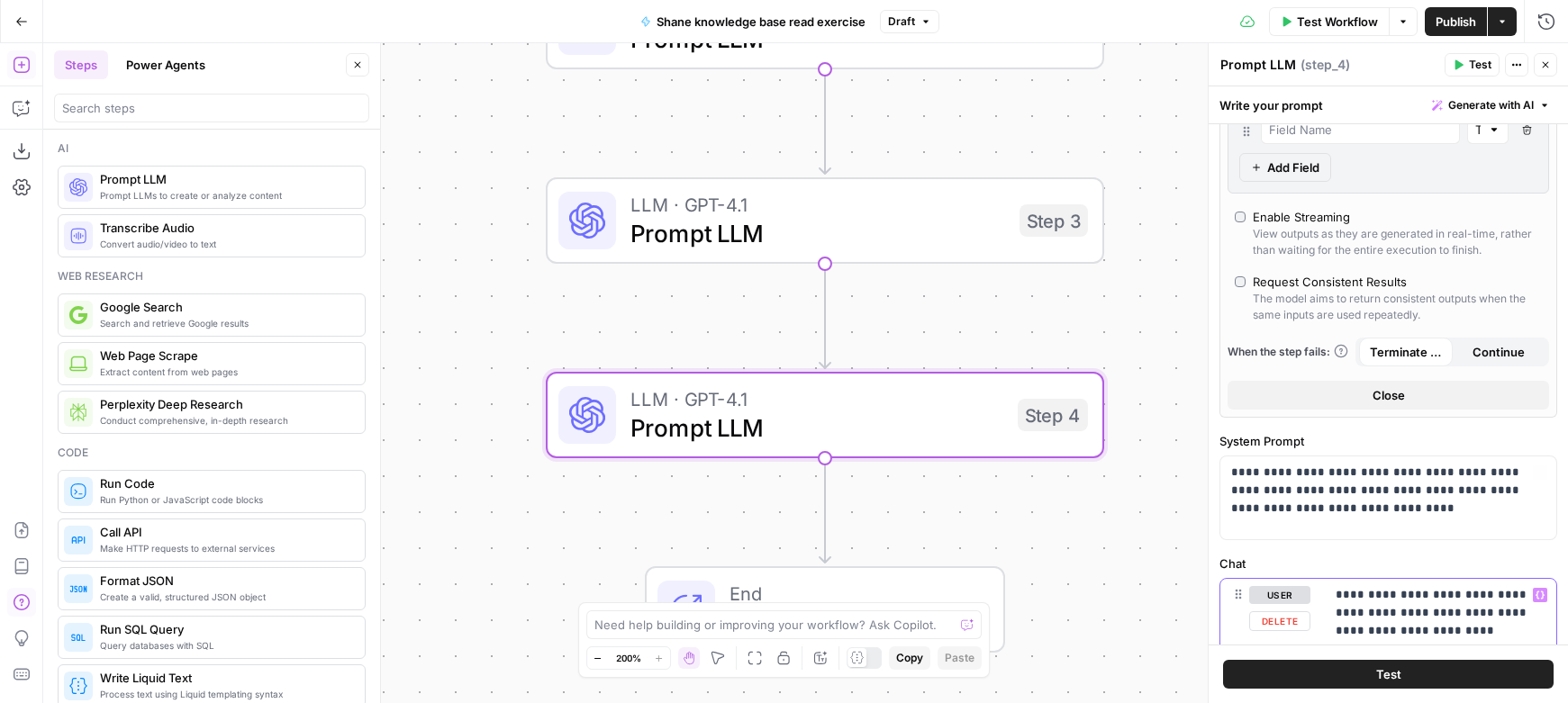 drag, startPoint x: 1400, startPoint y: 406, endPoint x: 1279, endPoint y: 80, distance: 347.73122 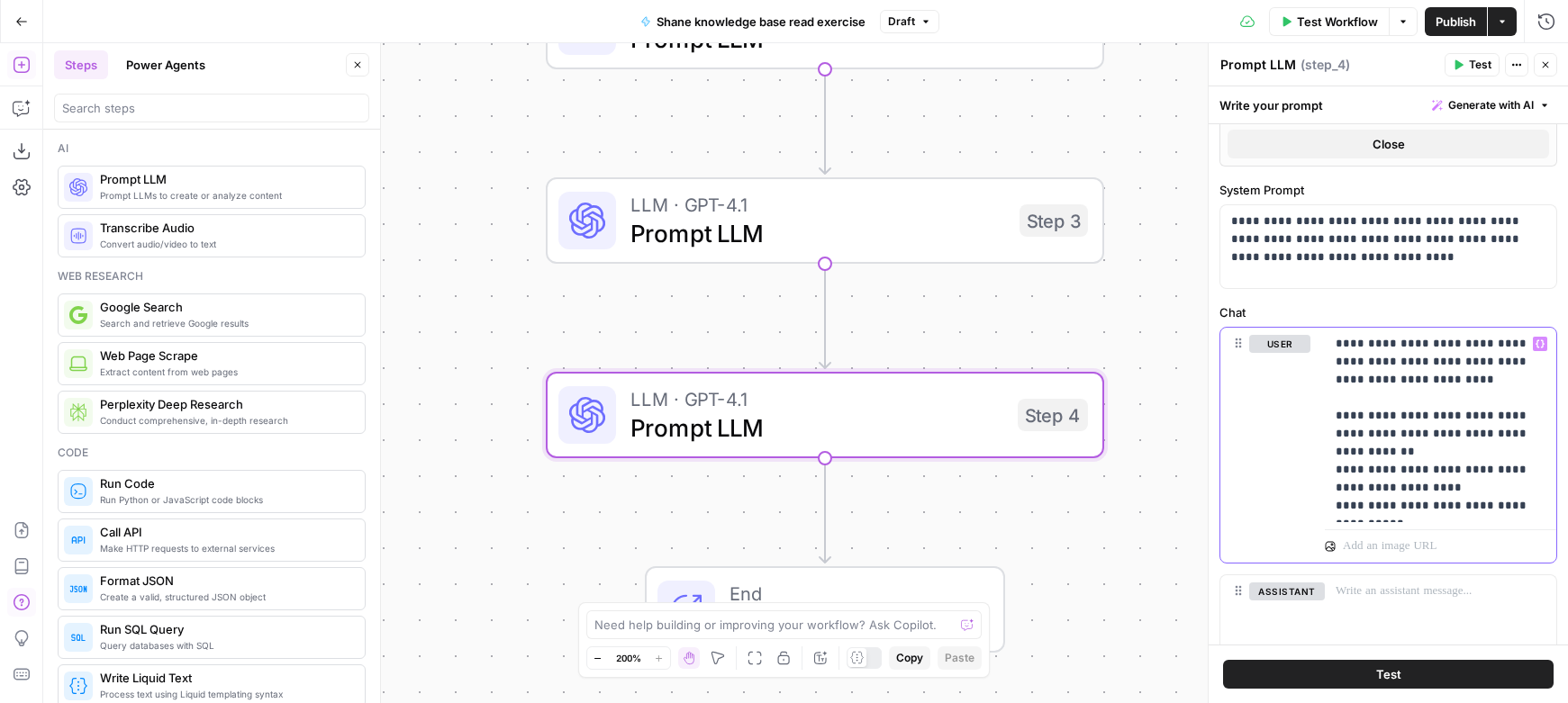 scroll, scrollTop: 812, scrollLeft: 0, axis: vertical 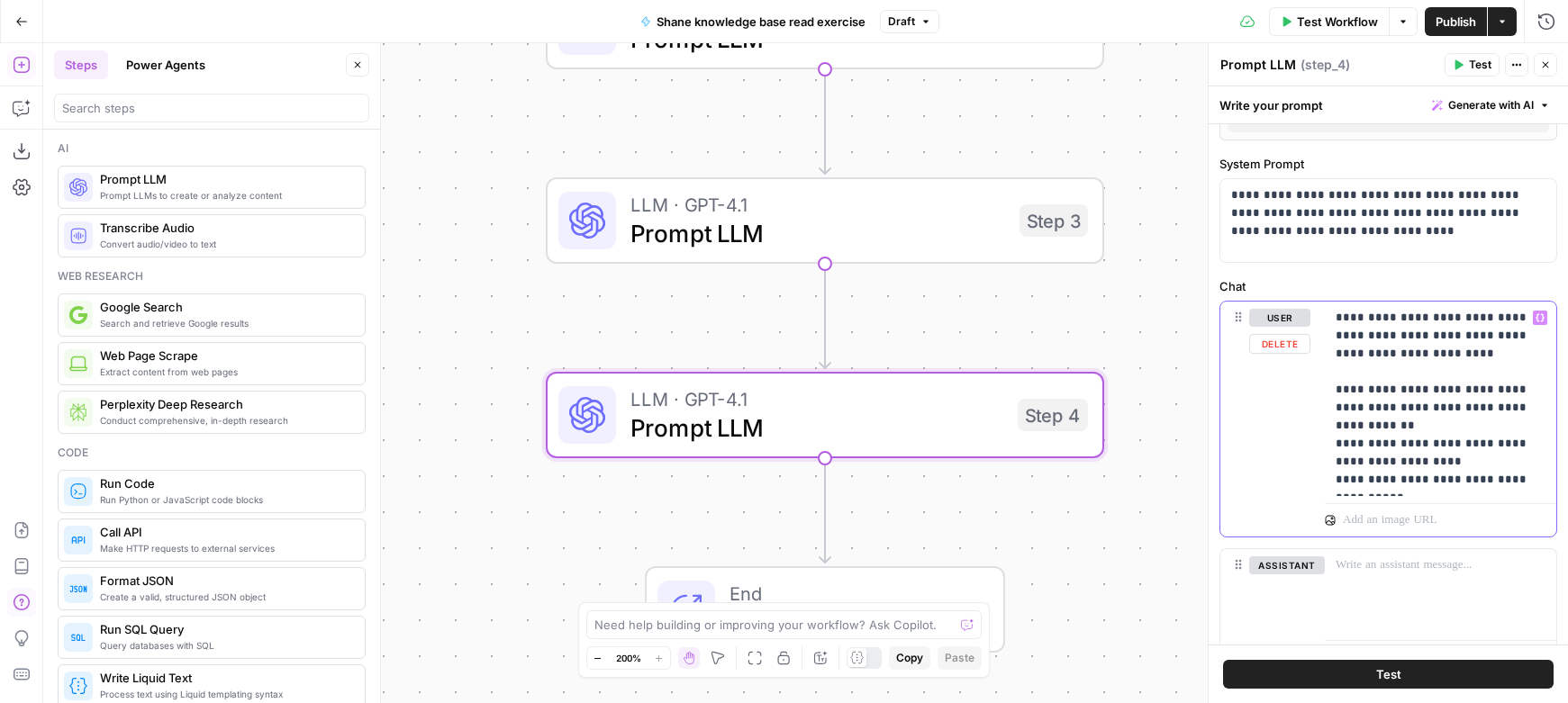 click on "**********" at bounding box center [1440, 399] 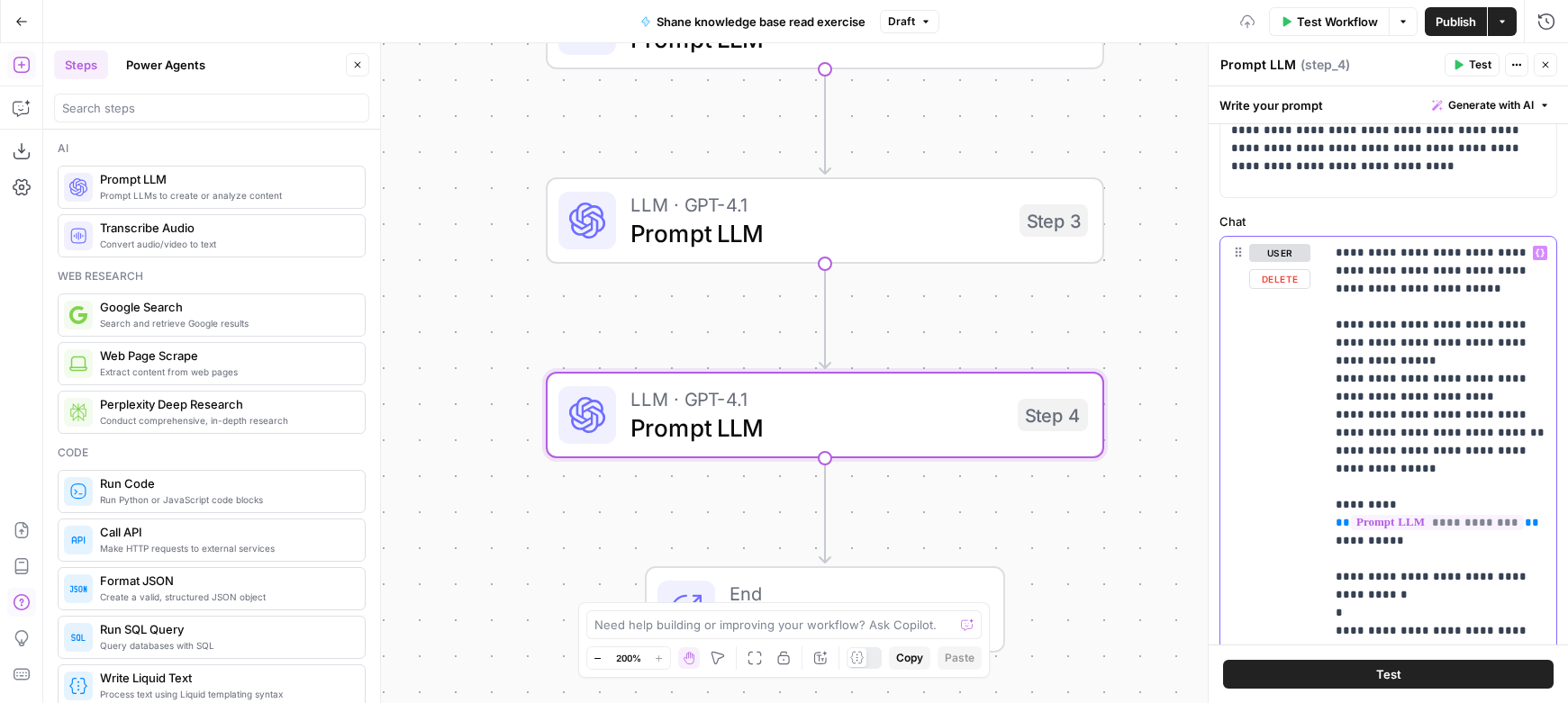 scroll, scrollTop: 747, scrollLeft: 0, axis: vertical 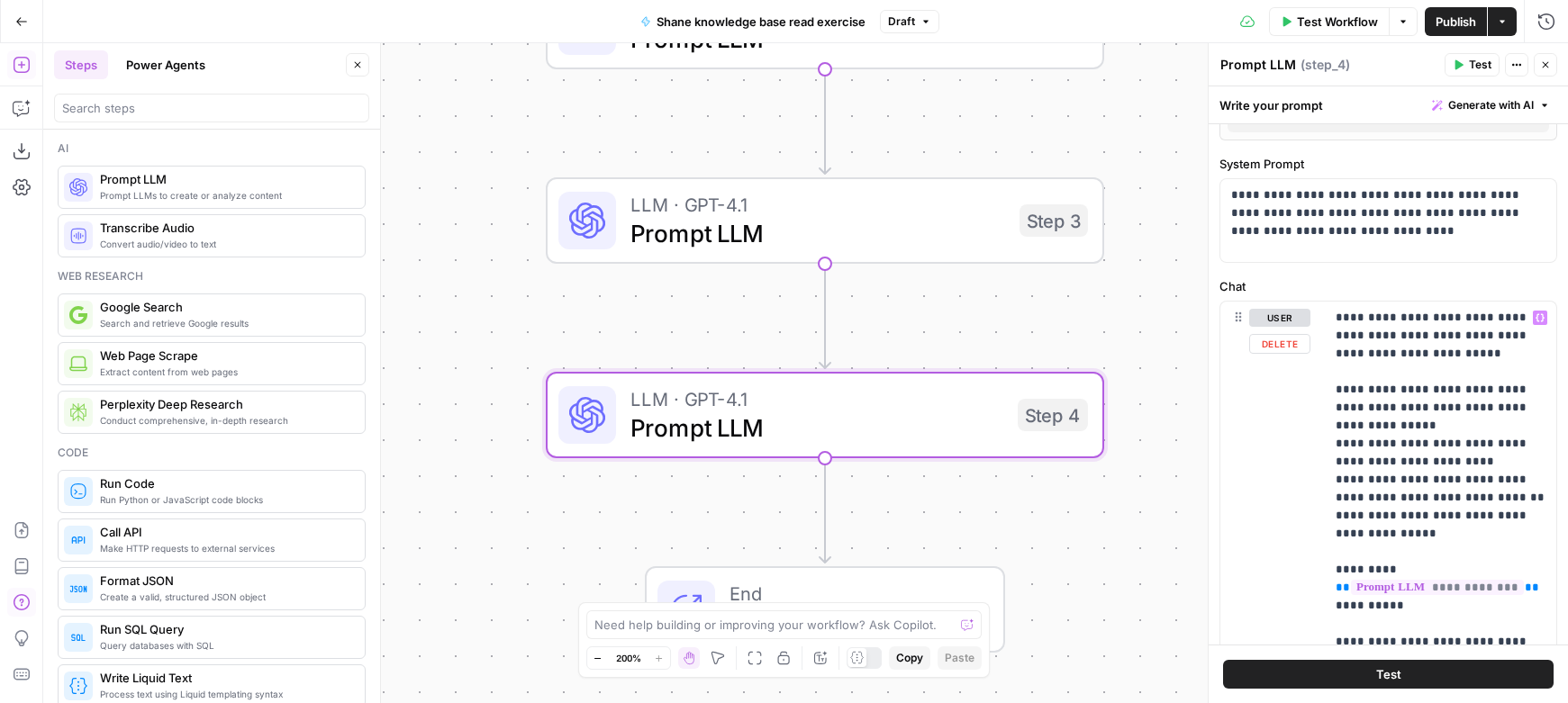 click on "Test" at bounding box center [1388, 674] 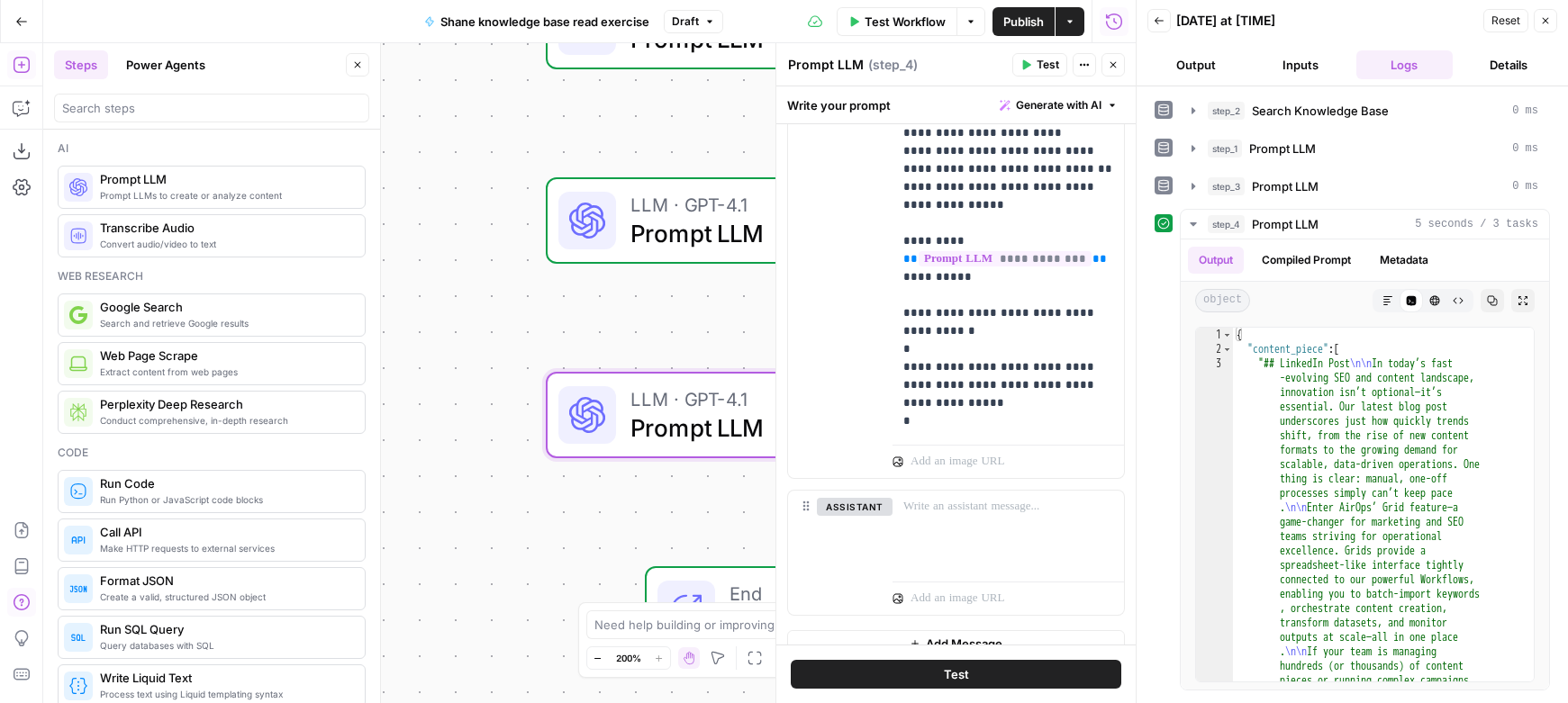 scroll, scrollTop: 1074, scrollLeft: 0, axis: vertical 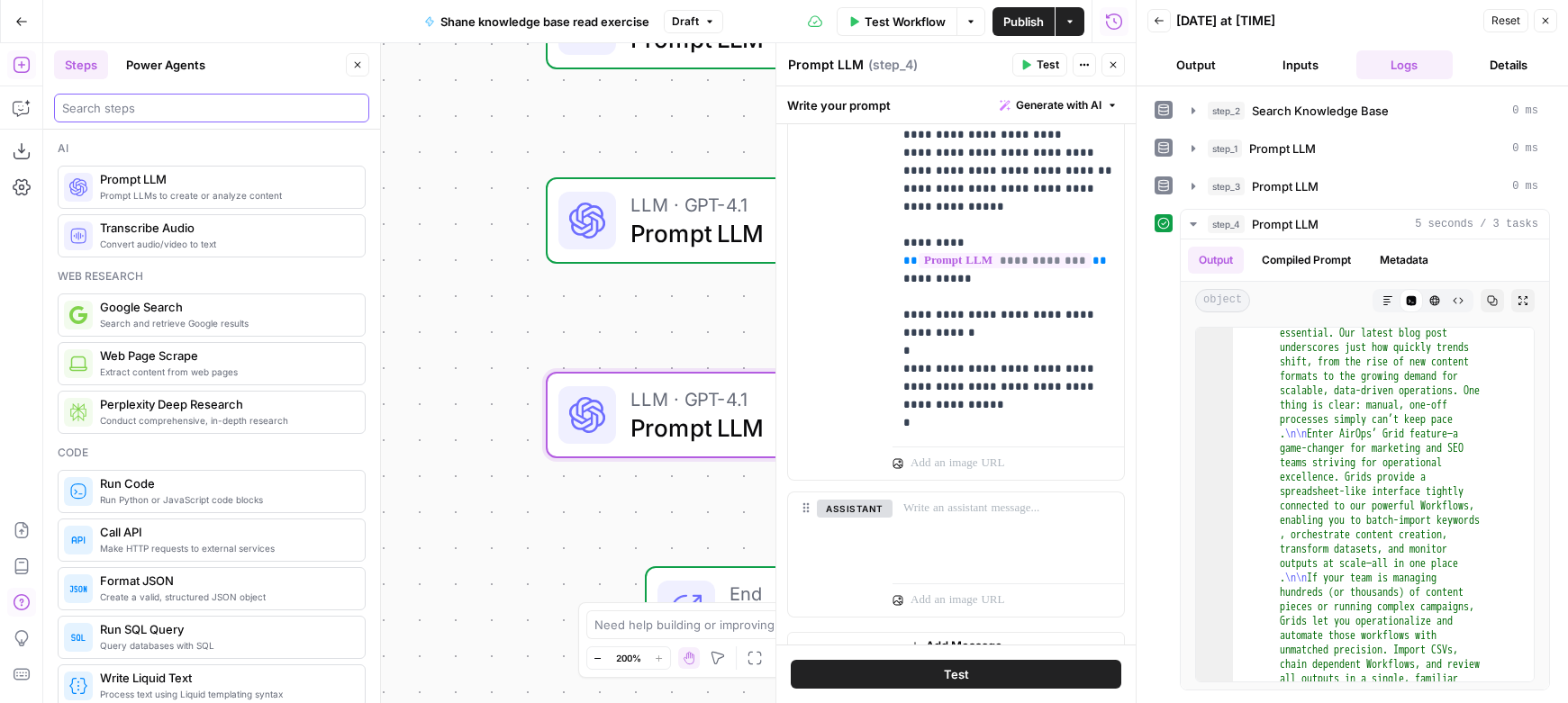 click at bounding box center (212, 108) 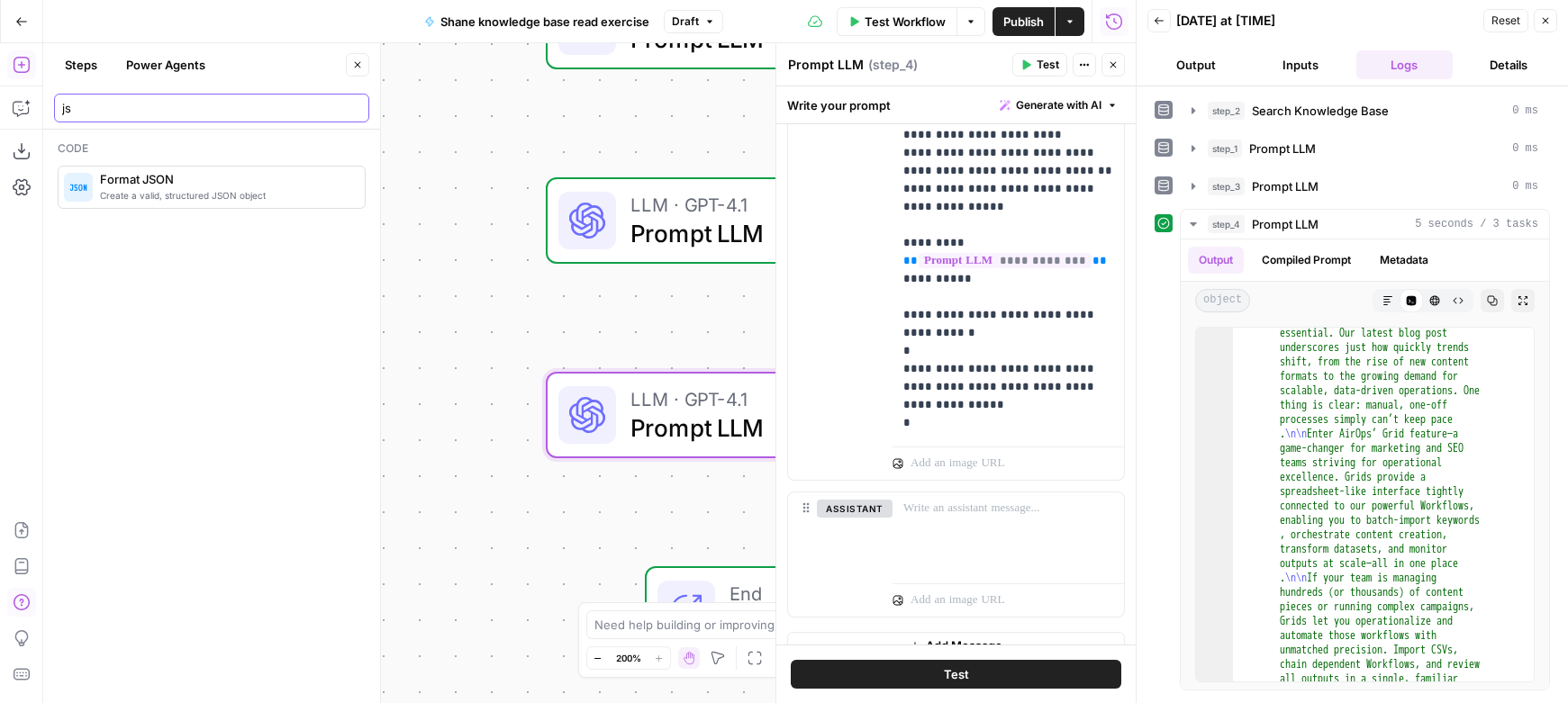 type on "js" 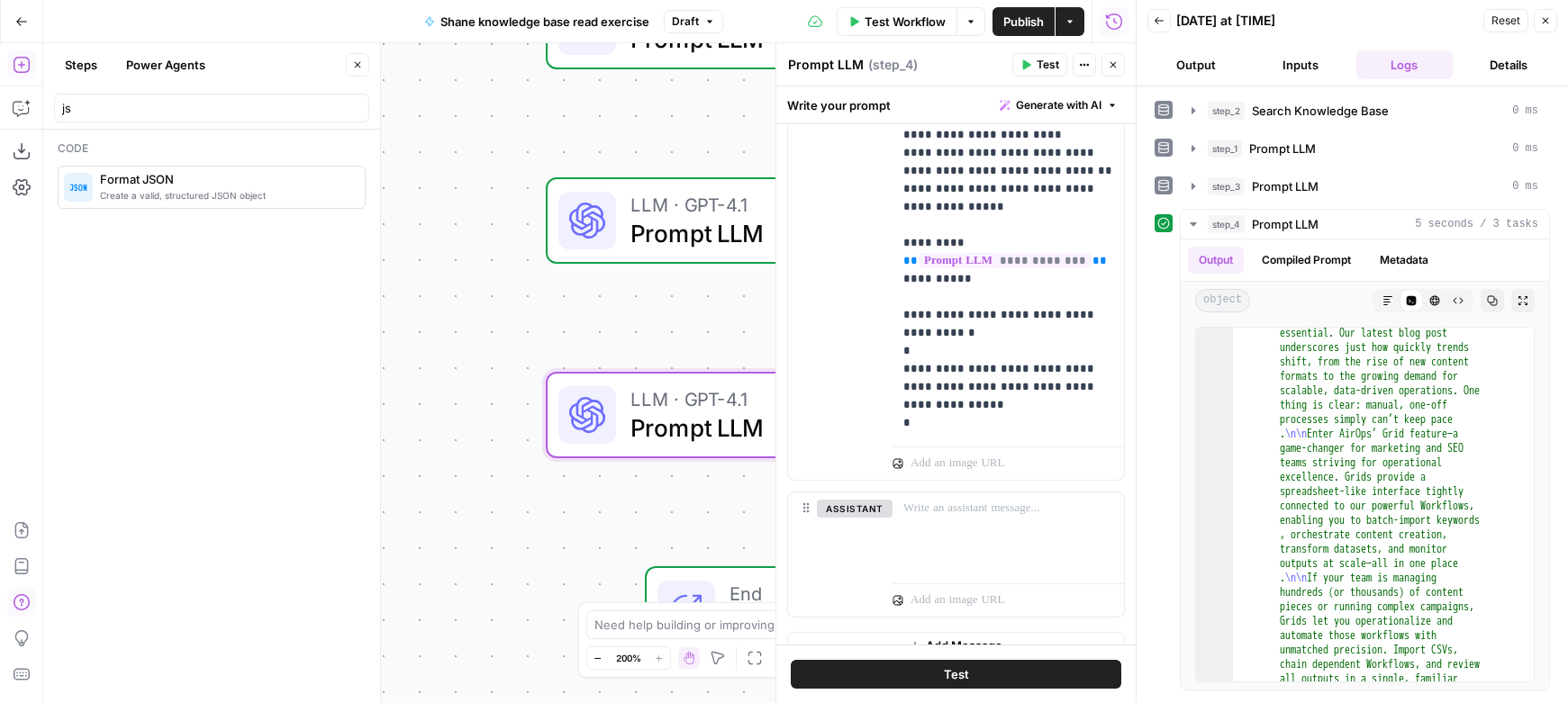 click 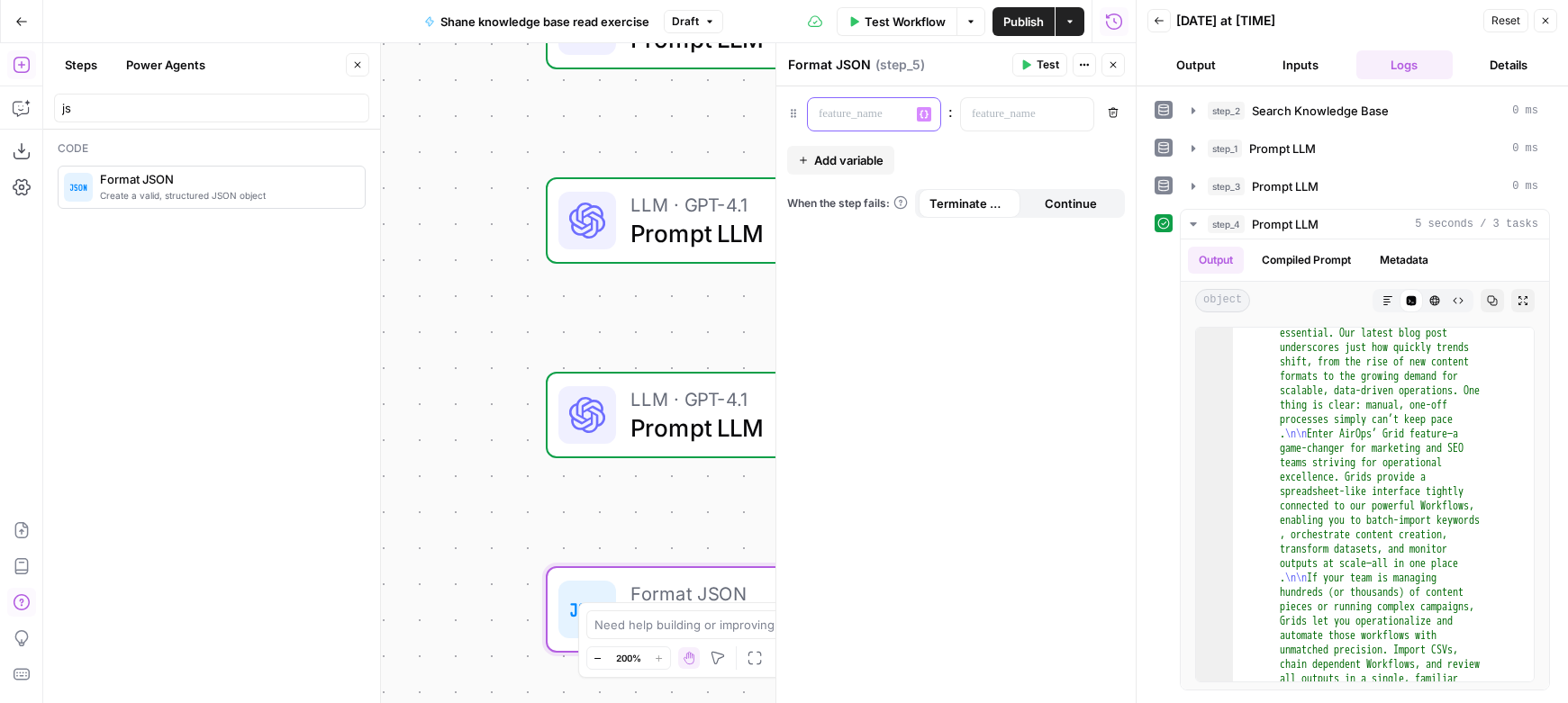 click at bounding box center [859, 114] 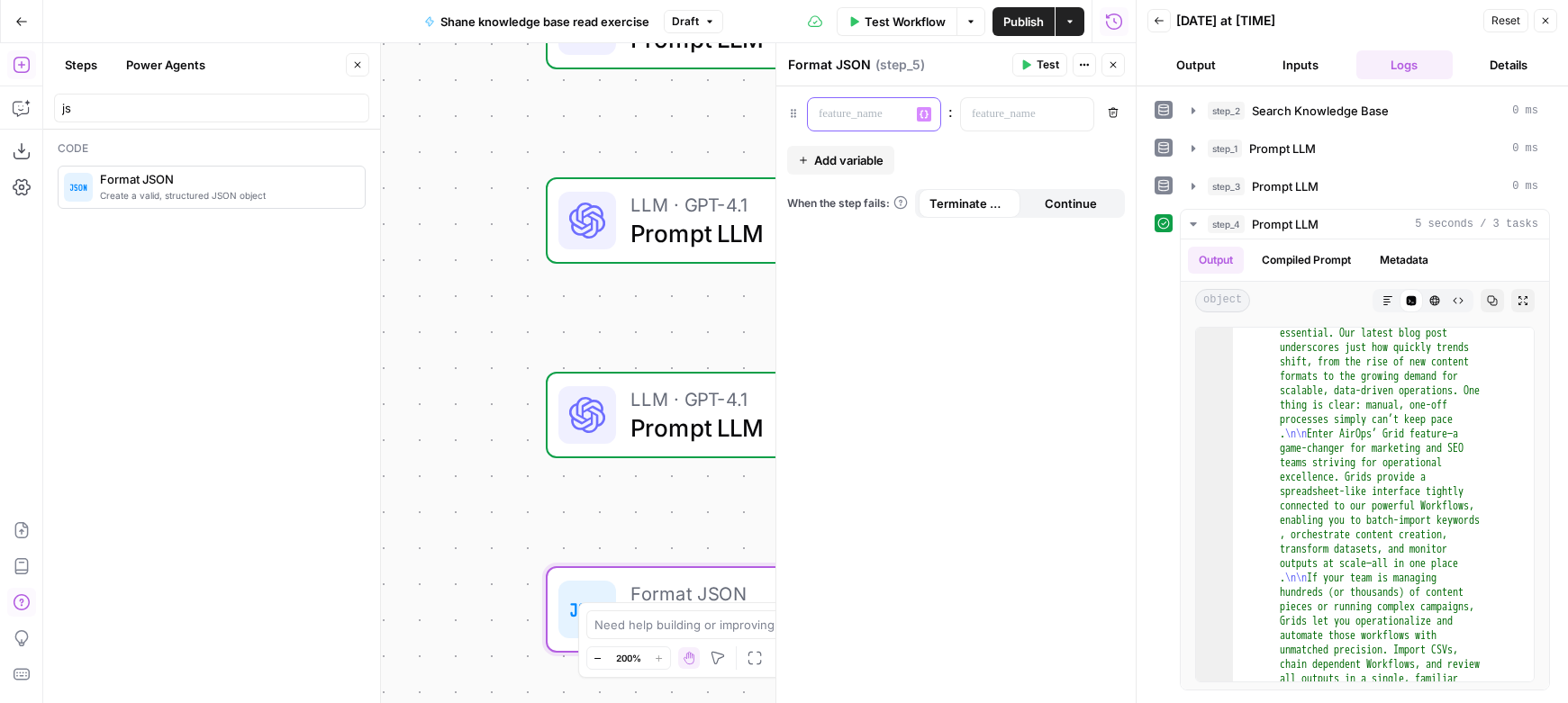 type 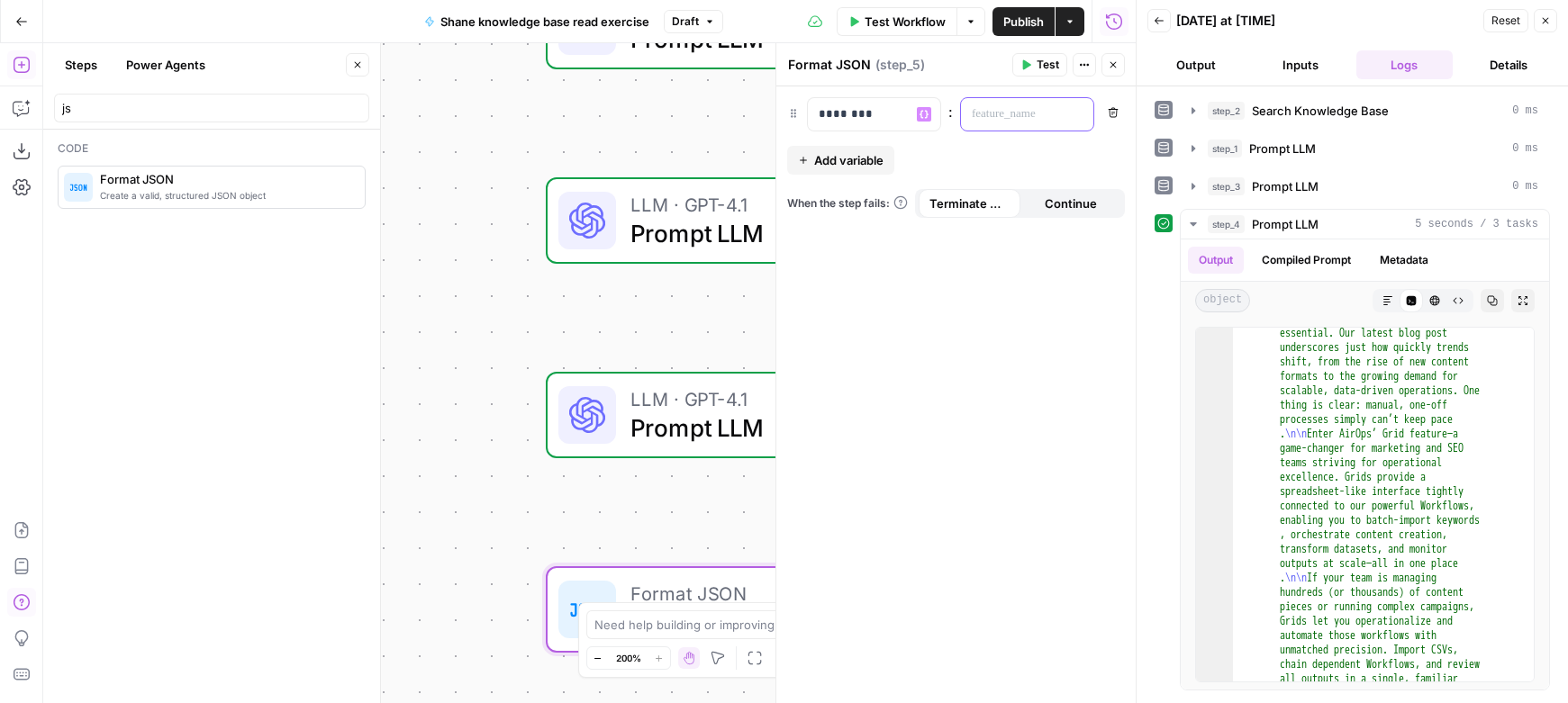click at bounding box center (1012, 114) 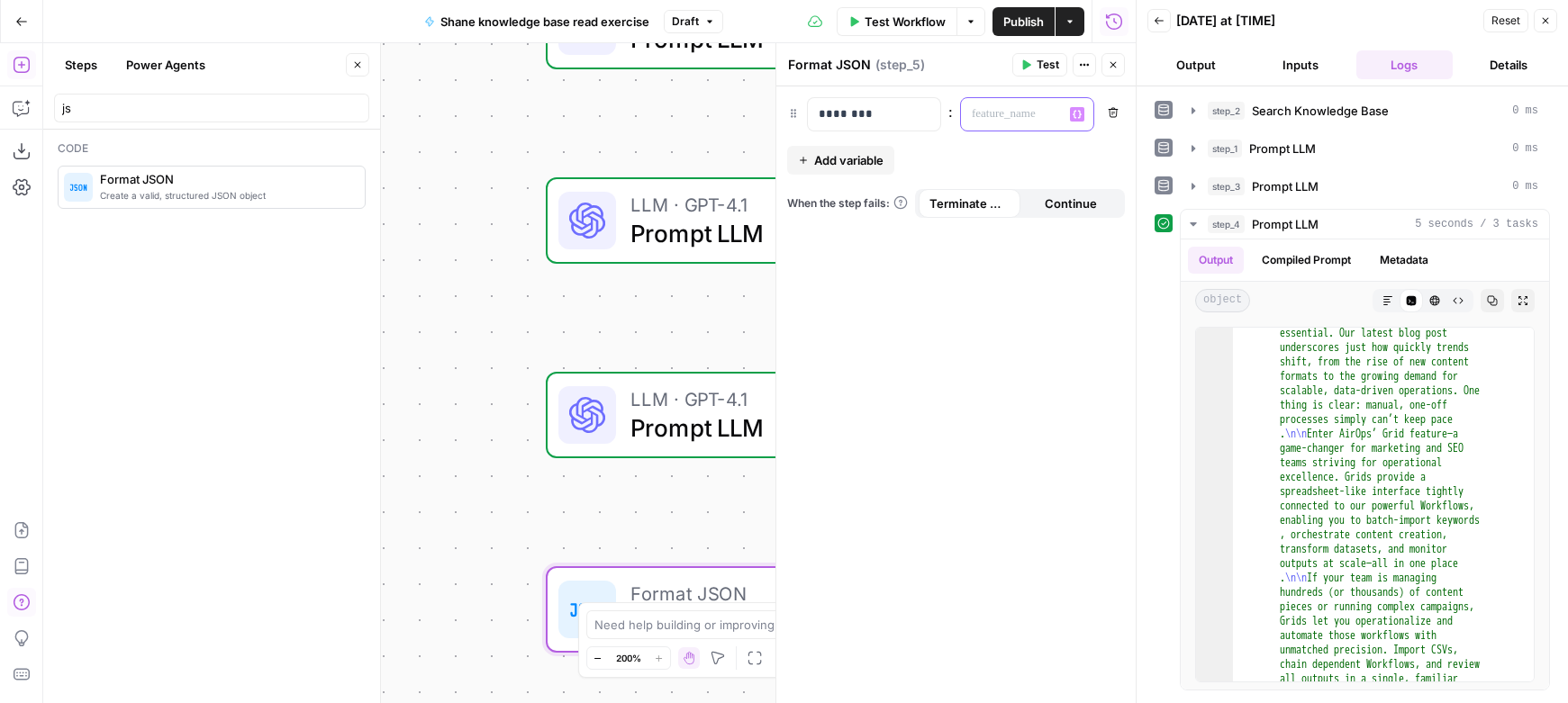 click 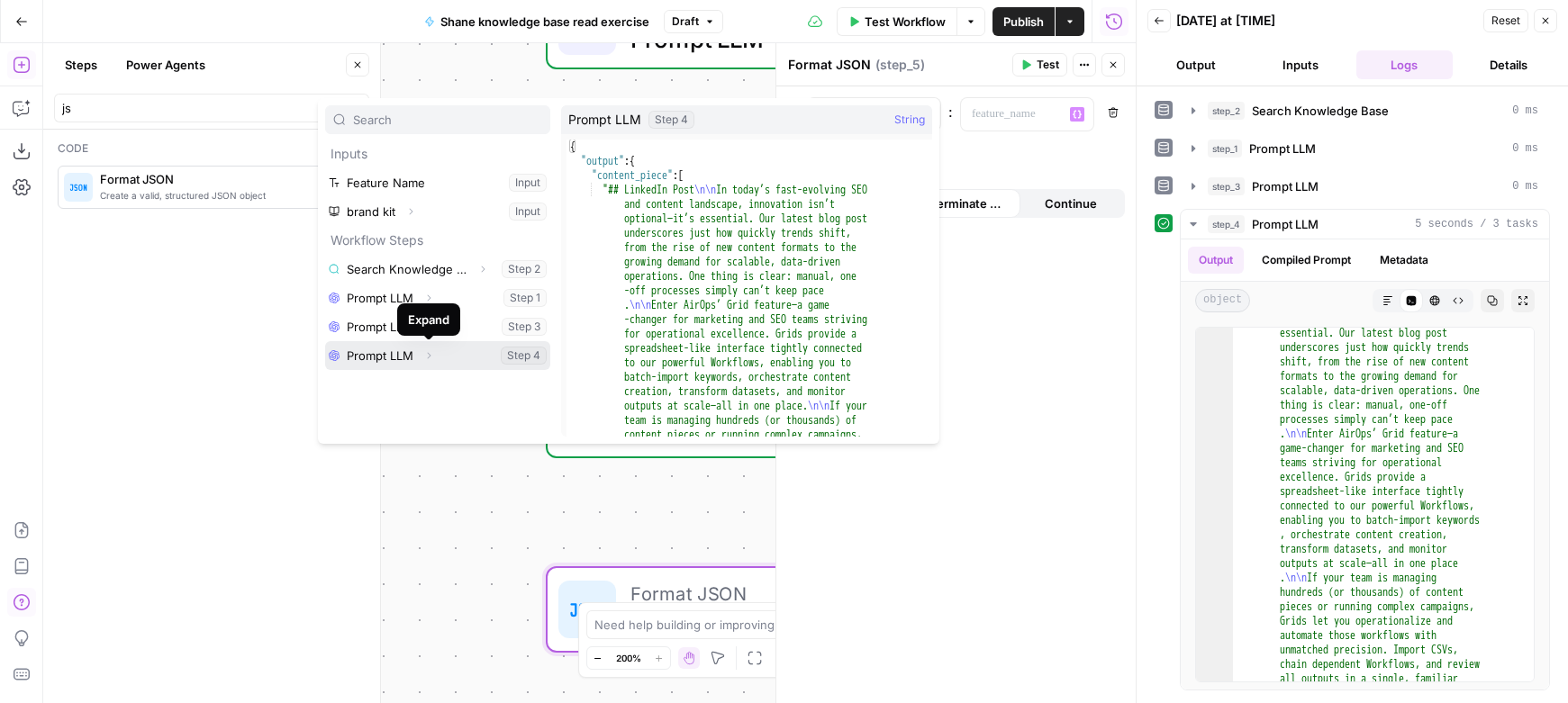 click 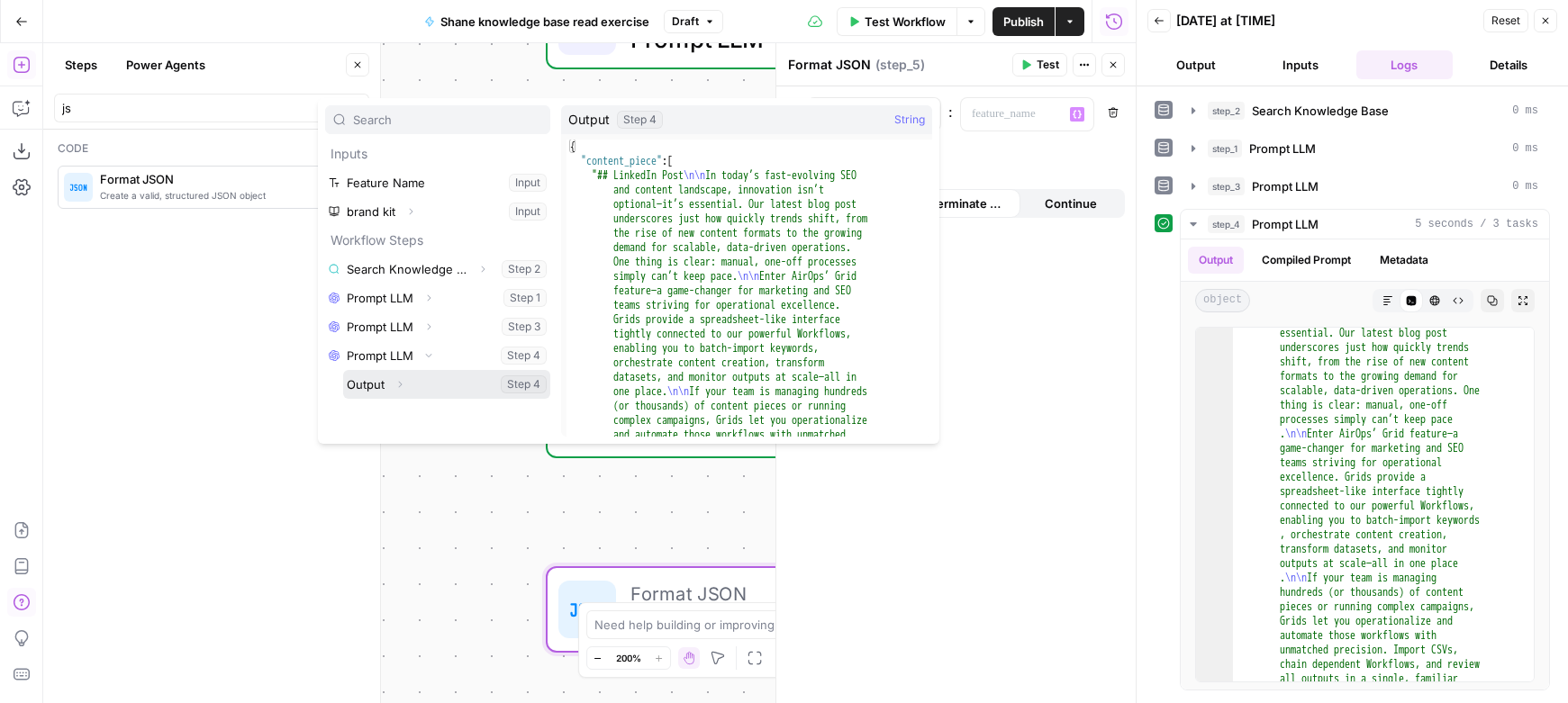 click on "Expand" at bounding box center [400, 384] 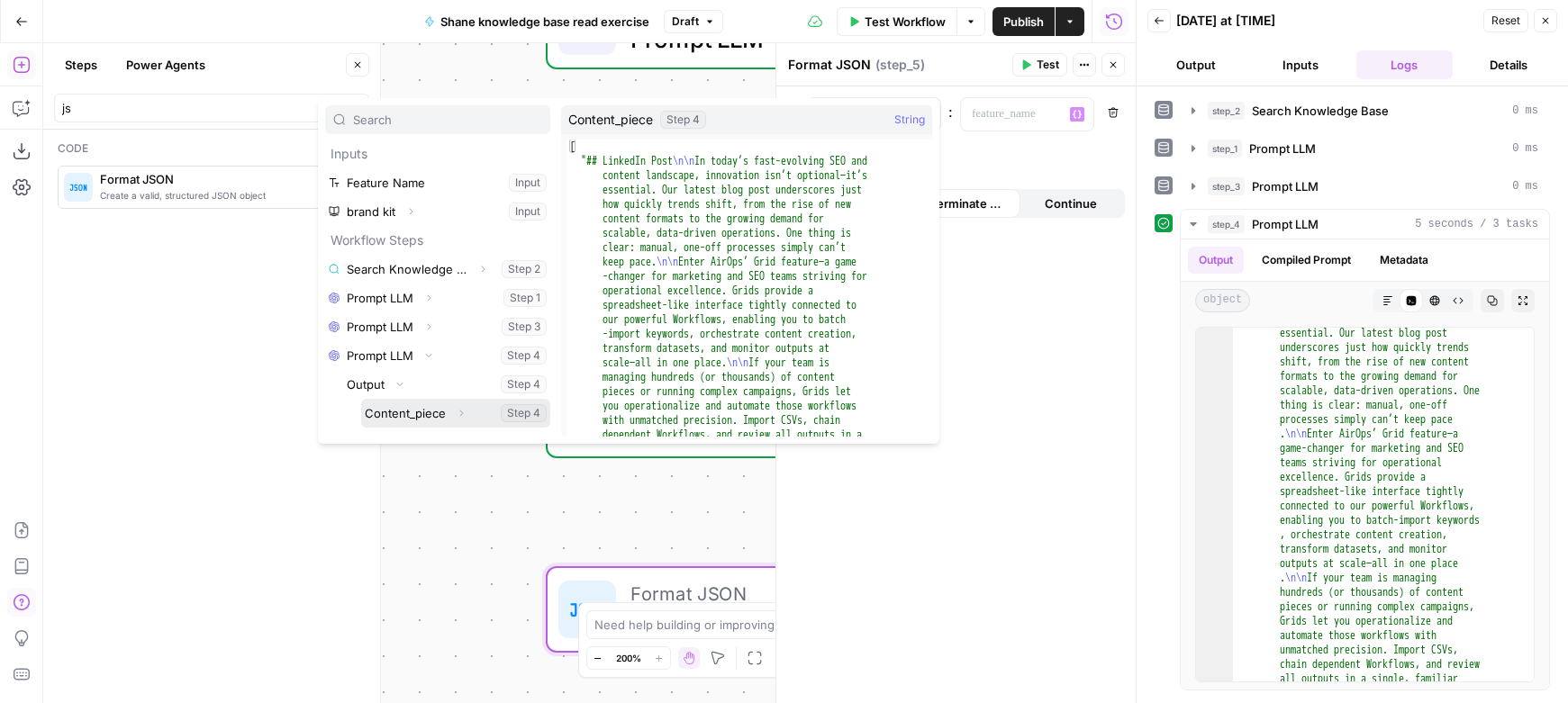click 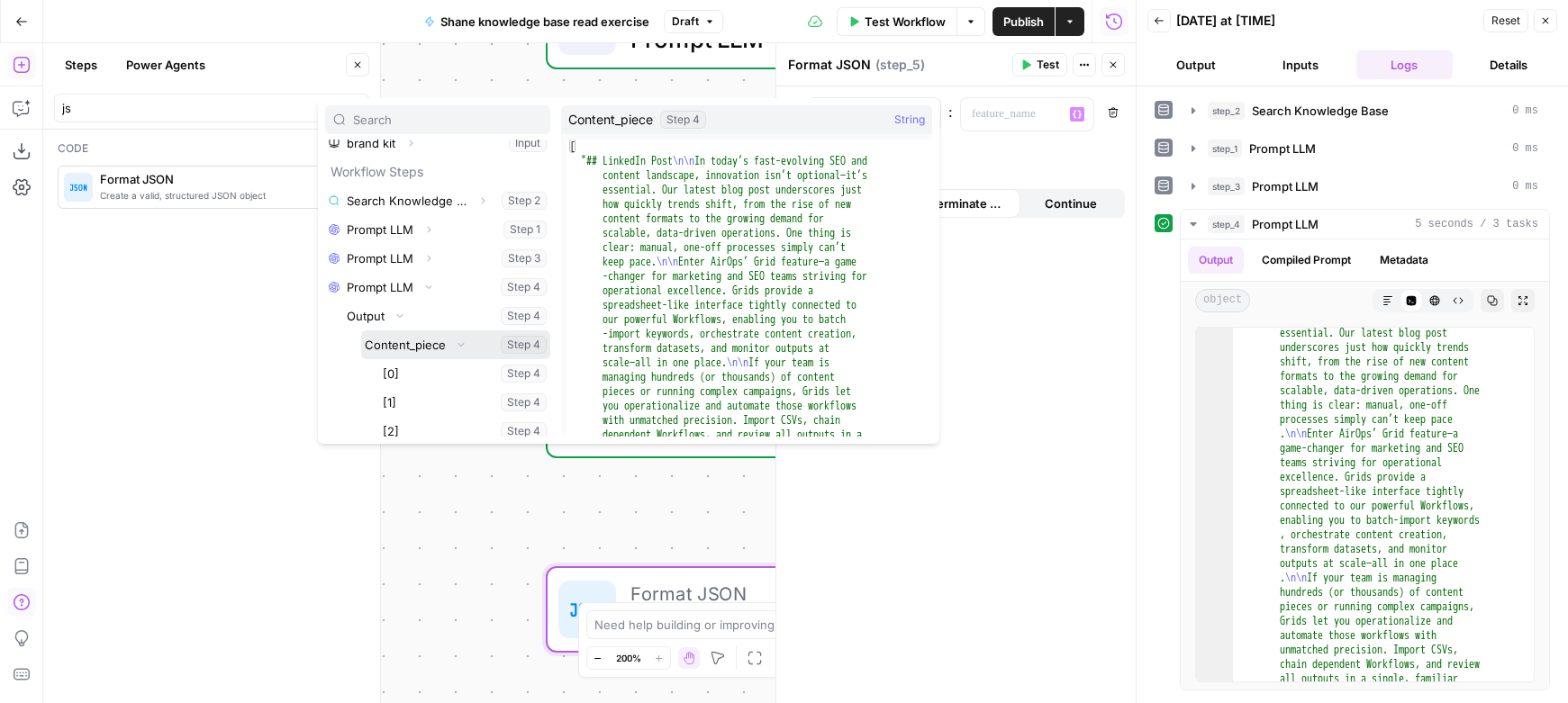 scroll, scrollTop: 71, scrollLeft: 0, axis: vertical 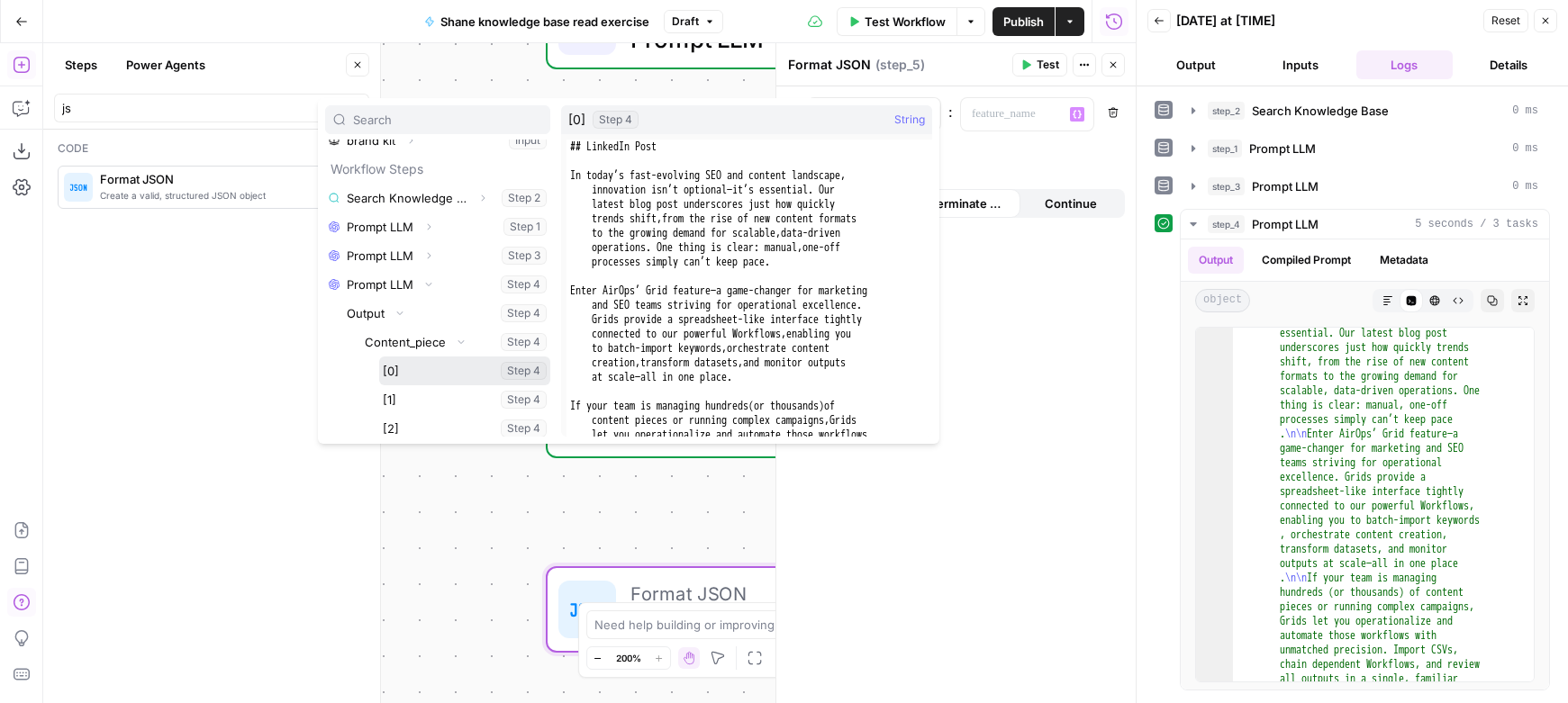click at bounding box center (465, 371) 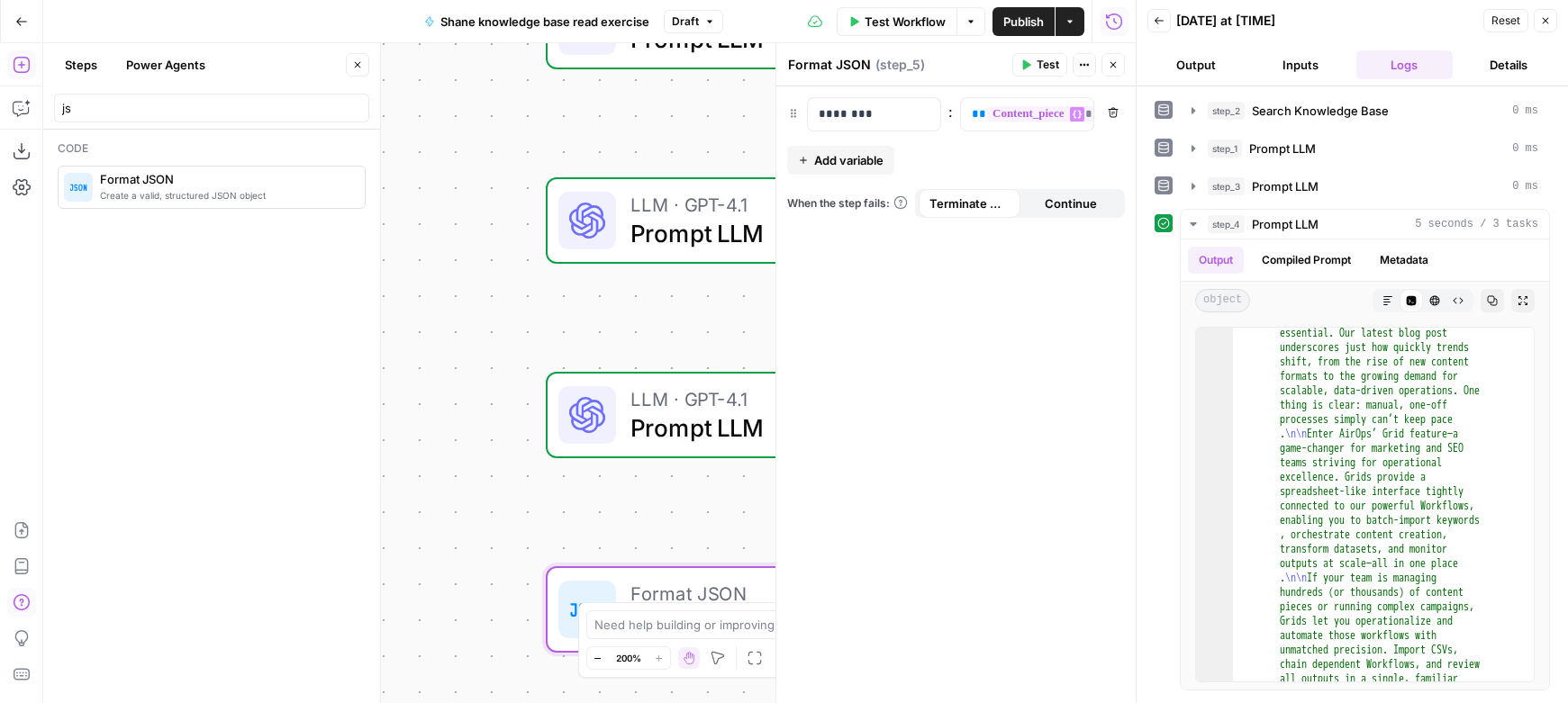 click on "Add variable" at bounding box center [848, 160] 